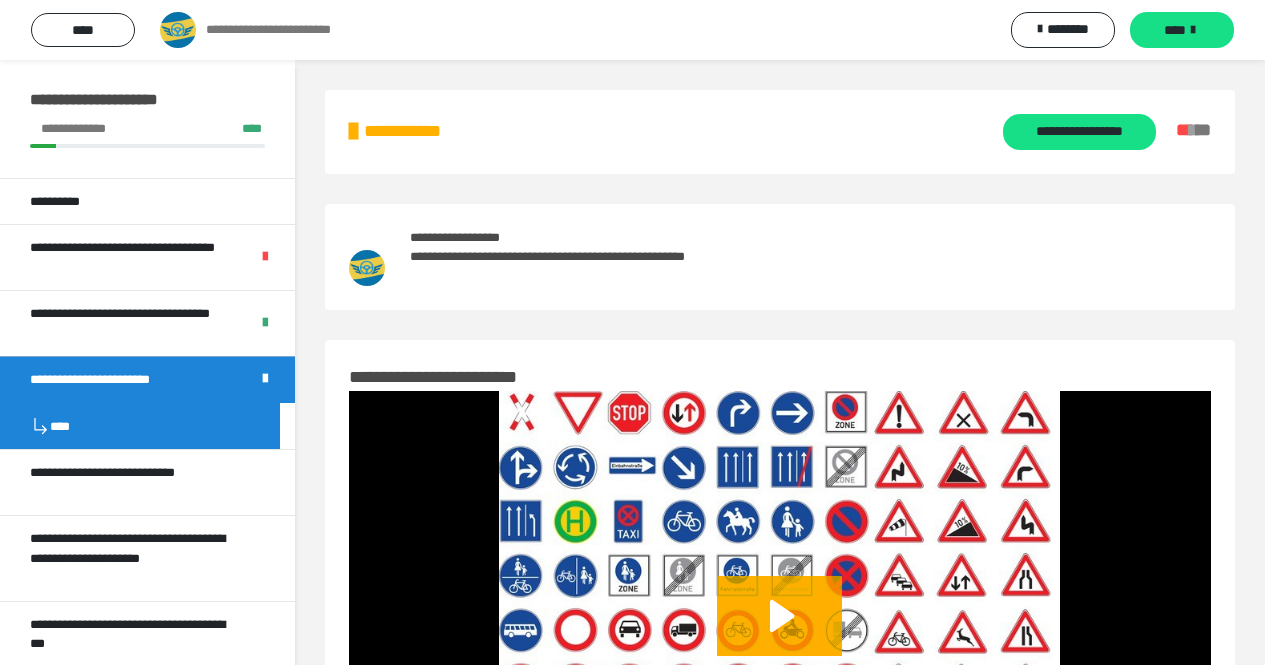 scroll, scrollTop: 0, scrollLeft: 0, axis: both 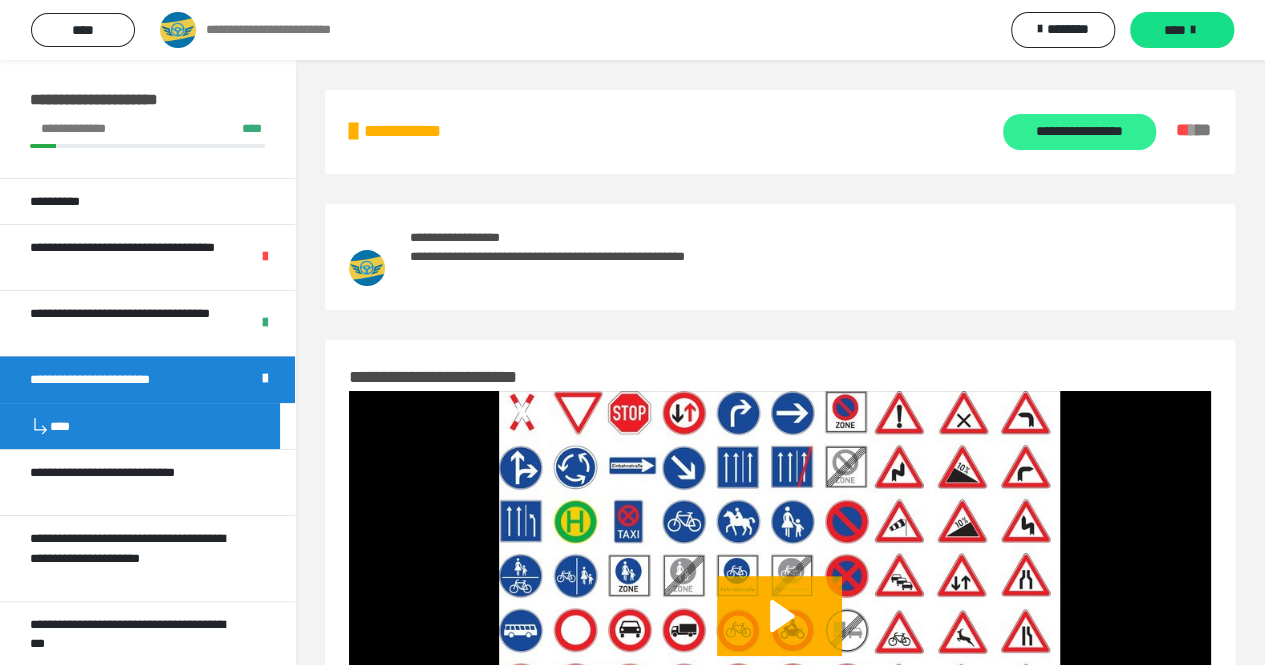 click on "**********" at bounding box center (1079, 132) 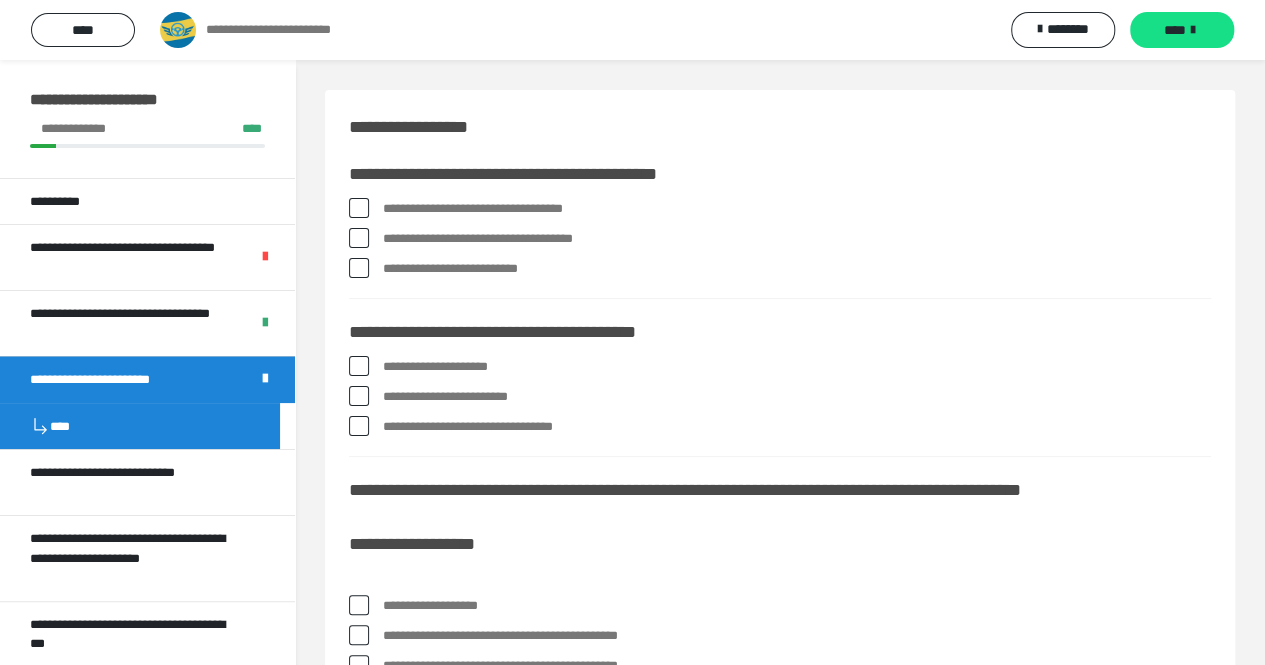click at bounding box center [359, 208] 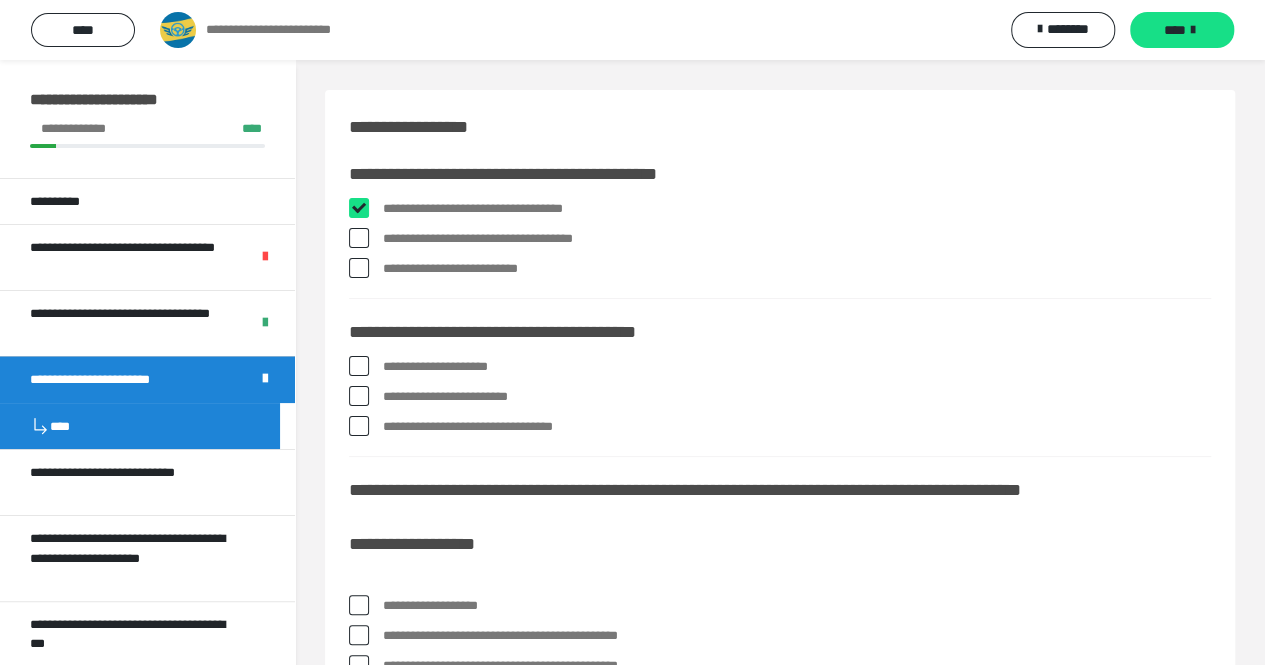 checkbox on "****" 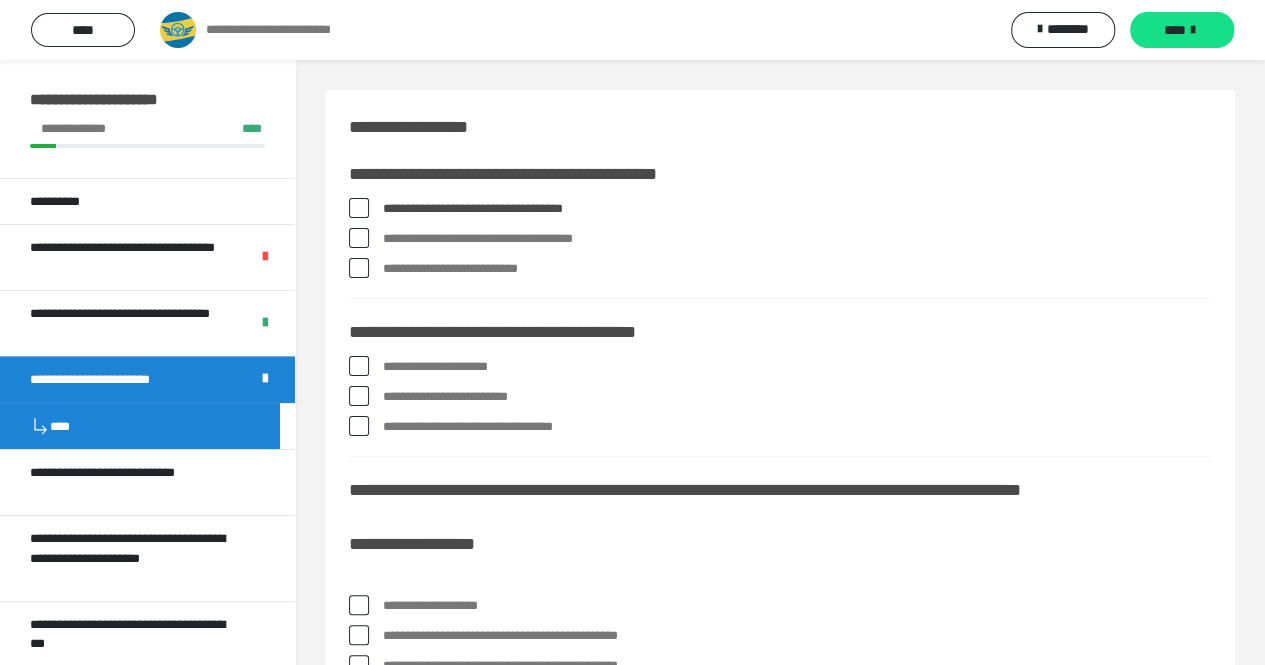 click at bounding box center [359, 268] 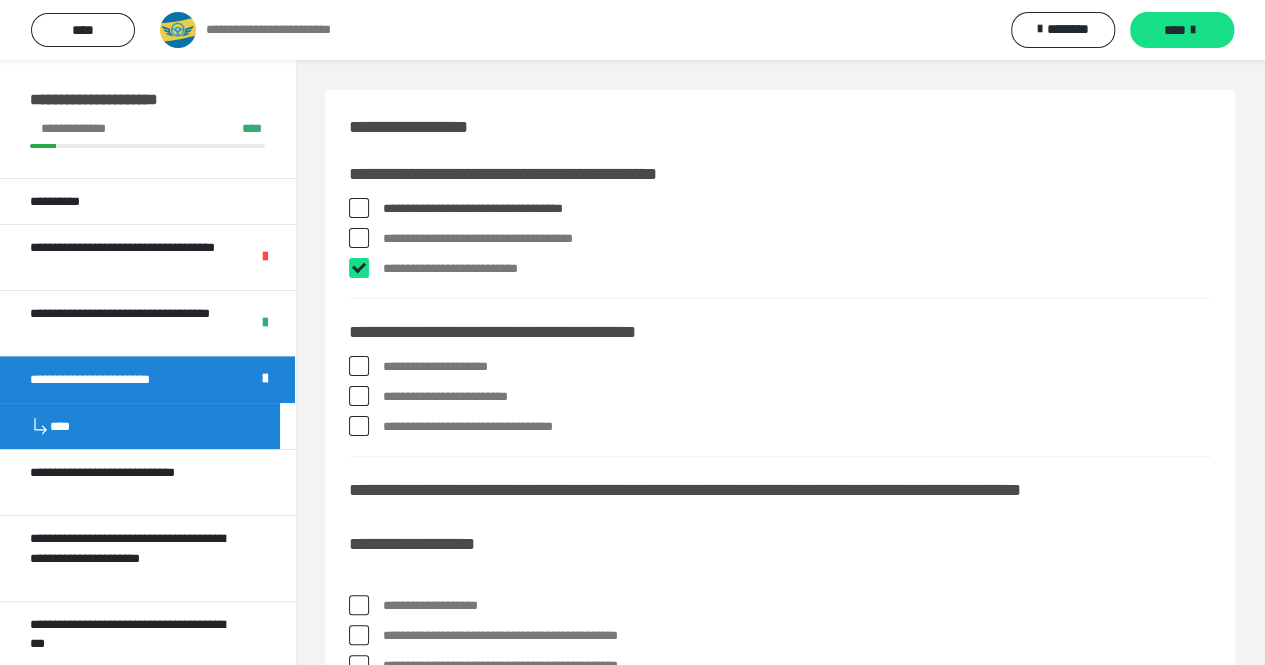 checkbox on "****" 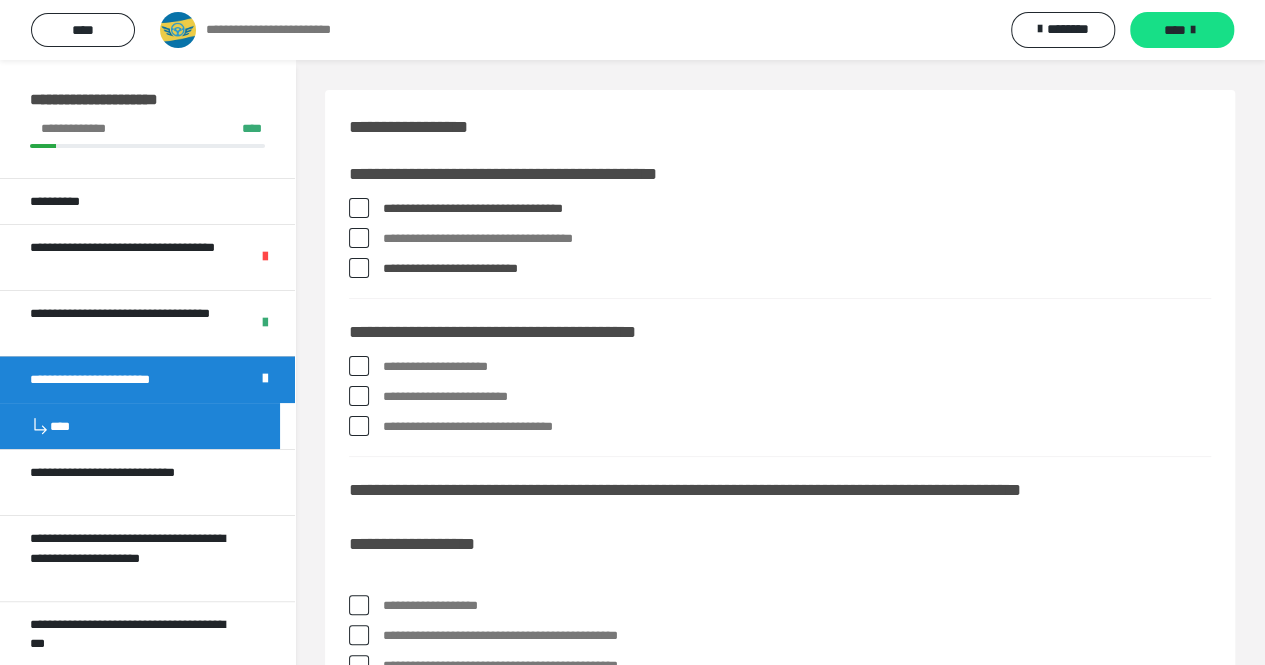 click at bounding box center (359, 396) 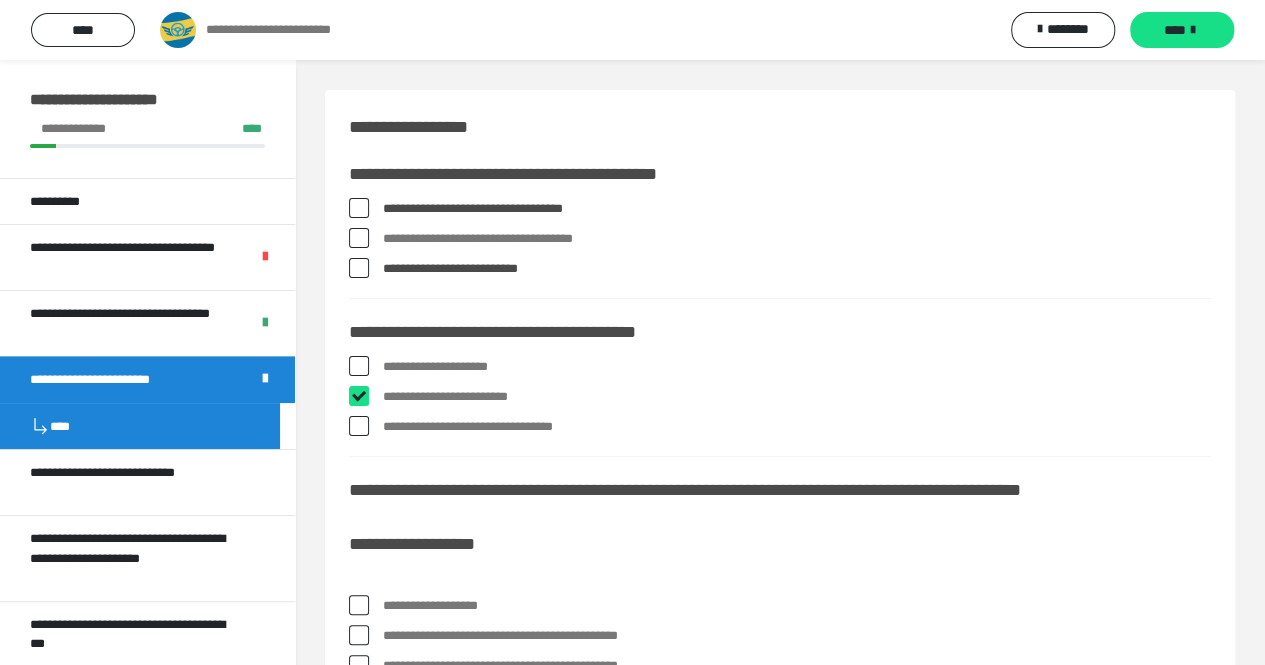 checkbox on "****" 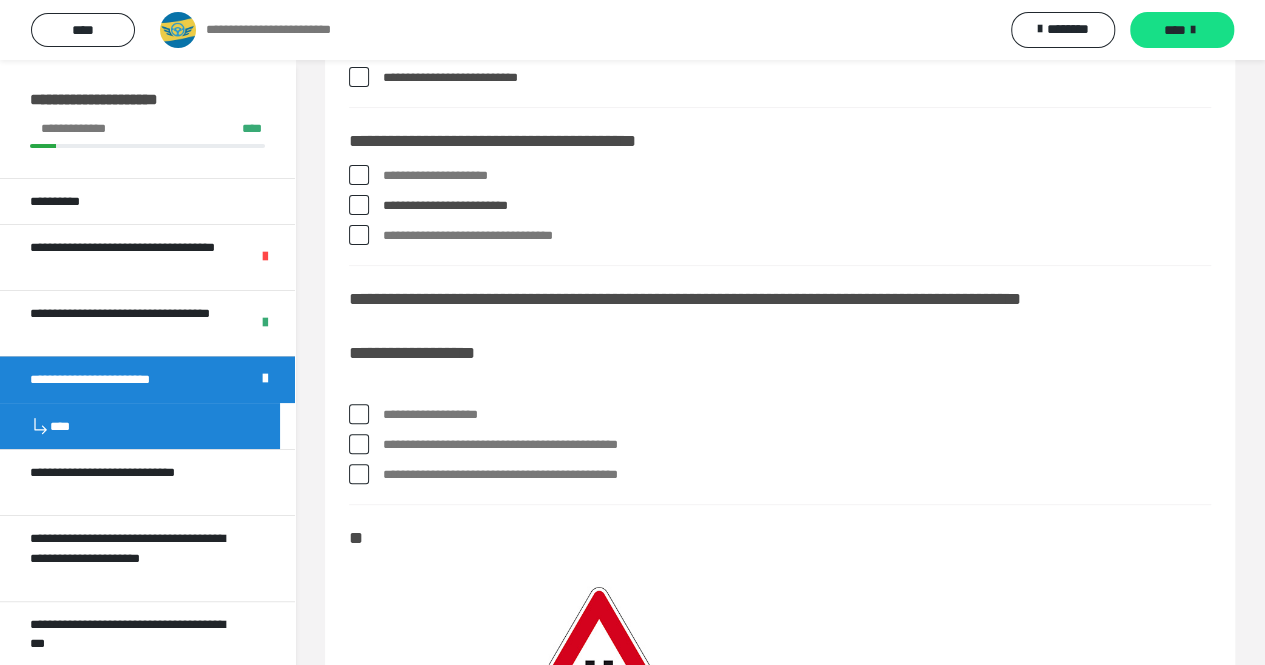 scroll, scrollTop: 200, scrollLeft: 0, axis: vertical 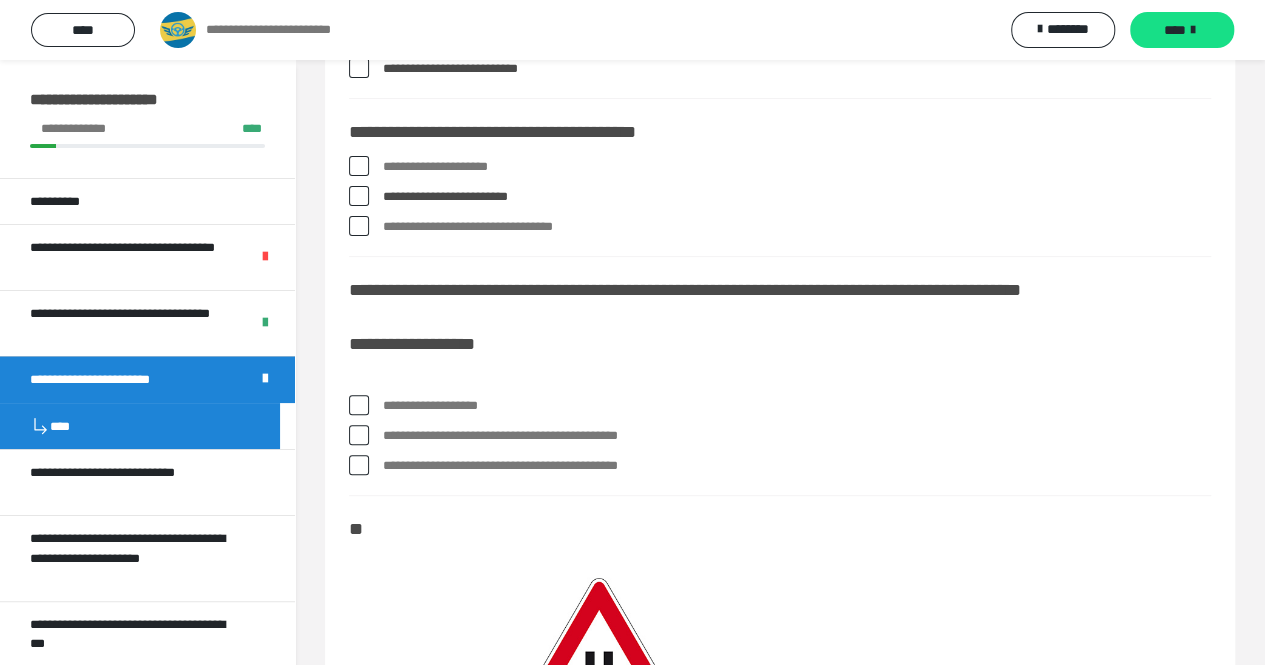 click on "**********" at bounding box center (115, 380) 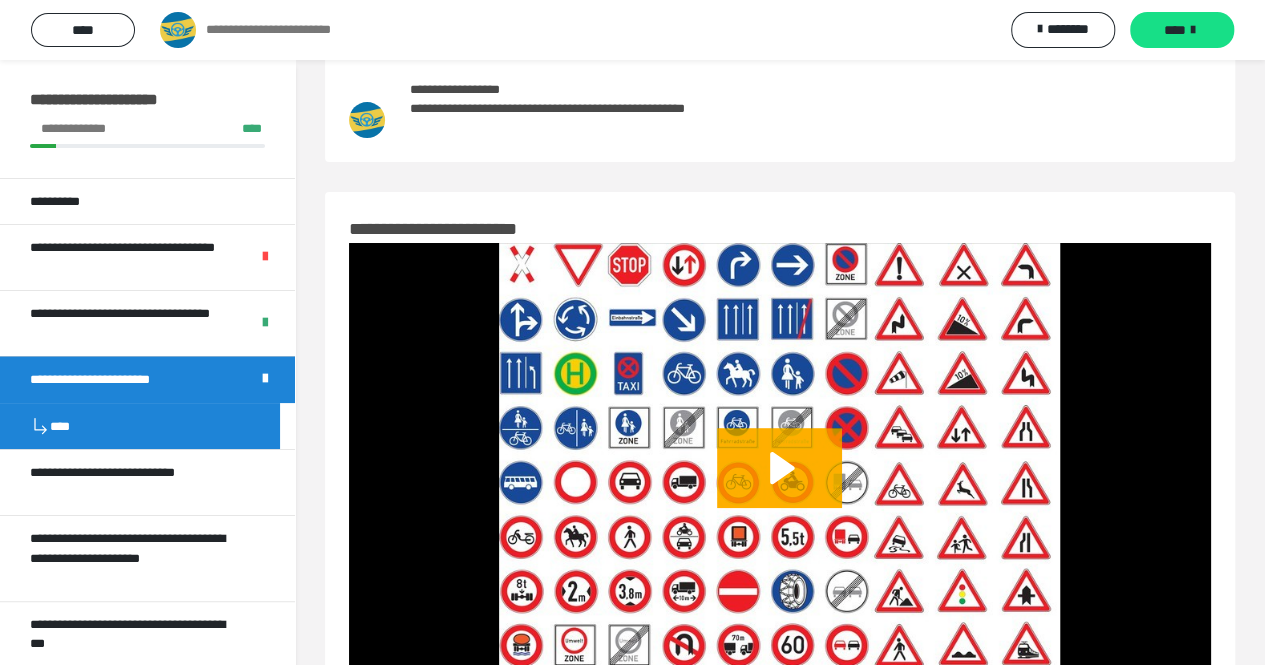 scroll, scrollTop: 264, scrollLeft: 0, axis: vertical 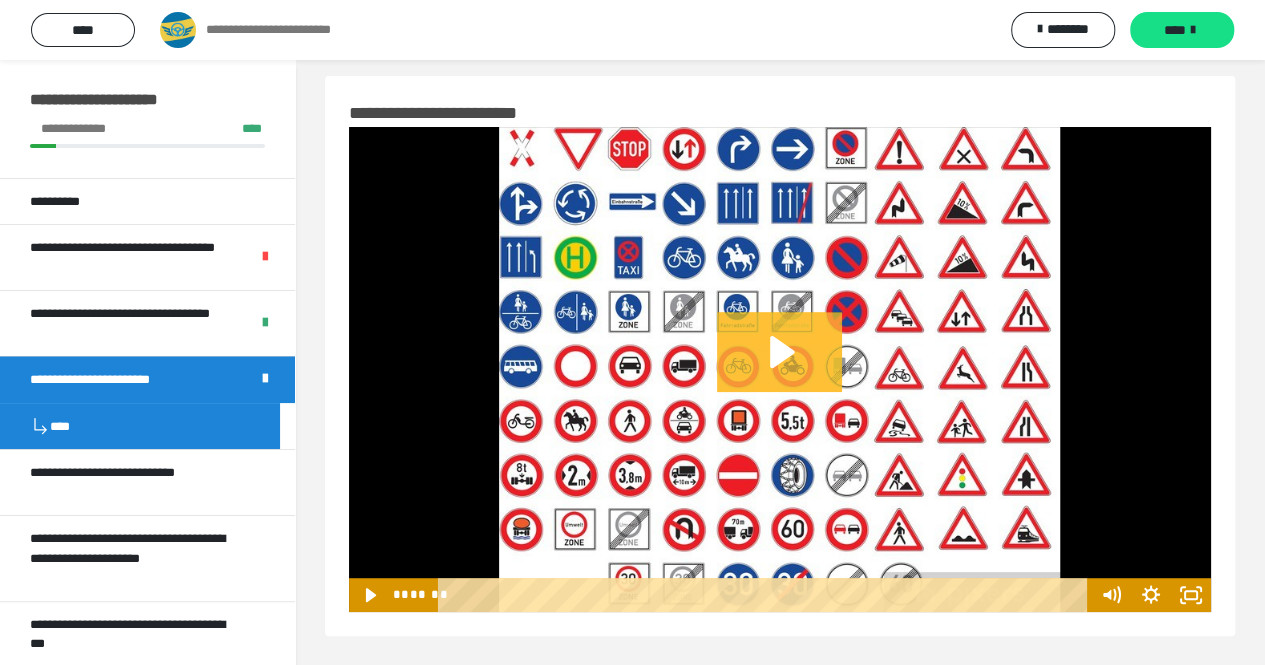 click 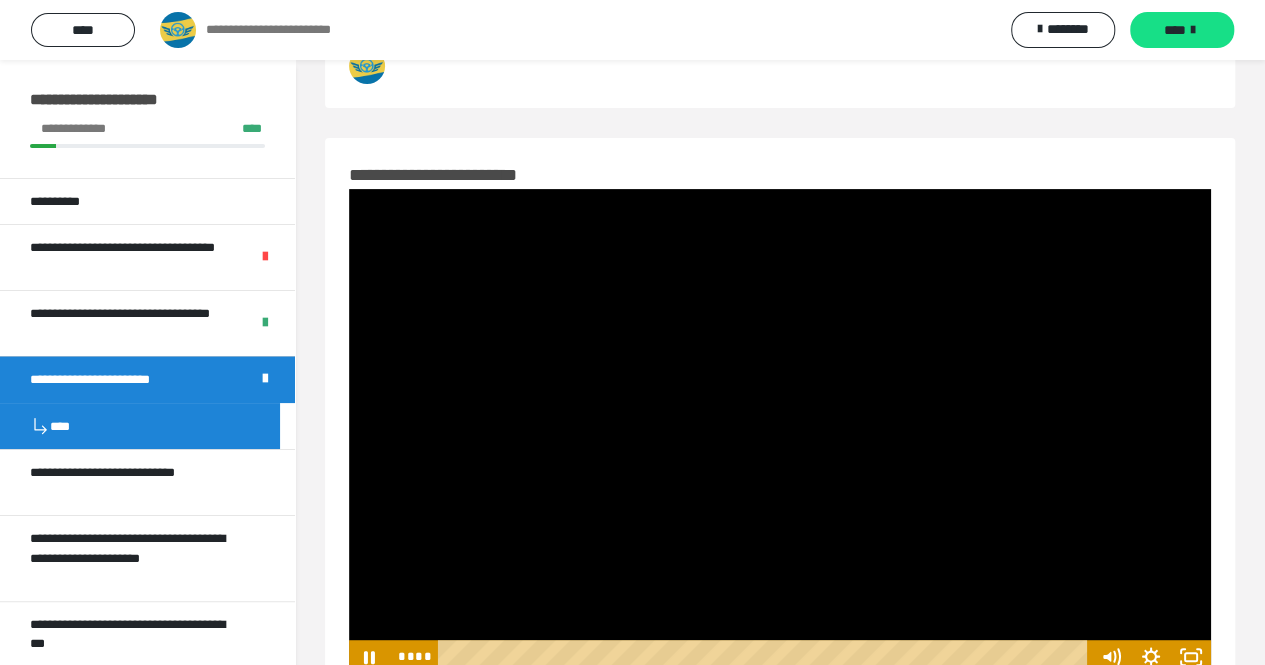 scroll, scrollTop: 232, scrollLeft: 0, axis: vertical 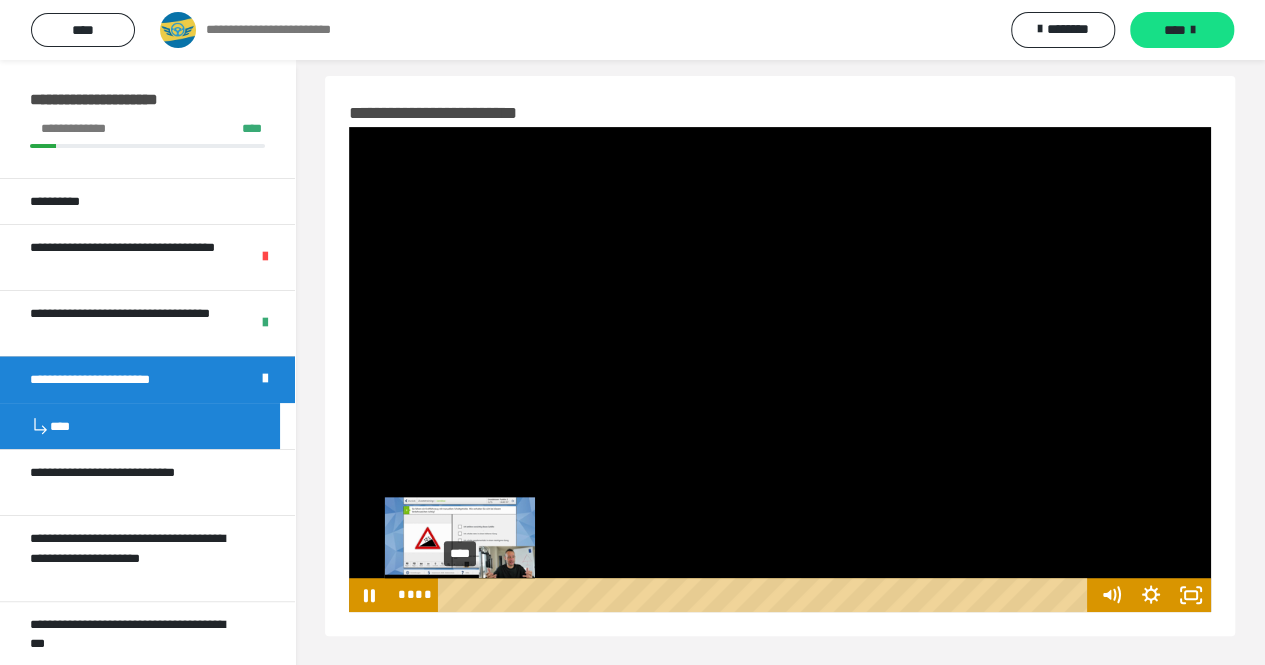 click at bounding box center [459, 594] 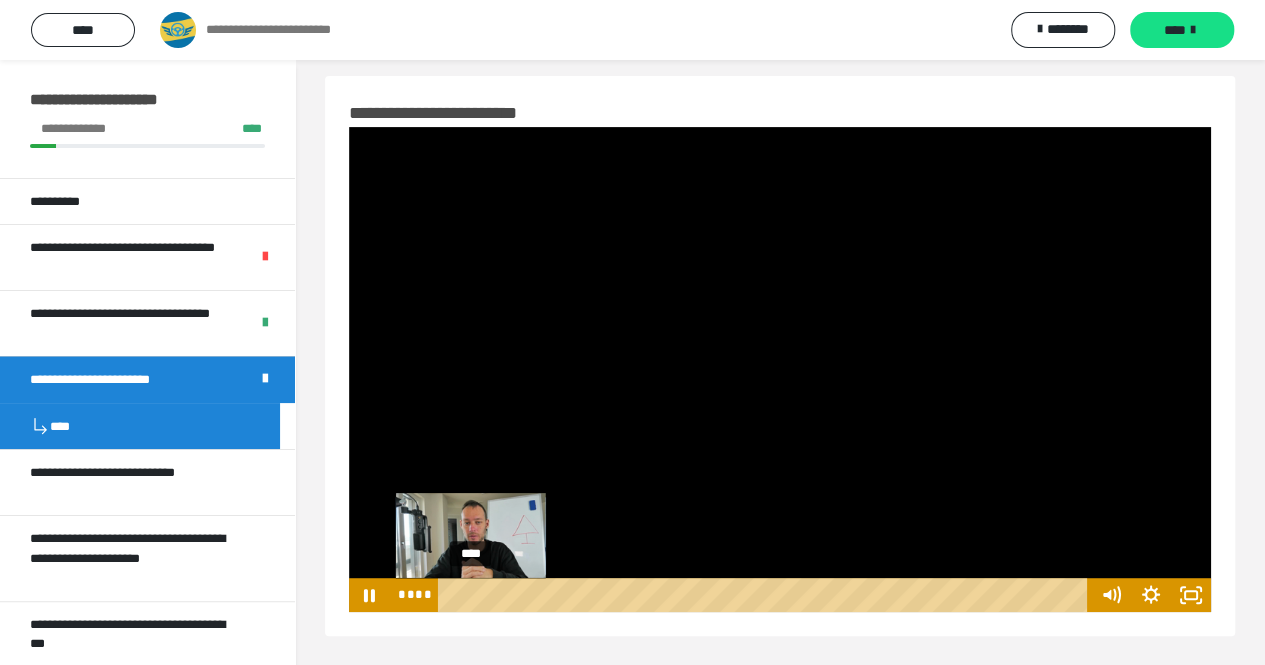 click on "****" at bounding box center [766, 595] 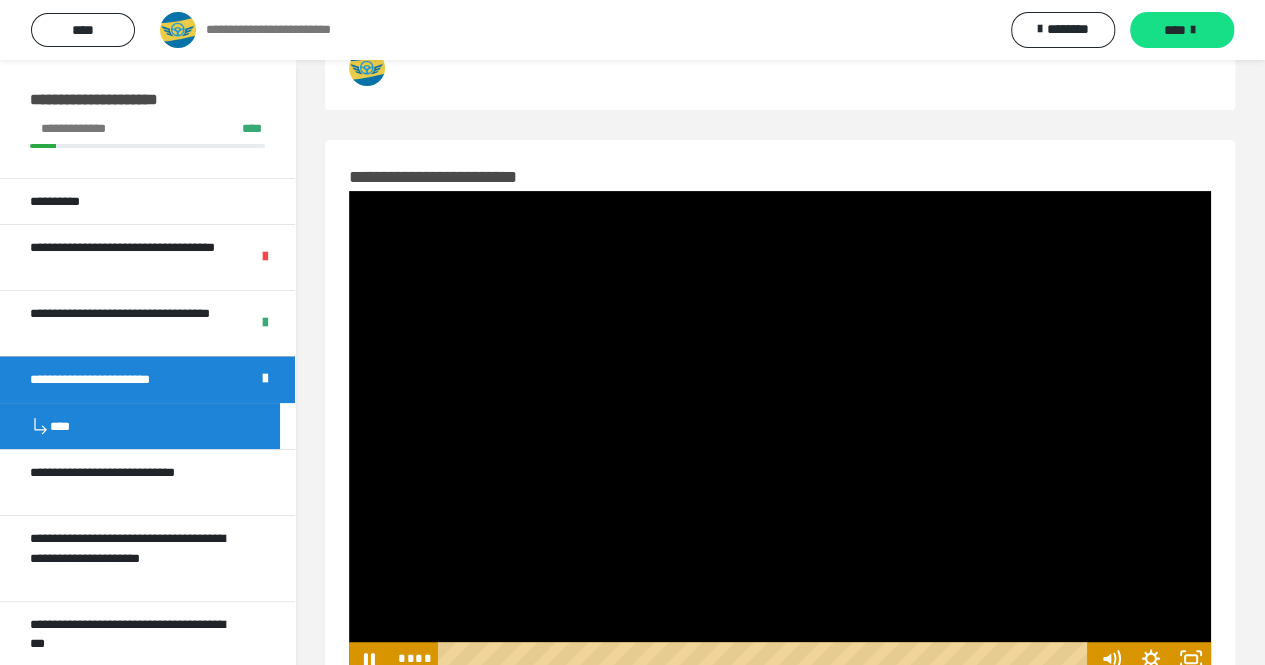 scroll, scrollTop: 264, scrollLeft: 0, axis: vertical 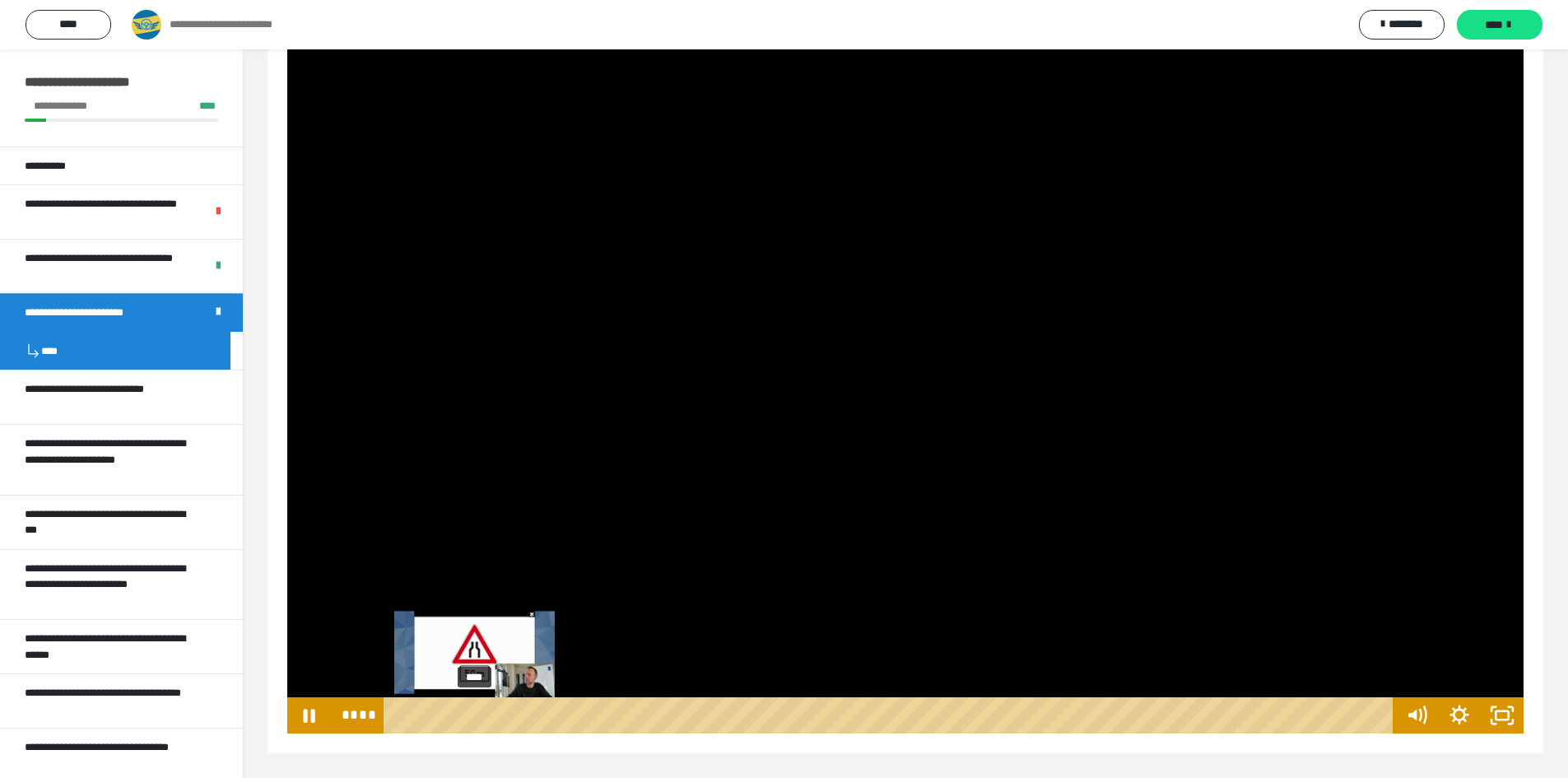 click on "****" at bounding box center [891, 715] 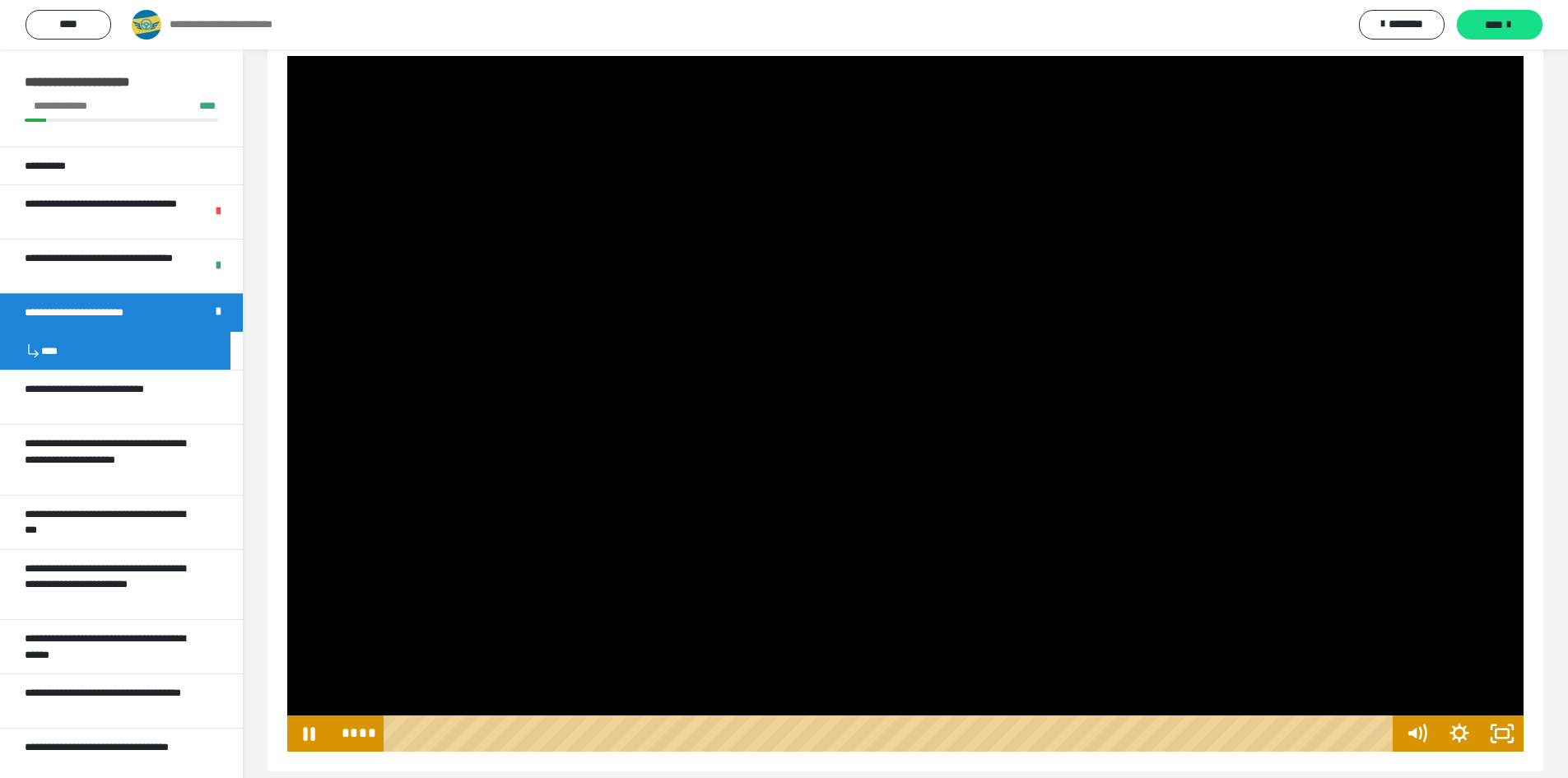 scroll, scrollTop: 284, scrollLeft: 0, axis: vertical 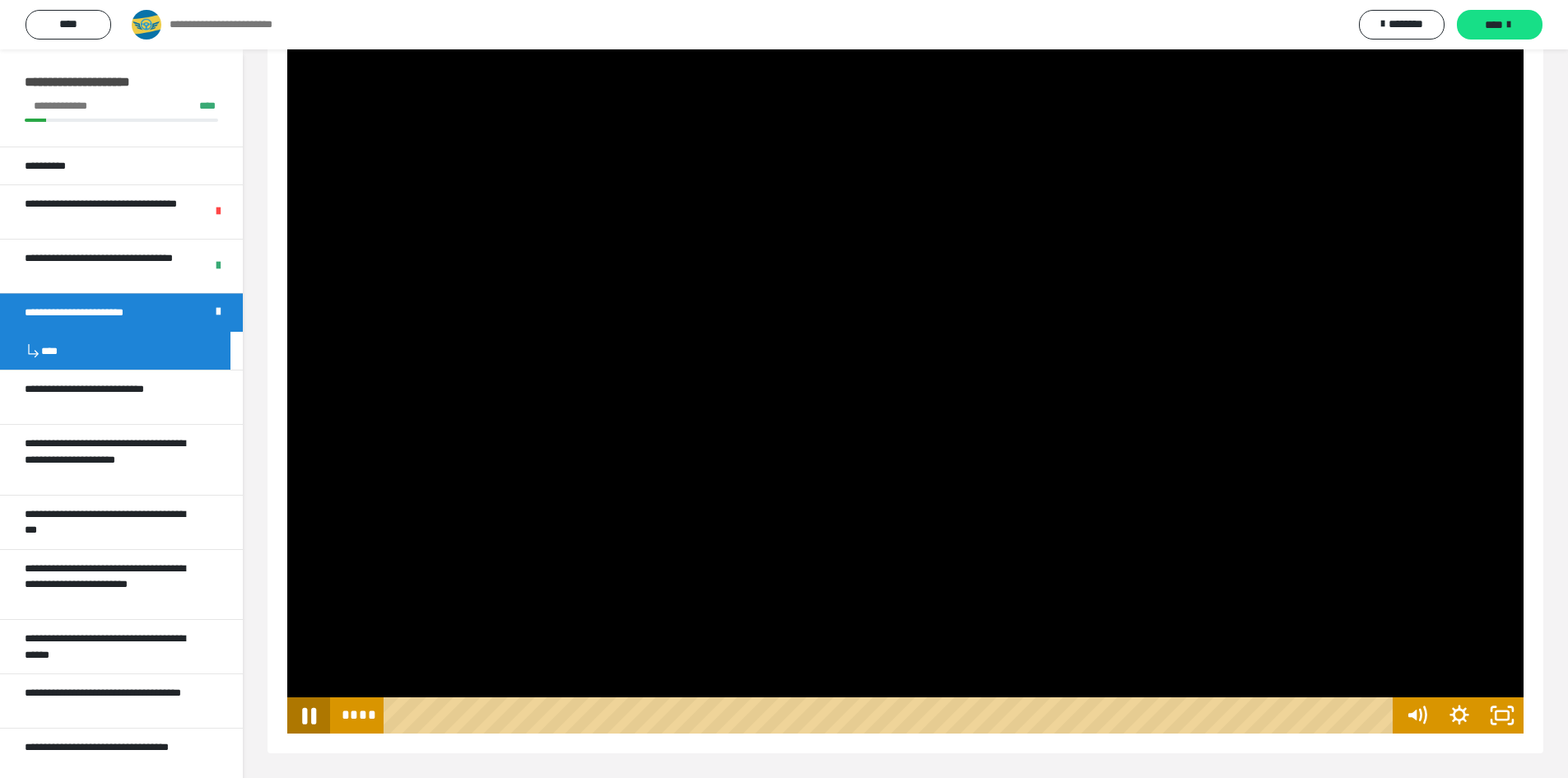 click 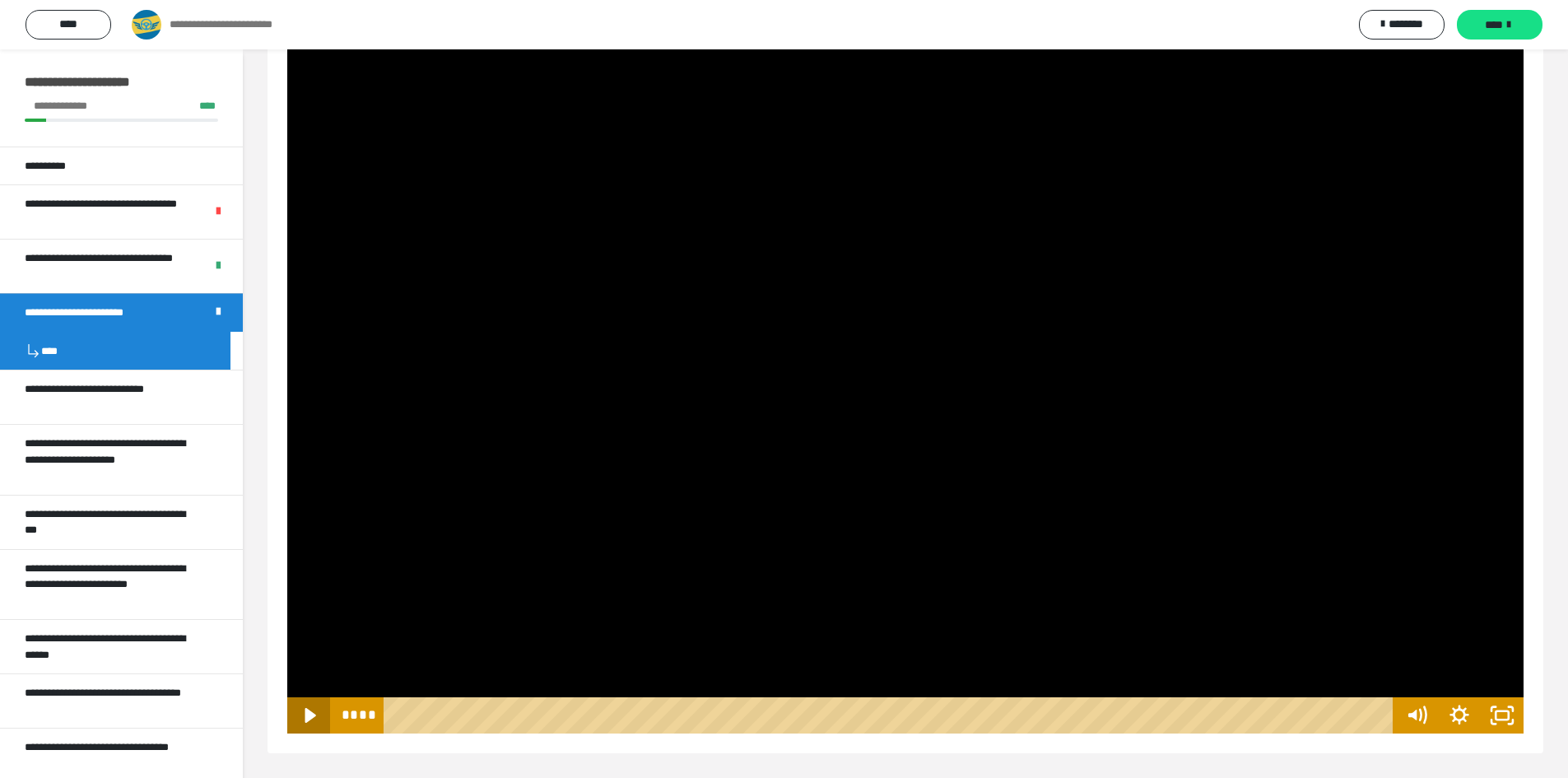 click 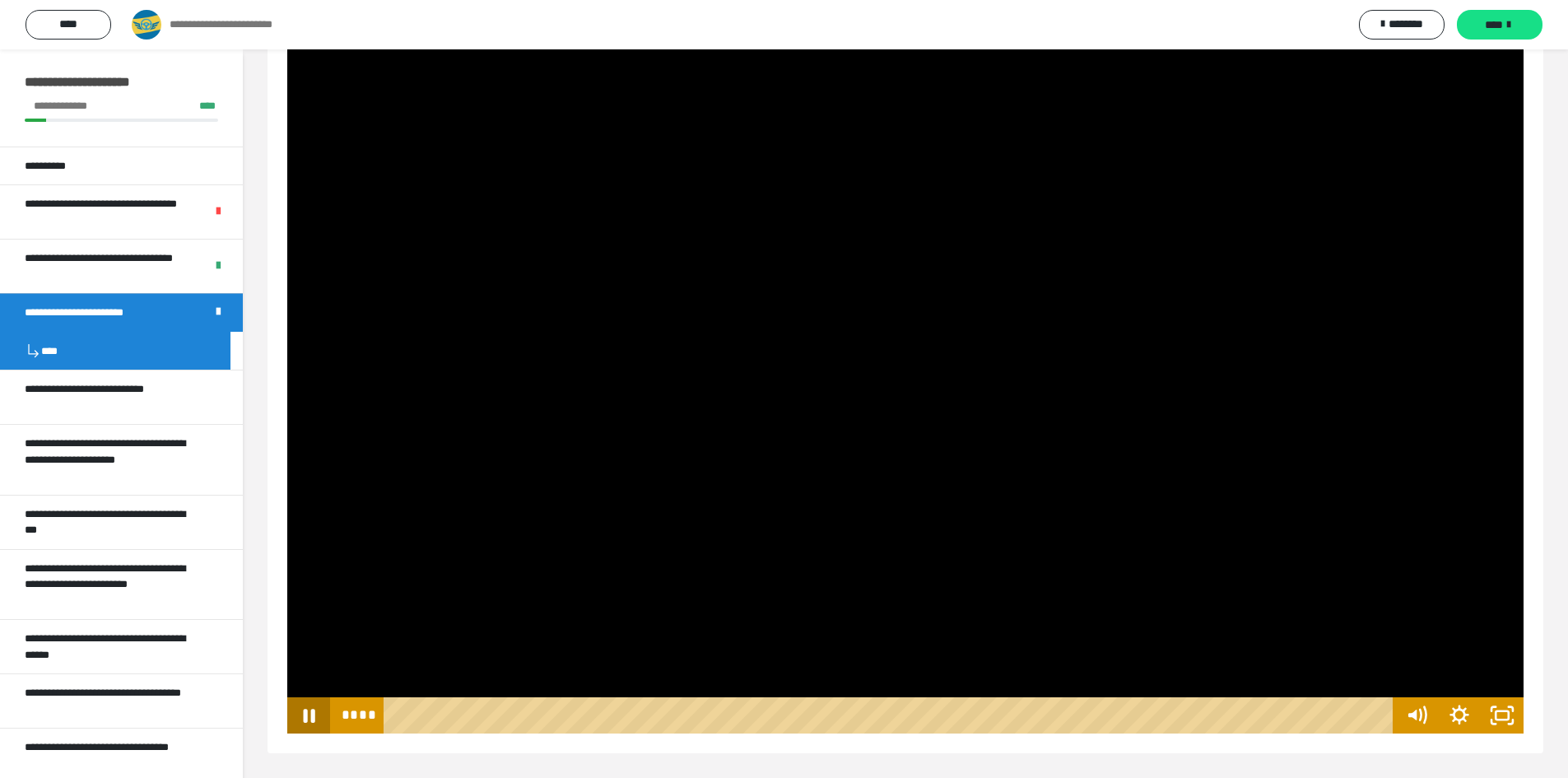 click 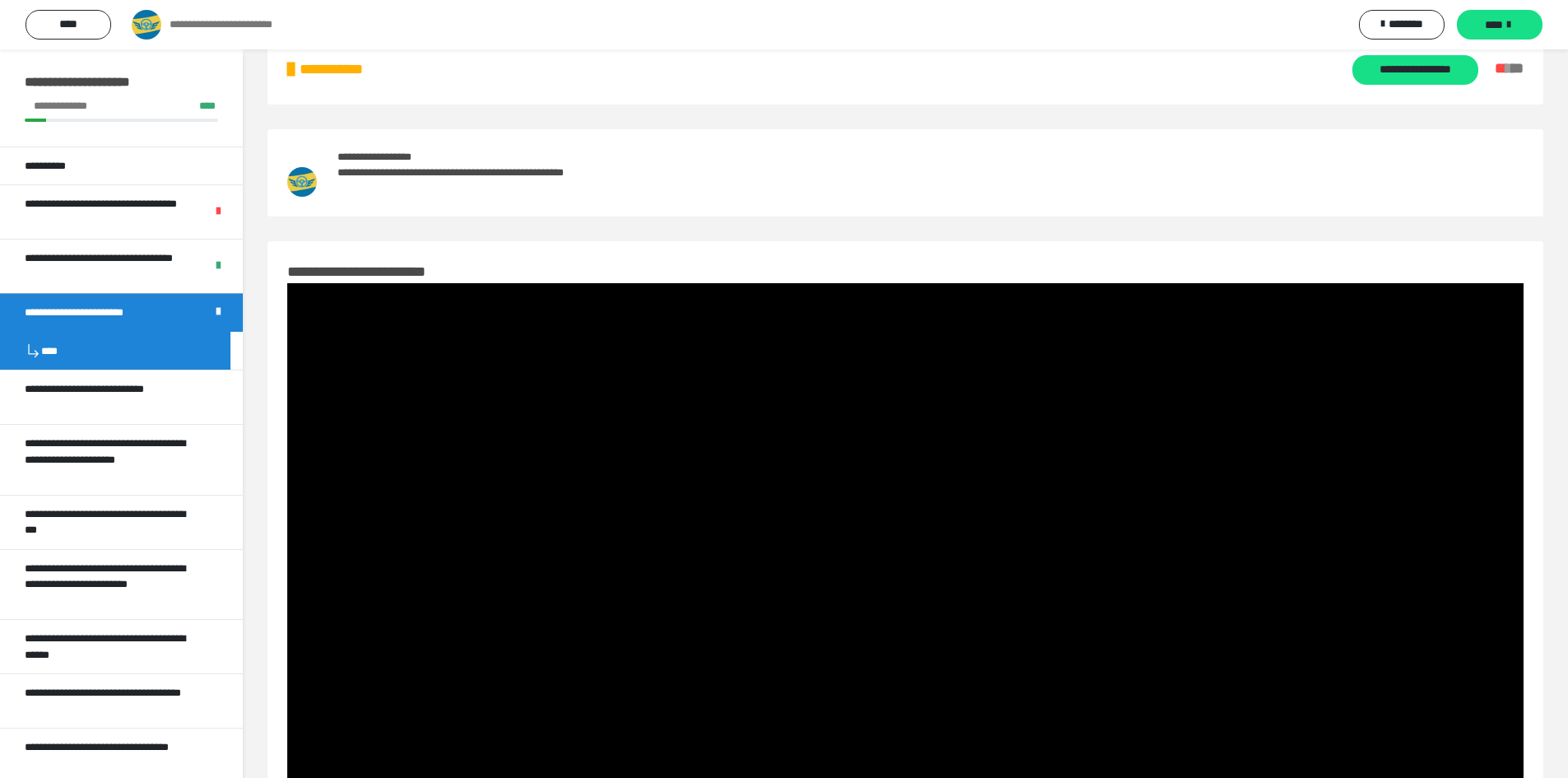 scroll, scrollTop: 37, scrollLeft: 0, axis: vertical 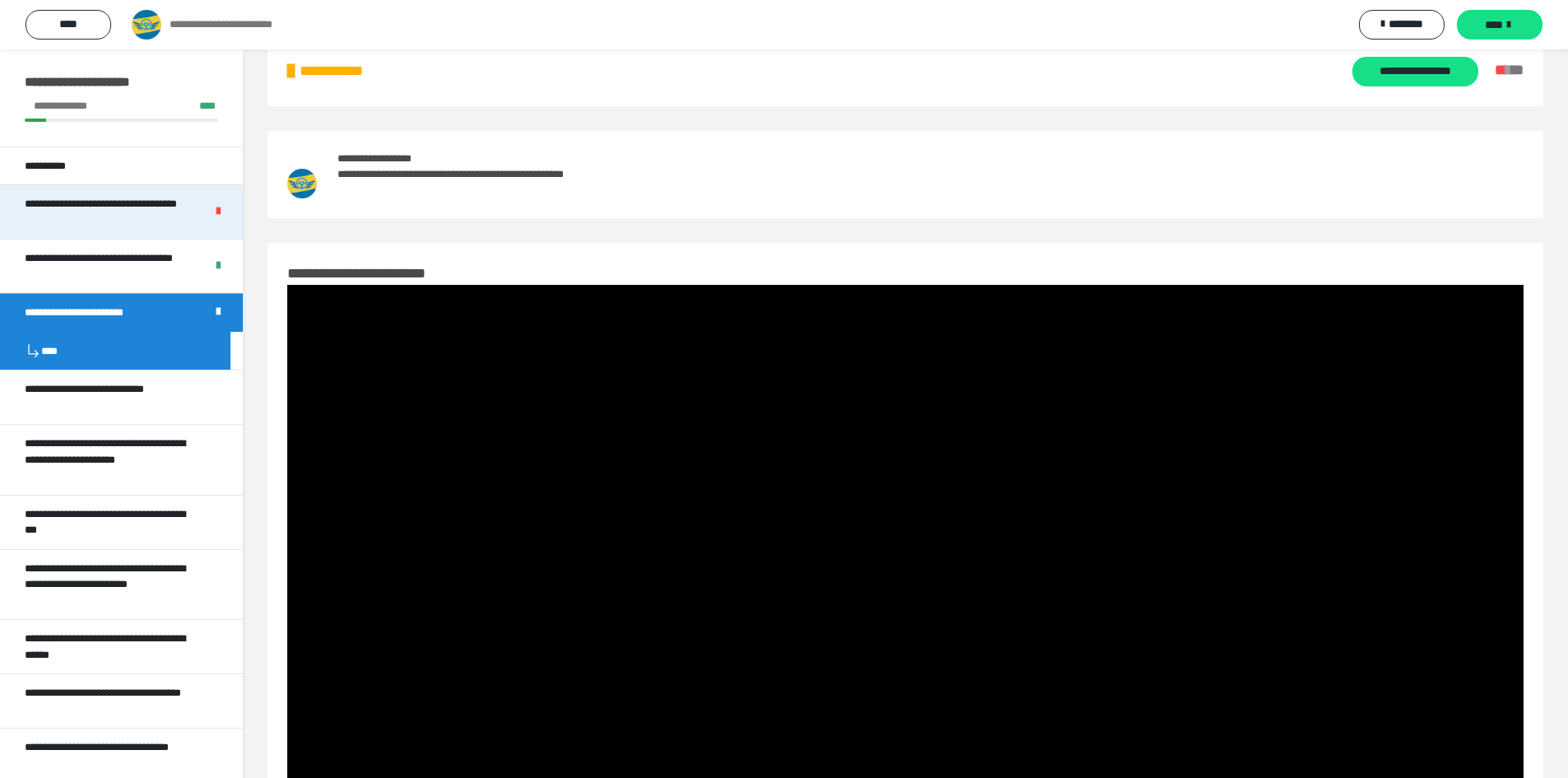 click on "**********" at bounding box center (102, 212) 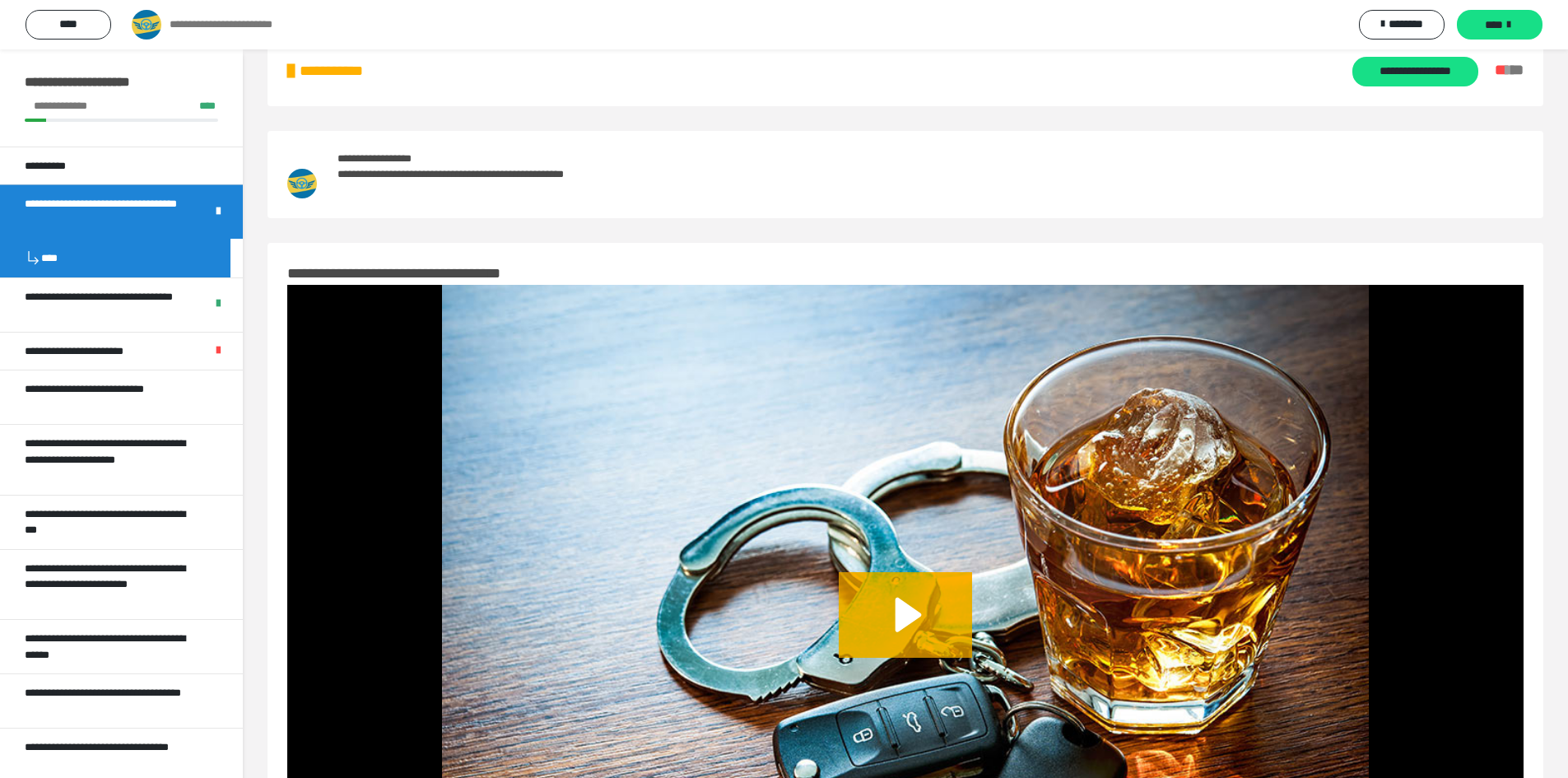 scroll, scrollTop: 0, scrollLeft: 0, axis: both 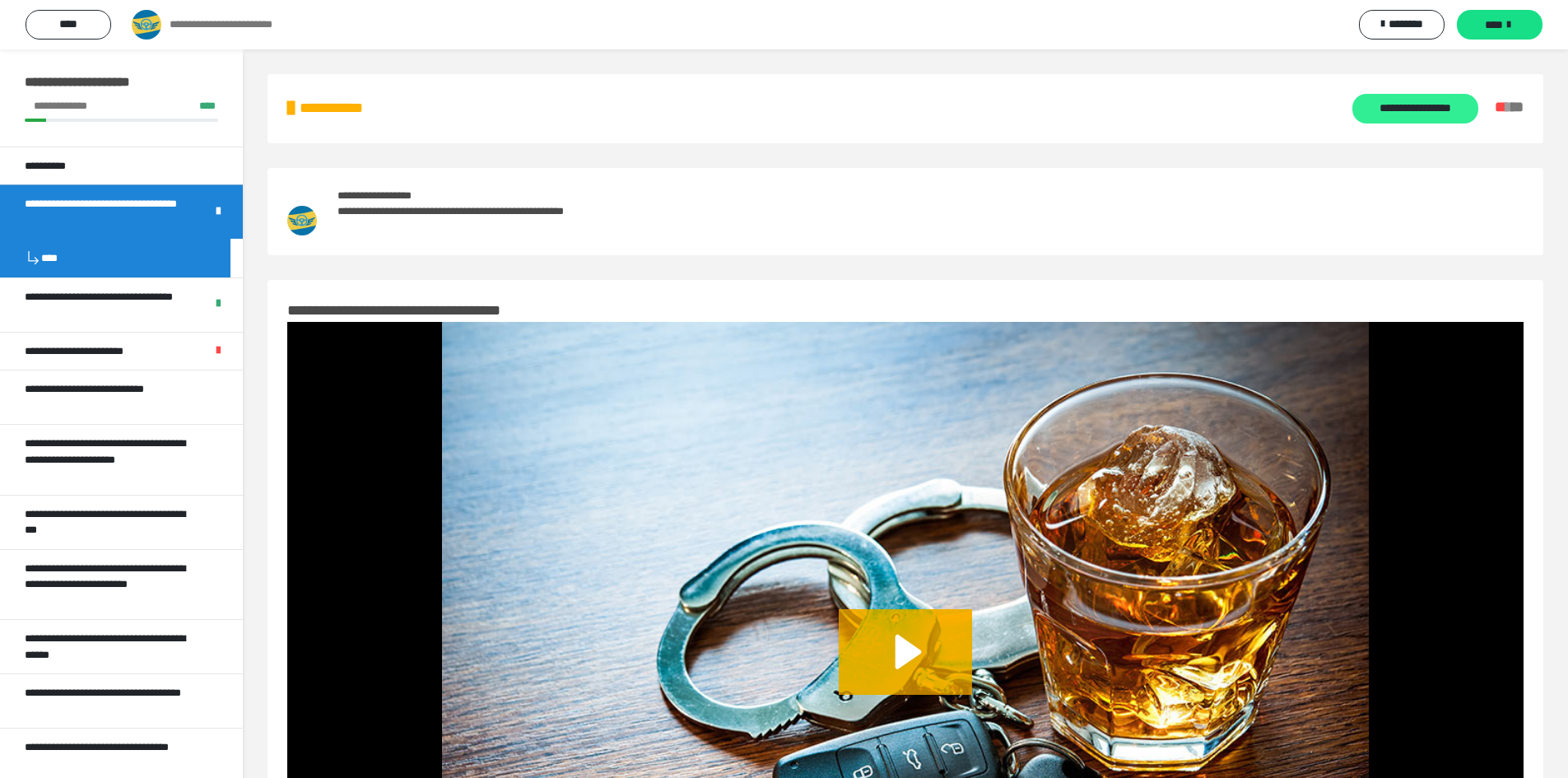 click on "**********" at bounding box center [1415, 109] 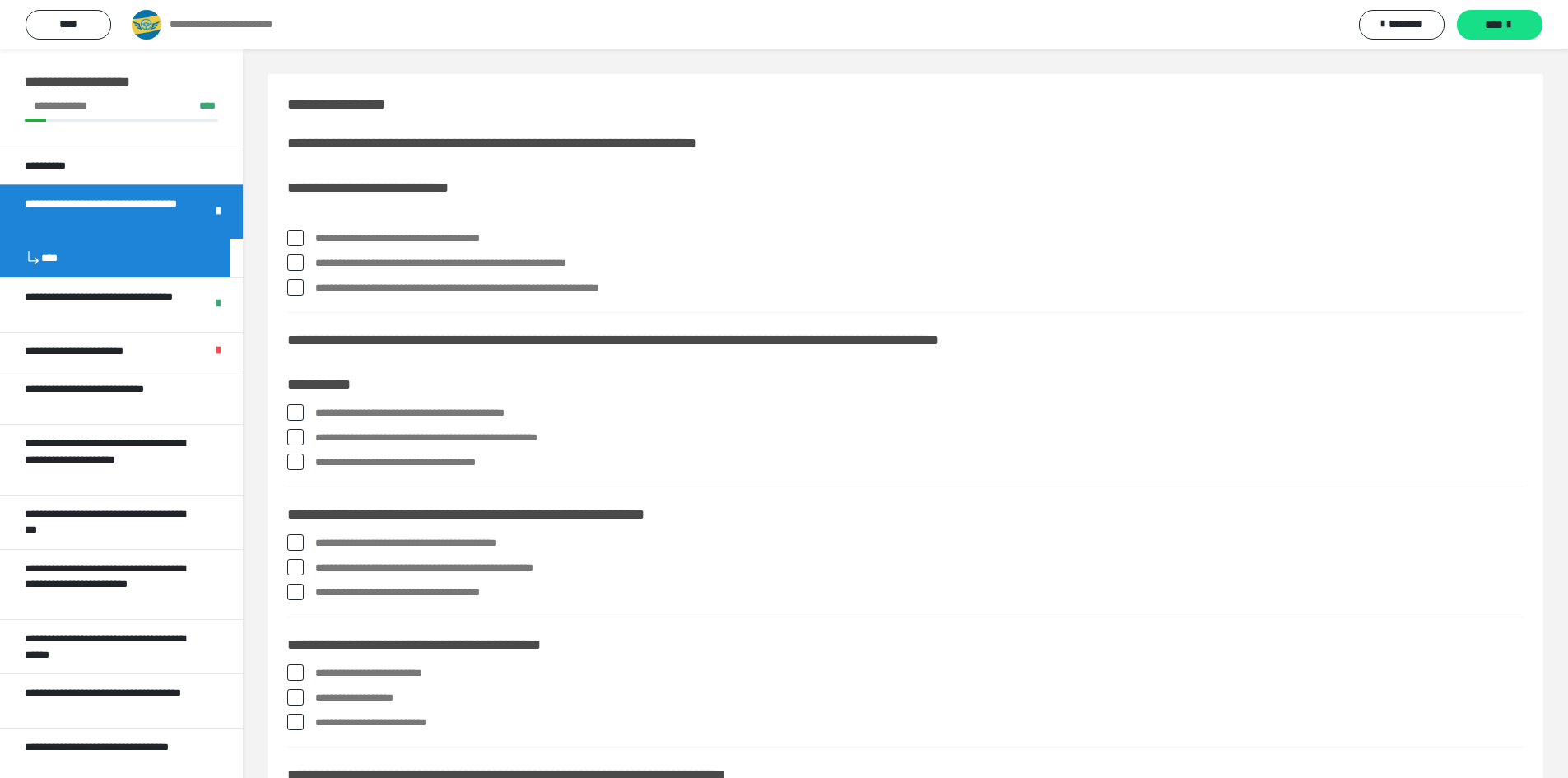 click at bounding box center [295, 238] 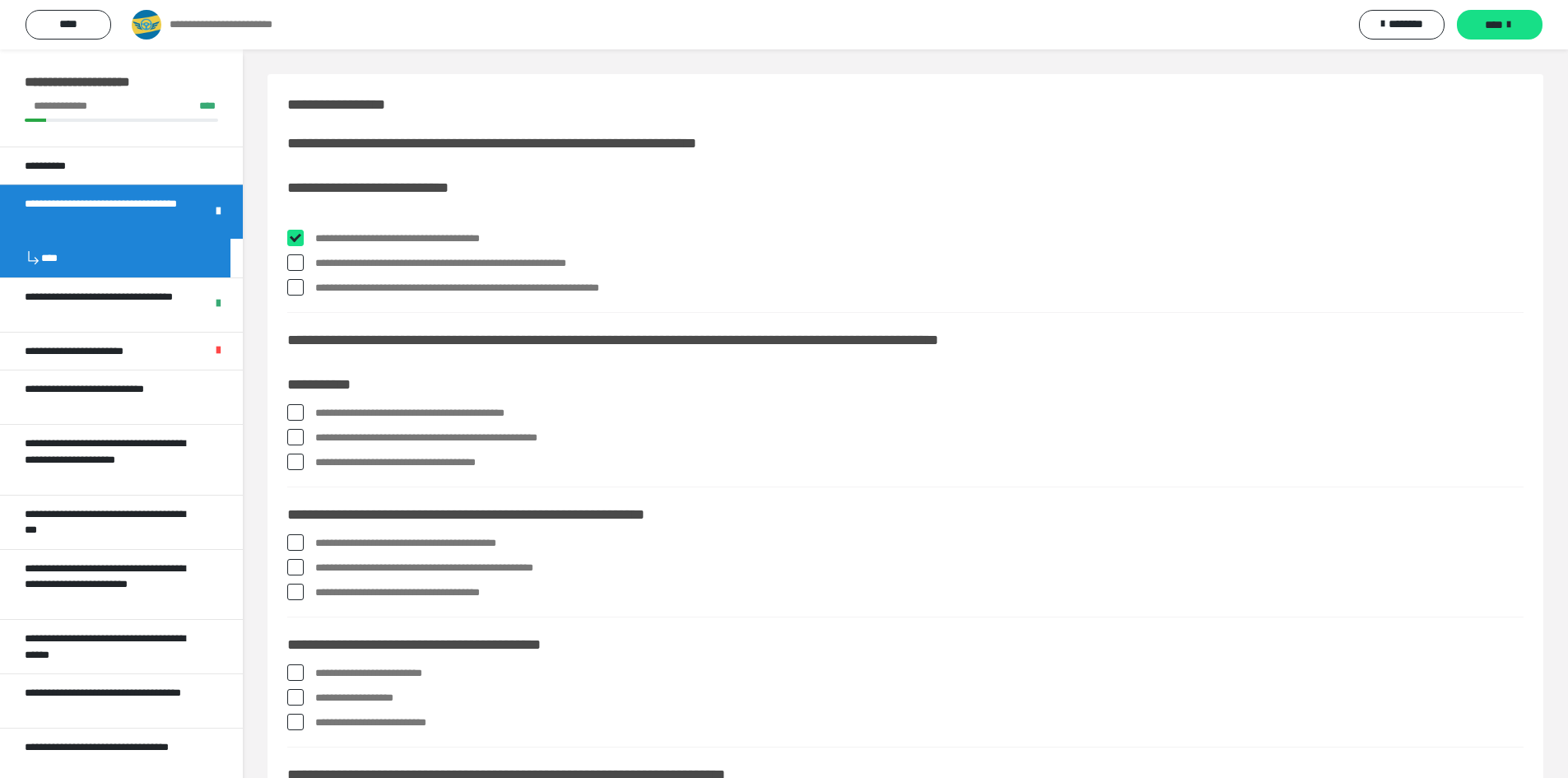 checkbox on "****" 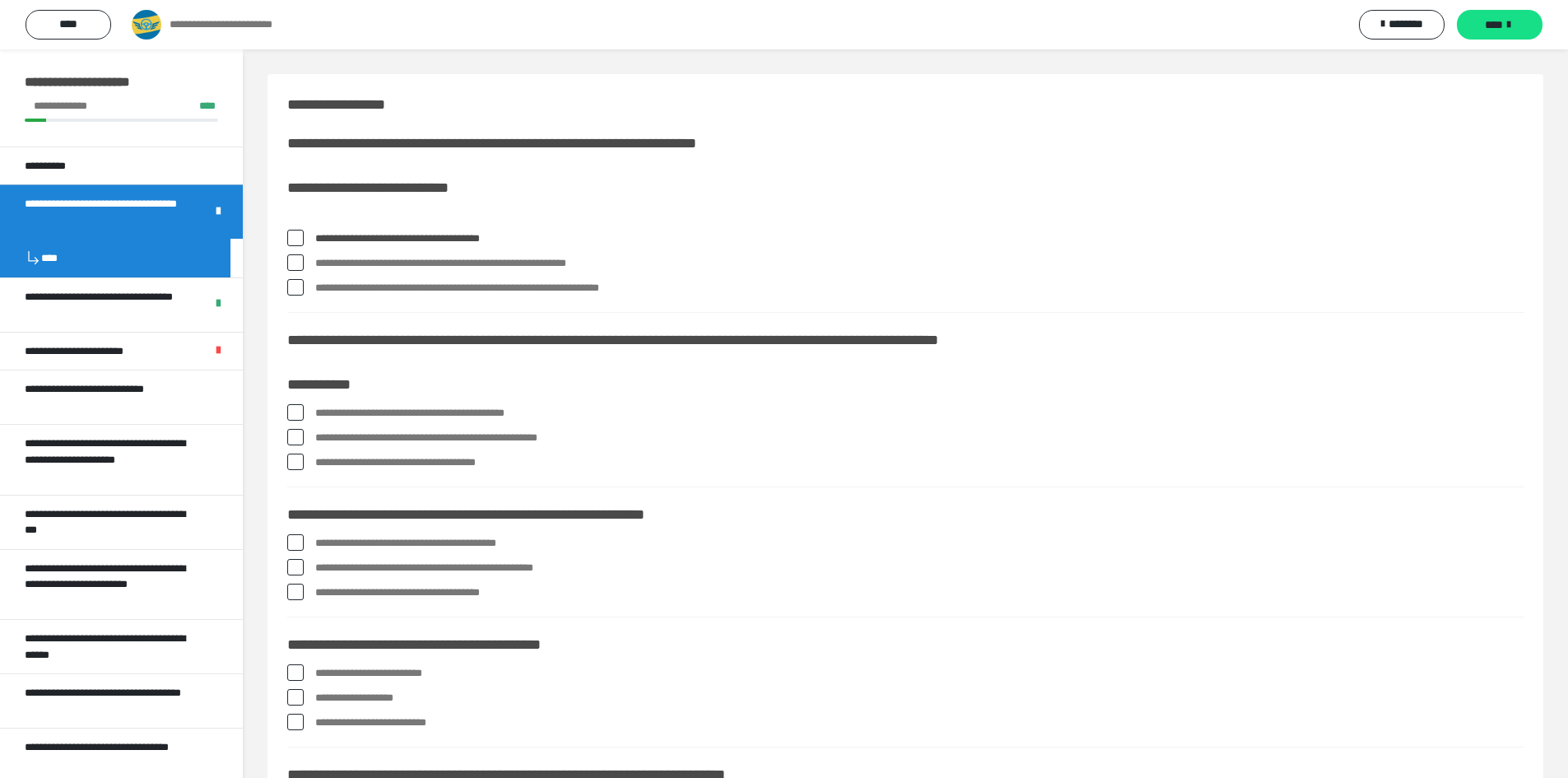 click at bounding box center [295, 287] 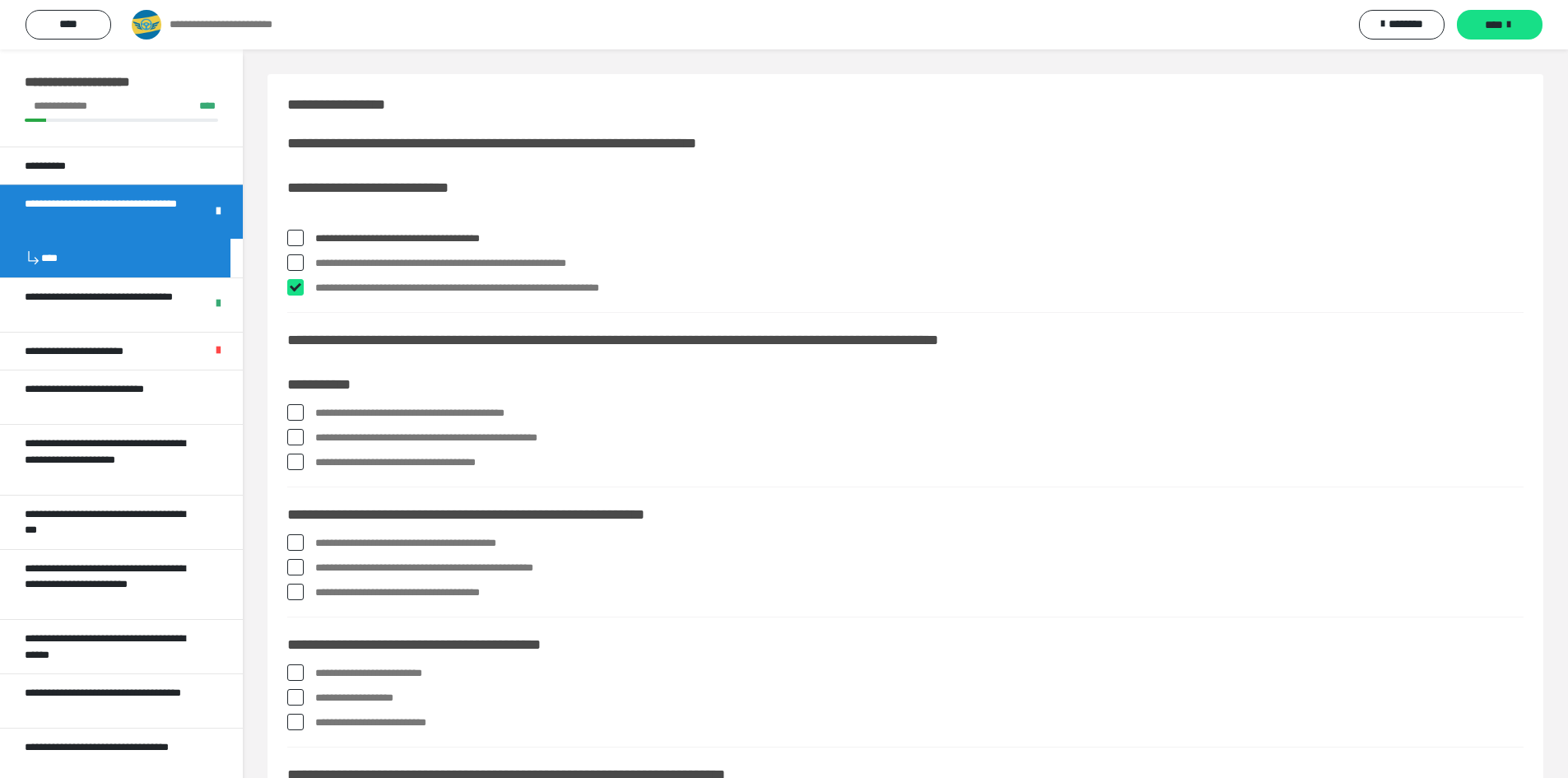 checkbox on "****" 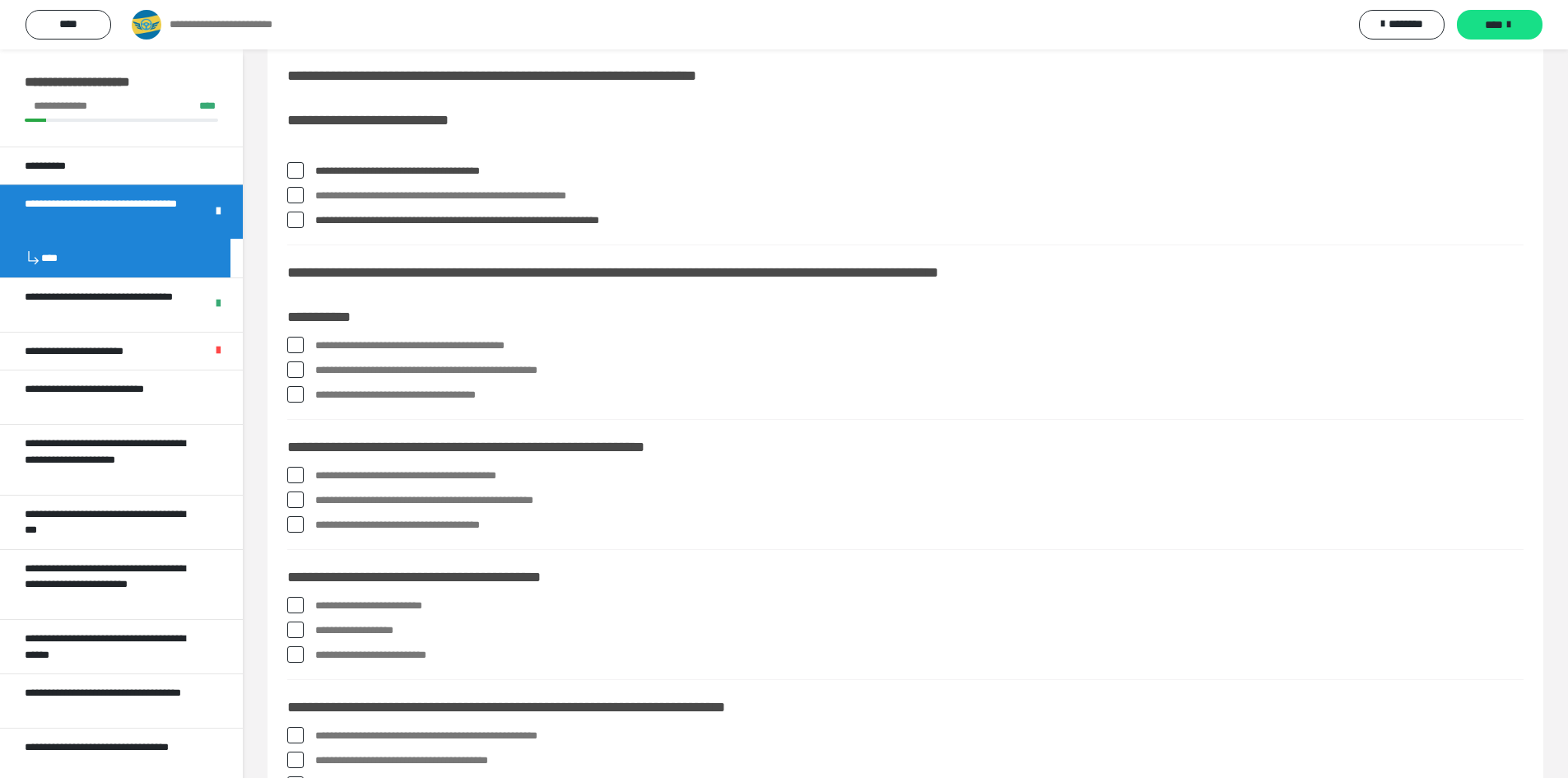 scroll, scrollTop: 165, scrollLeft: 0, axis: vertical 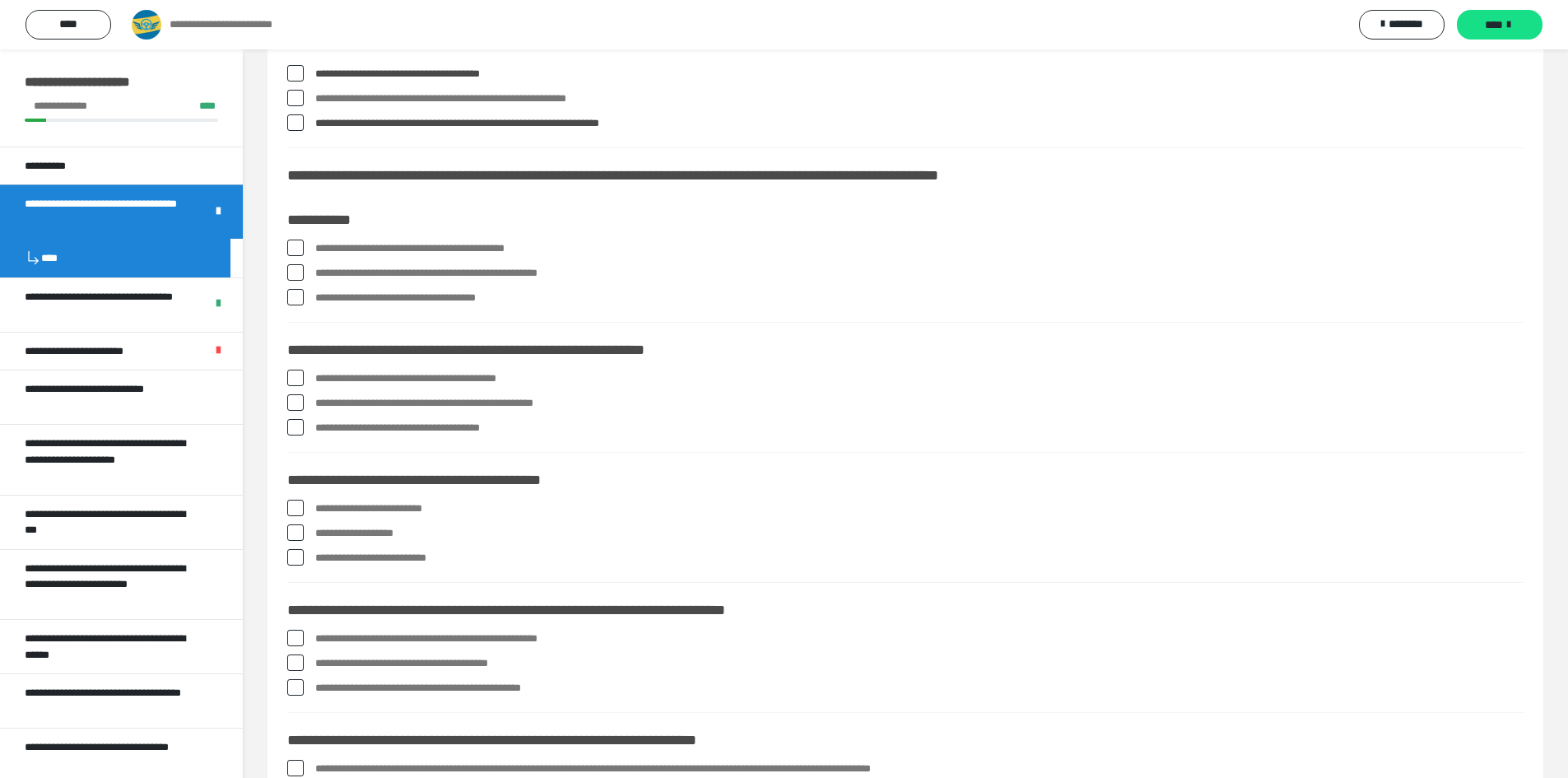 click at bounding box center [295, 248] 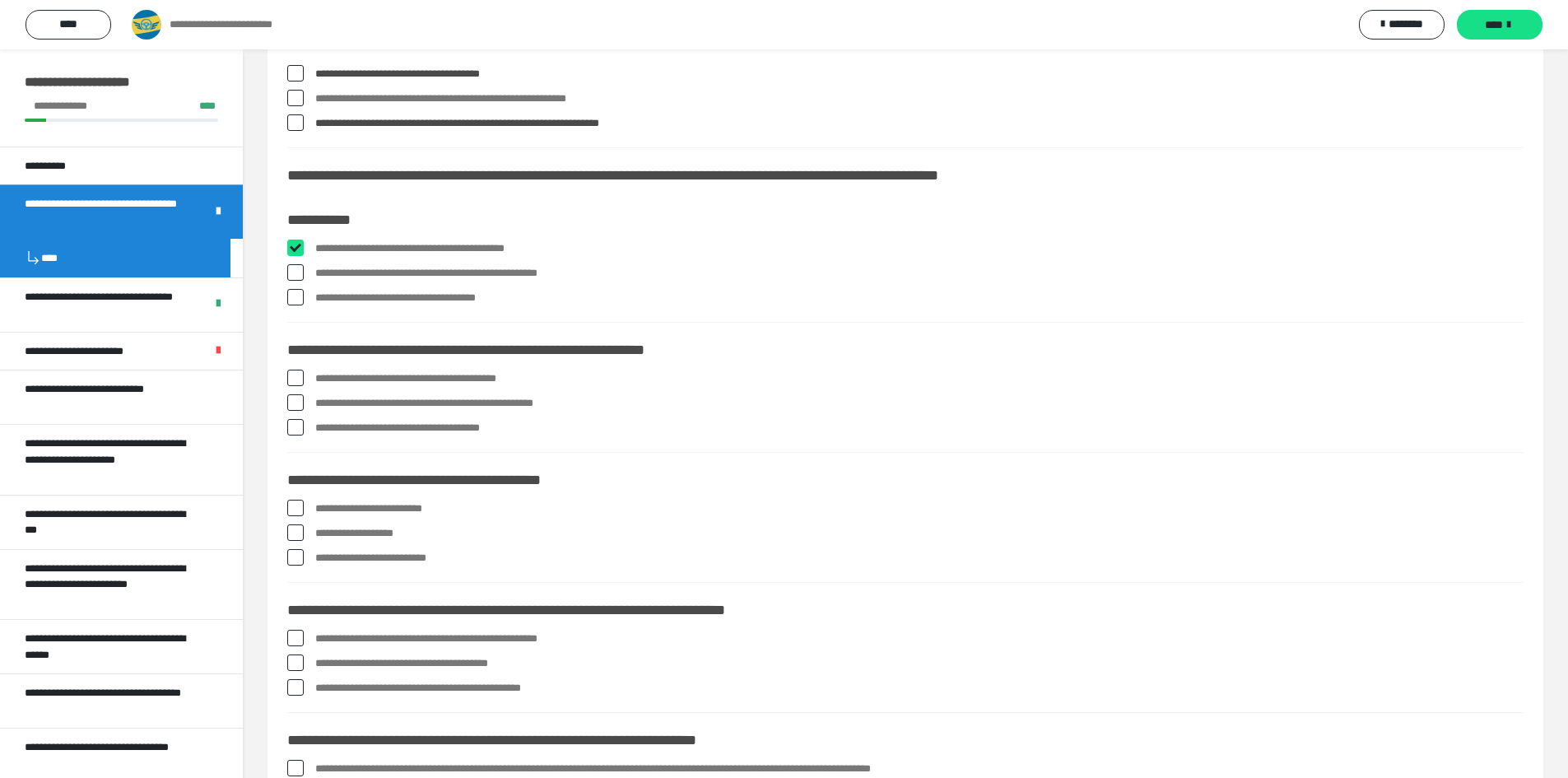 checkbox on "****" 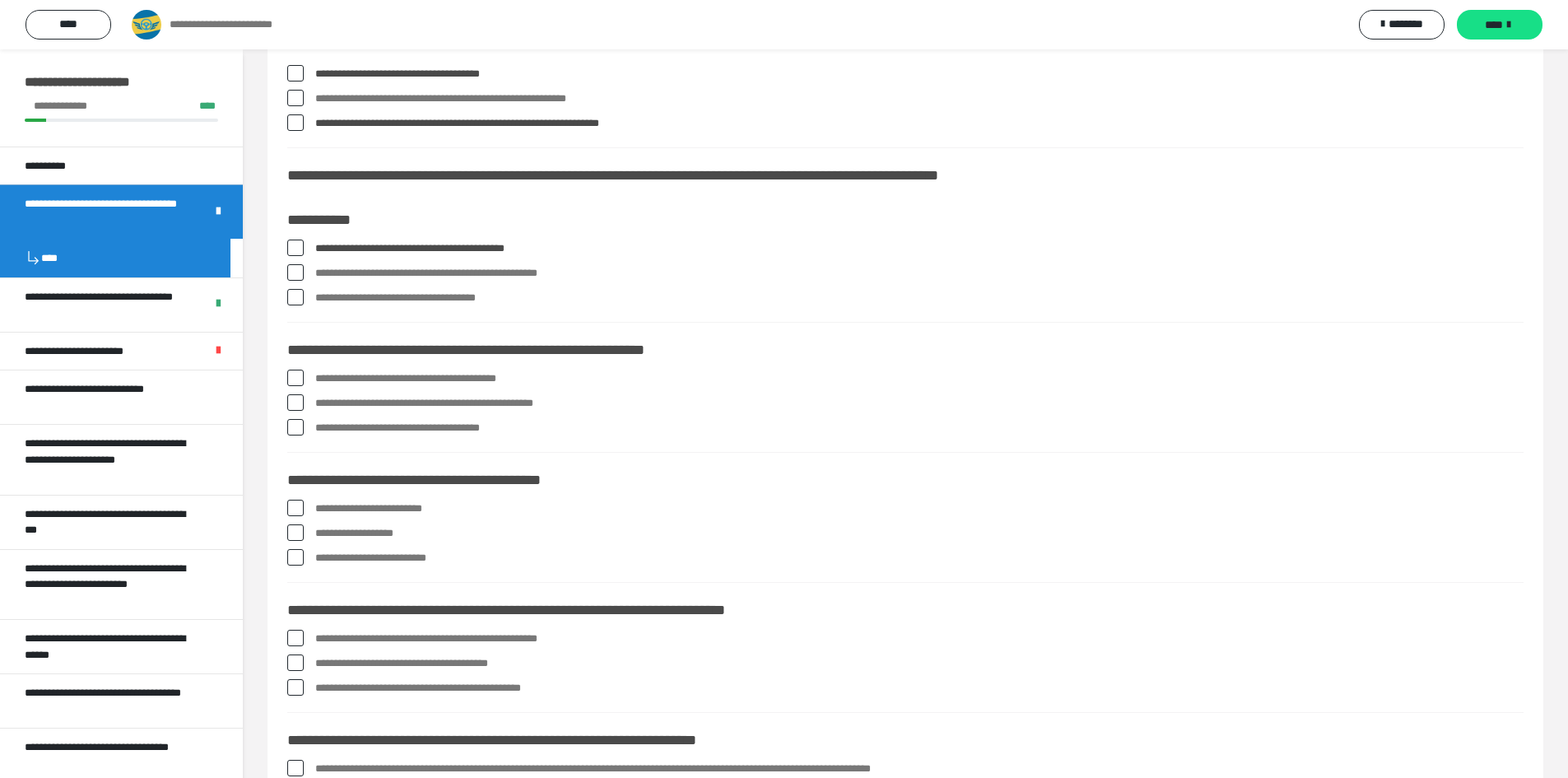 click at bounding box center (295, 273) 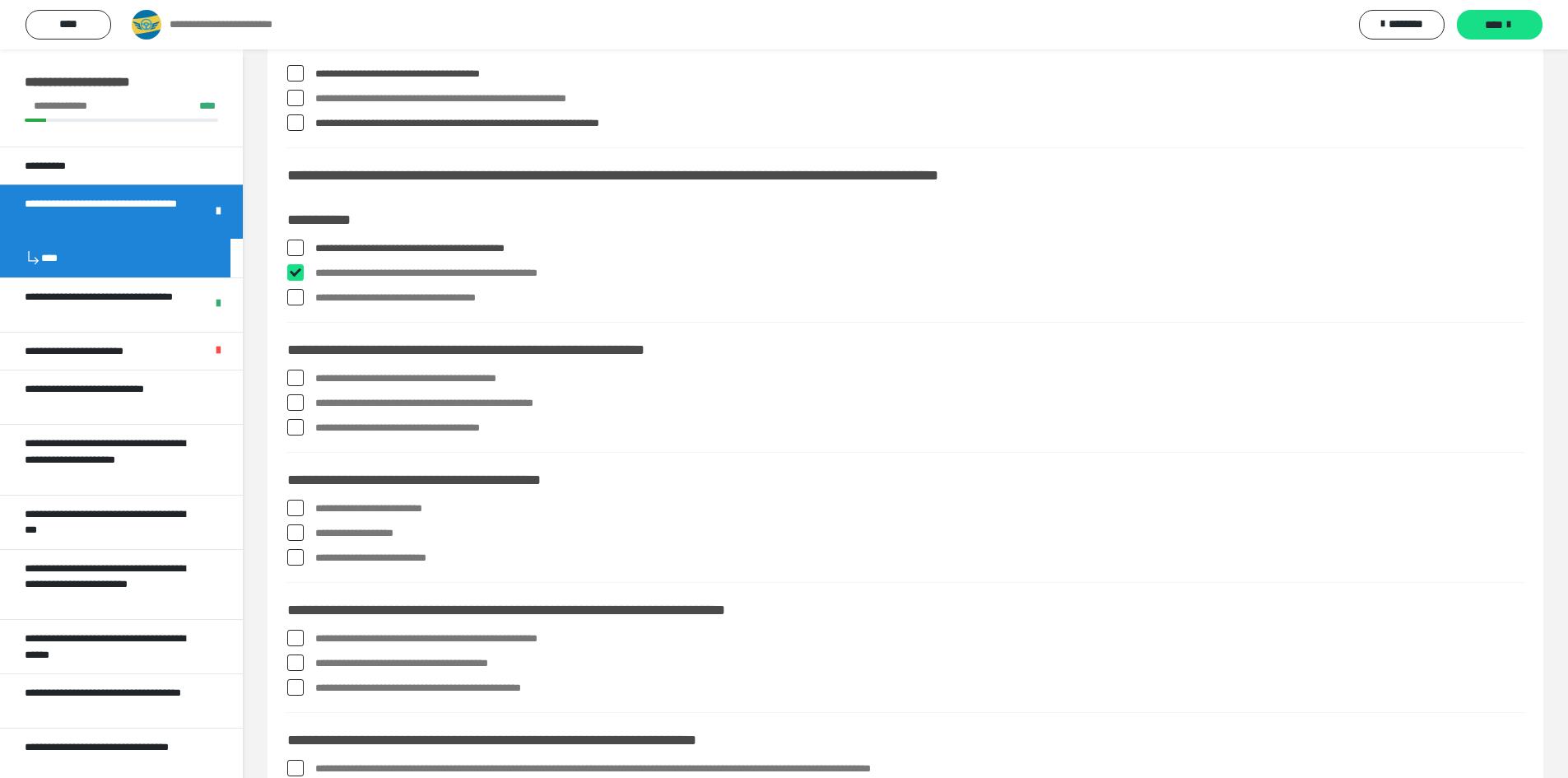 checkbox on "****" 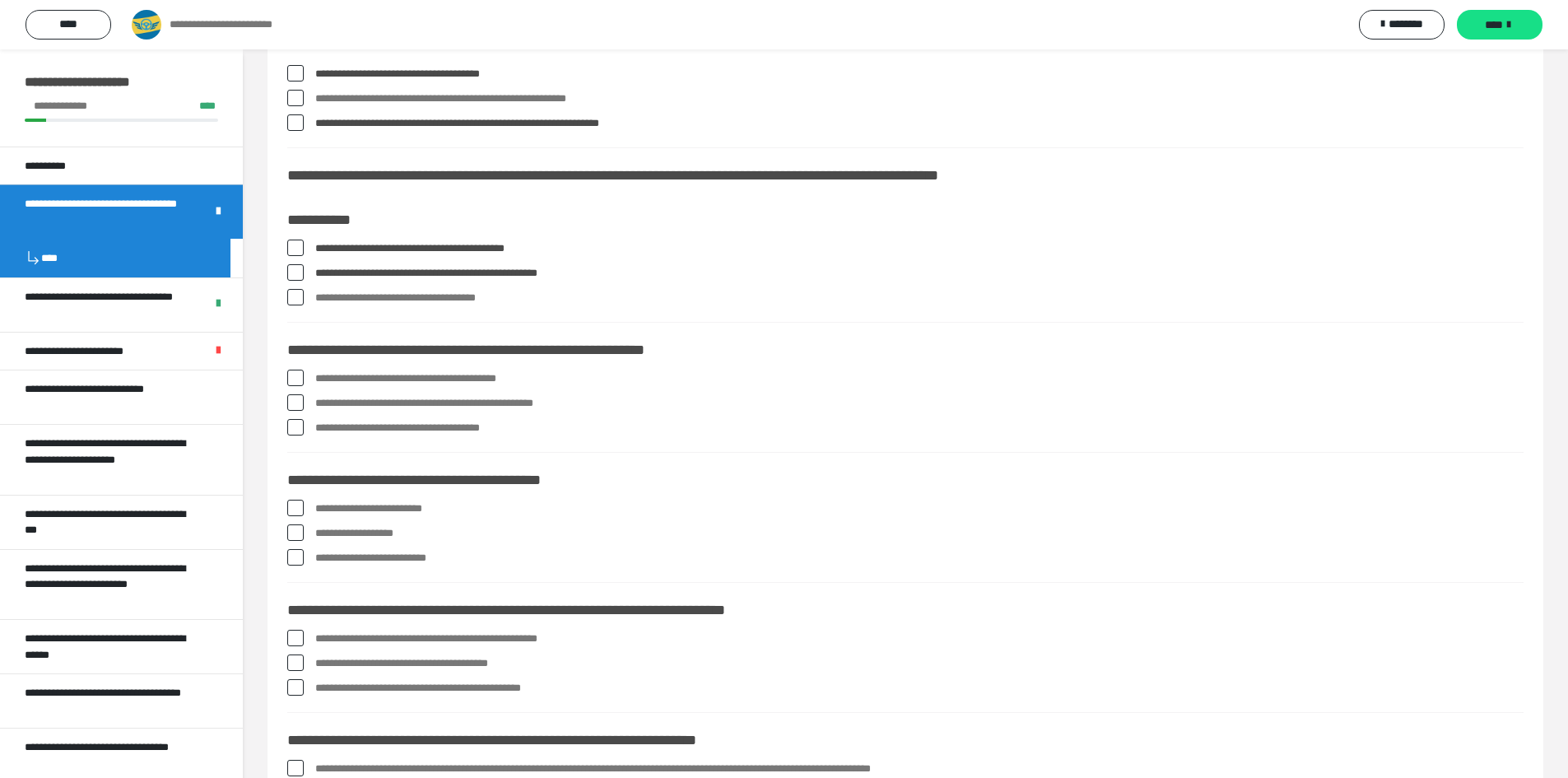 click at bounding box center [295, 297] 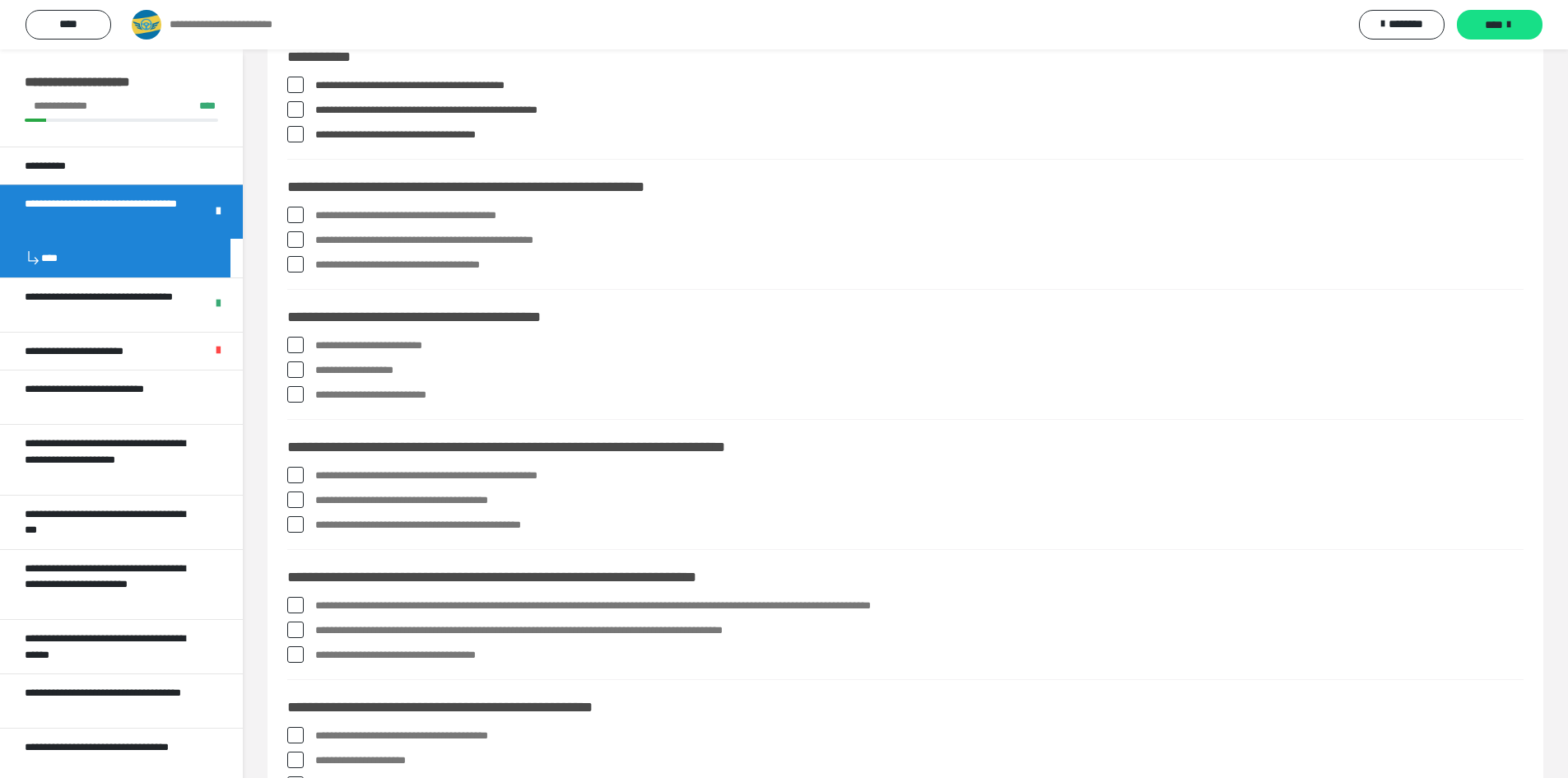 scroll, scrollTop: 329, scrollLeft: 0, axis: vertical 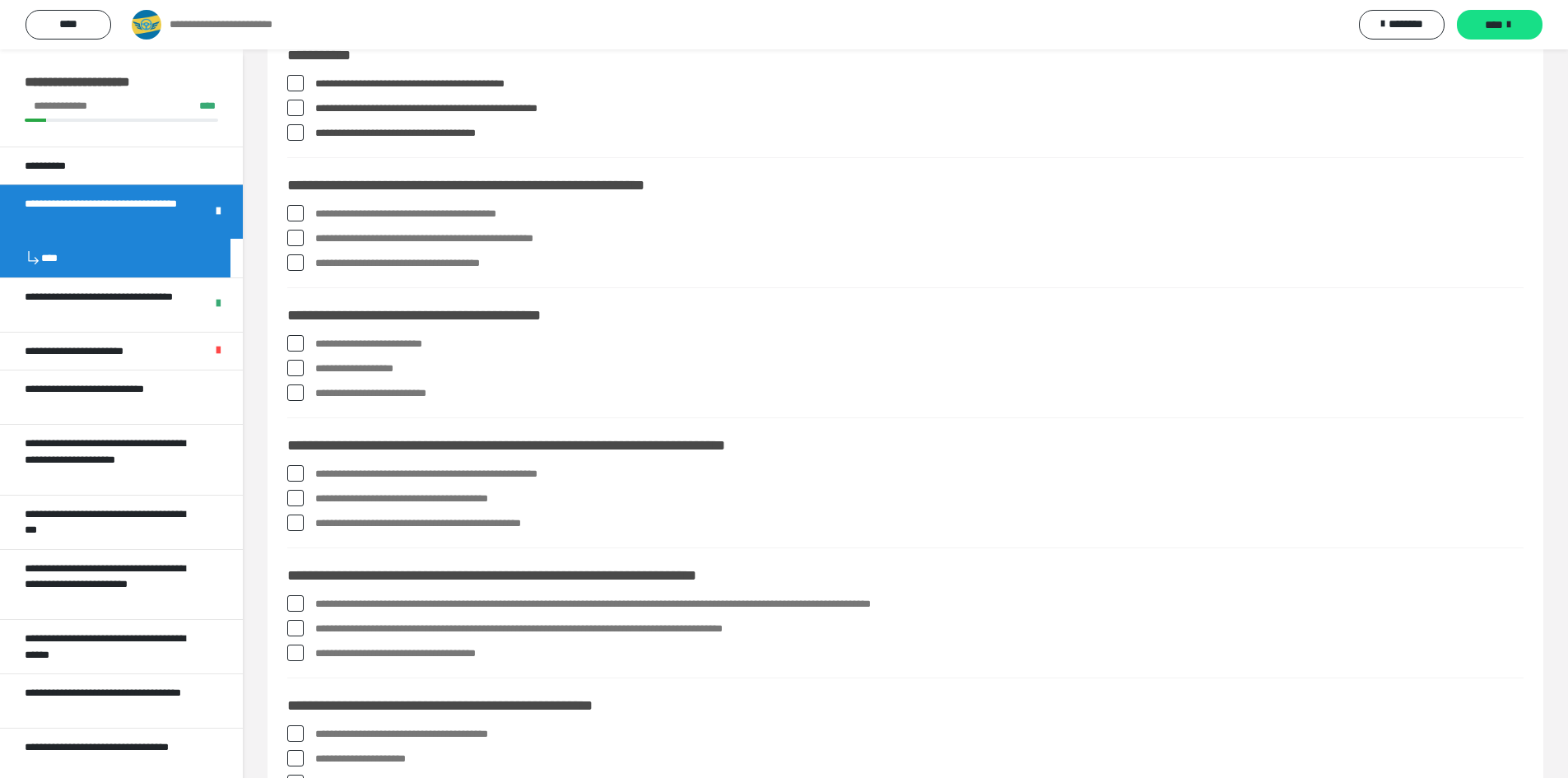 click at bounding box center [295, 213] 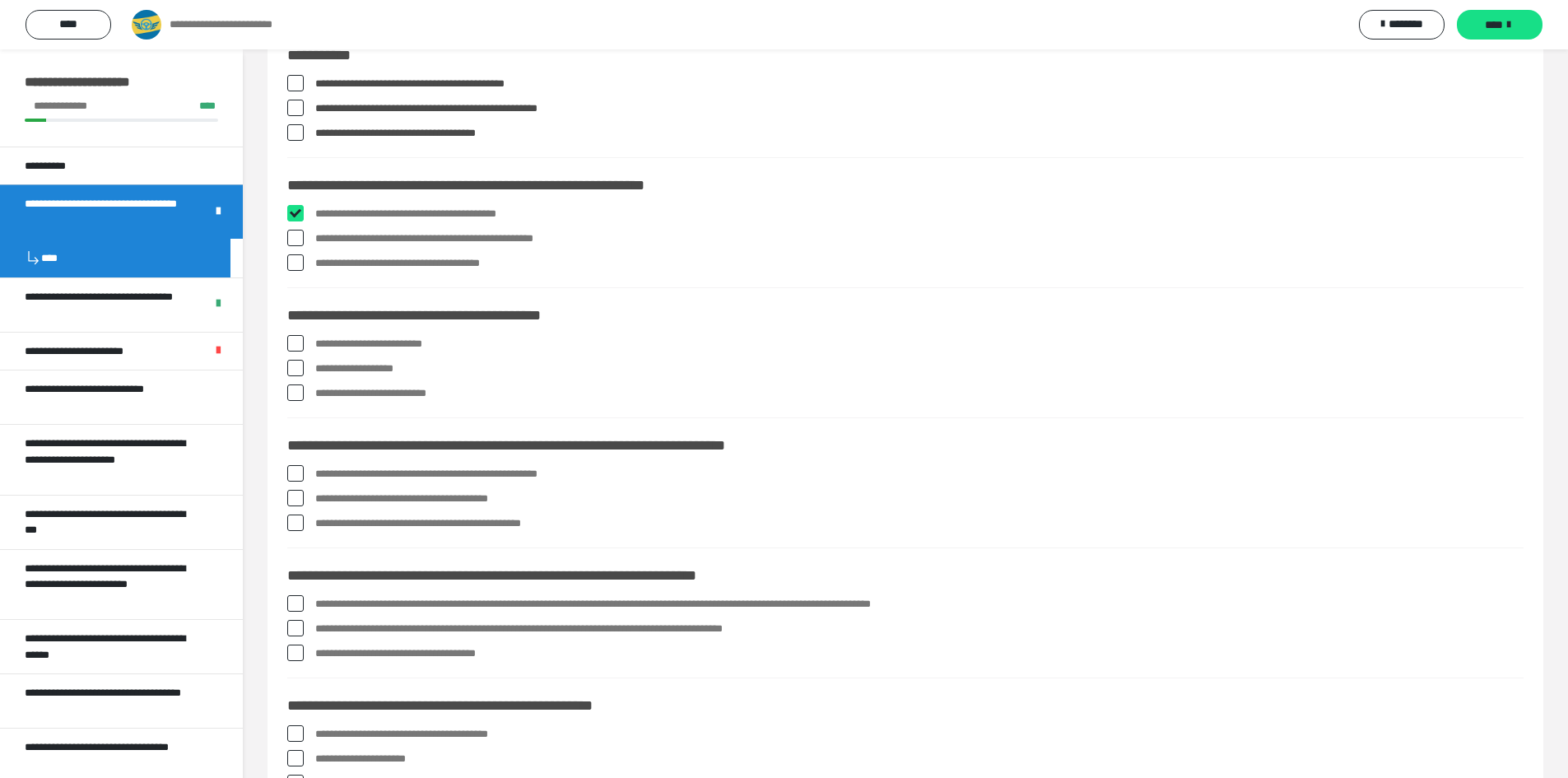 checkbox on "****" 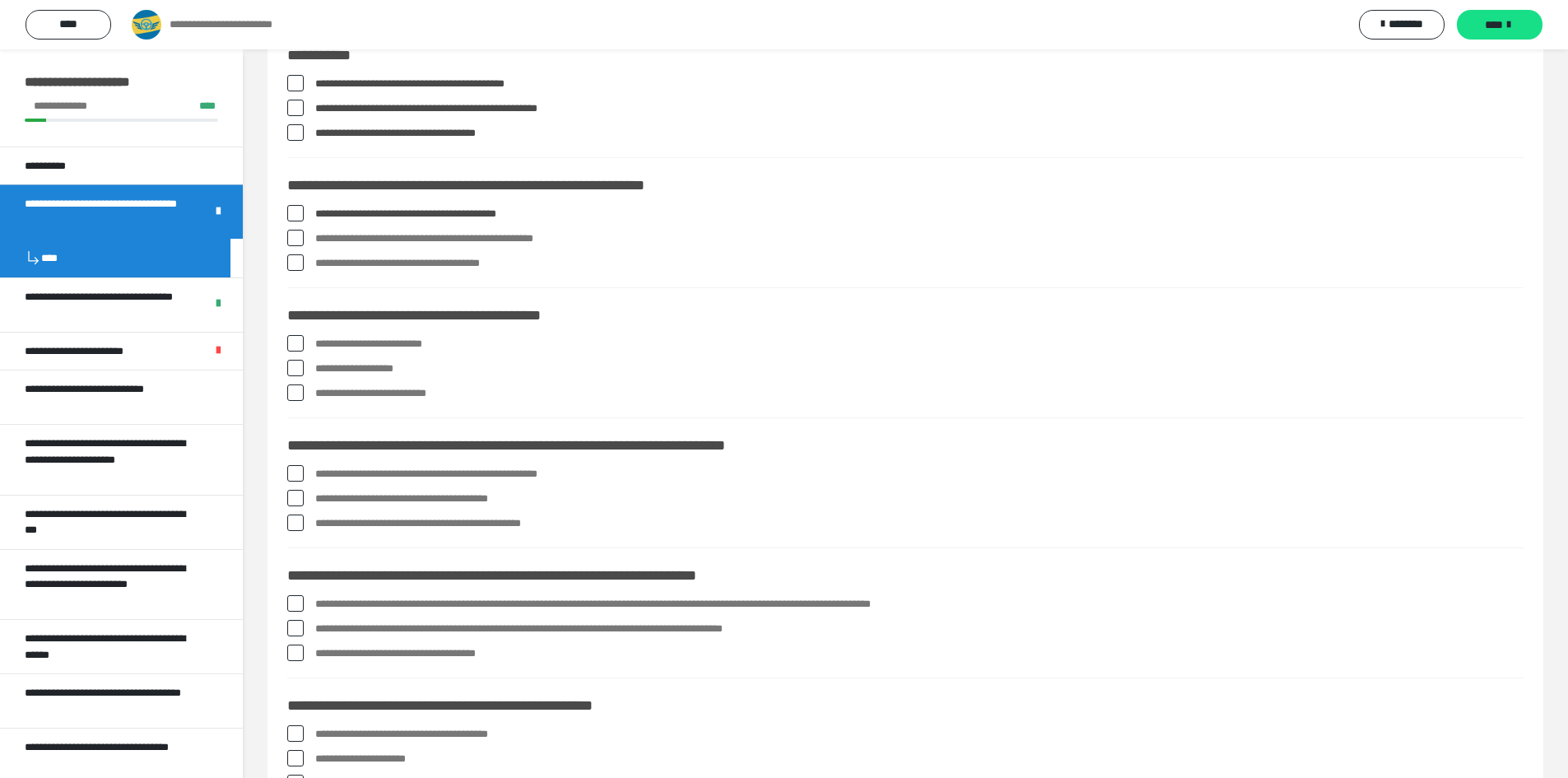 click at bounding box center [295, 238] 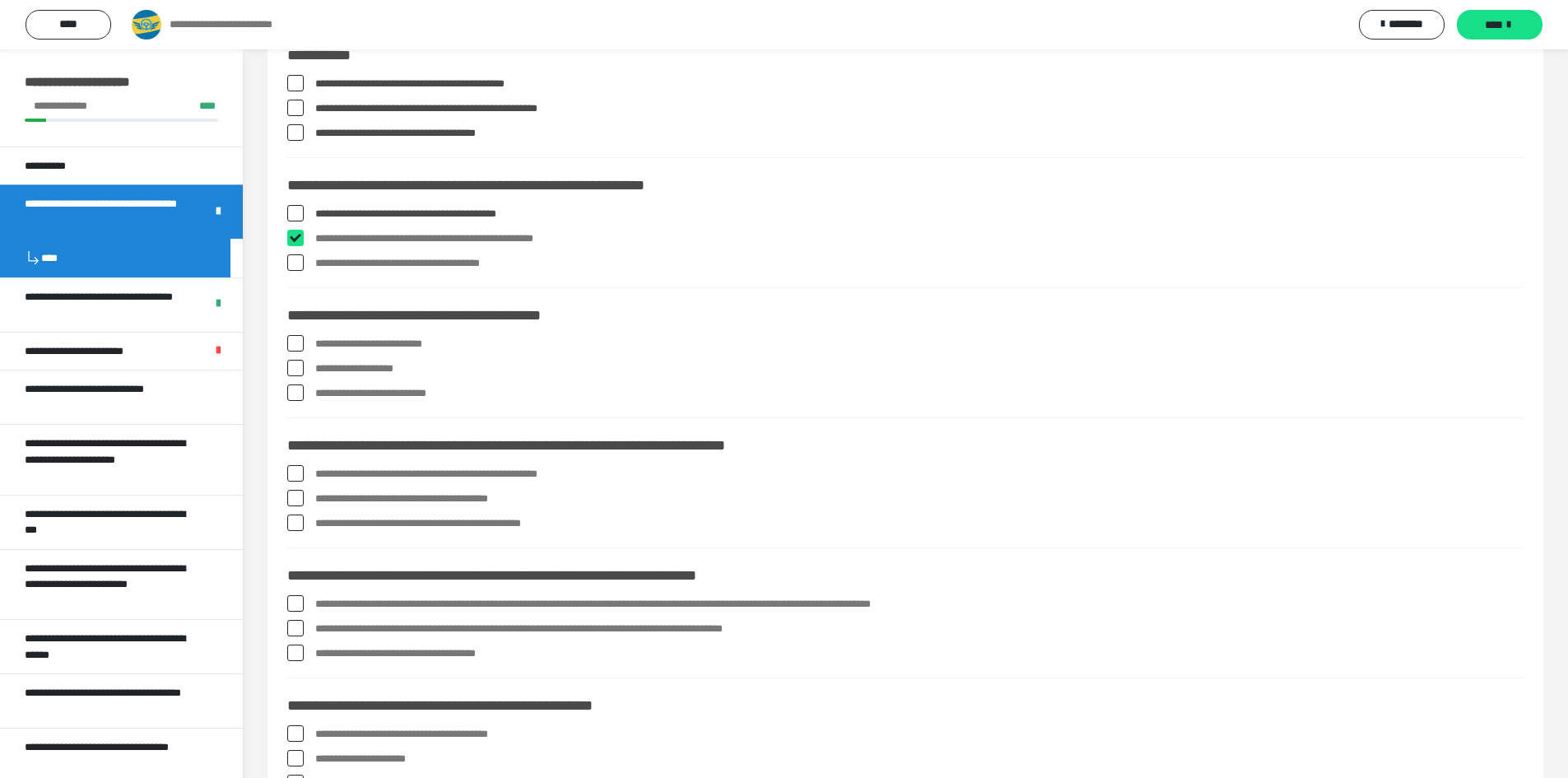 checkbox on "****" 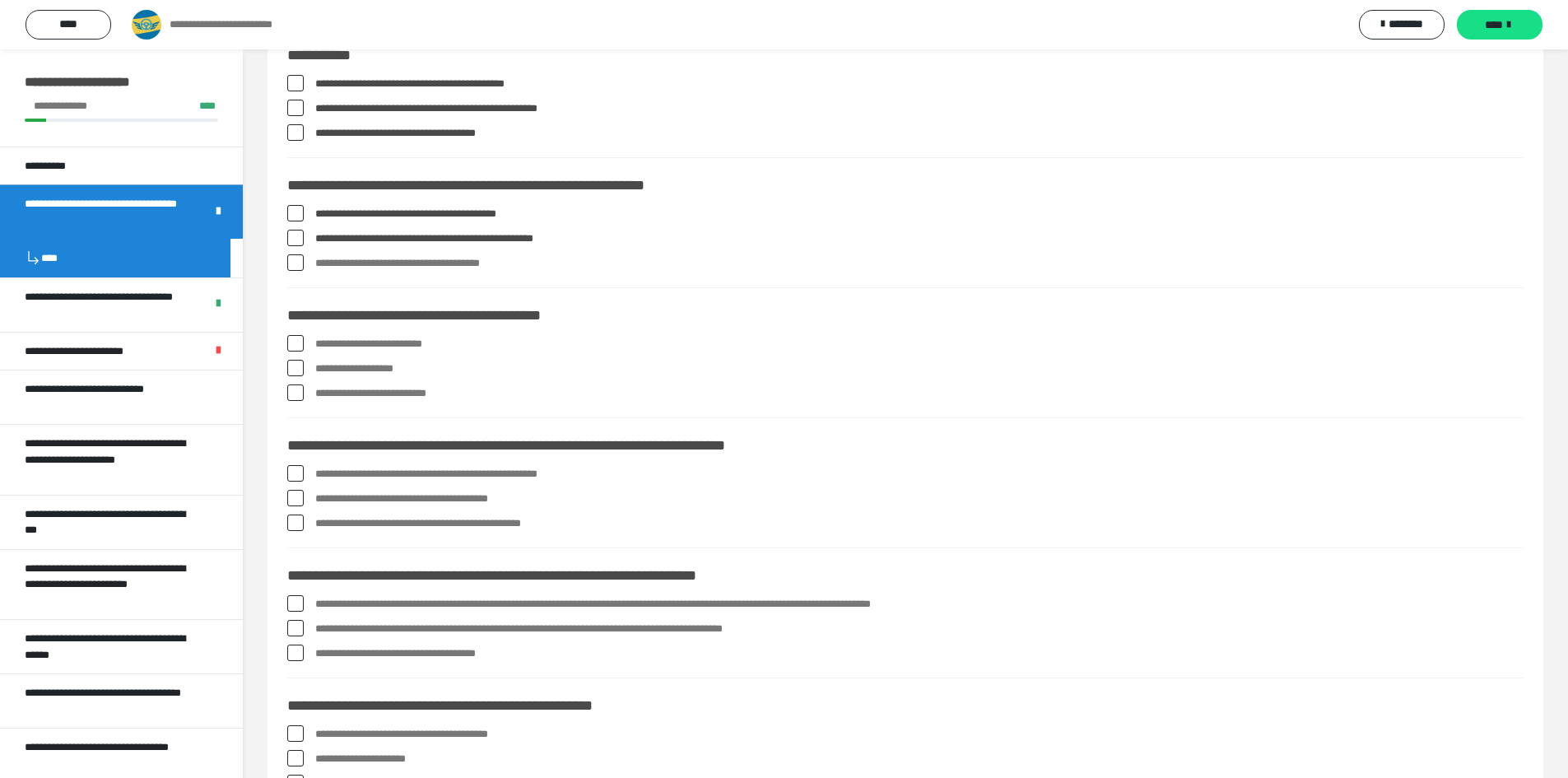 click at bounding box center [295, 263] 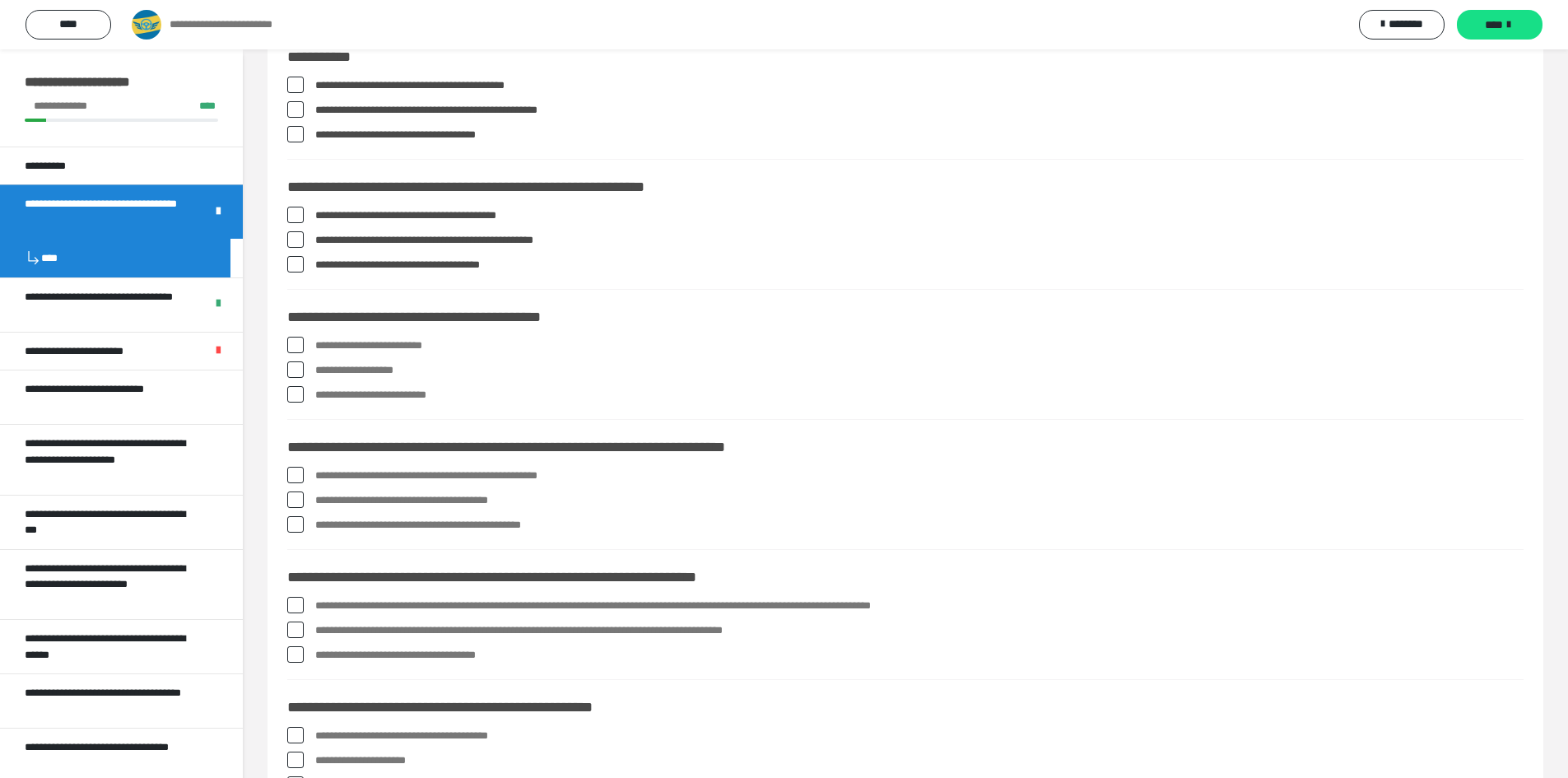 scroll, scrollTop: 494, scrollLeft: 0, axis: vertical 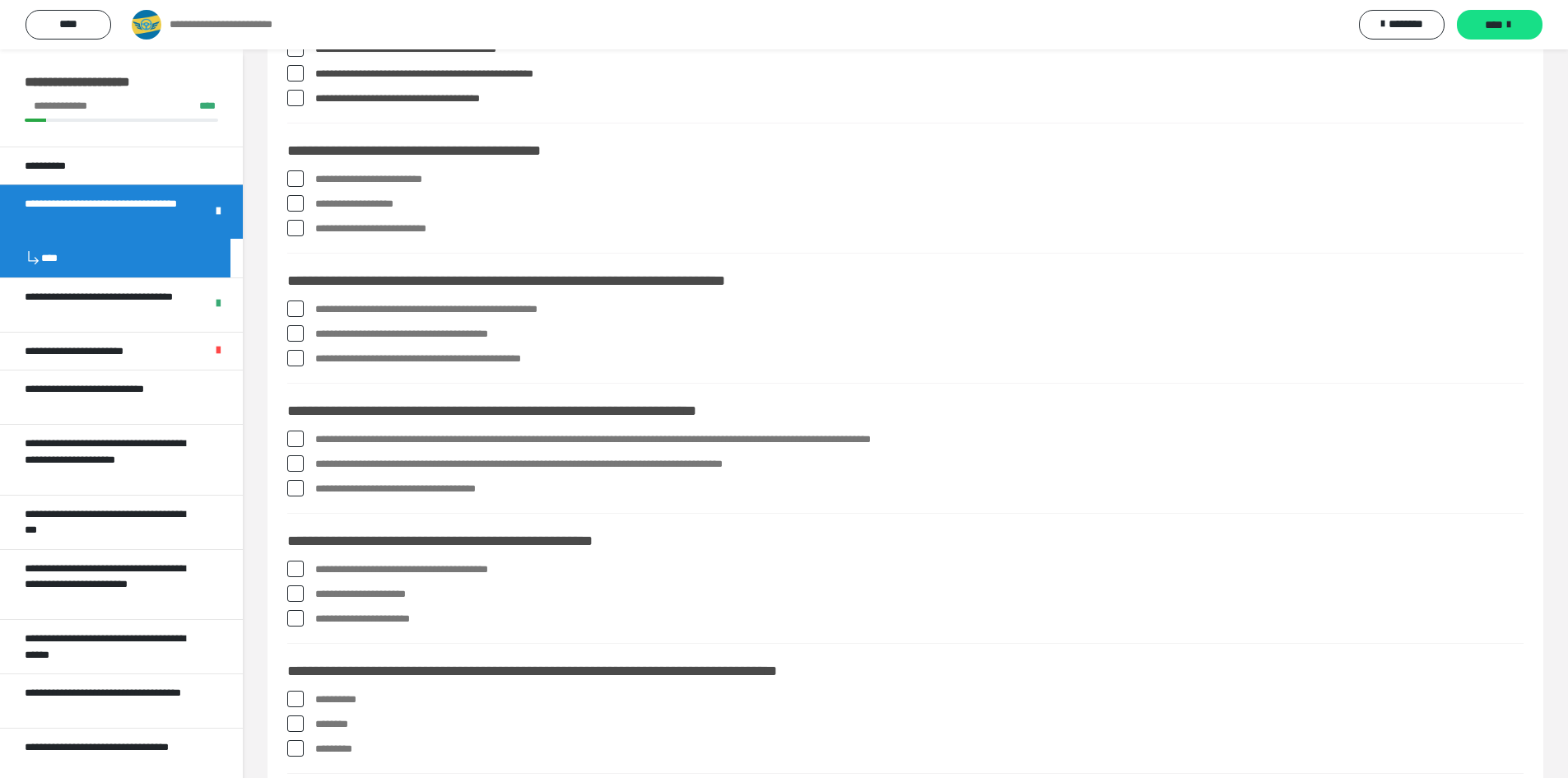 click at bounding box center (295, 179) 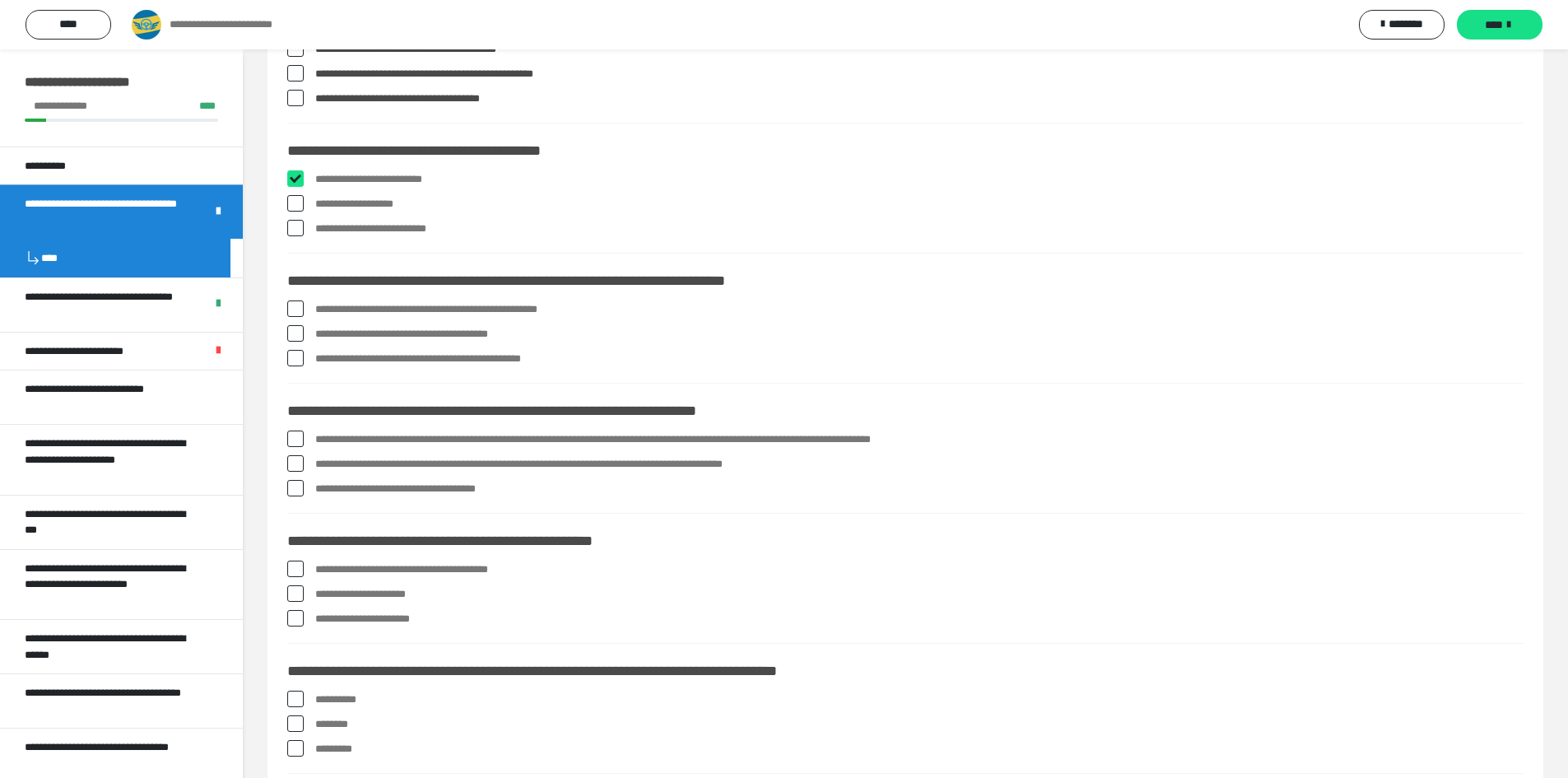 checkbox on "****" 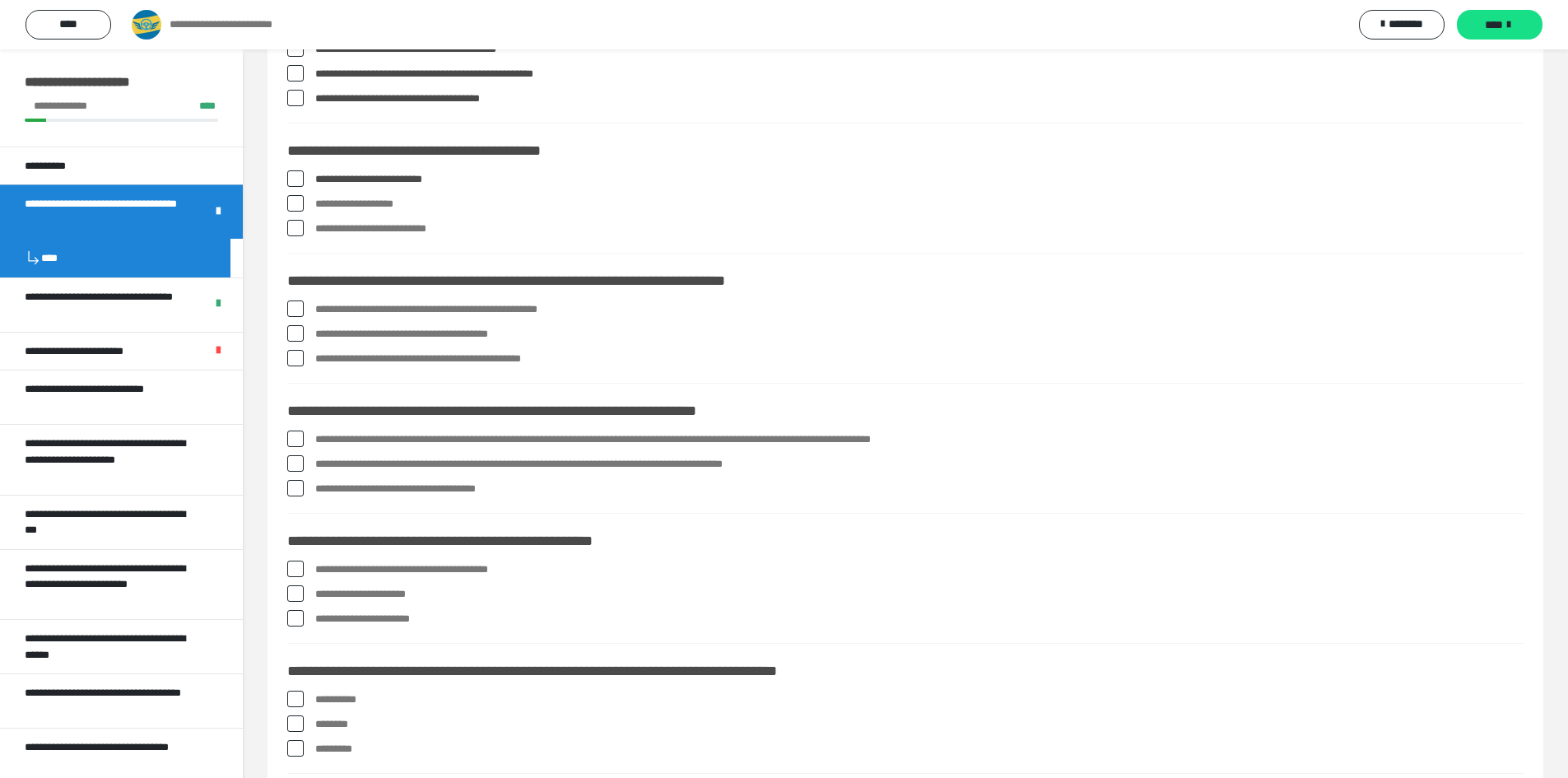 drag, startPoint x: 297, startPoint y: 202, endPoint x: 293, endPoint y: 221, distance: 19.416488 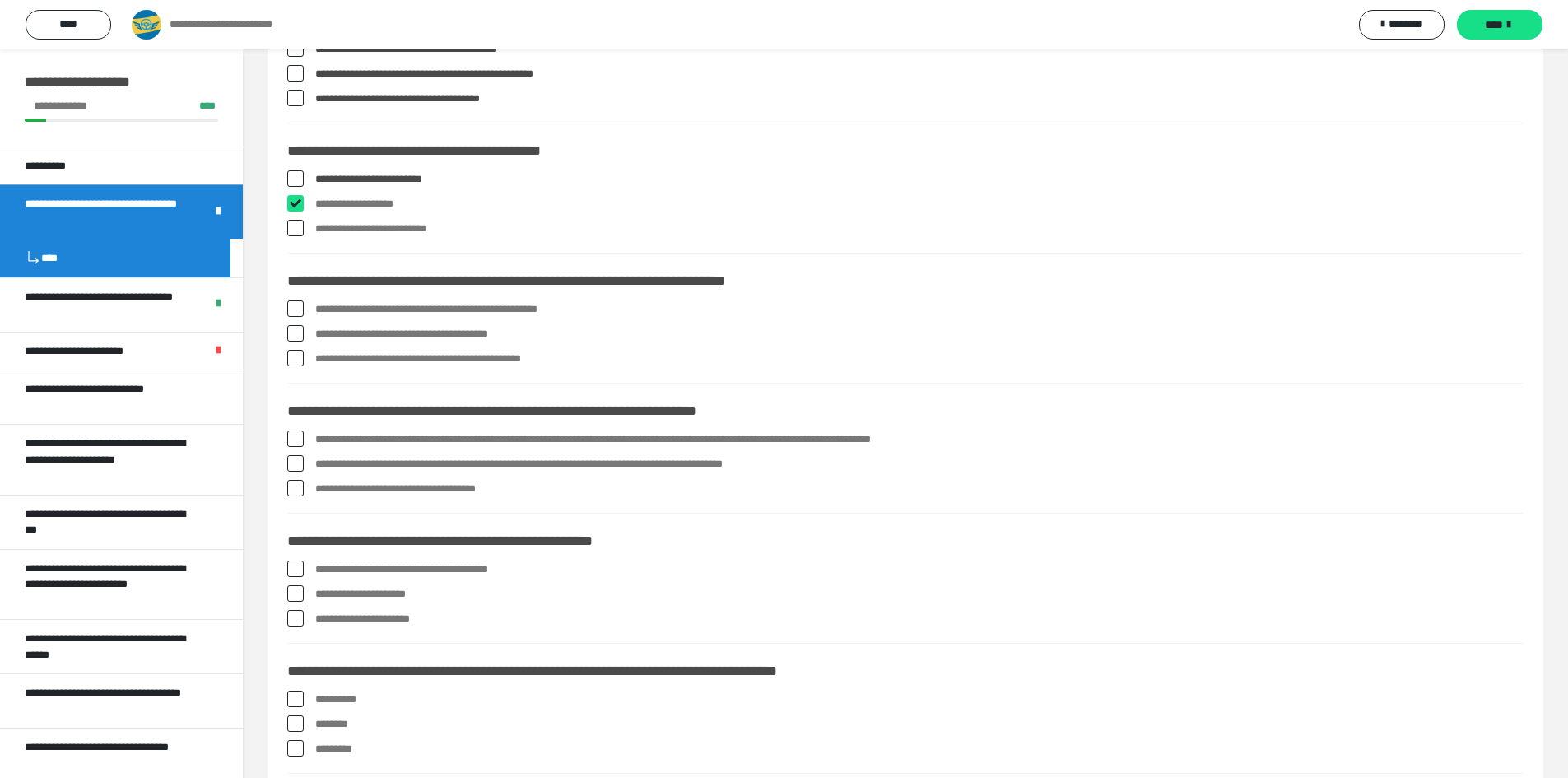 checkbox on "****" 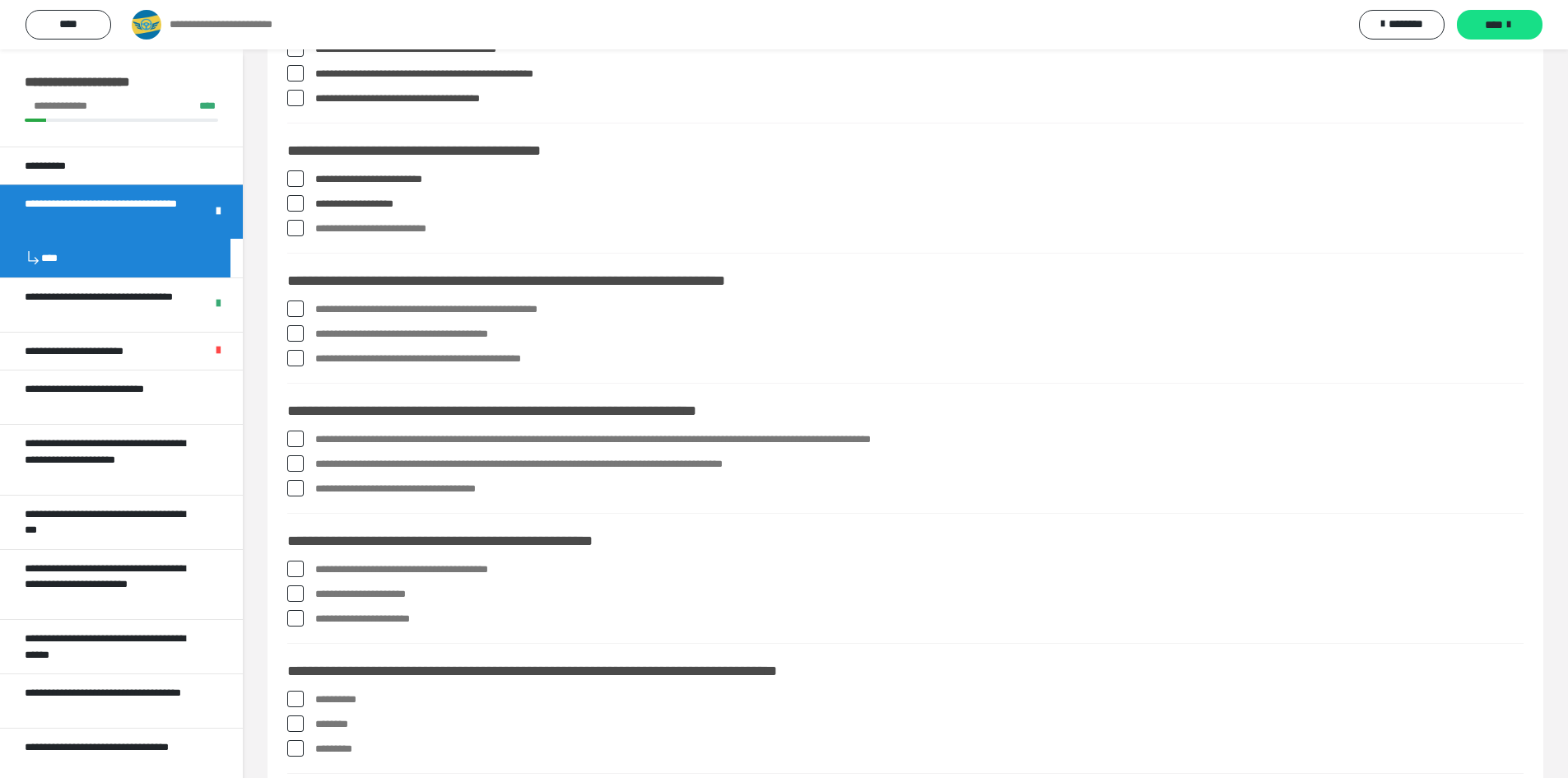 click at bounding box center [295, 228] 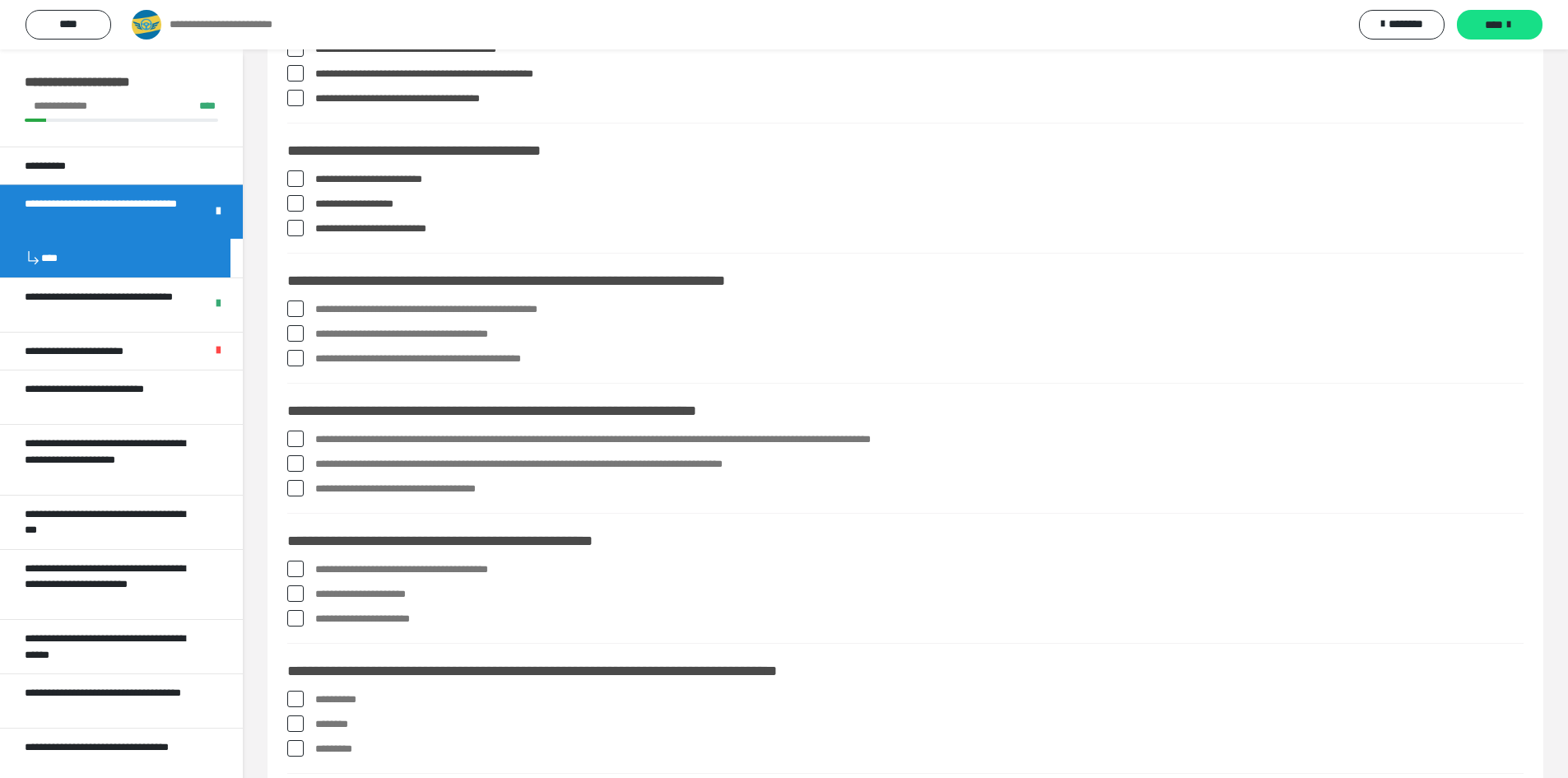 click at bounding box center [295, 309] 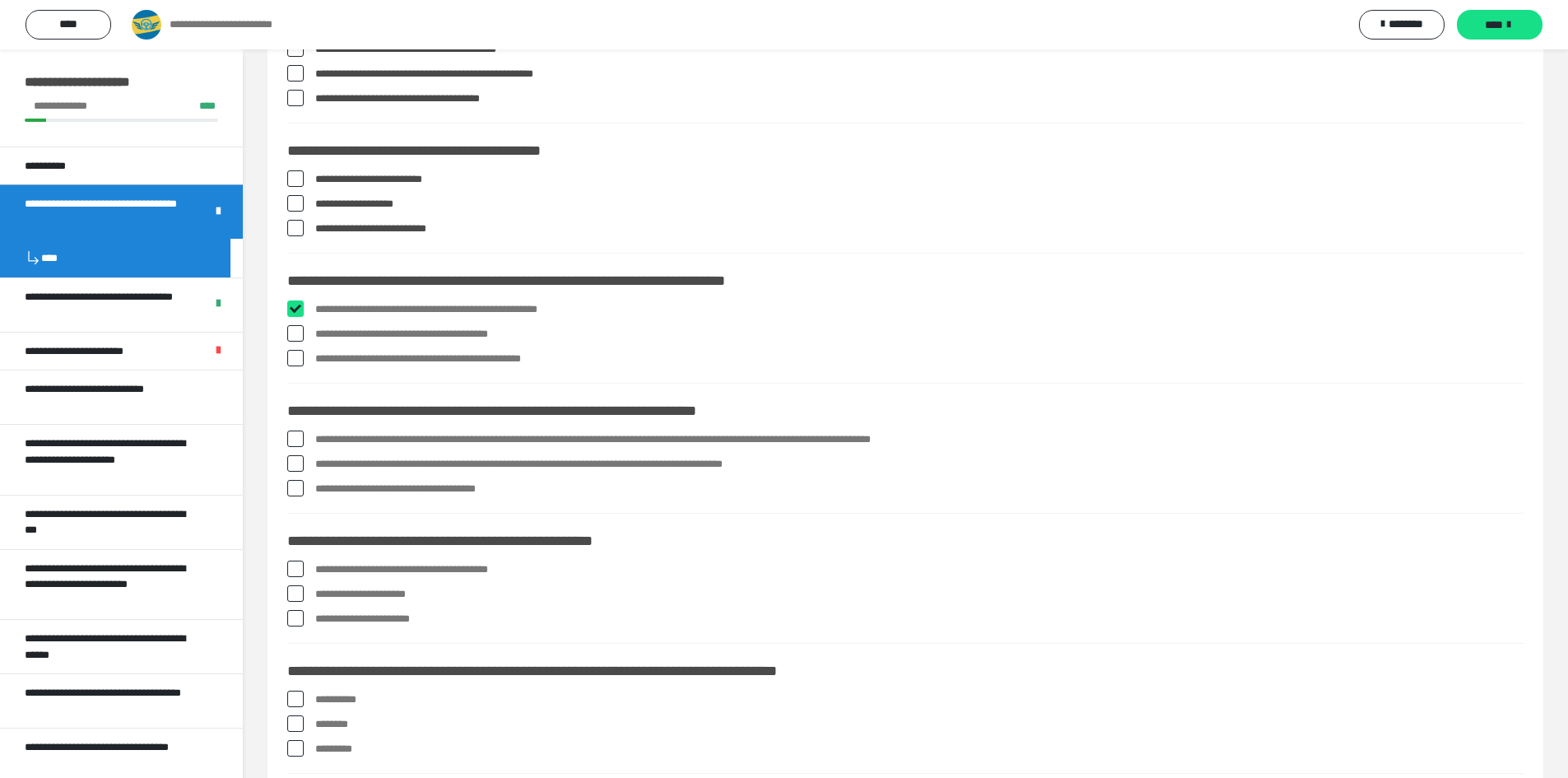 checkbox on "****" 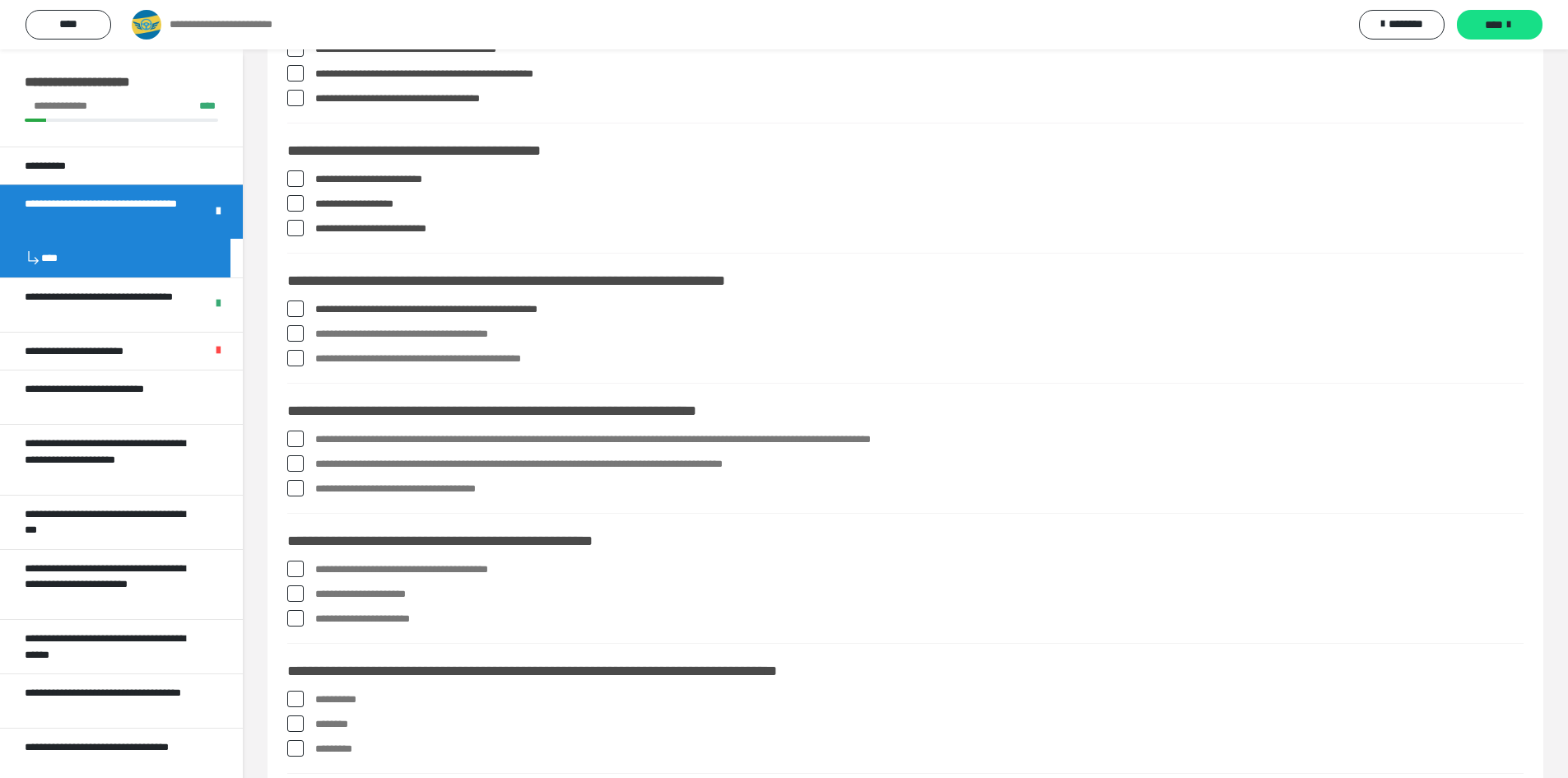 click at bounding box center [295, 333] 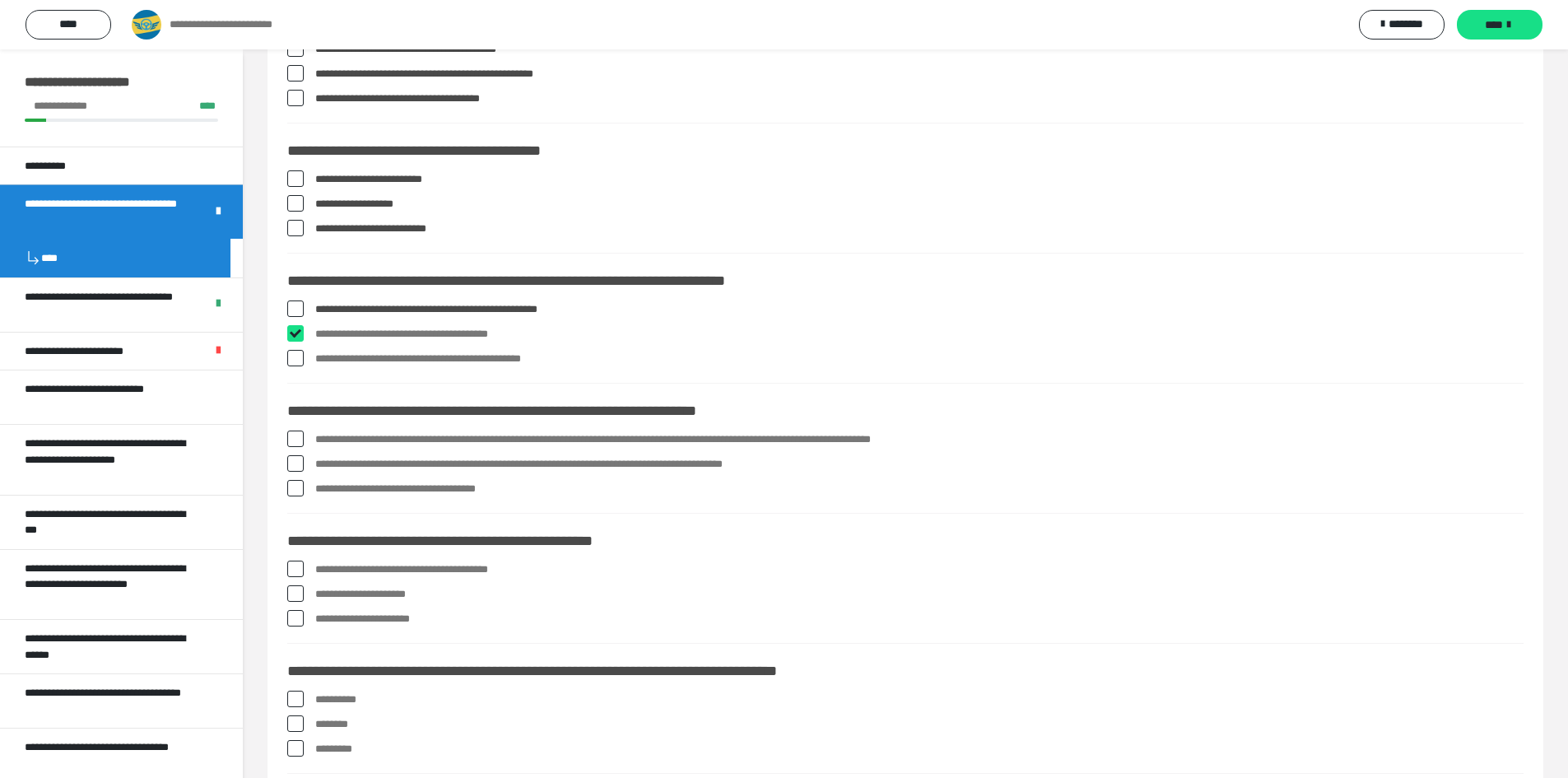 checkbox on "****" 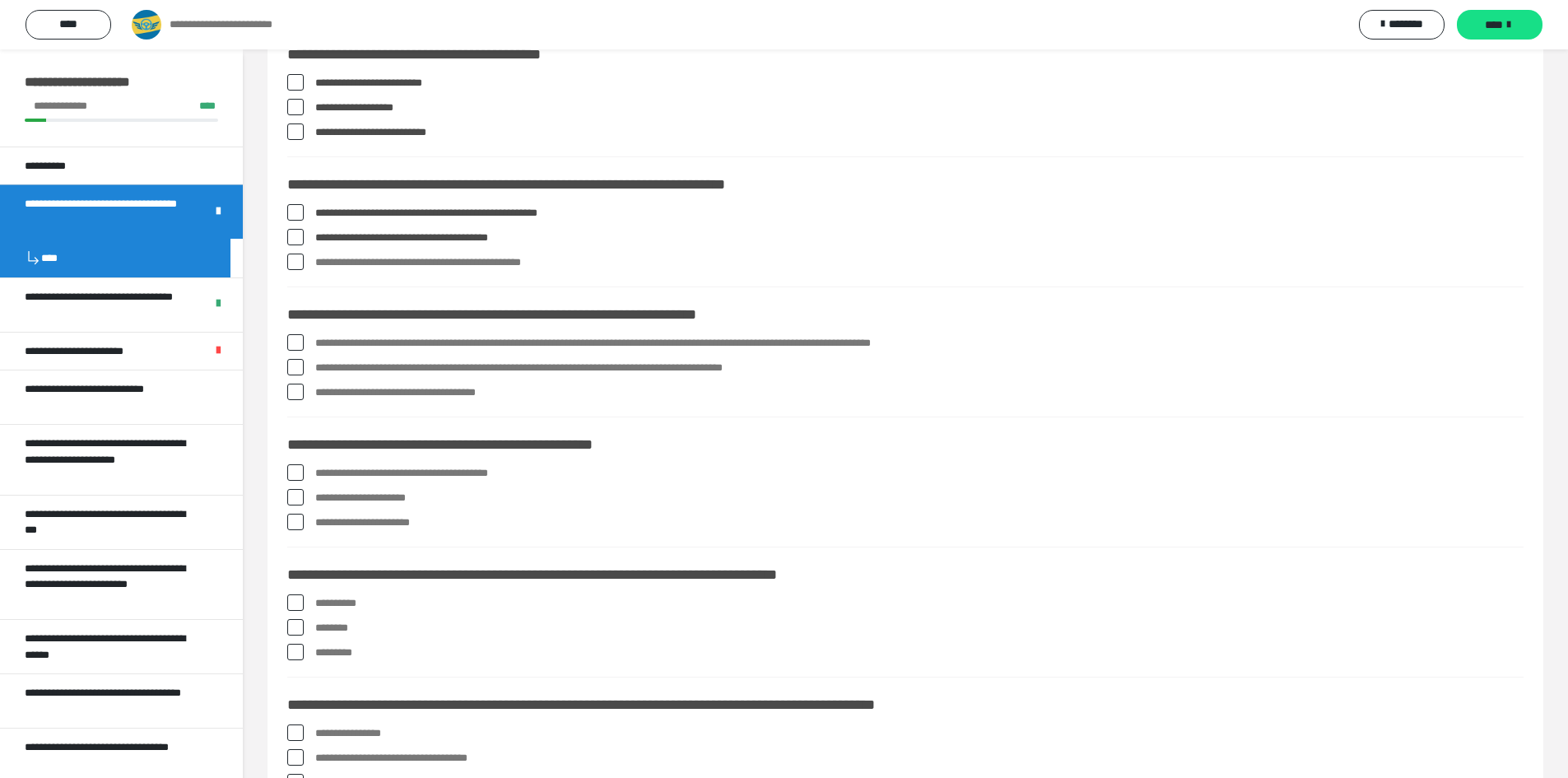scroll, scrollTop: 741, scrollLeft: 0, axis: vertical 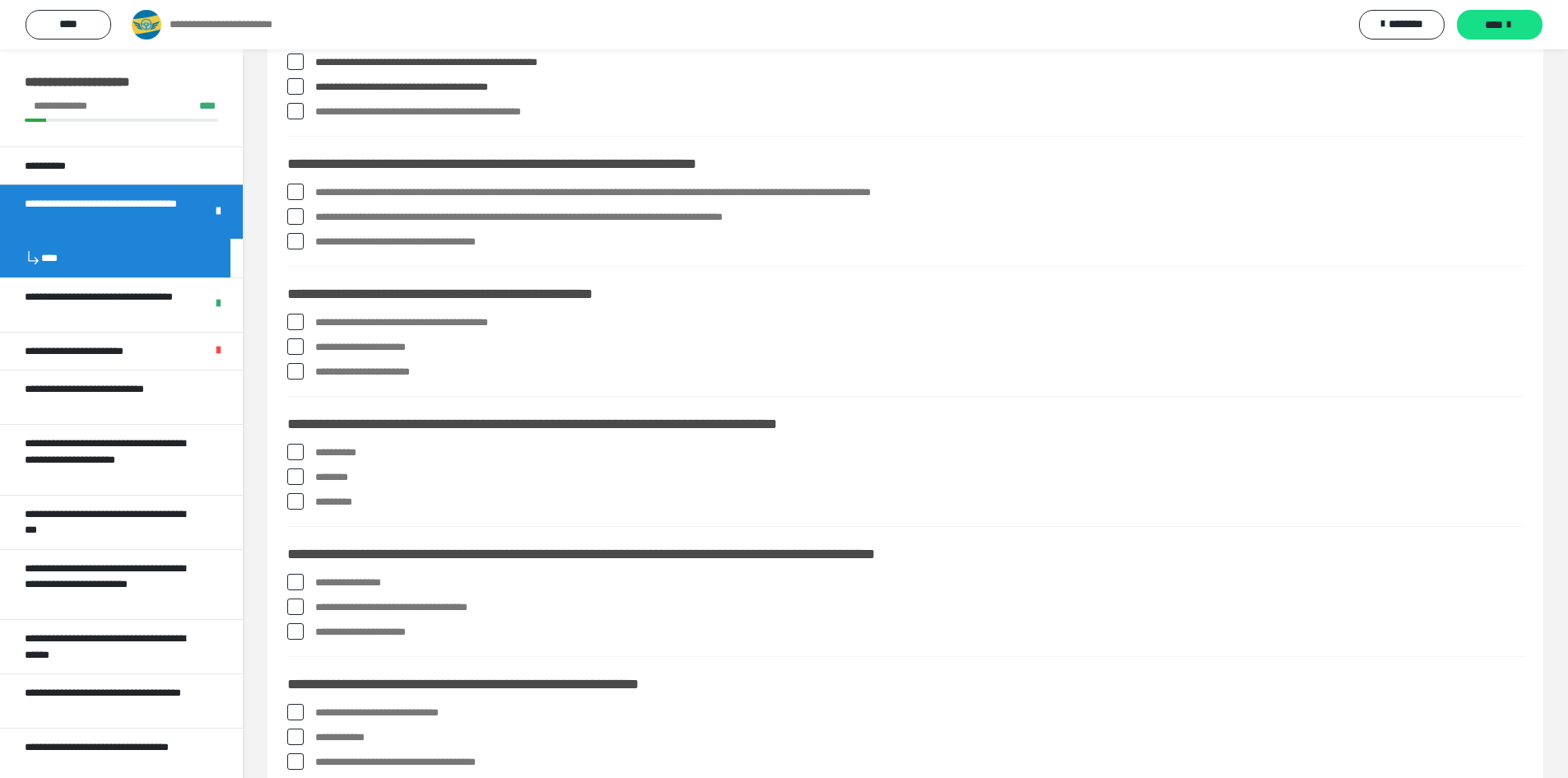 click at bounding box center (295, 192) 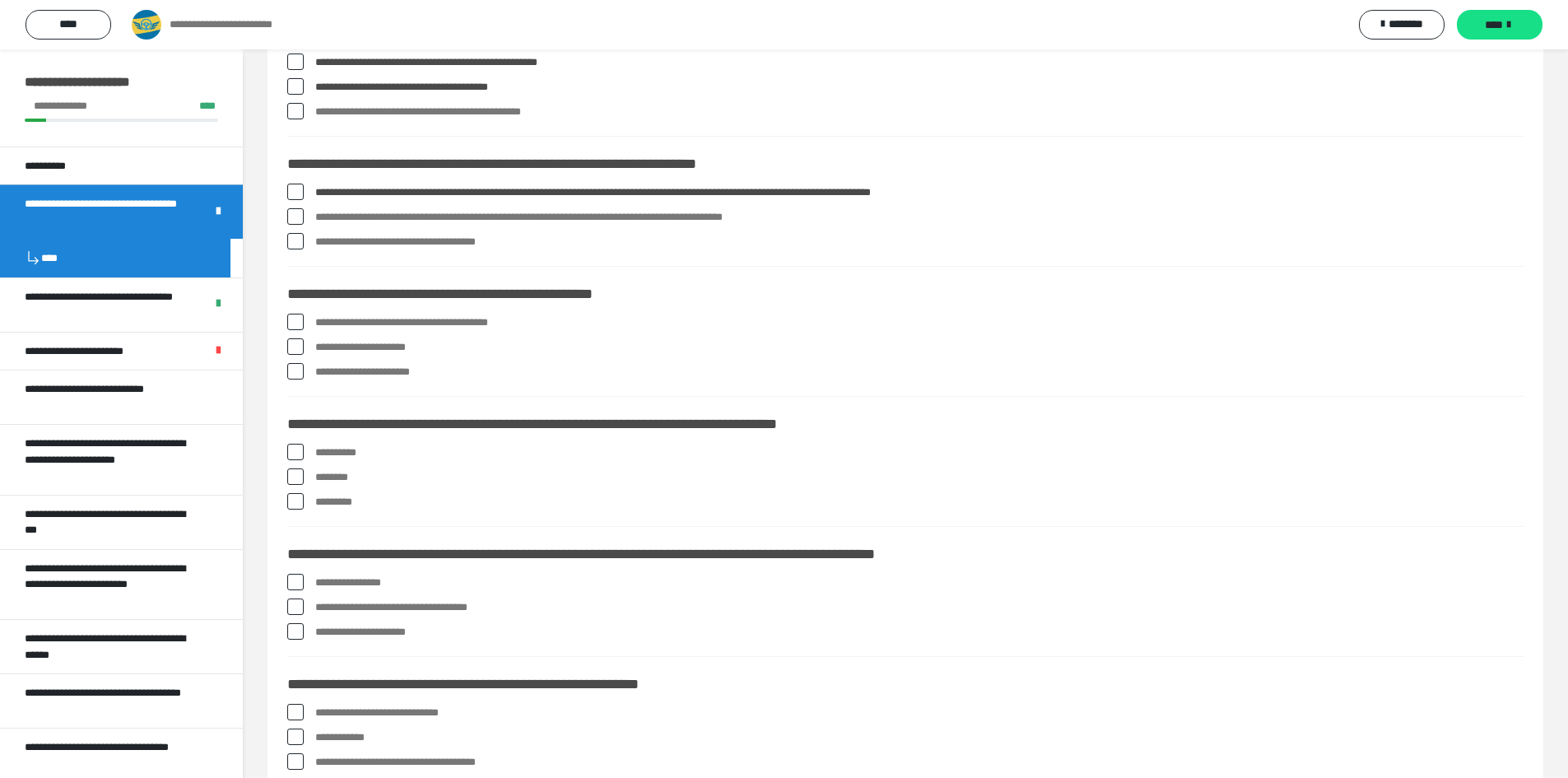 click at bounding box center (295, 241) 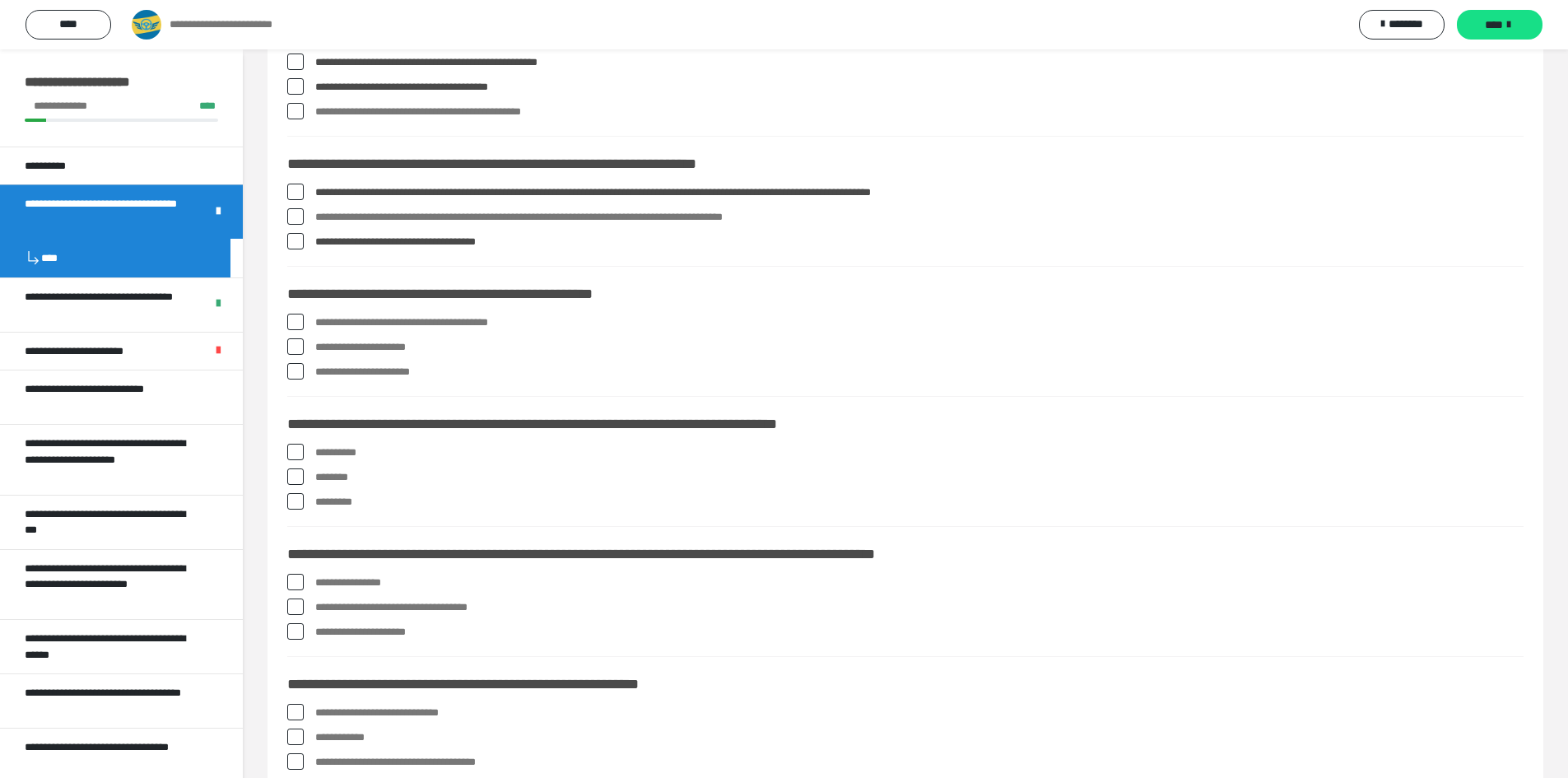 click at bounding box center [295, 322] 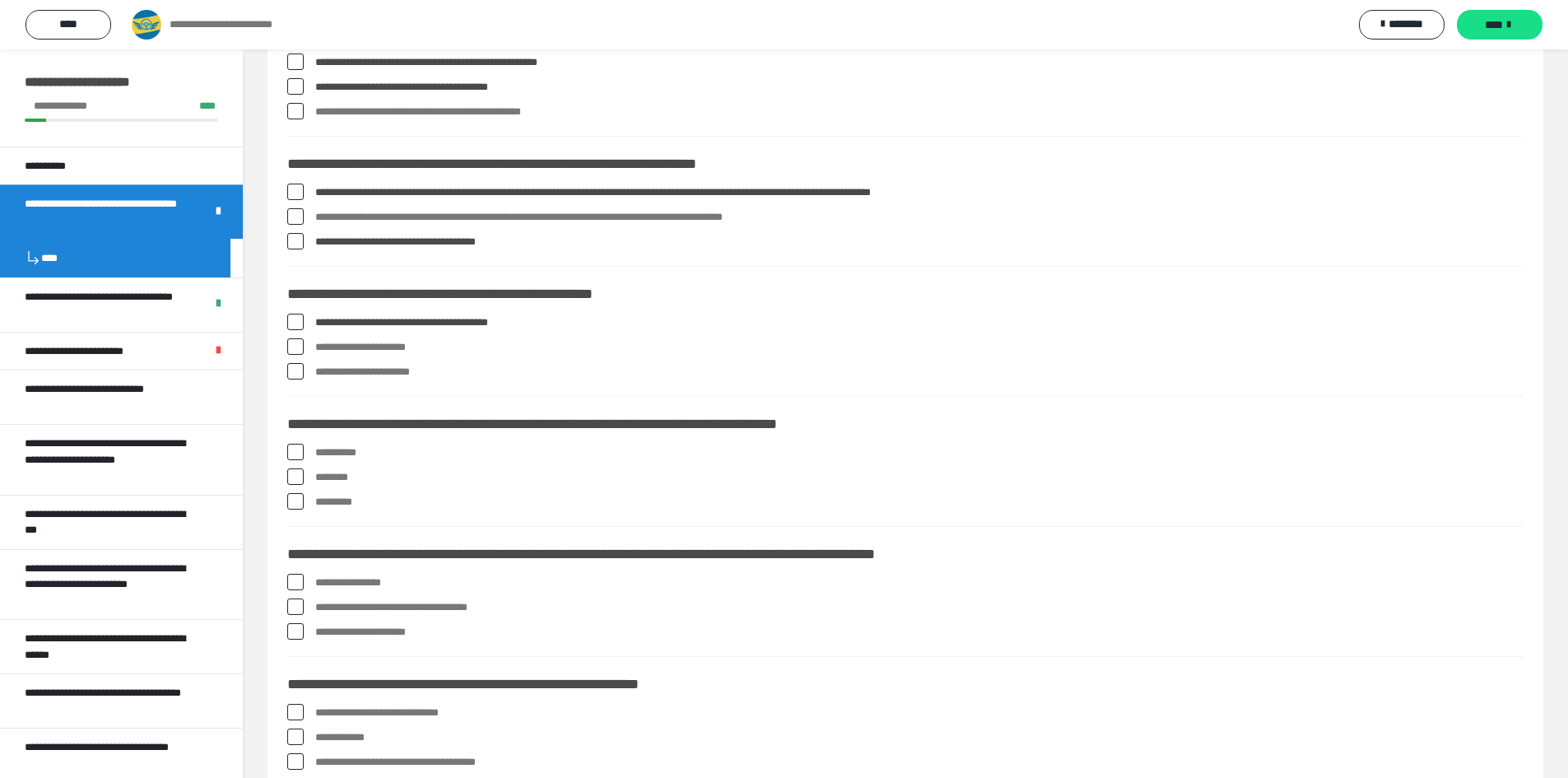 click on "**********" at bounding box center [905, 347] 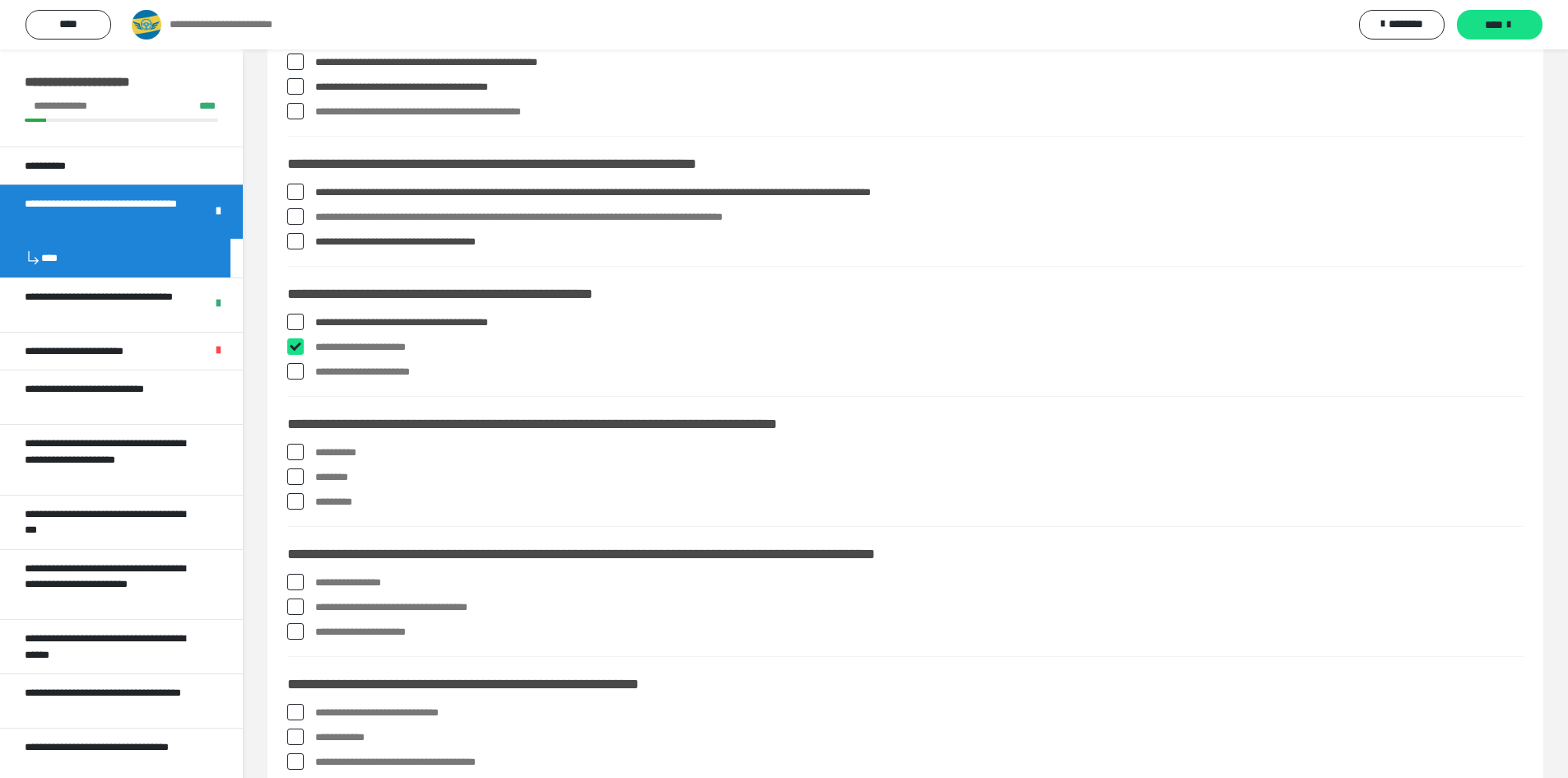 checkbox on "****" 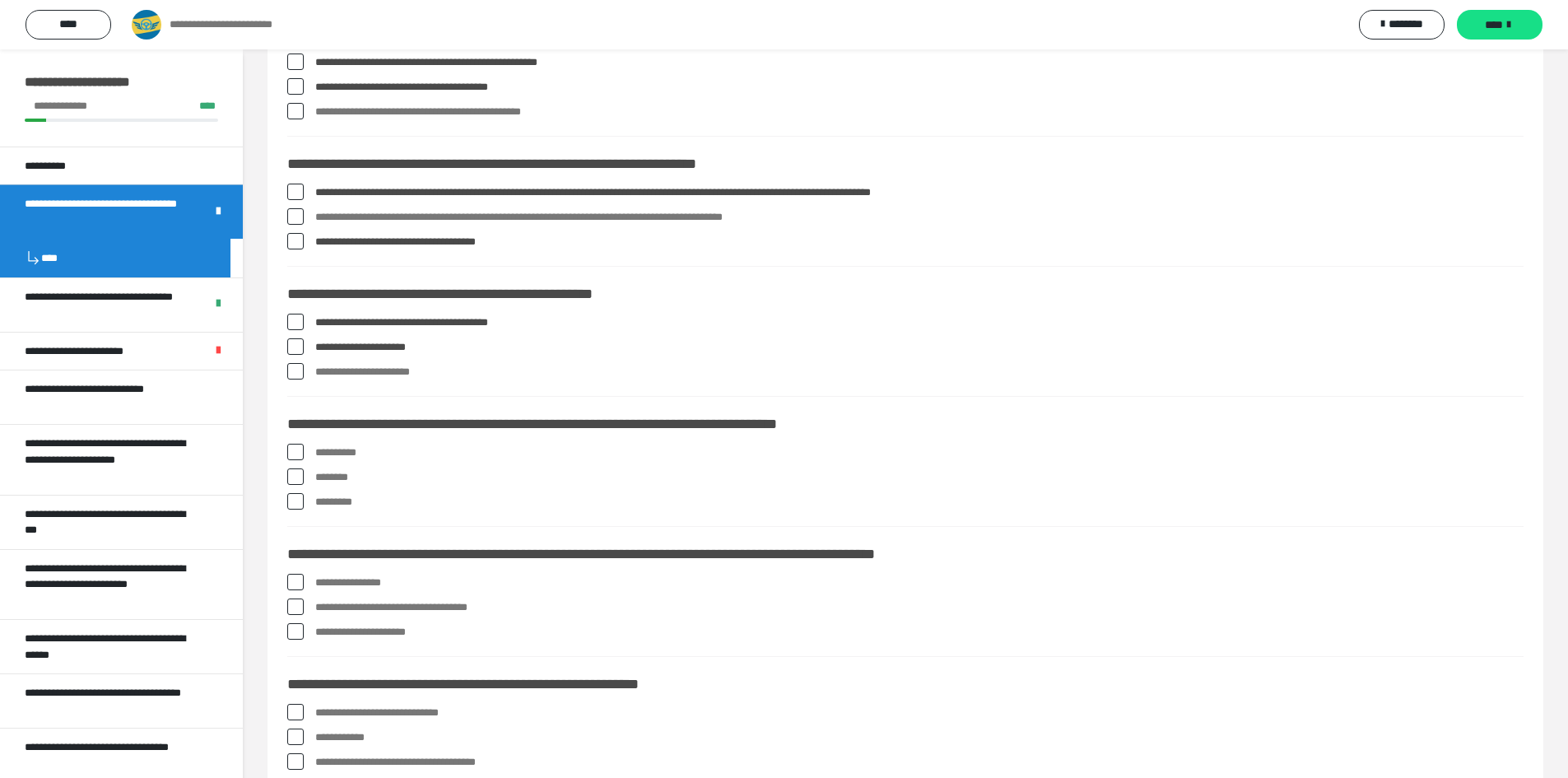click at bounding box center (295, 371) 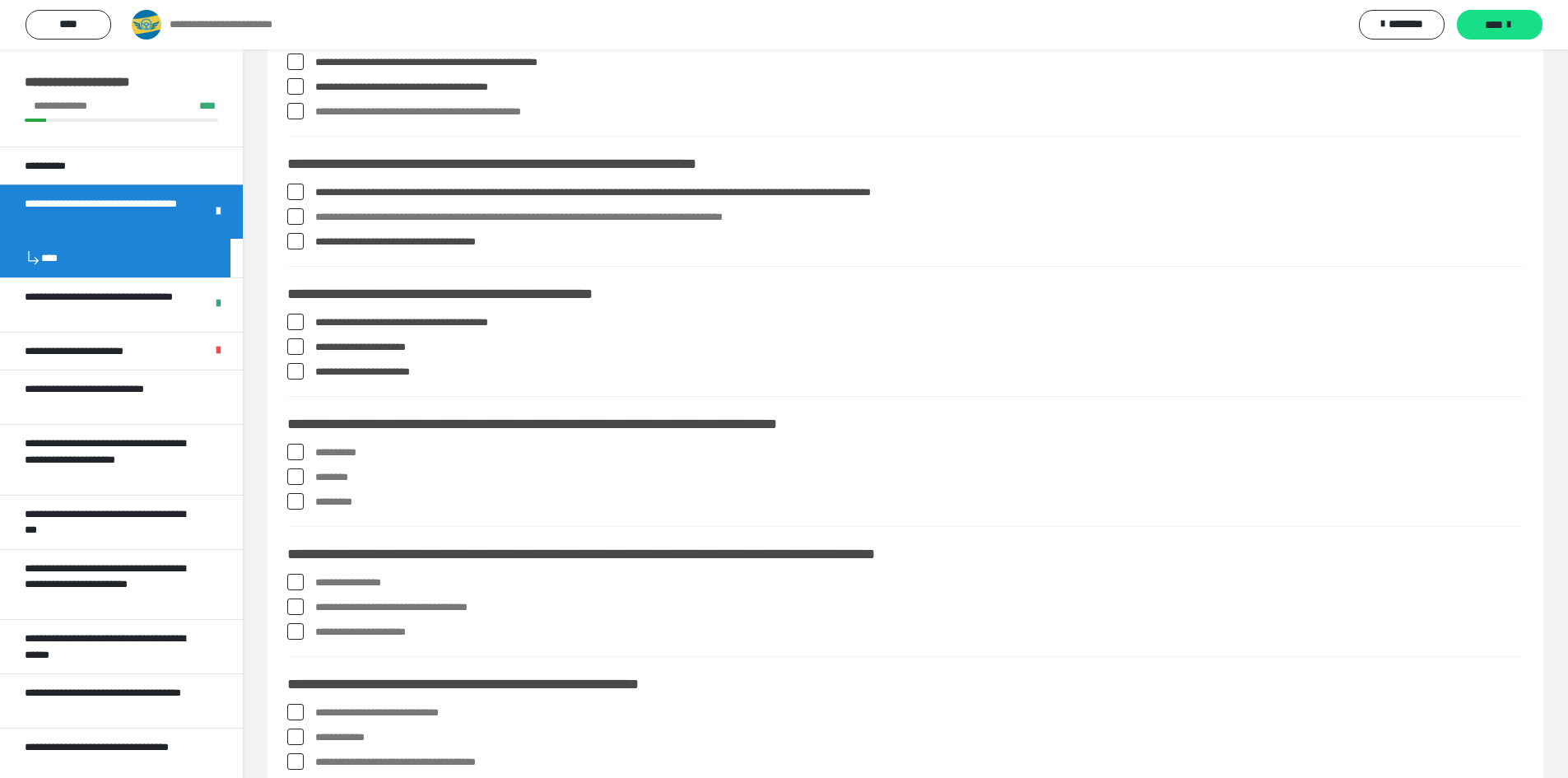 click at bounding box center [295, 452] 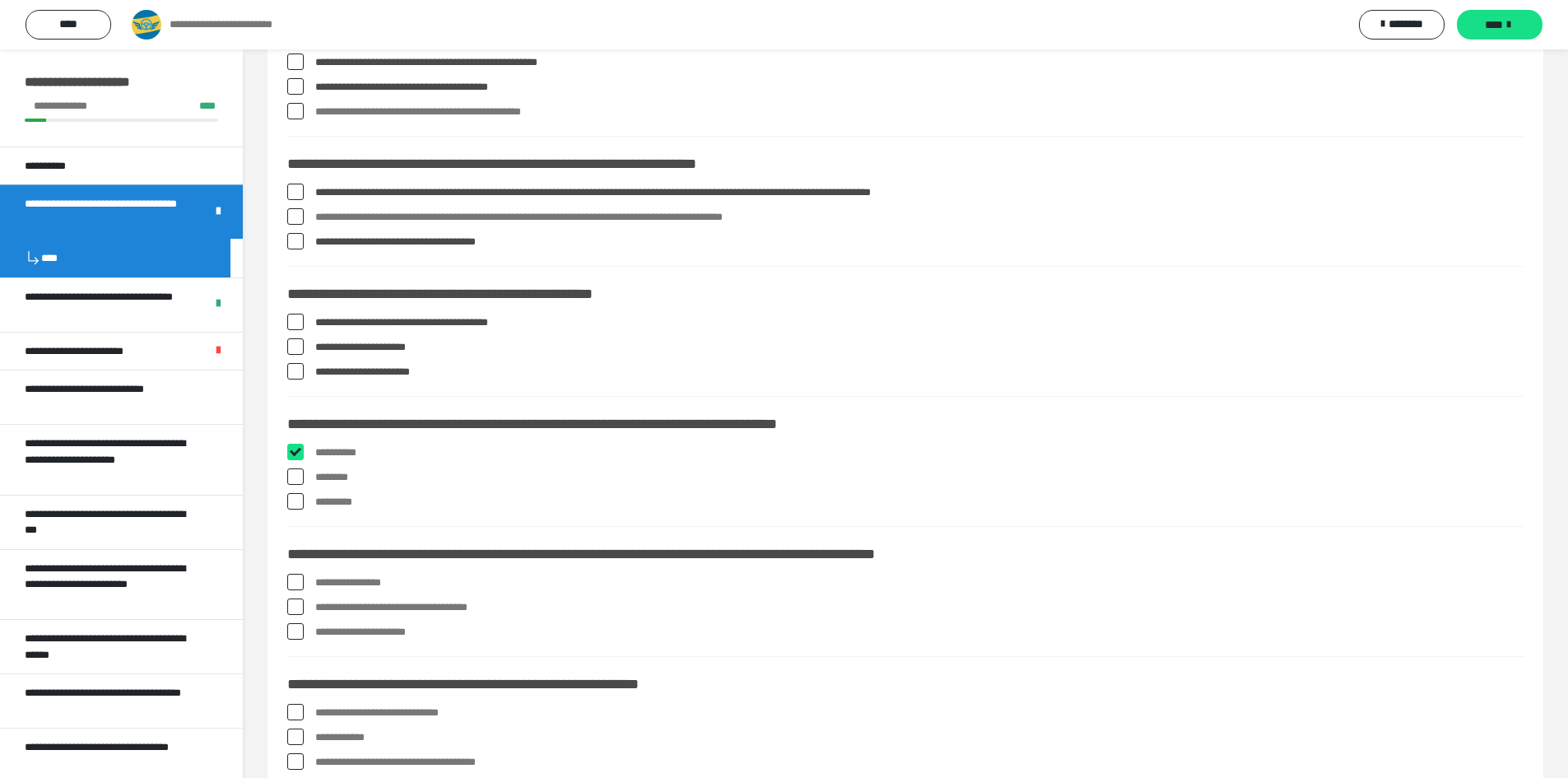 checkbox on "****" 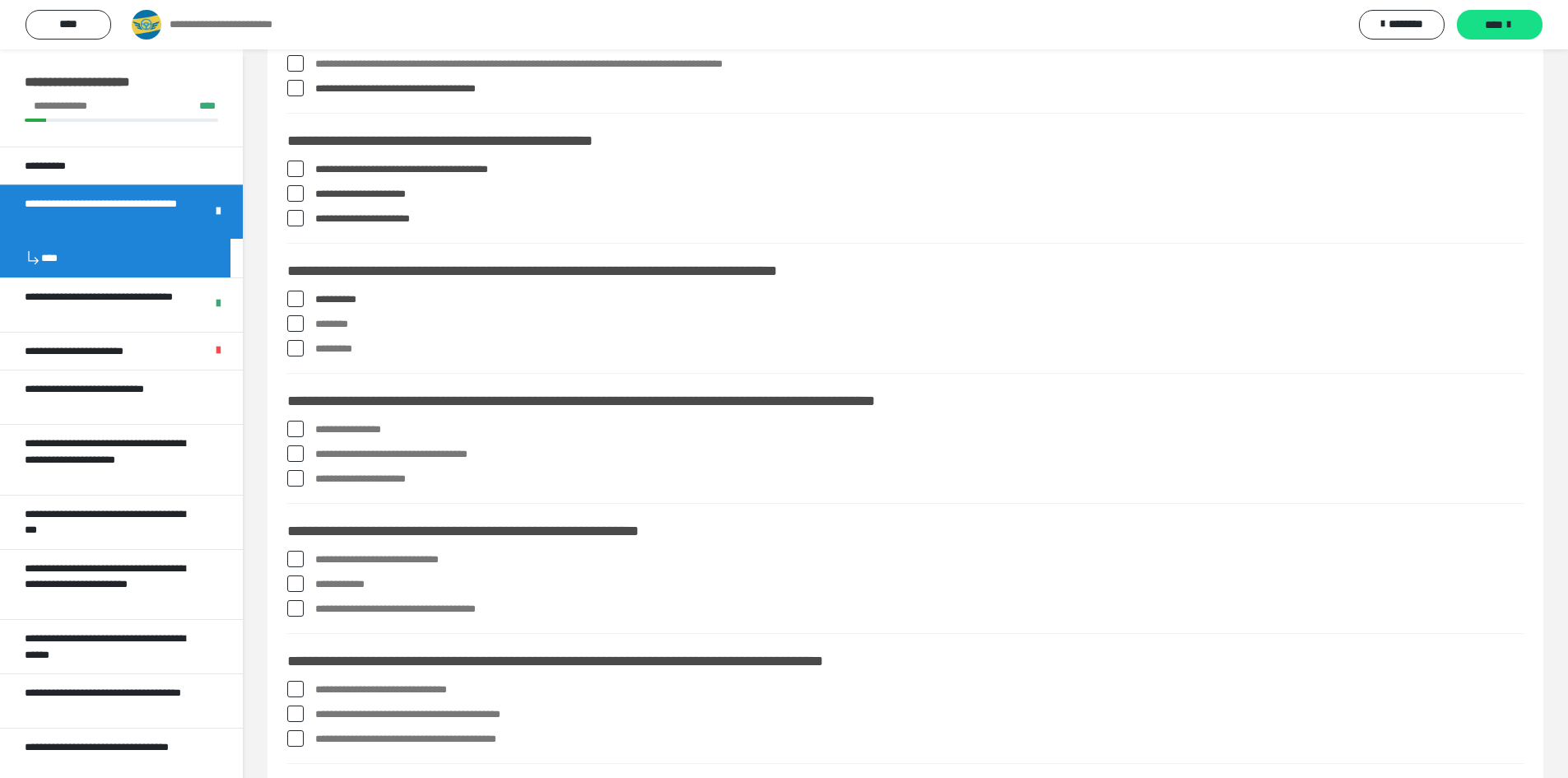 scroll, scrollTop: 906, scrollLeft: 0, axis: vertical 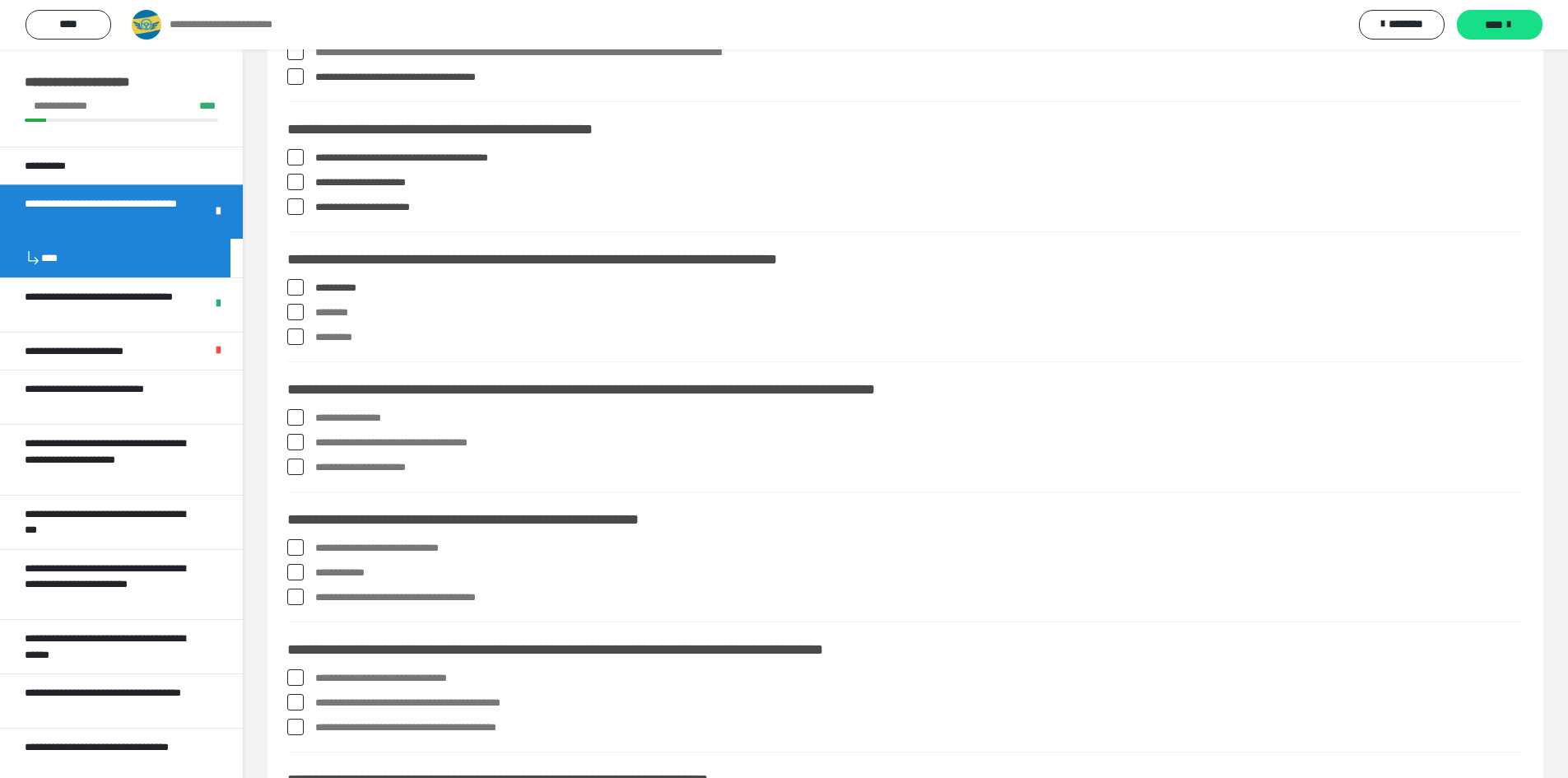 click at bounding box center (295, 417) 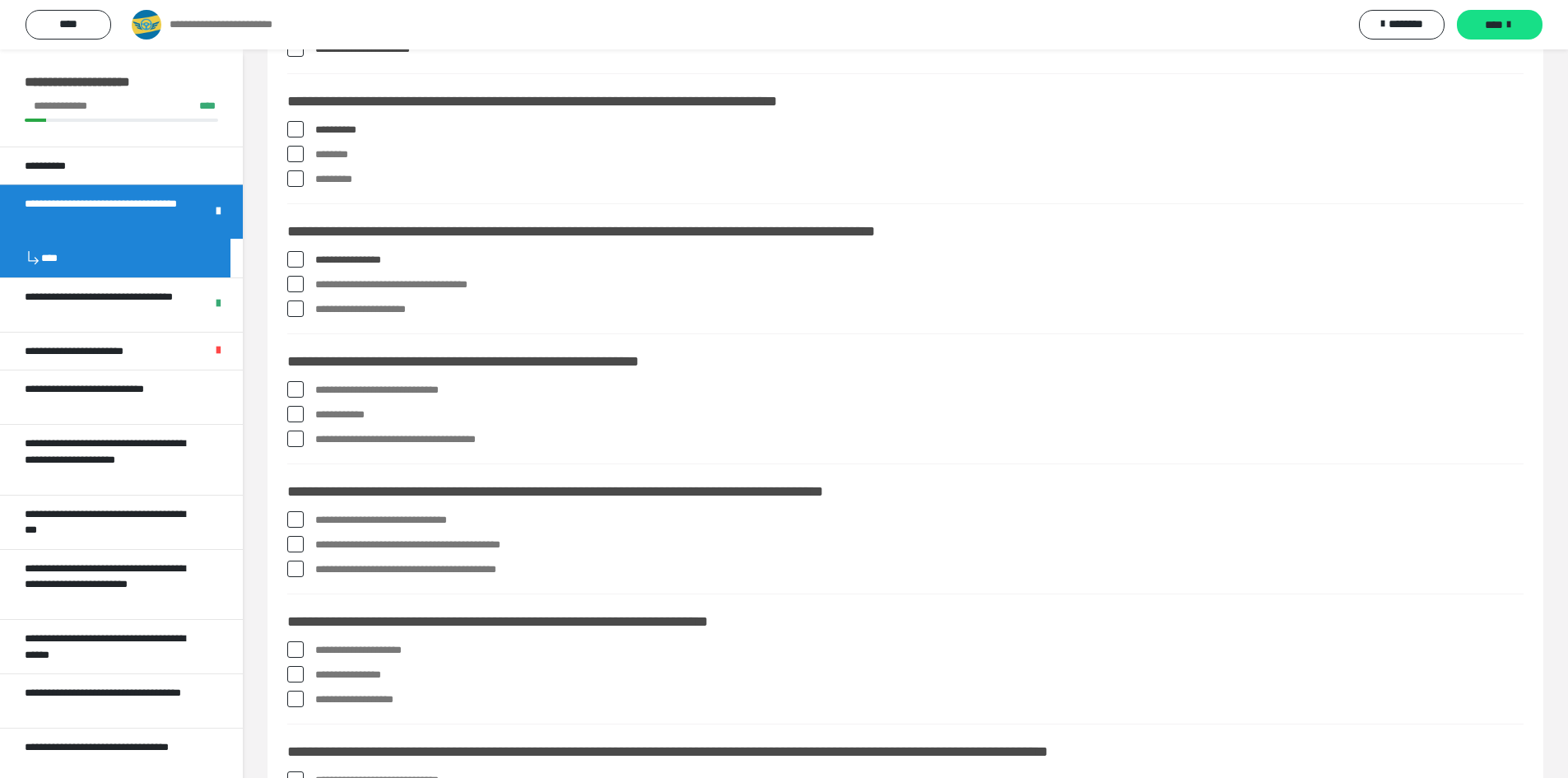 scroll, scrollTop: 1070, scrollLeft: 0, axis: vertical 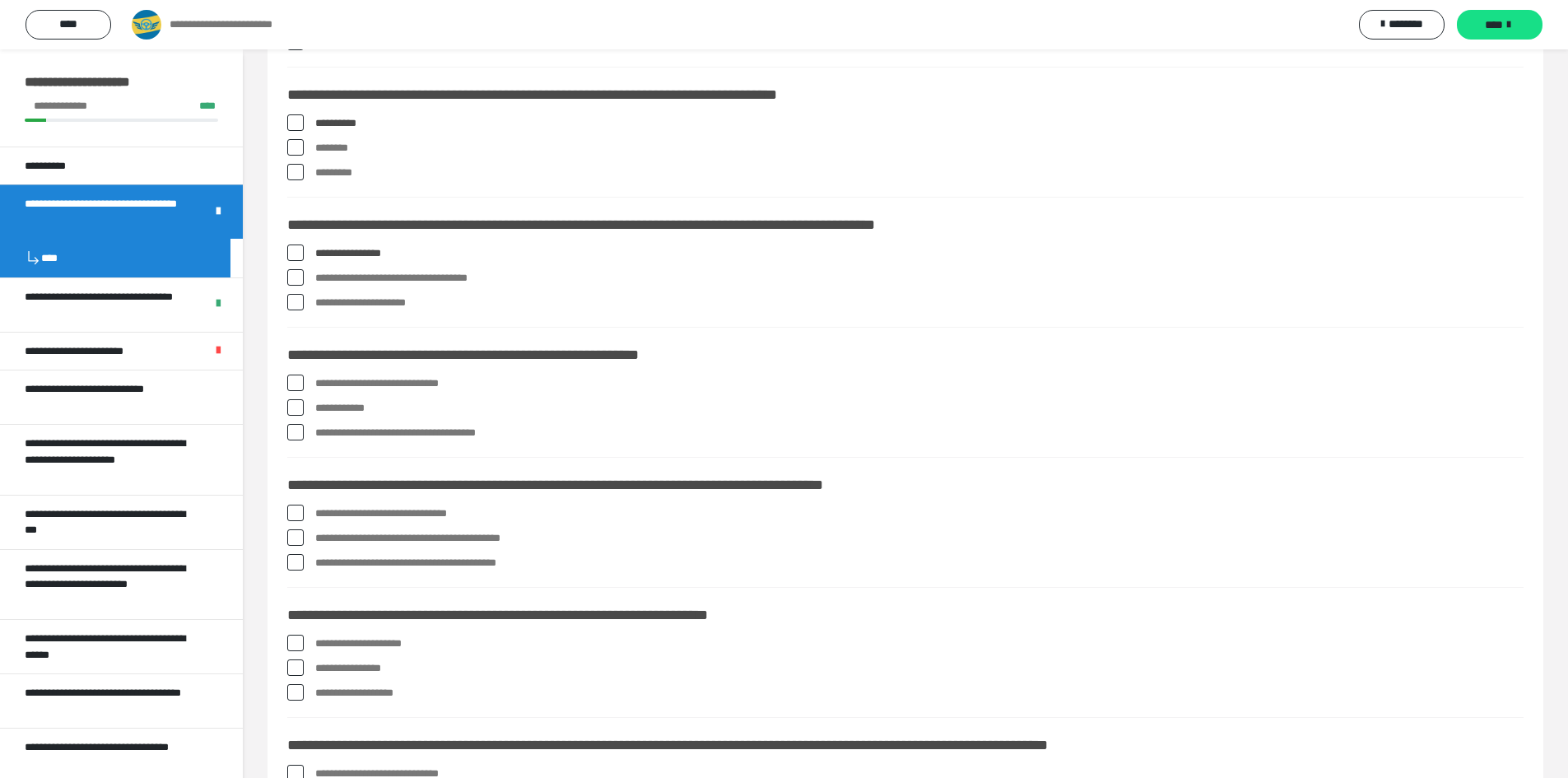 click at bounding box center [295, 383] 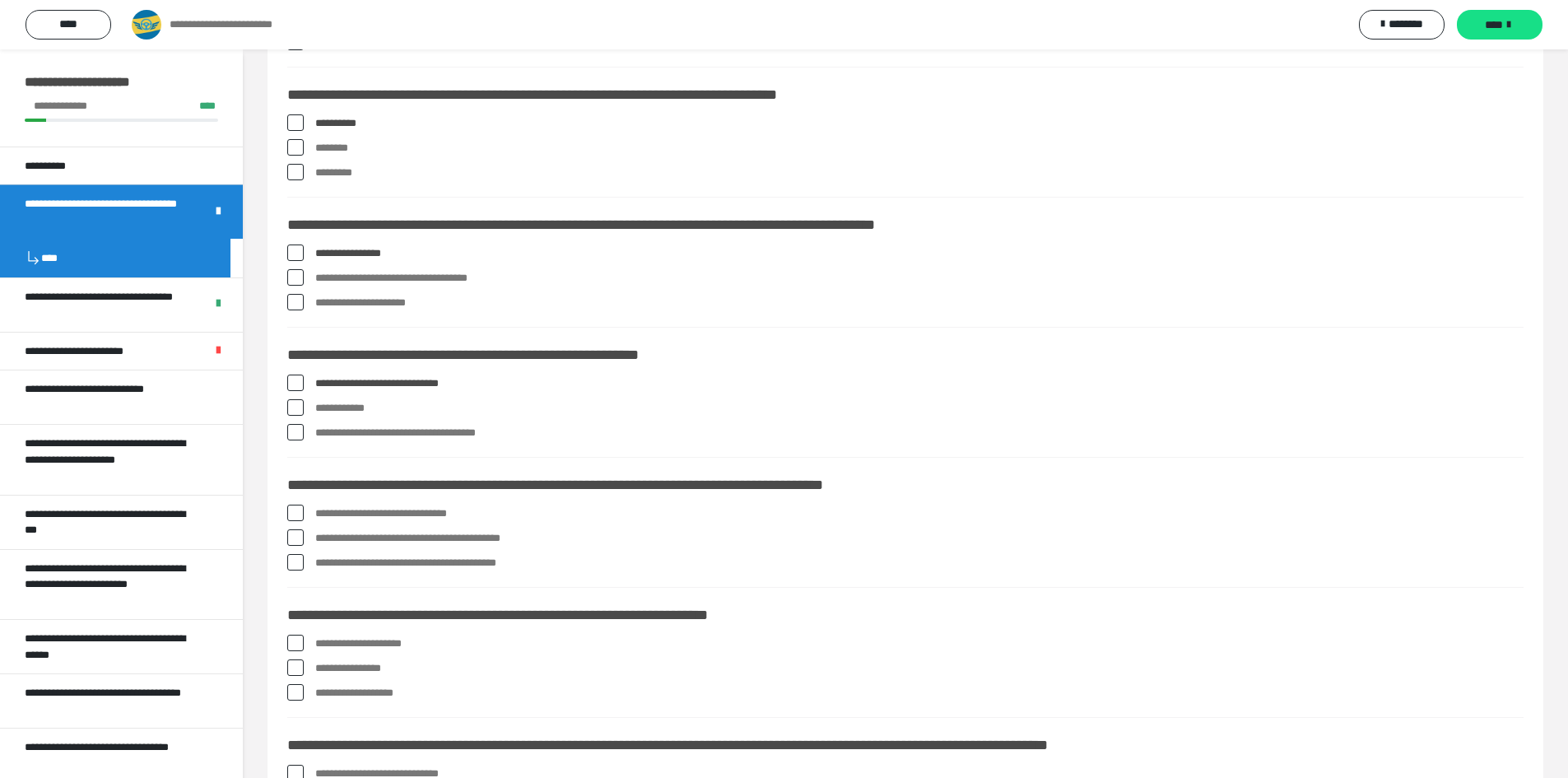 click at bounding box center (295, 408) 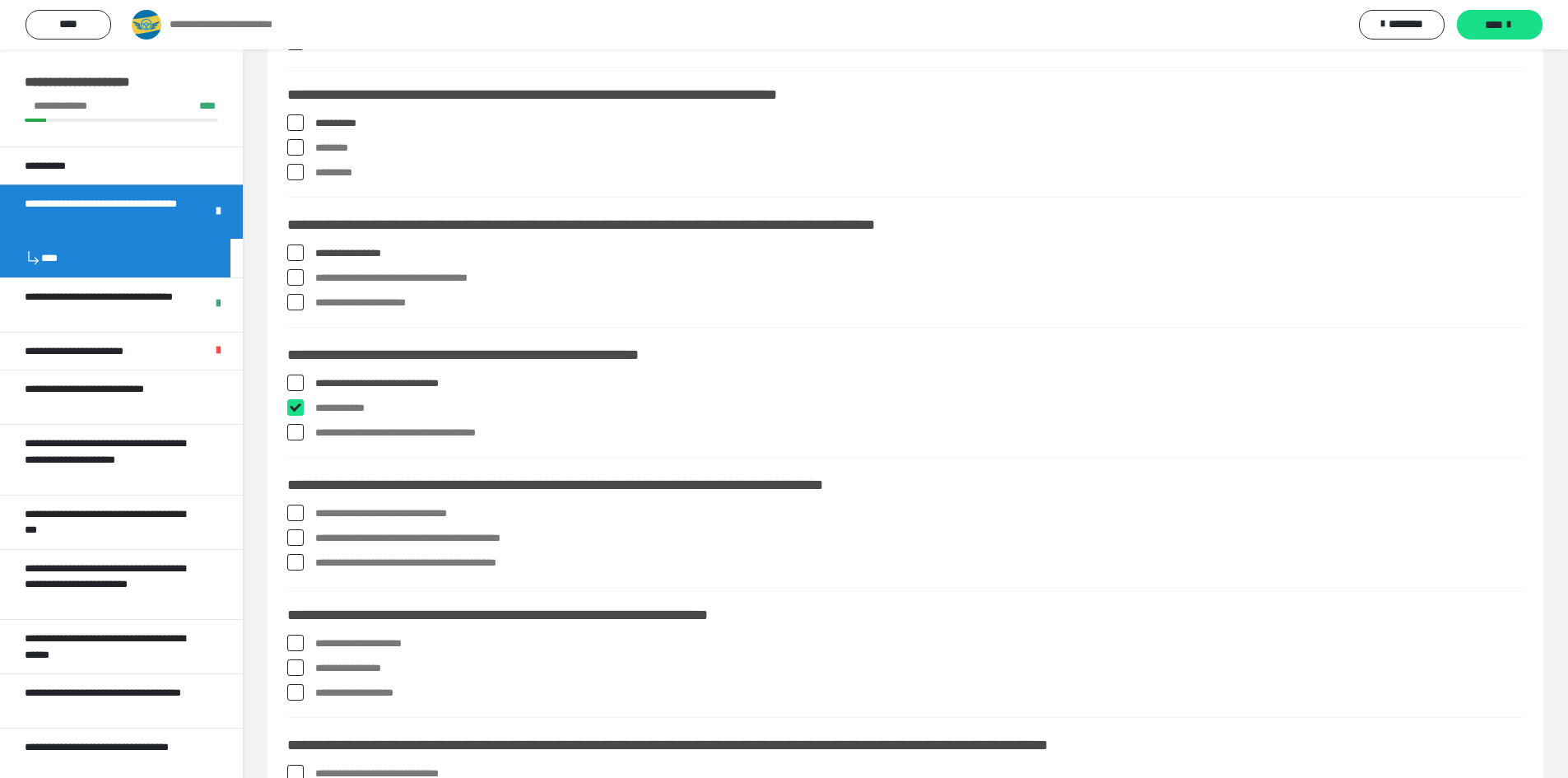 checkbox on "****" 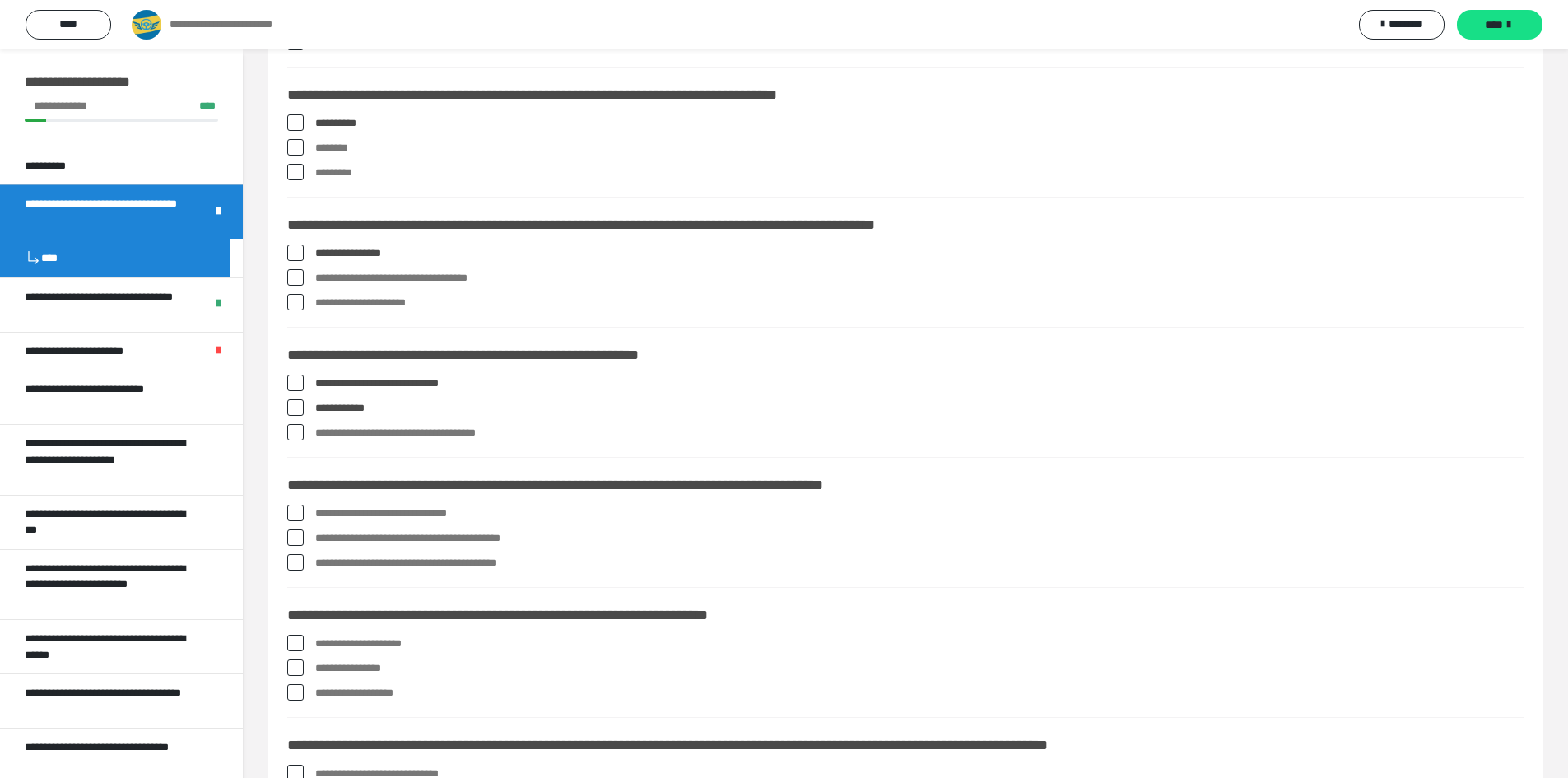 click at bounding box center (295, 432) 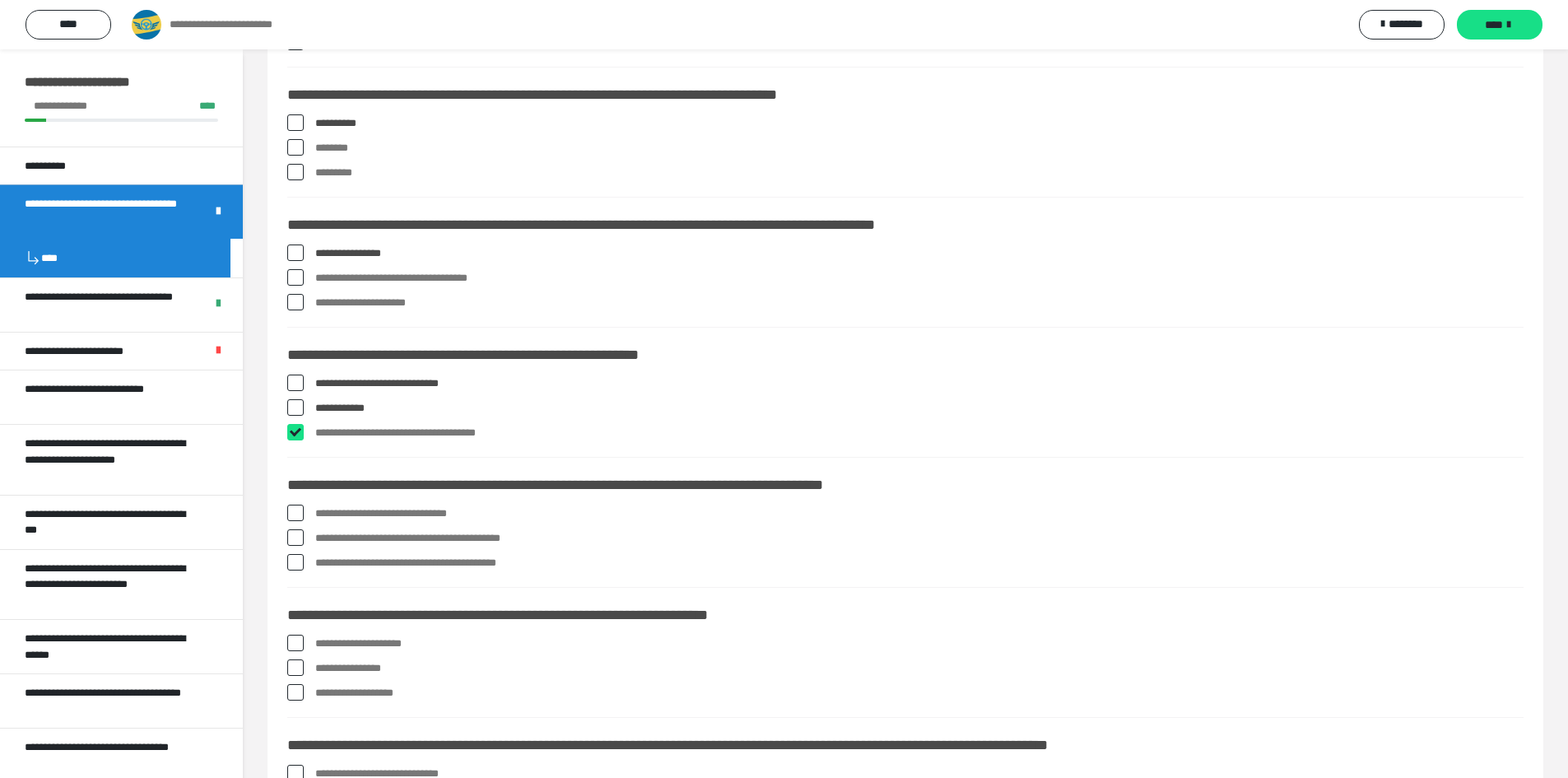 checkbox on "****" 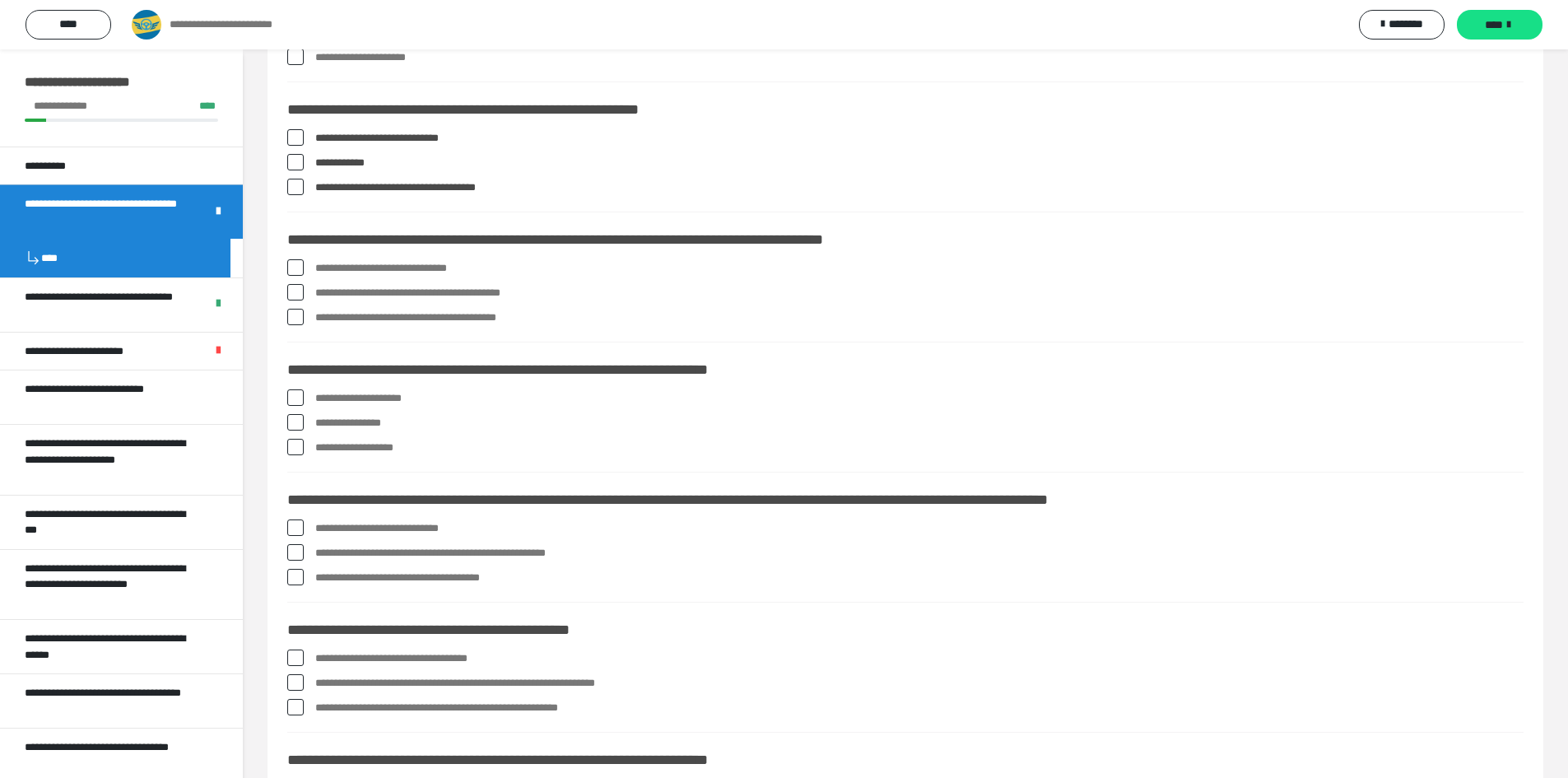 scroll, scrollTop: 1317, scrollLeft: 0, axis: vertical 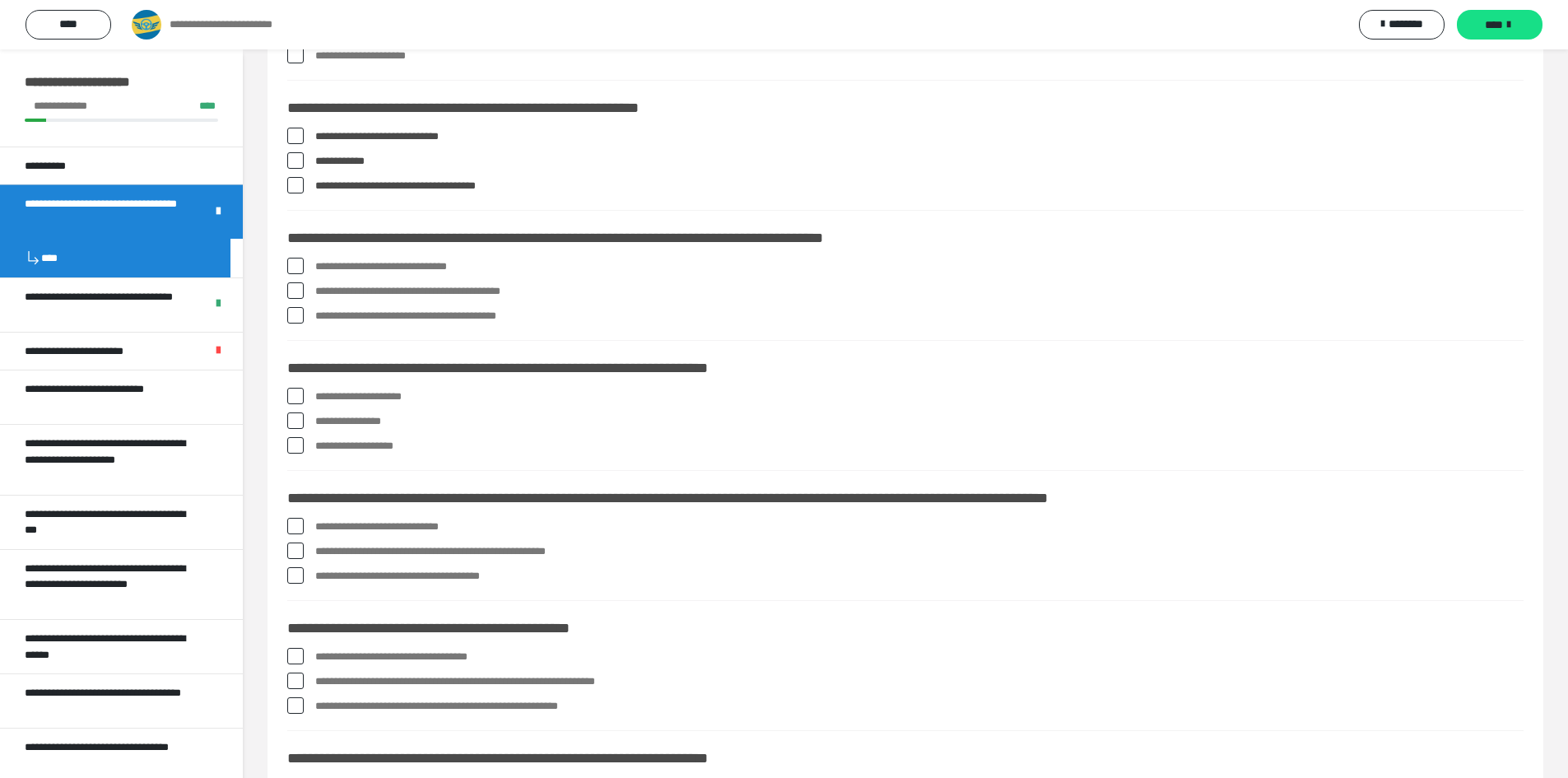 click at bounding box center [295, 266] 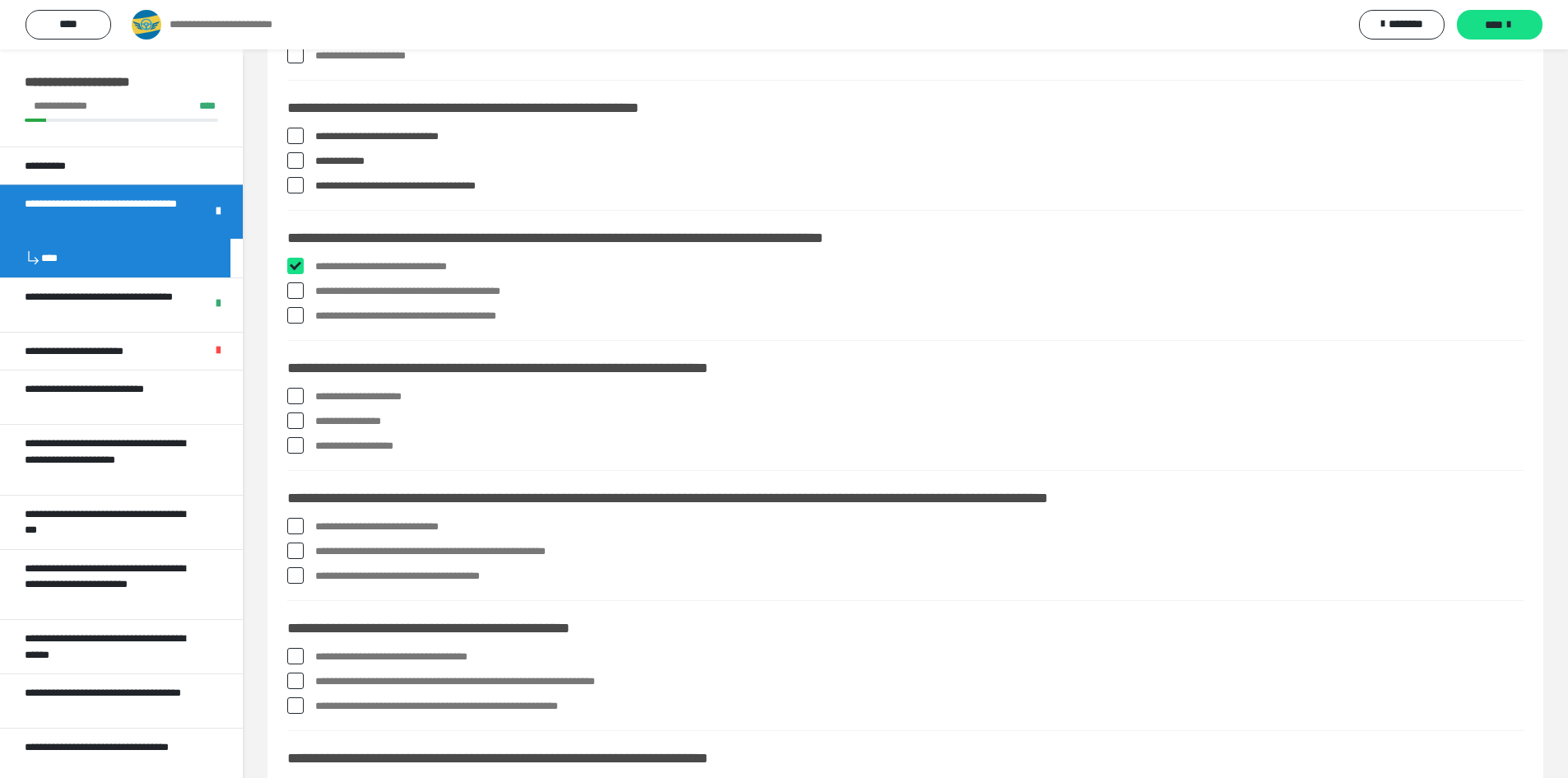 checkbox on "****" 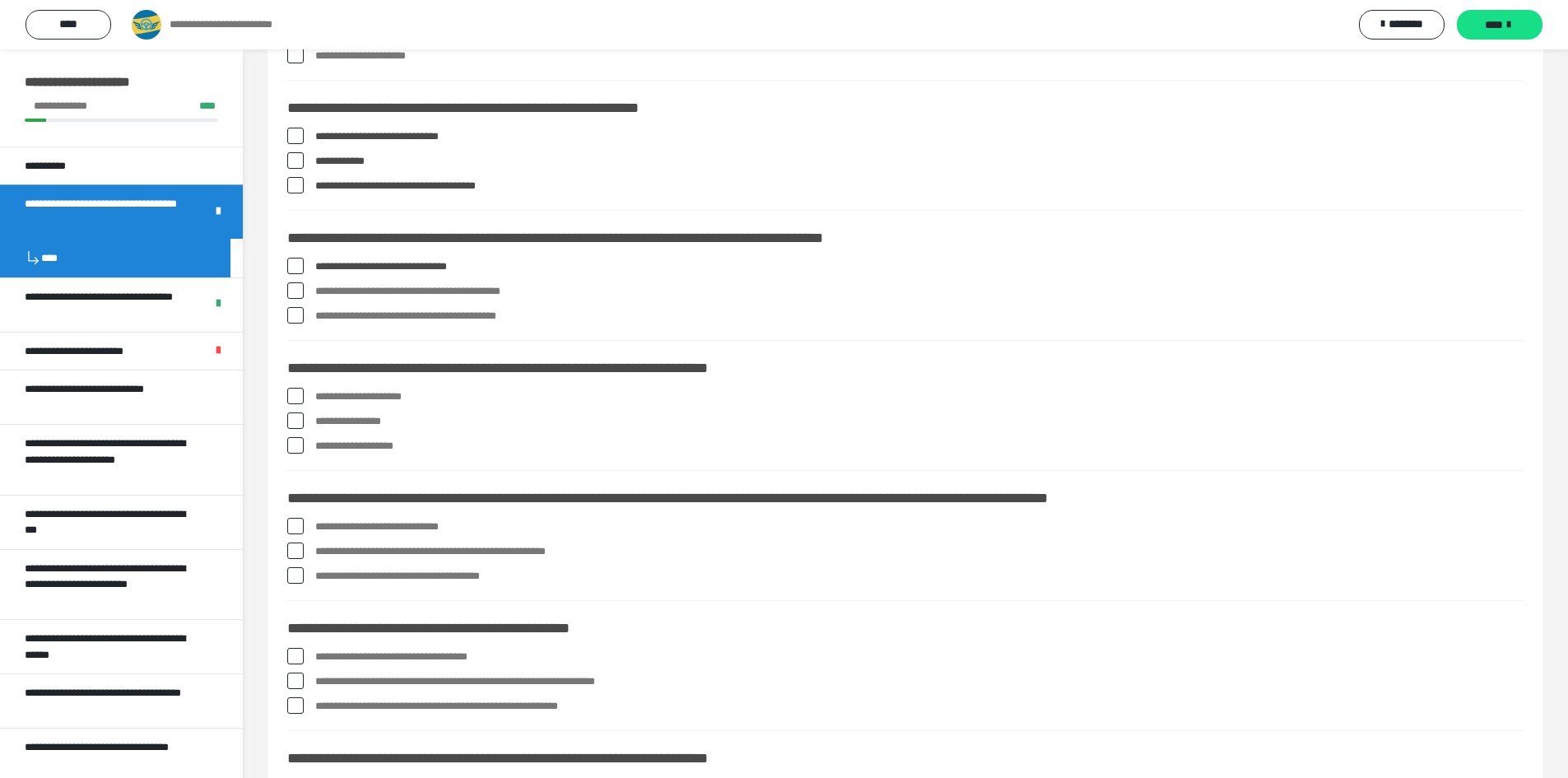 click on "**********" at bounding box center (905, 291) 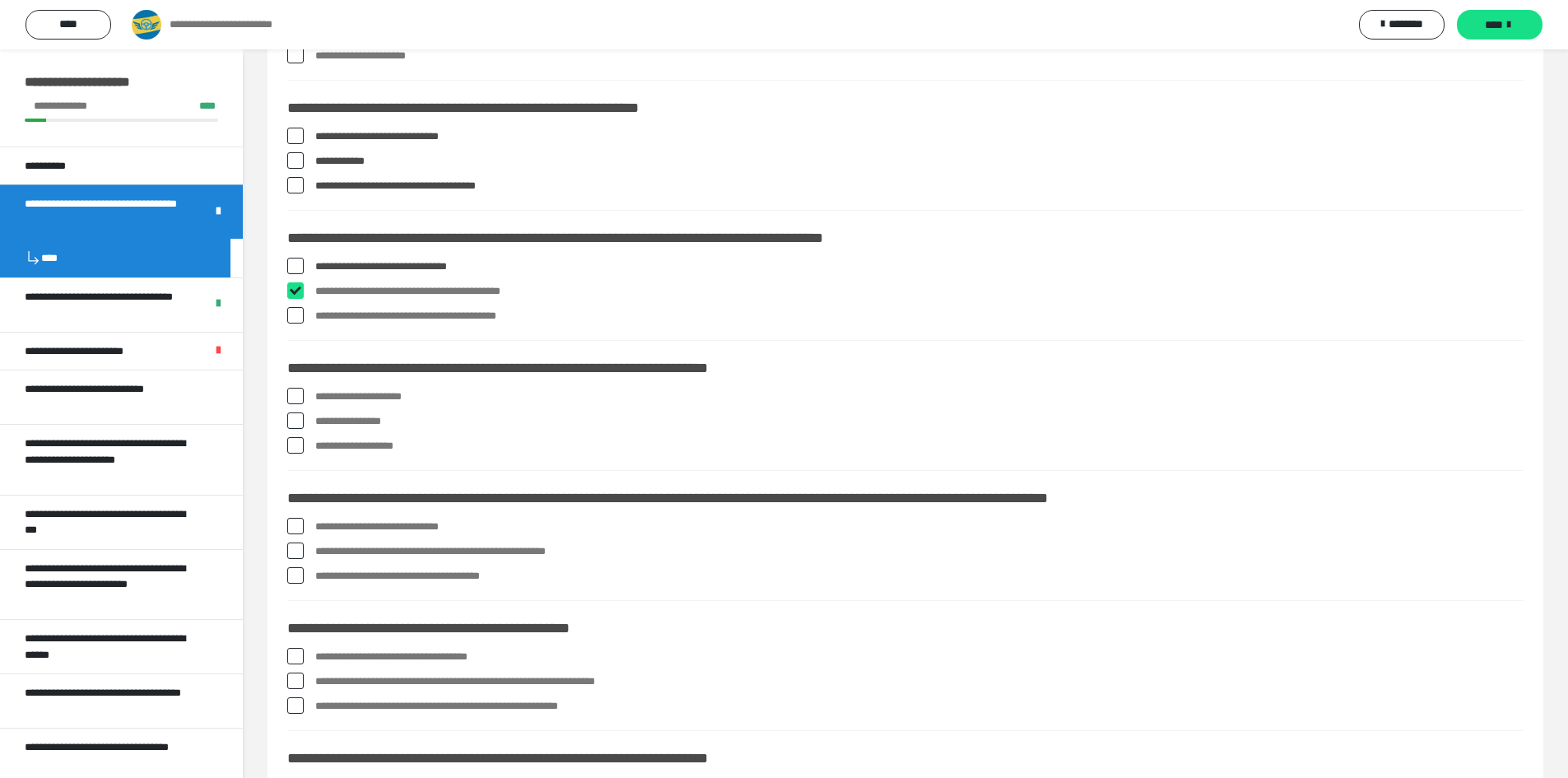 checkbox on "****" 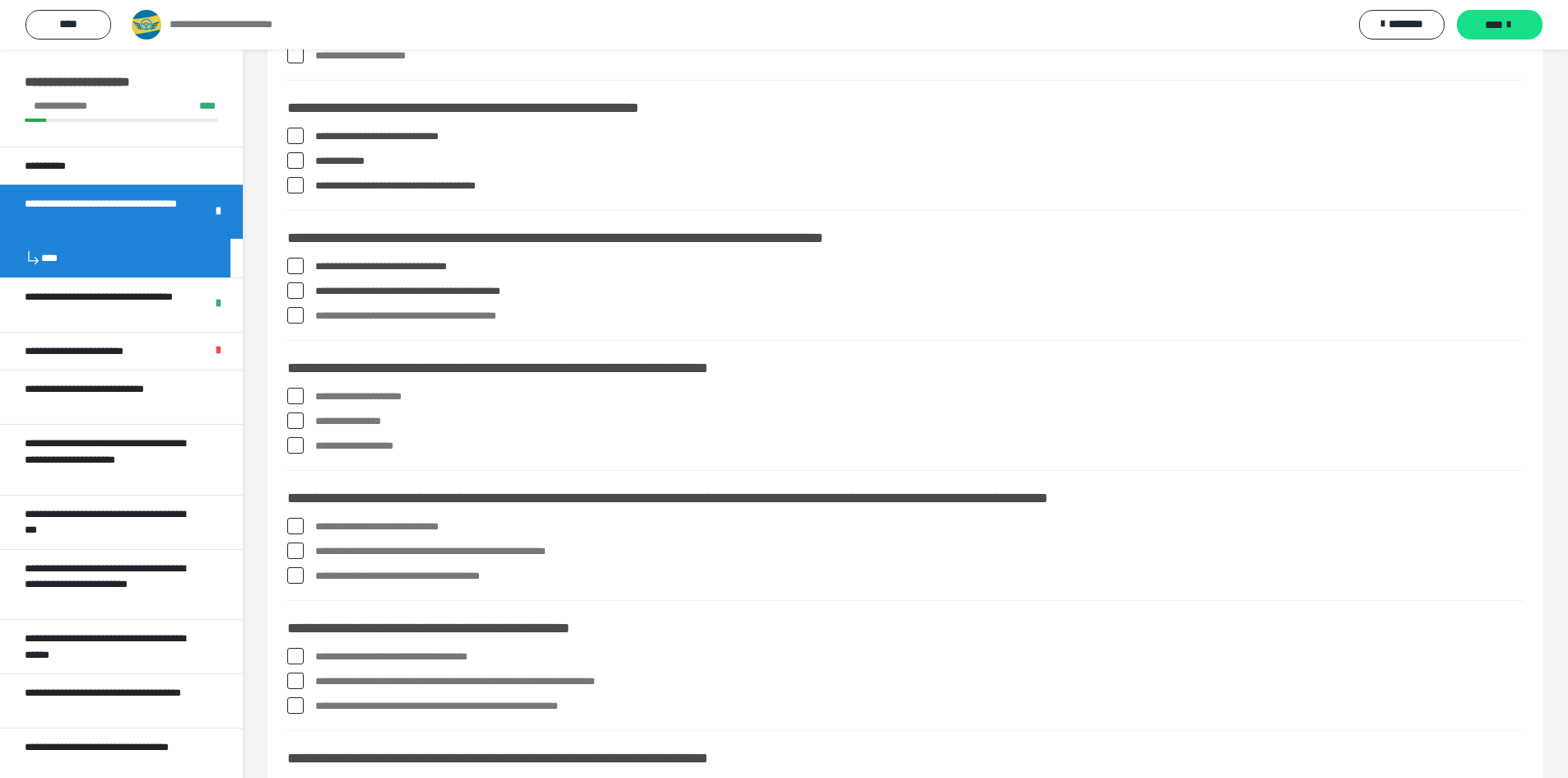 click at bounding box center [295, 315] 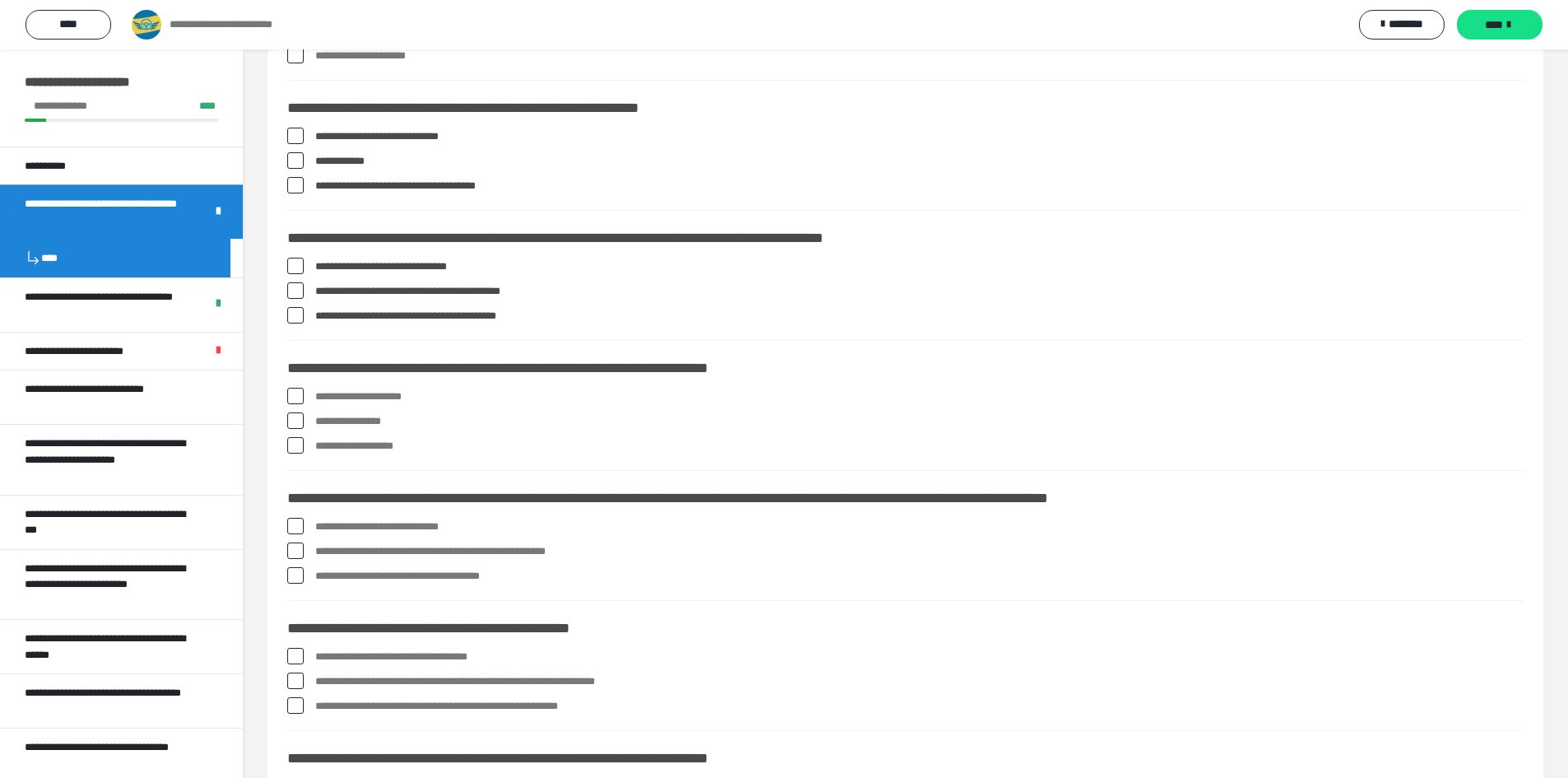 click at bounding box center [295, 421] 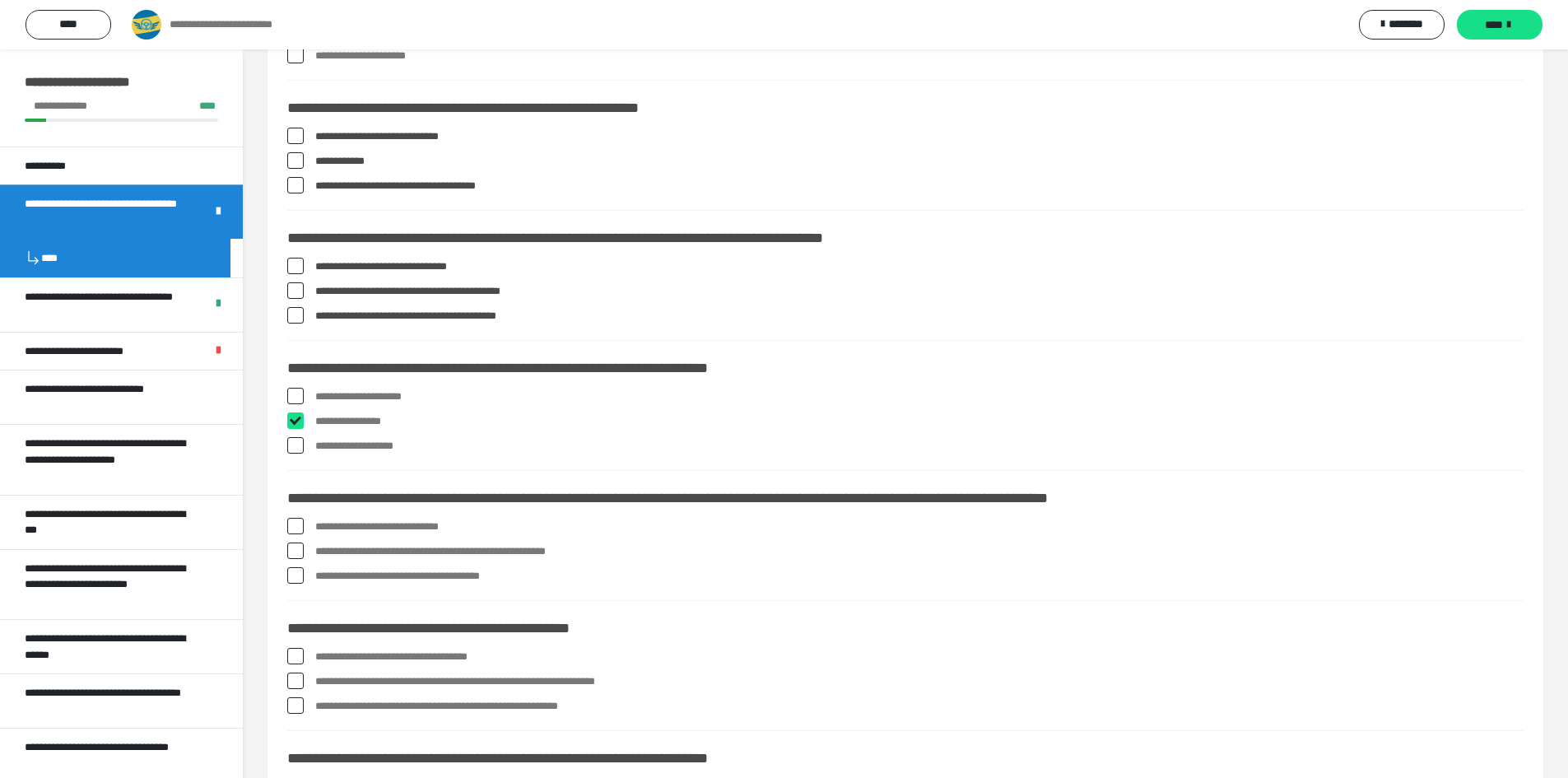 checkbox on "****" 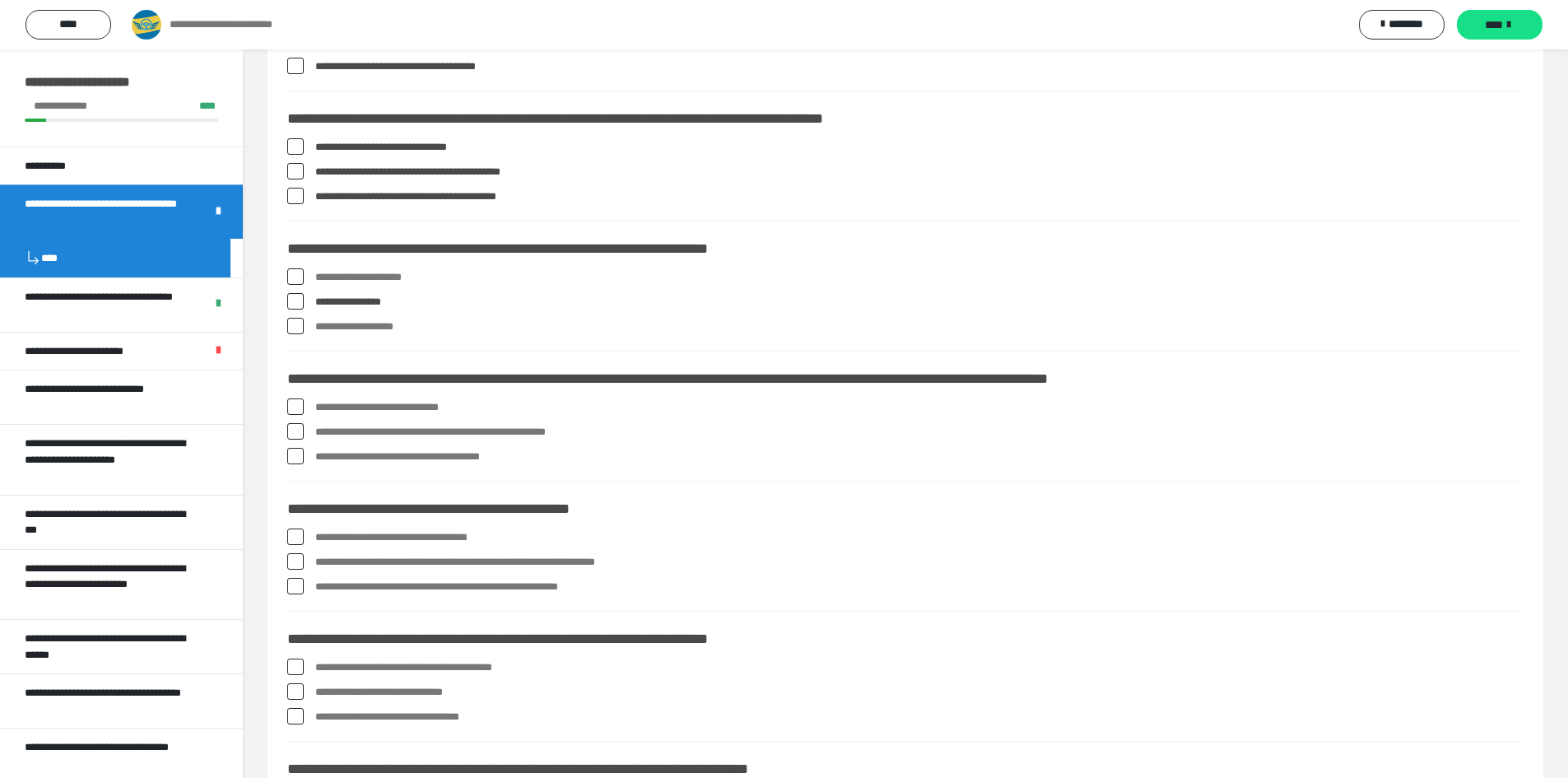 scroll, scrollTop: 1564, scrollLeft: 0, axis: vertical 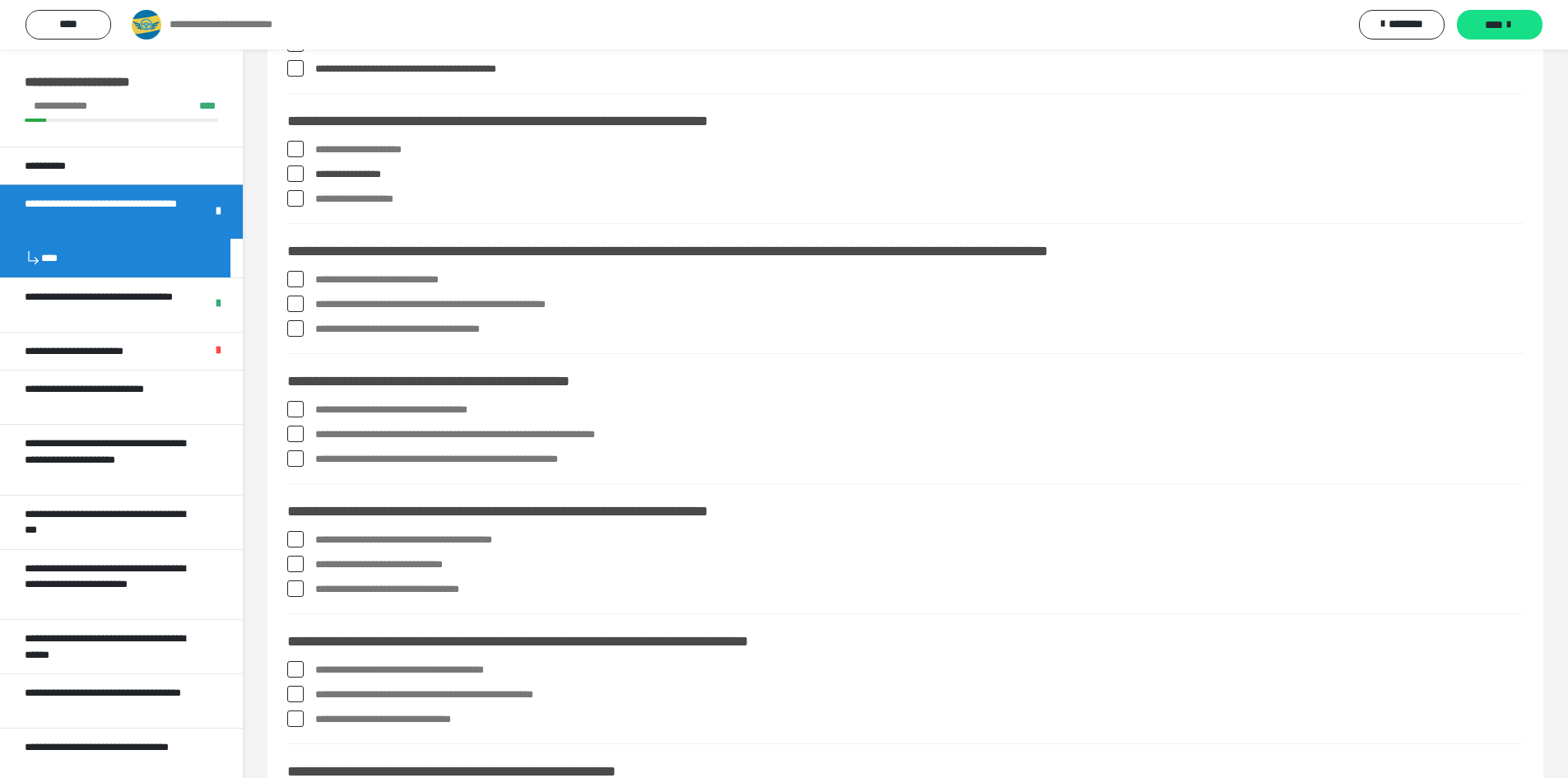 click at bounding box center [295, 279] 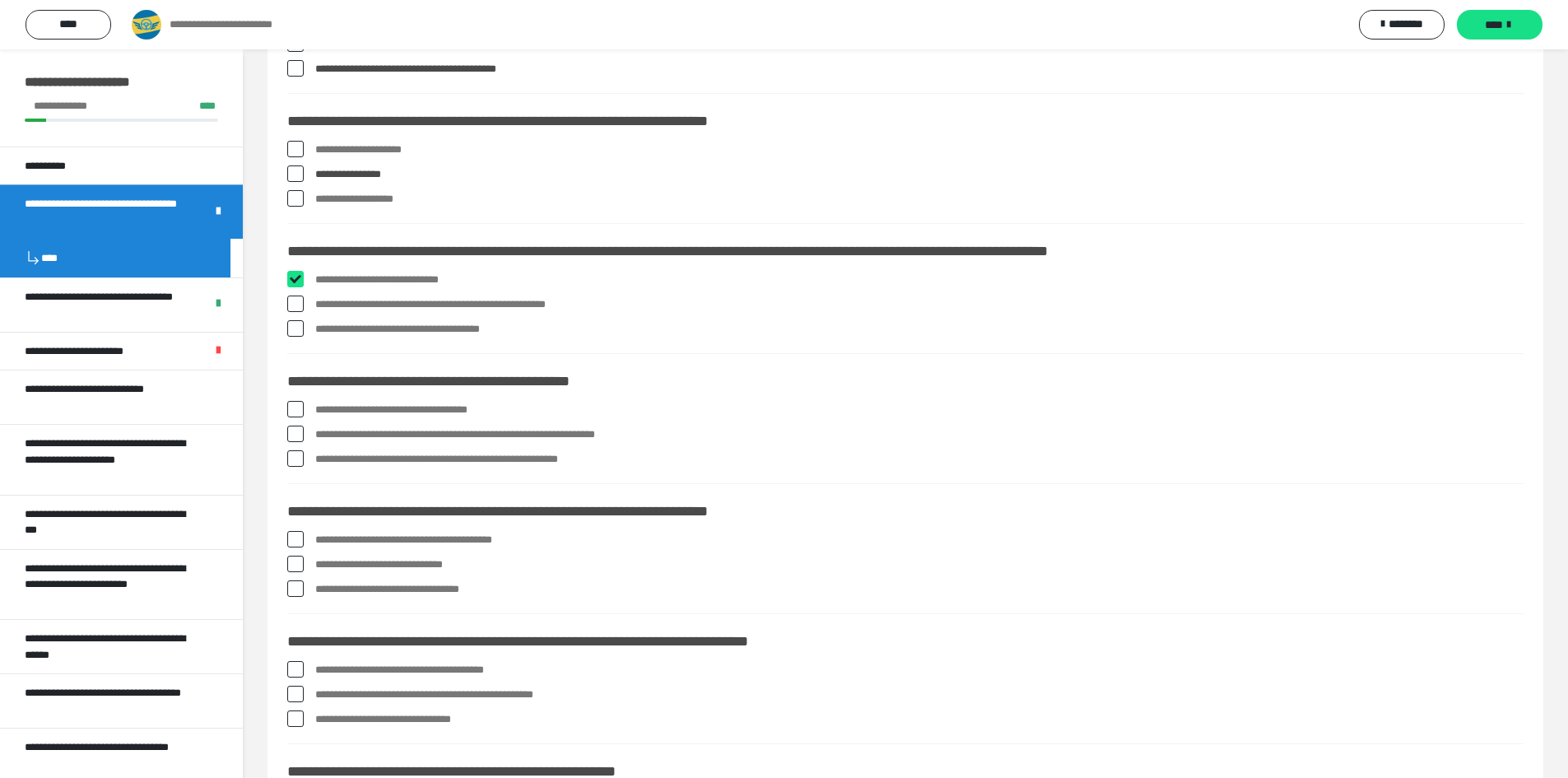 checkbox on "****" 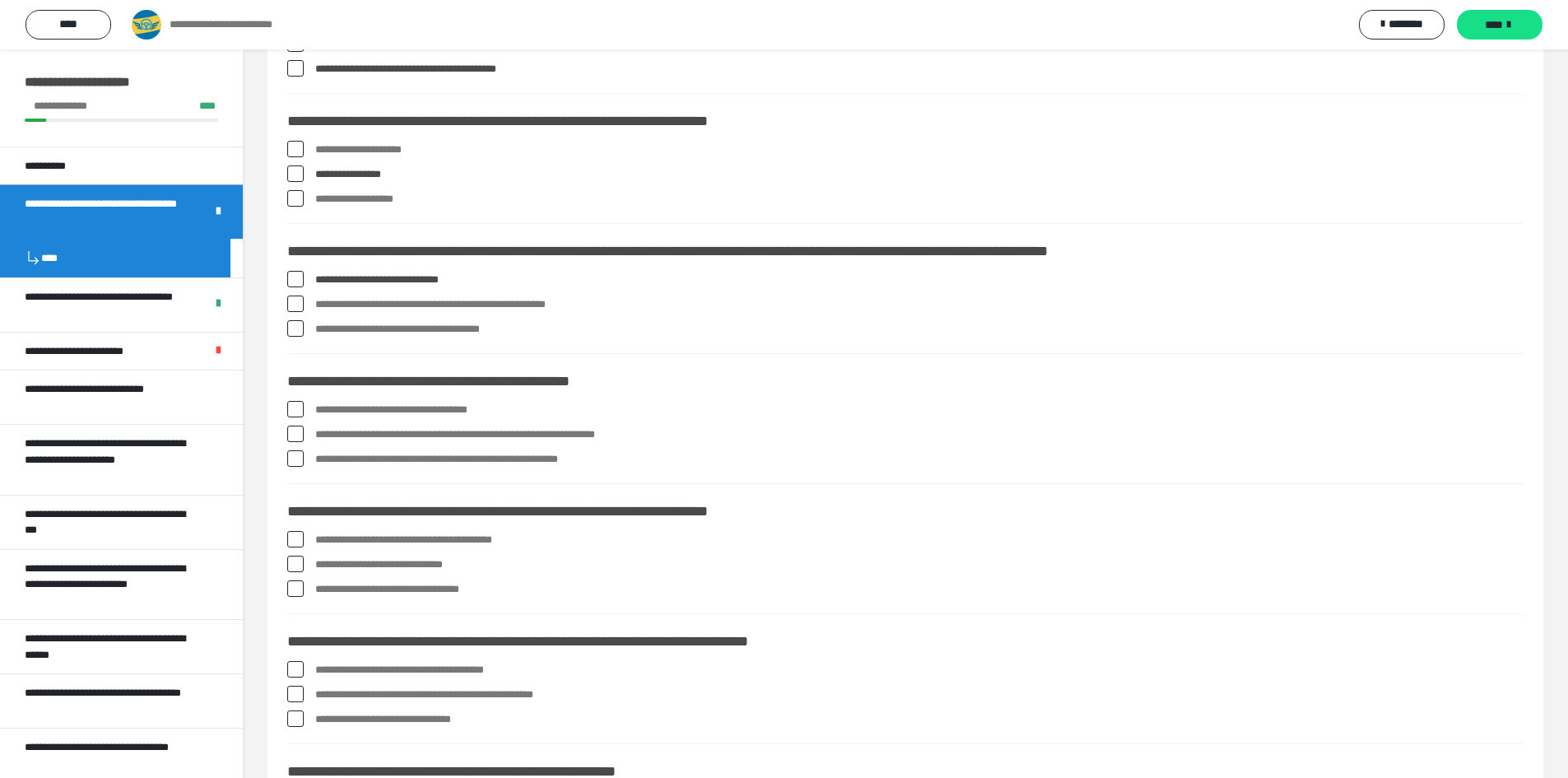 click at bounding box center (295, 304) 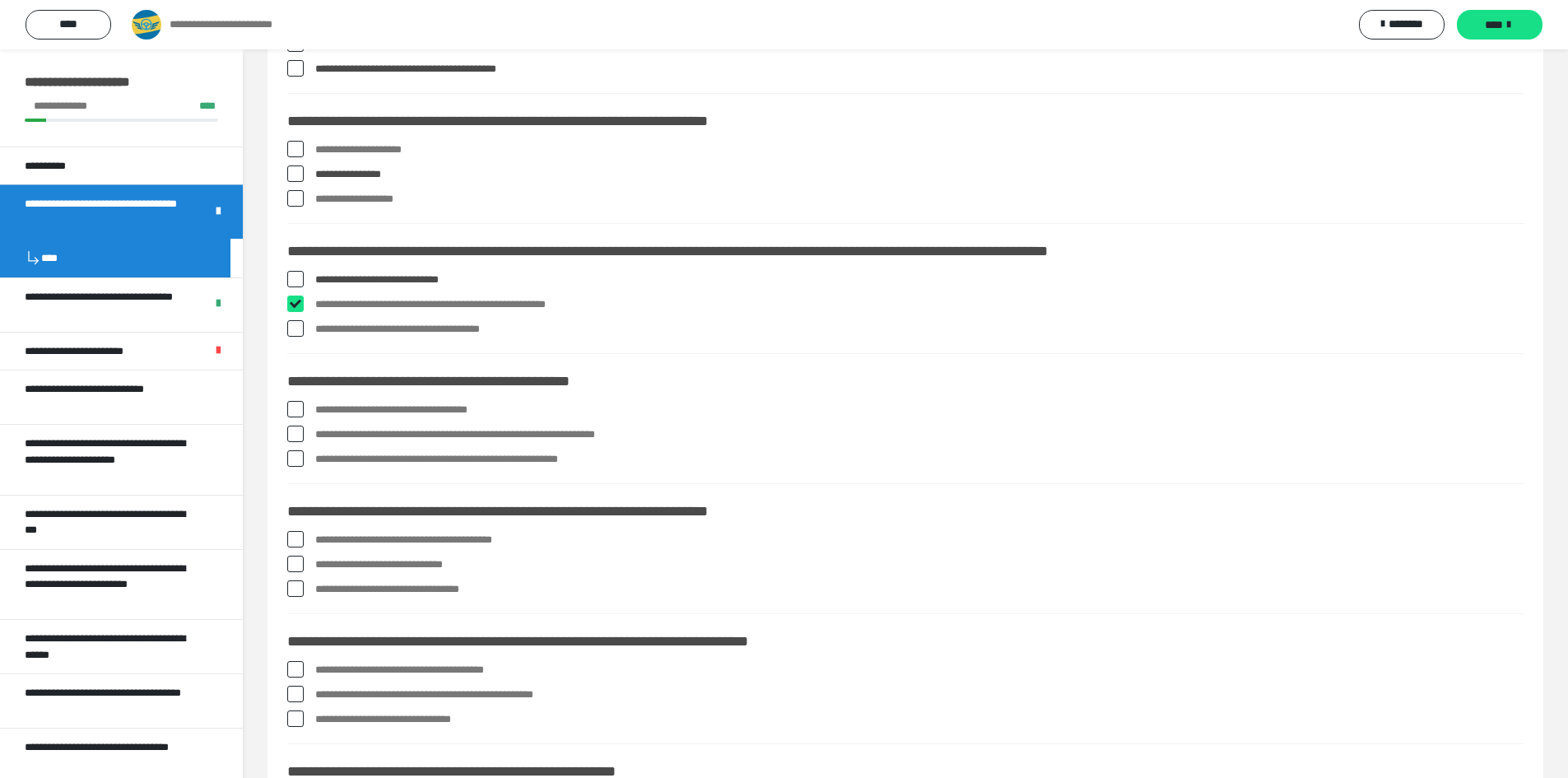 checkbox on "****" 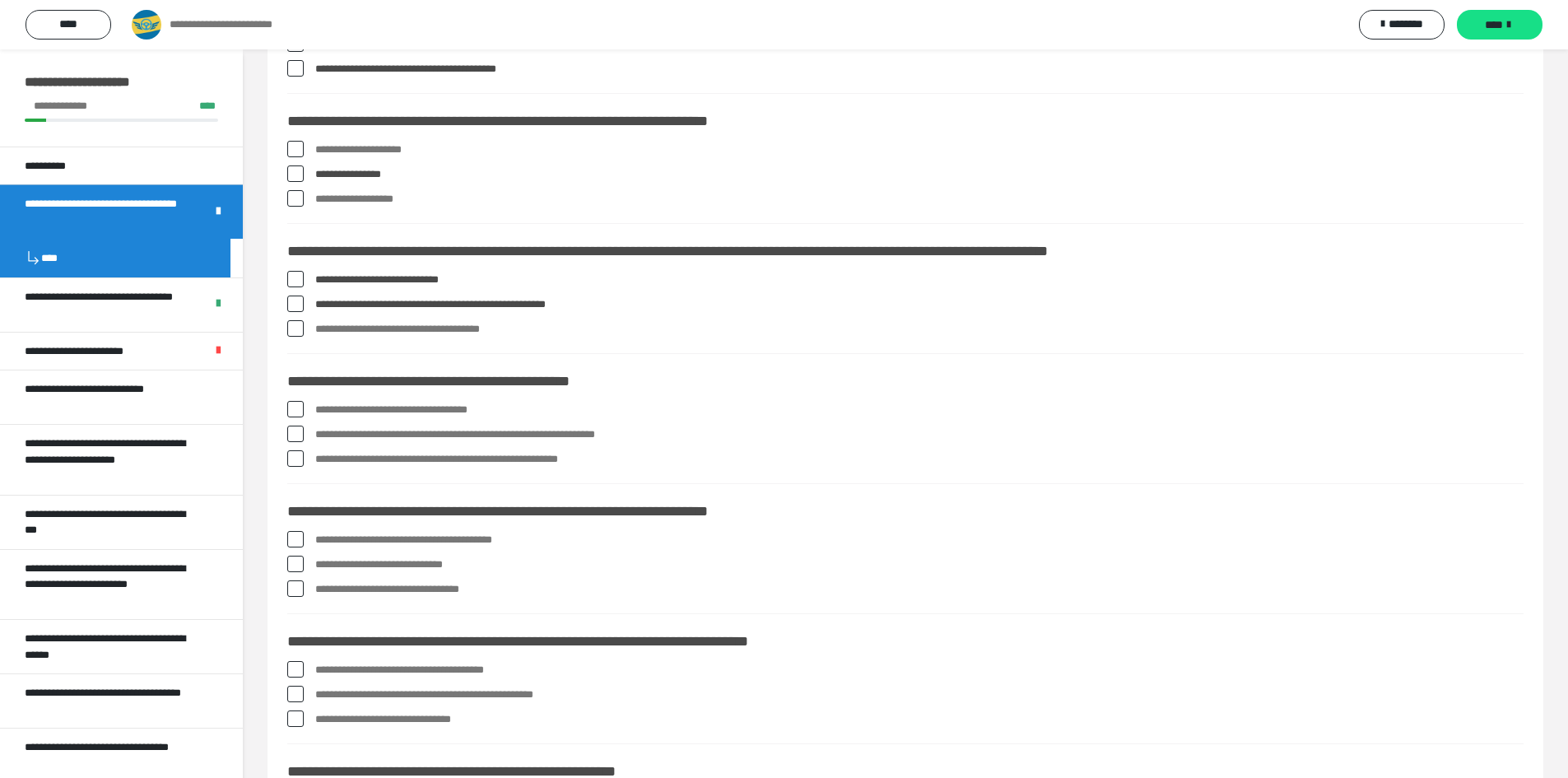 click at bounding box center (295, 328) 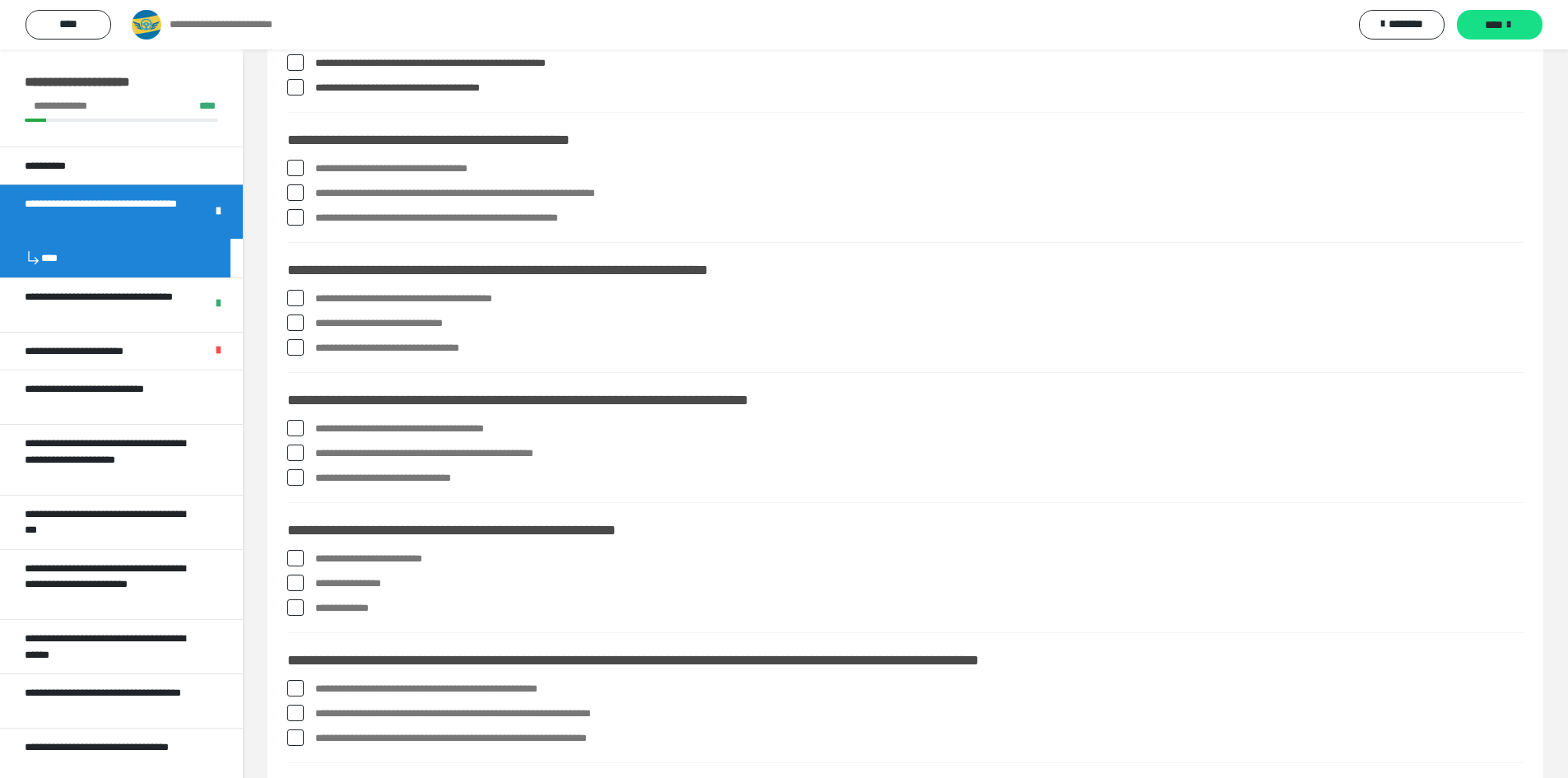 scroll, scrollTop: 1729, scrollLeft: 0, axis: vertical 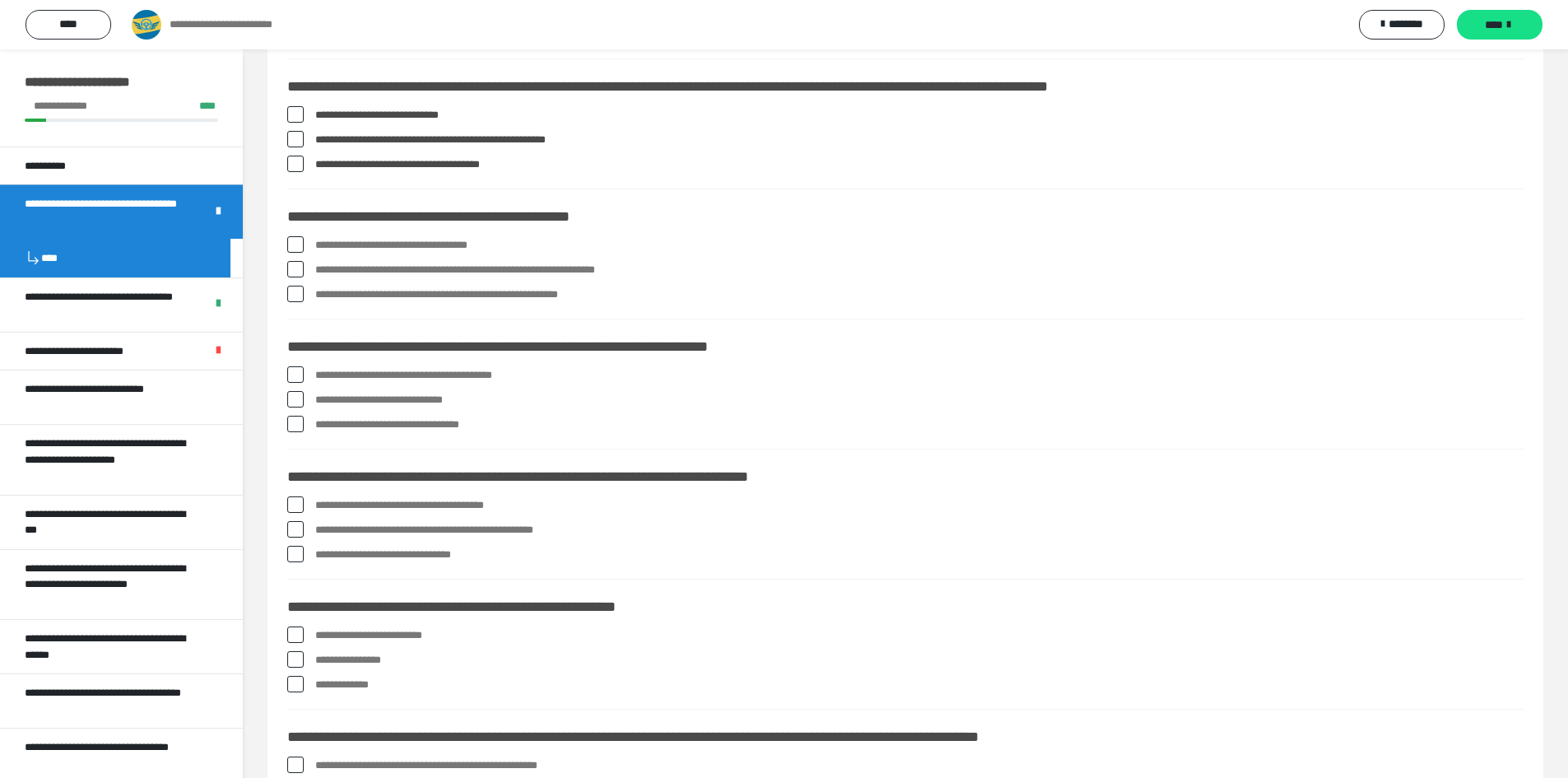 click at bounding box center (295, 245) 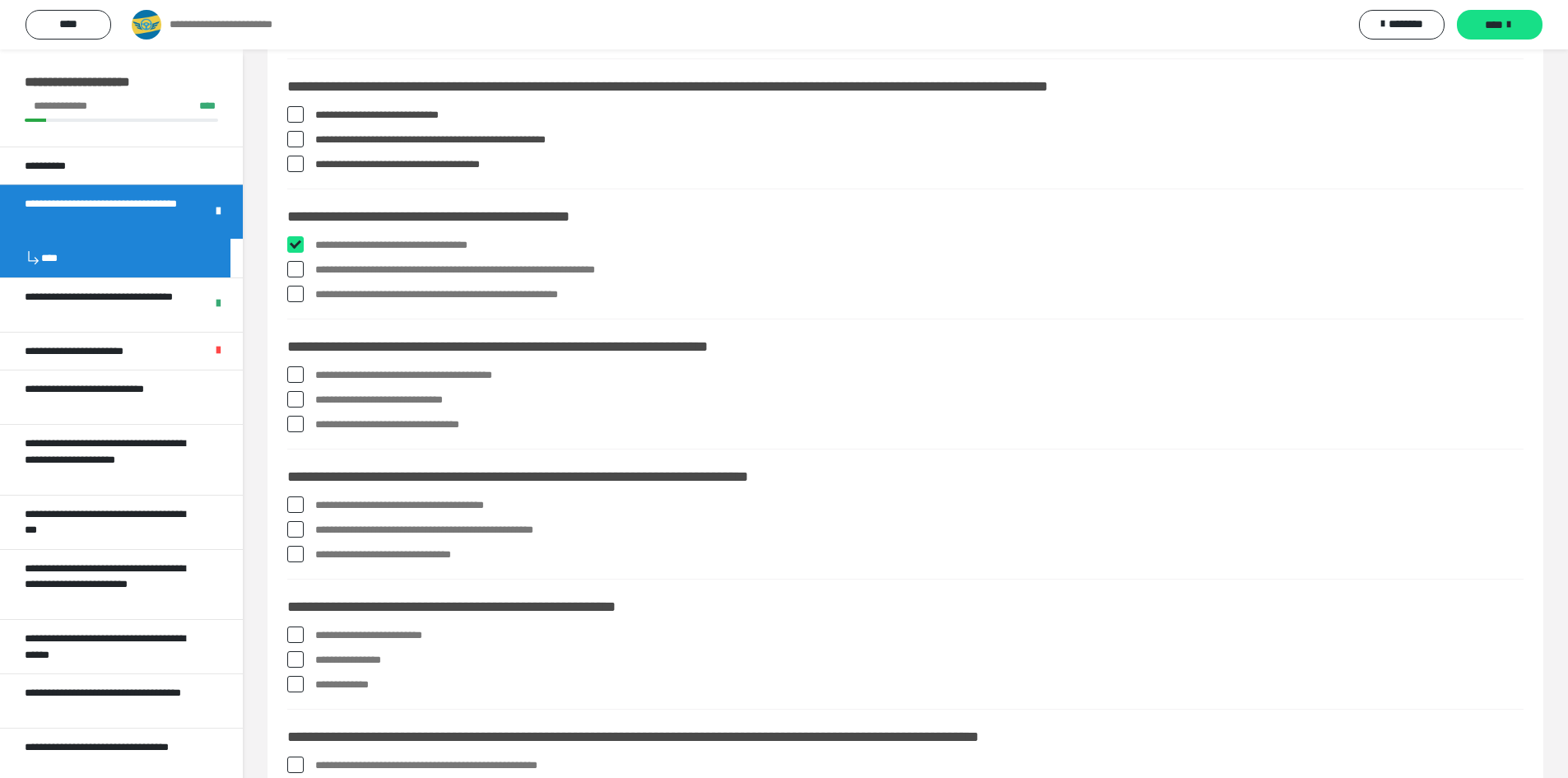 checkbox on "****" 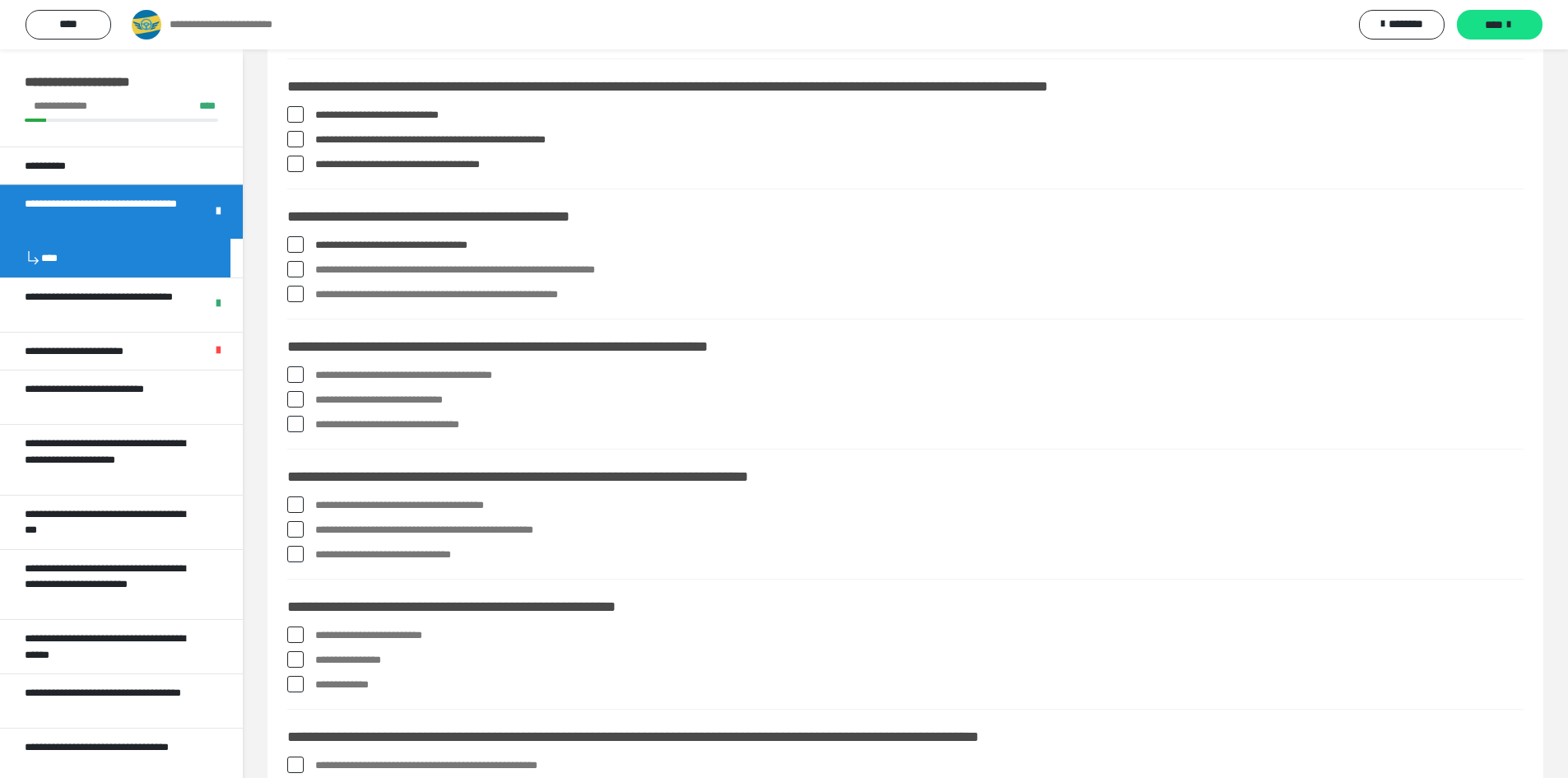 click at bounding box center (295, 269) 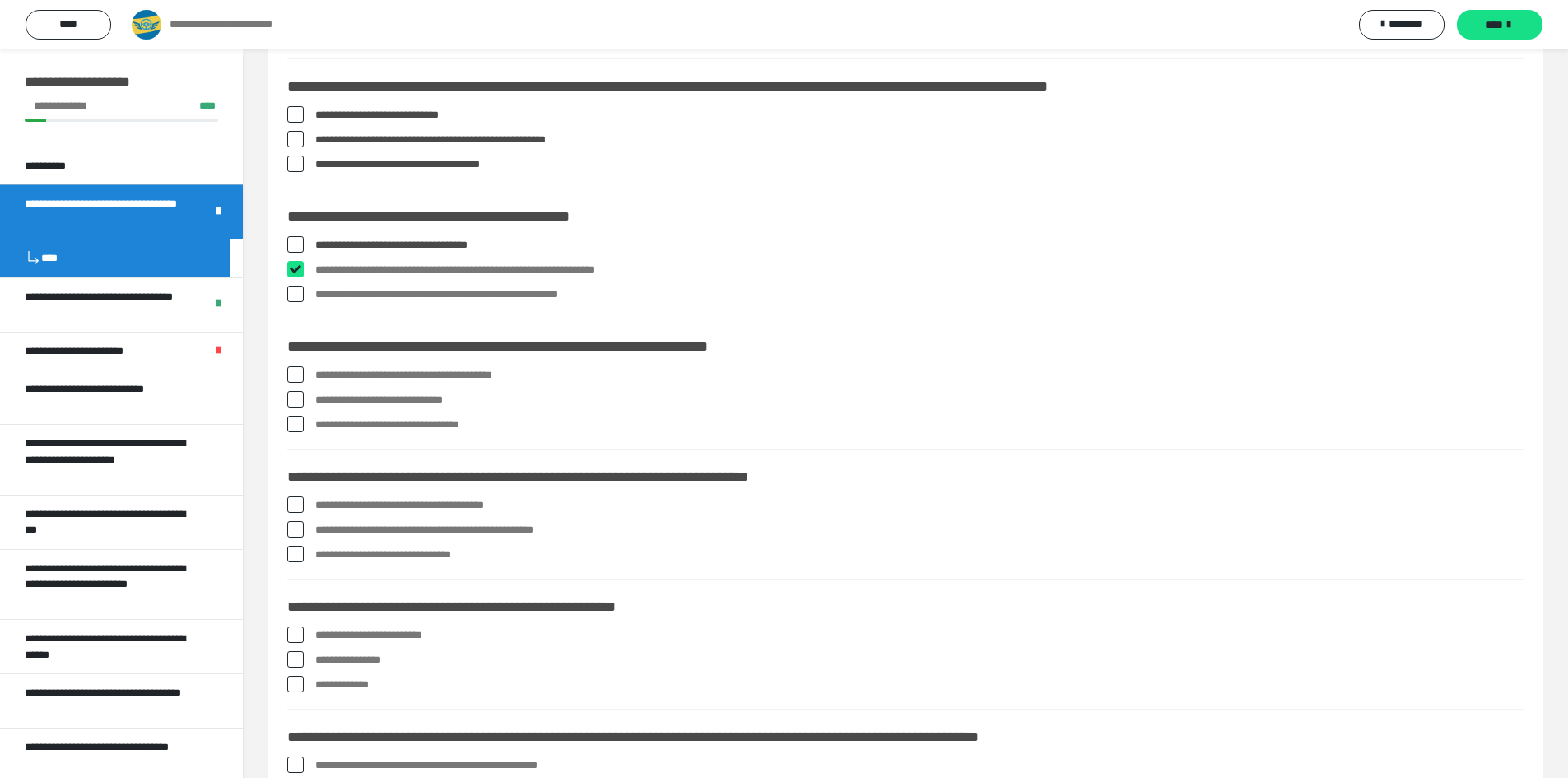 checkbox on "****" 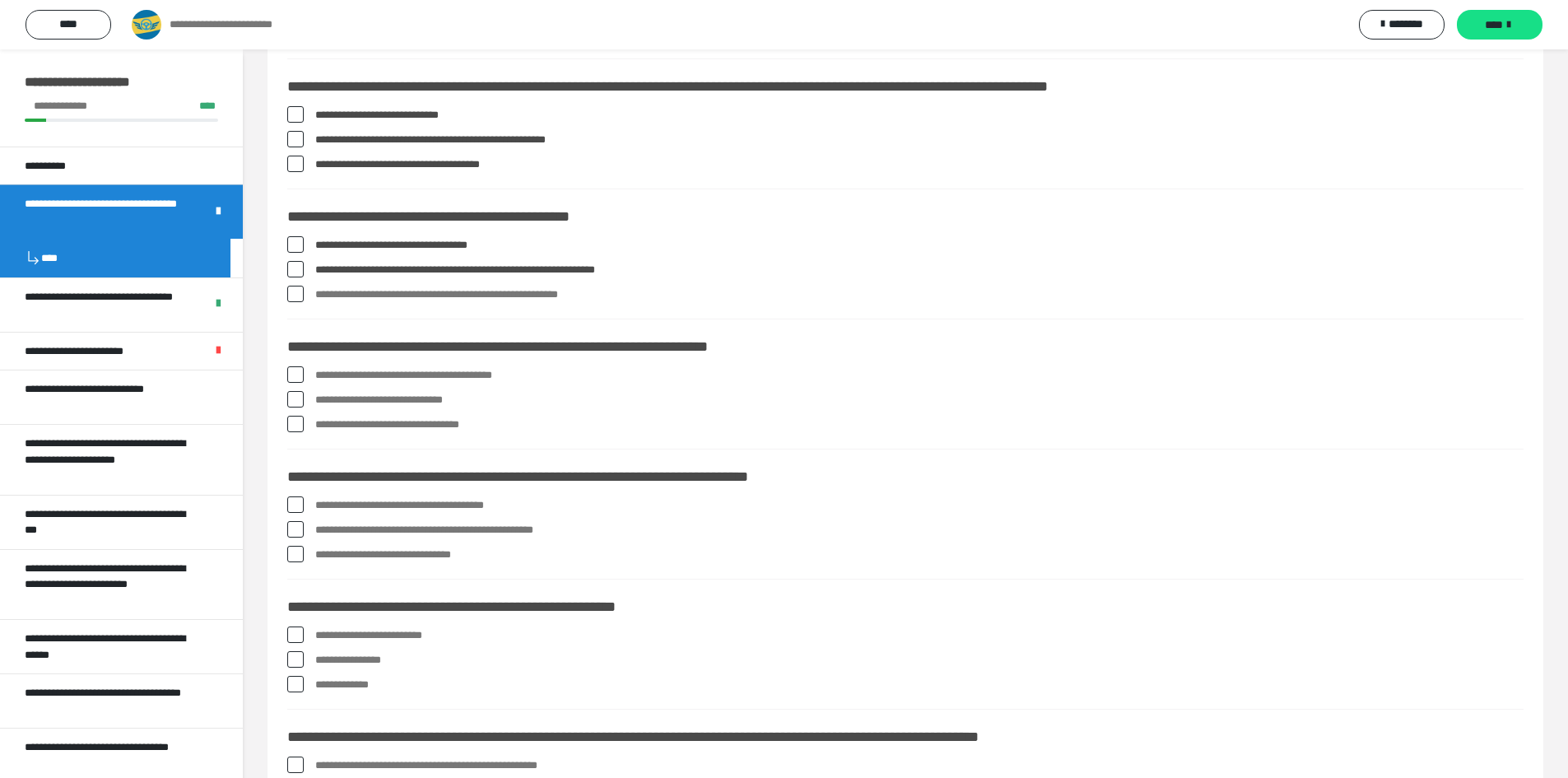 click at bounding box center [295, 294] 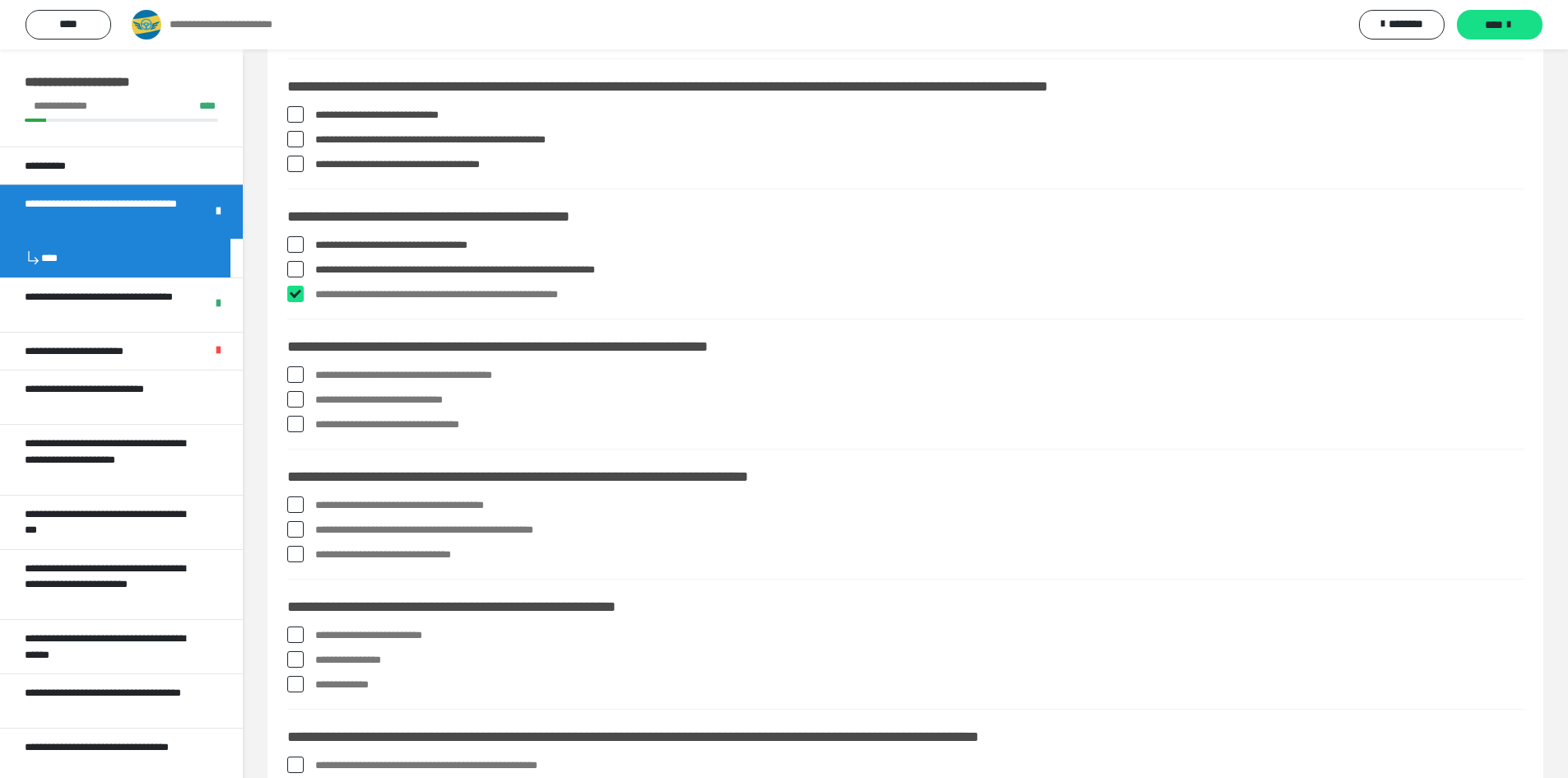 checkbox on "****" 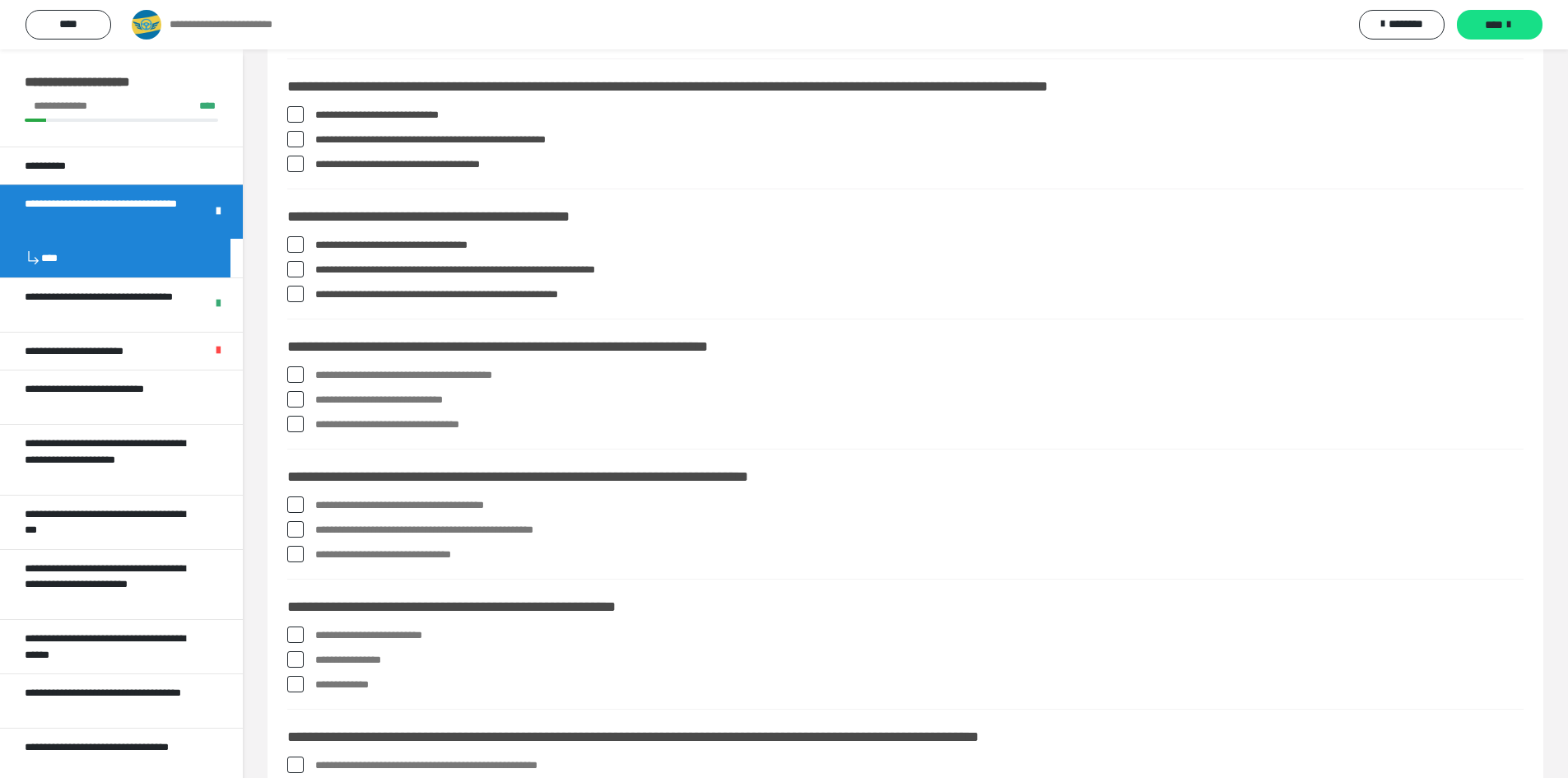 click at bounding box center [295, 375] 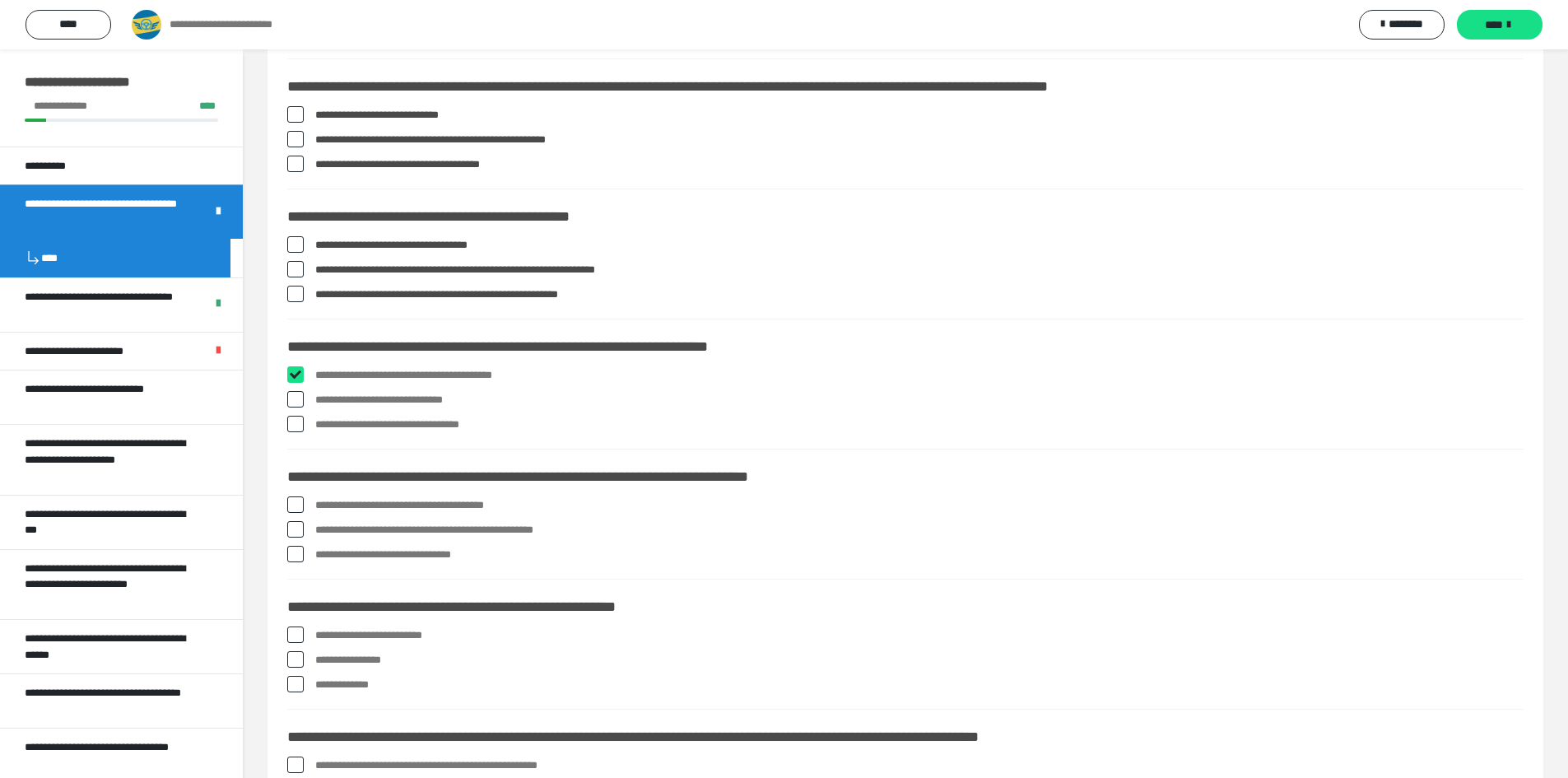 checkbox on "****" 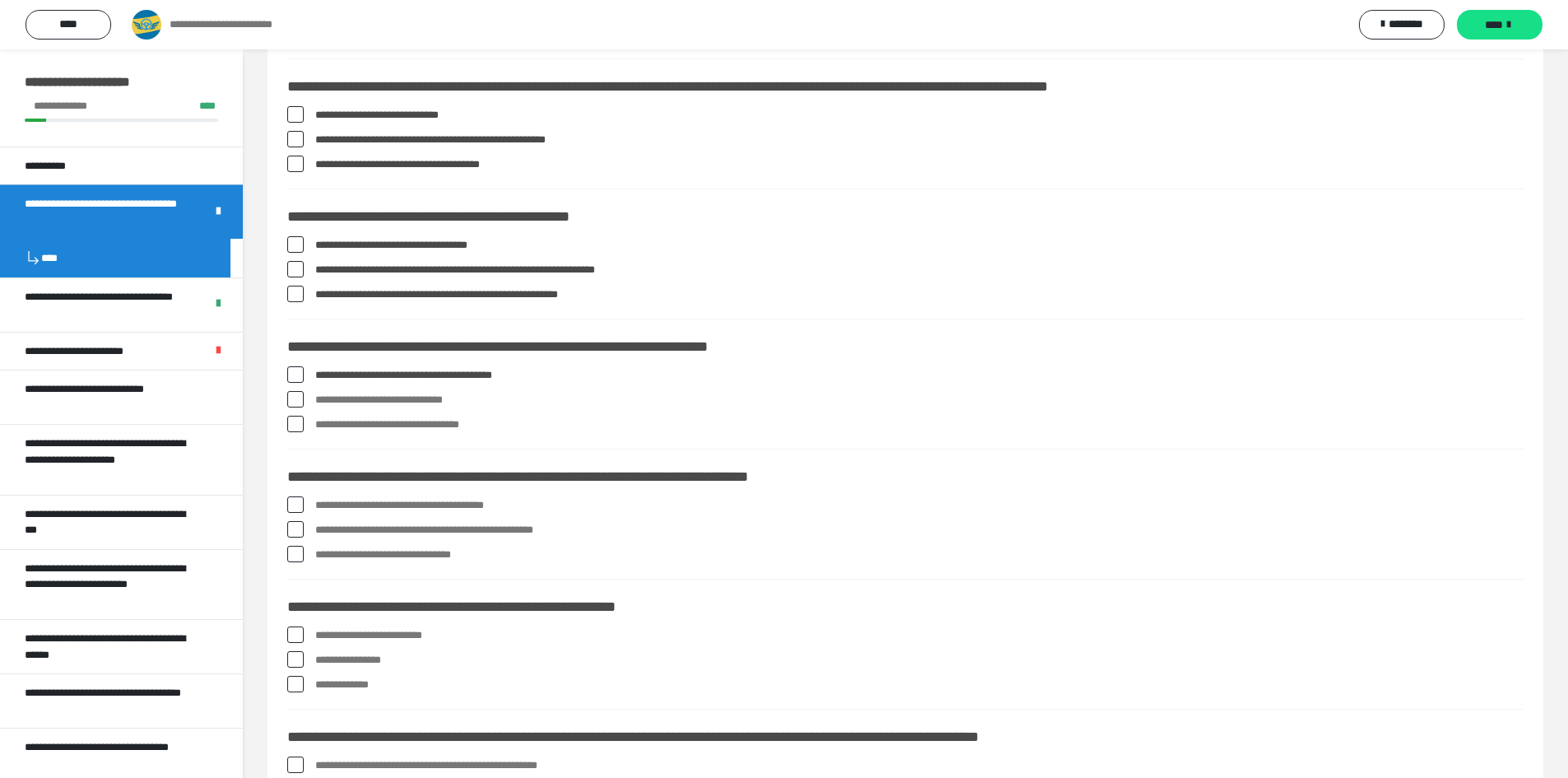 click at bounding box center (295, 505) 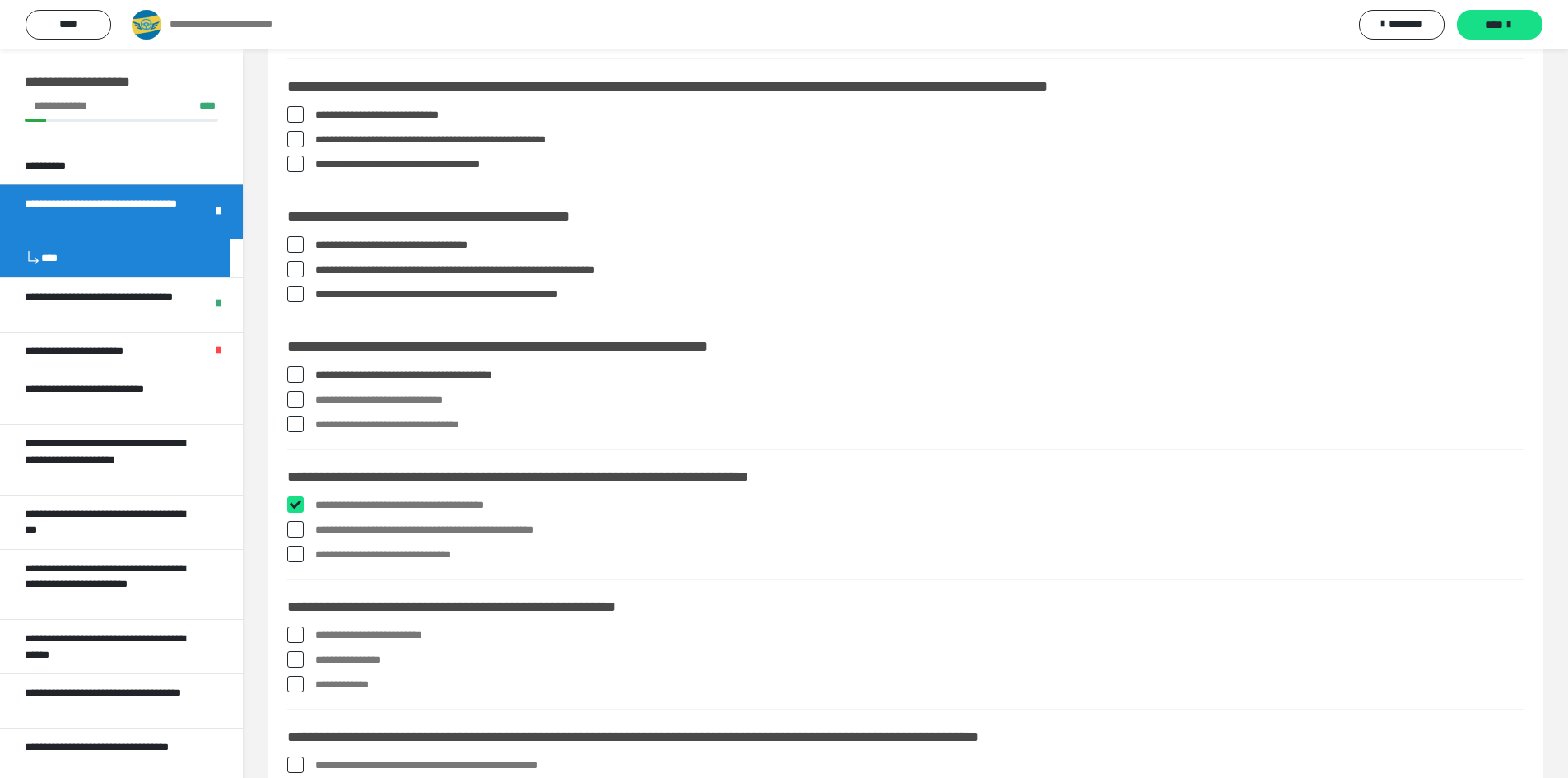 checkbox on "****" 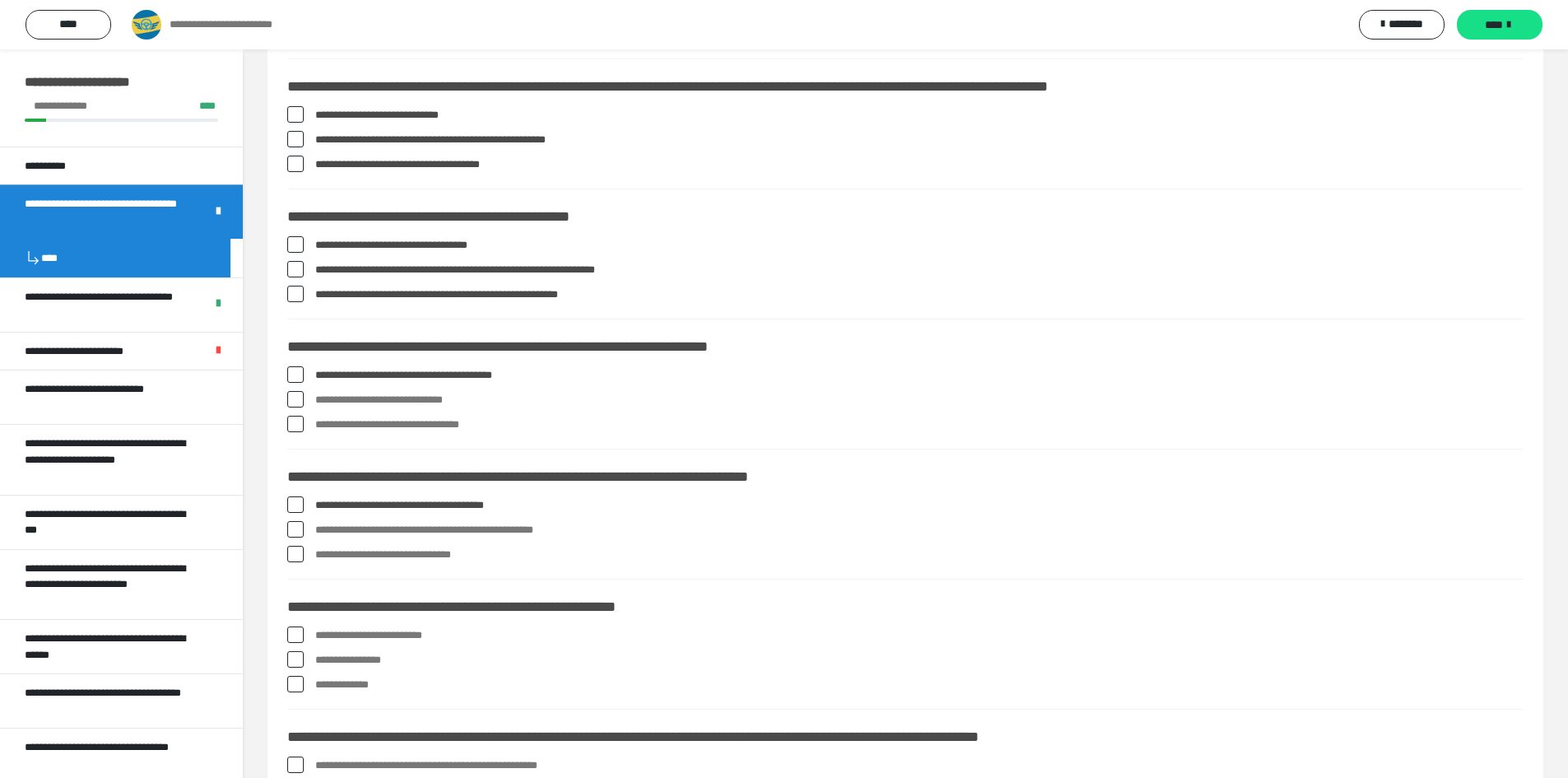 click on "**********" at bounding box center (905, -198) 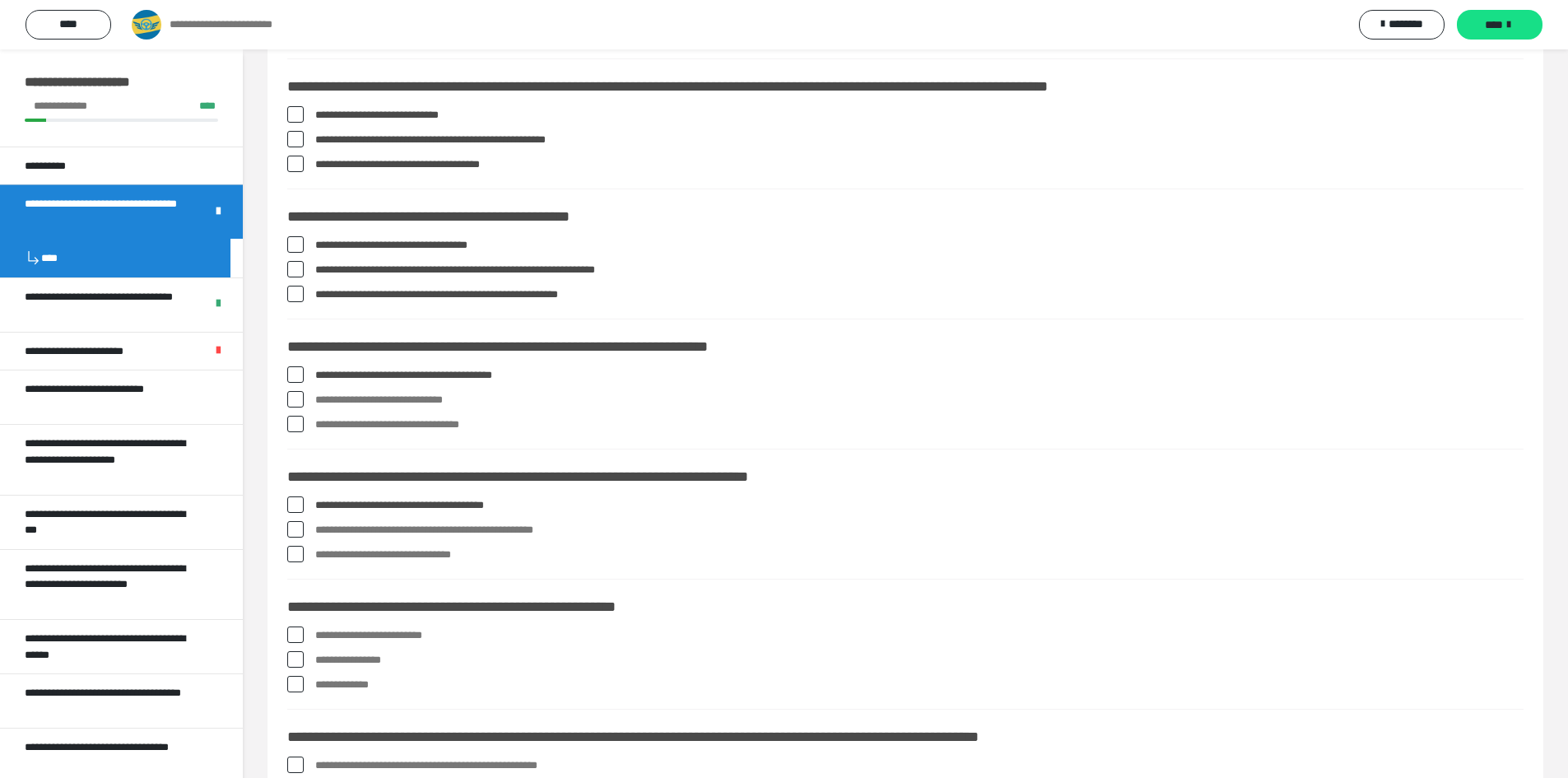 click at bounding box center (295, 529) 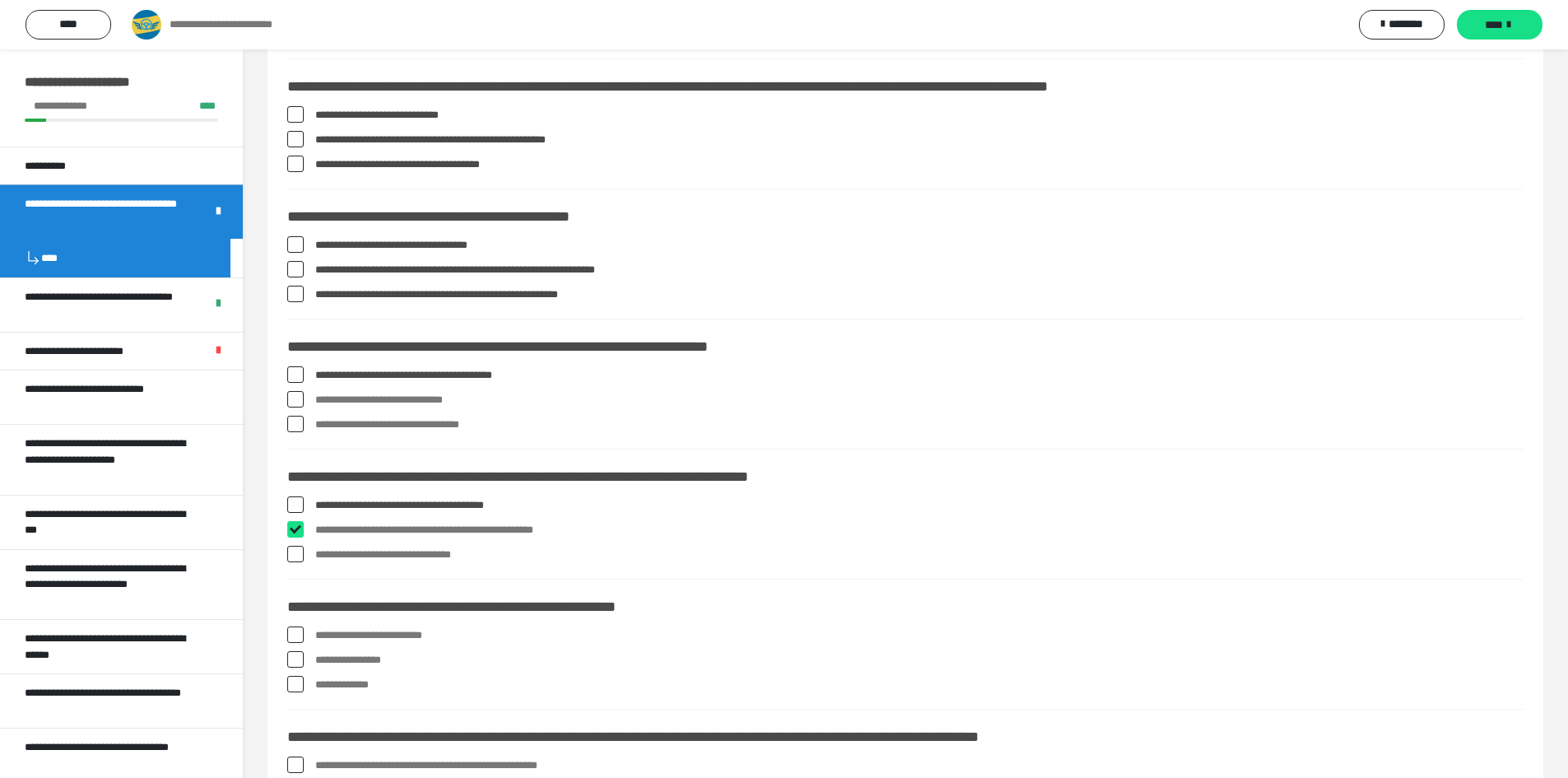 checkbox on "****" 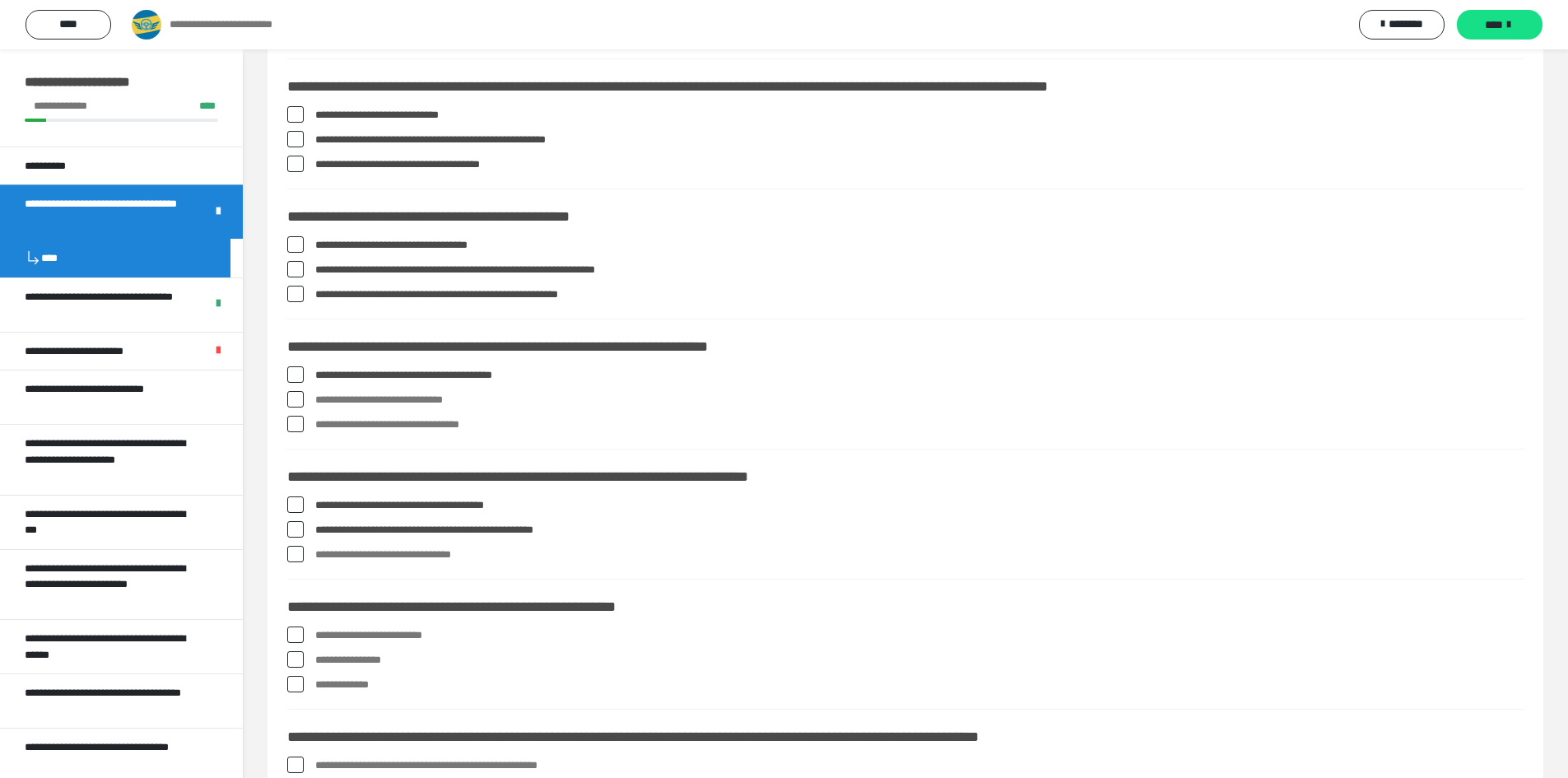 click at bounding box center [295, 554] 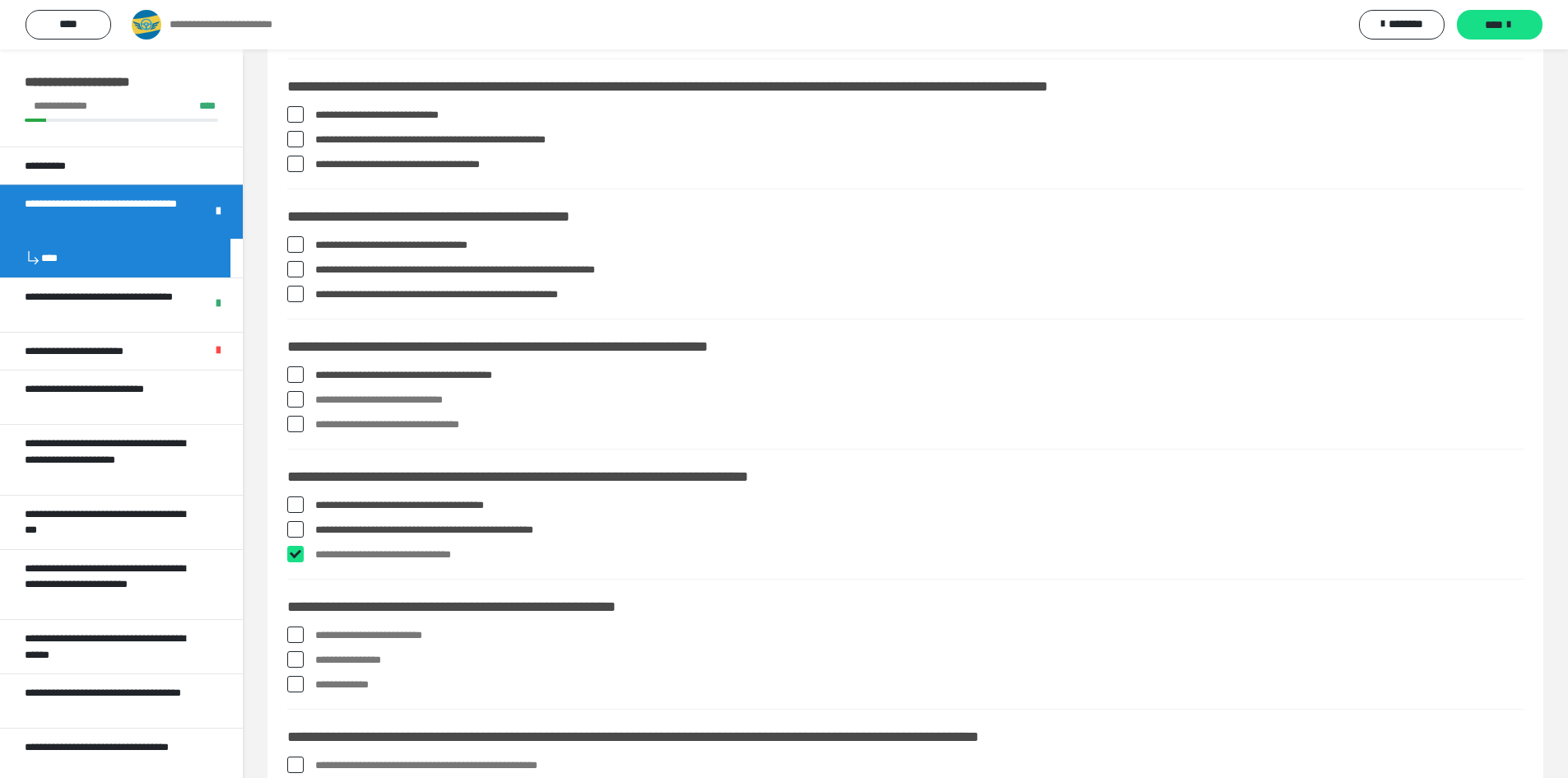 checkbox on "****" 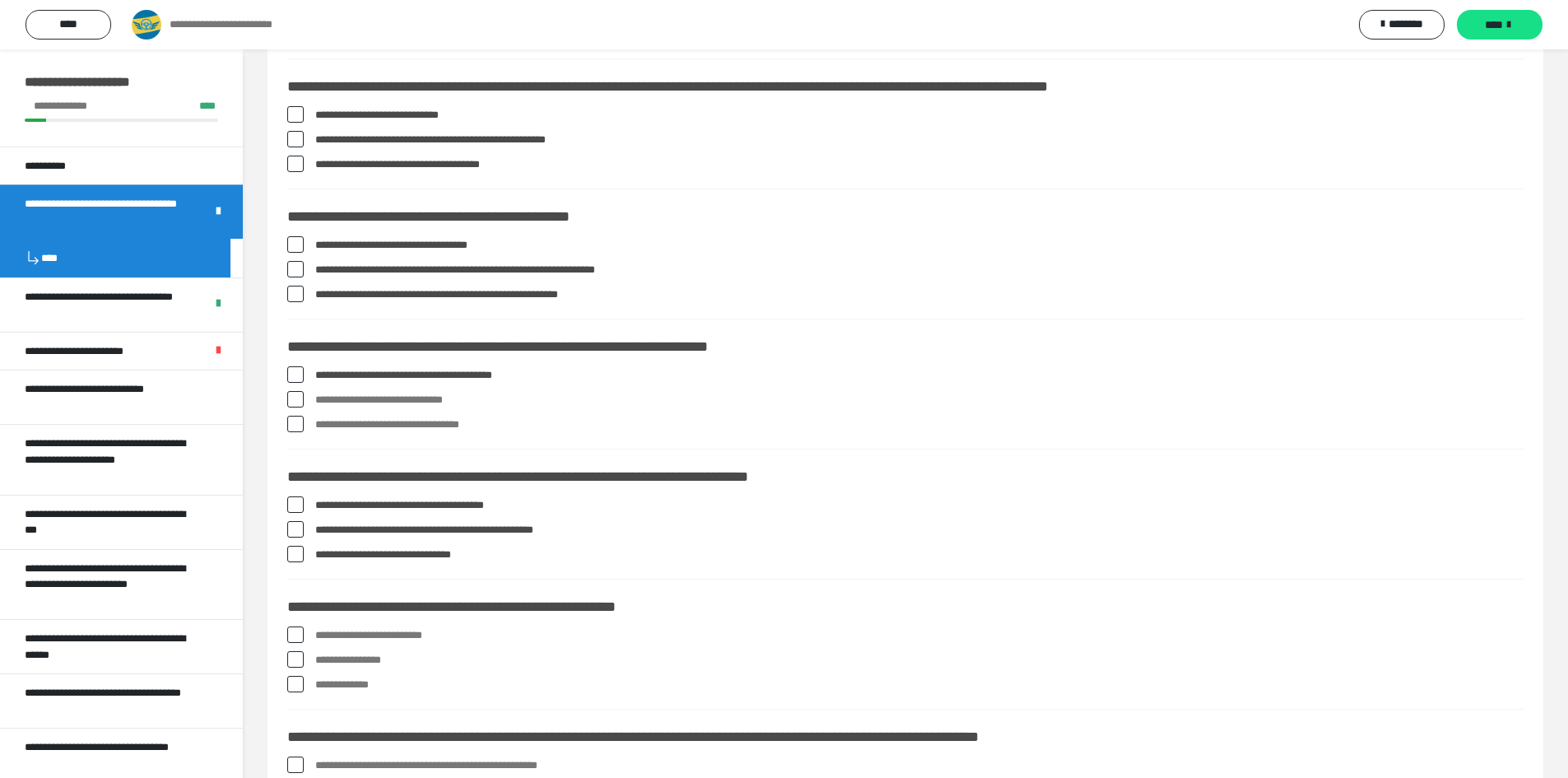 click at bounding box center (295, 635) 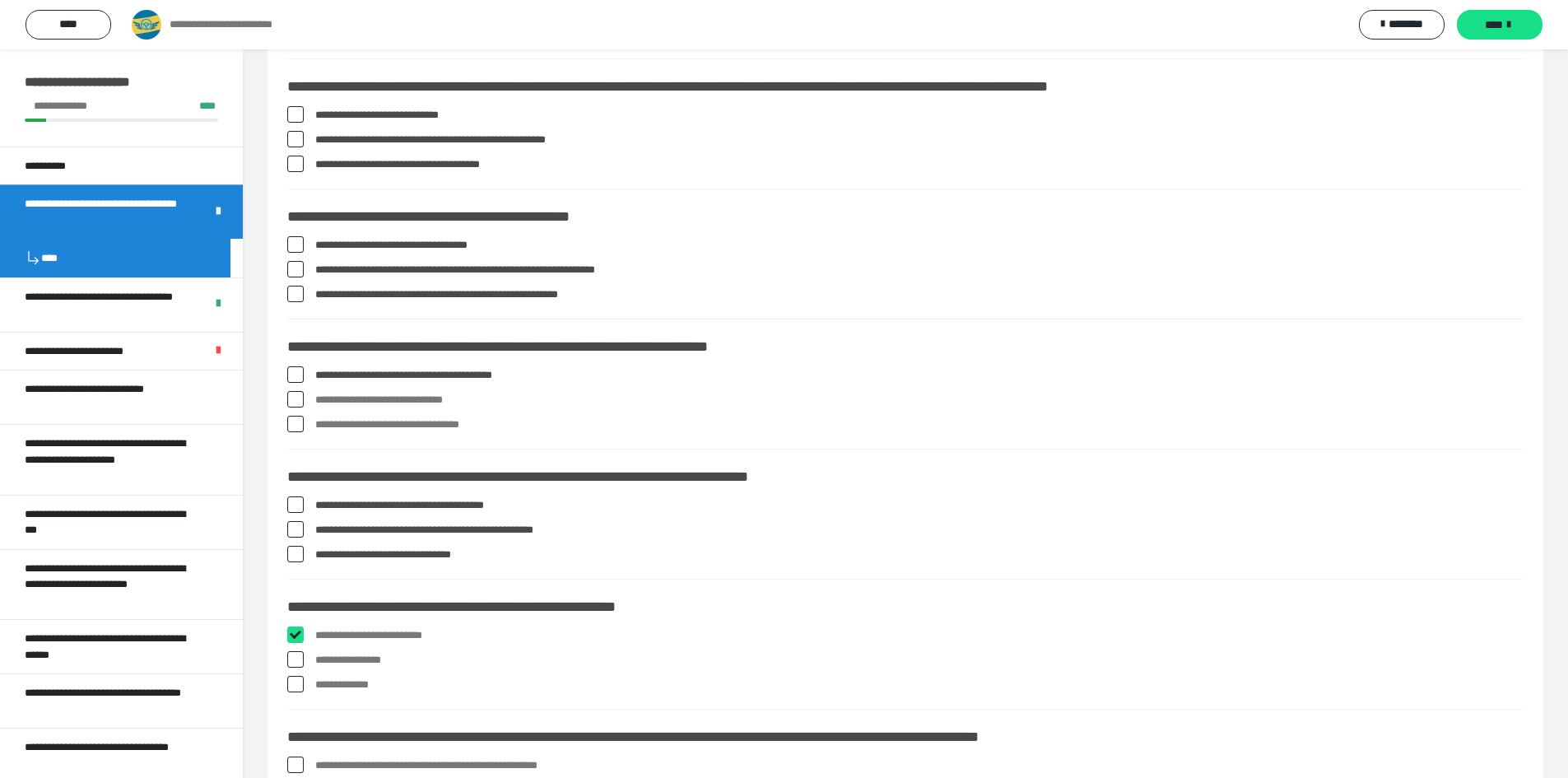 checkbox on "****" 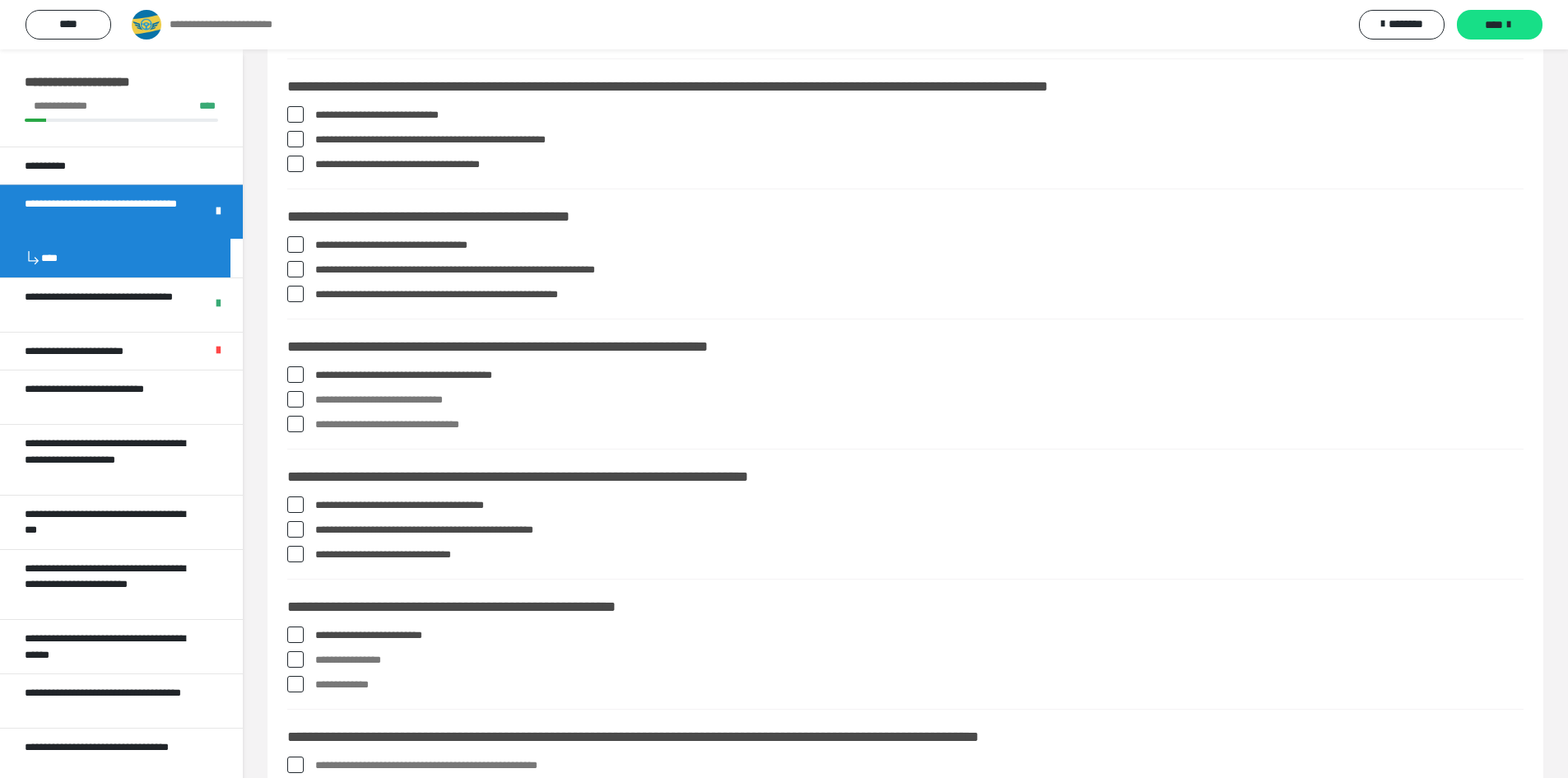 click at bounding box center [295, 659] 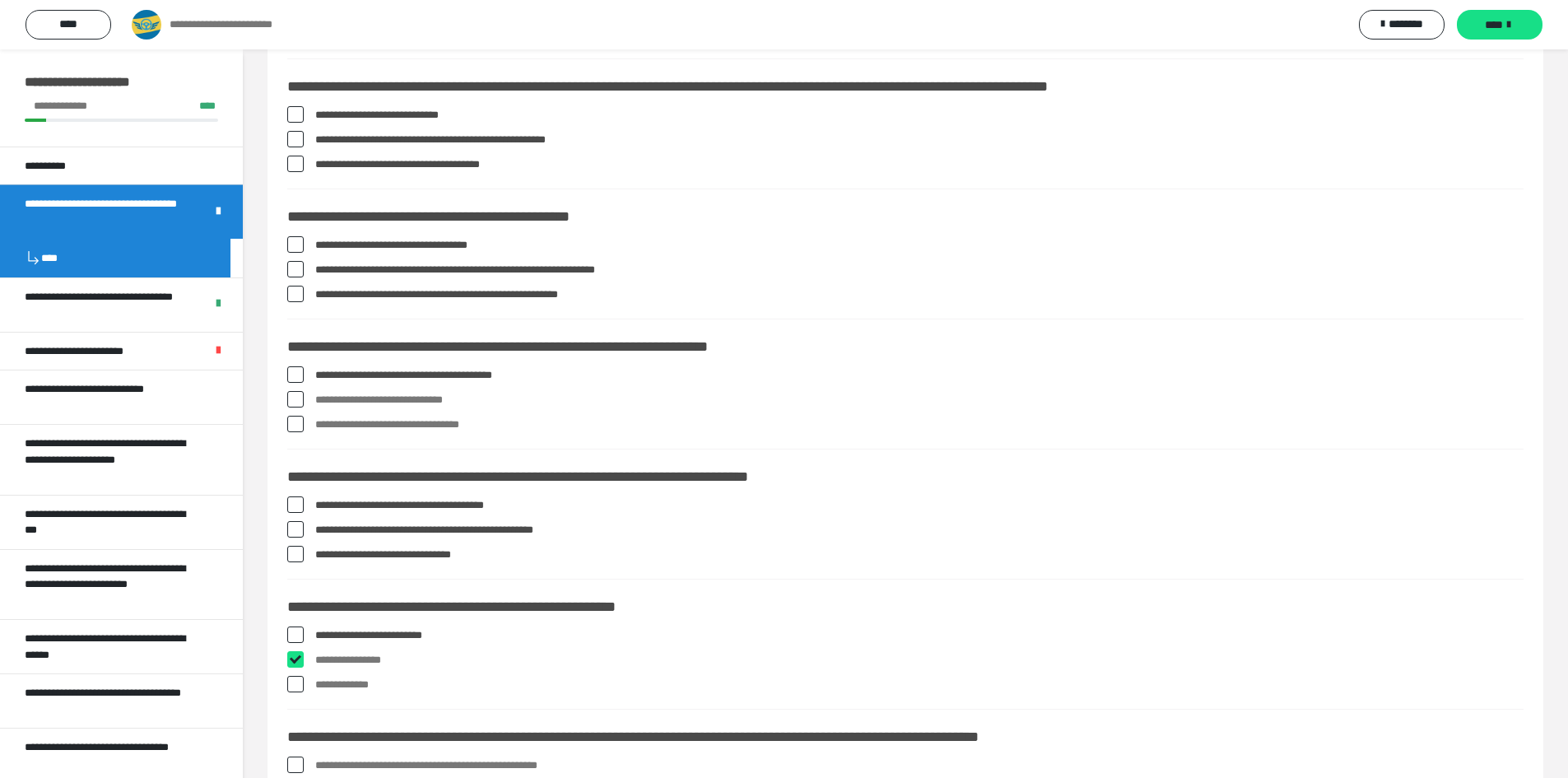checkbox on "****" 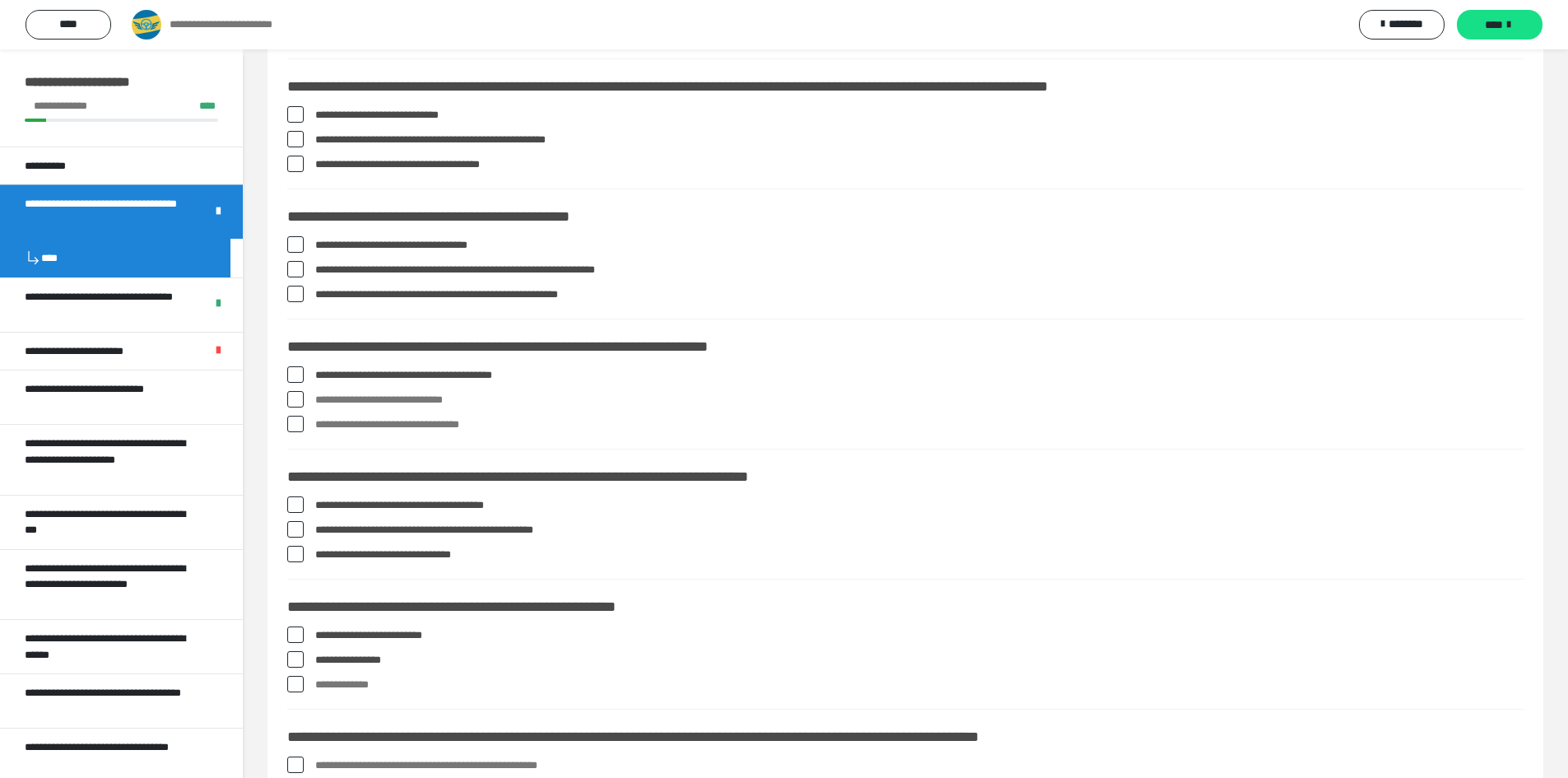click at bounding box center [295, 684] 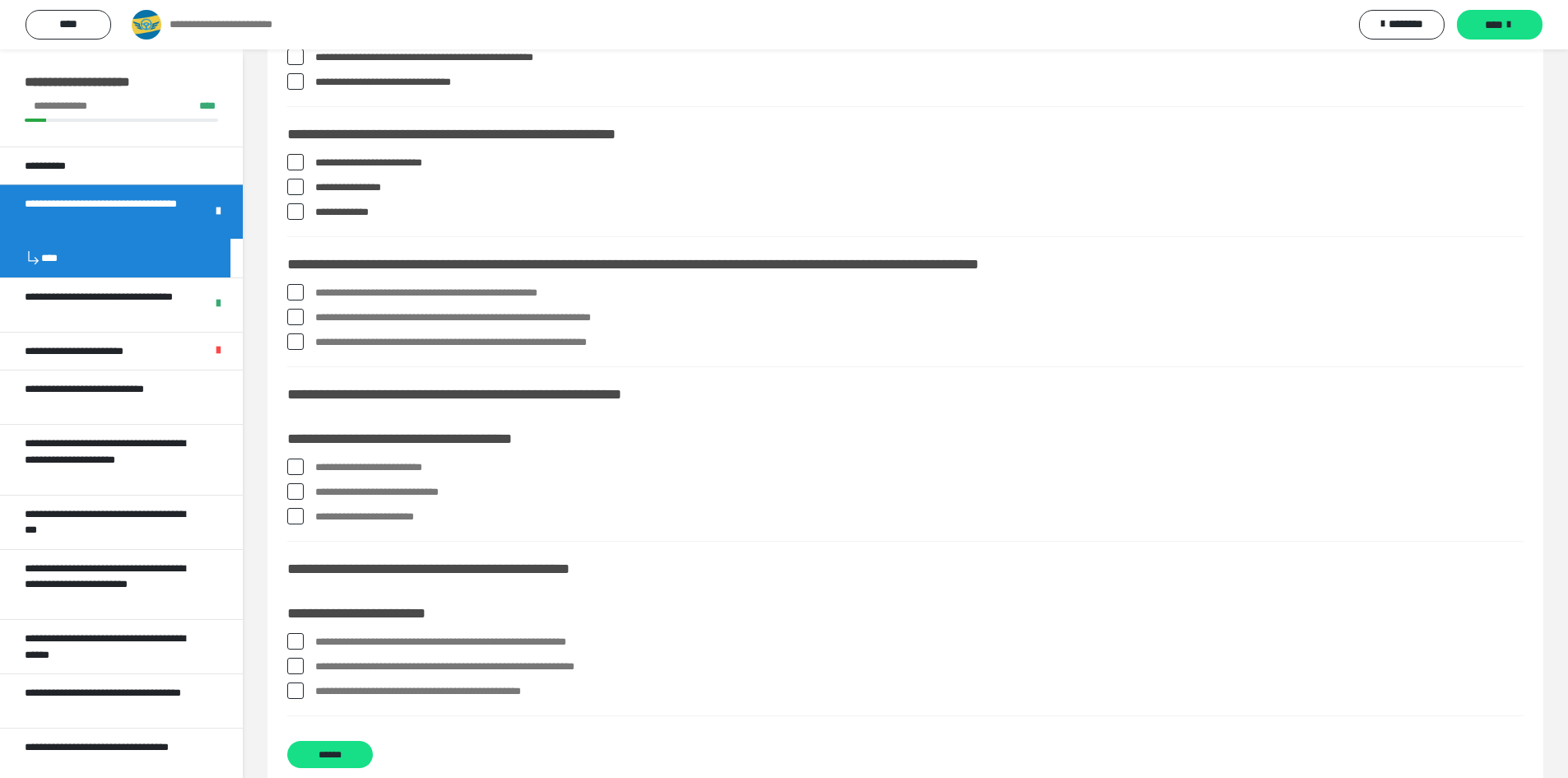 scroll, scrollTop: 2141, scrollLeft: 0, axis: vertical 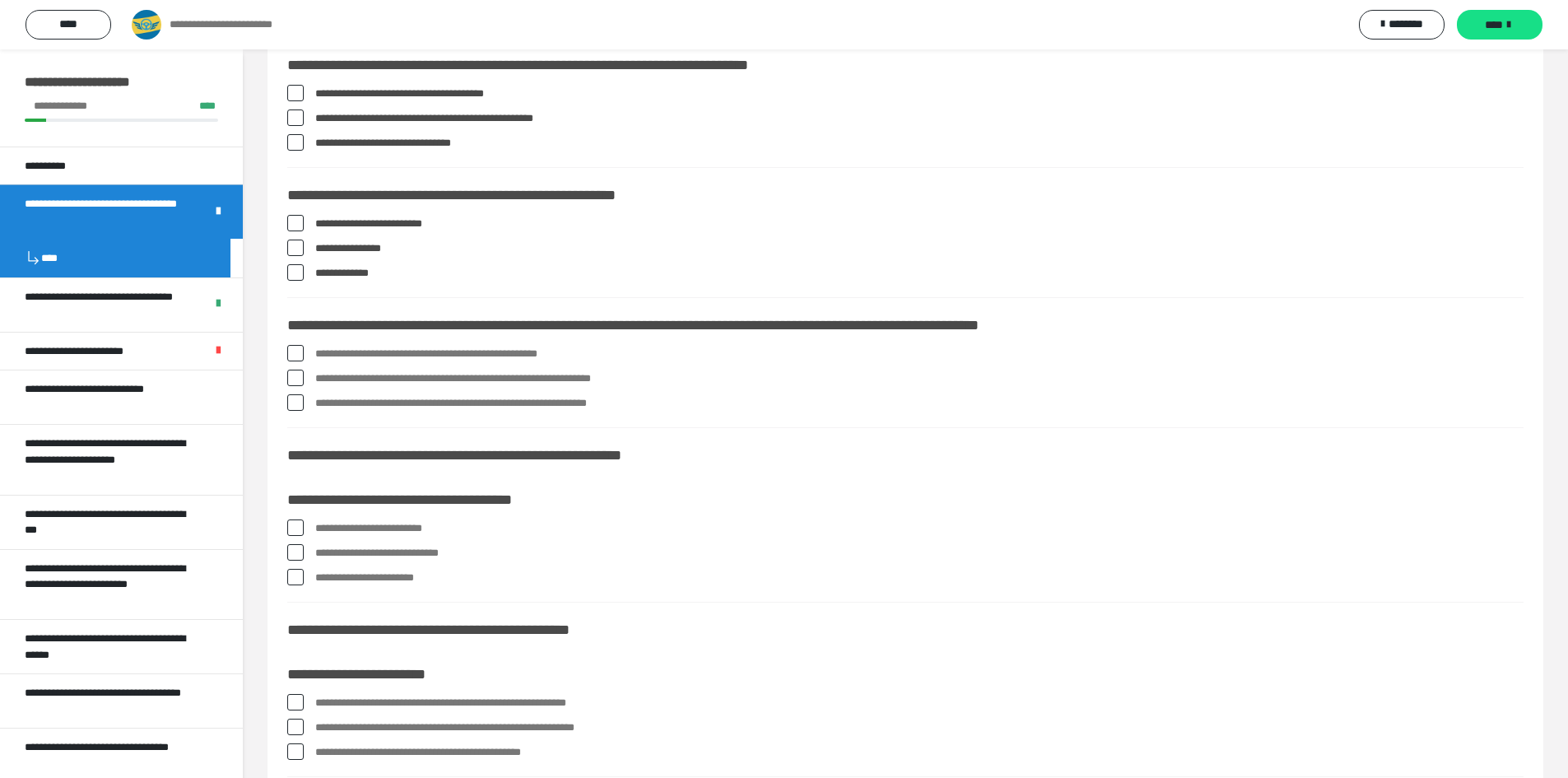 click at bounding box center (295, 353) 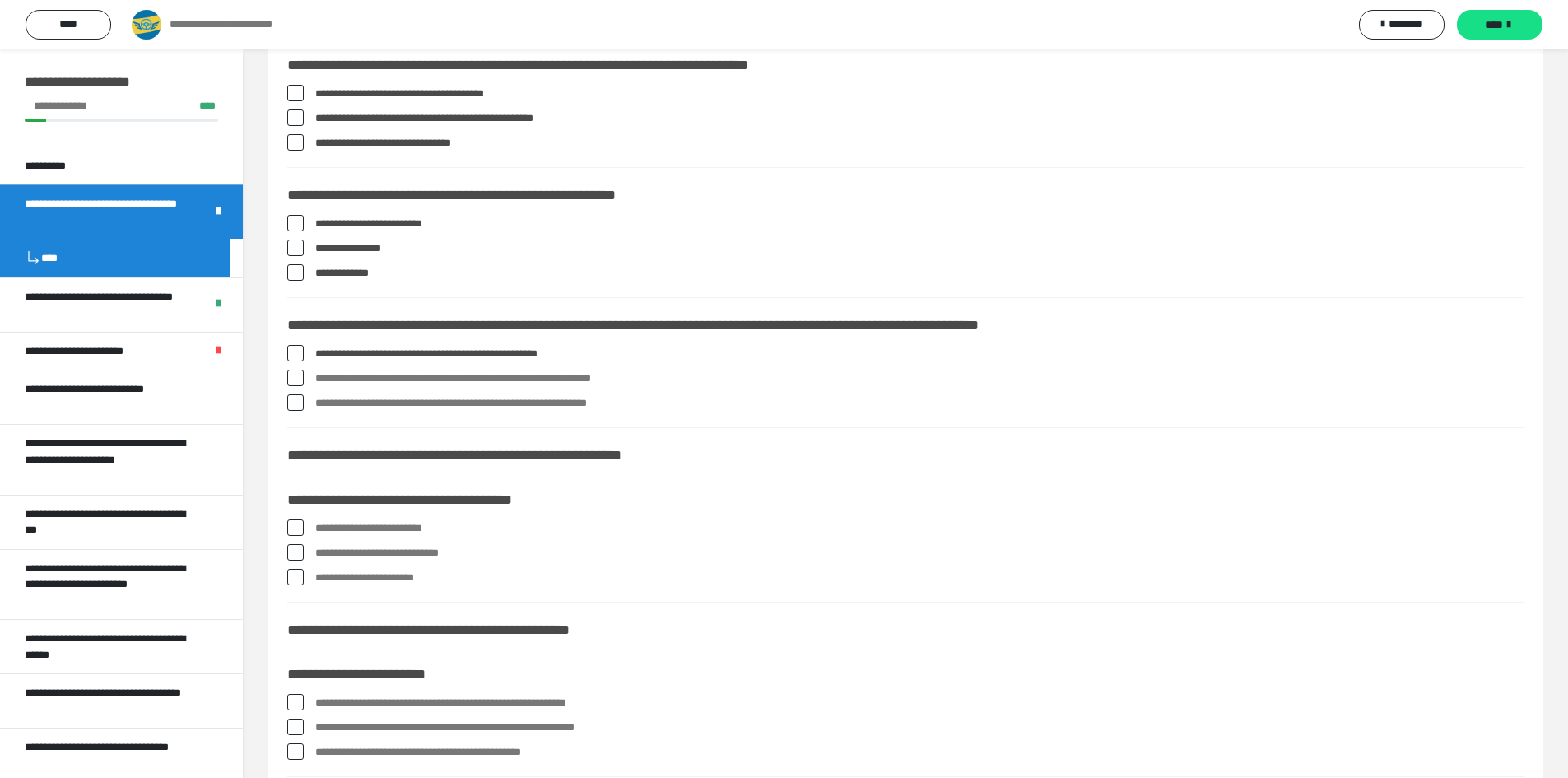 click at bounding box center [295, 528] 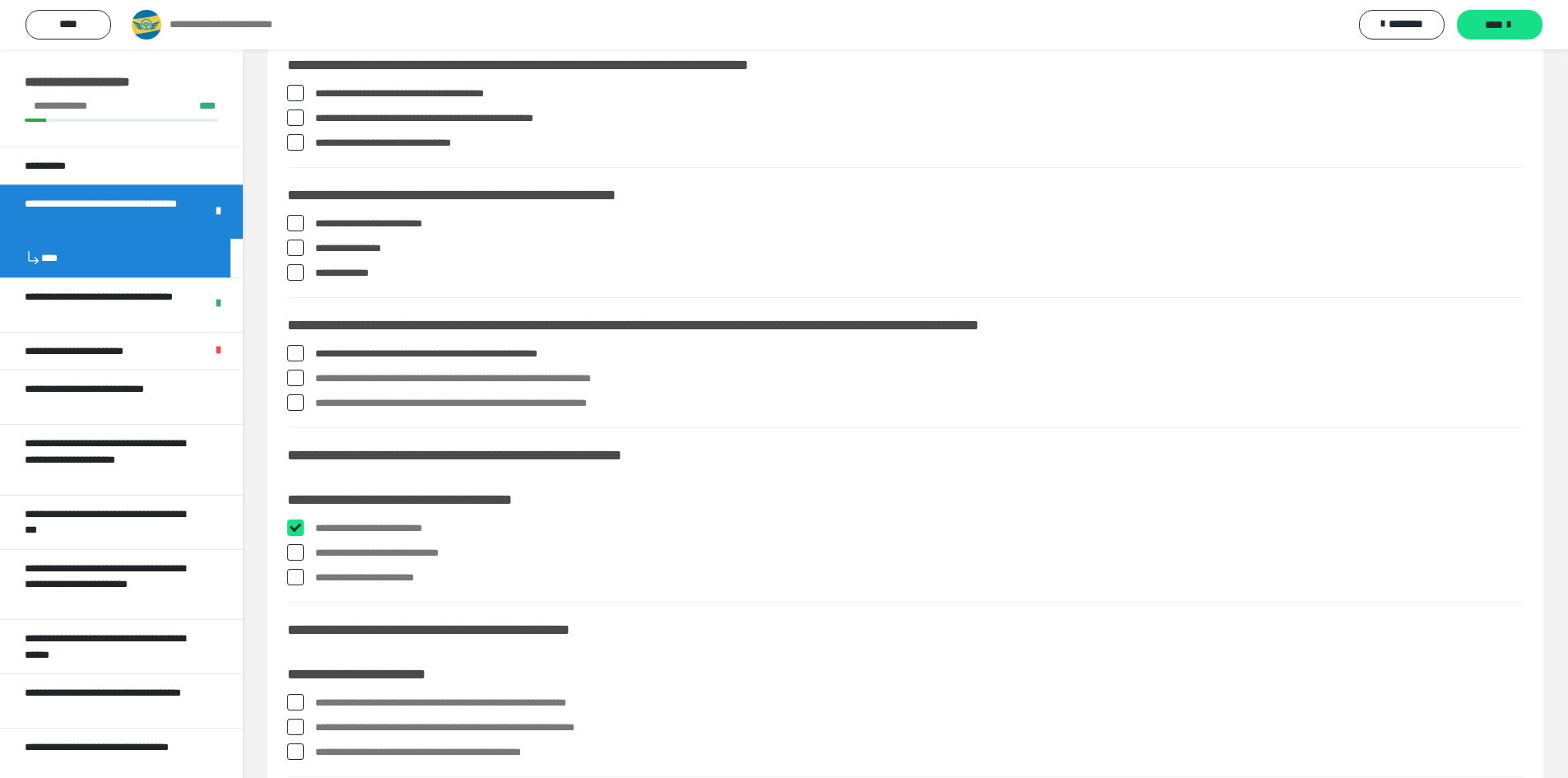 checkbox on "****" 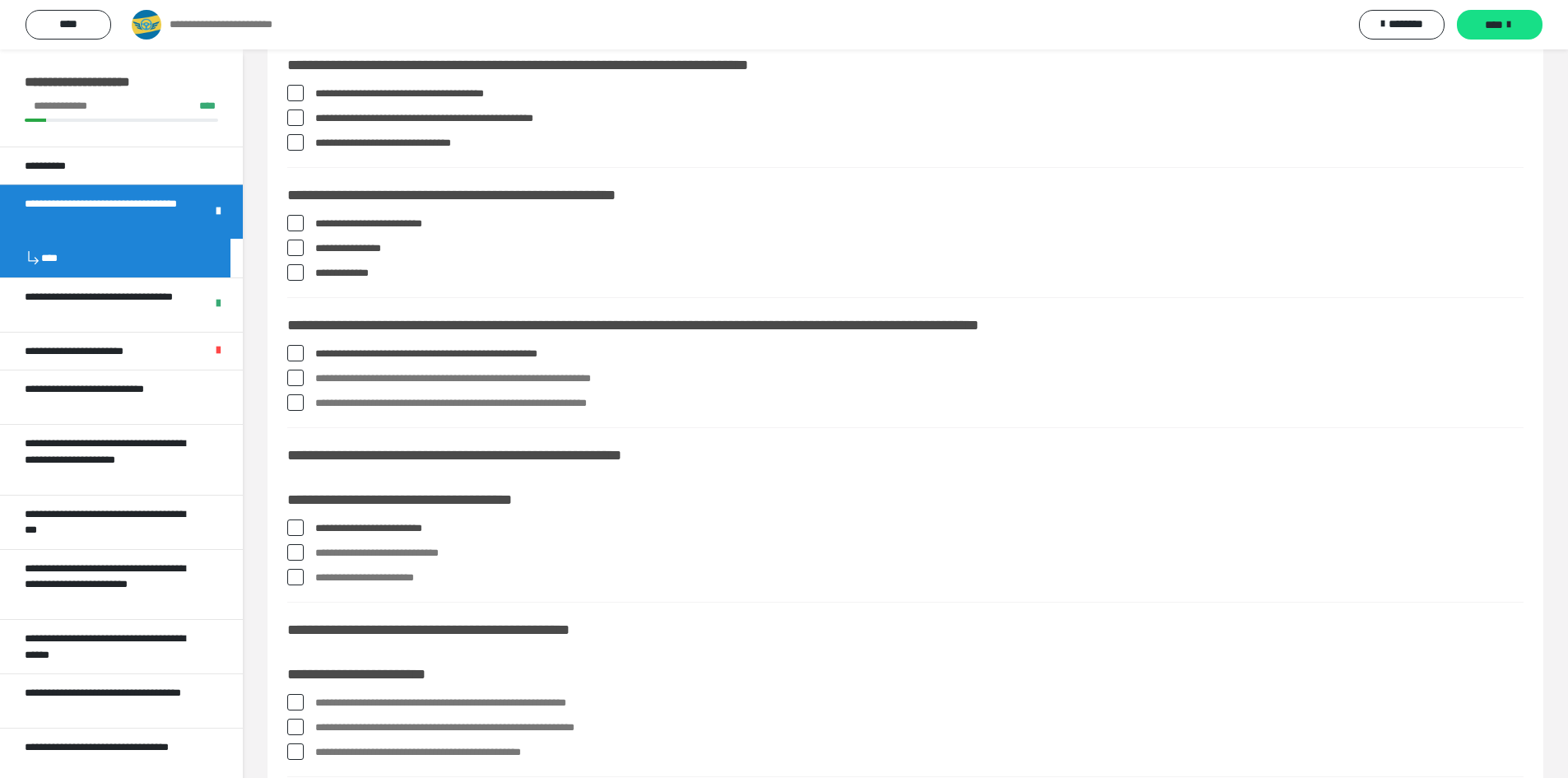 click at bounding box center (295, 552) 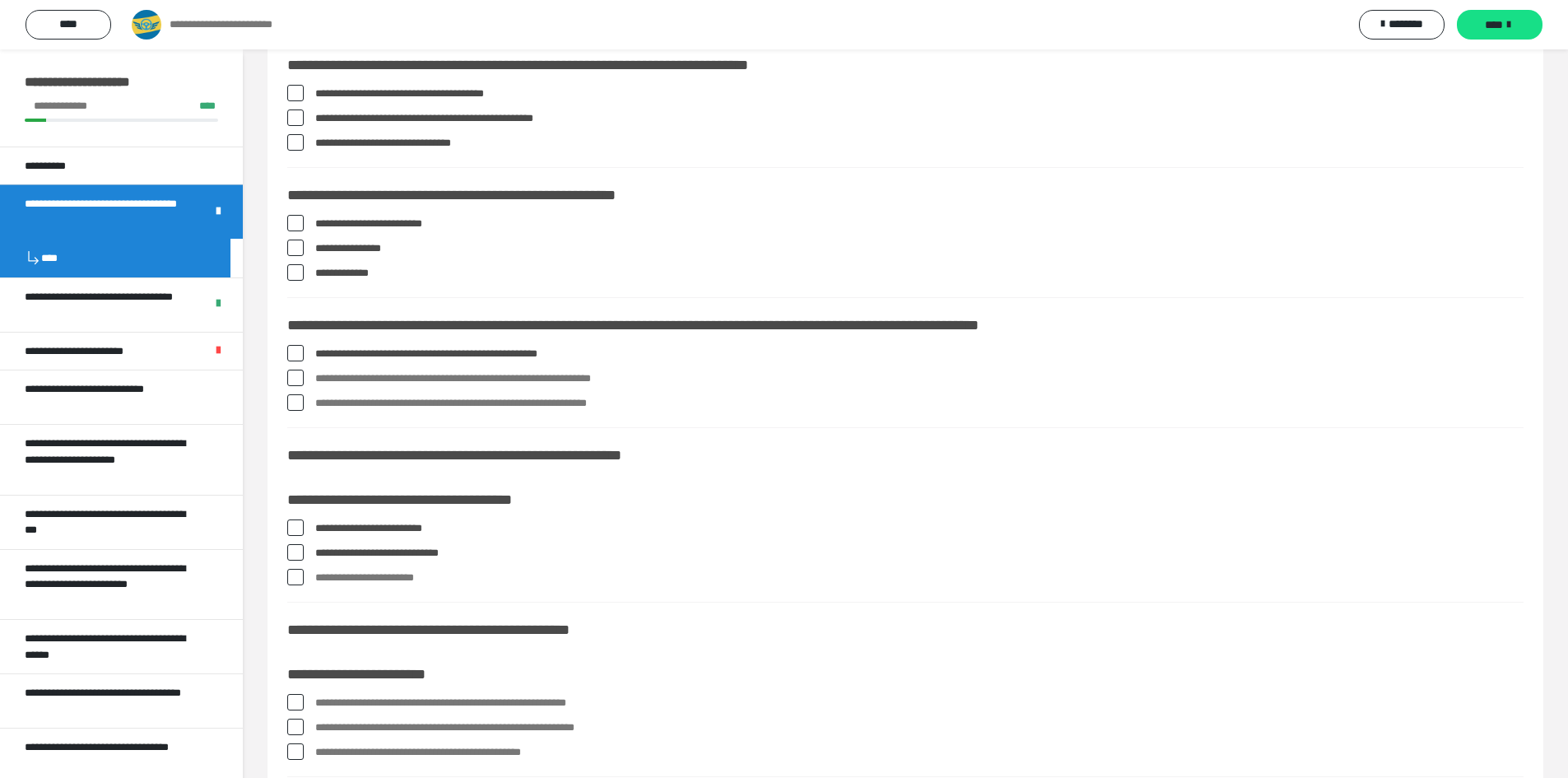 scroll, scrollTop: 2236, scrollLeft: 0, axis: vertical 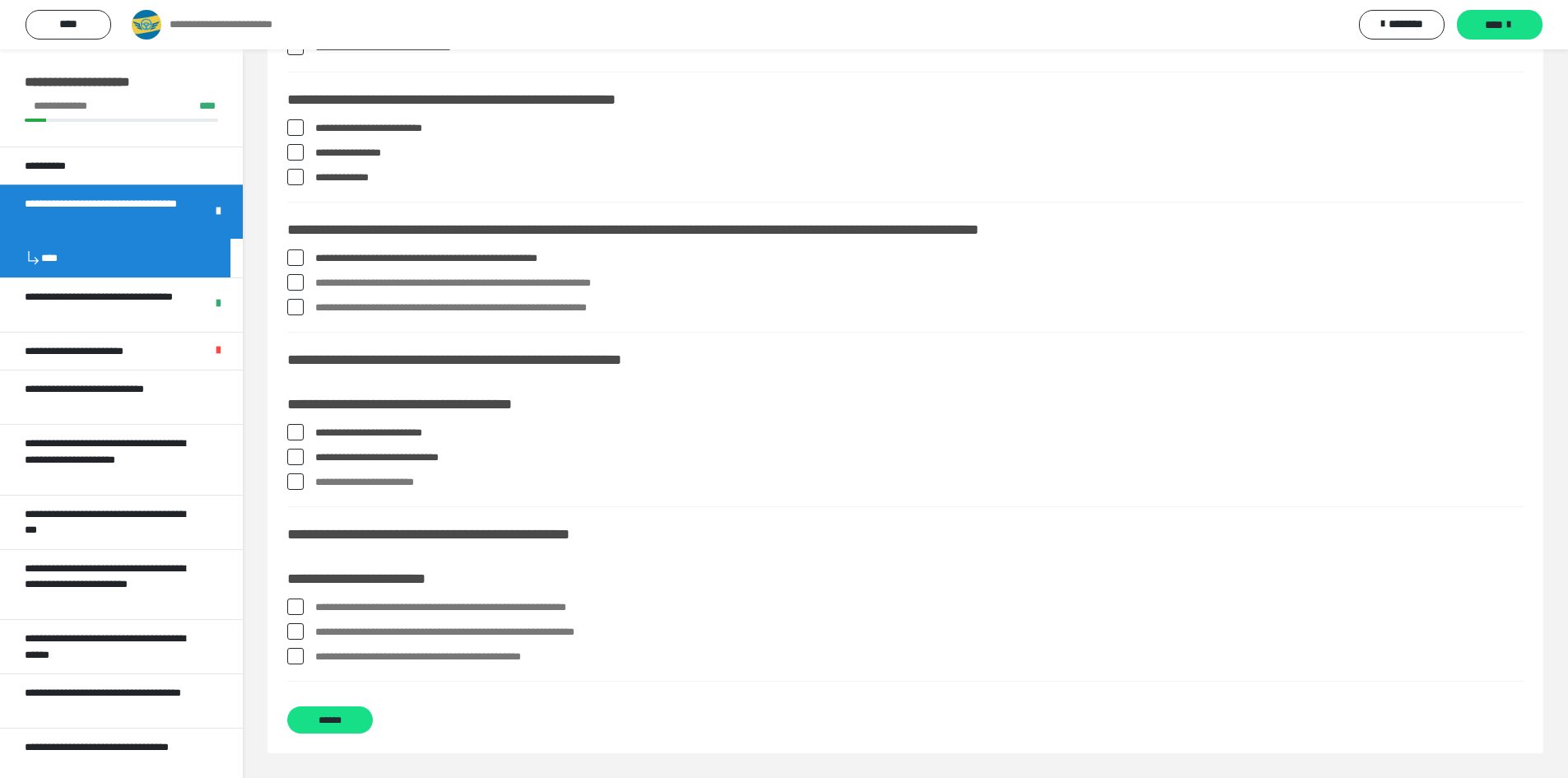 click at bounding box center (295, 607) 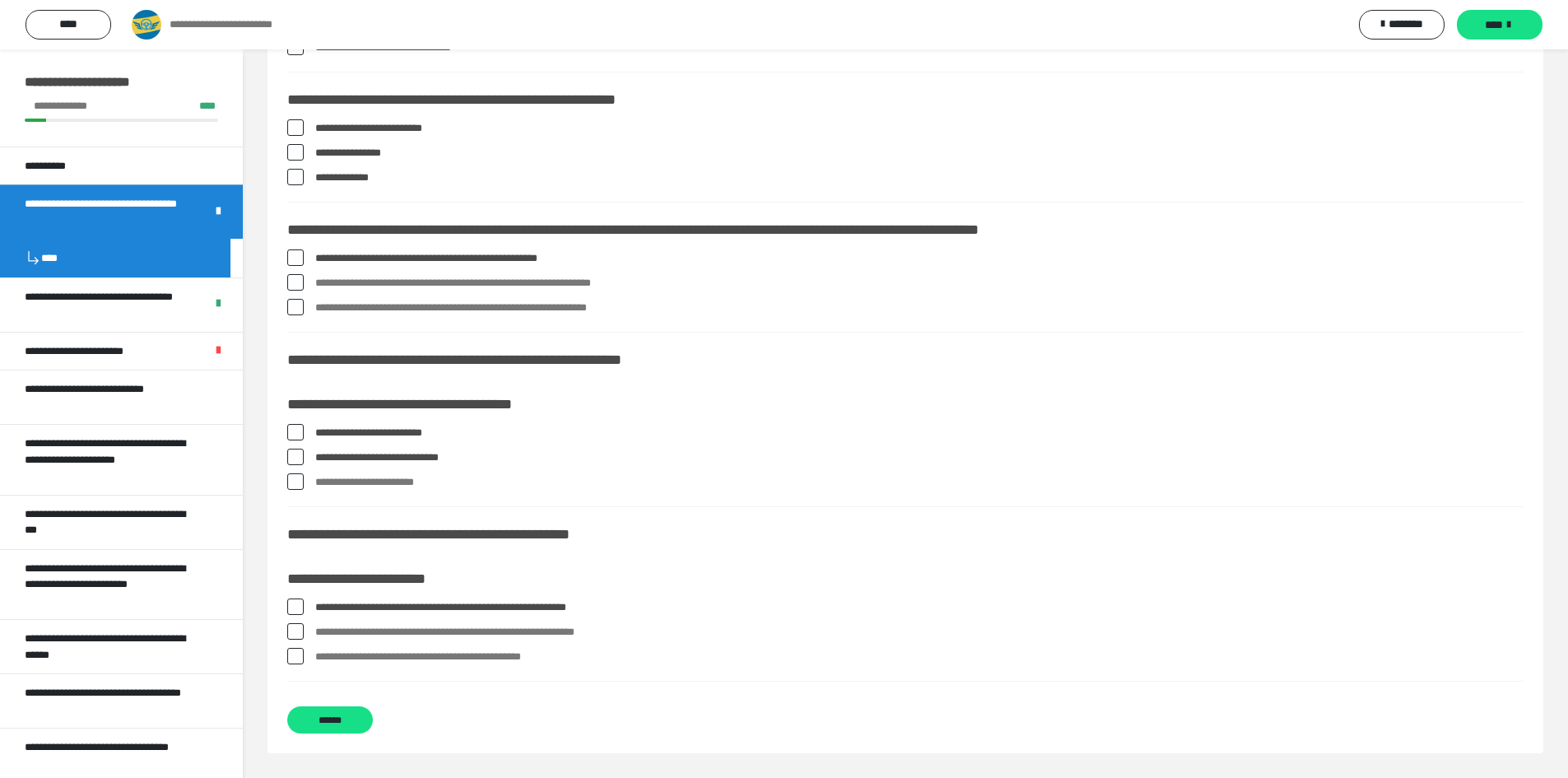 click at bounding box center [295, 656] 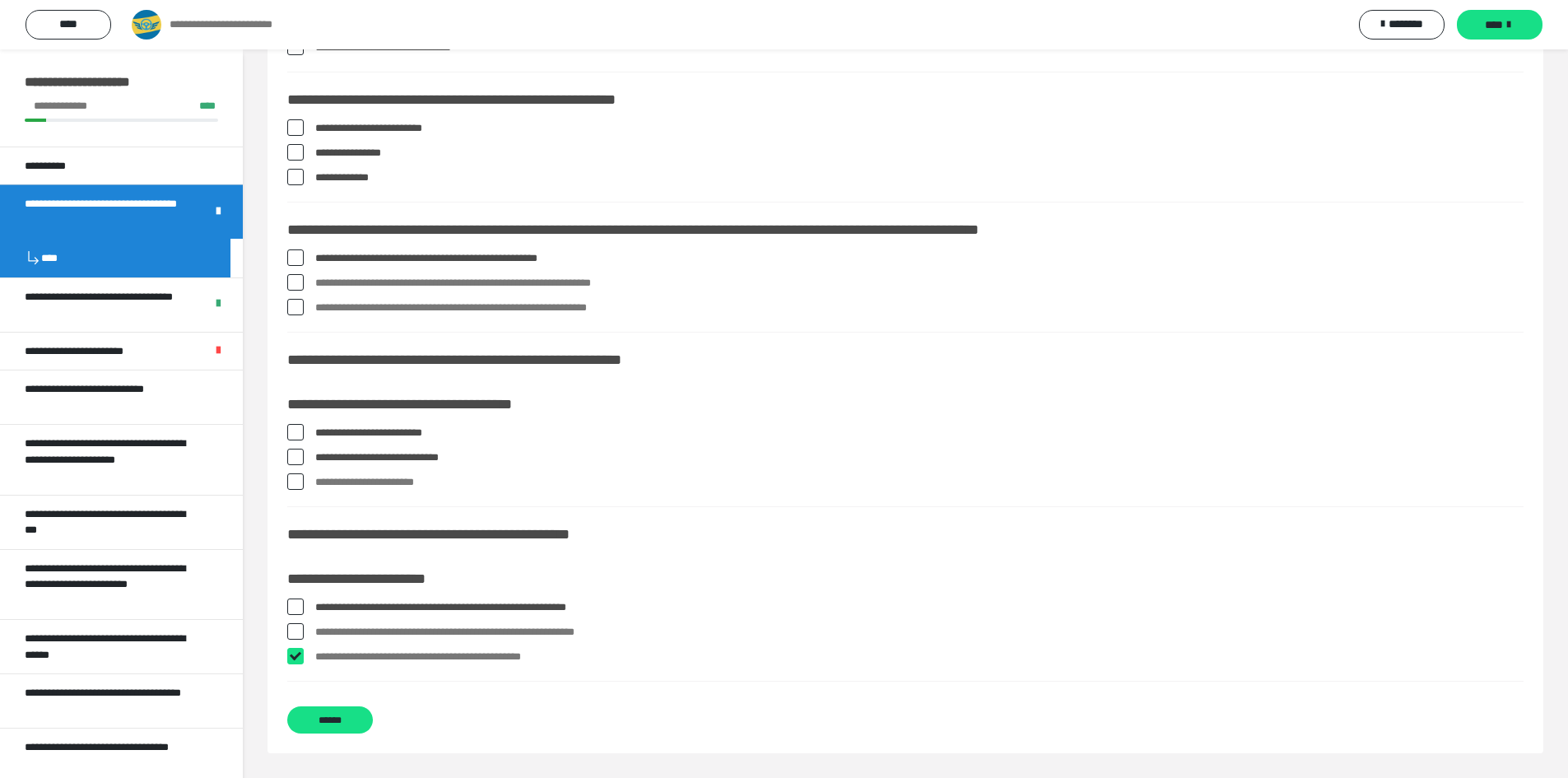 checkbox on "****" 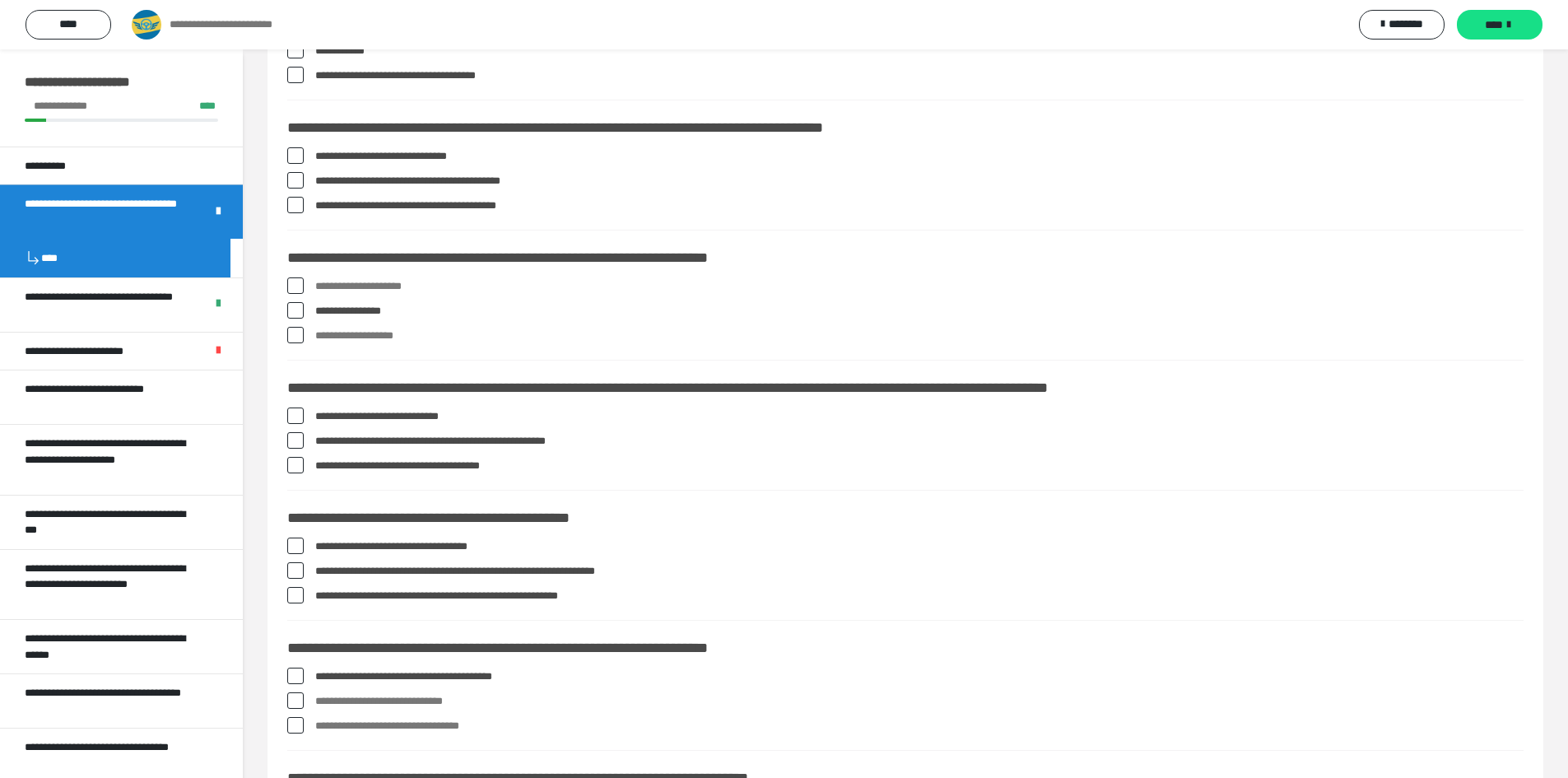 scroll, scrollTop: 1413, scrollLeft: 0, axis: vertical 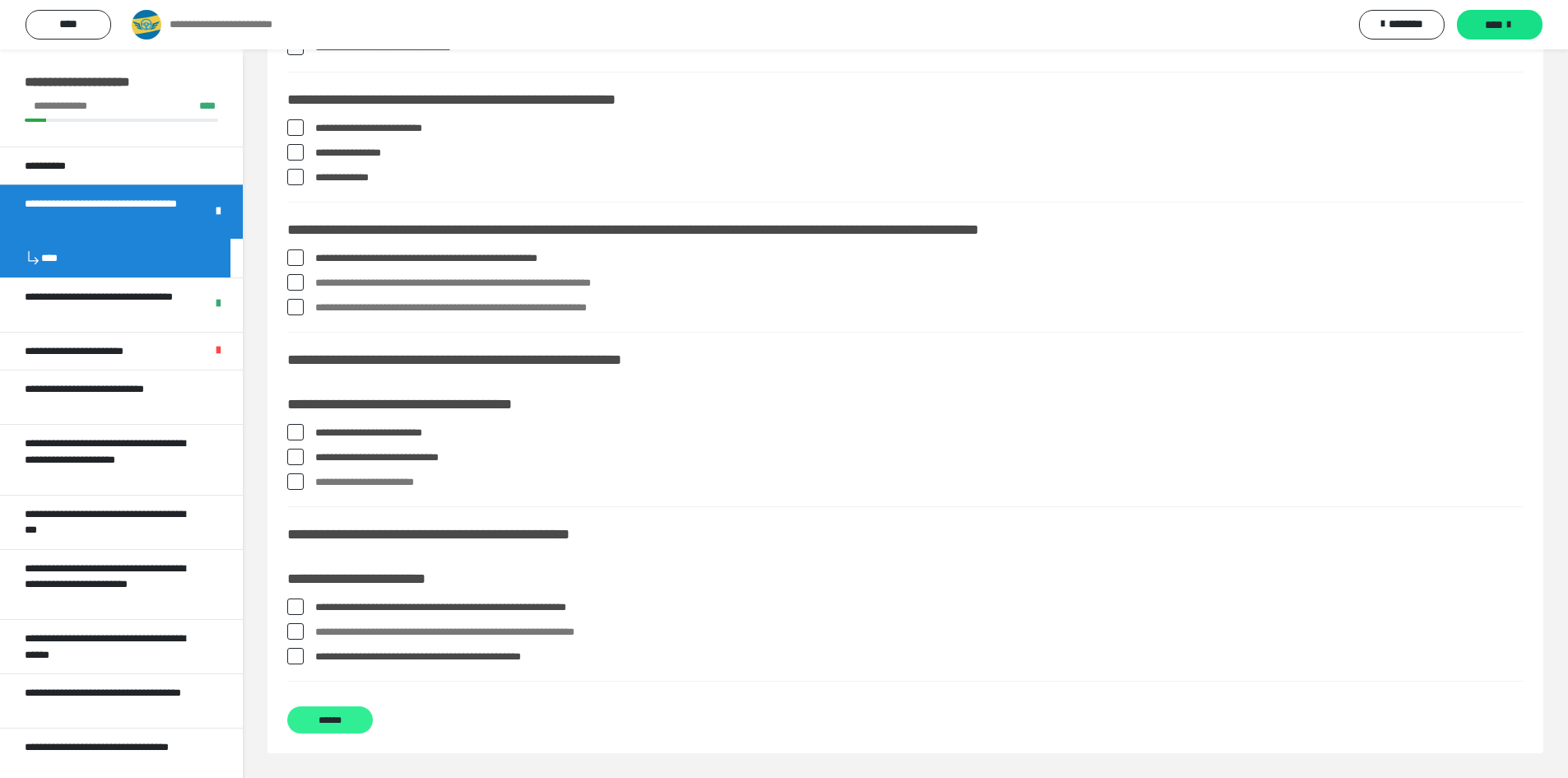 click on "******" at bounding box center (330, 720) 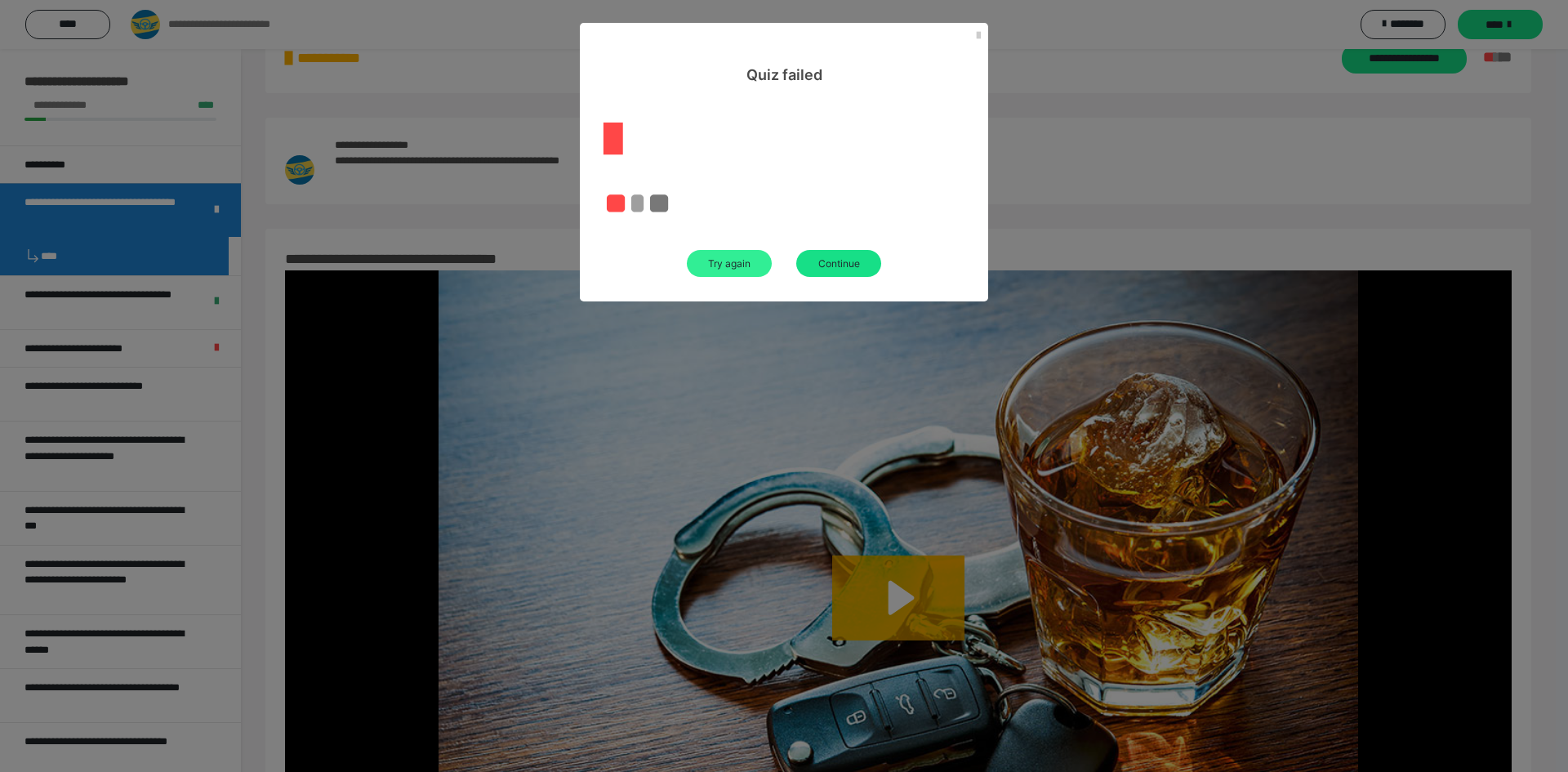 click on "Try again" at bounding box center (729, 263) 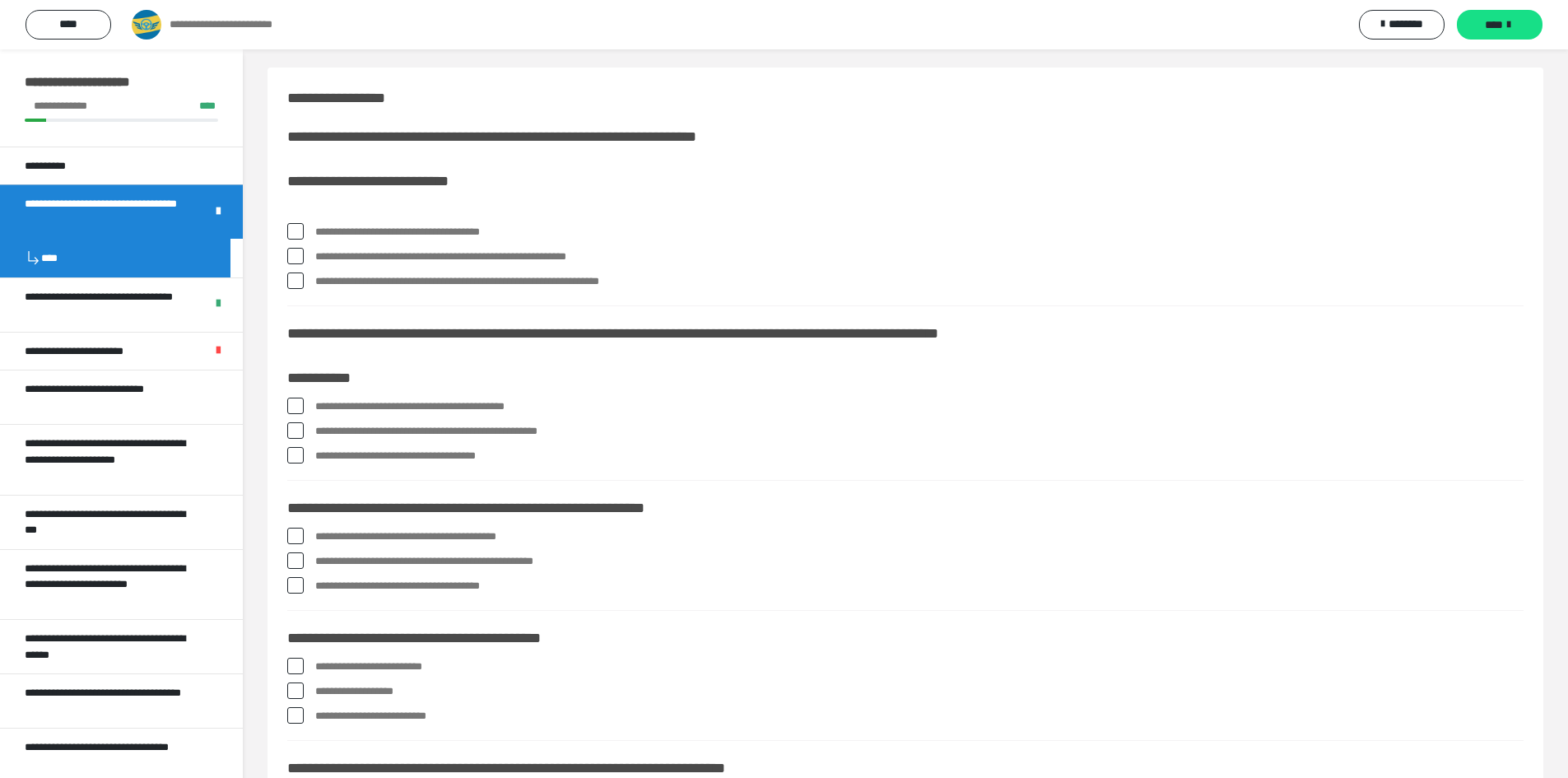 scroll, scrollTop: 0, scrollLeft: 0, axis: both 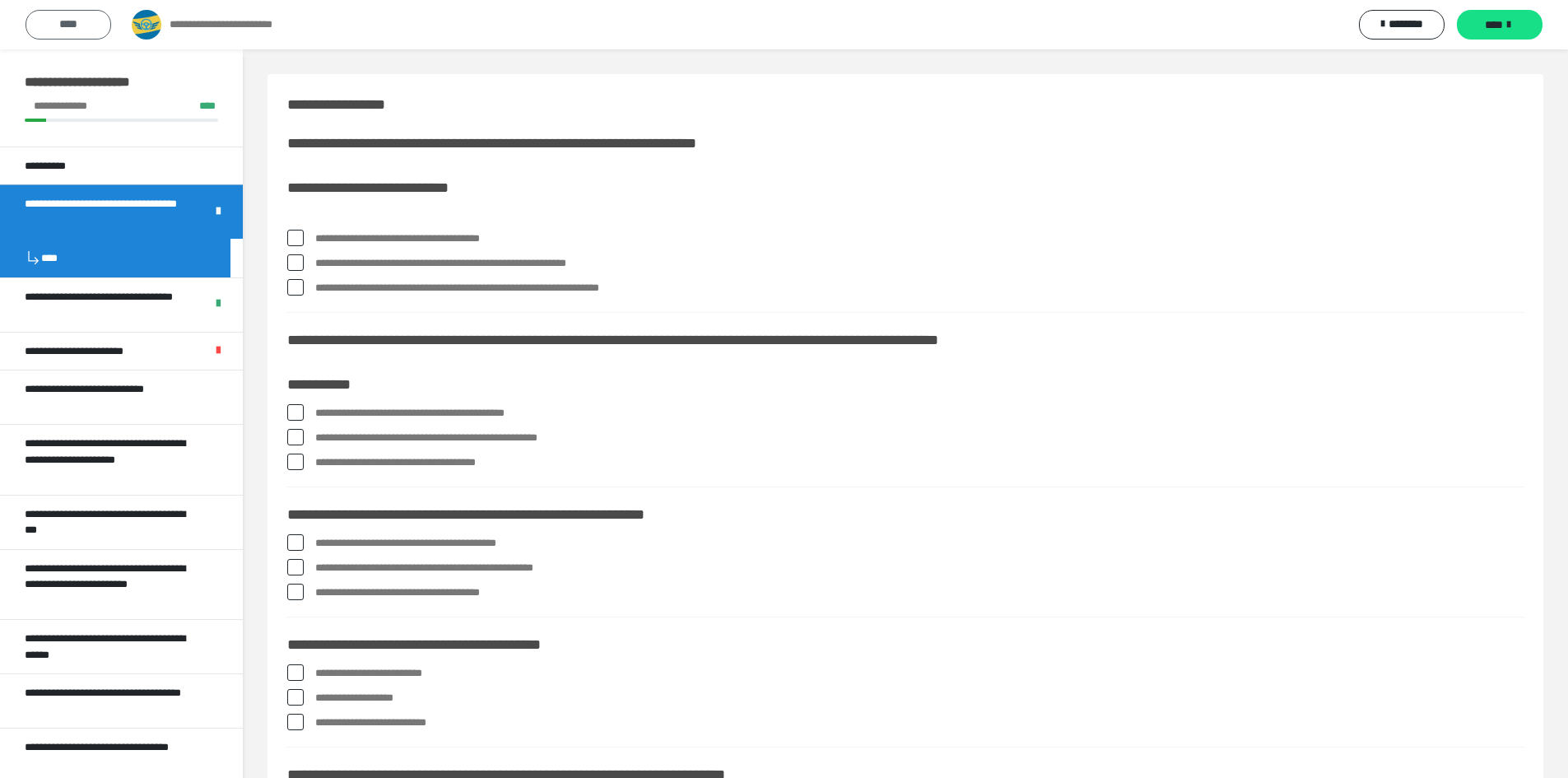 click on "****" at bounding box center [68, 25] 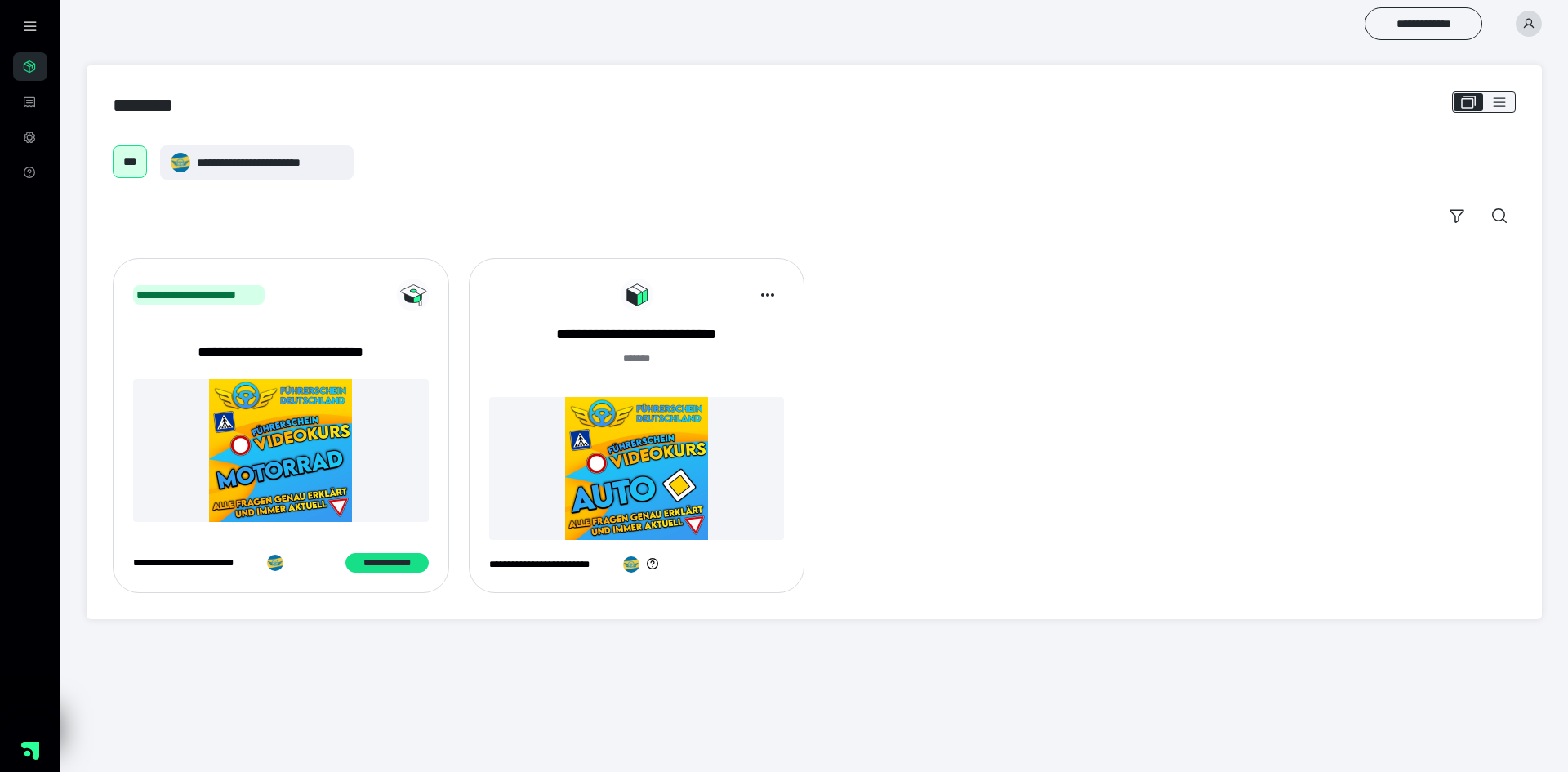 scroll, scrollTop: 0, scrollLeft: 0, axis: both 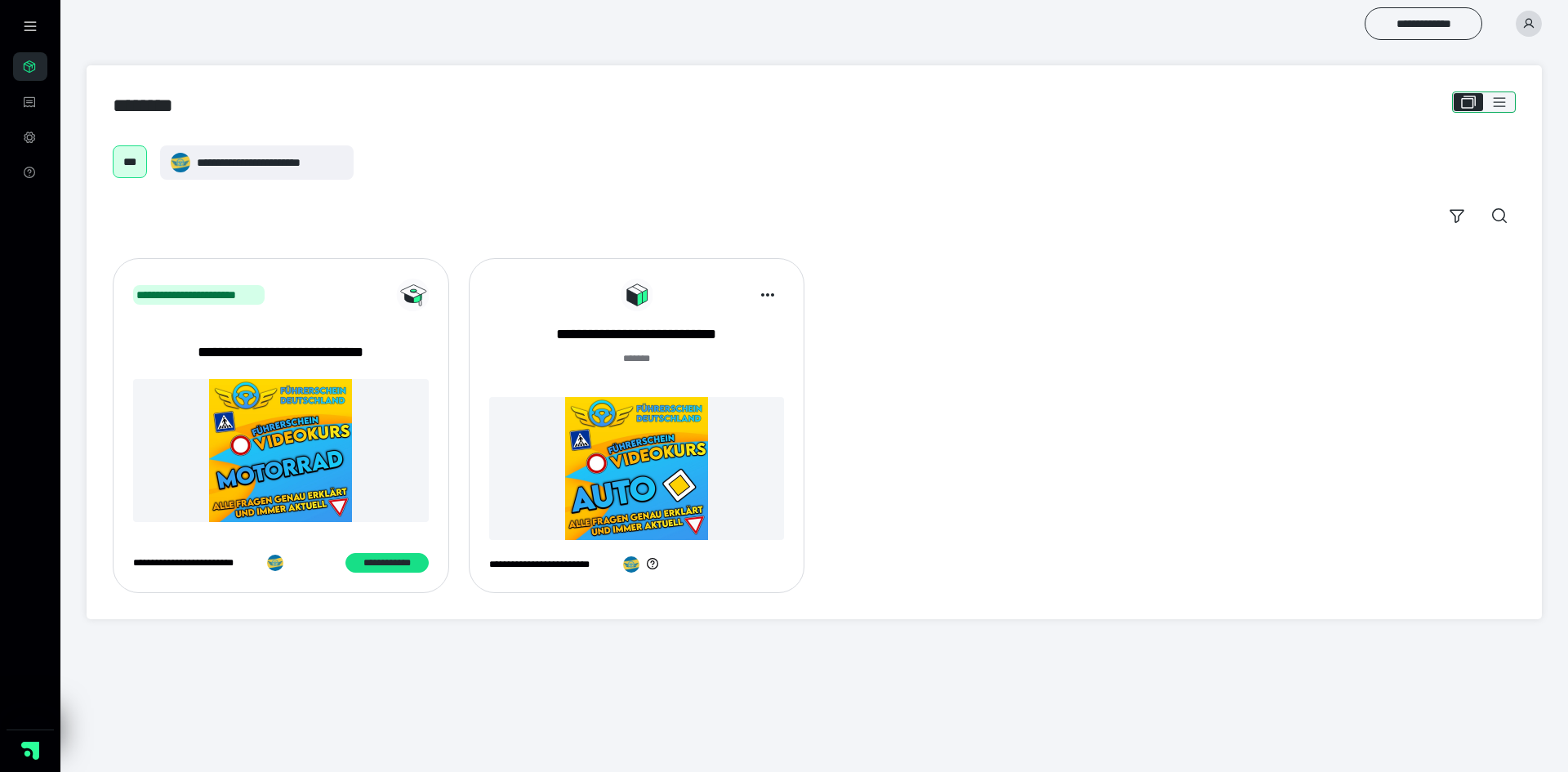 click at bounding box center [1499, 102] 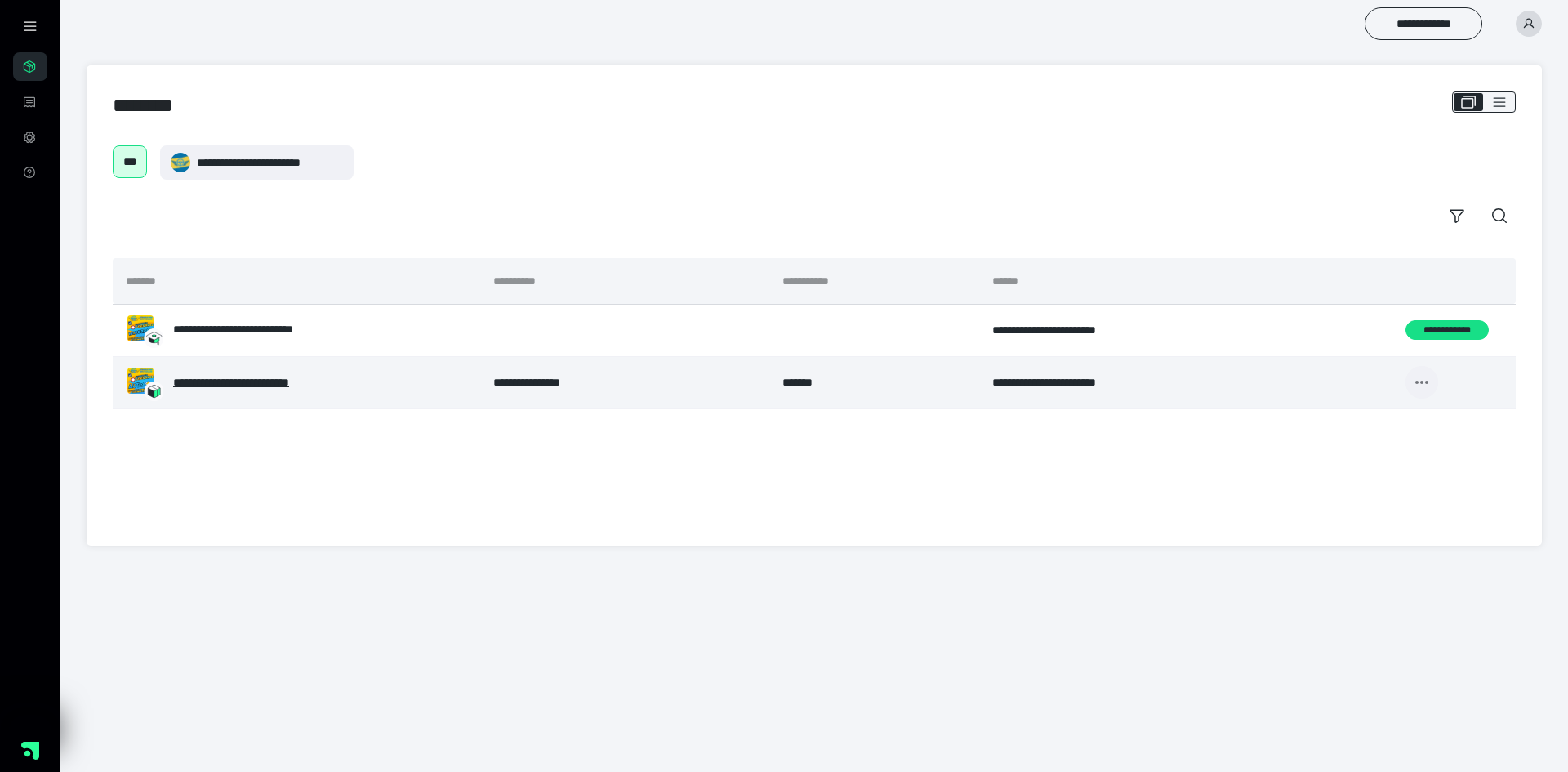 click 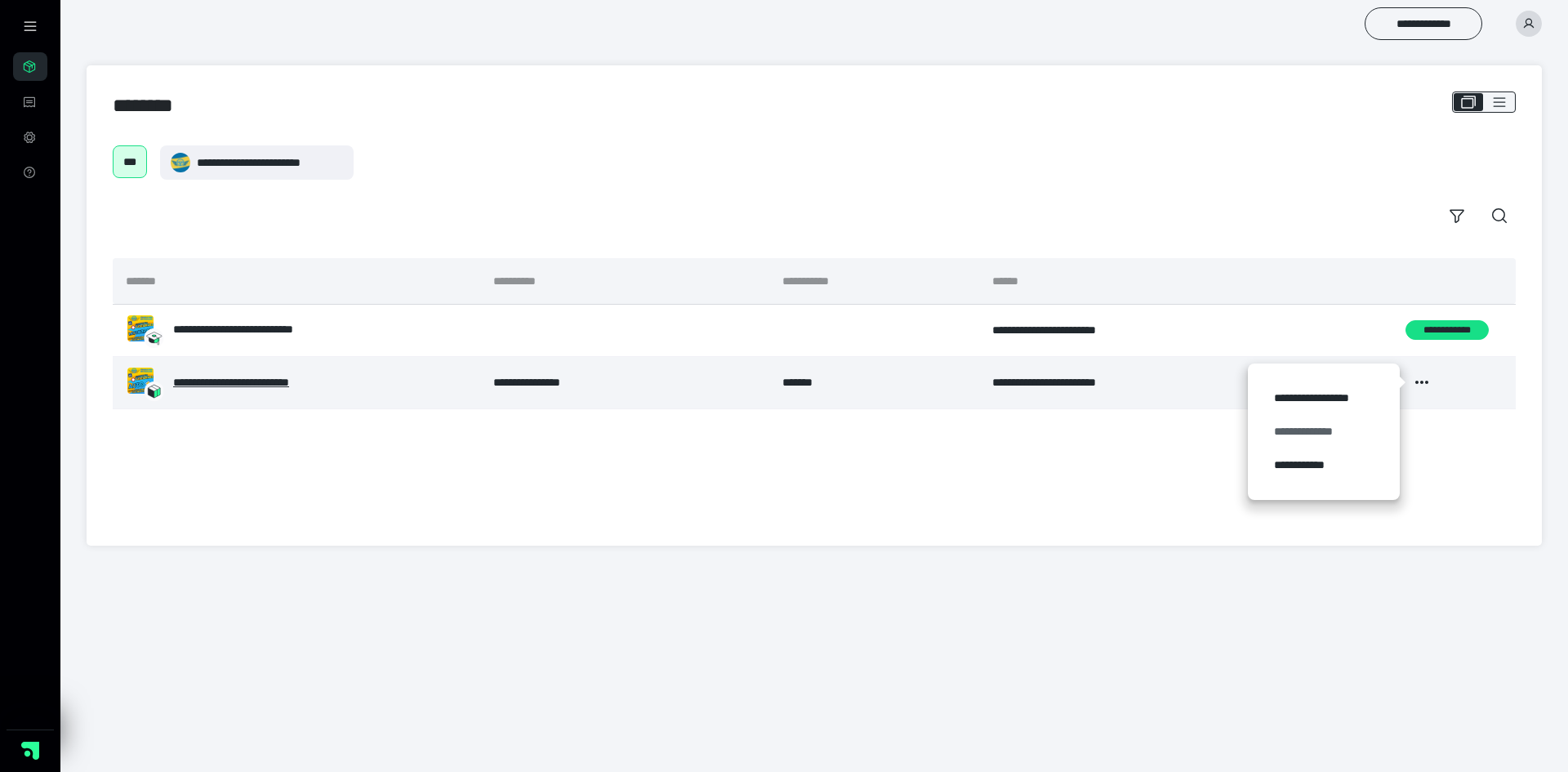 click on "**********" at bounding box center [1324, 431] 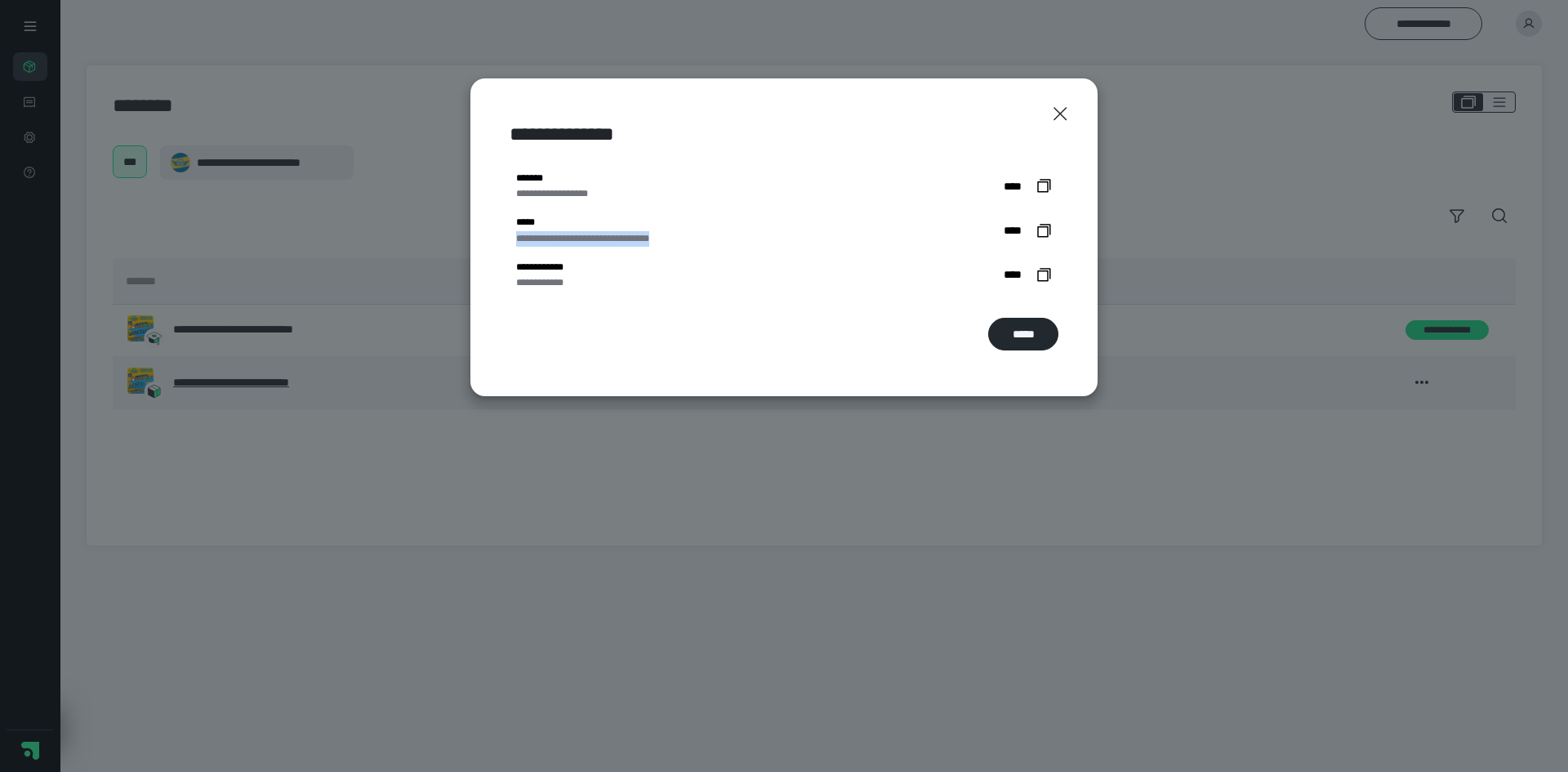 drag, startPoint x: 684, startPoint y: 239, endPoint x: 507, endPoint y: 239, distance: 177 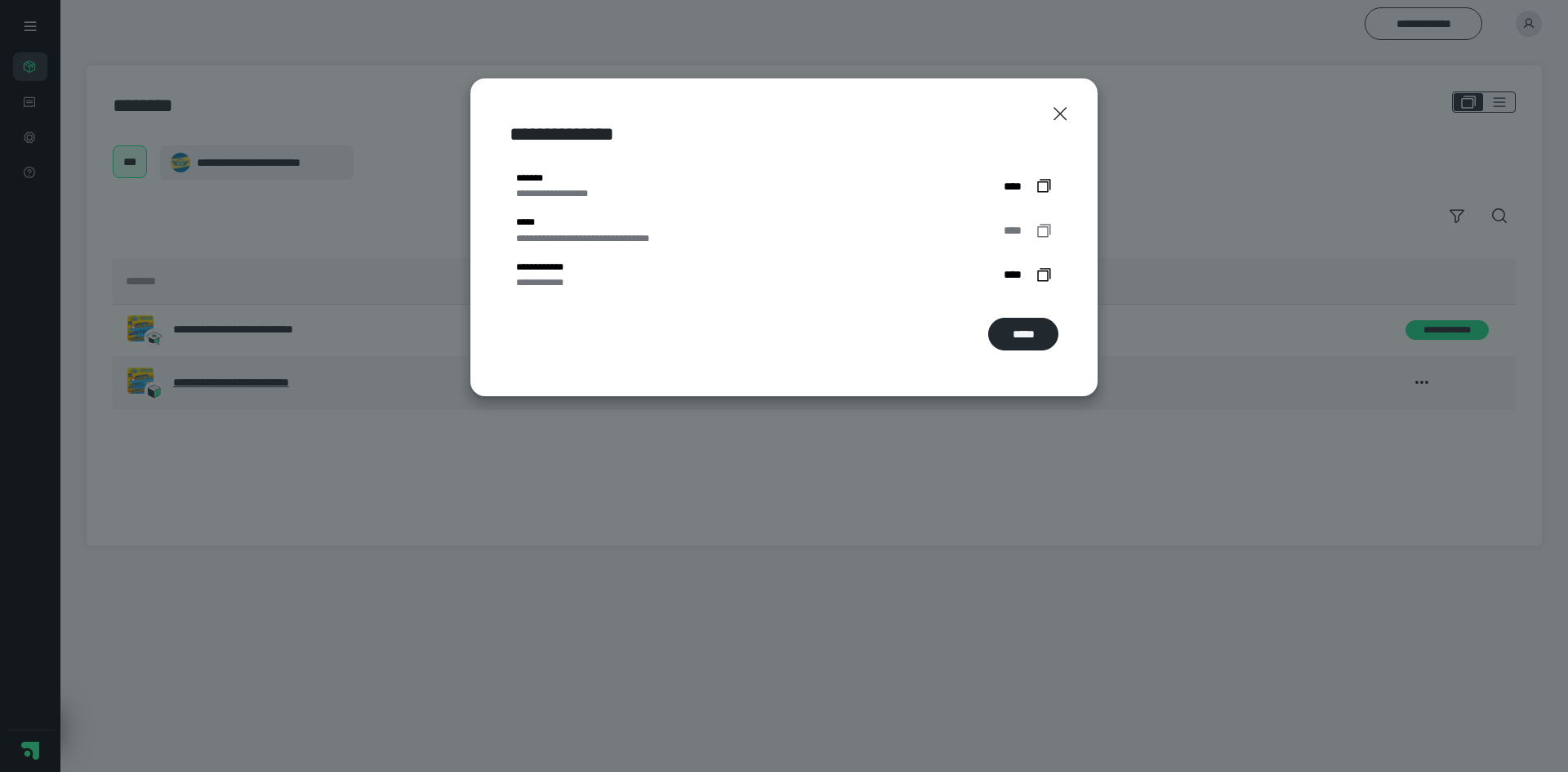click 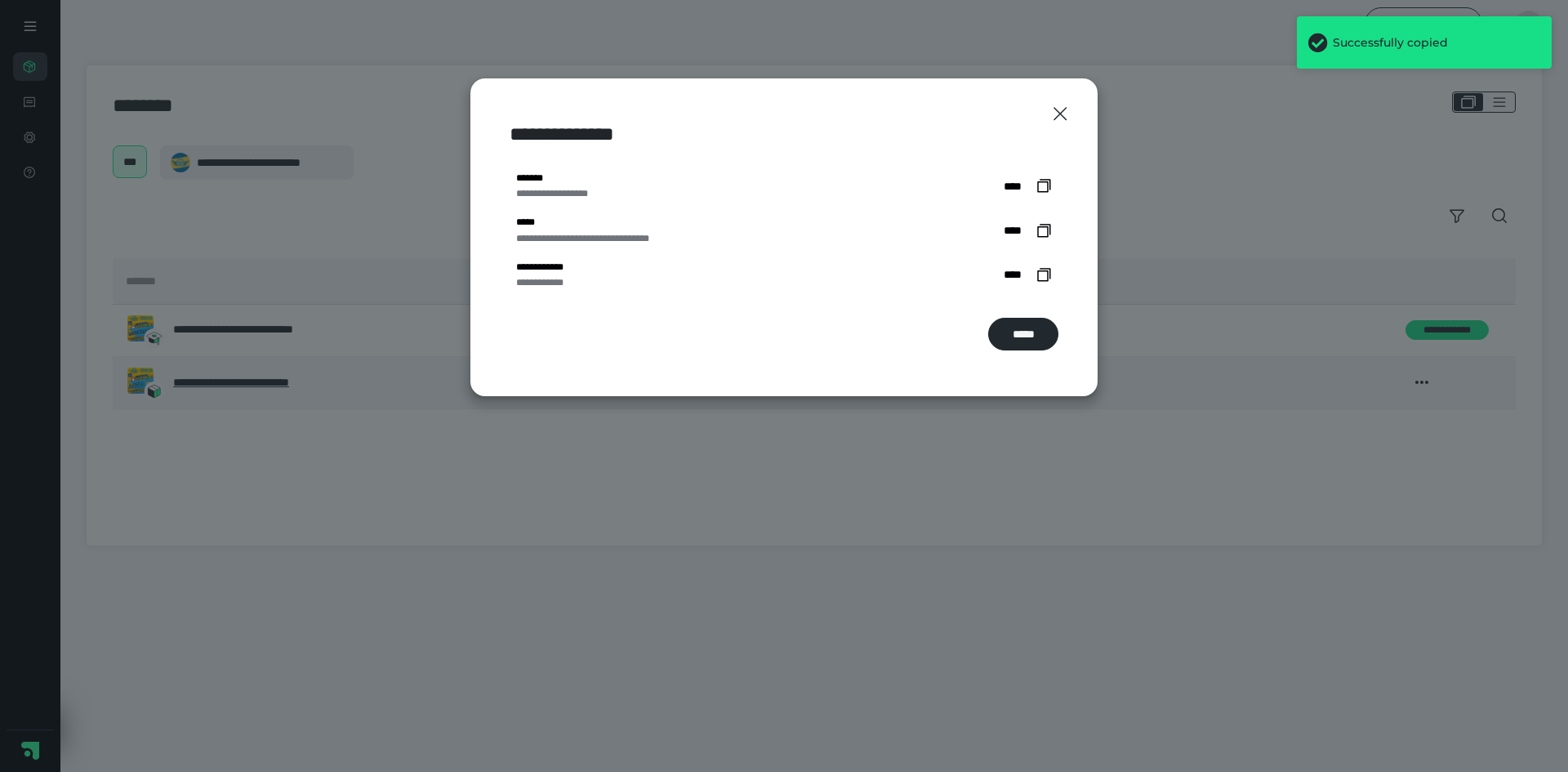 click on "**********" at bounding box center (784, 386) 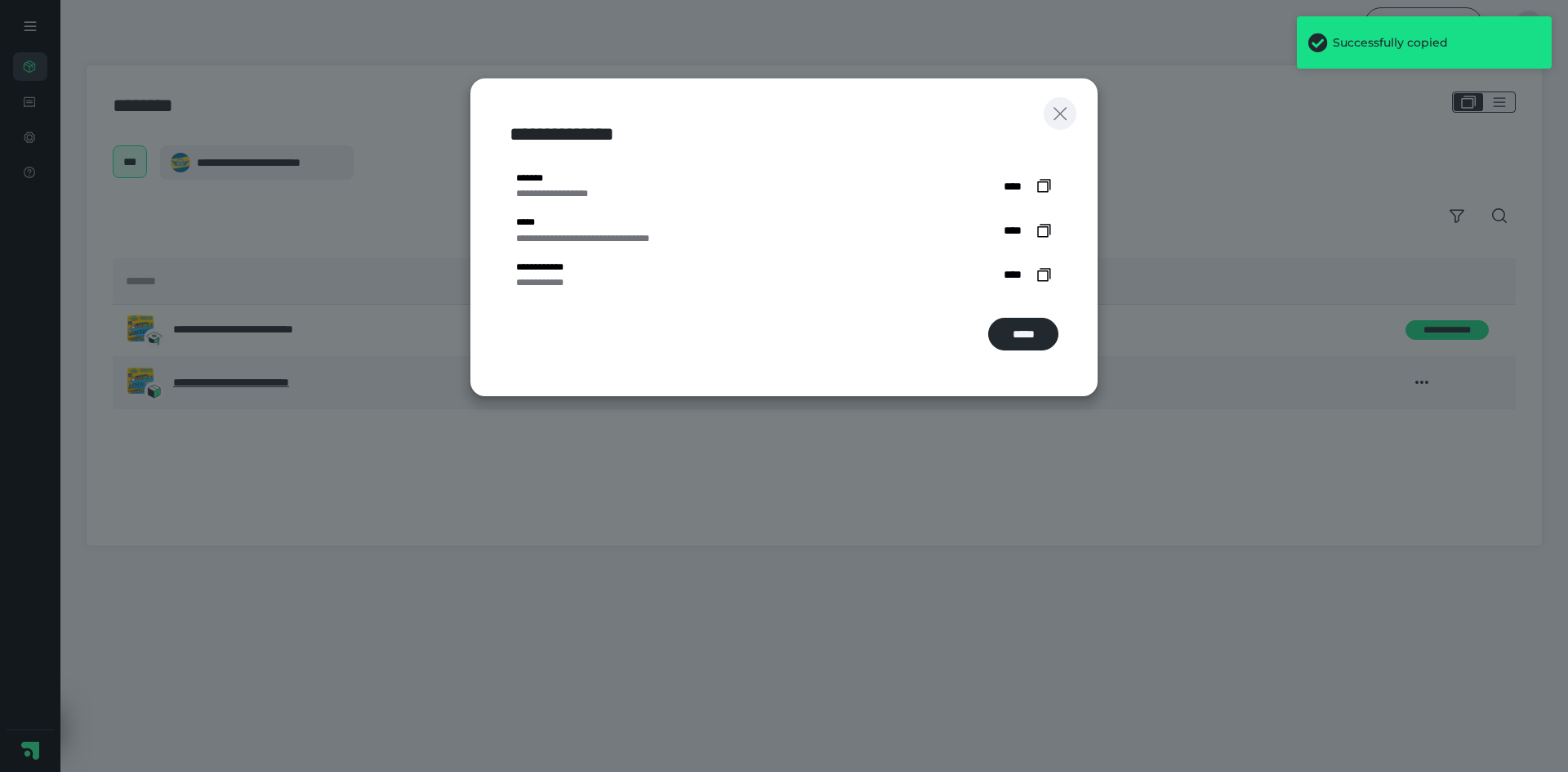 click 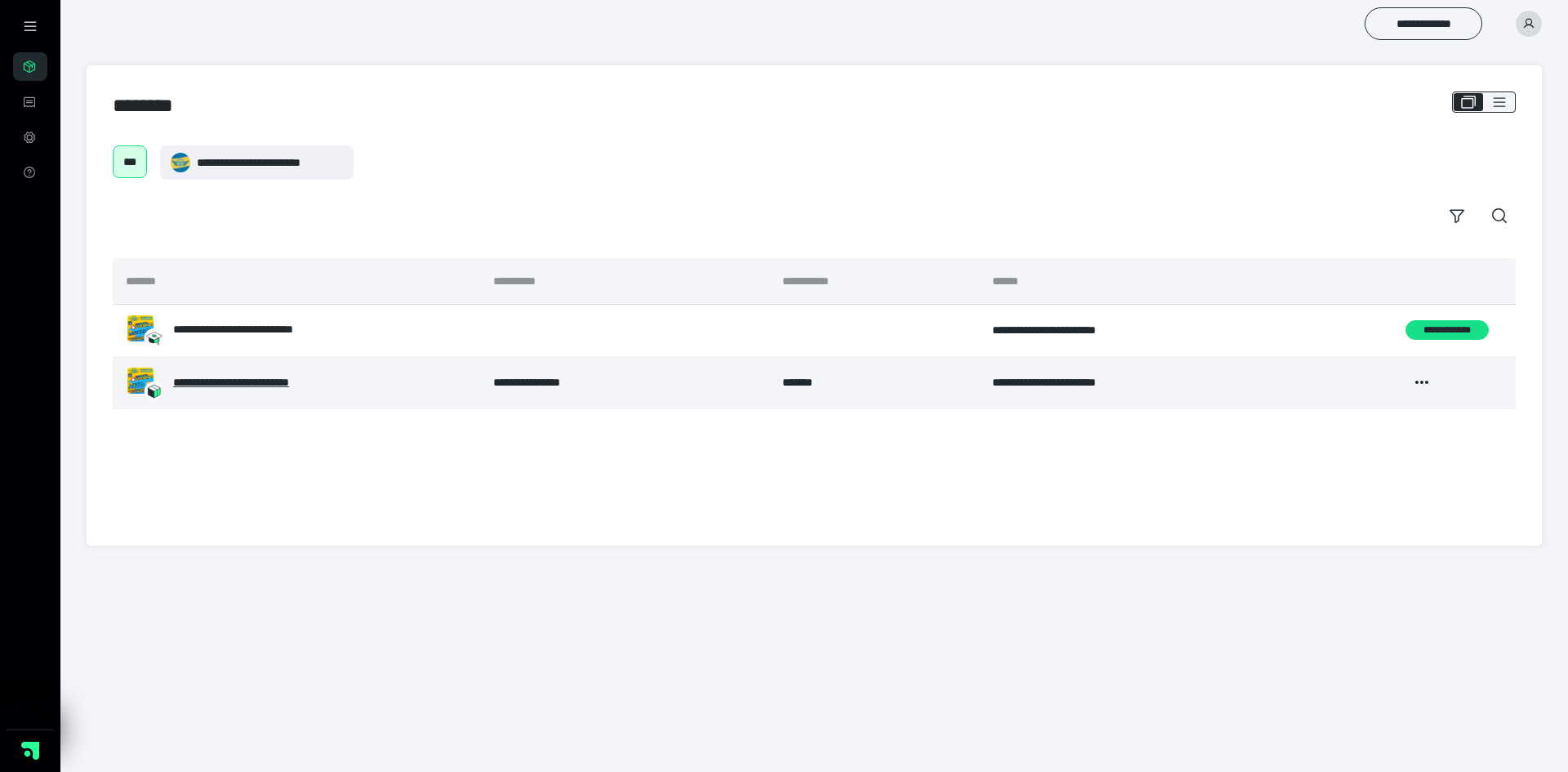 click on "**********" at bounding box center (256, 382) 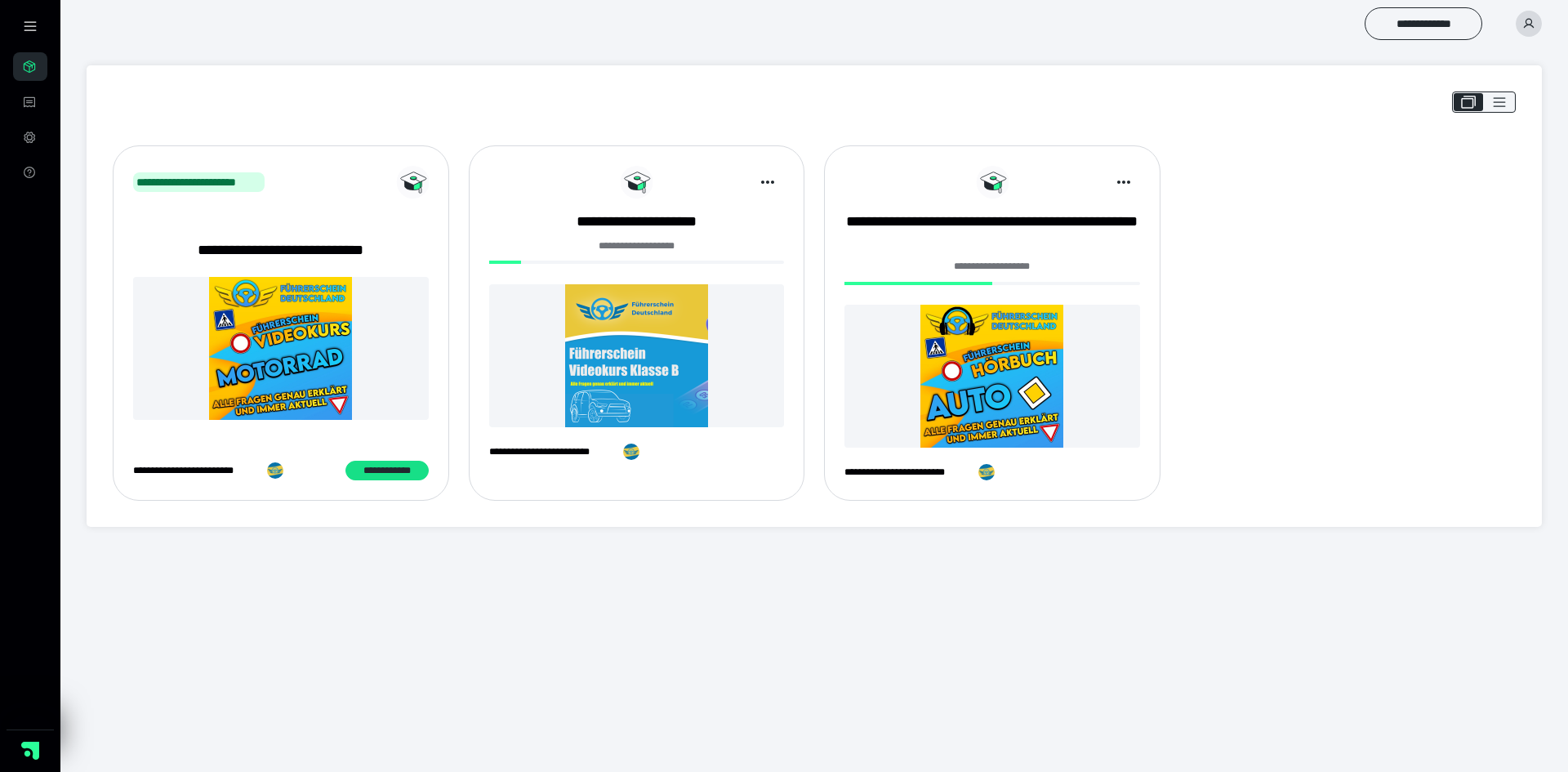 click at bounding box center (637, 355) 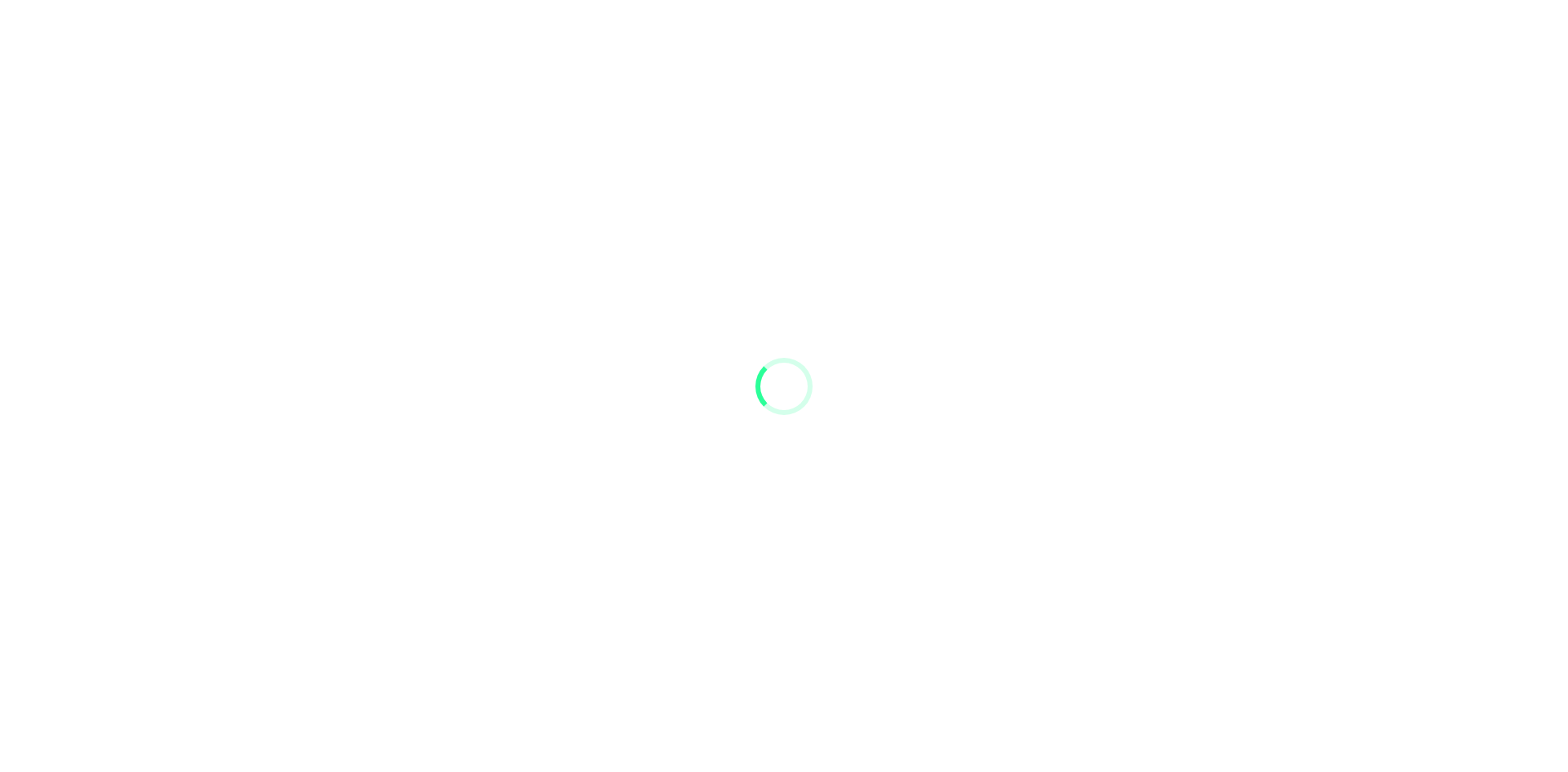 scroll, scrollTop: 0, scrollLeft: 0, axis: both 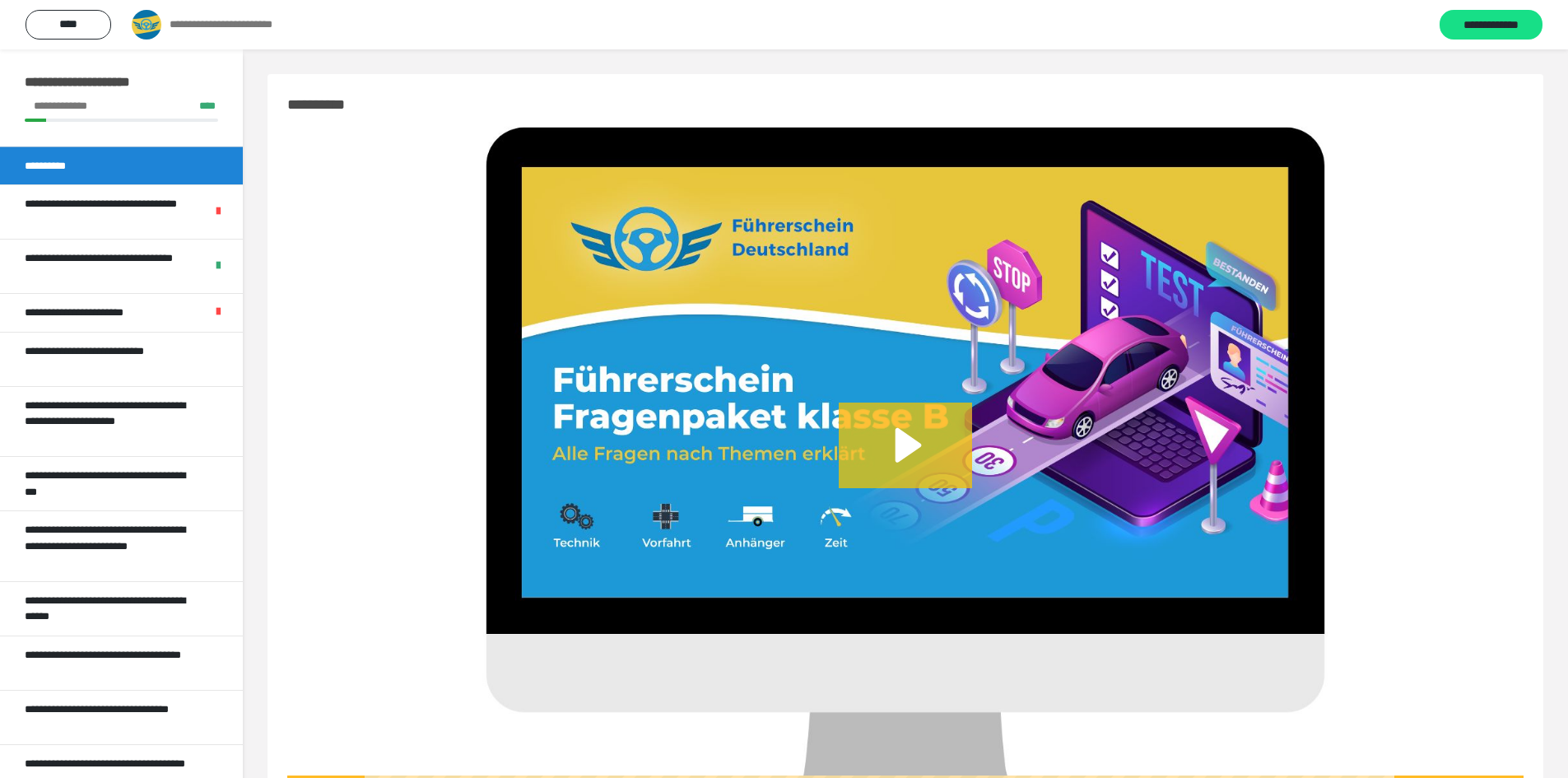 click 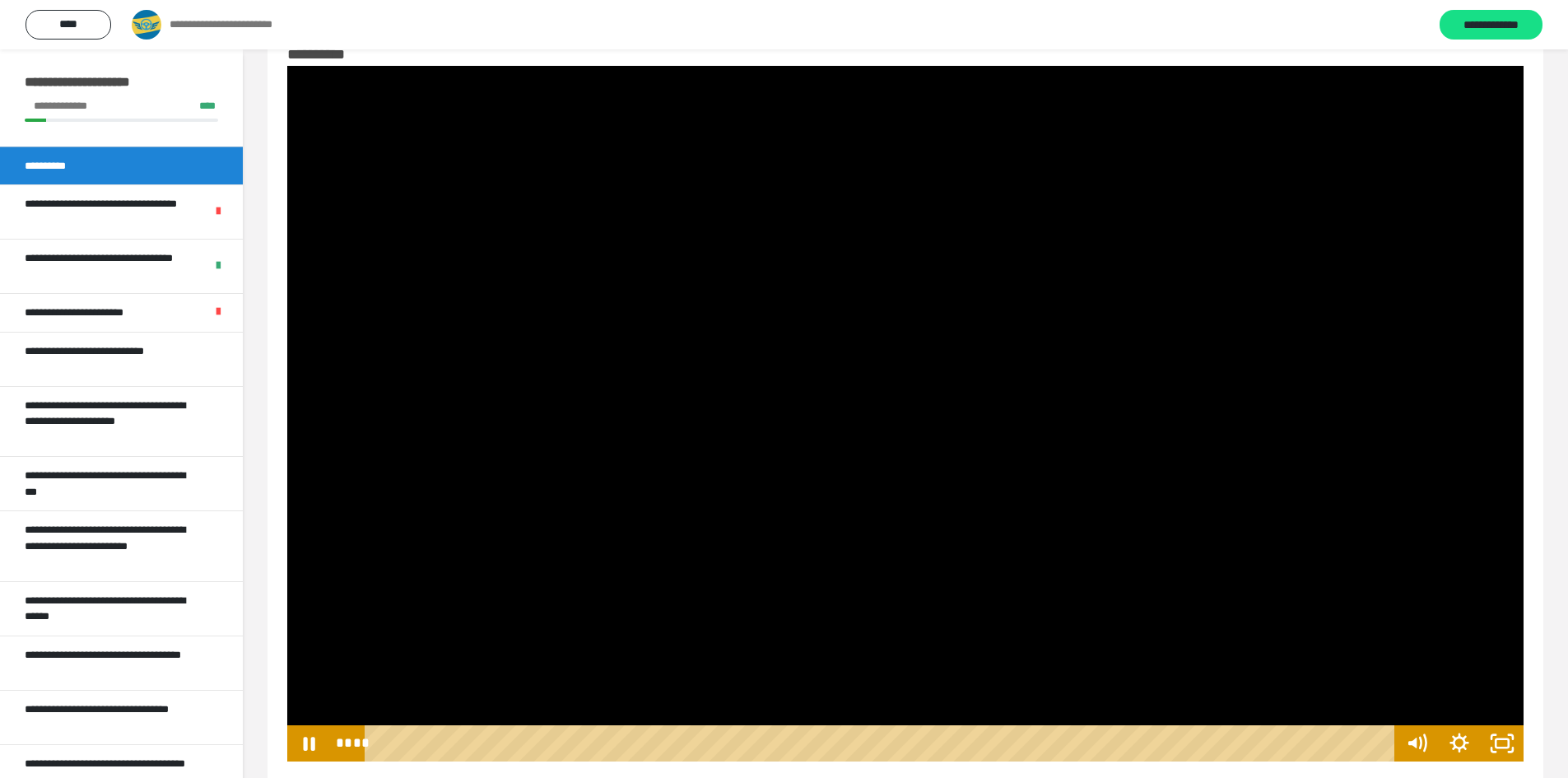 scroll, scrollTop: 78, scrollLeft: 0, axis: vertical 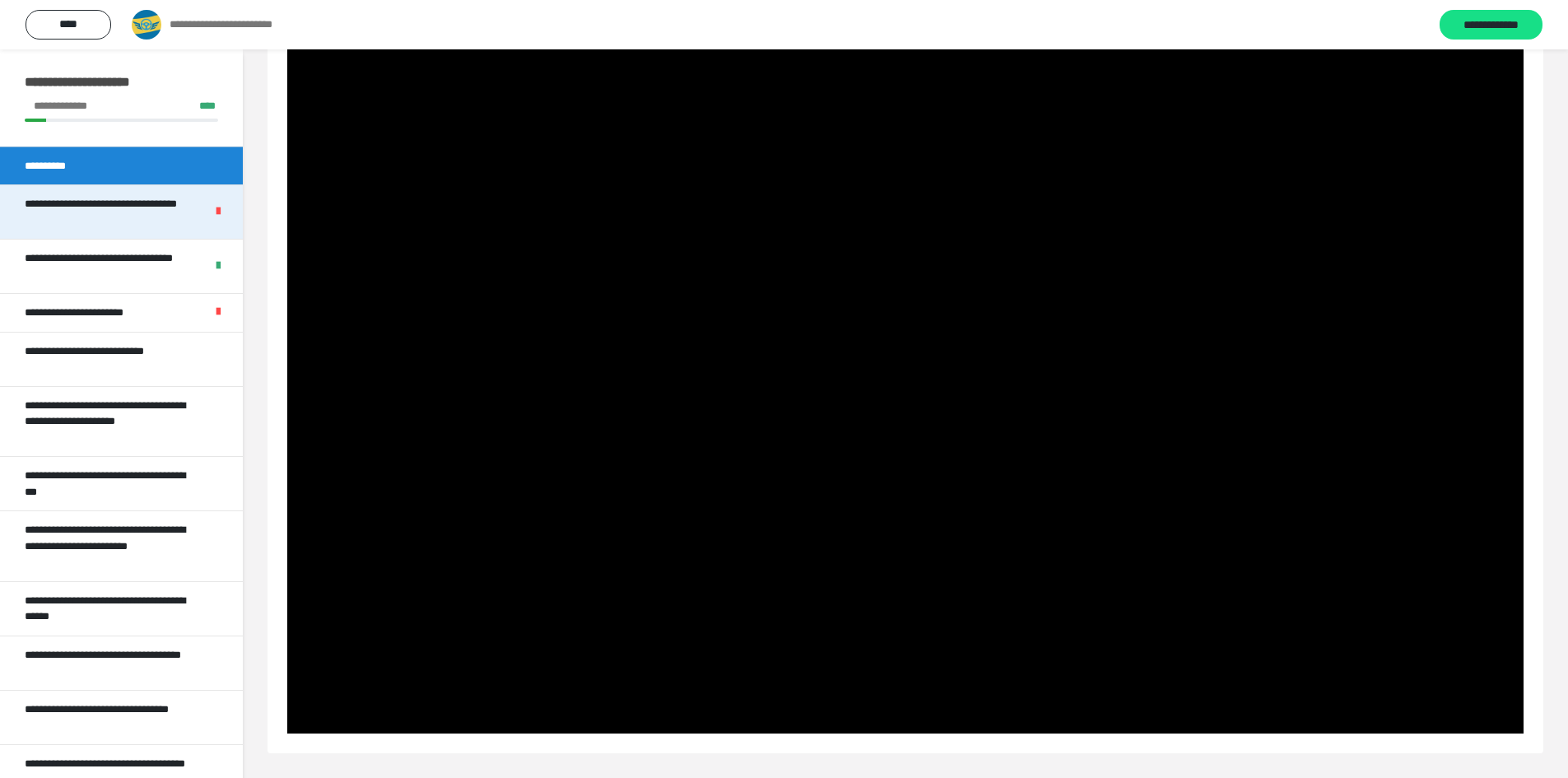 click on "**********" at bounding box center [102, 212] 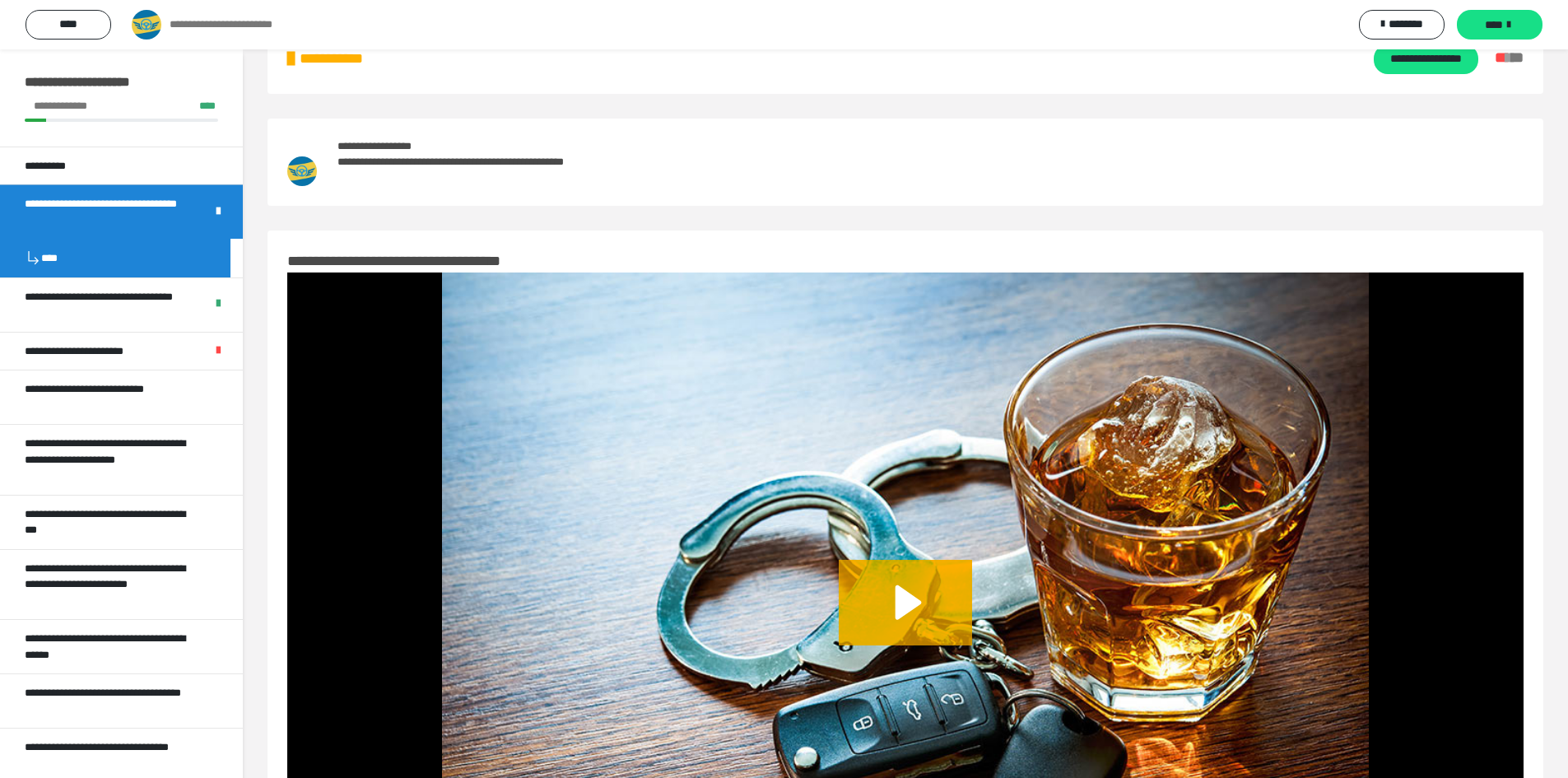 scroll, scrollTop: 255, scrollLeft: 0, axis: vertical 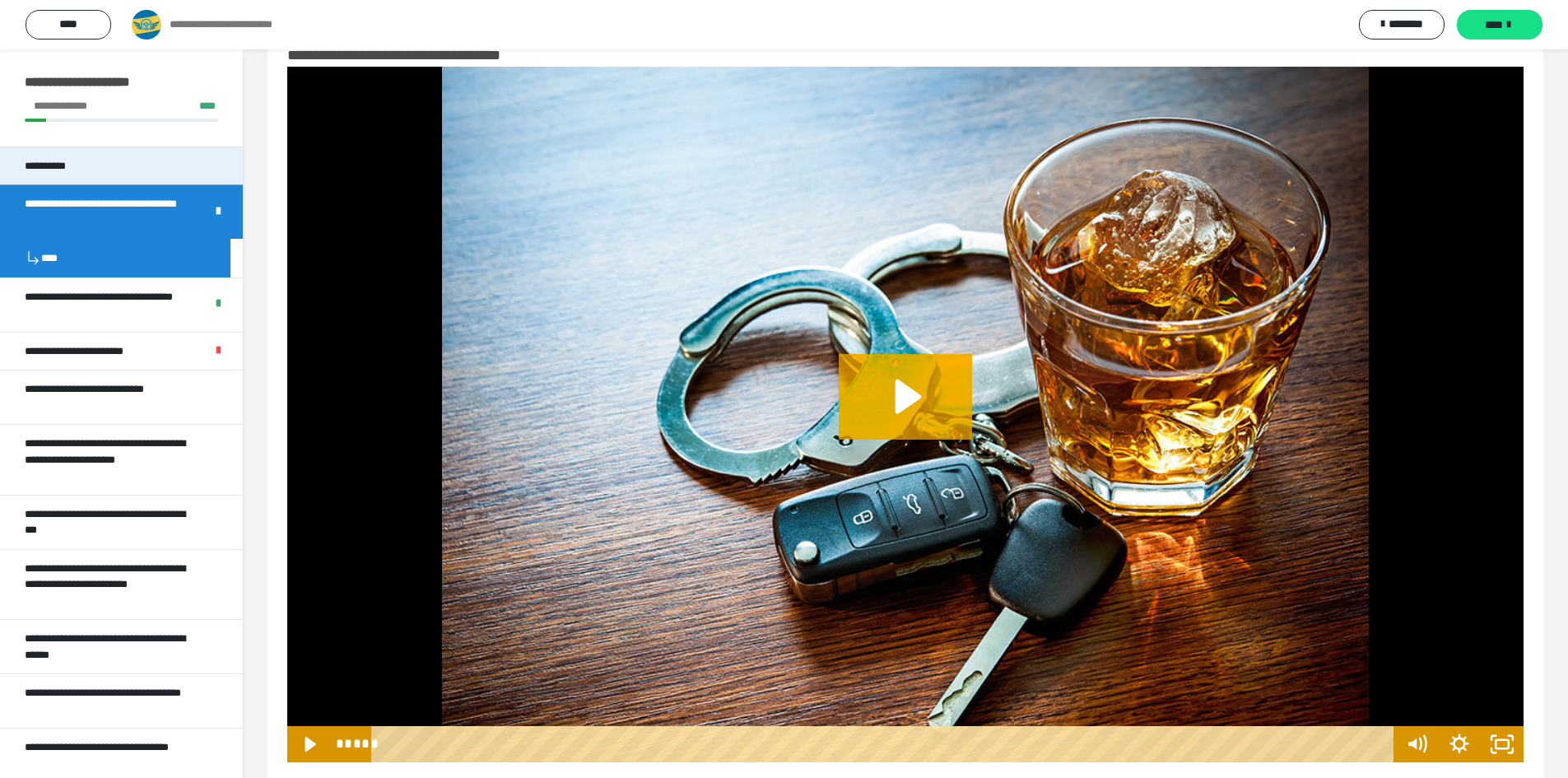 click on "**********" at bounding box center [121, 165] 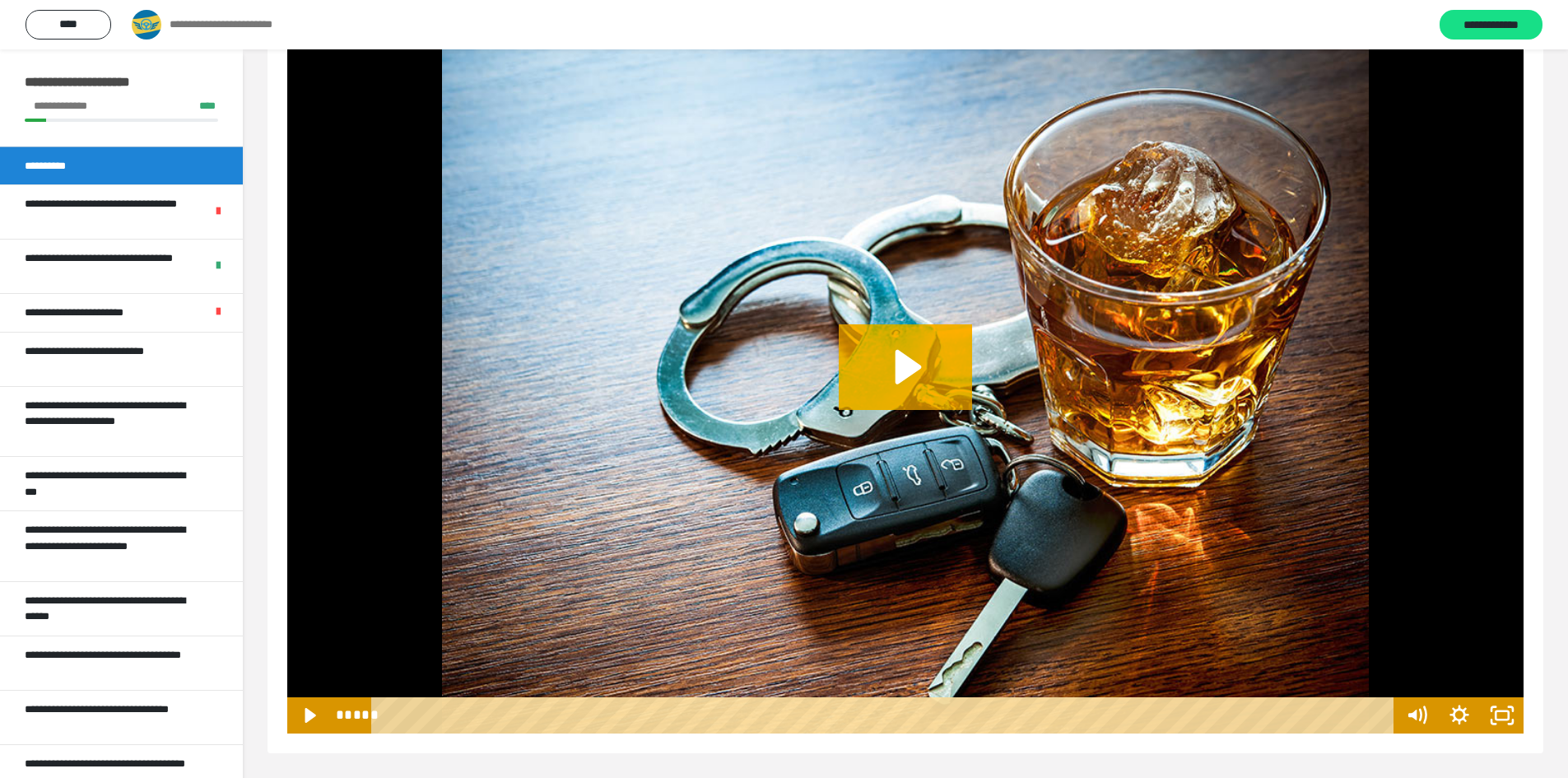 scroll, scrollTop: 49, scrollLeft: 0, axis: vertical 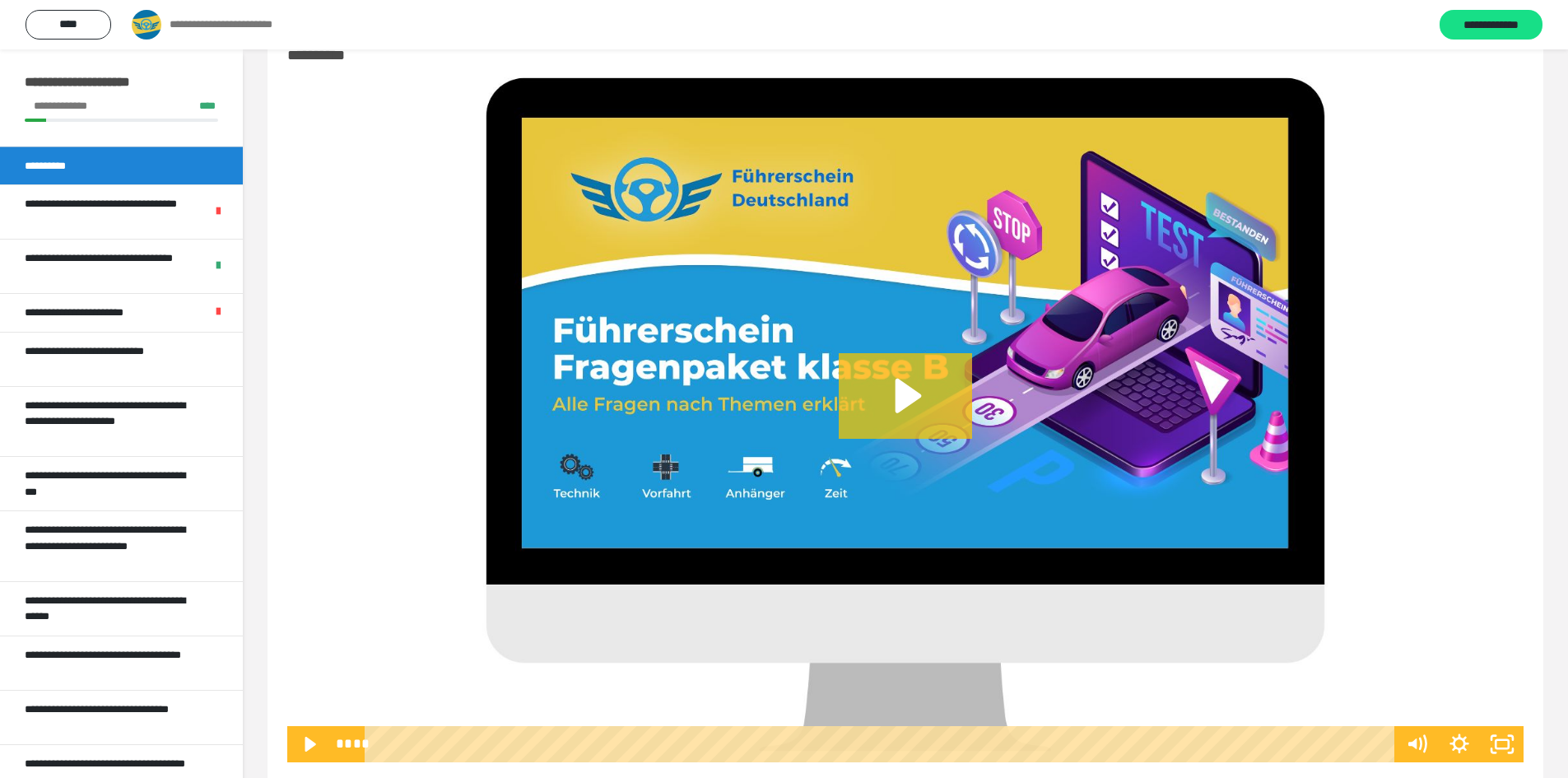 click 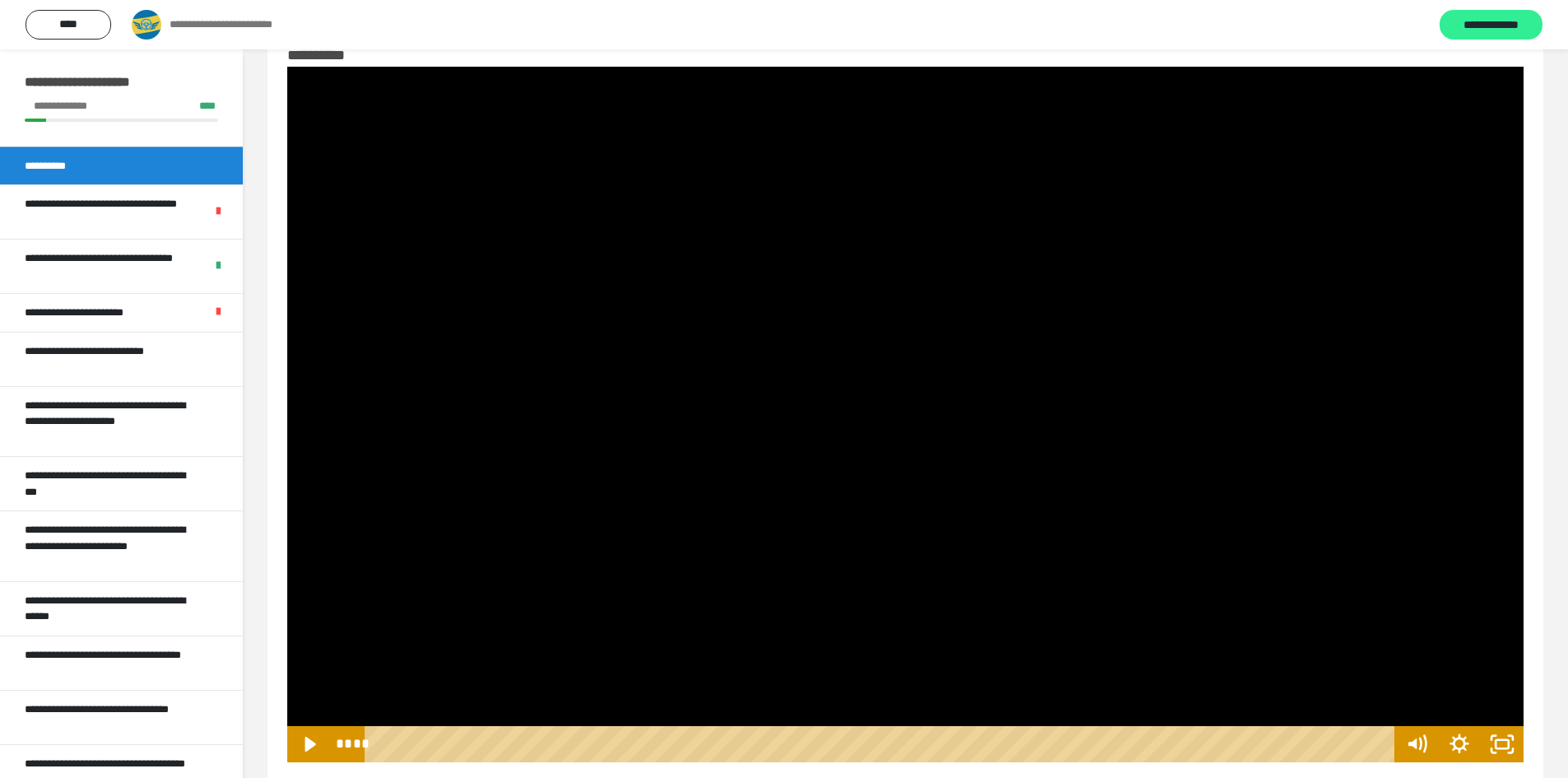 click on "**********" at bounding box center (1491, 26) 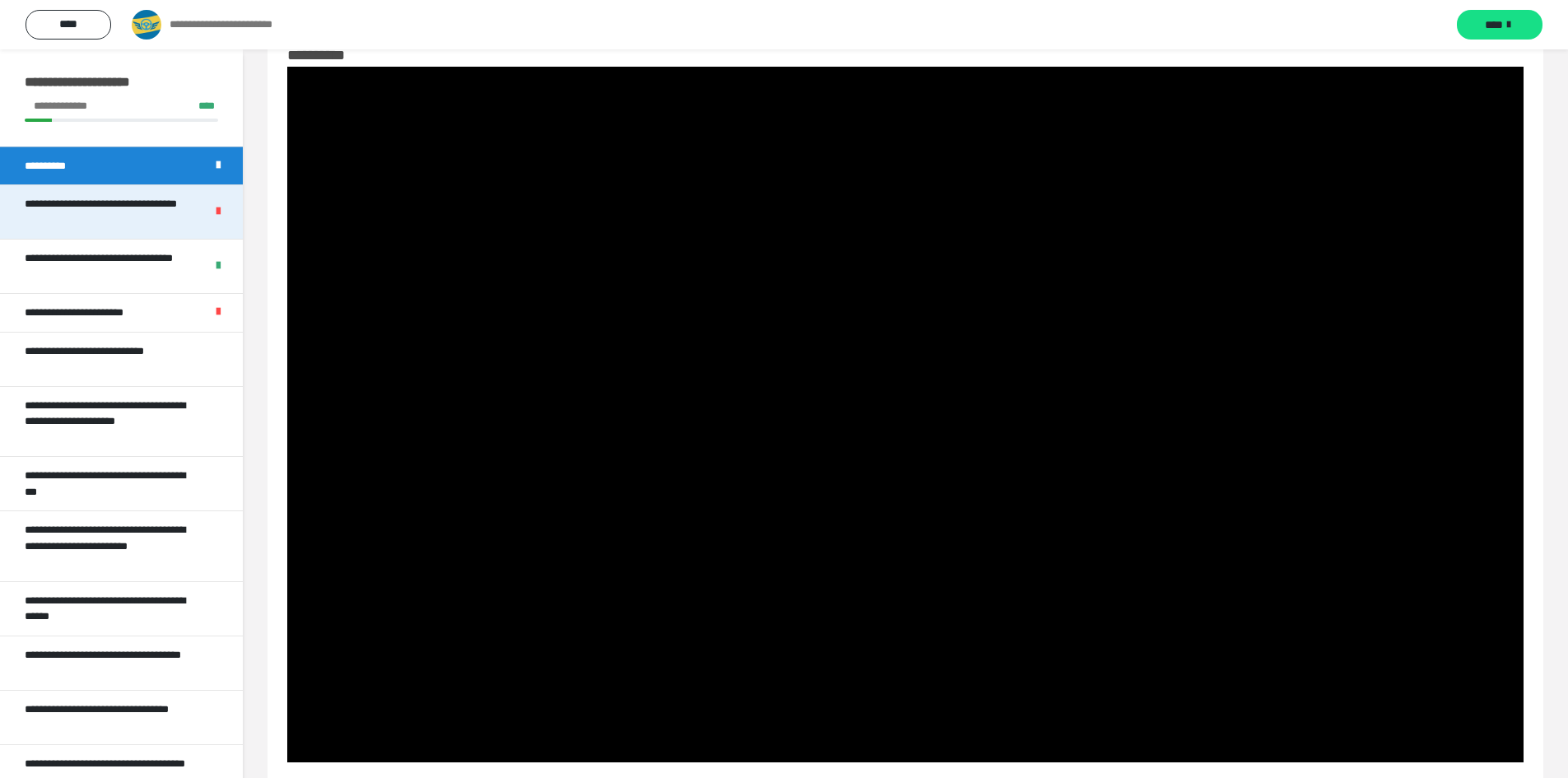 click on "**********" at bounding box center [102, 212] 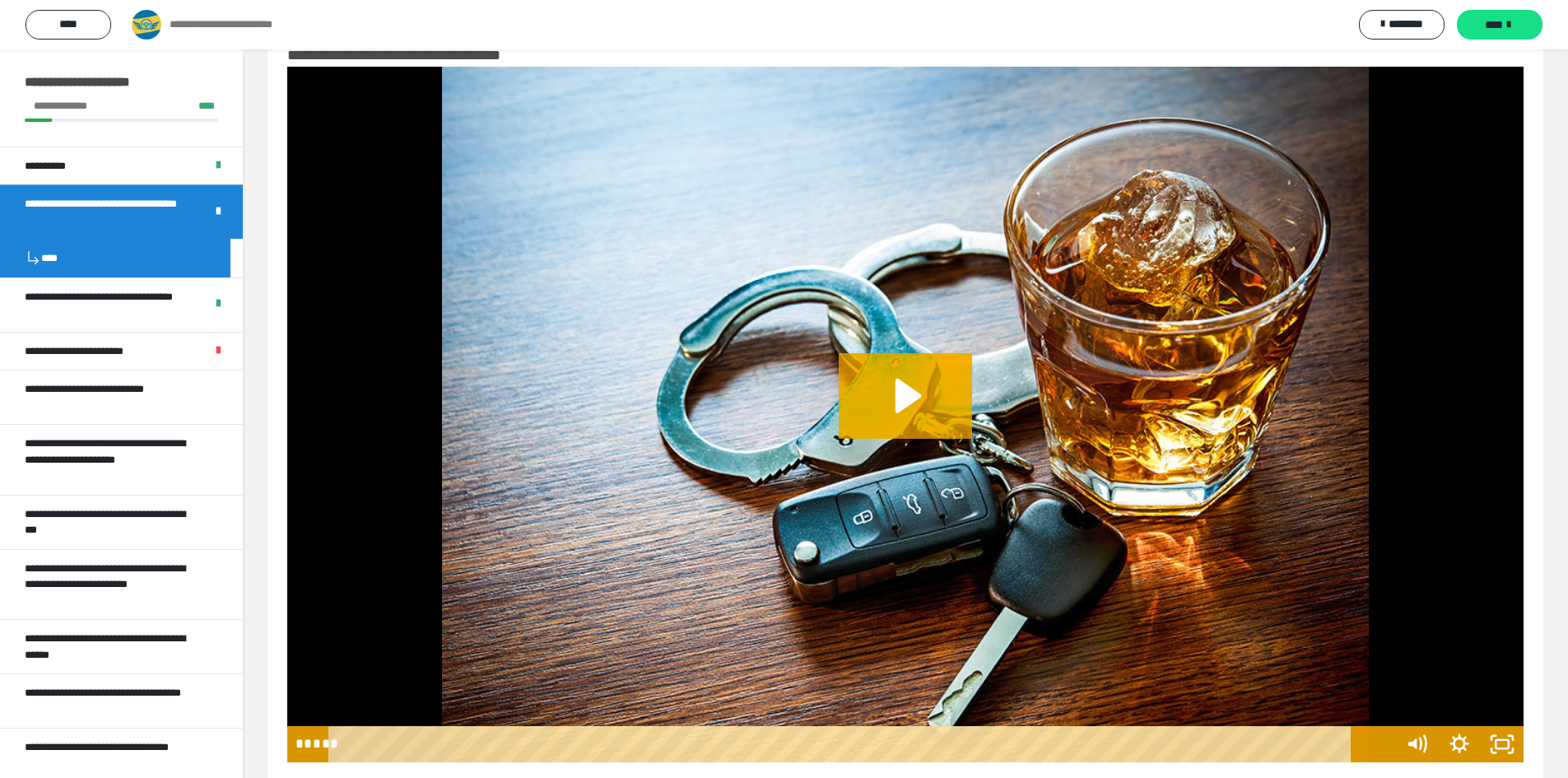scroll, scrollTop: 255, scrollLeft: 0, axis: vertical 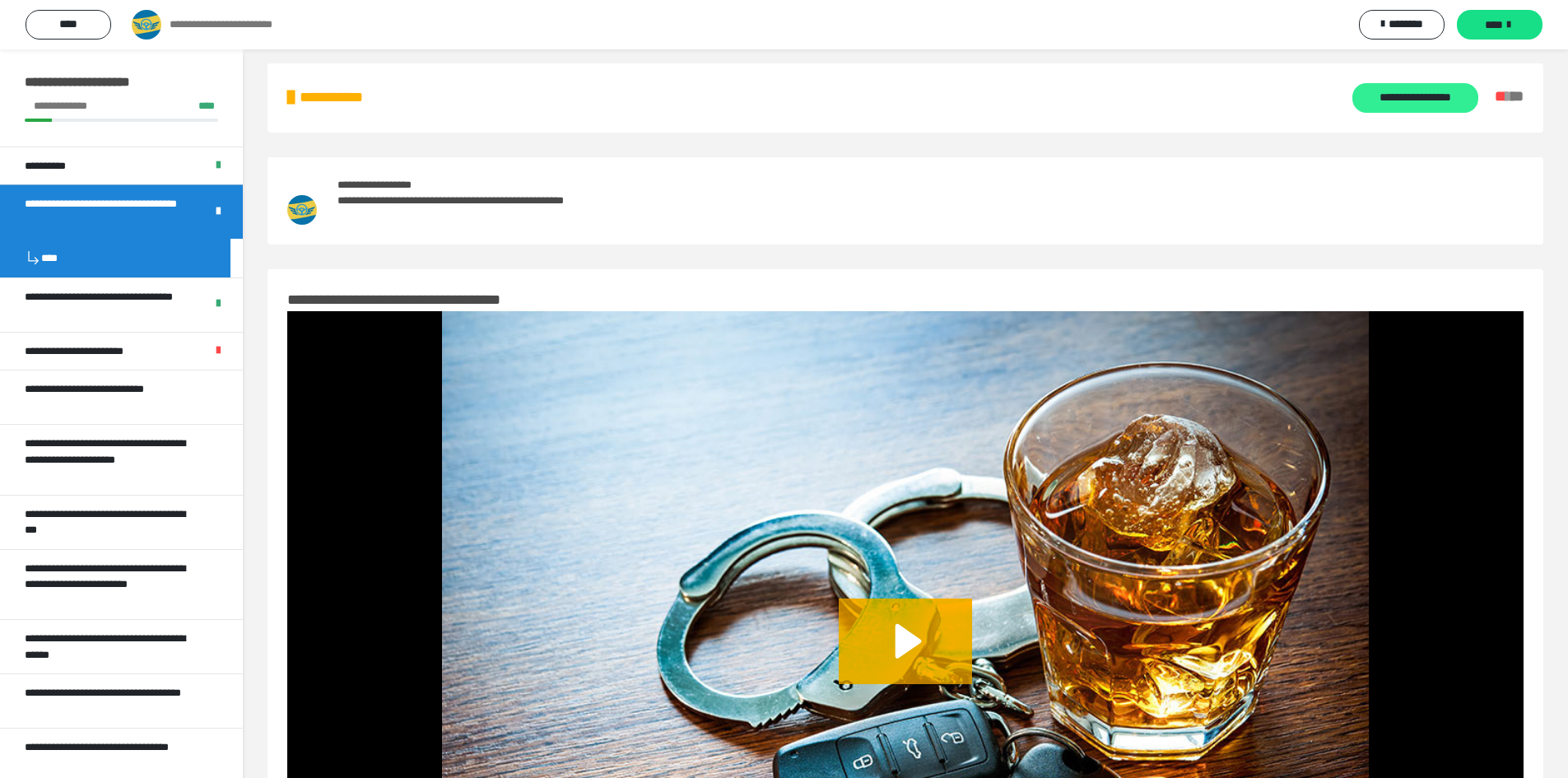 click on "**********" at bounding box center (1415, 98) 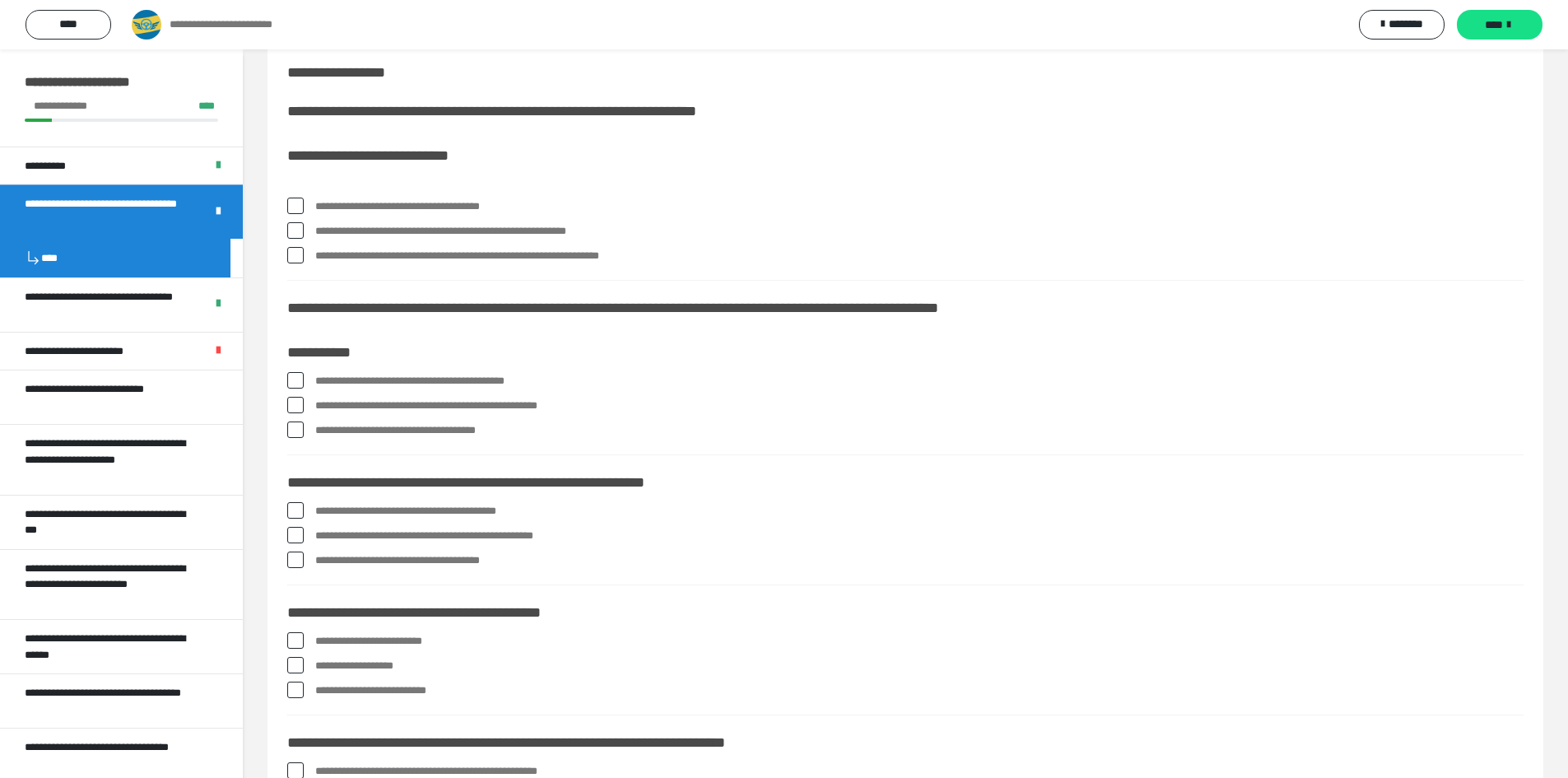 scroll, scrollTop: 0, scrollLeft: 0, axis: both 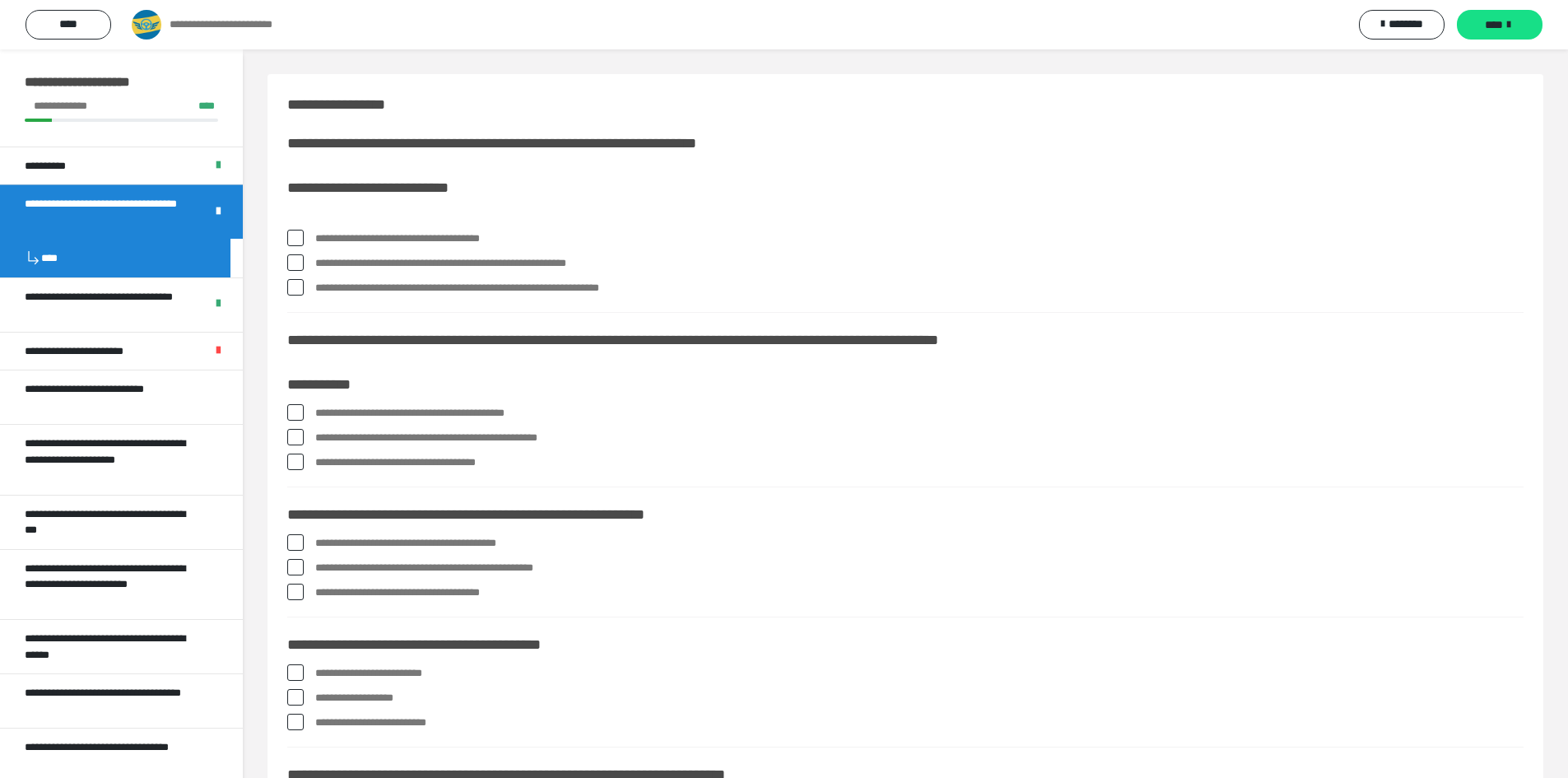 click at bounding box center [295, 238] 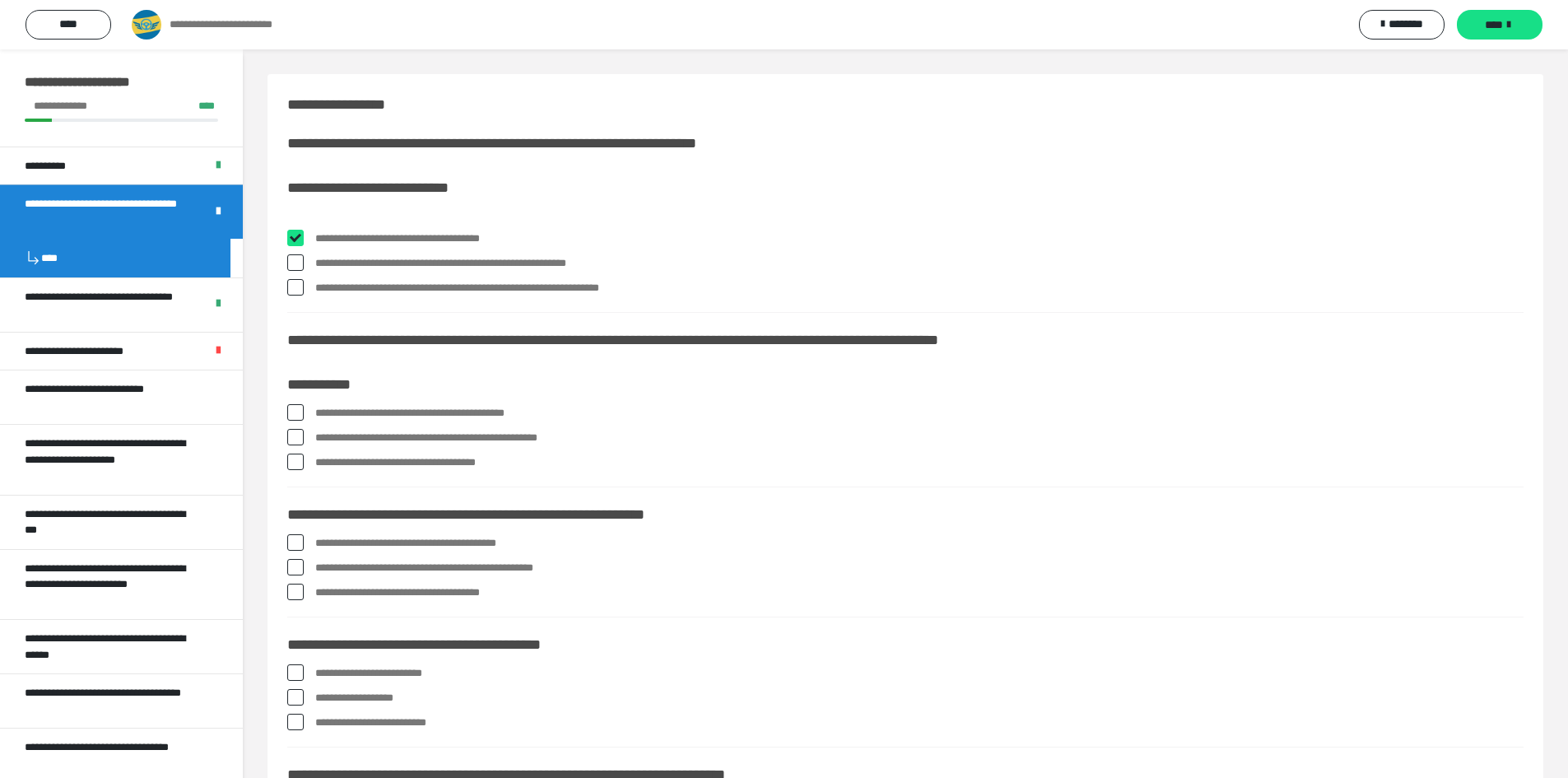 checkbox on "****" 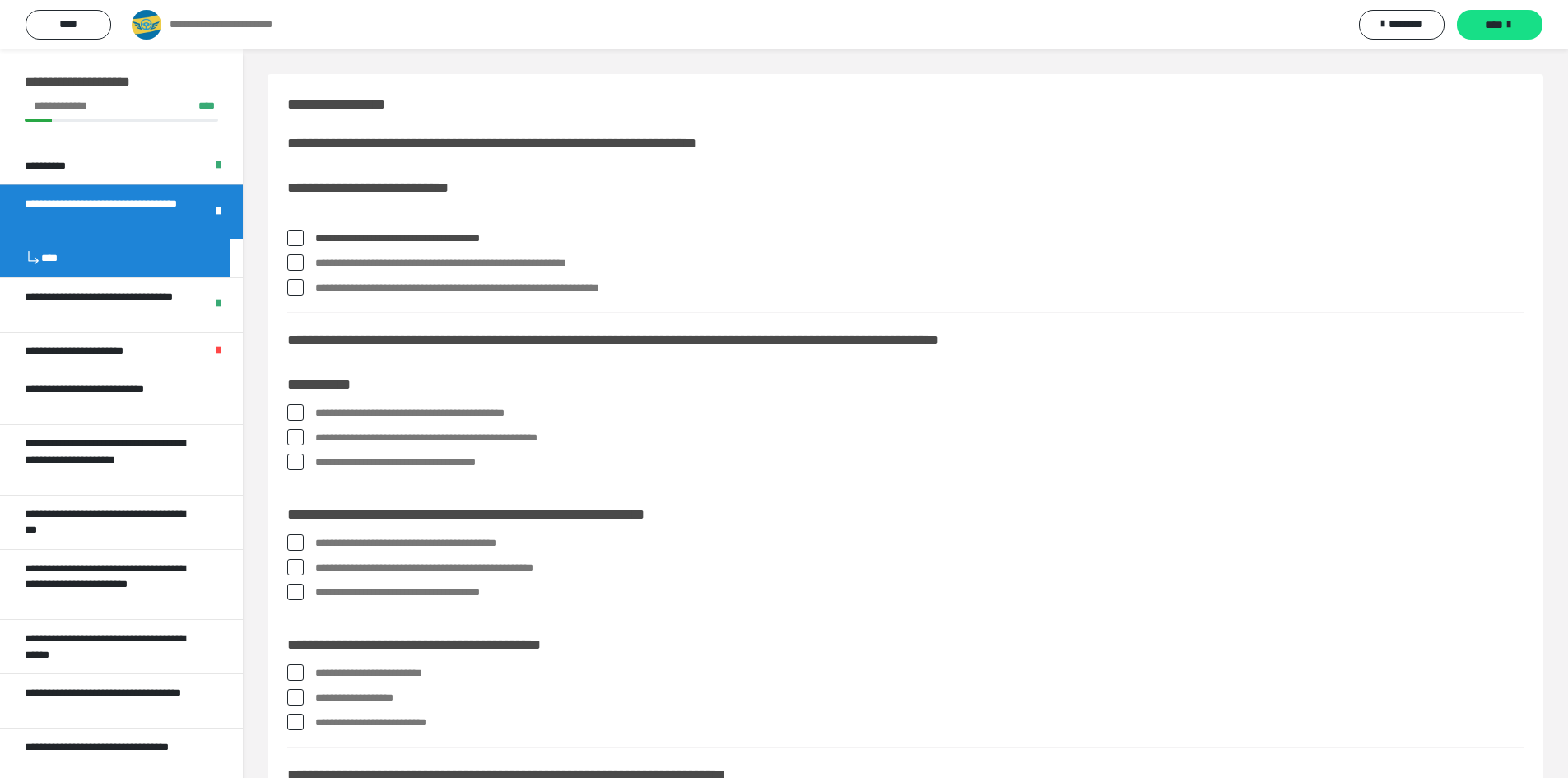 click at bounding box center (295, 287) 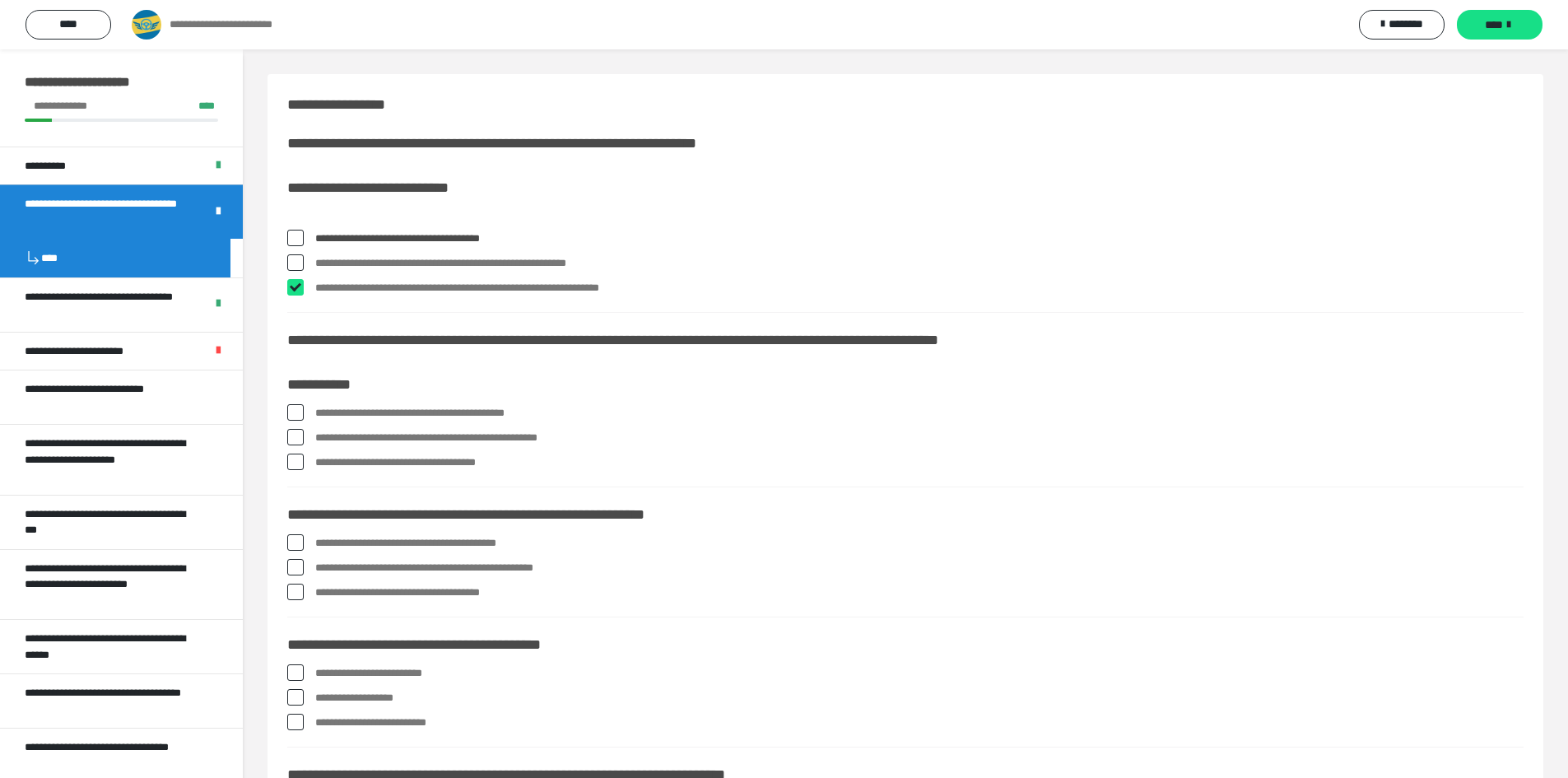 checkbox on "****" 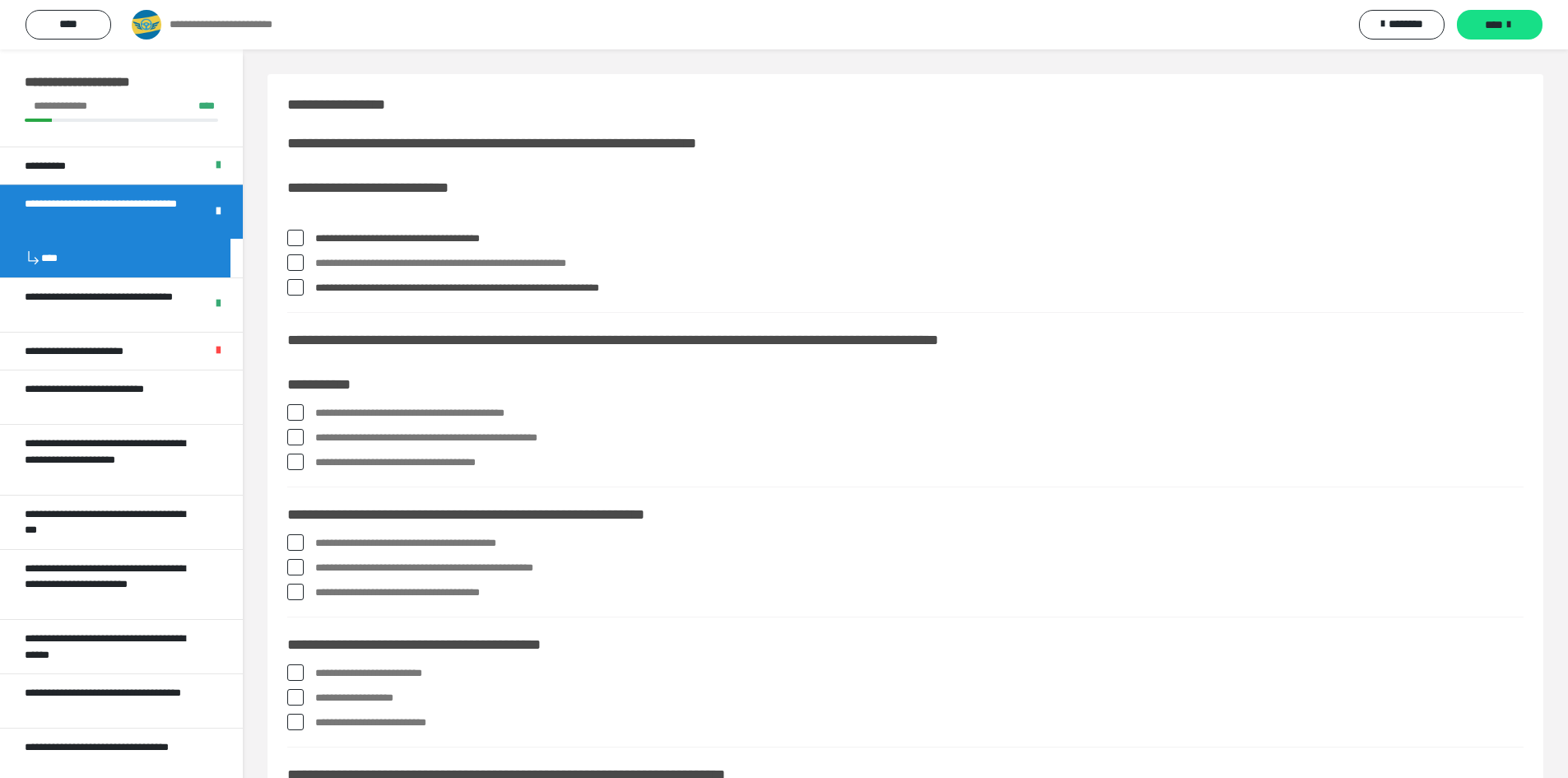 click at bounding box center (295, 412) 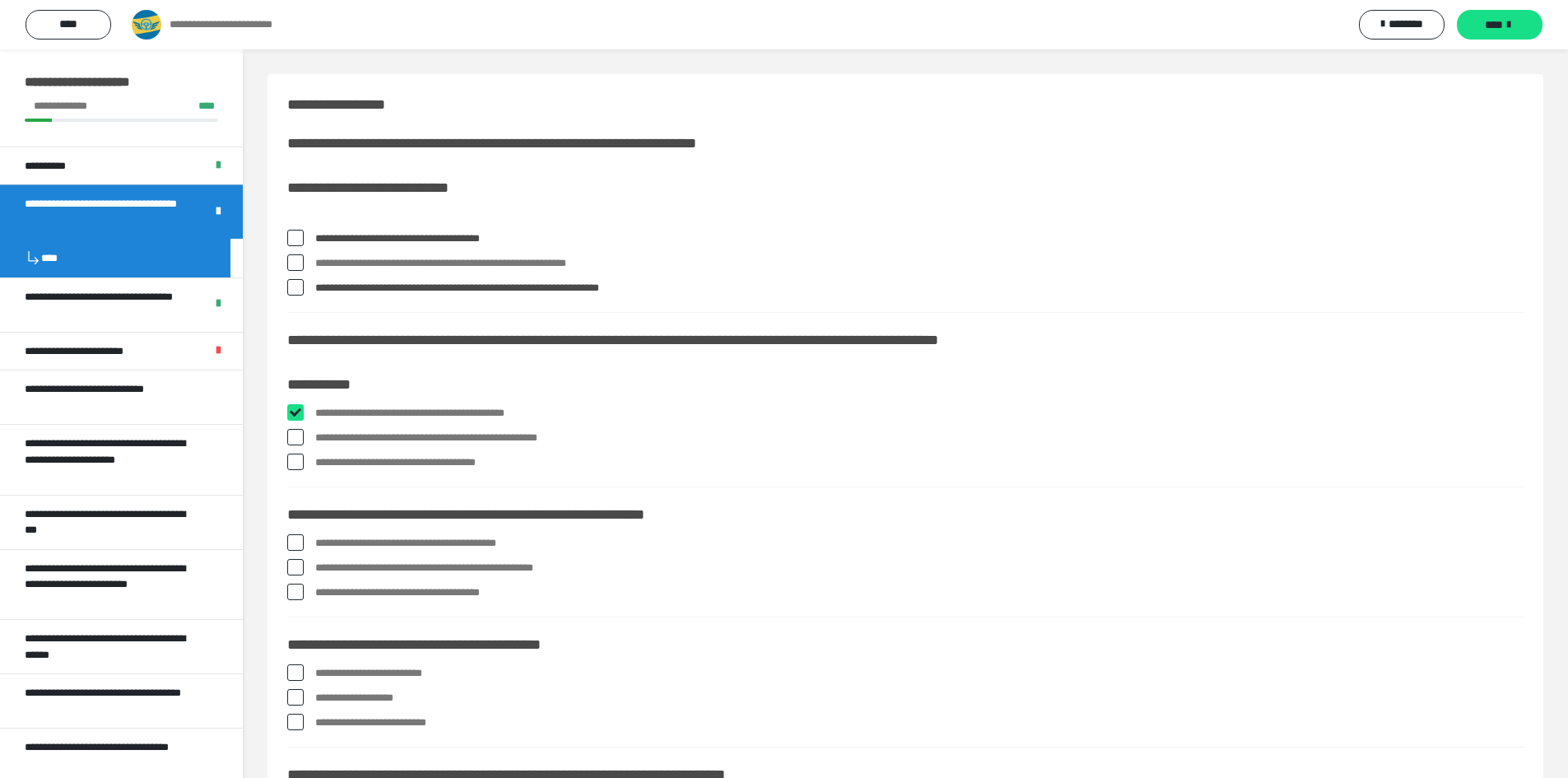 checkbox on "****" 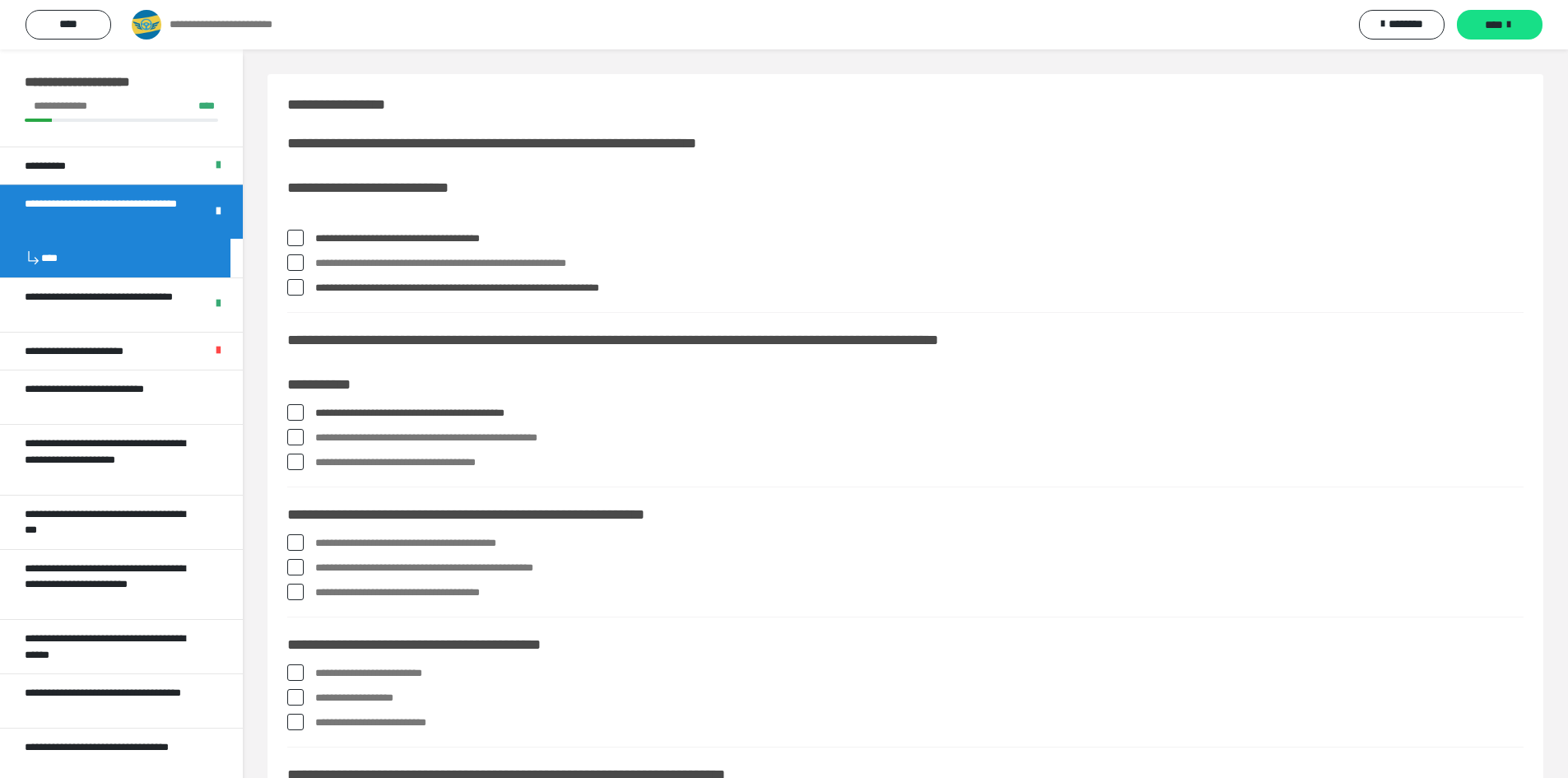 click at bounding box center (295, 437) 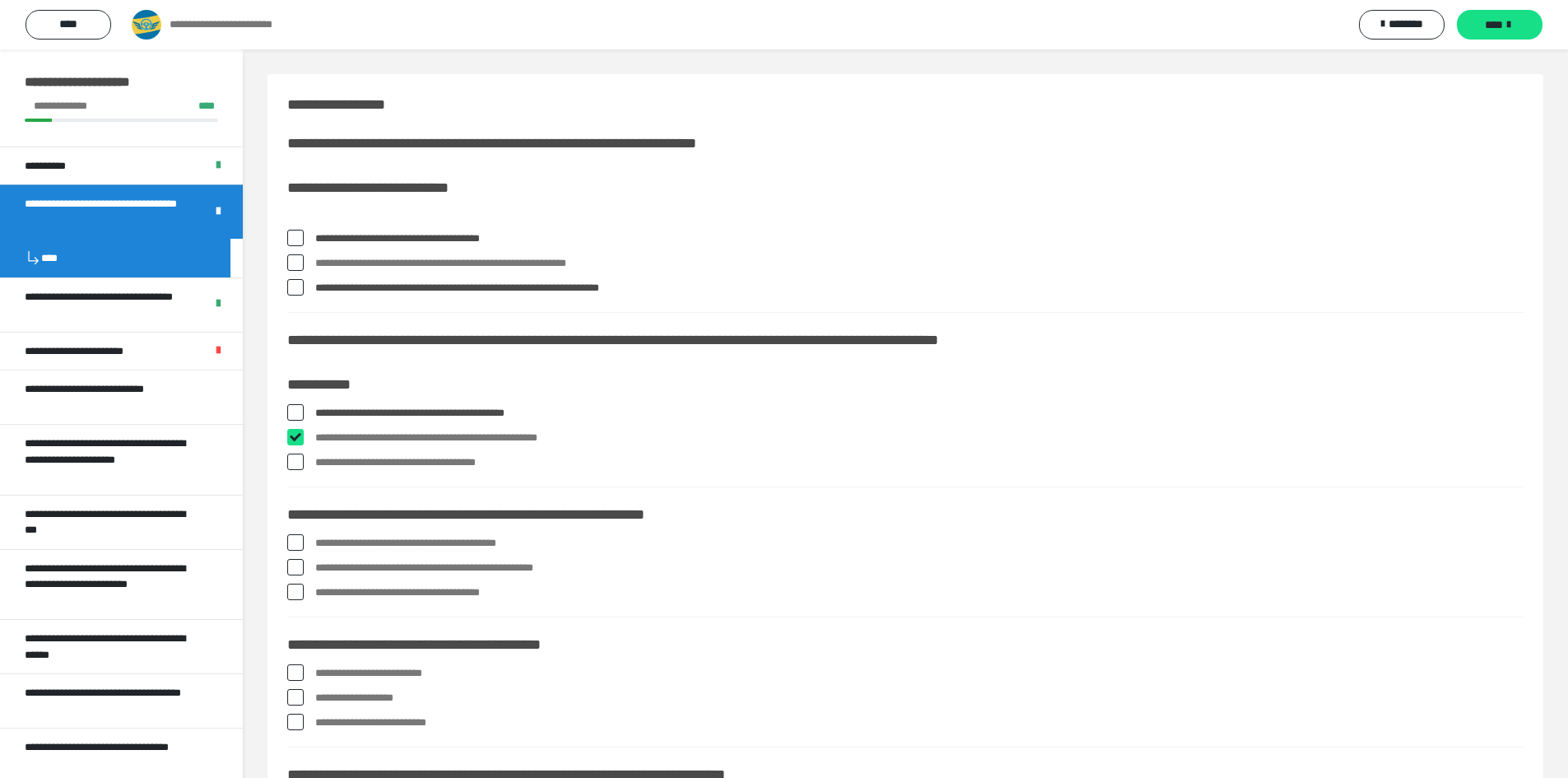 checkbox on "****" 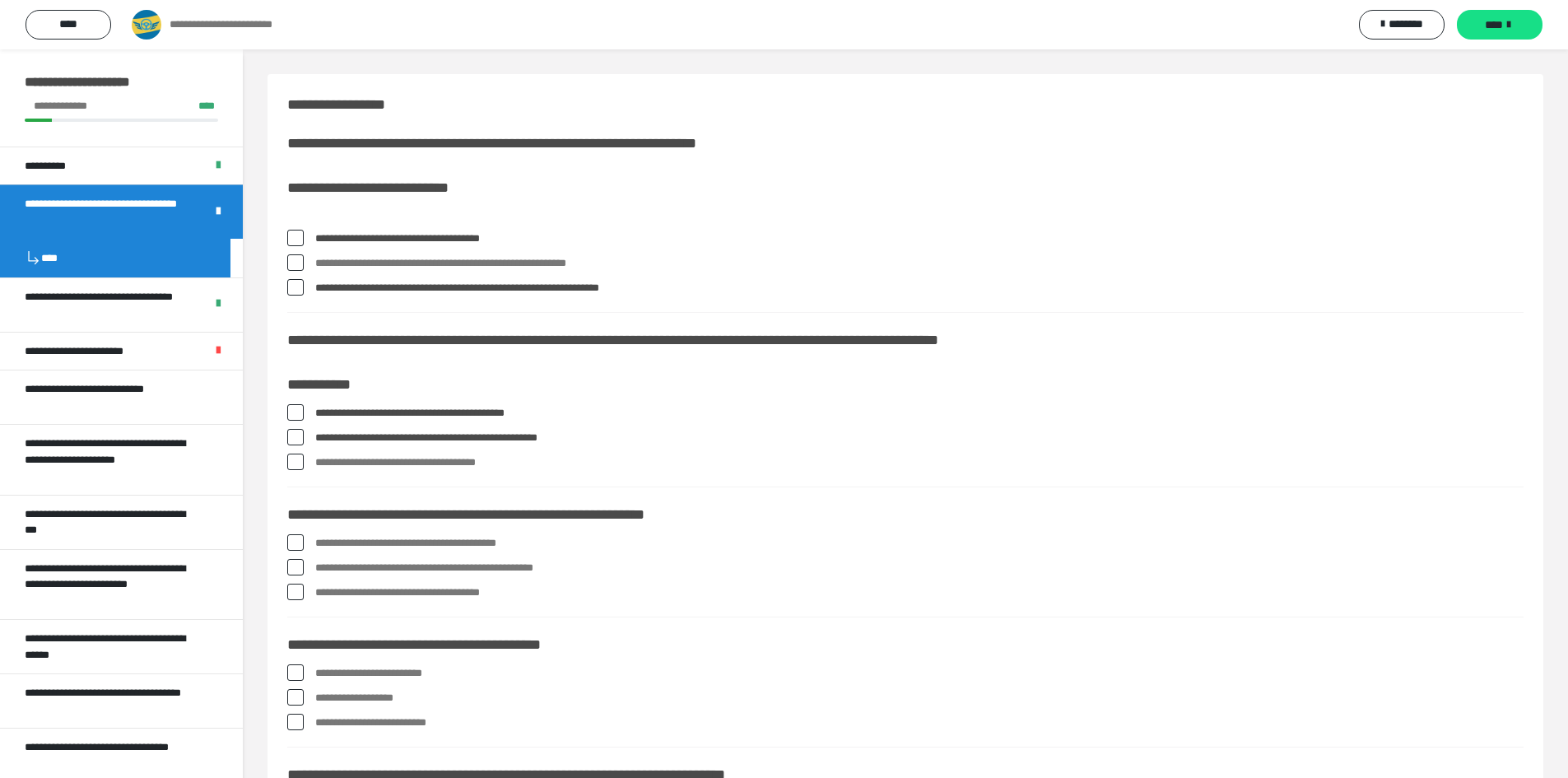 click at bounding box center [295, 462] 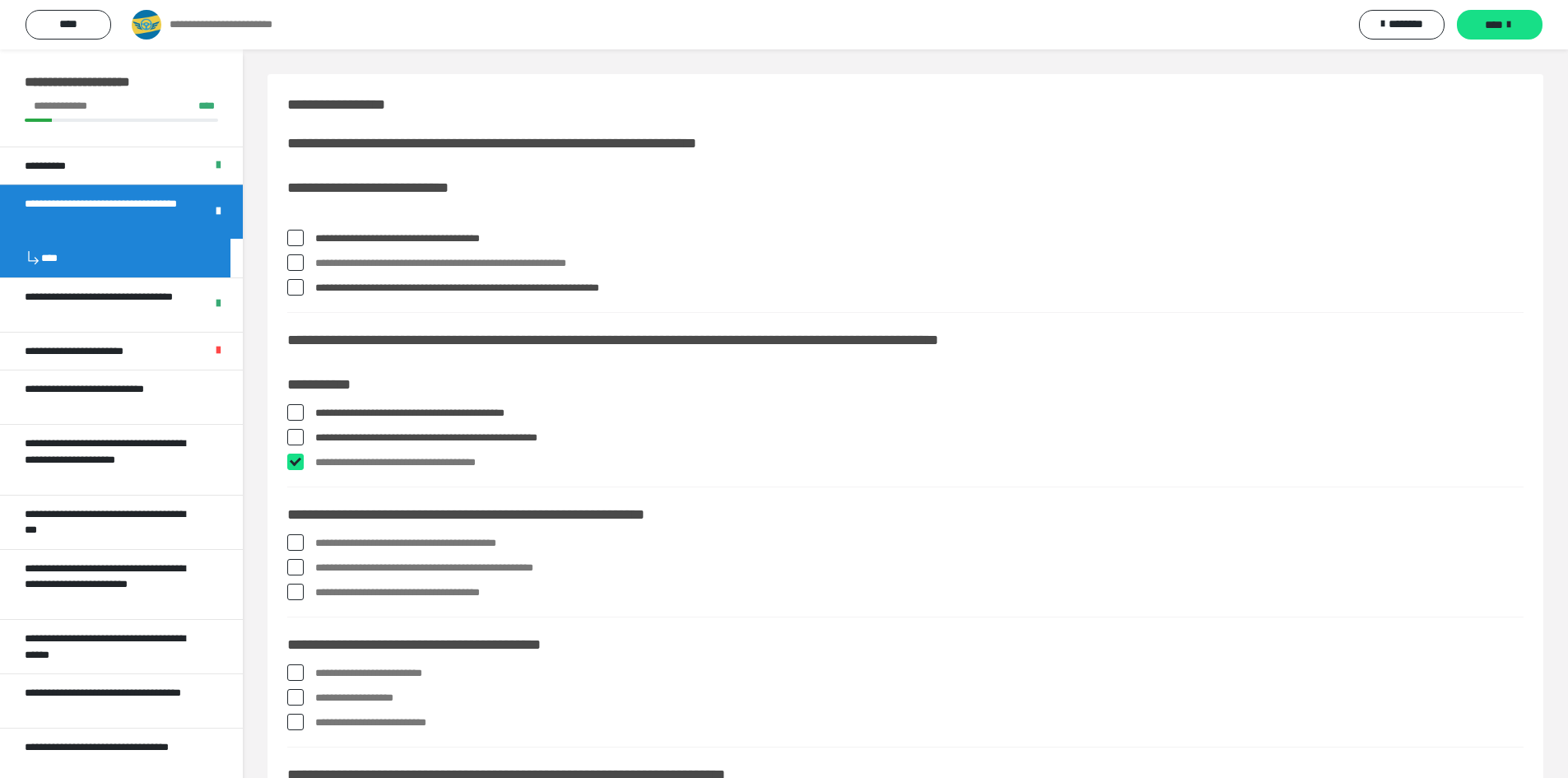 checkbox on "****" 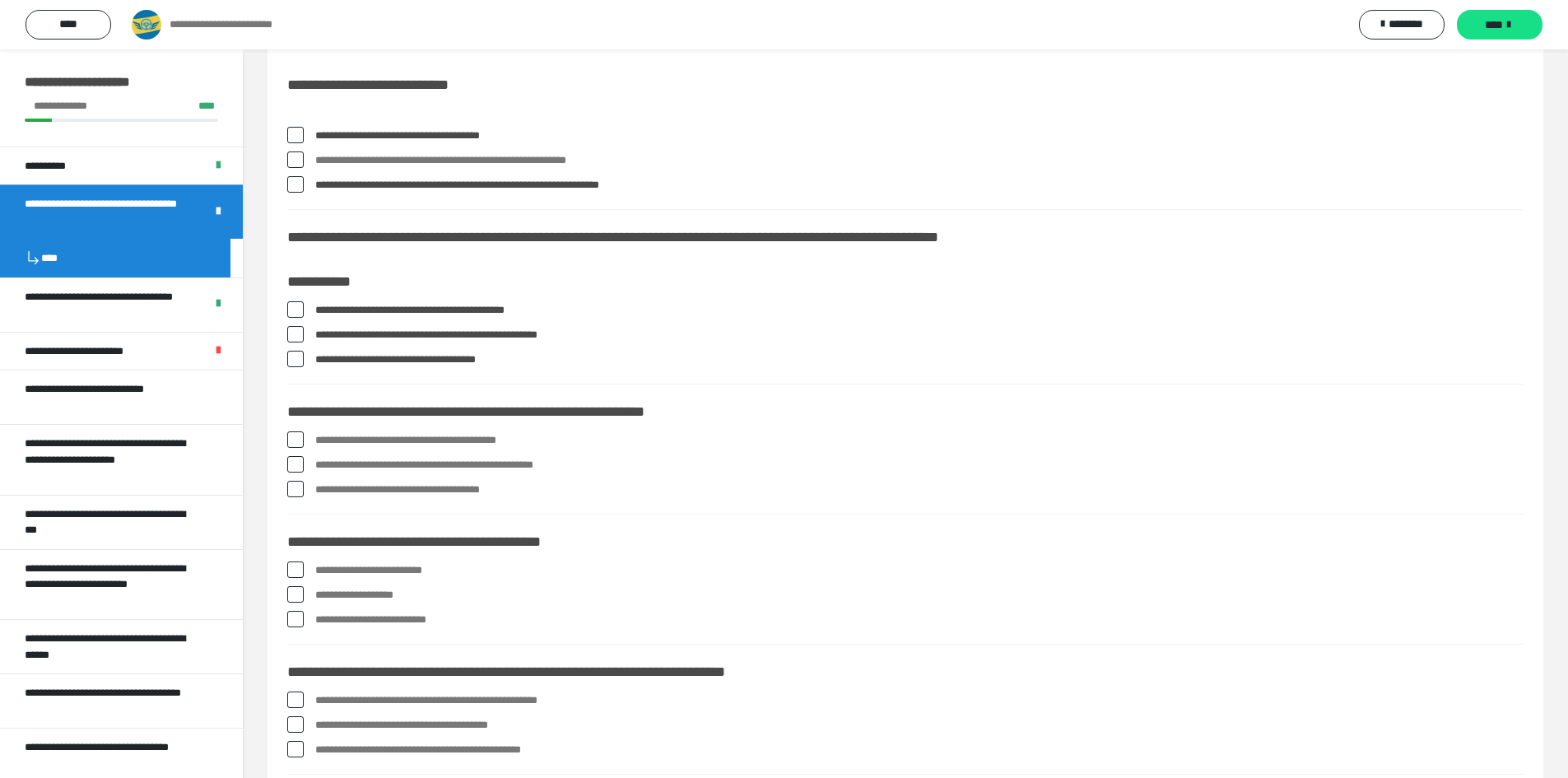 scroll, scrollTop: 165, scrollLeft: 0, axis: vertical 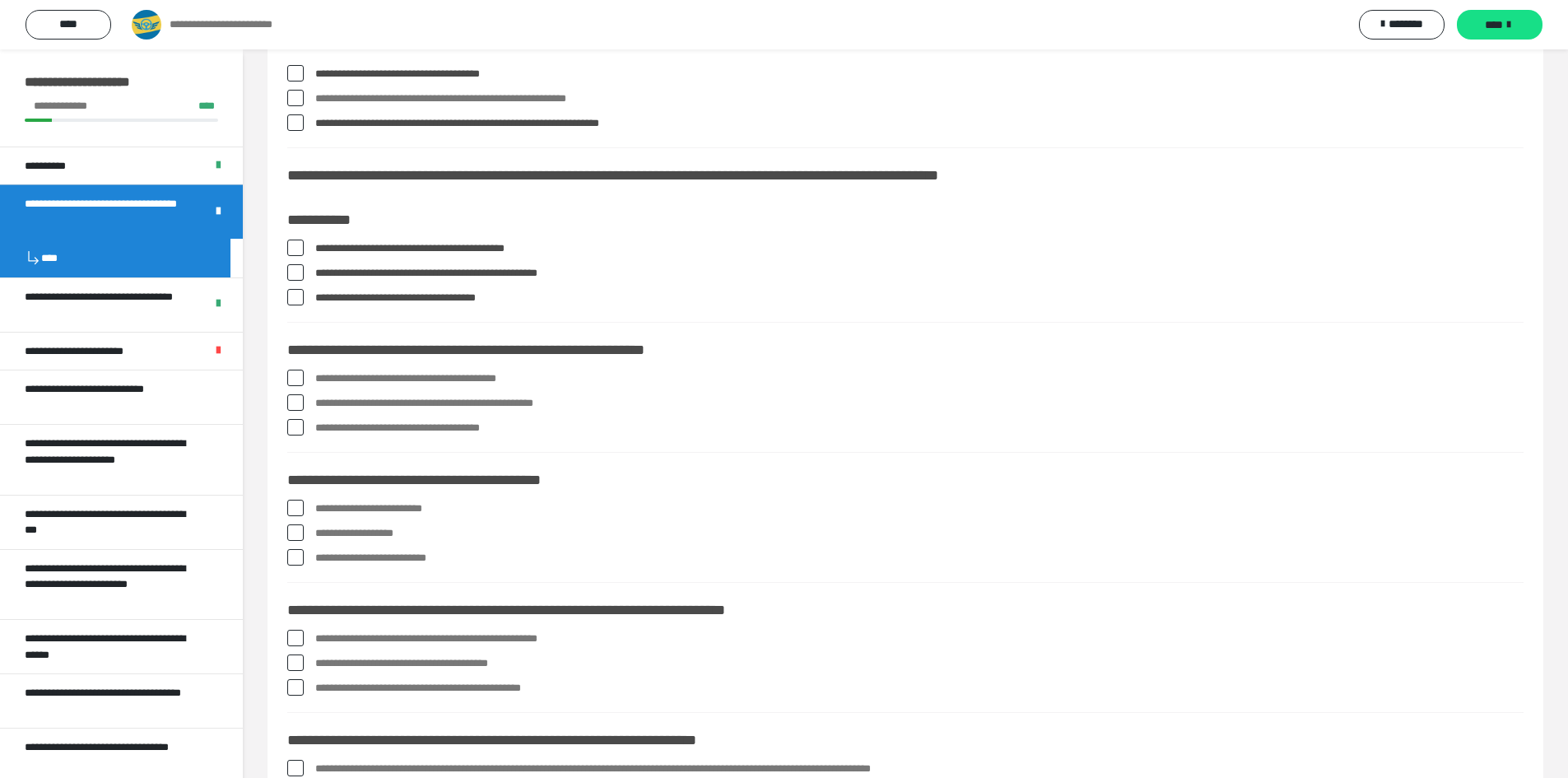 click at bounding box center [295, 378] 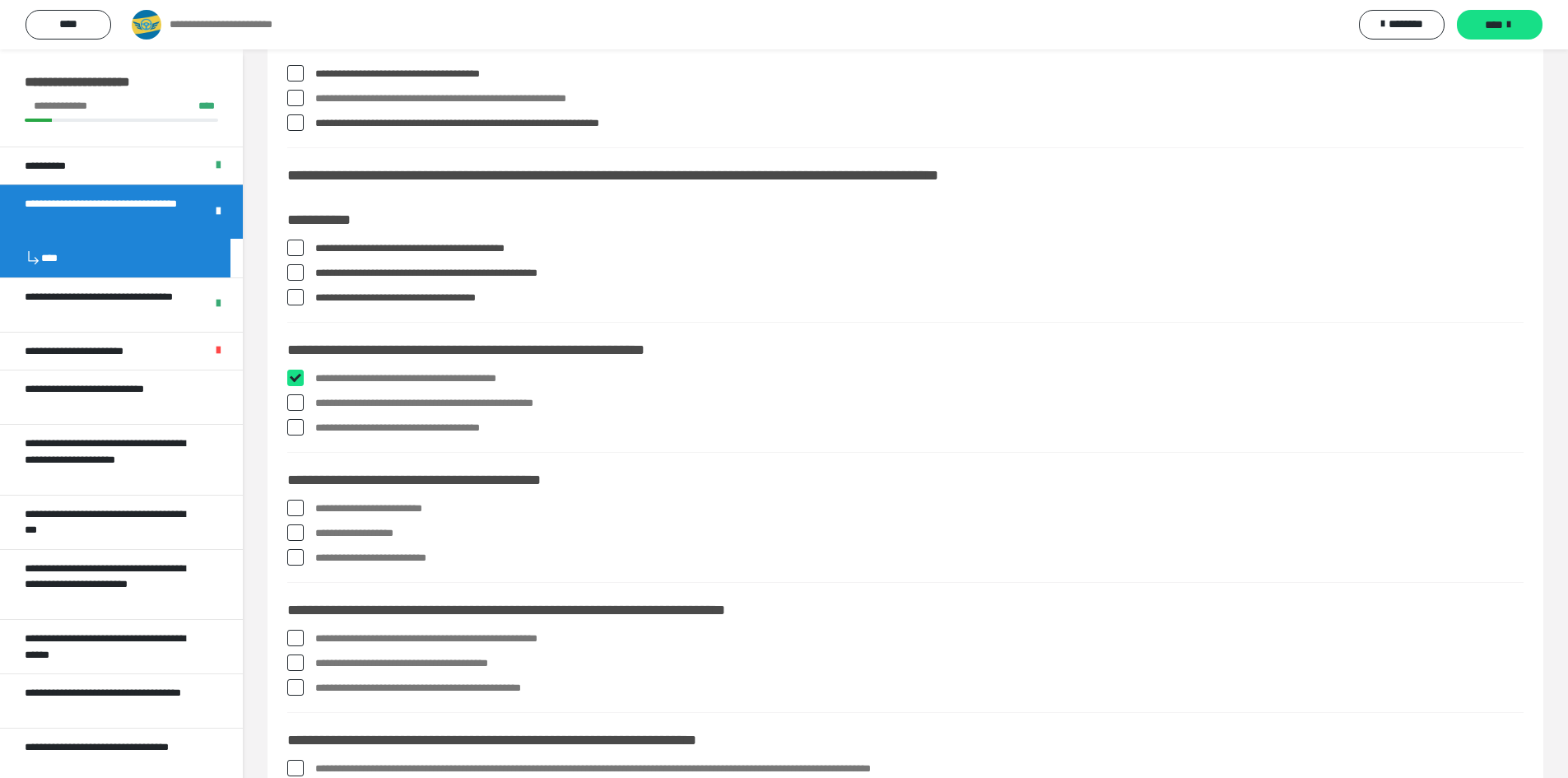 checkbox on "****" 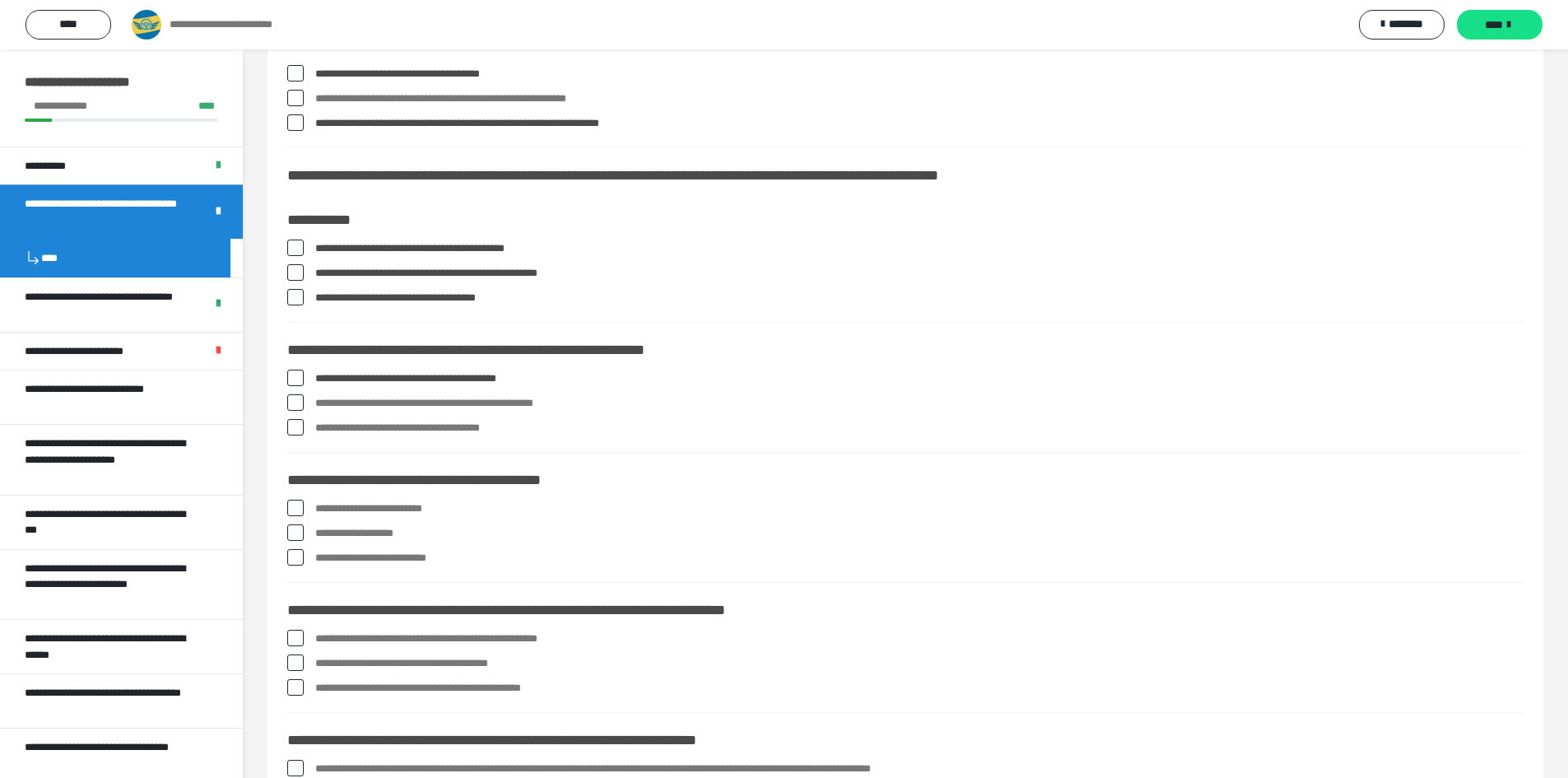 click at bounding box center [295, 403] 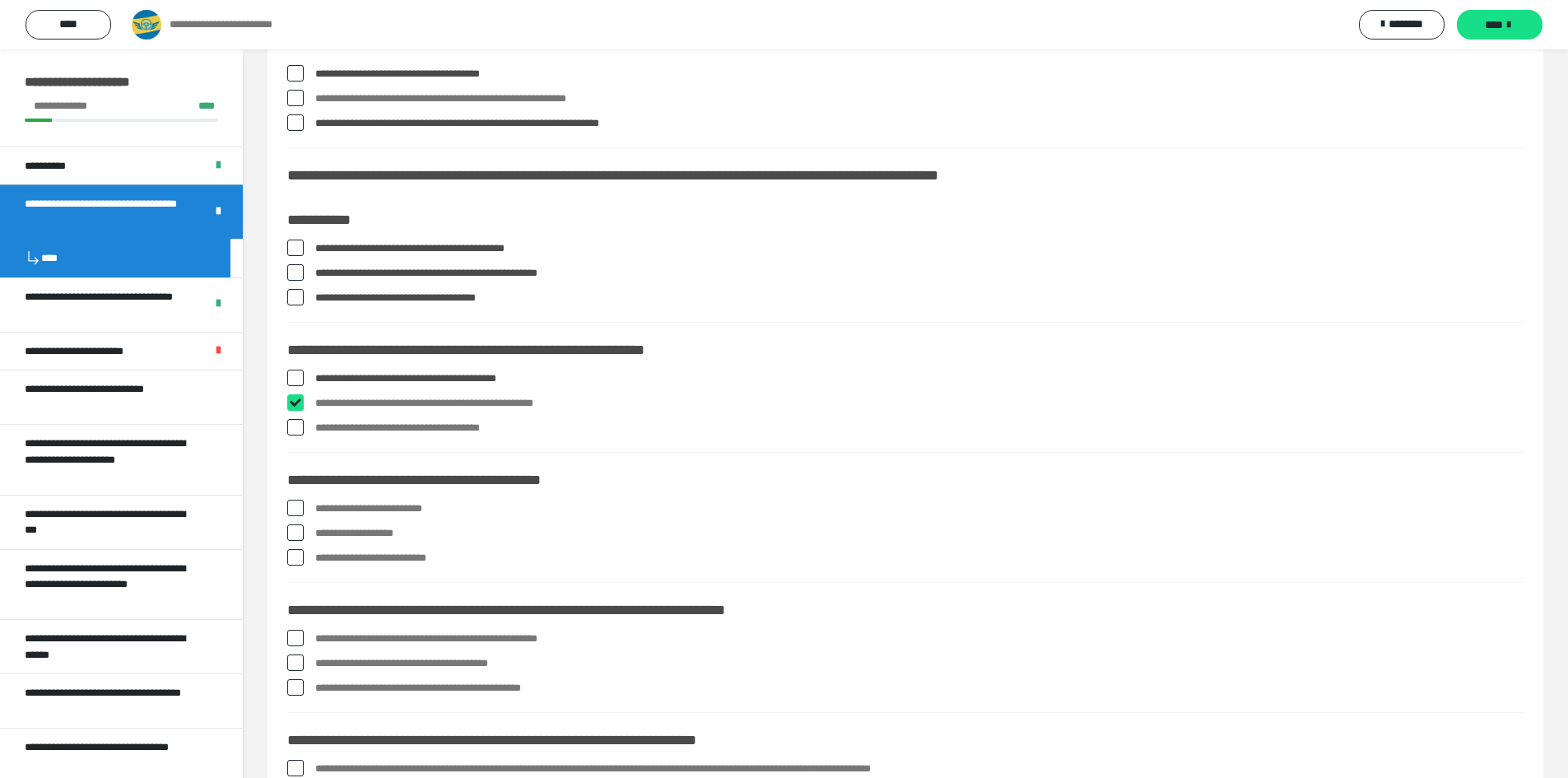 checkbox on "****" 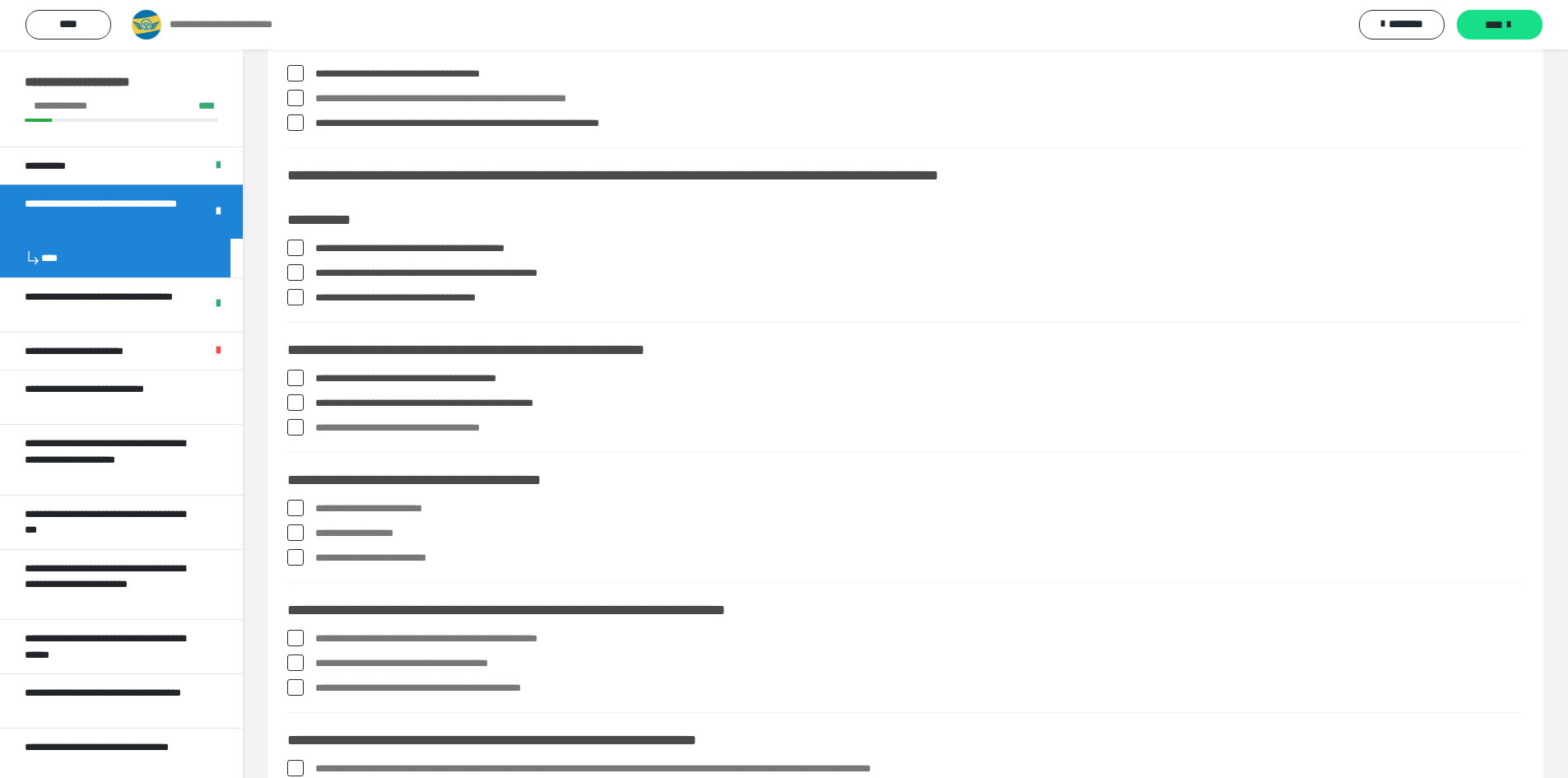 click at bounding box center [295, 427] 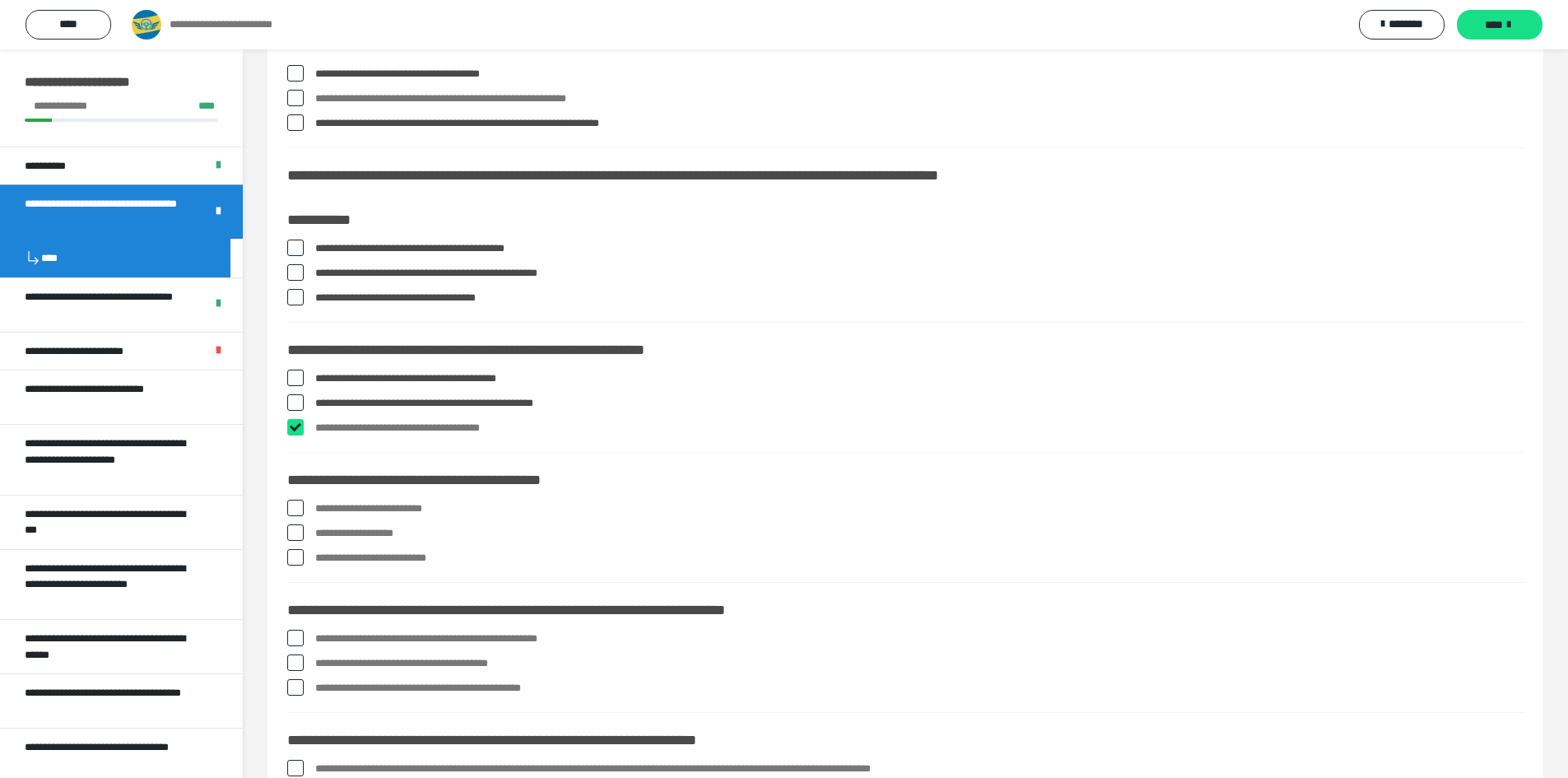 checkbox on "****" 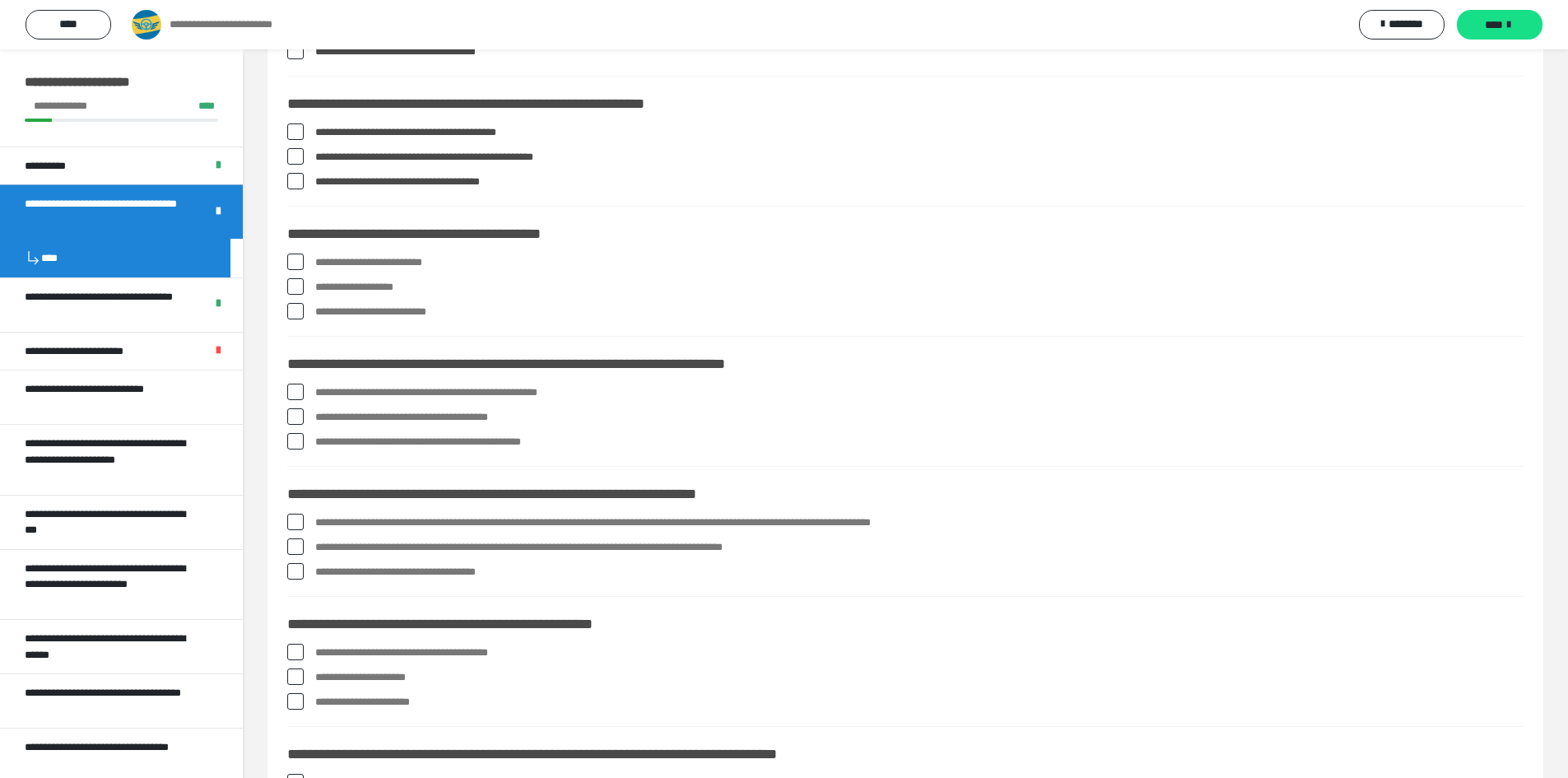 scroll, scrollTop: 412, scrollLeft: 0, axis: vertical 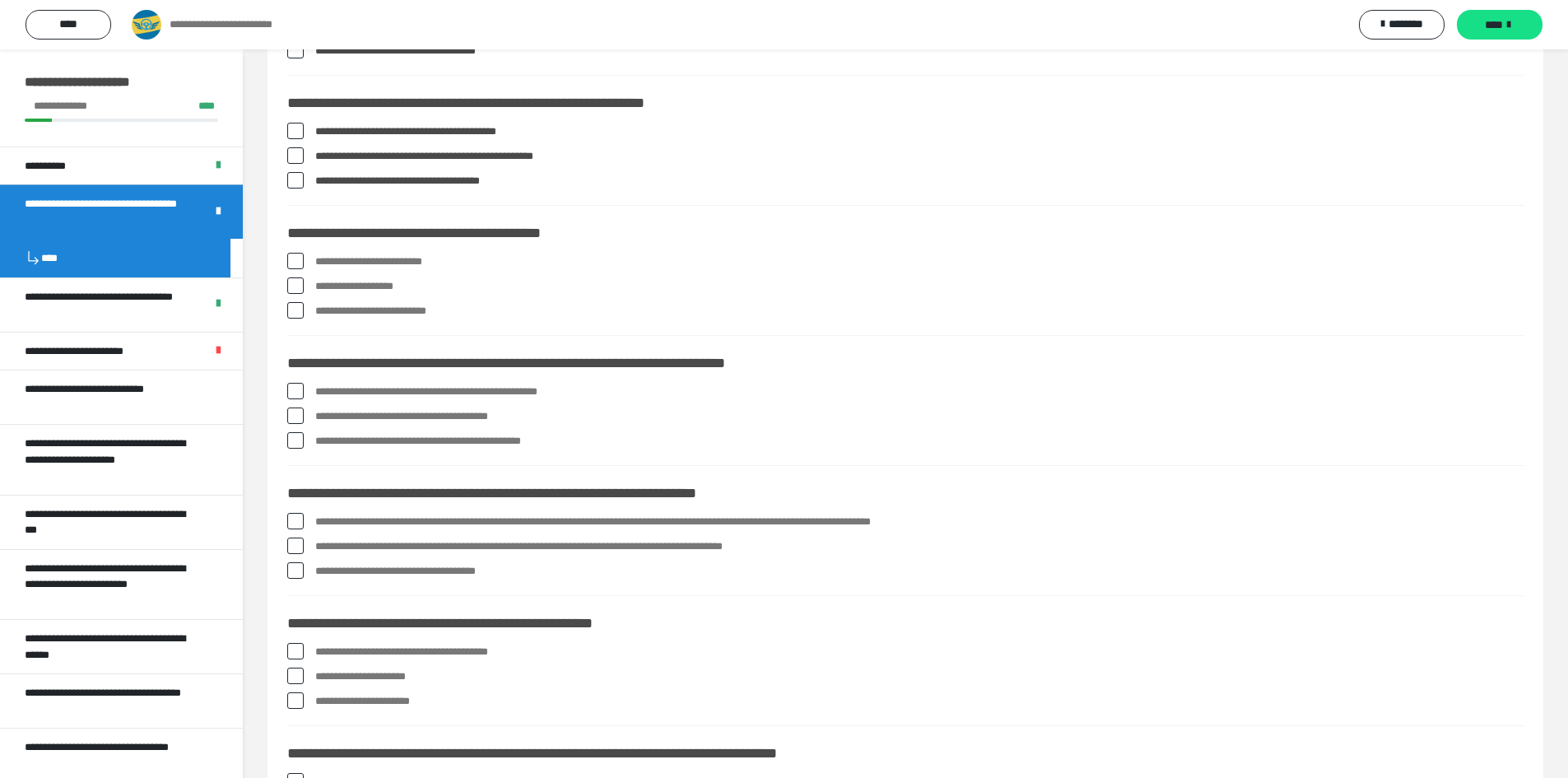 click at bounding box center [295, 261] 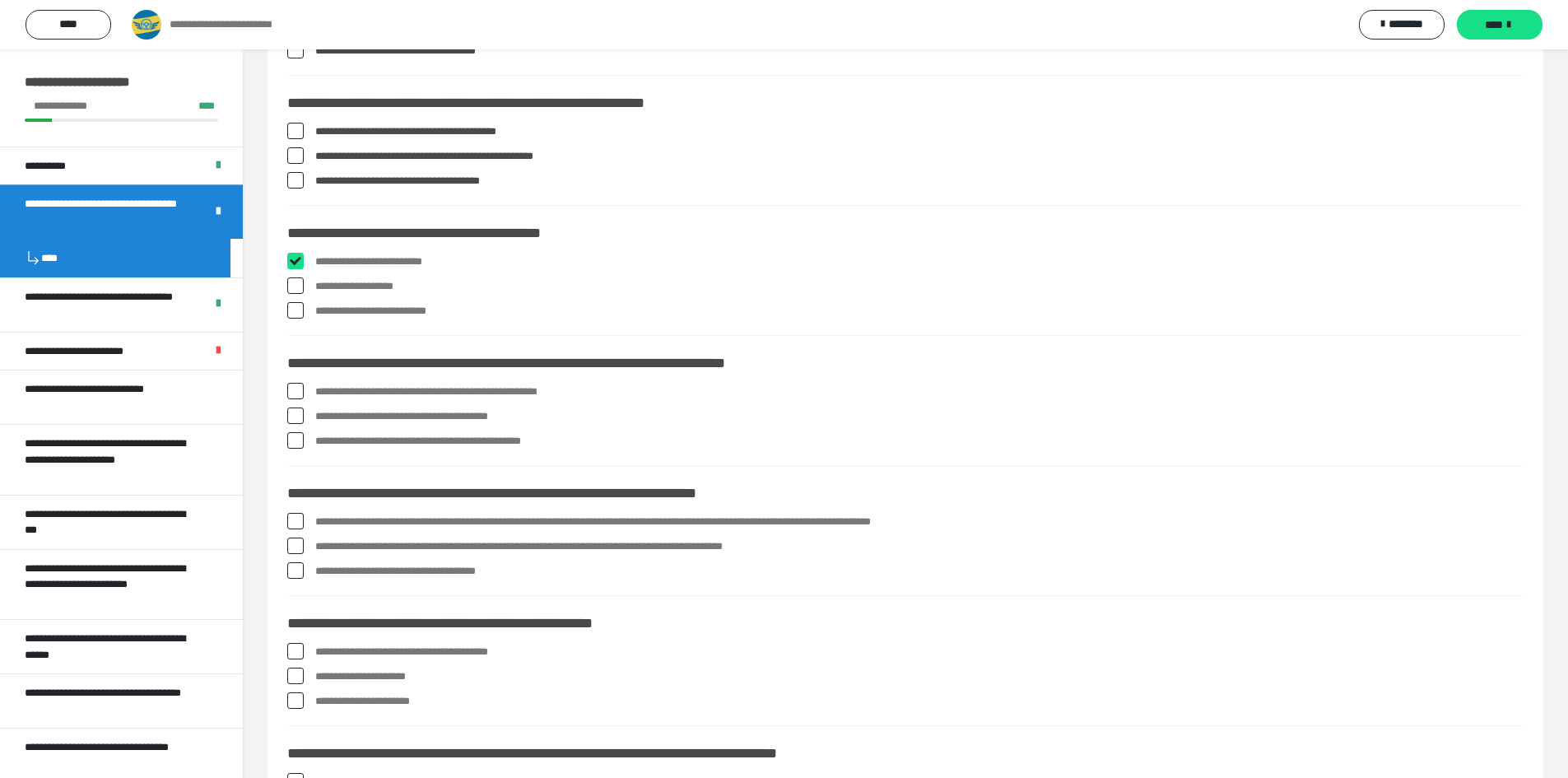 checkbox on "****" 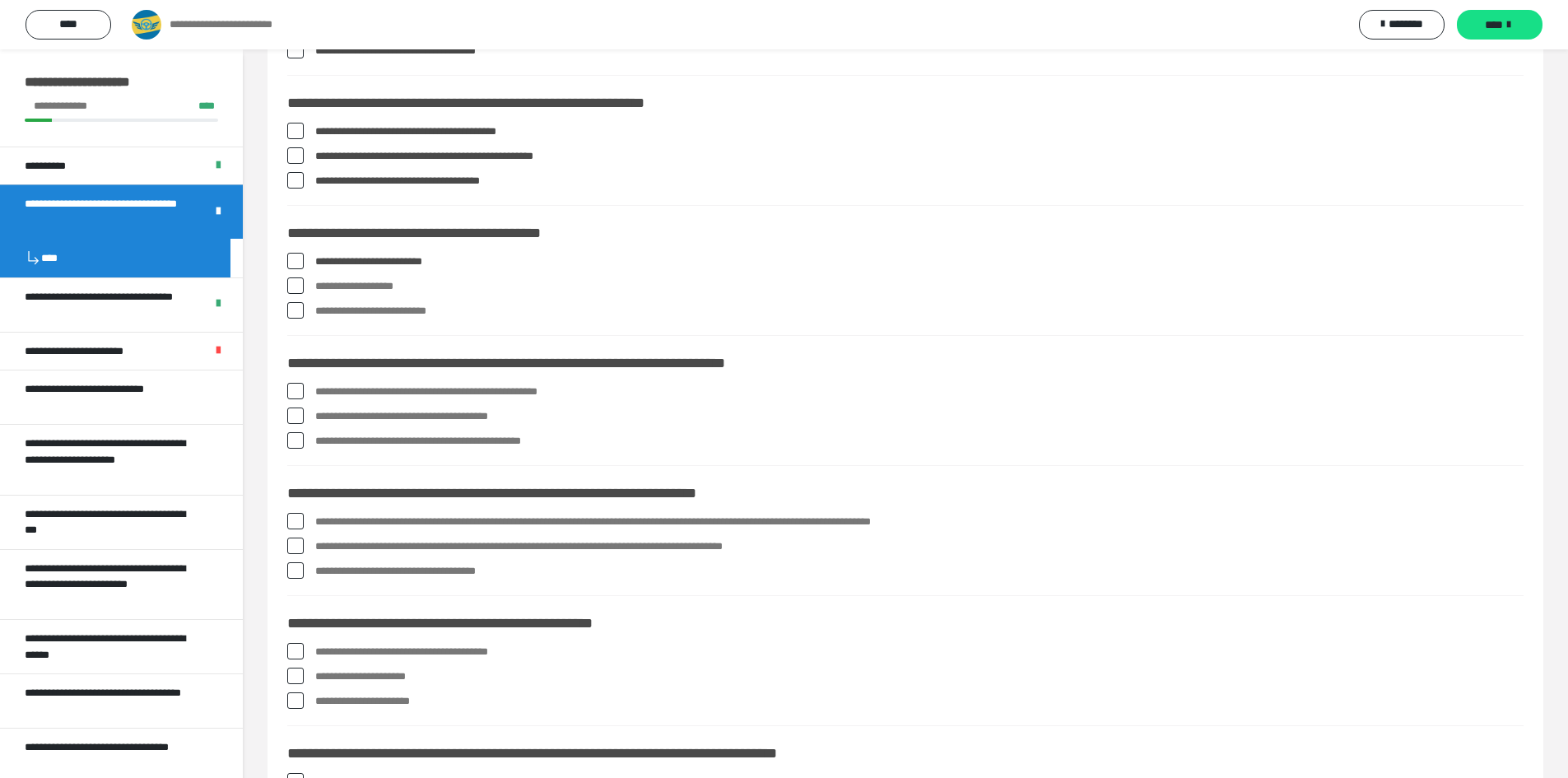click at bounding box center (295, 286) 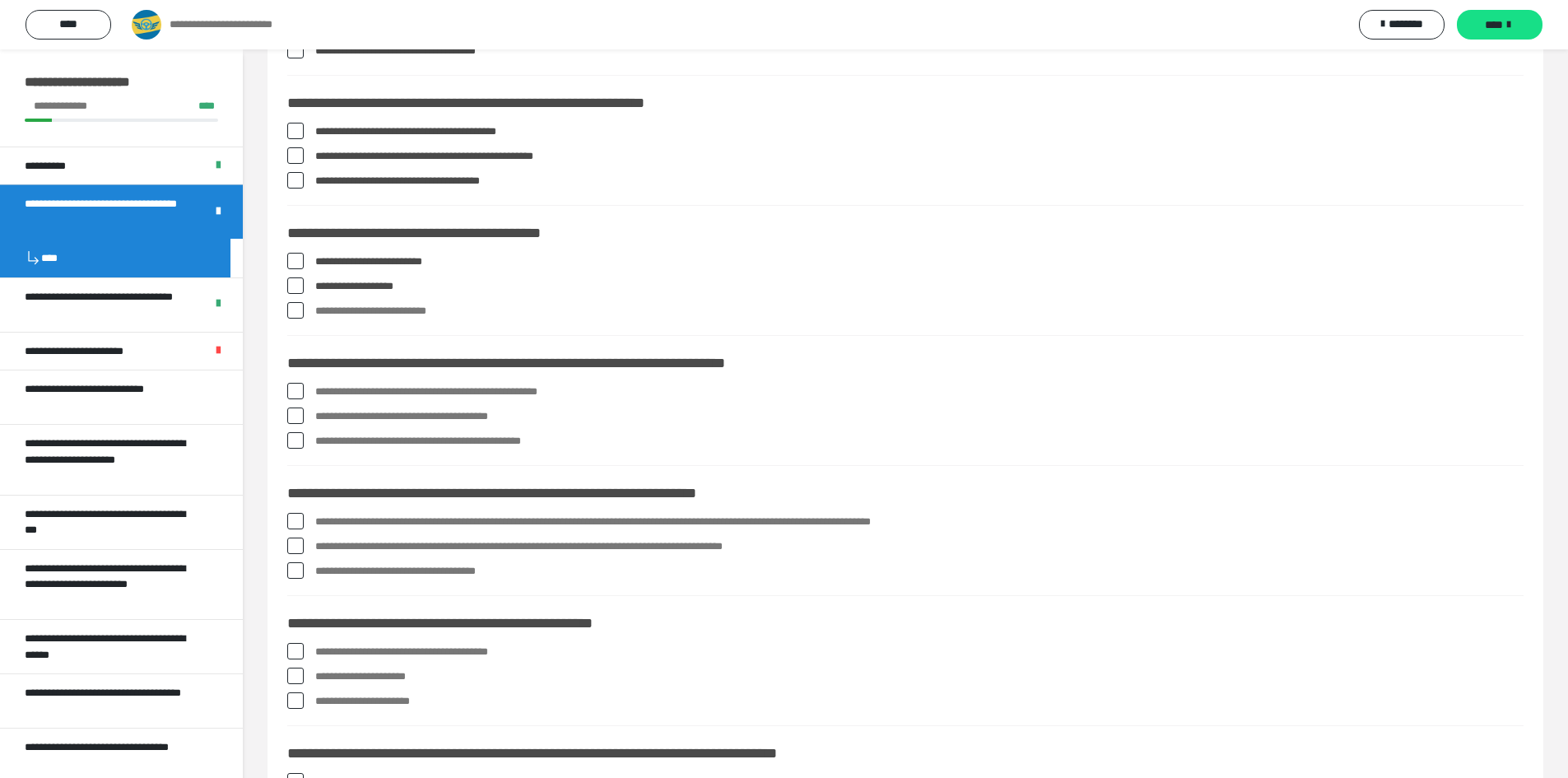 click at bounding box center [295, 310] 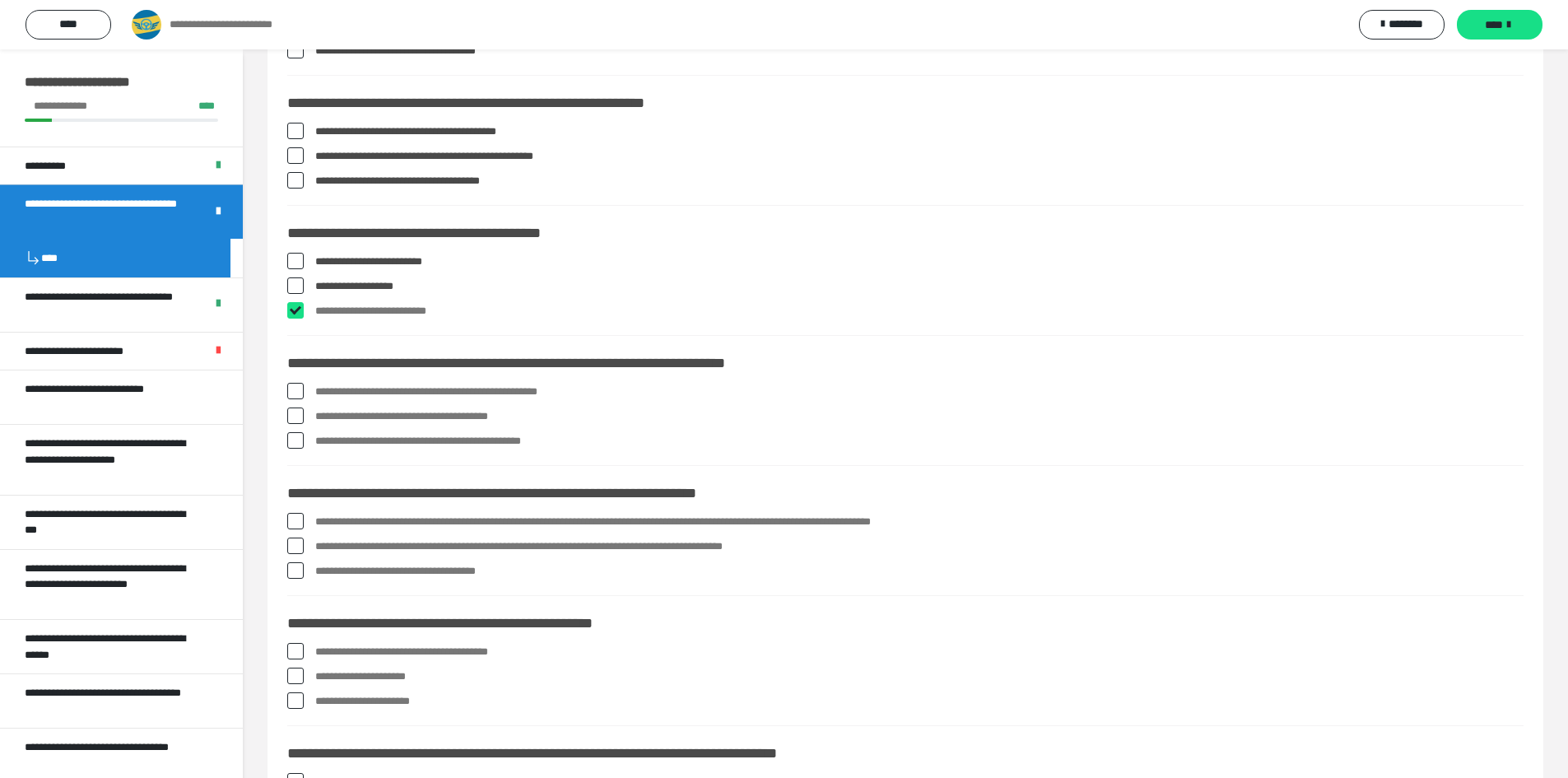 checkbox on "****" 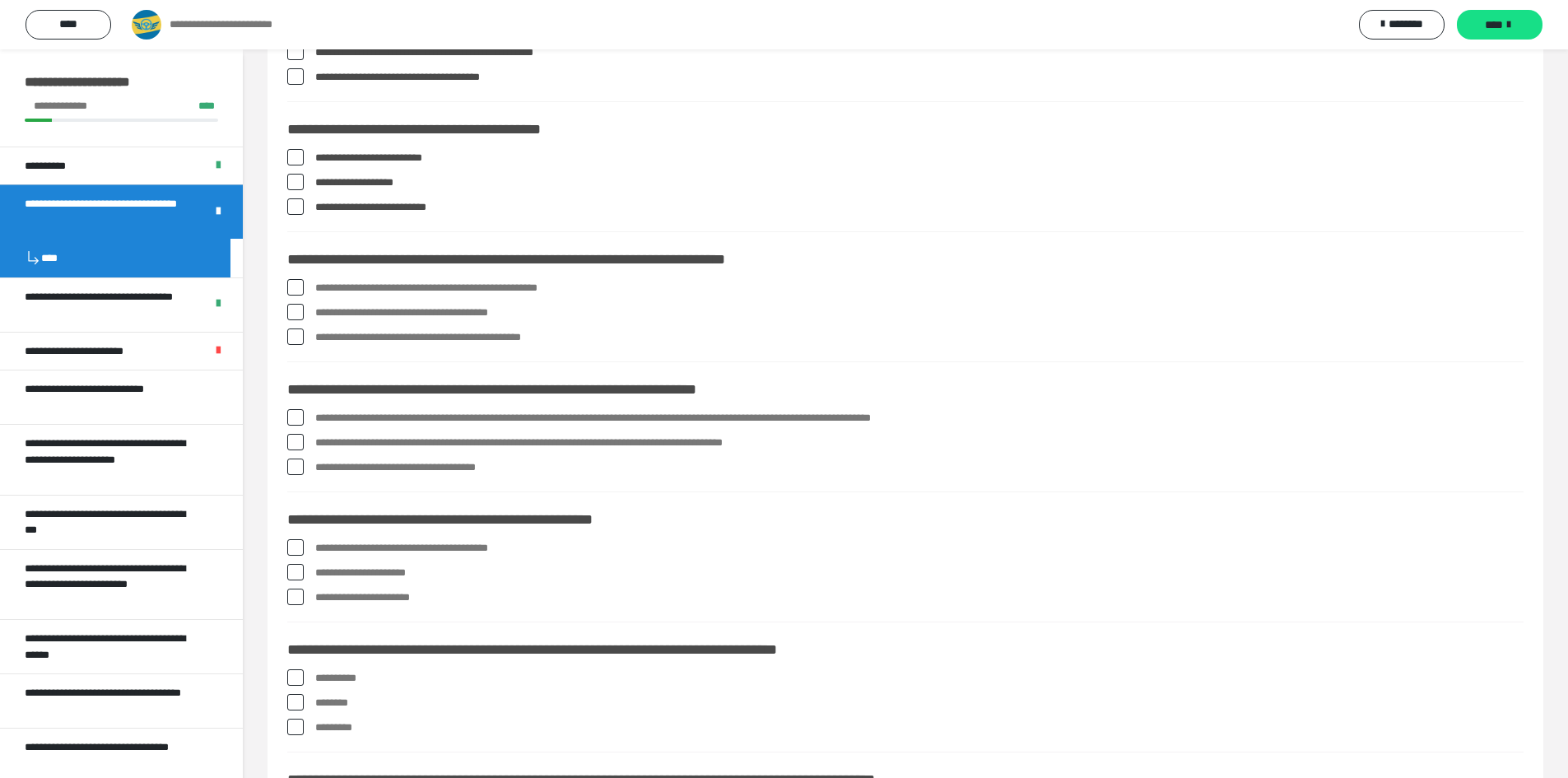scroll, scrollTop: 576, scrollLeft: 0, axis: vertical 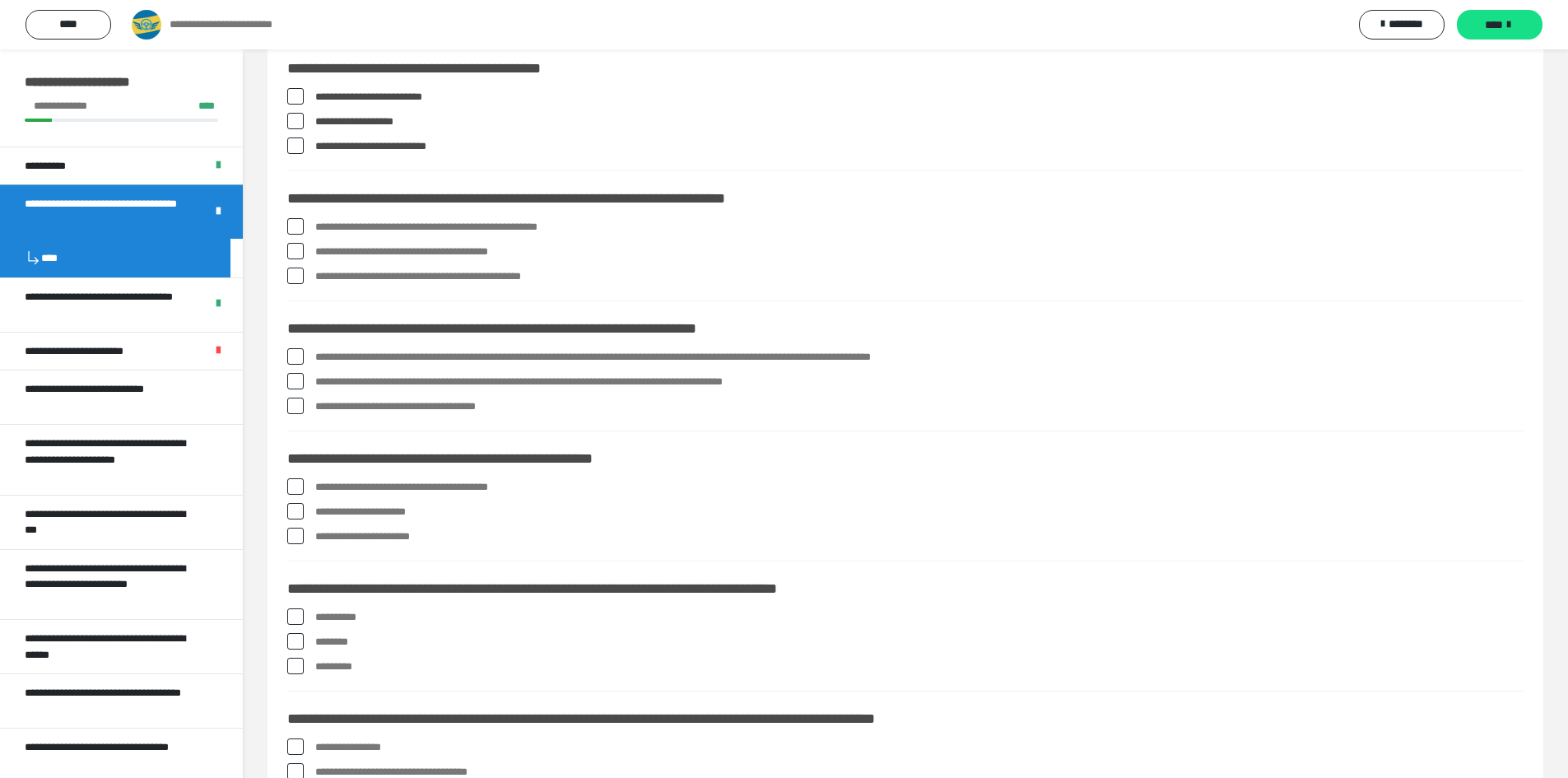 click at bounding box center [295, 226] 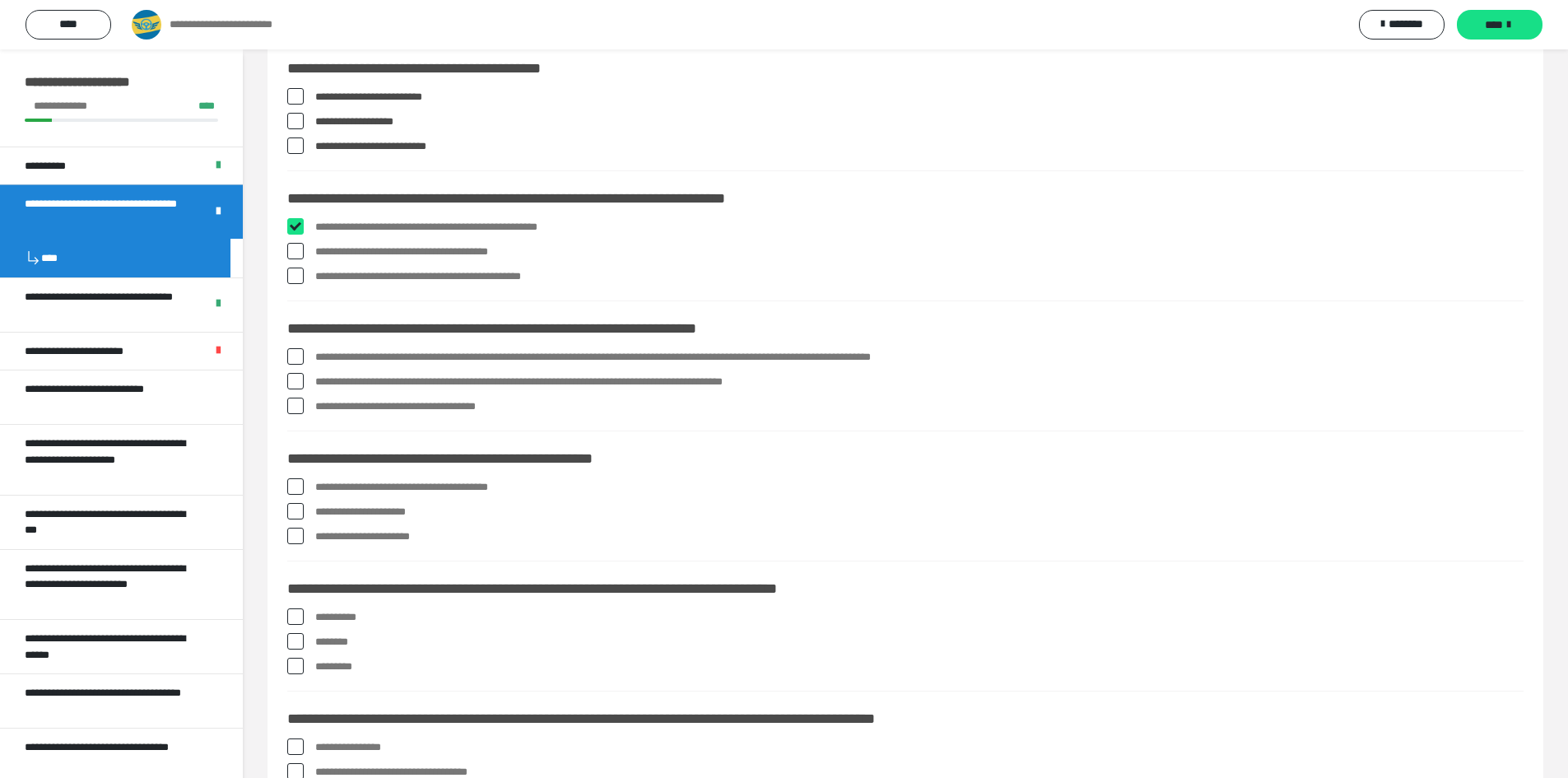 checkbox on "****" 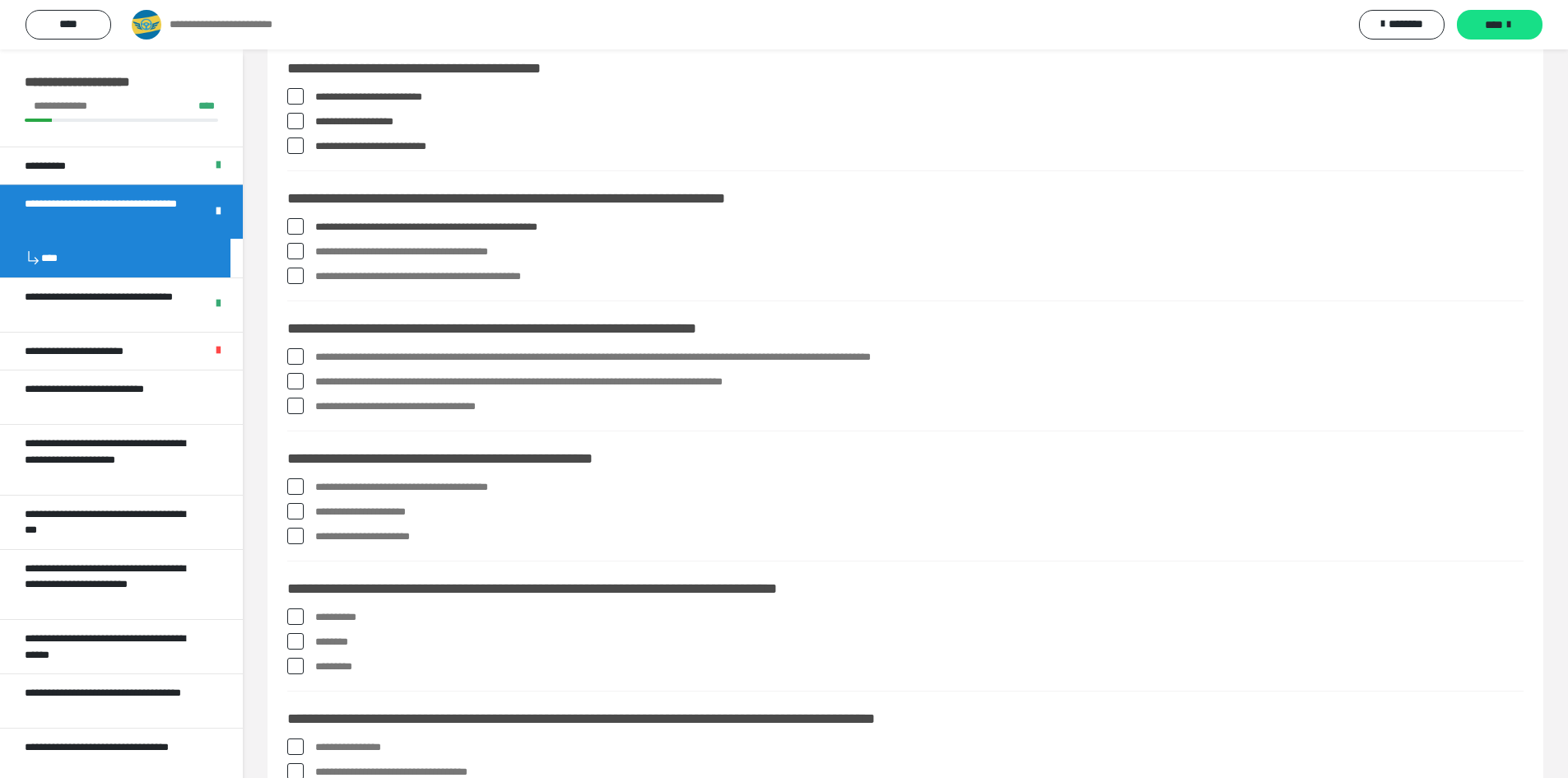 click at bounding box center (295, 251) 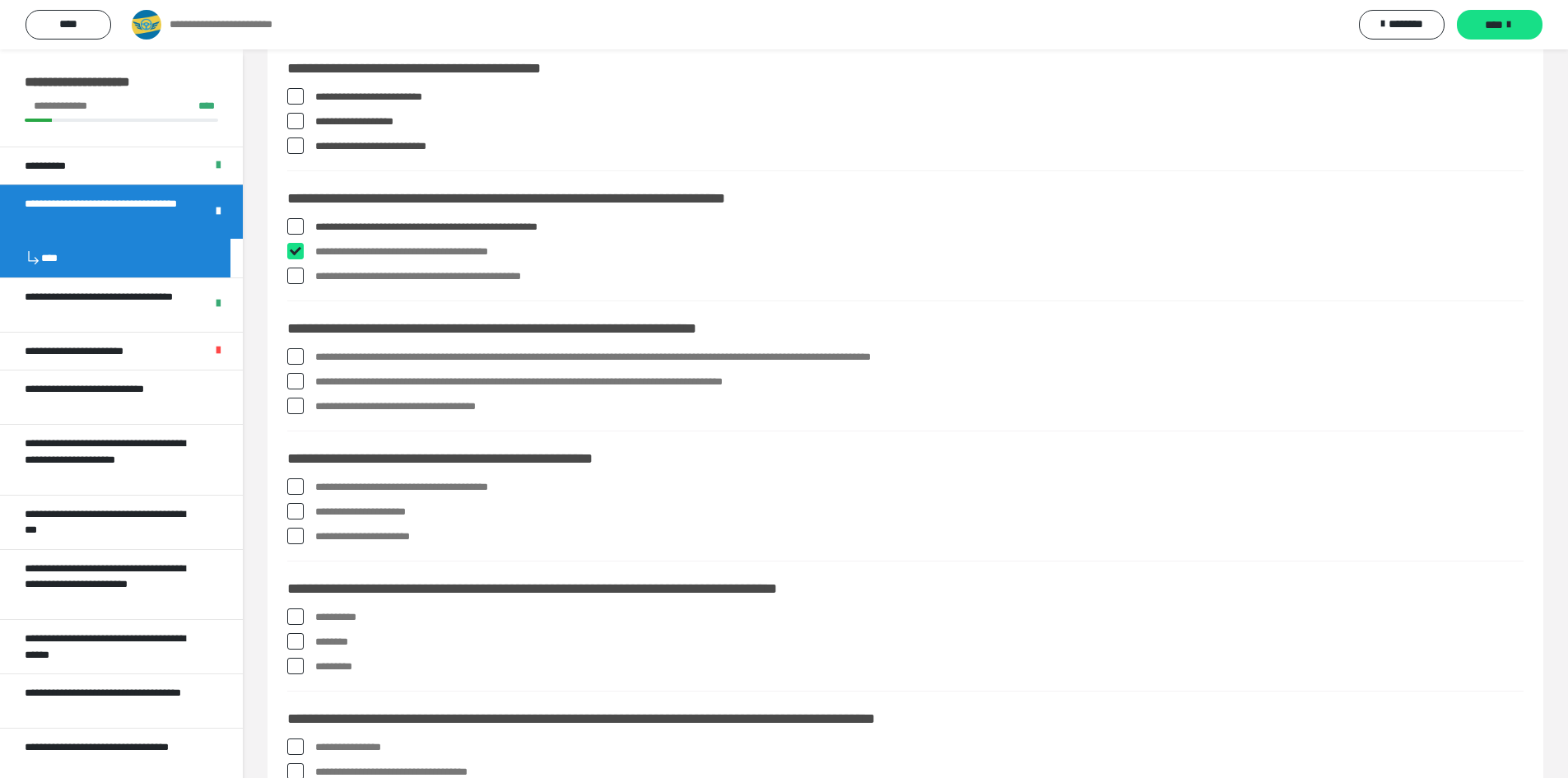 checkbox on "****" 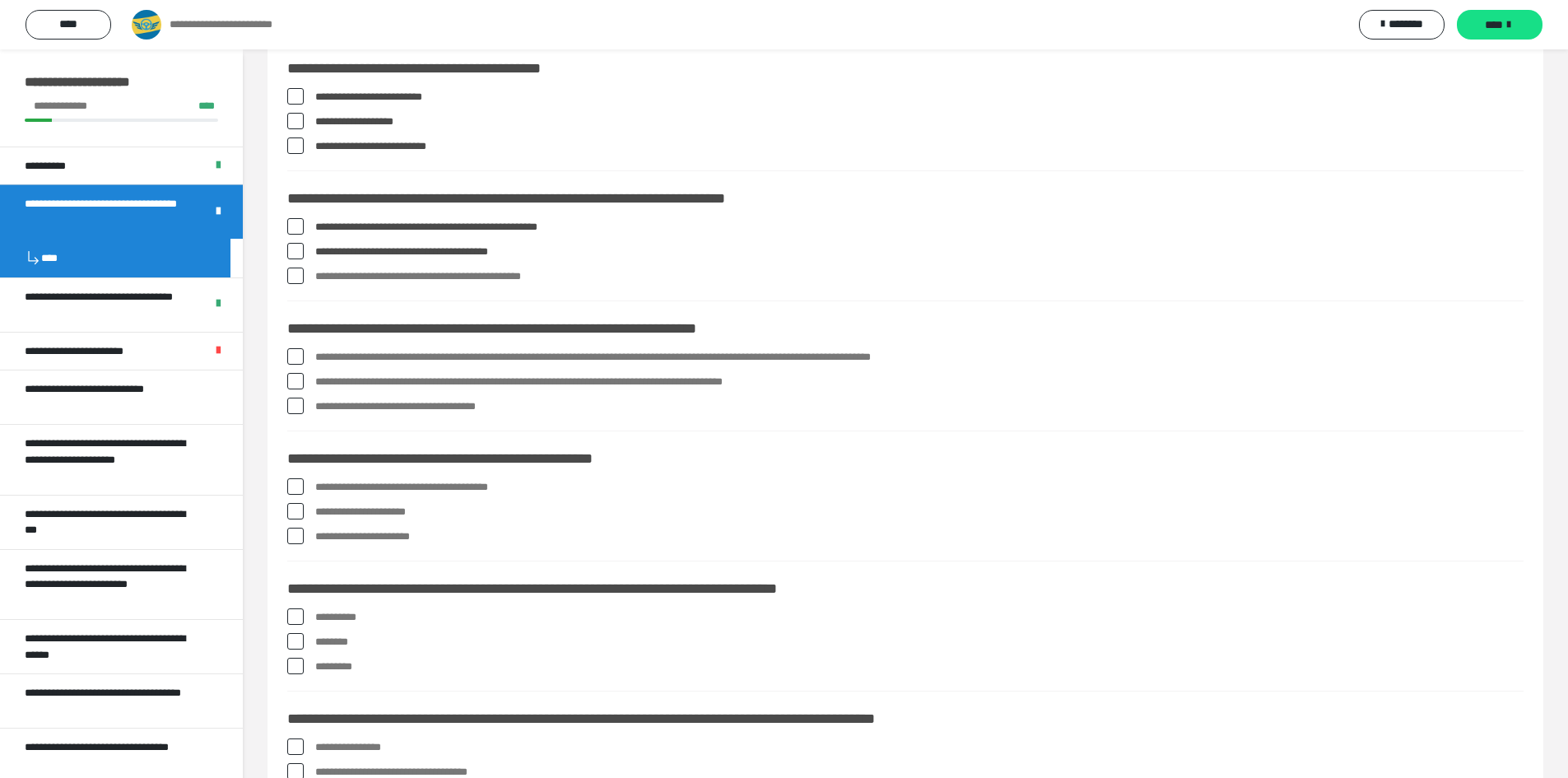 click at bounding box center (295, 276) 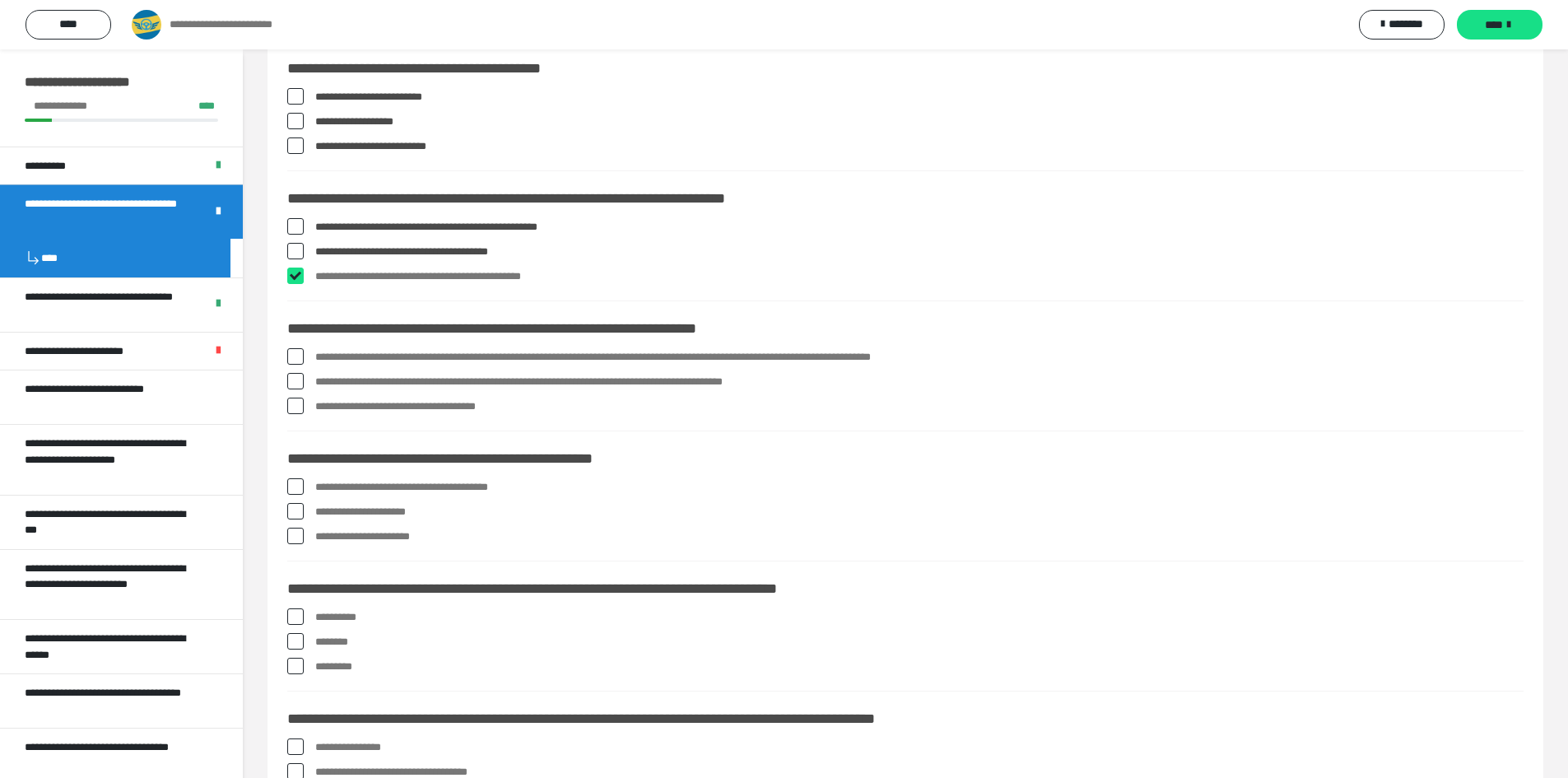 checkbox on "****" 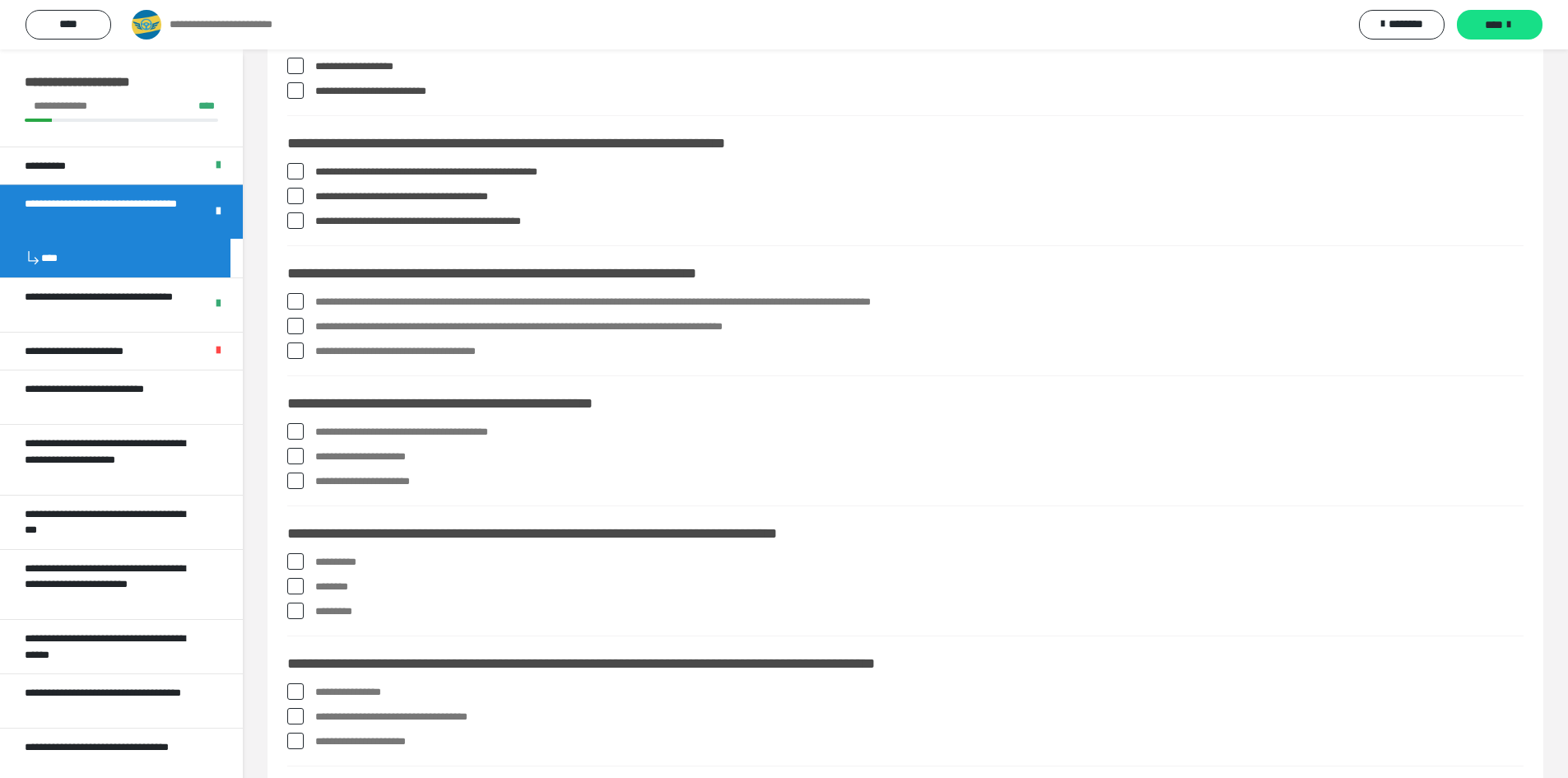 scroll, scrollTop: 741, scrollLeft: 0, axis: vertical 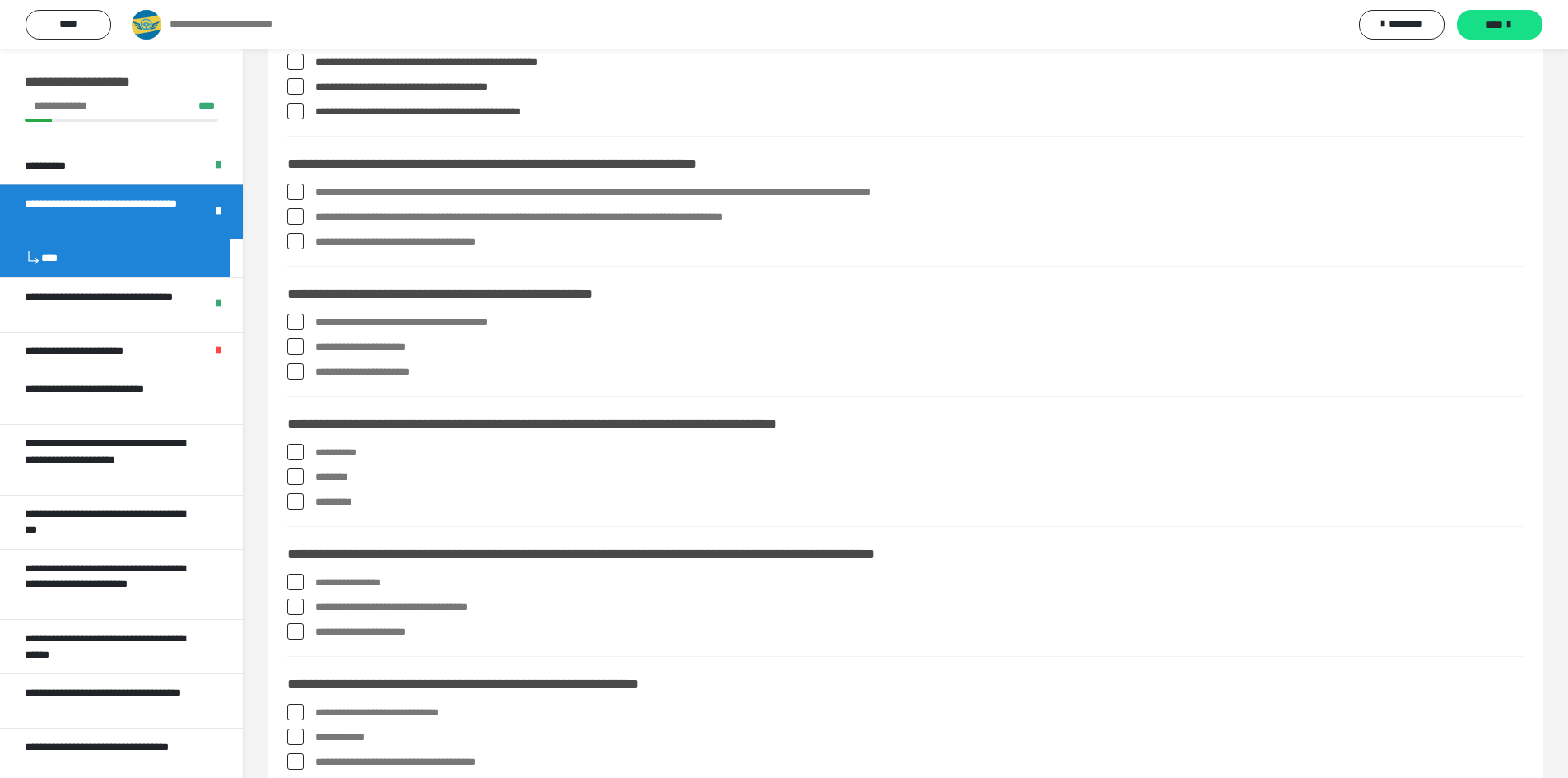 click at bounding box center [295, 192] 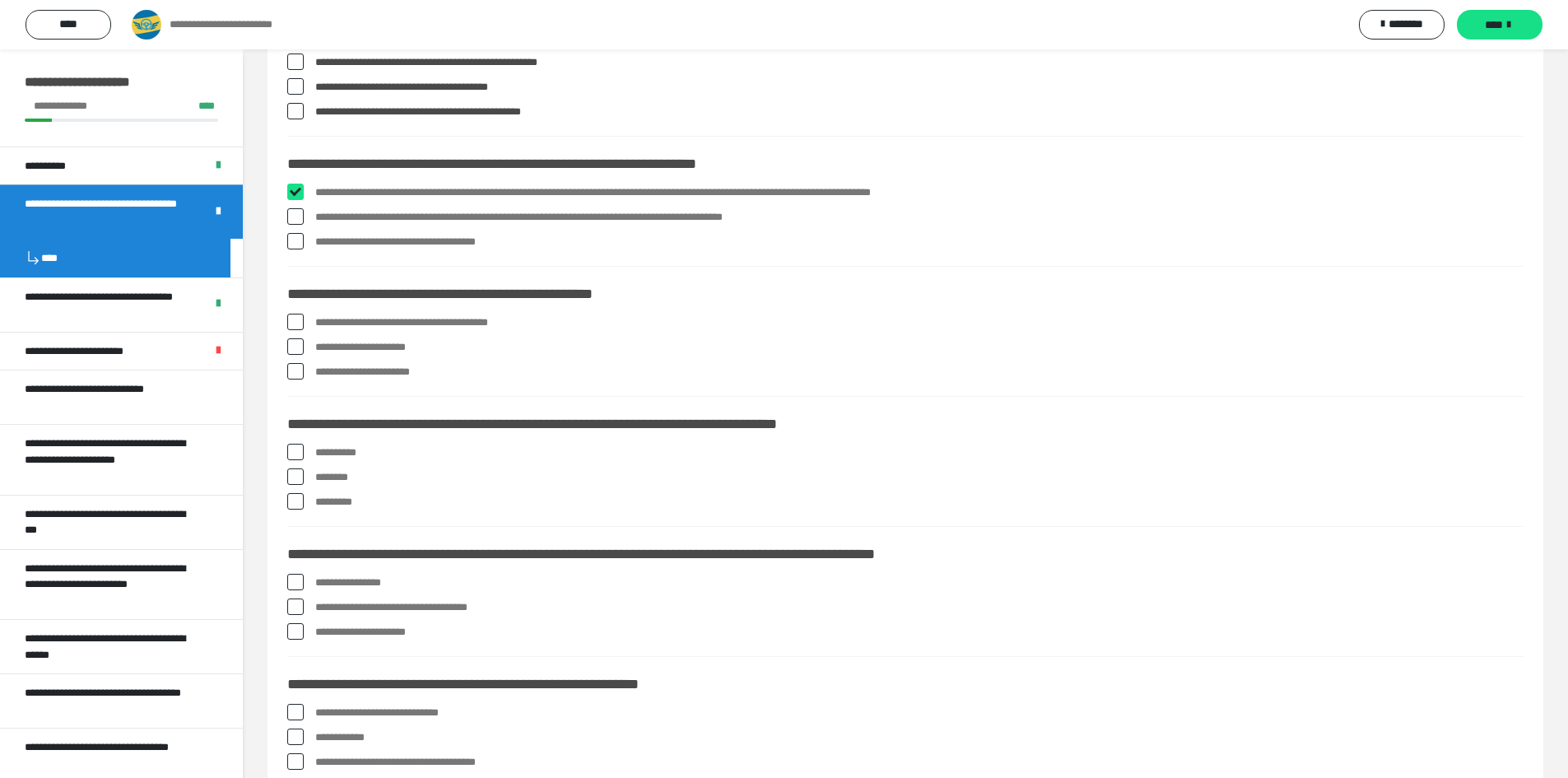 checkbox on "****" 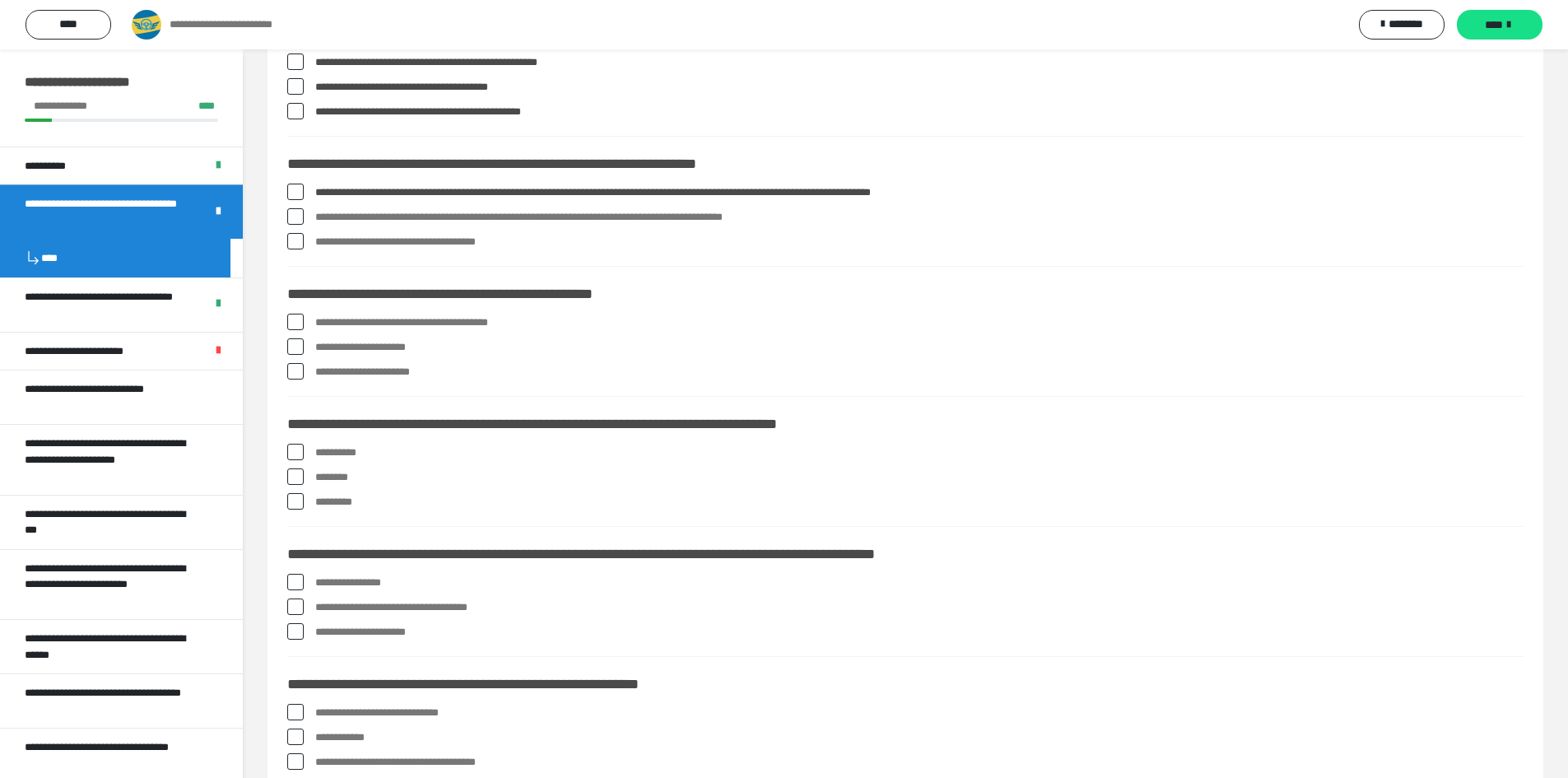 click at bounding box center [295, 241] 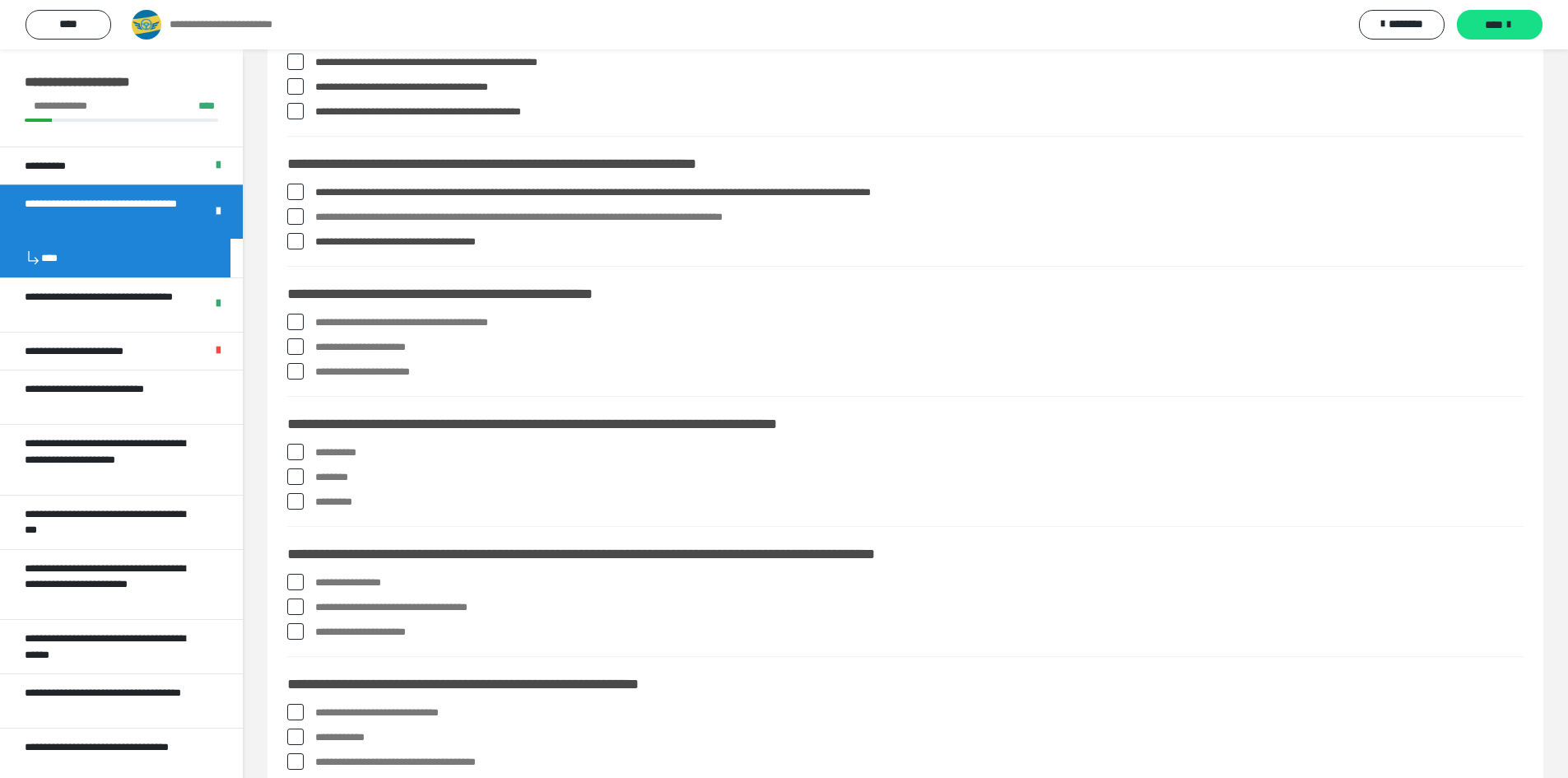 click at bounding box center [295, 322] 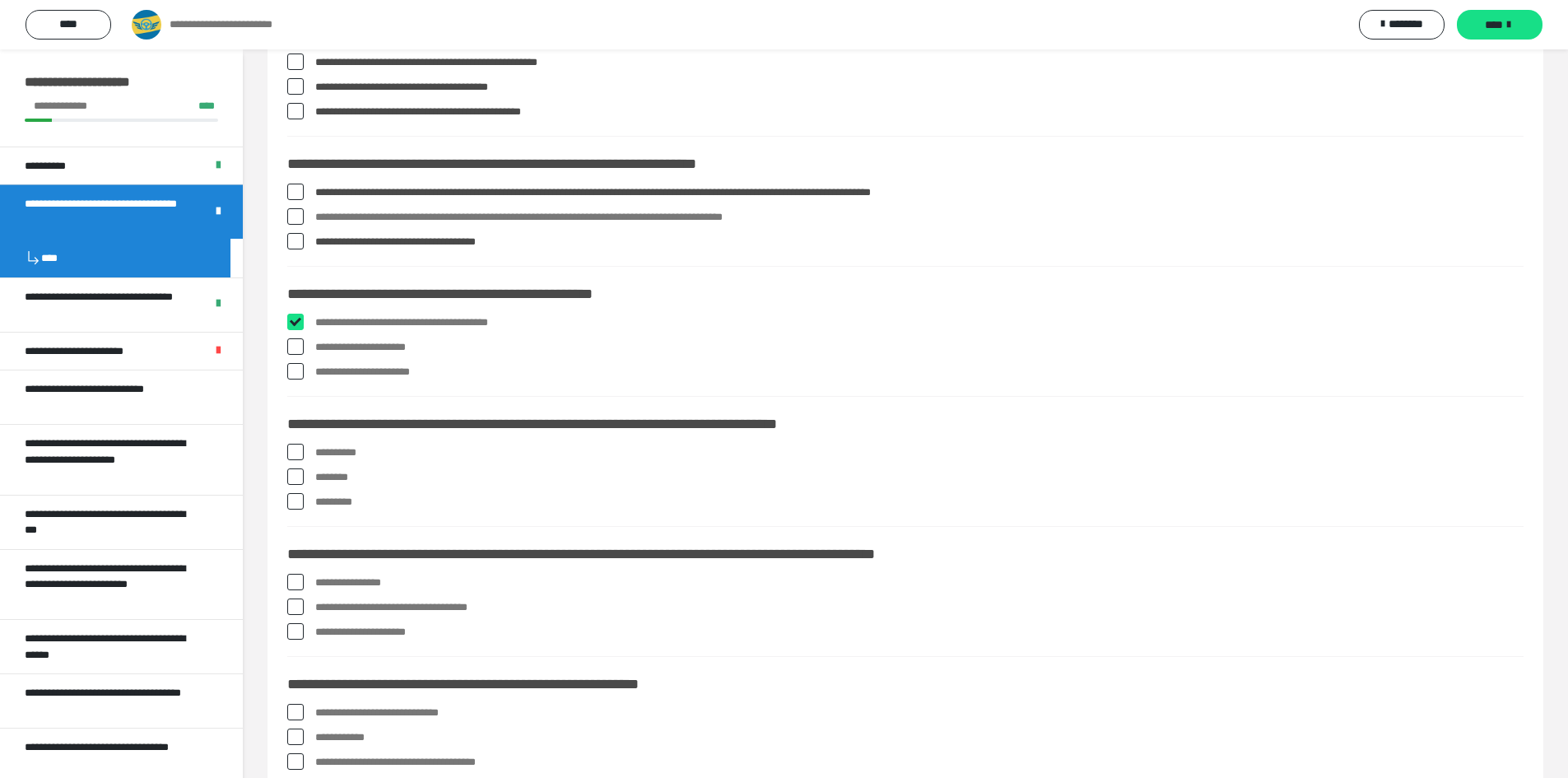 checkbox on "****" 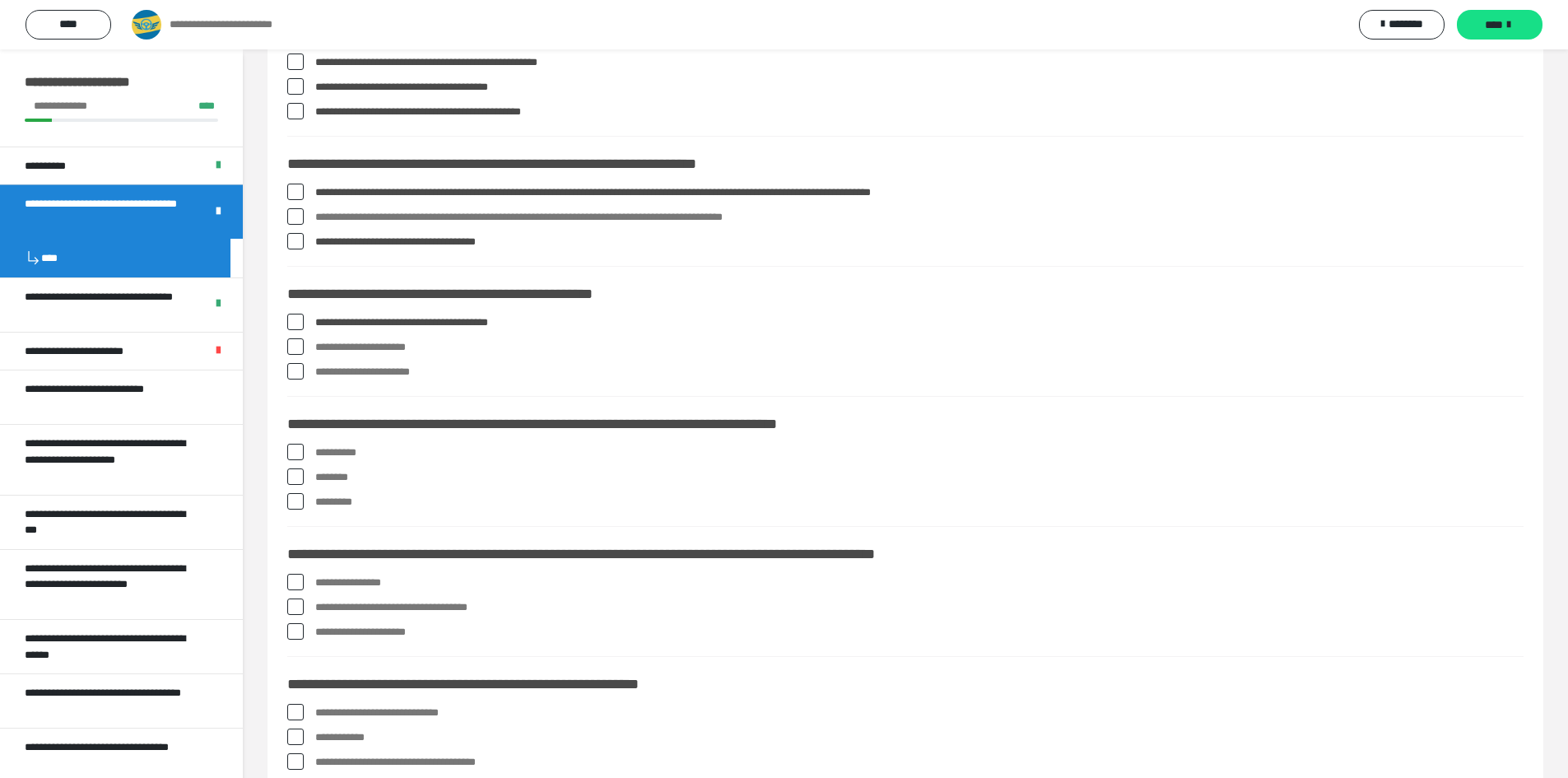 click at bounding box center [295, 347] 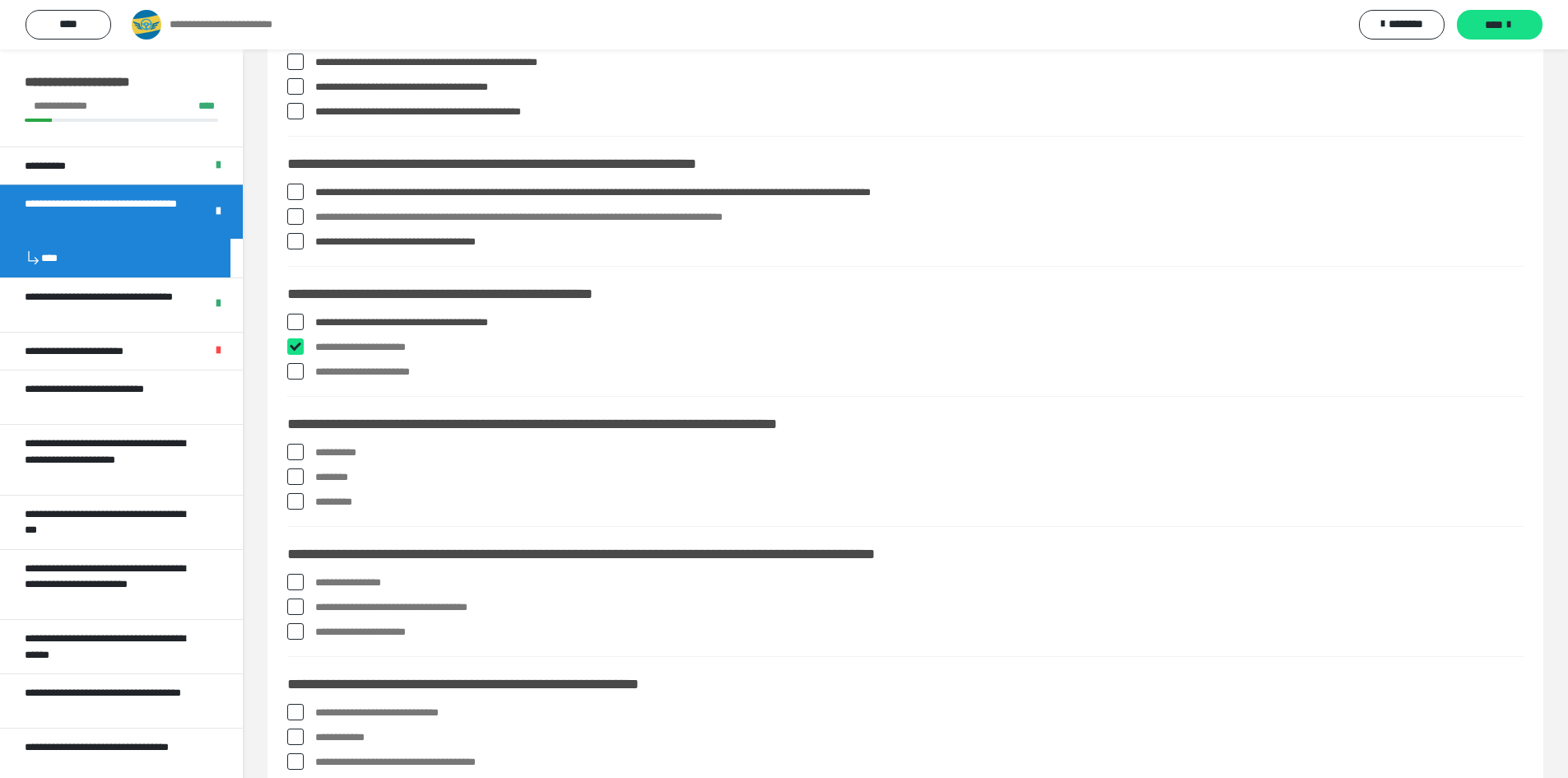 checkbox on "****" 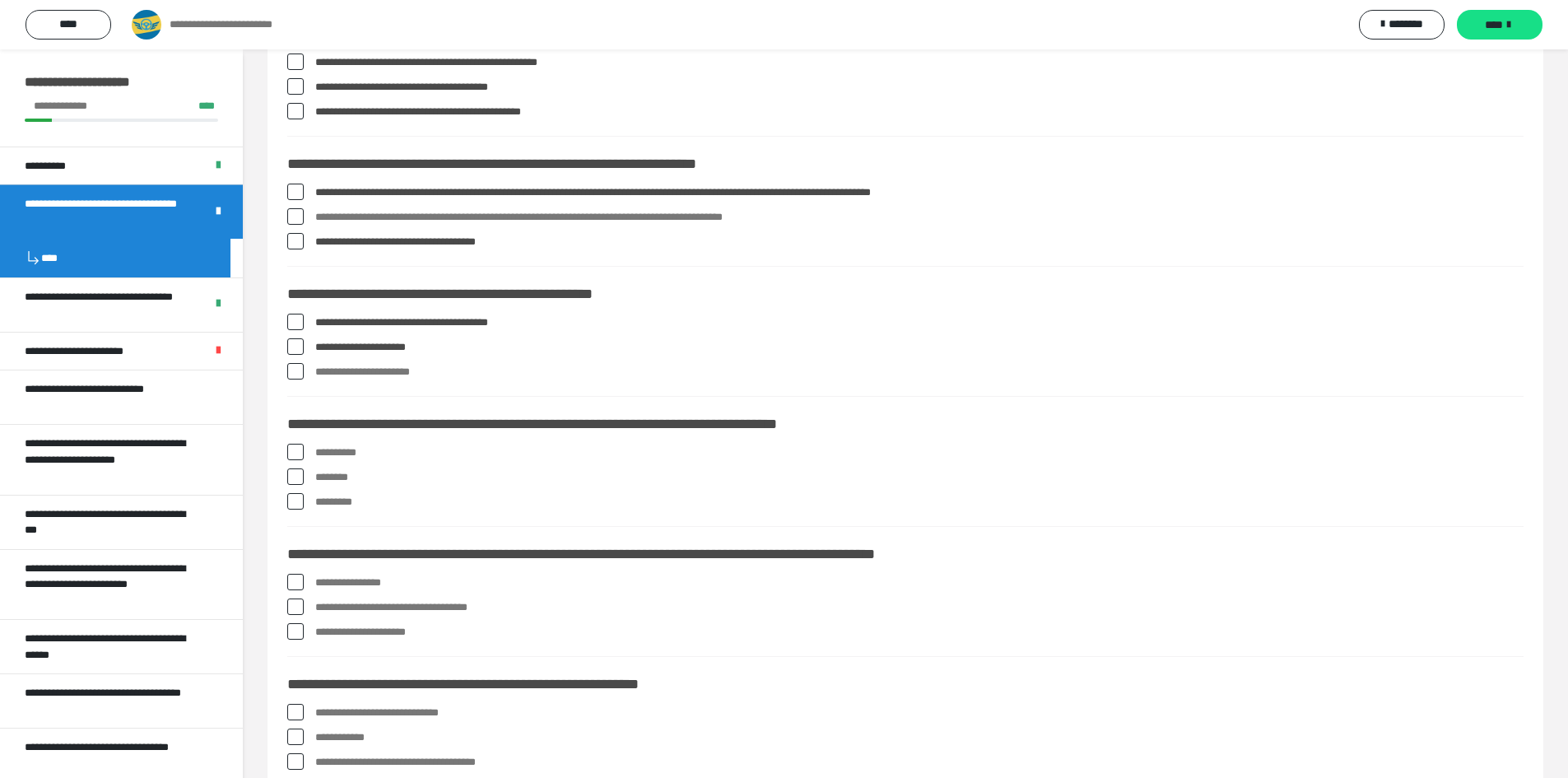 click on "**********" at bounding box center [905, 372] 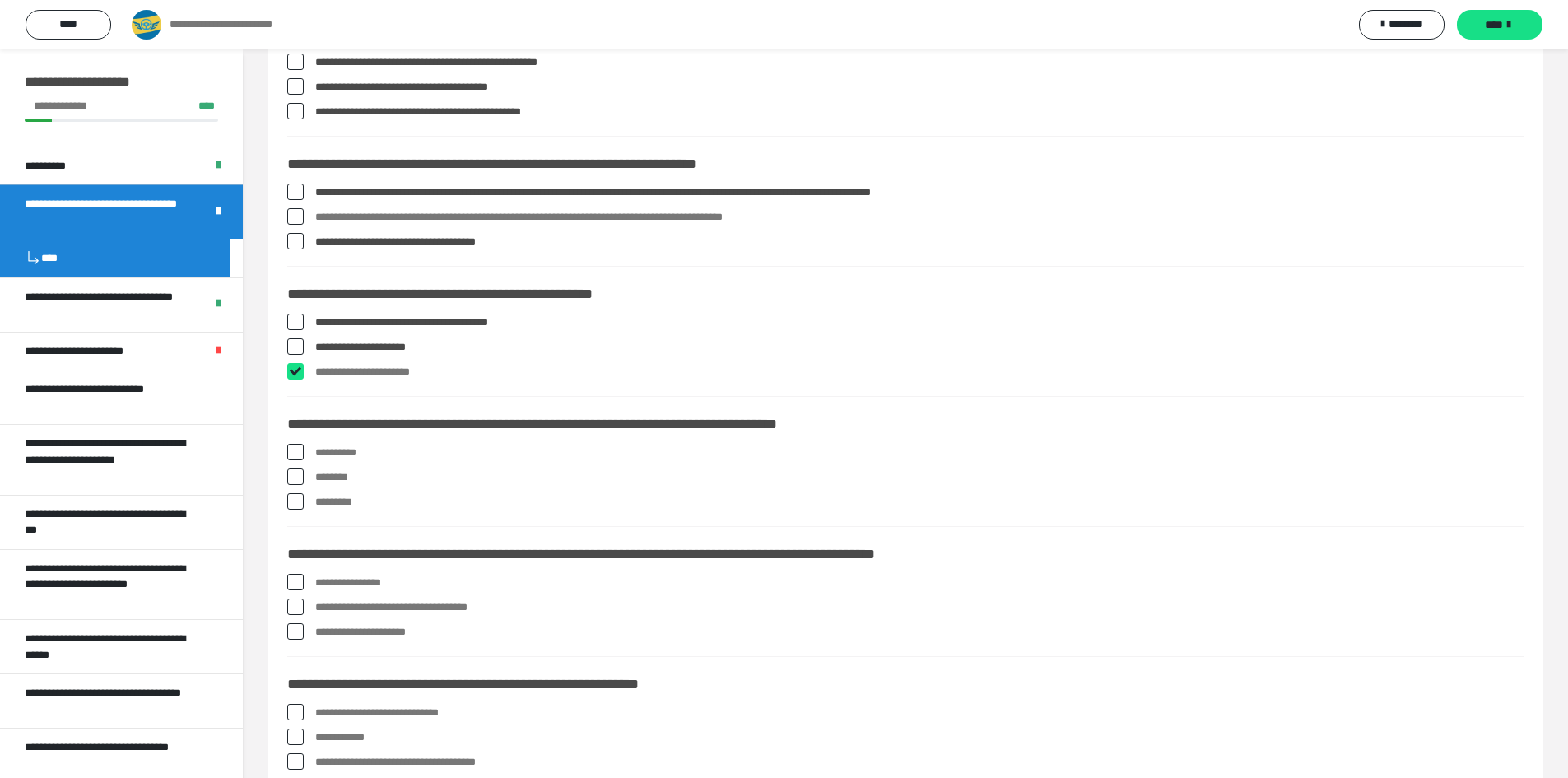 checkbox on "****" 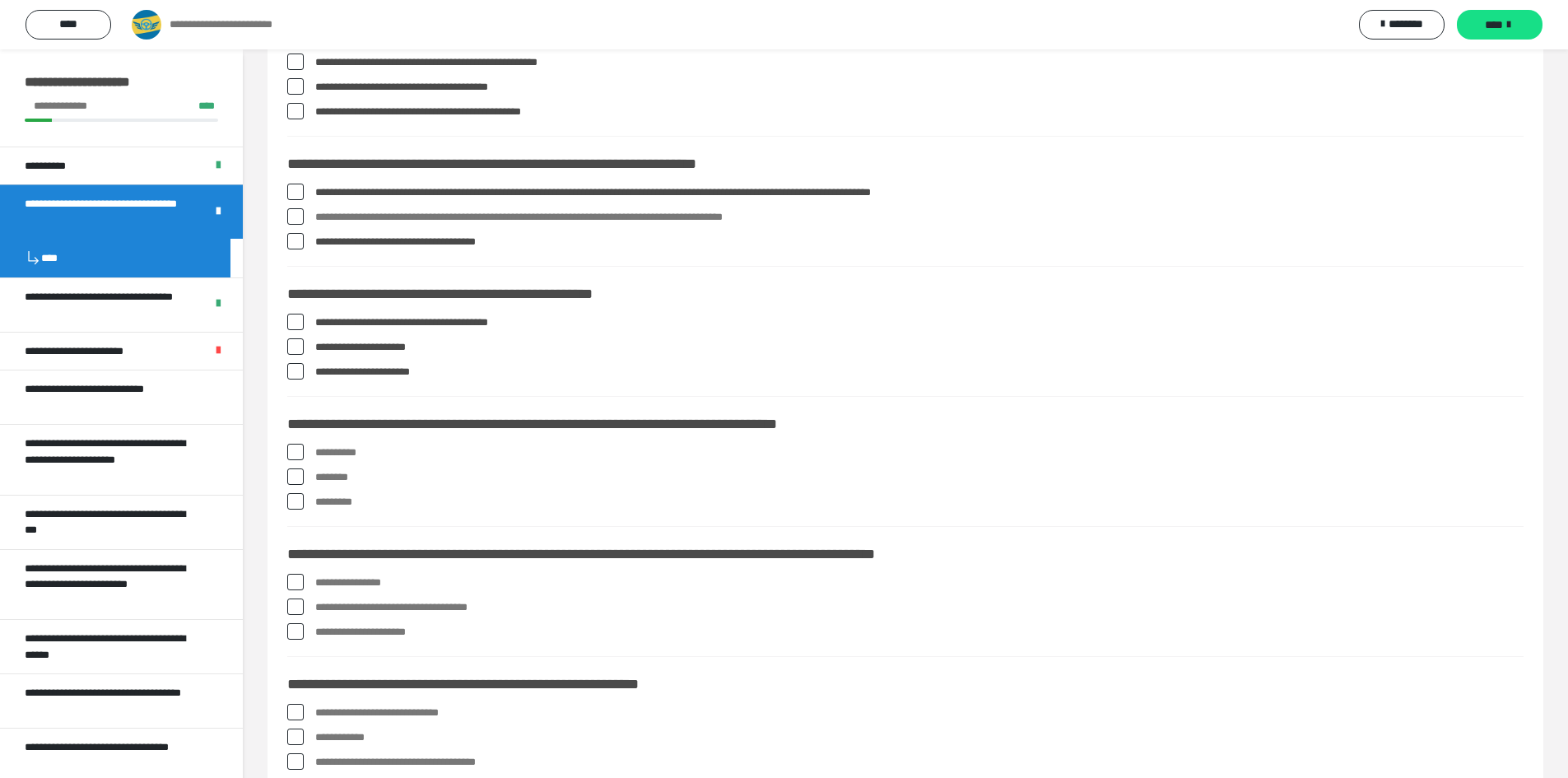 click at bounding box center (295, 452) 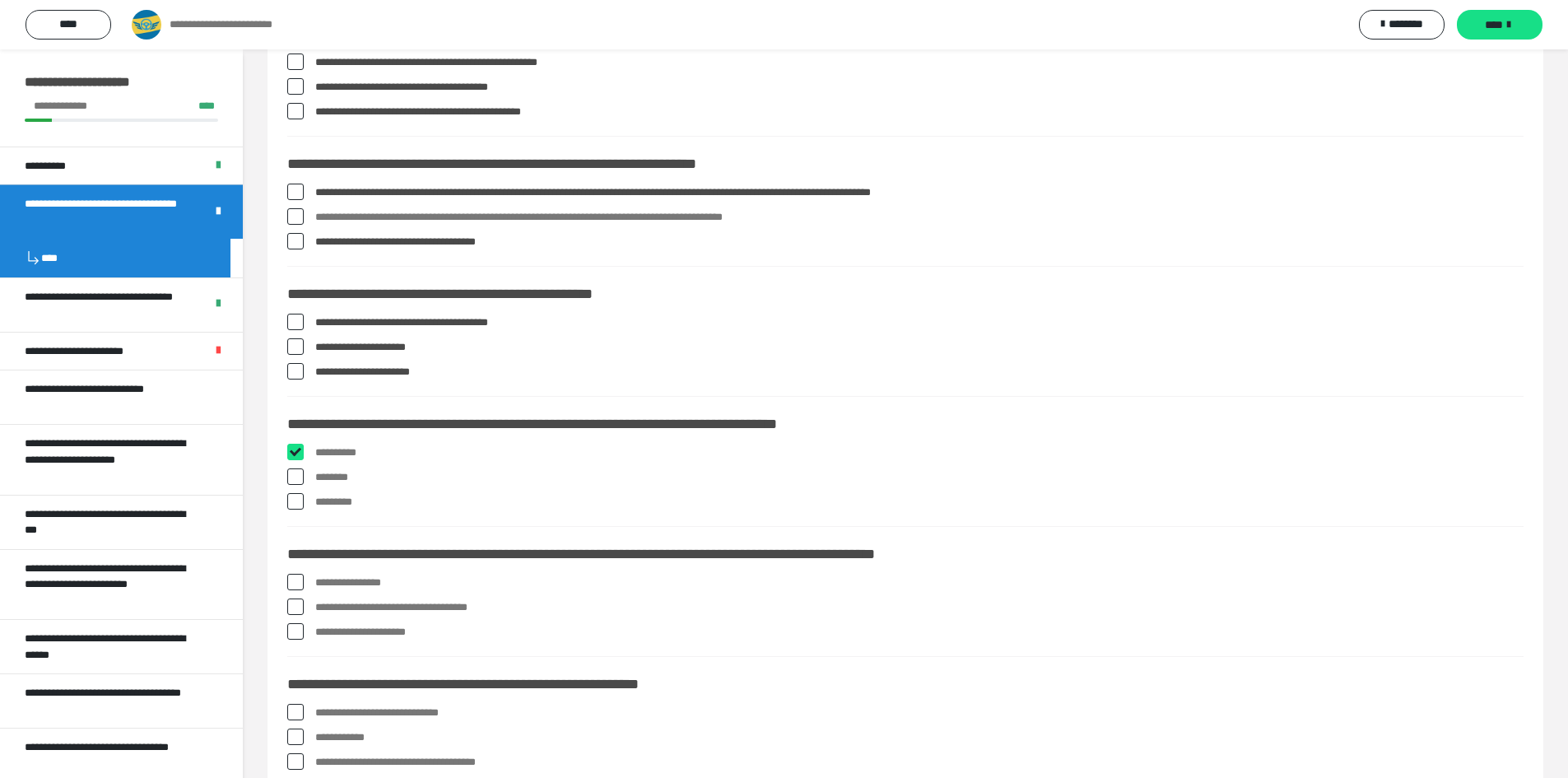checkbox on "****" 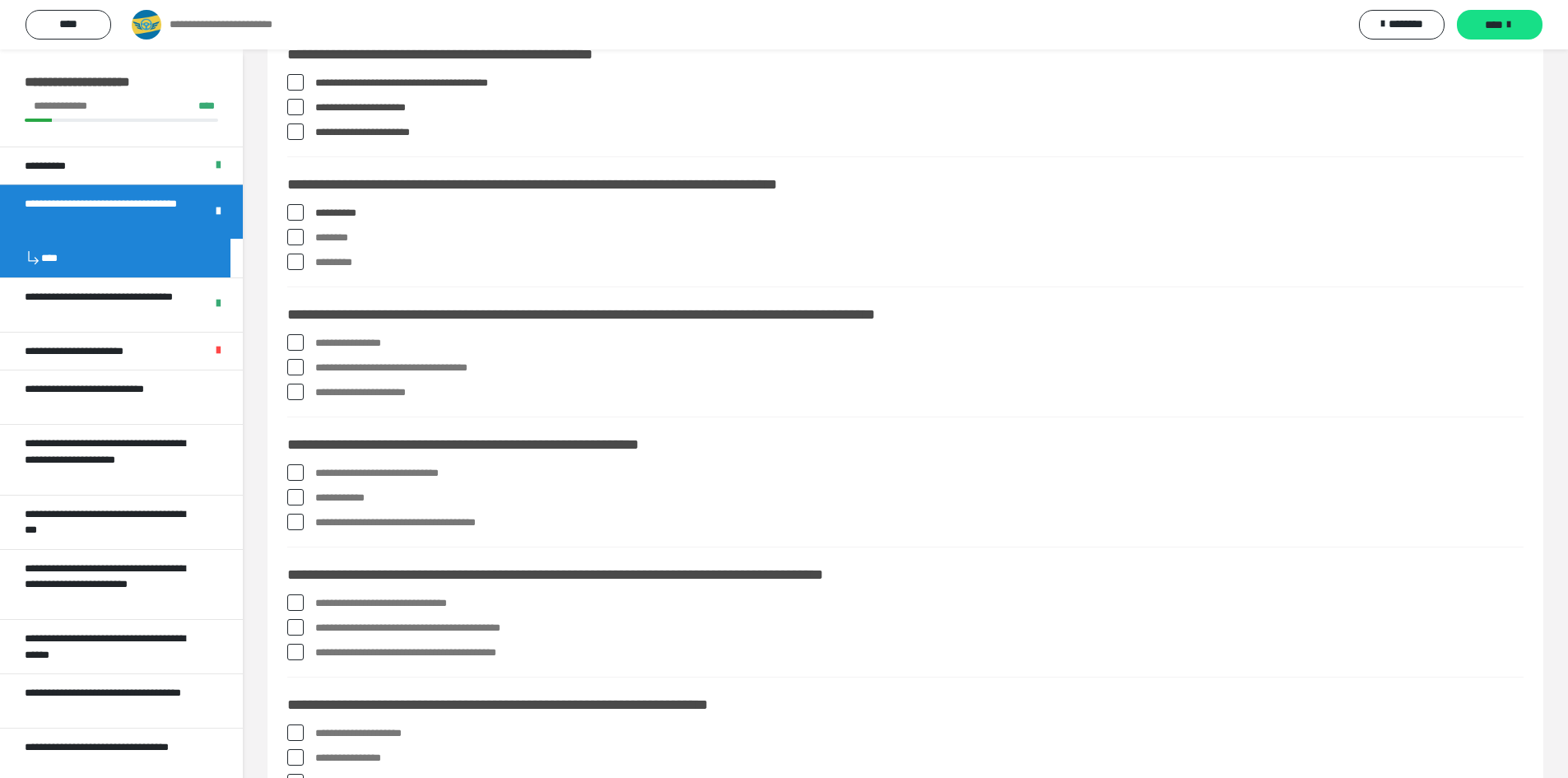 scroll, scrollTop: 988, scrollLeft: 0, axis: vertical 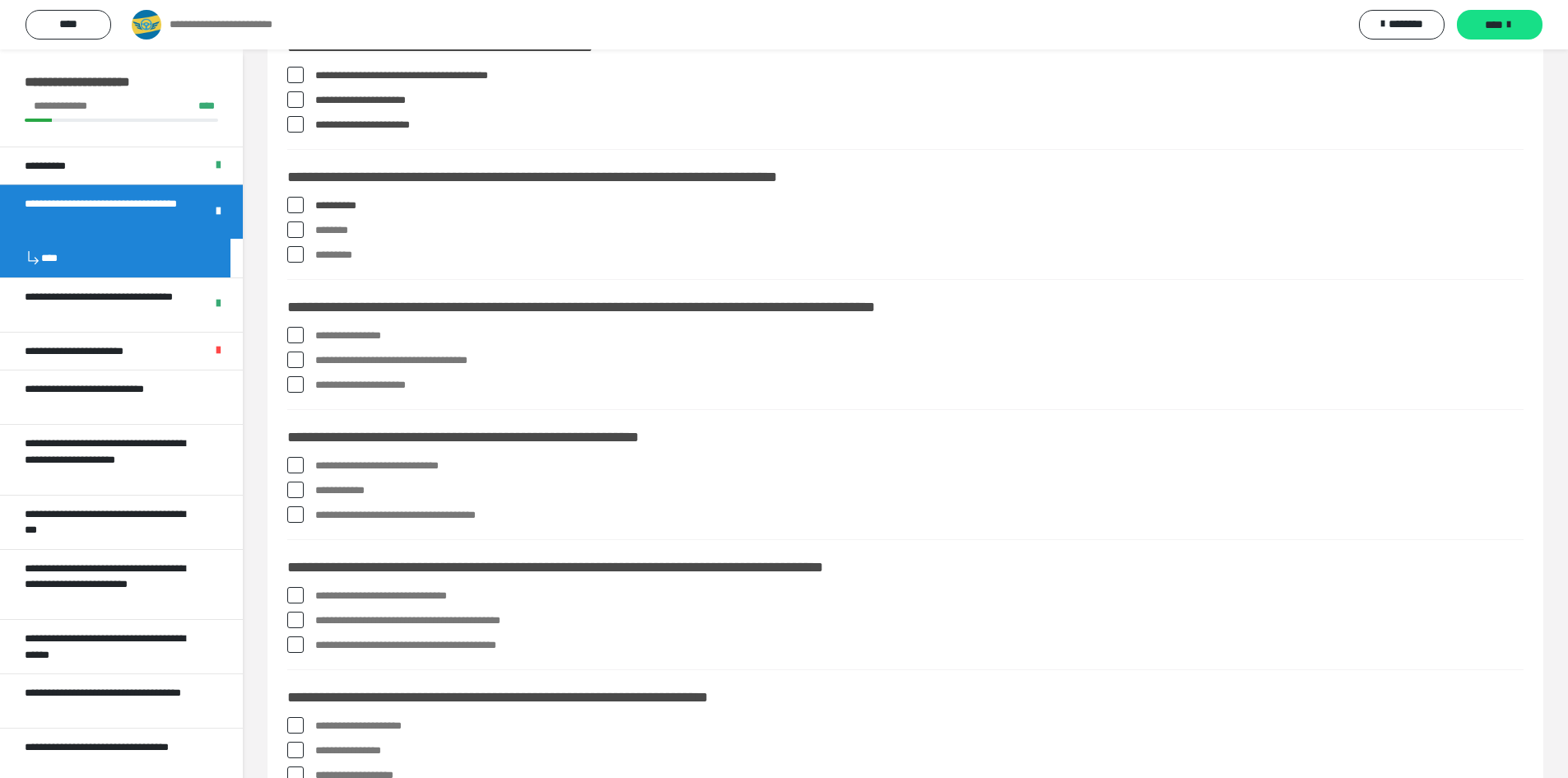 click at bounding box center [295, 335] 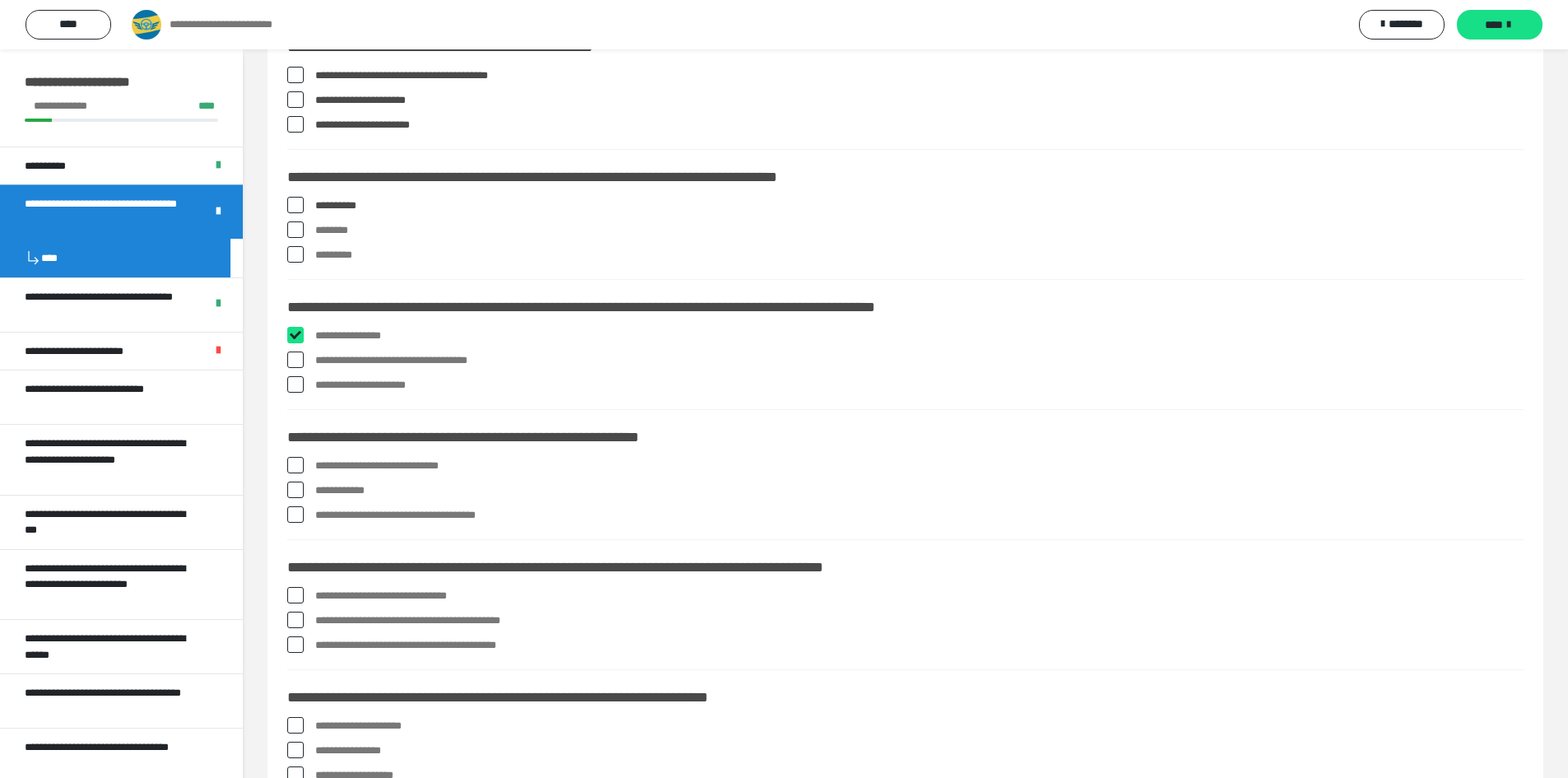 checkbox on "****" 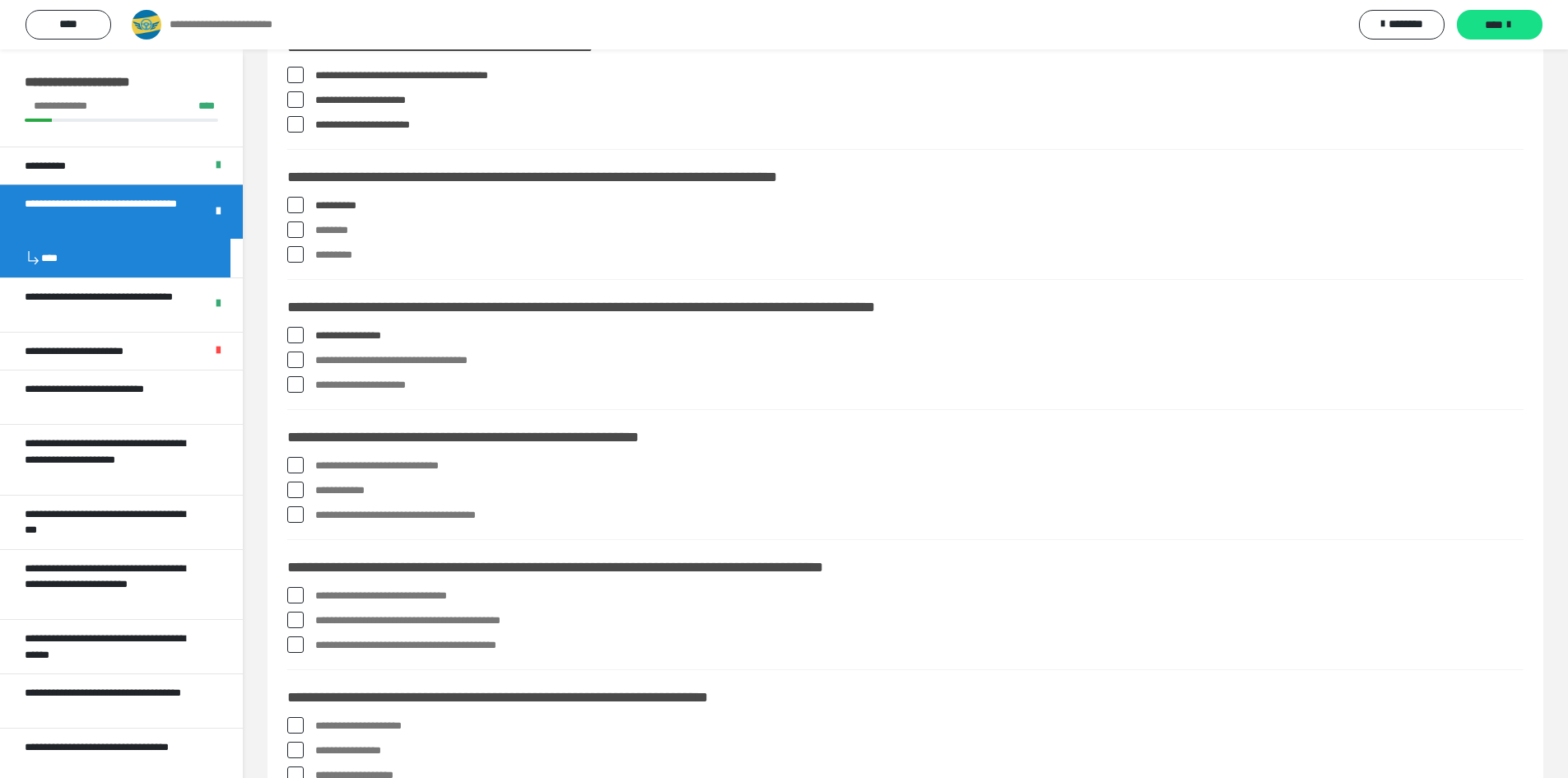 click at bounding box center [295, 465] 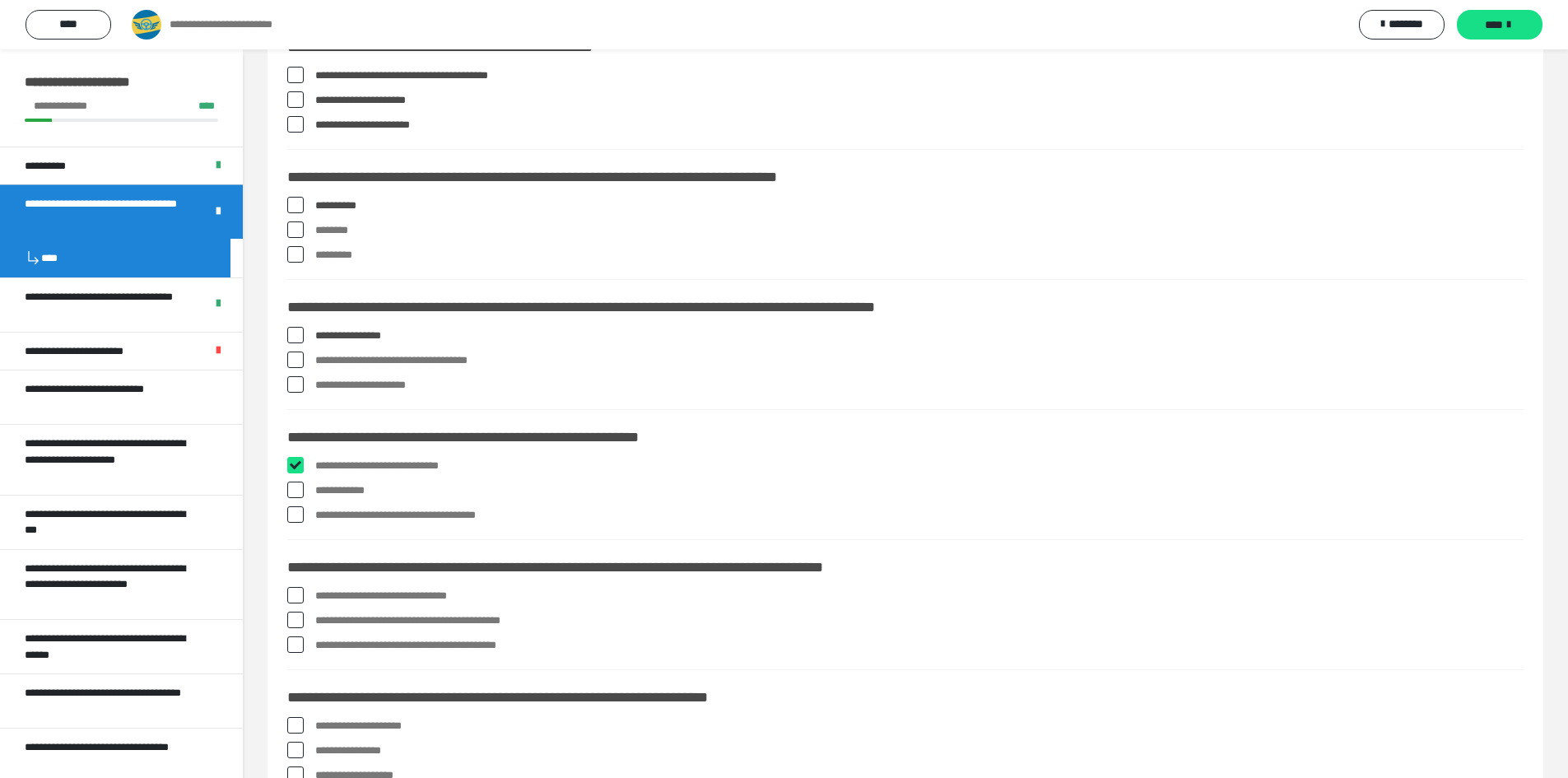 checkbox on "****" 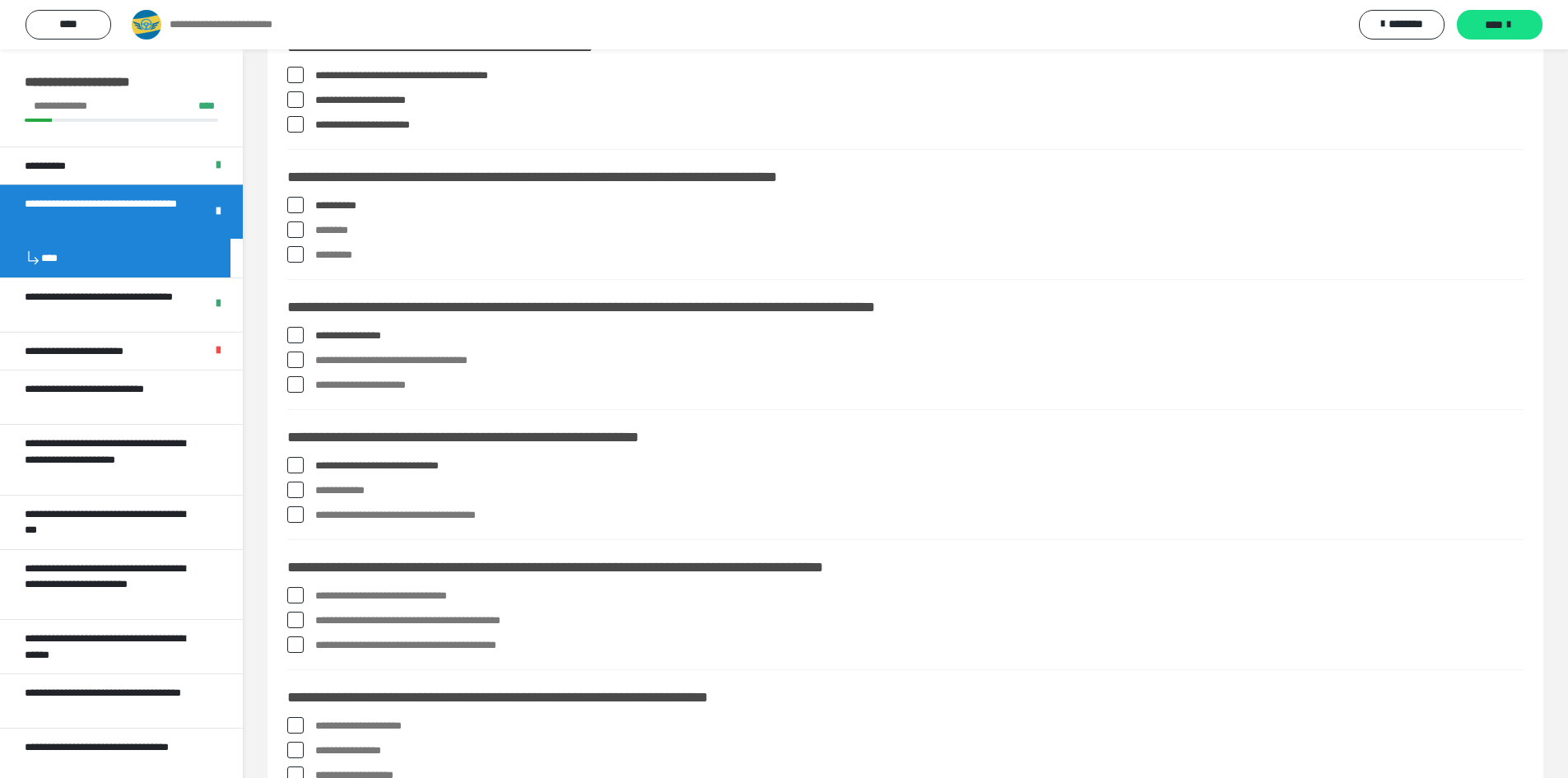 click at bounding box center [295, 490] 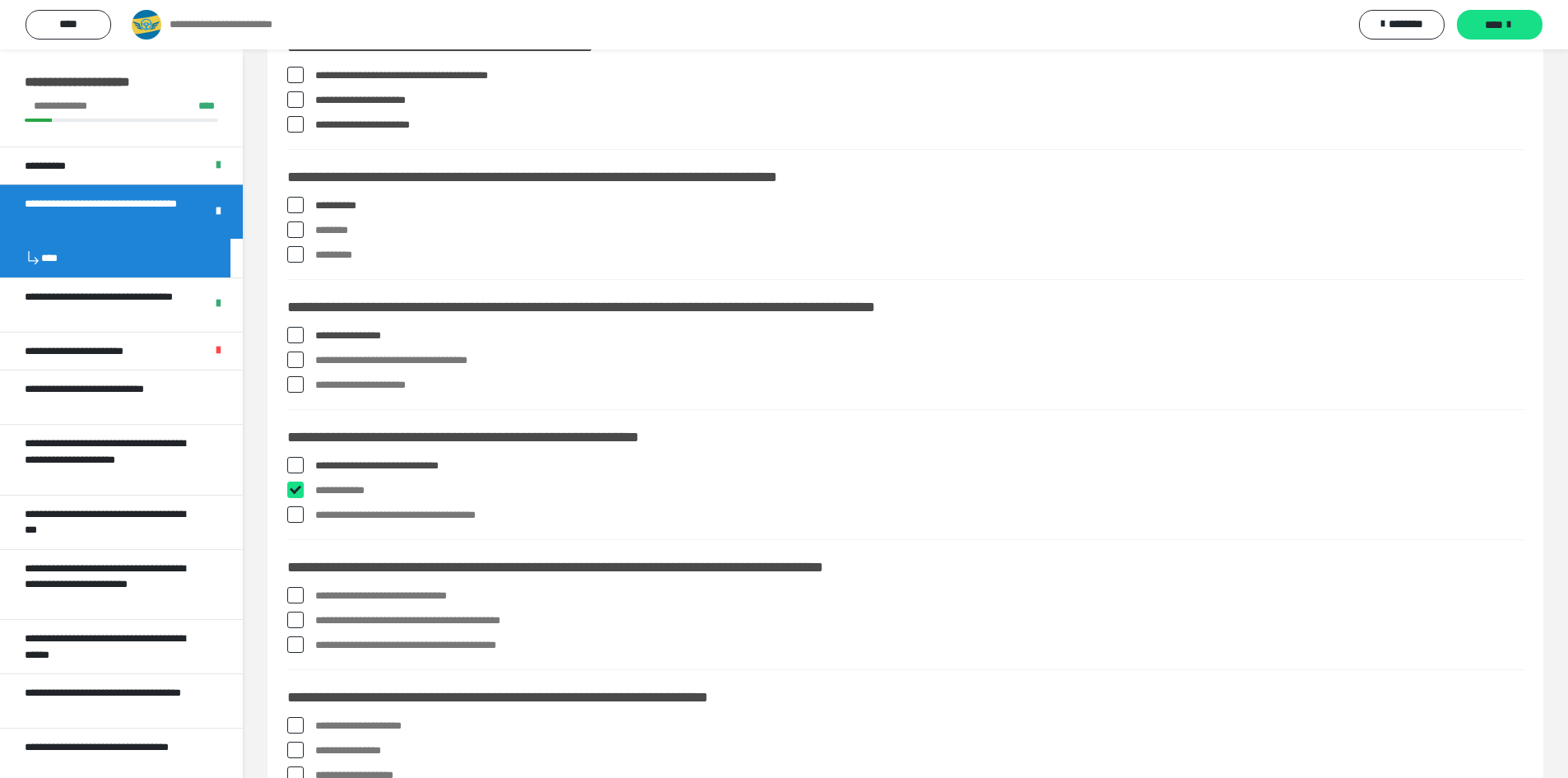 checkbox on "****" 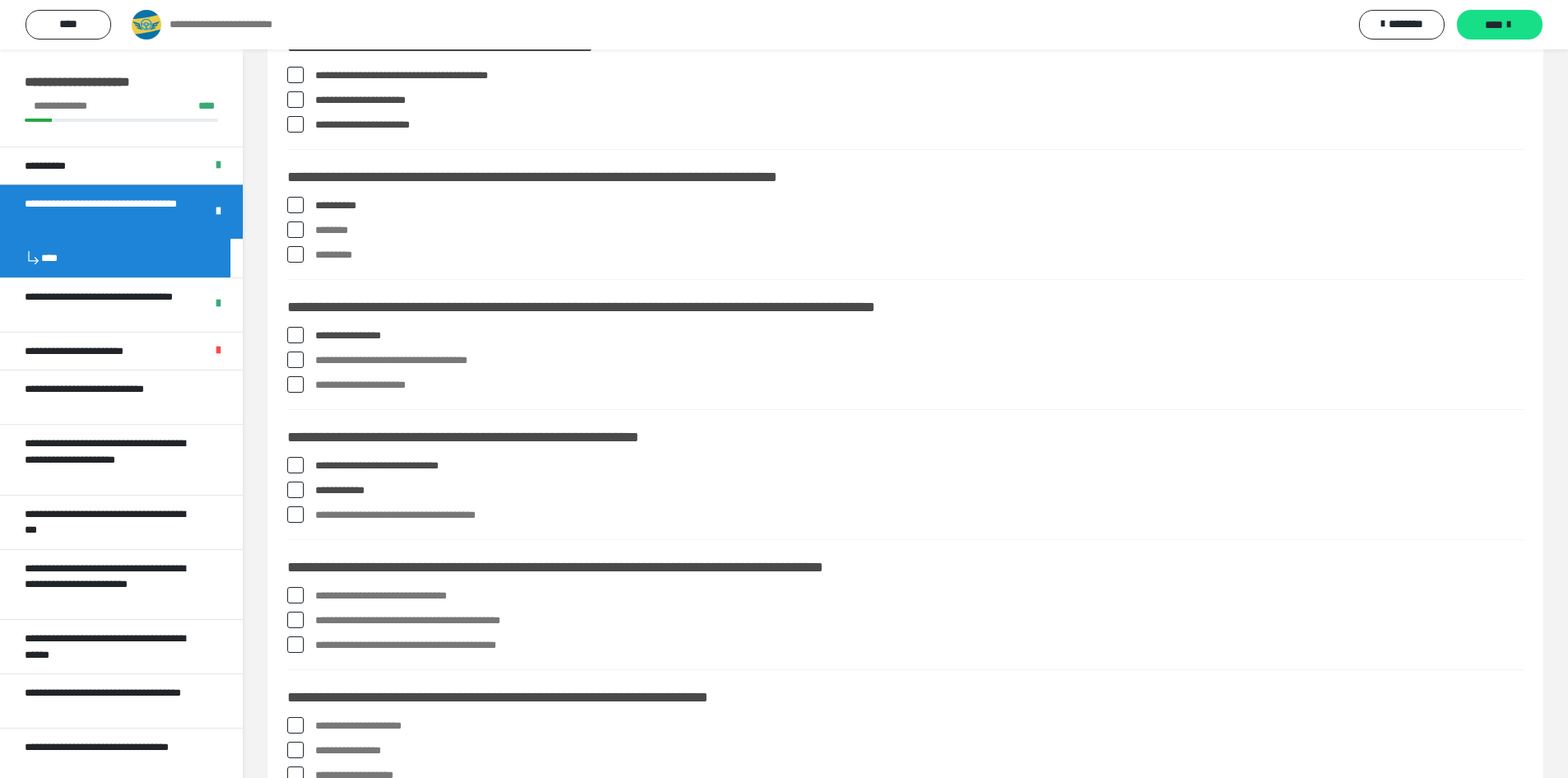 drag, startPoint x: 294, startPoint y: 513, endPoint x: 309, endPoint y: 513, distance: 15 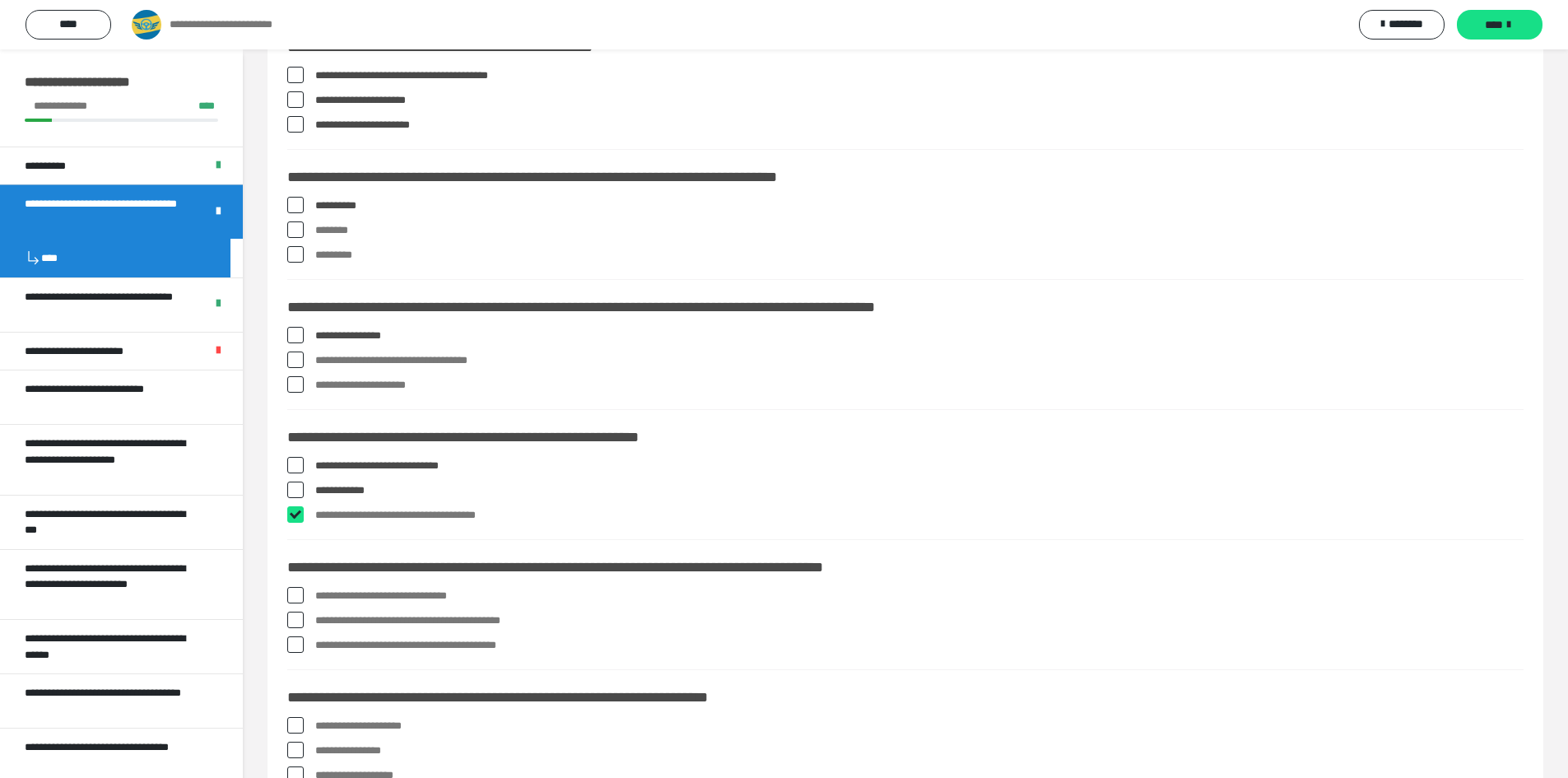 checkbox on "****" 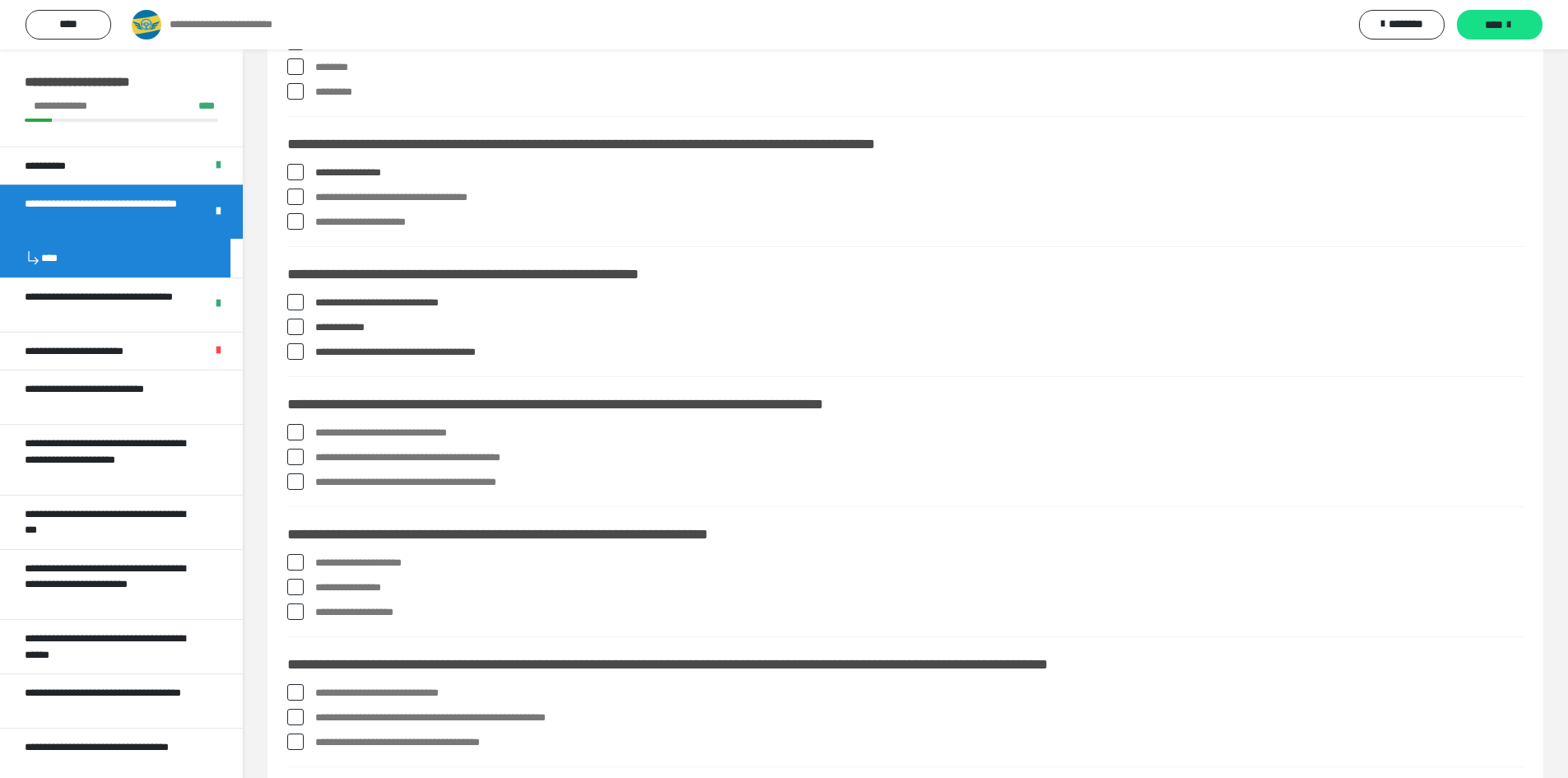 scroll, scrollTop: 1153, scrollLeft: 0, axis: vertical 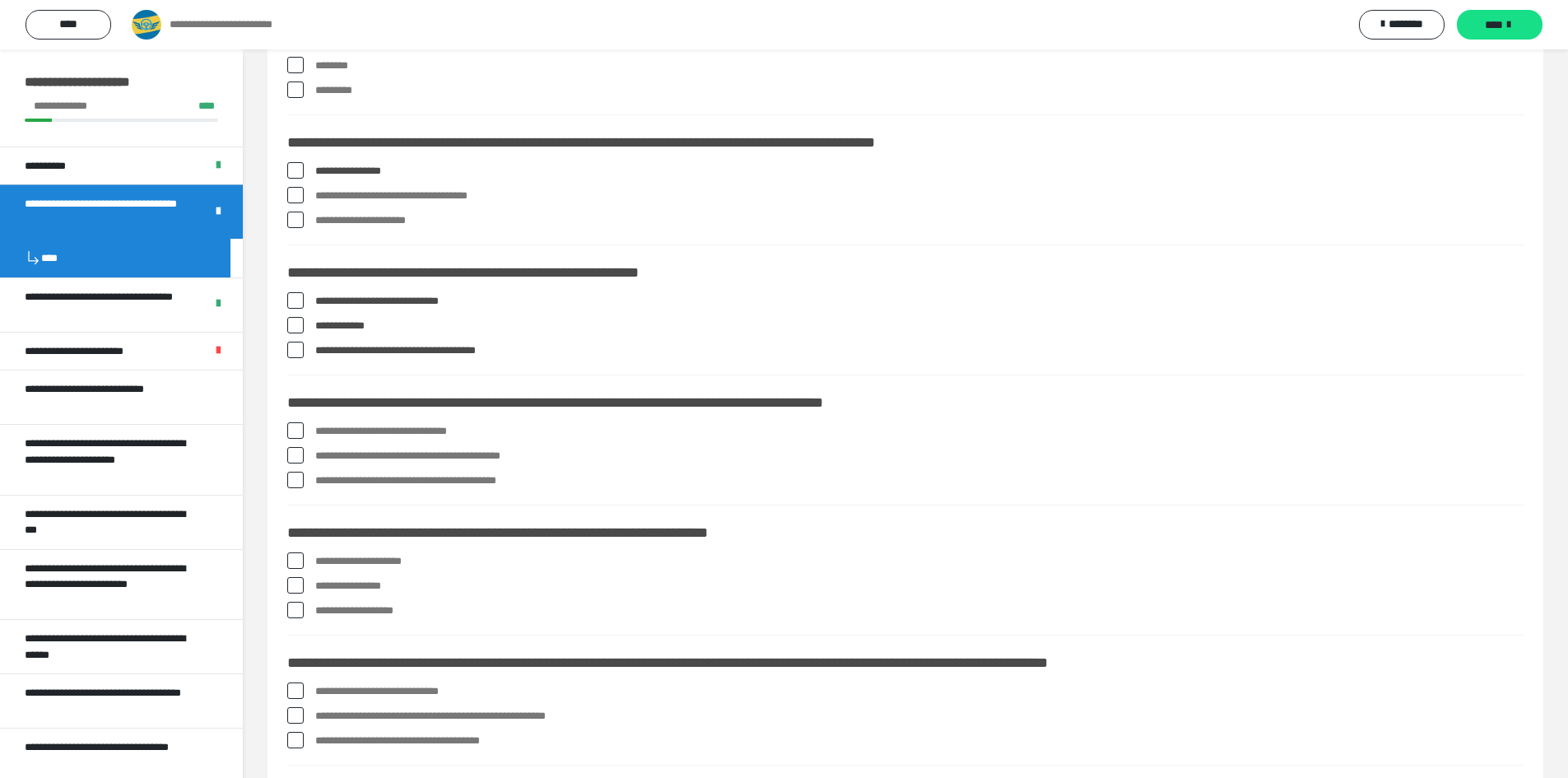 click at bounding box center [295, 431] 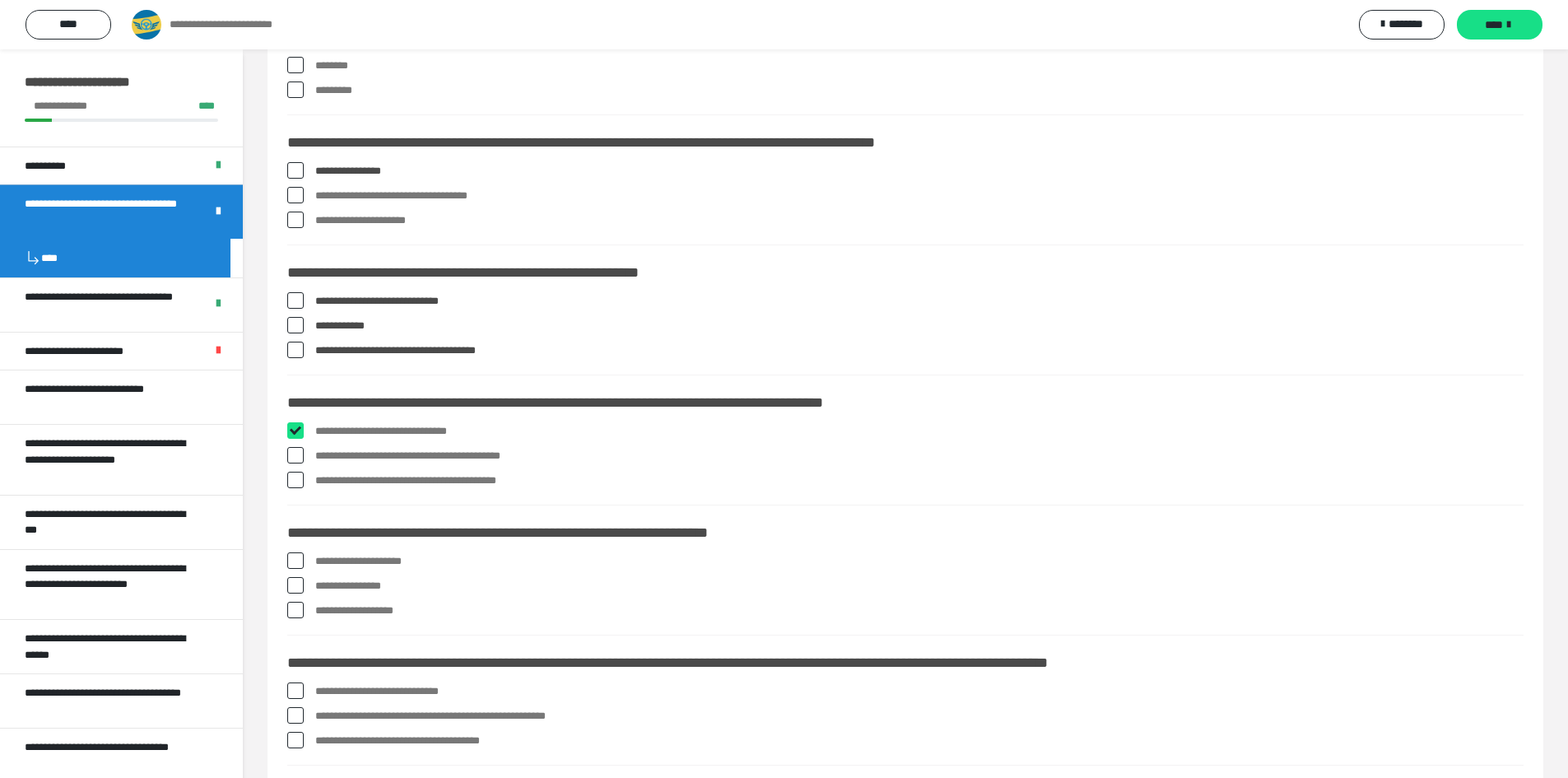 checkbox on "****" 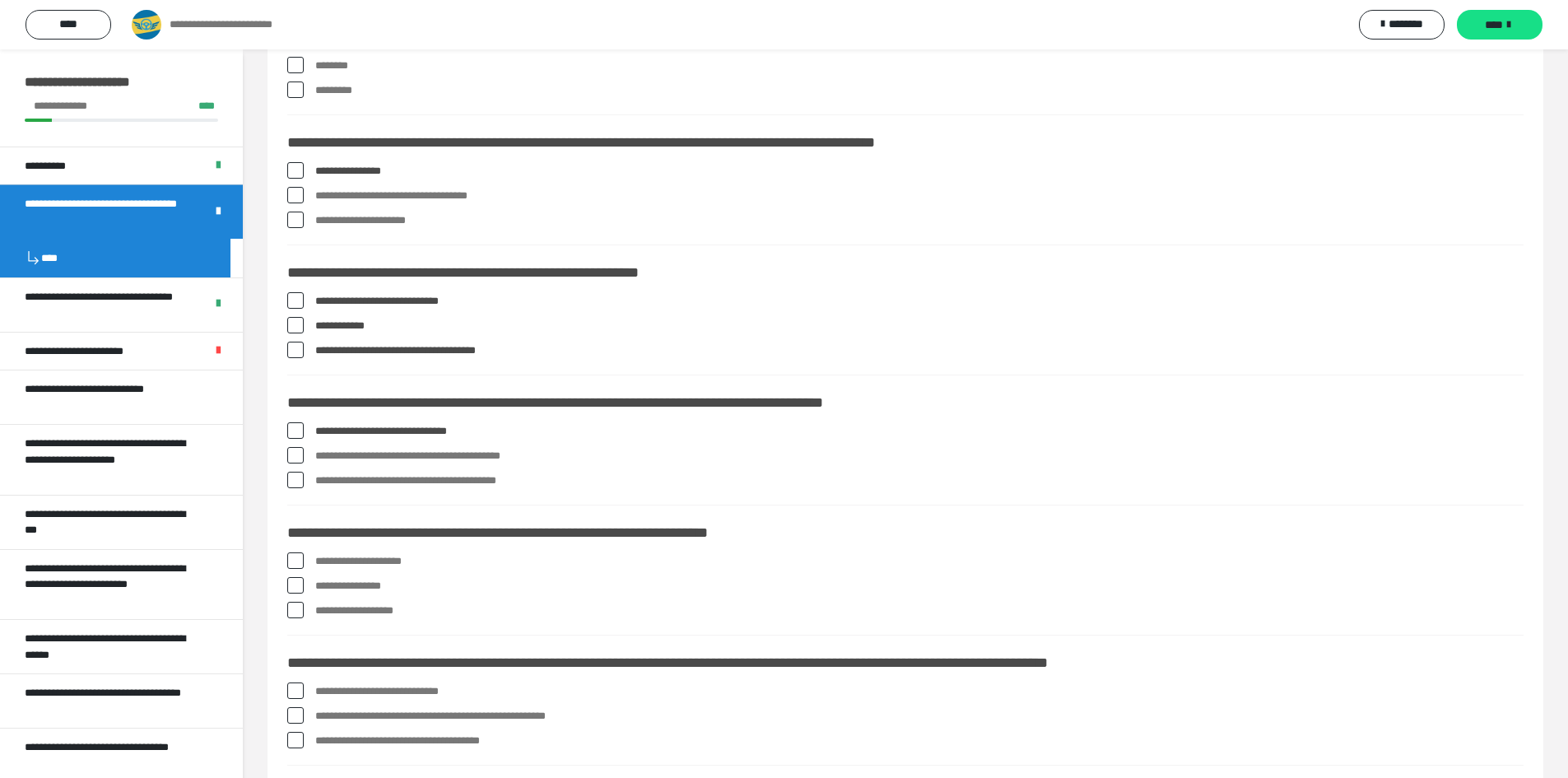 click on "**********" at bounding box center [905, 459] 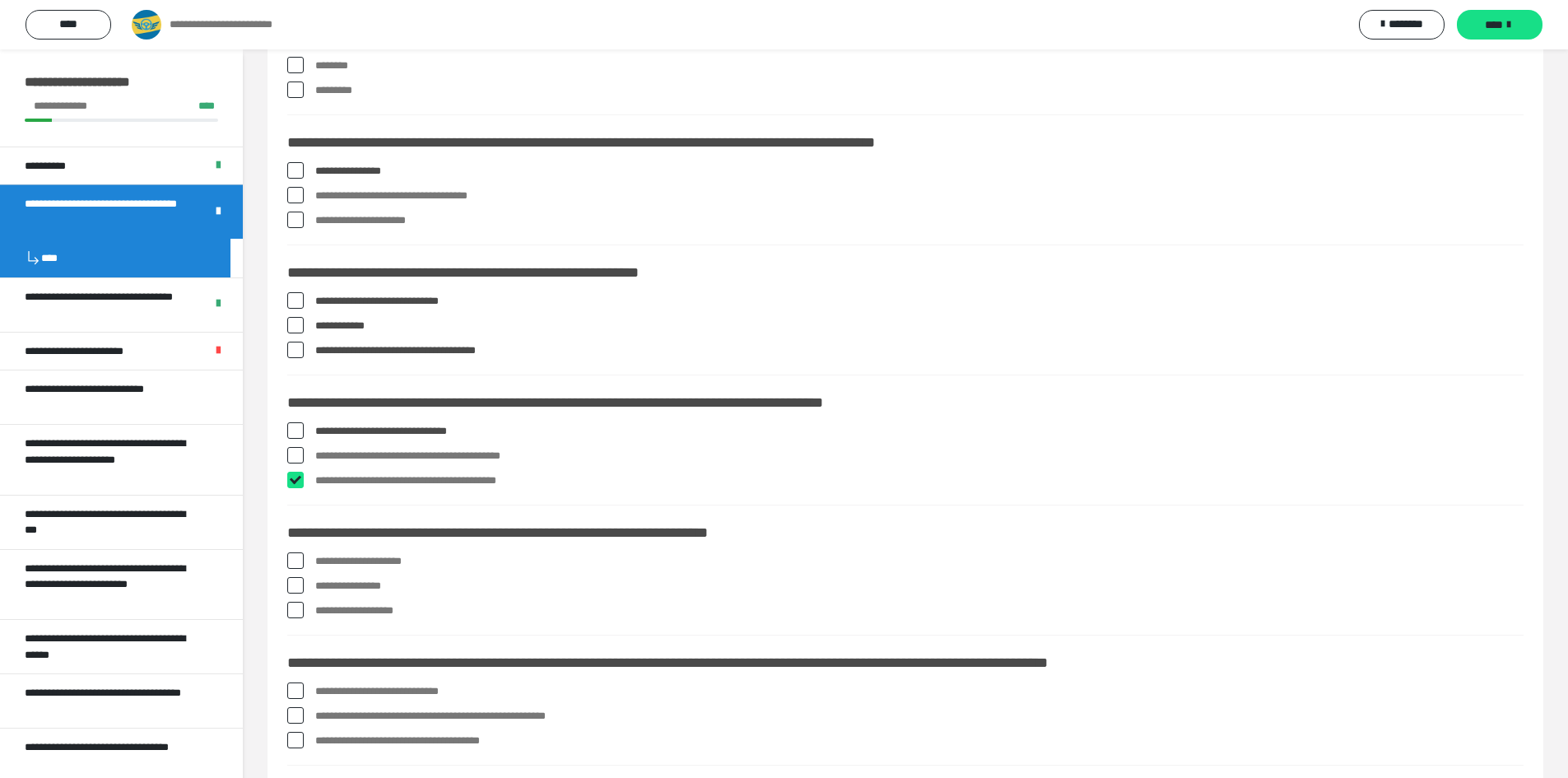 checkbox on "****" 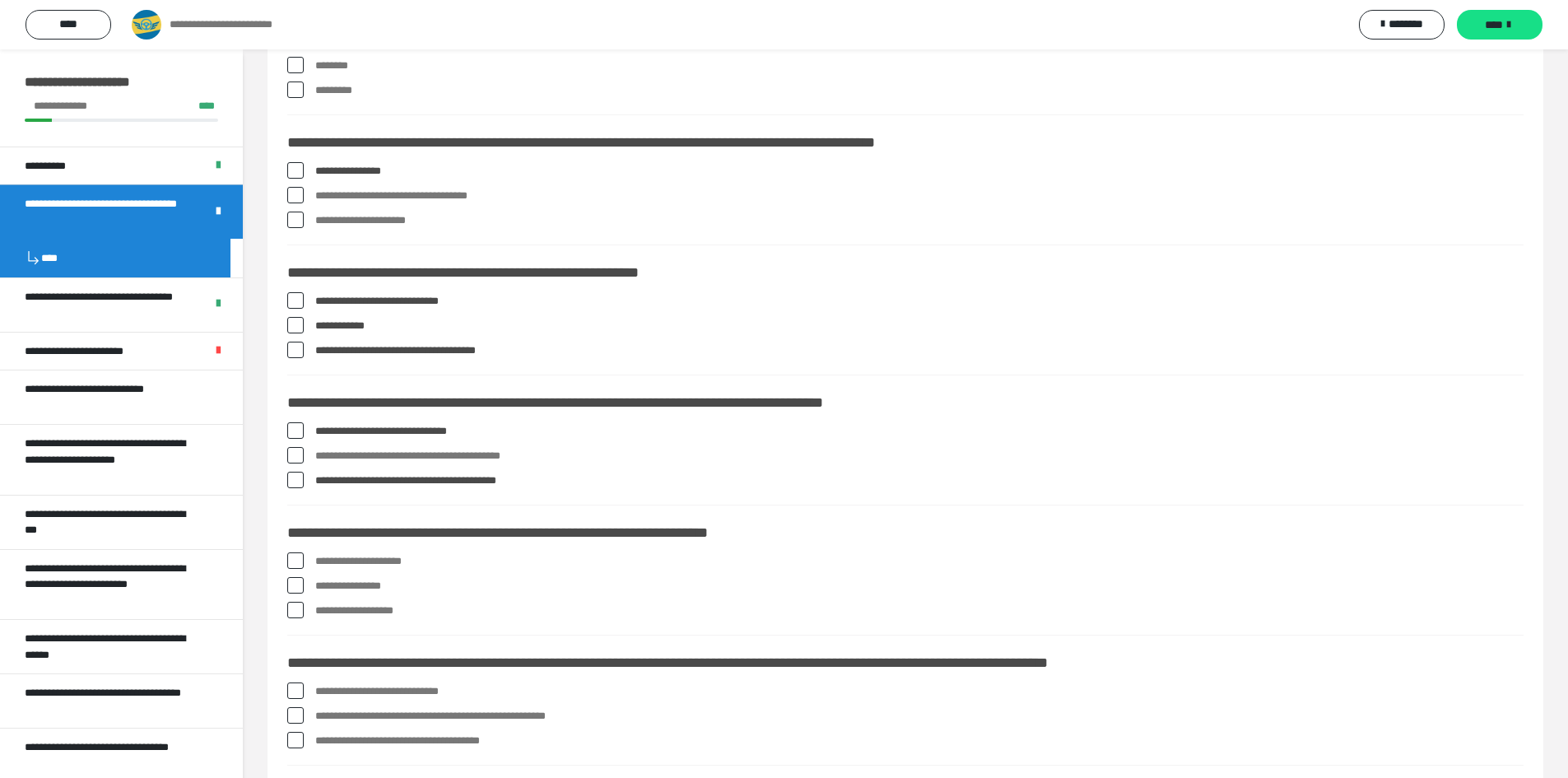 click at bounding box center [295, 455] 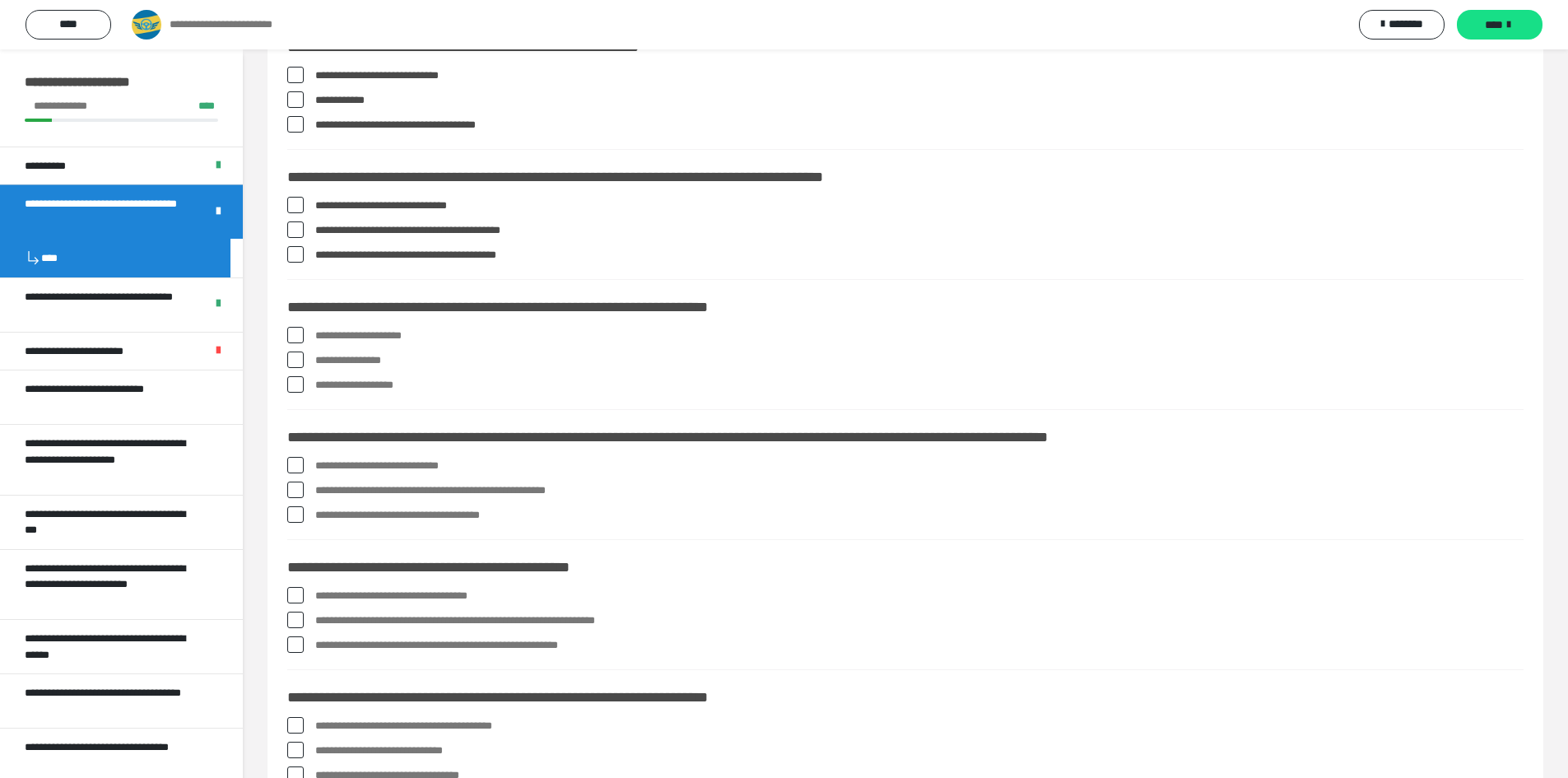 scroll, scrollTop: 1400, scrollLeft: 0, axis: vertical 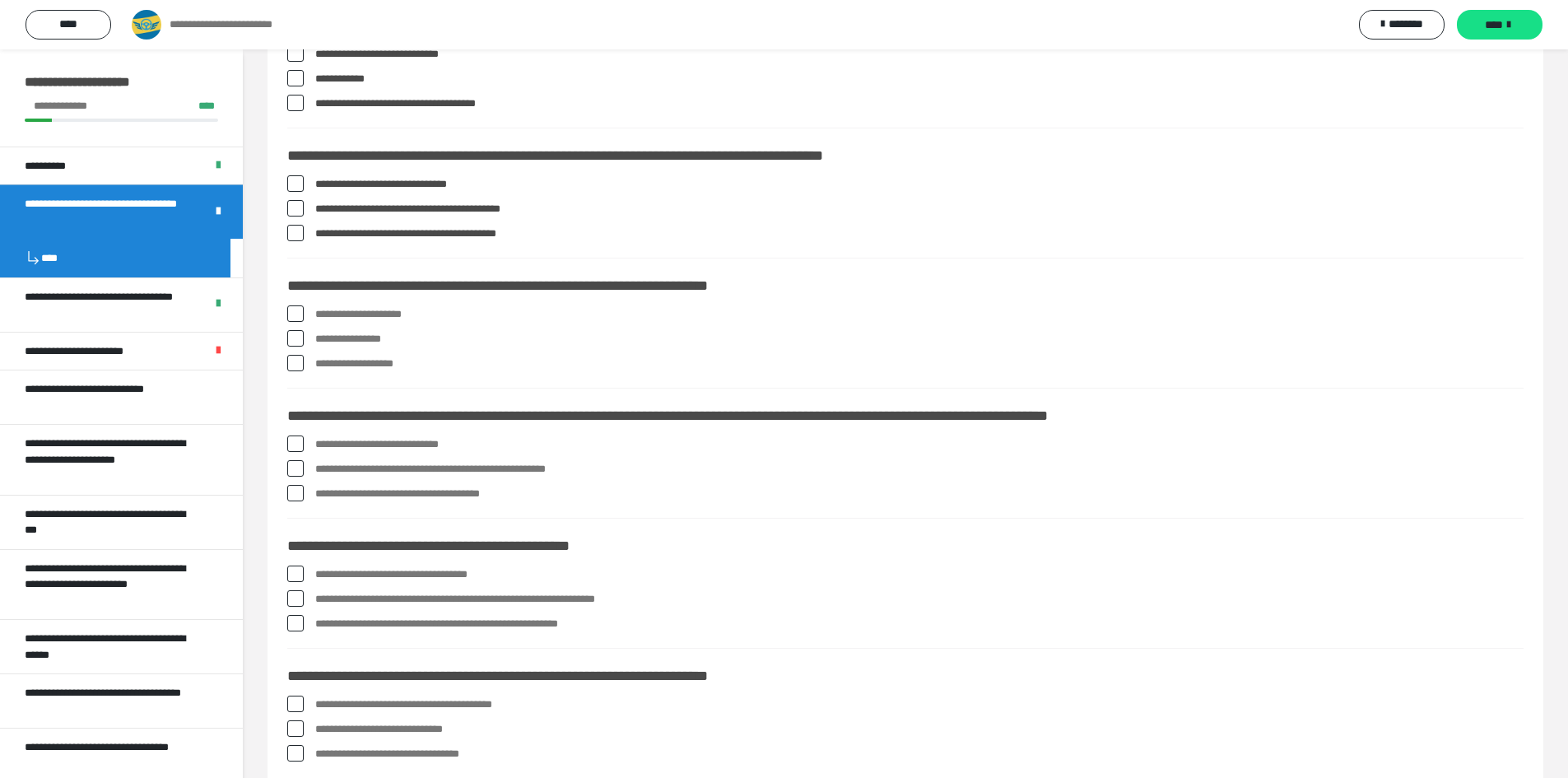 click at bounding box center [295, 338] 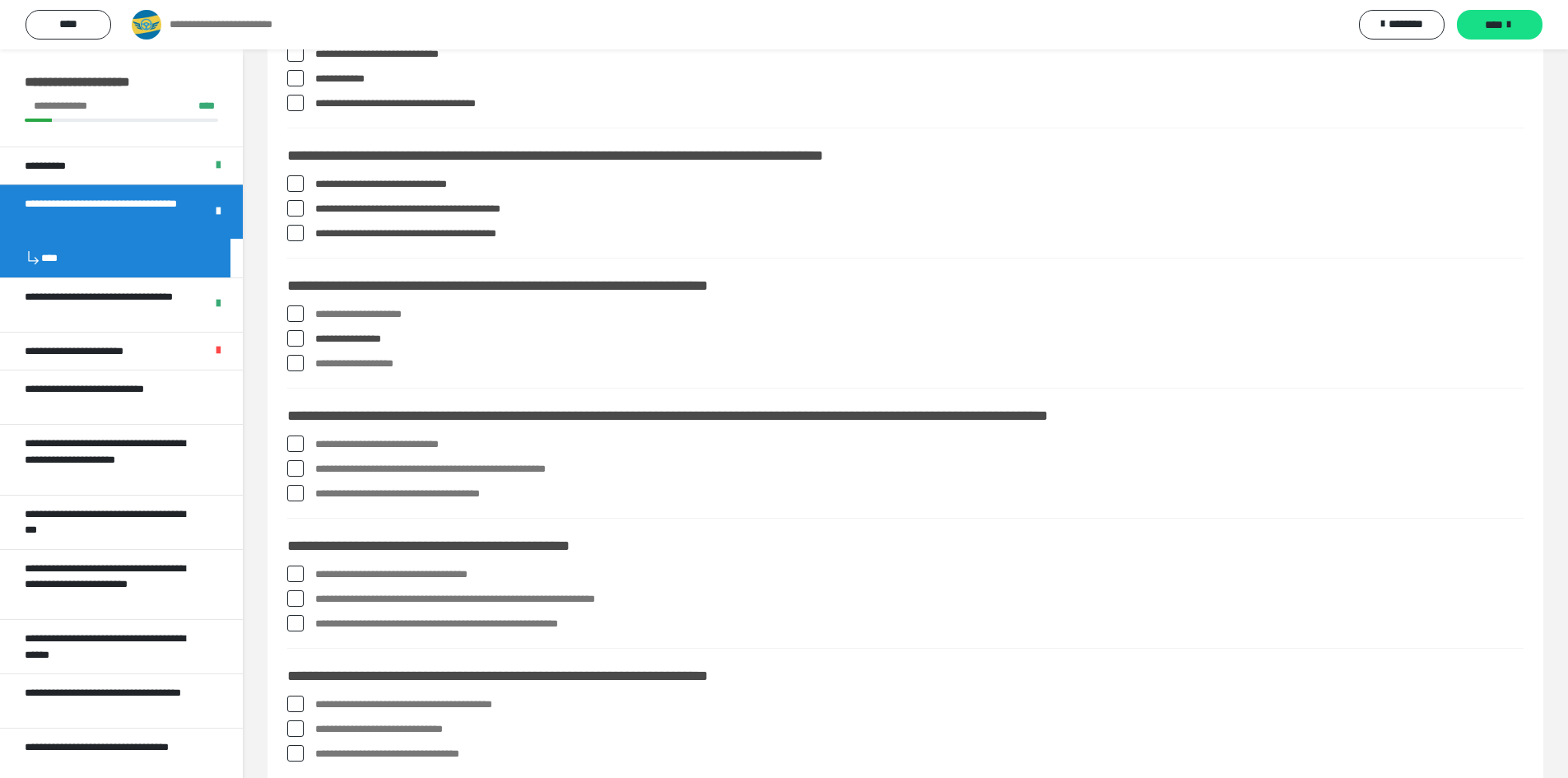 click at bounding box center (295, 444) 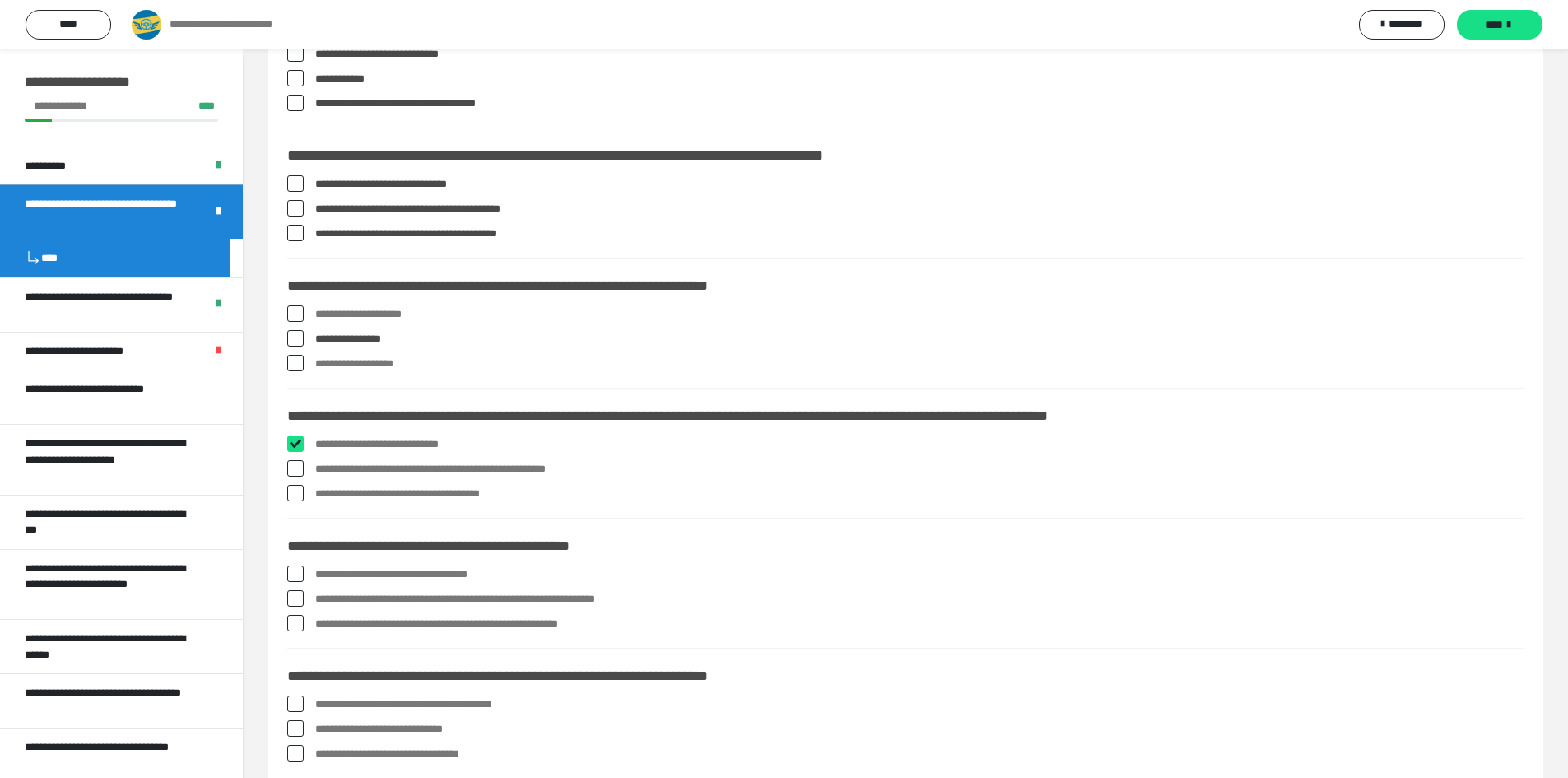 checkbox on "****" 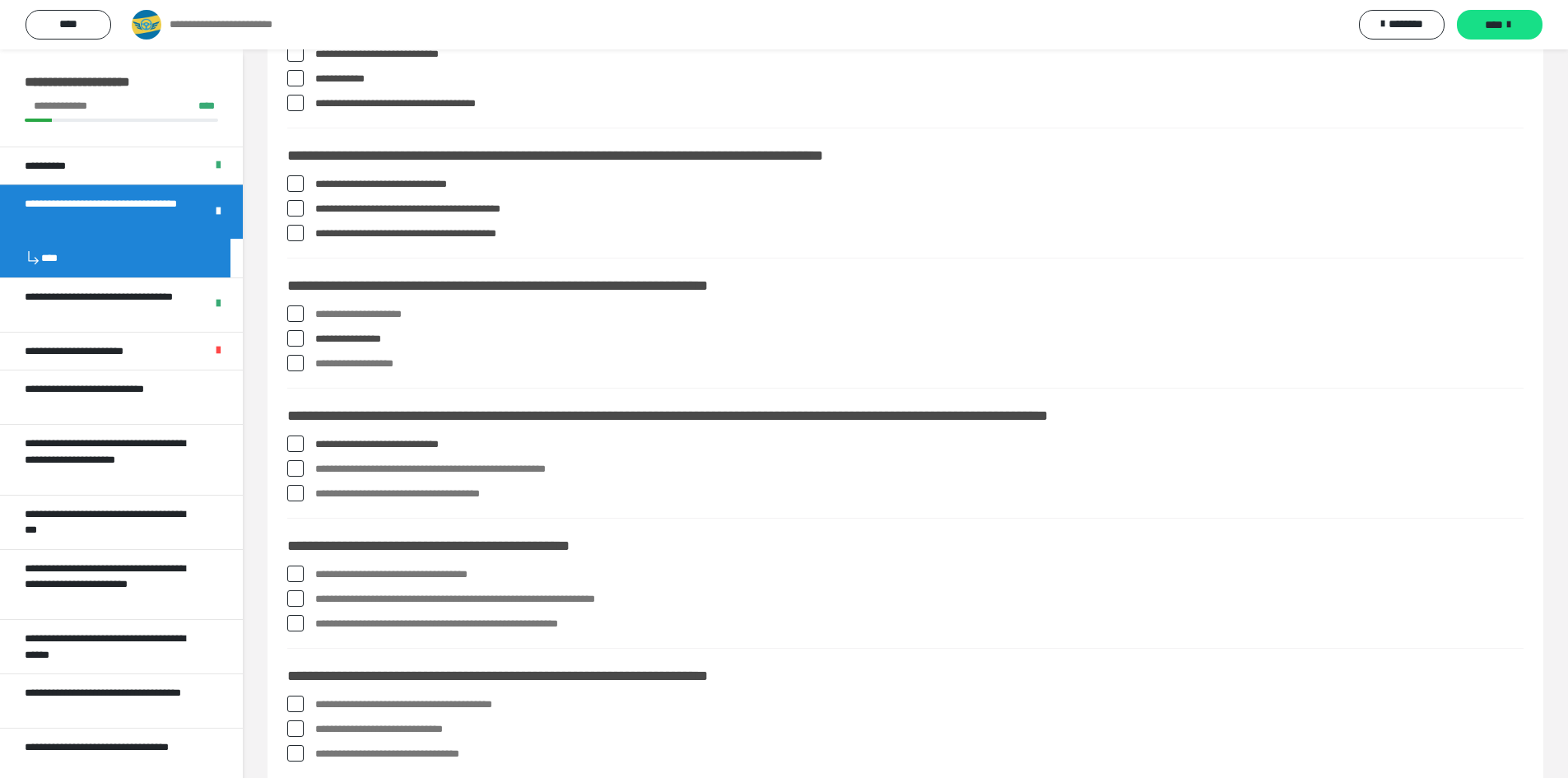 click at bounding box center (295, 468) 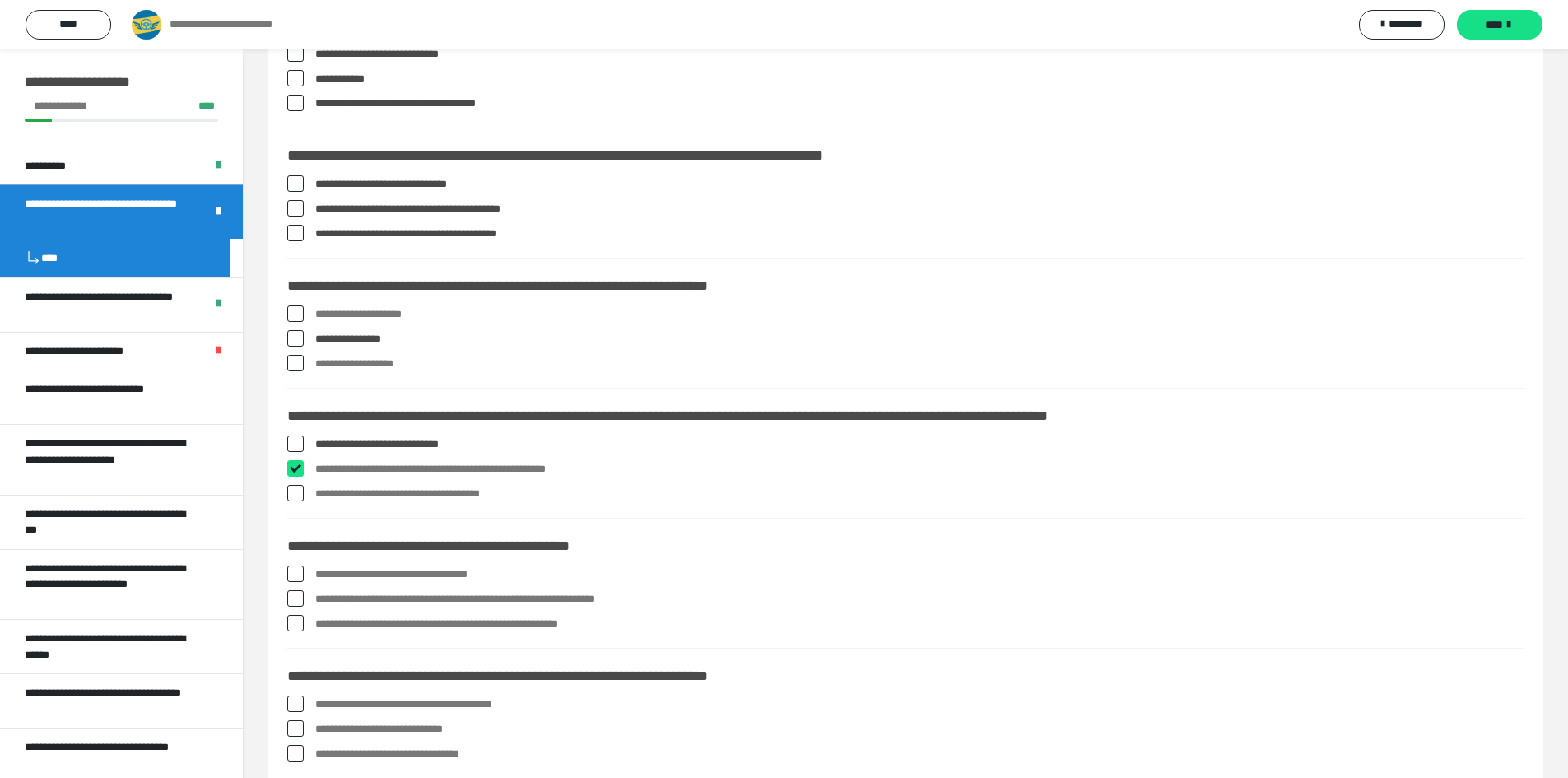 checkbox on "****" 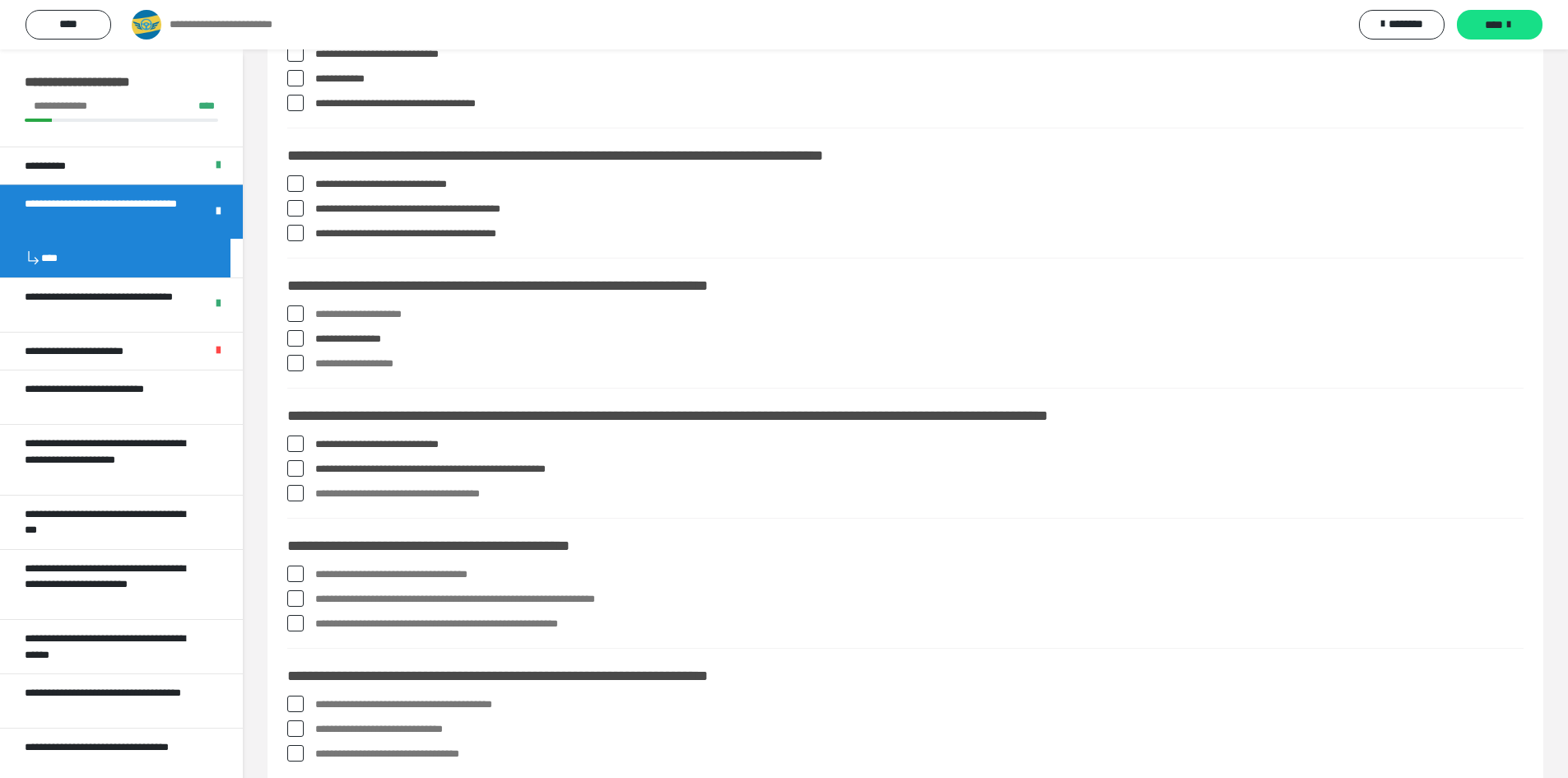 click at bounding box center [295, 493] 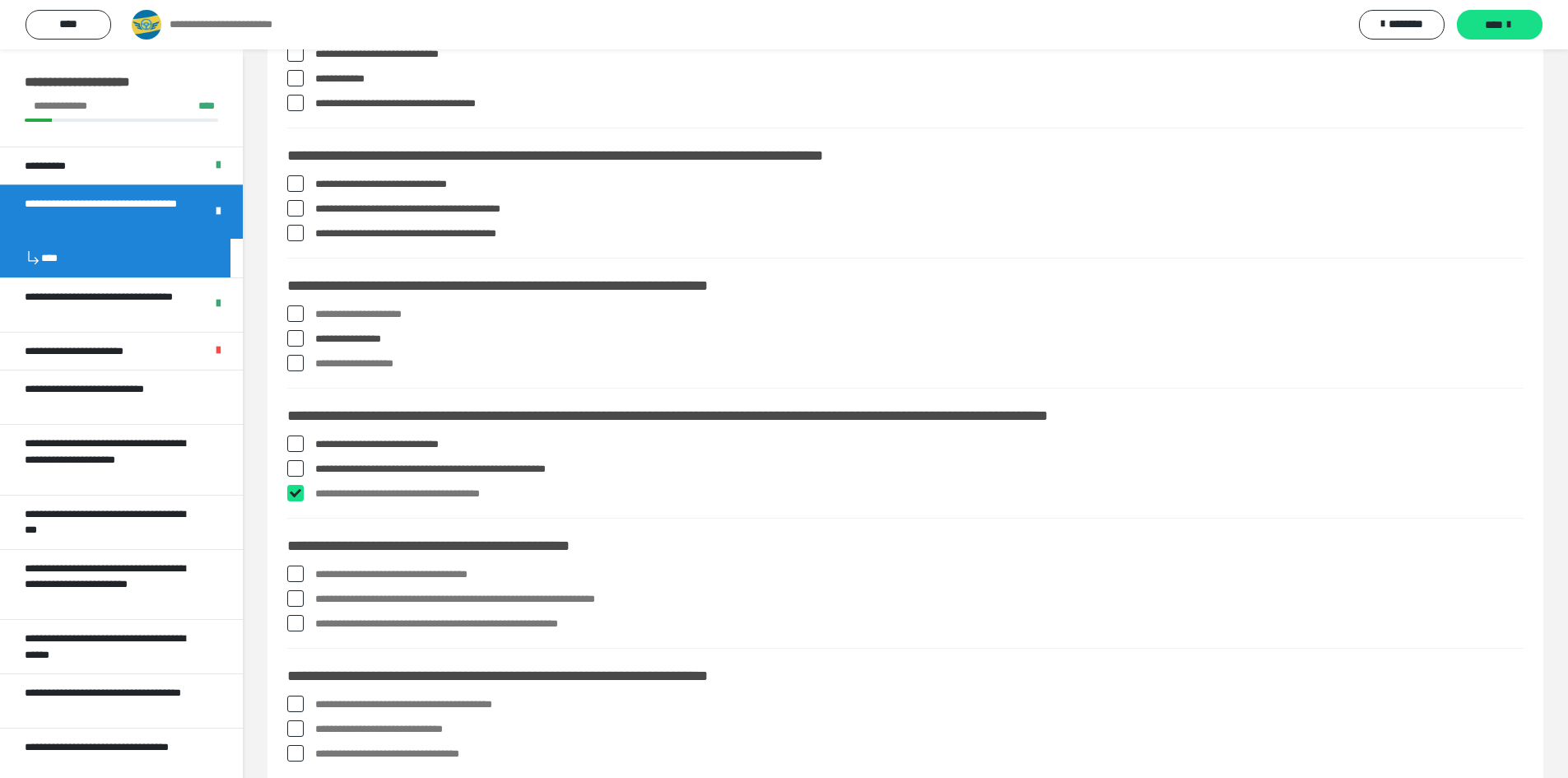 checkbox on "****" 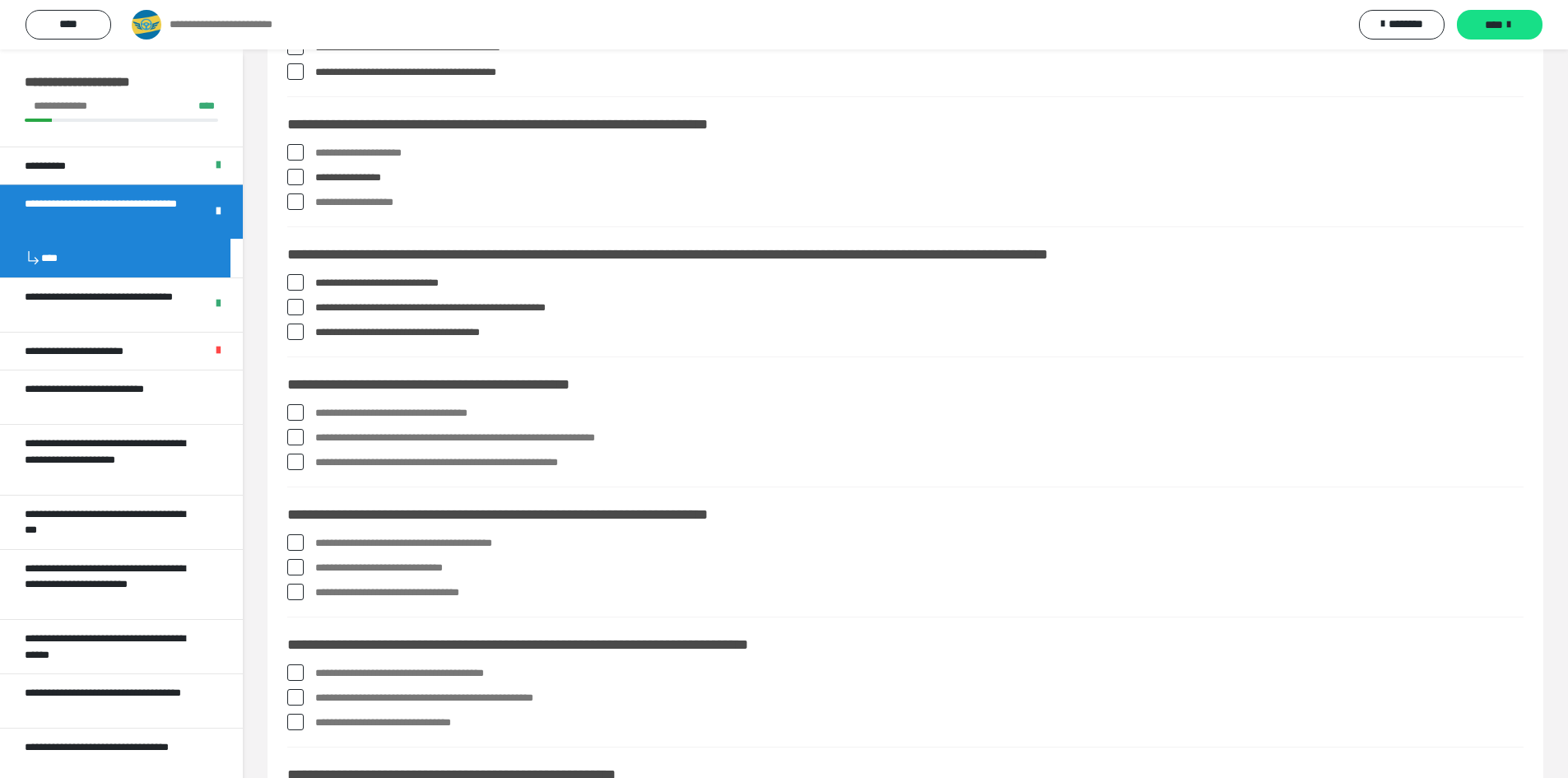 scroll, scrollTop: 1564, scrollLeft: 0, axis: vertical 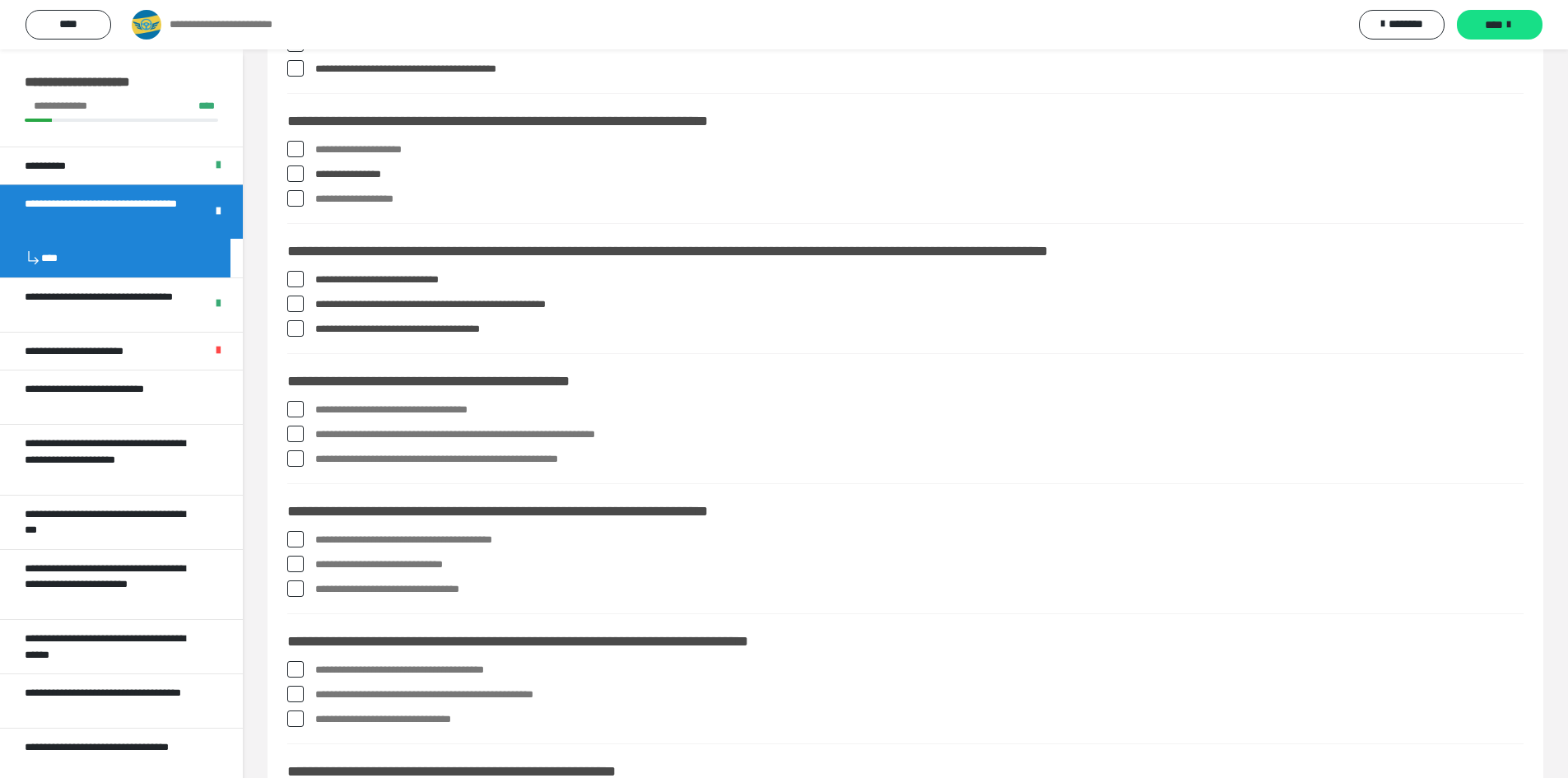 click at bounding box center (295, 409) 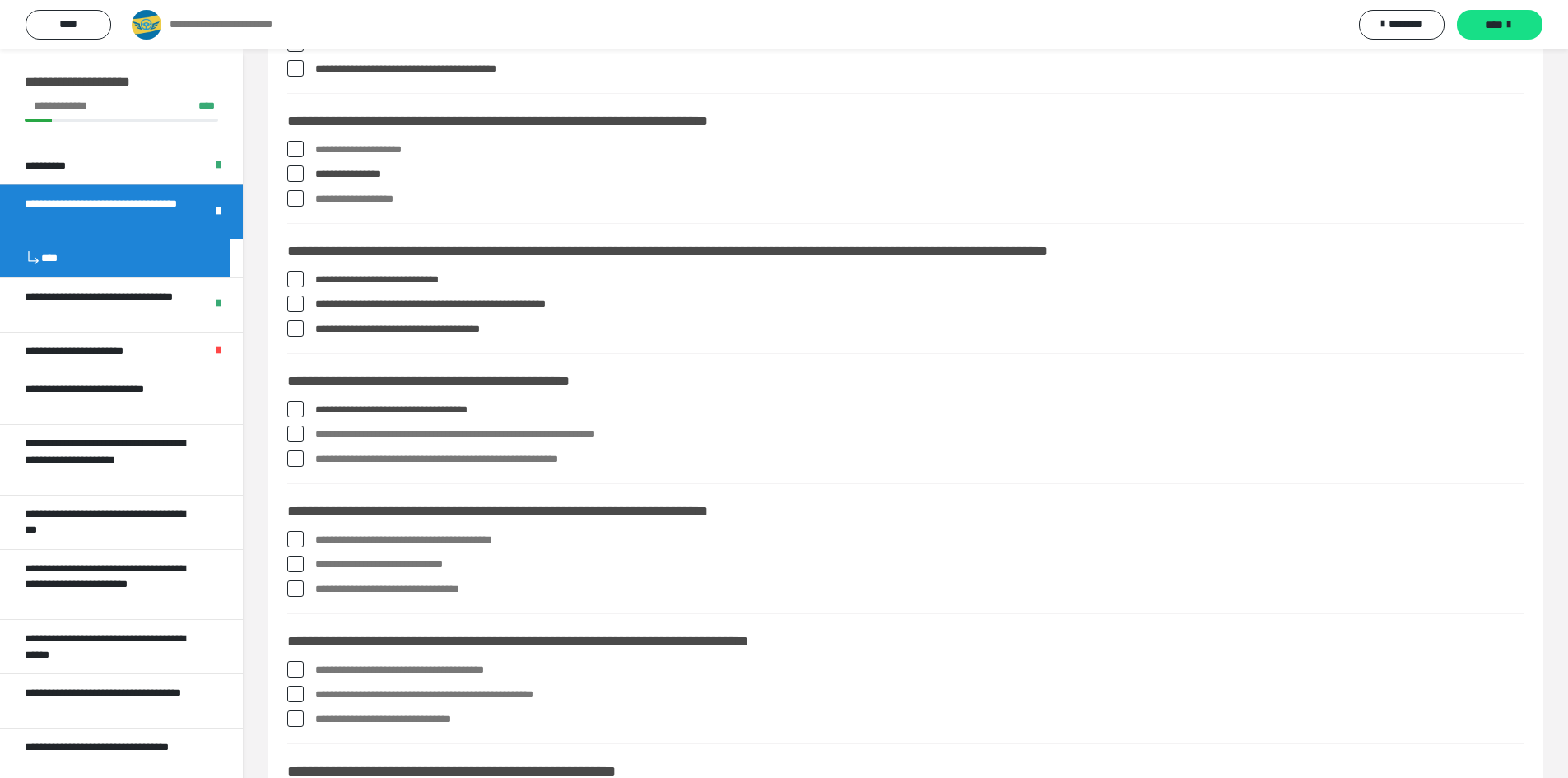 click at bounding box center [295, 434] 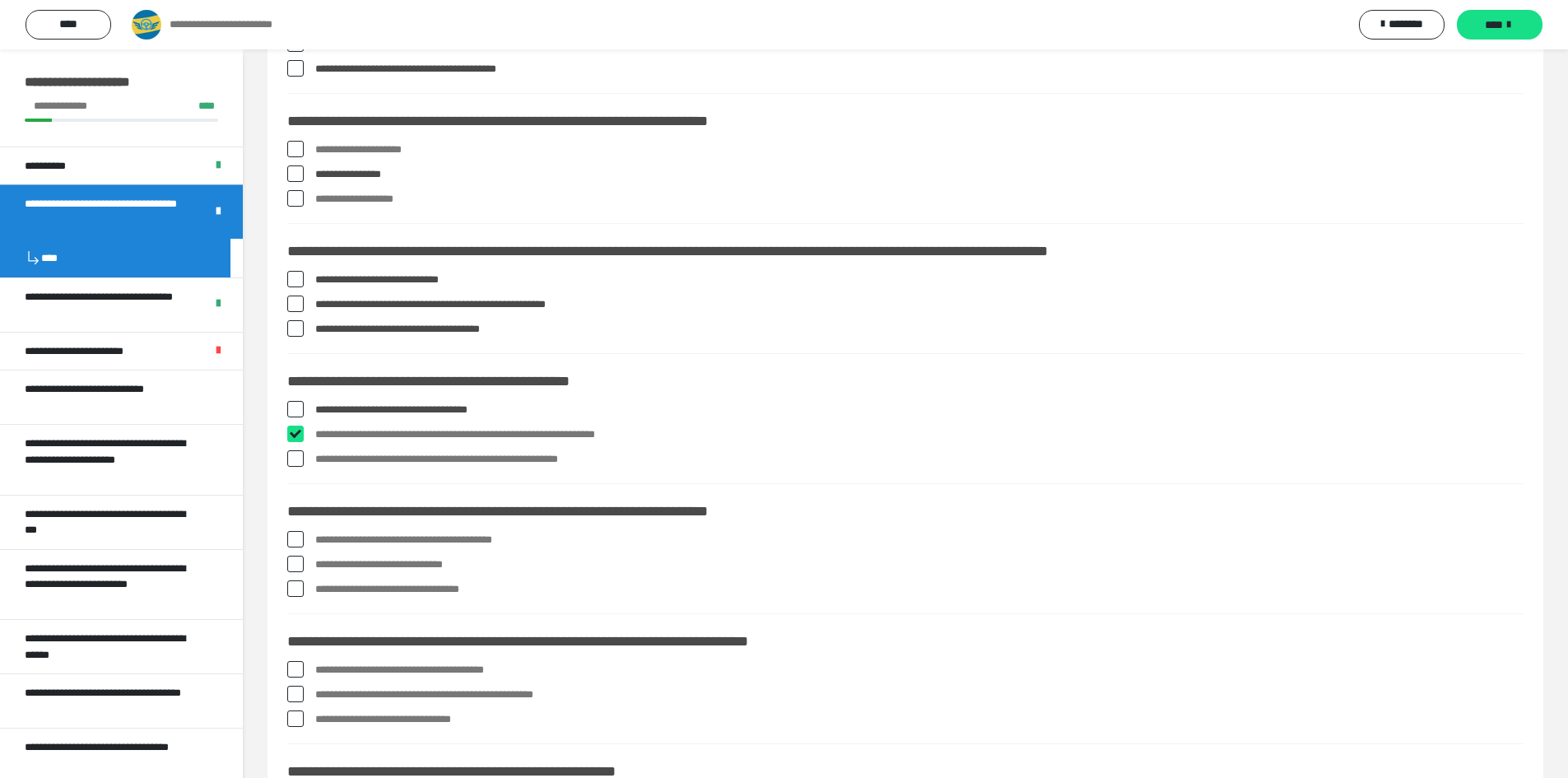 checkbox on "****" 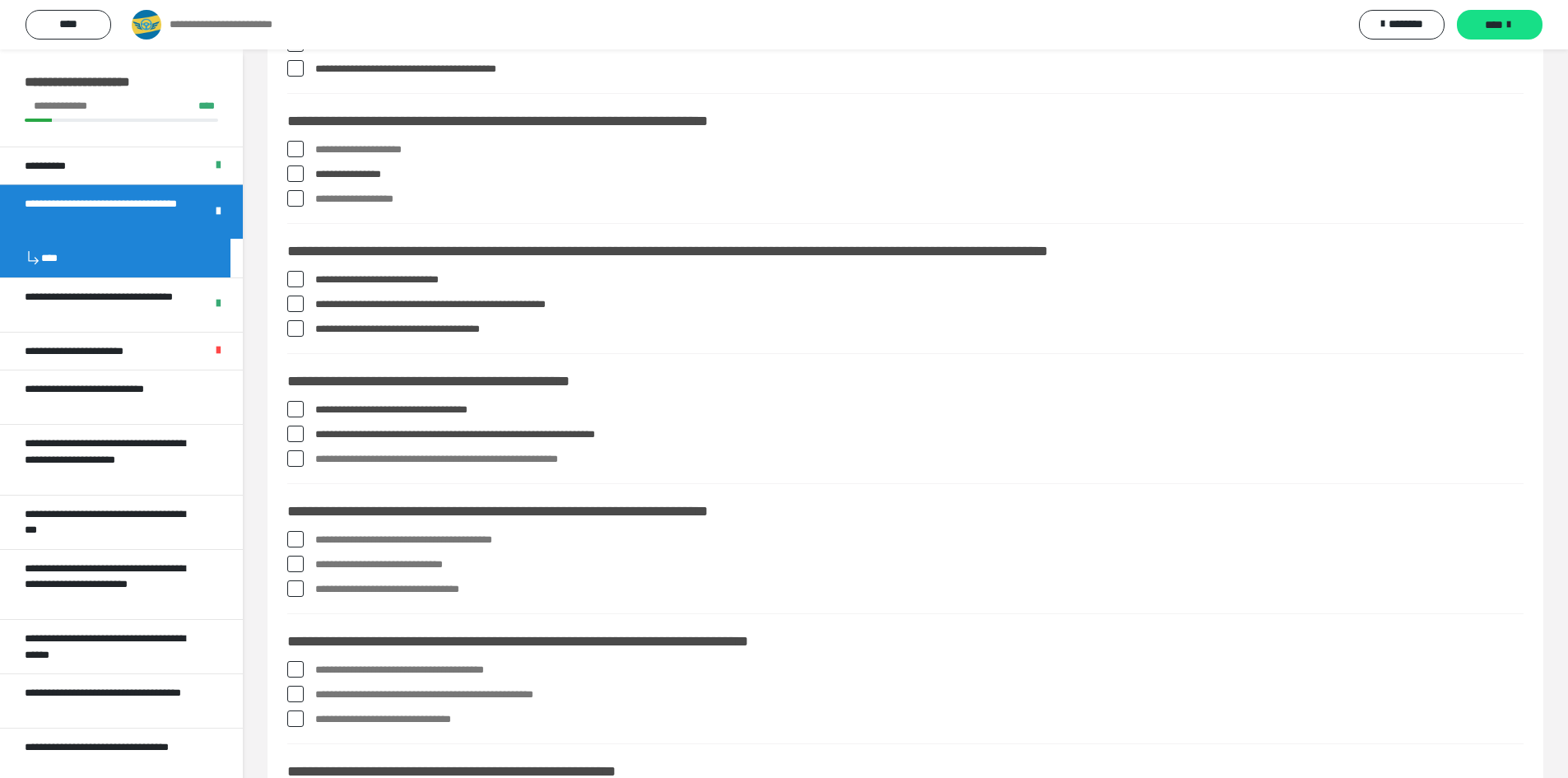 click at bounding box center [295, 459] 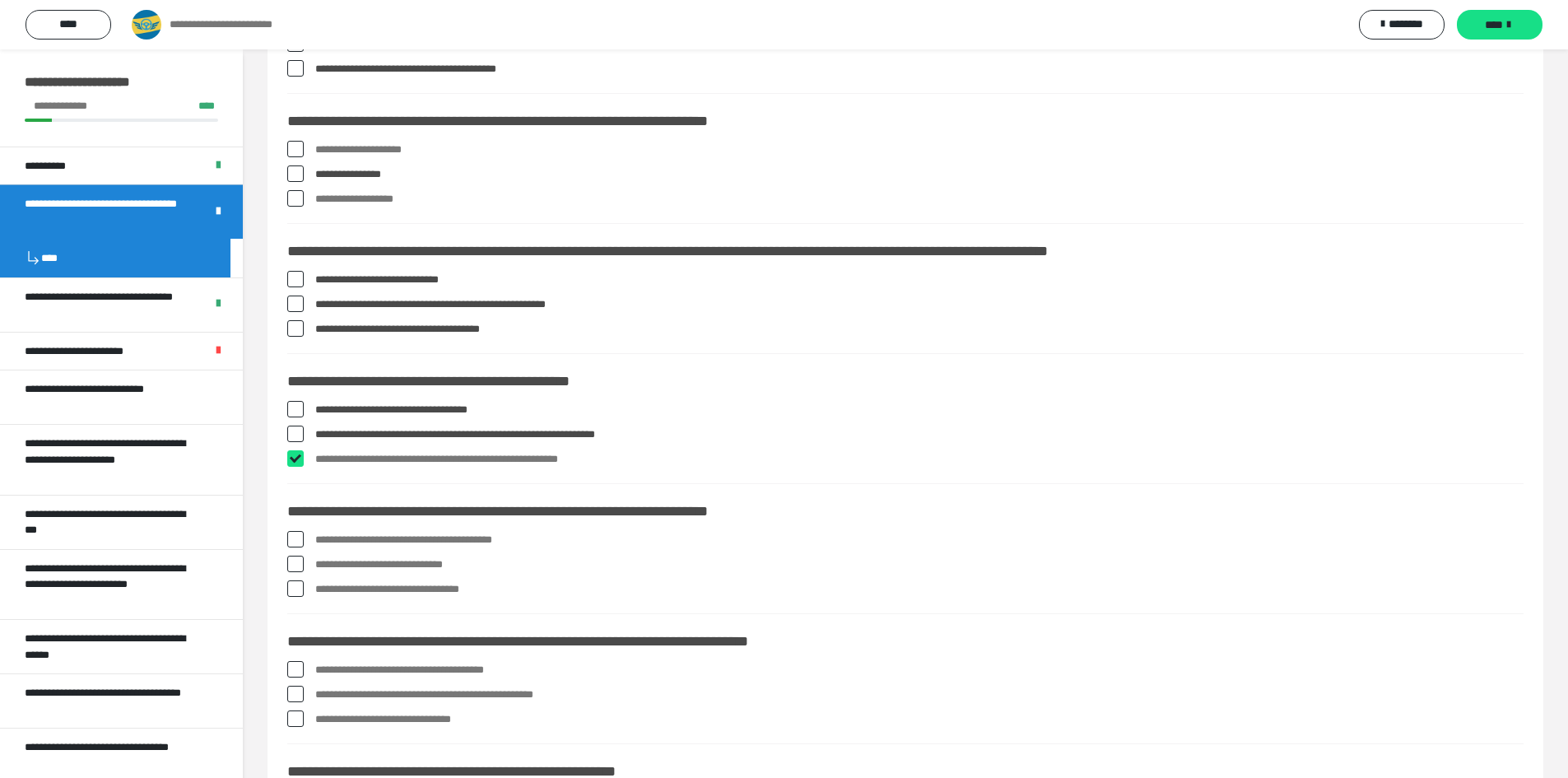 checkbox on "****" 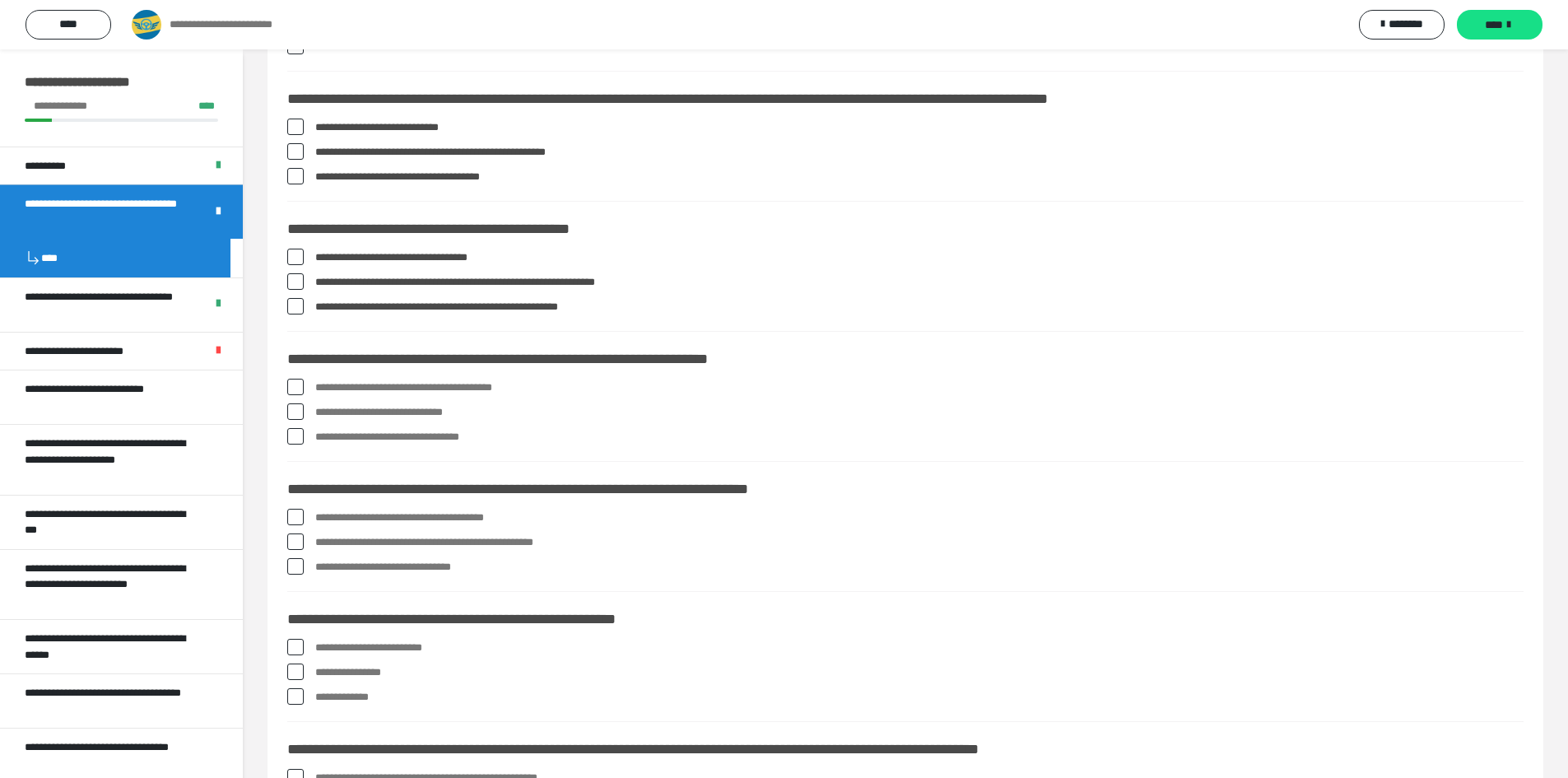 scroll, scrollTop: 1729, scrollLeft: 0, axis: vertical 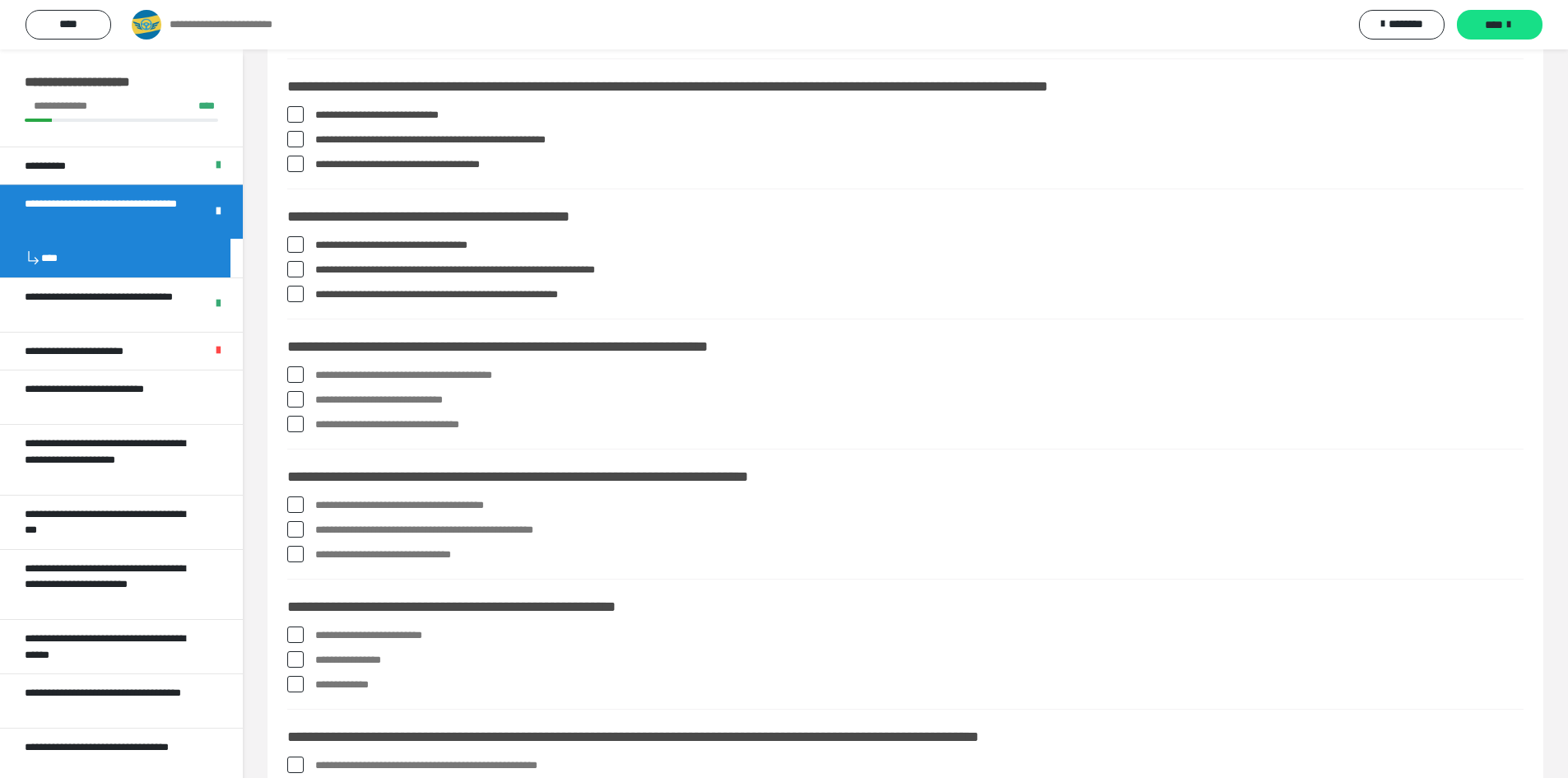 click at bounding box center [295, 375] 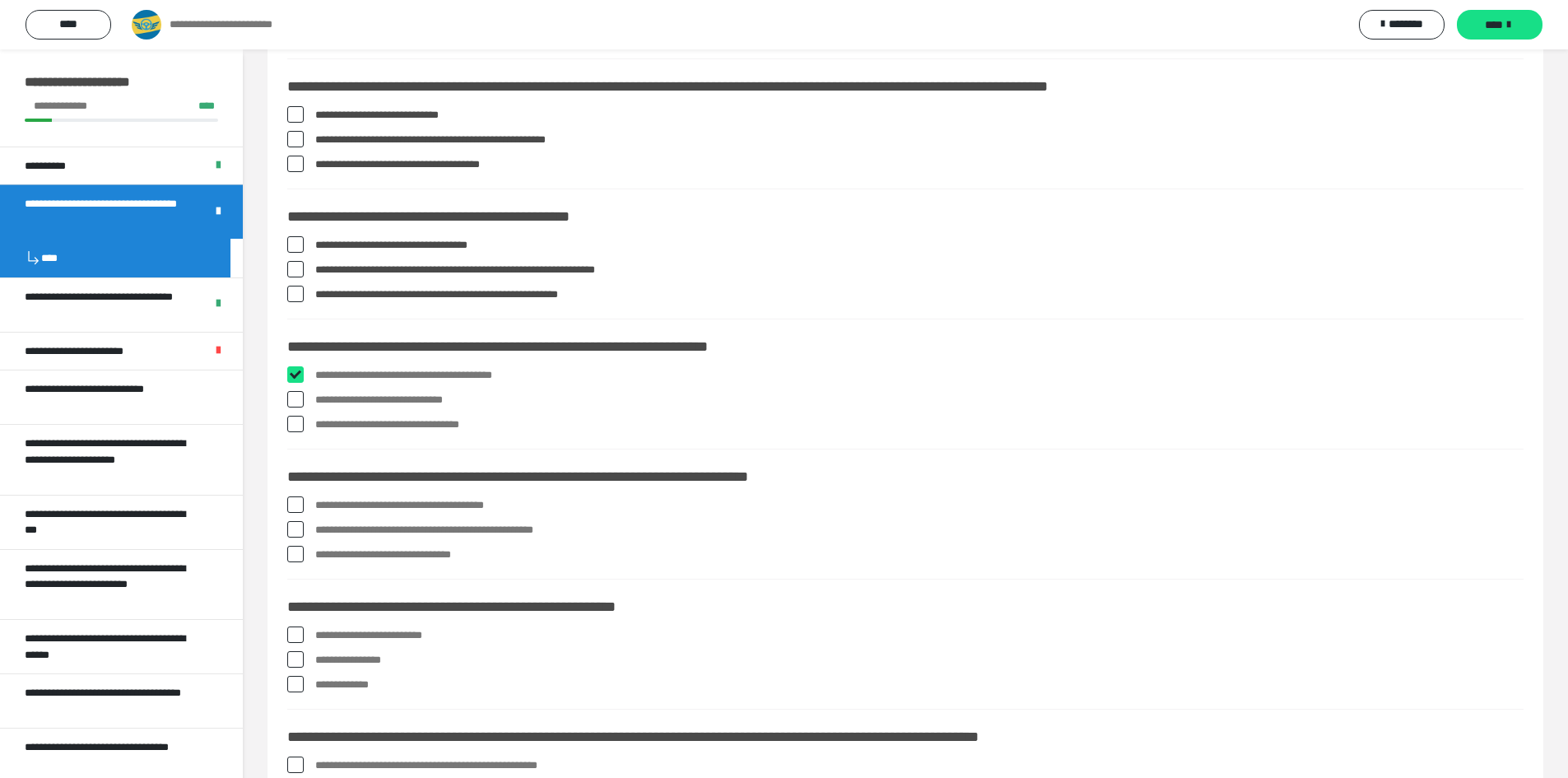 checkbox on "****" 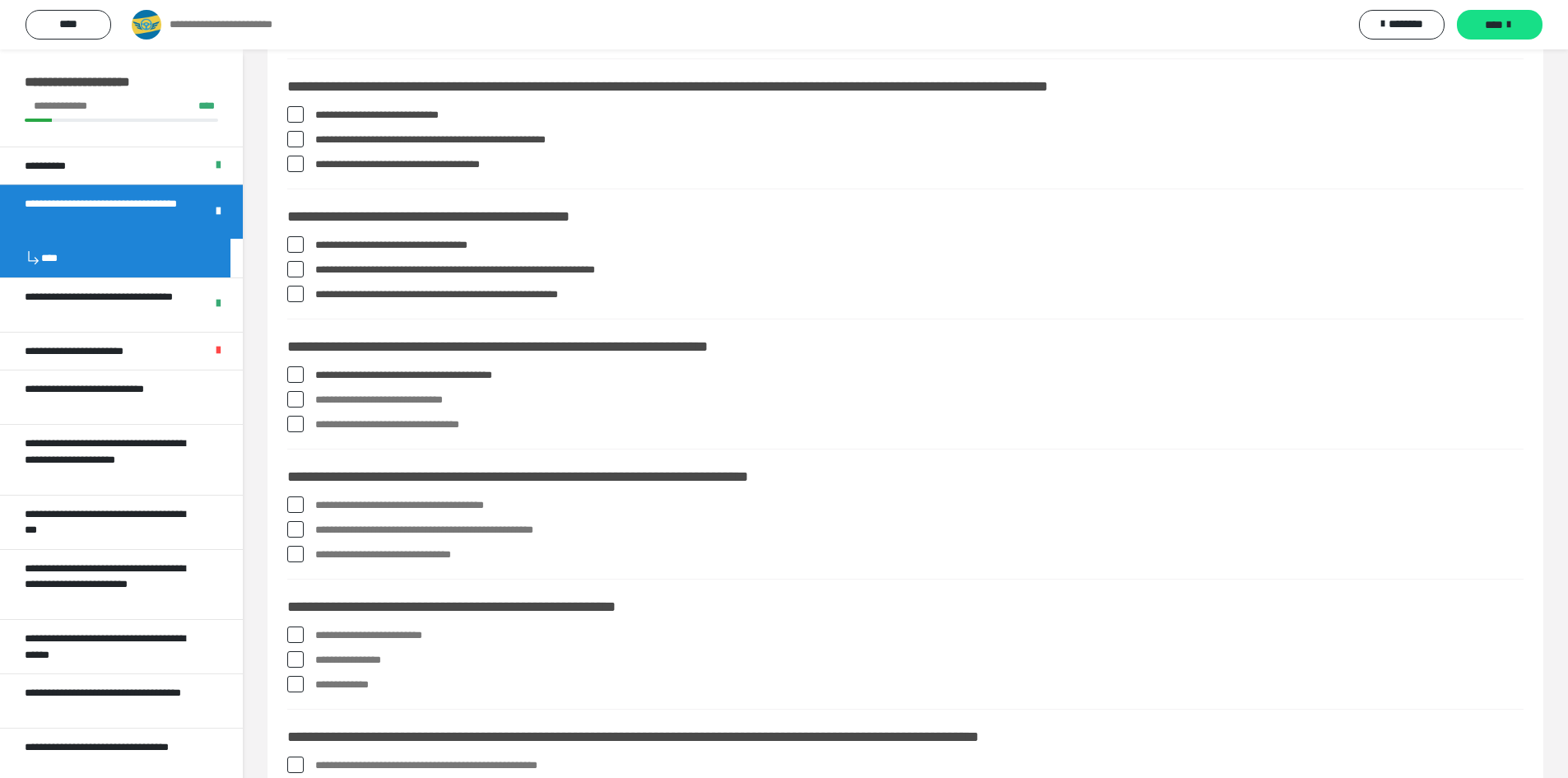 click at bounding box center (295, 505) 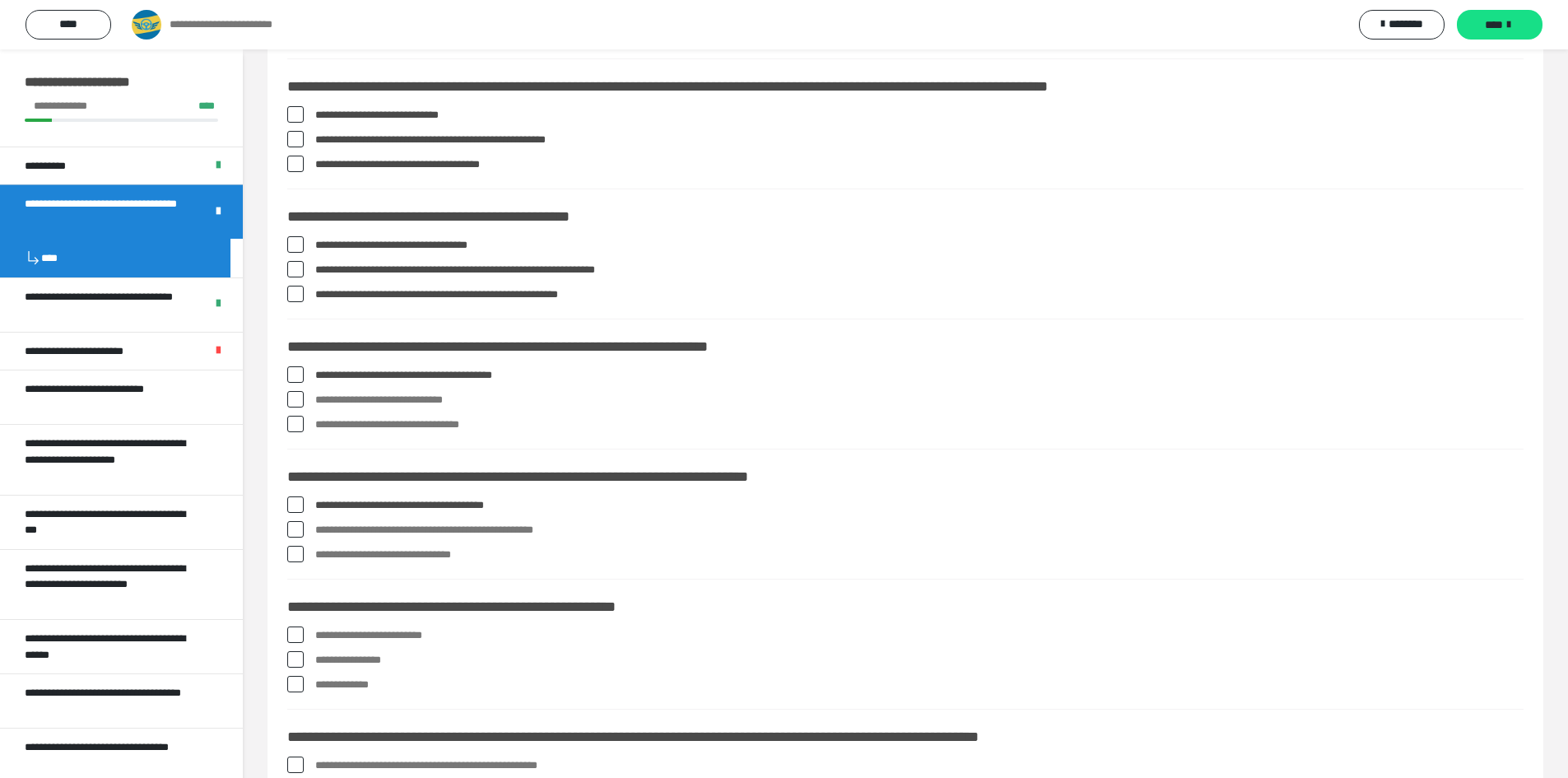 click at bounding box center [295, 529] 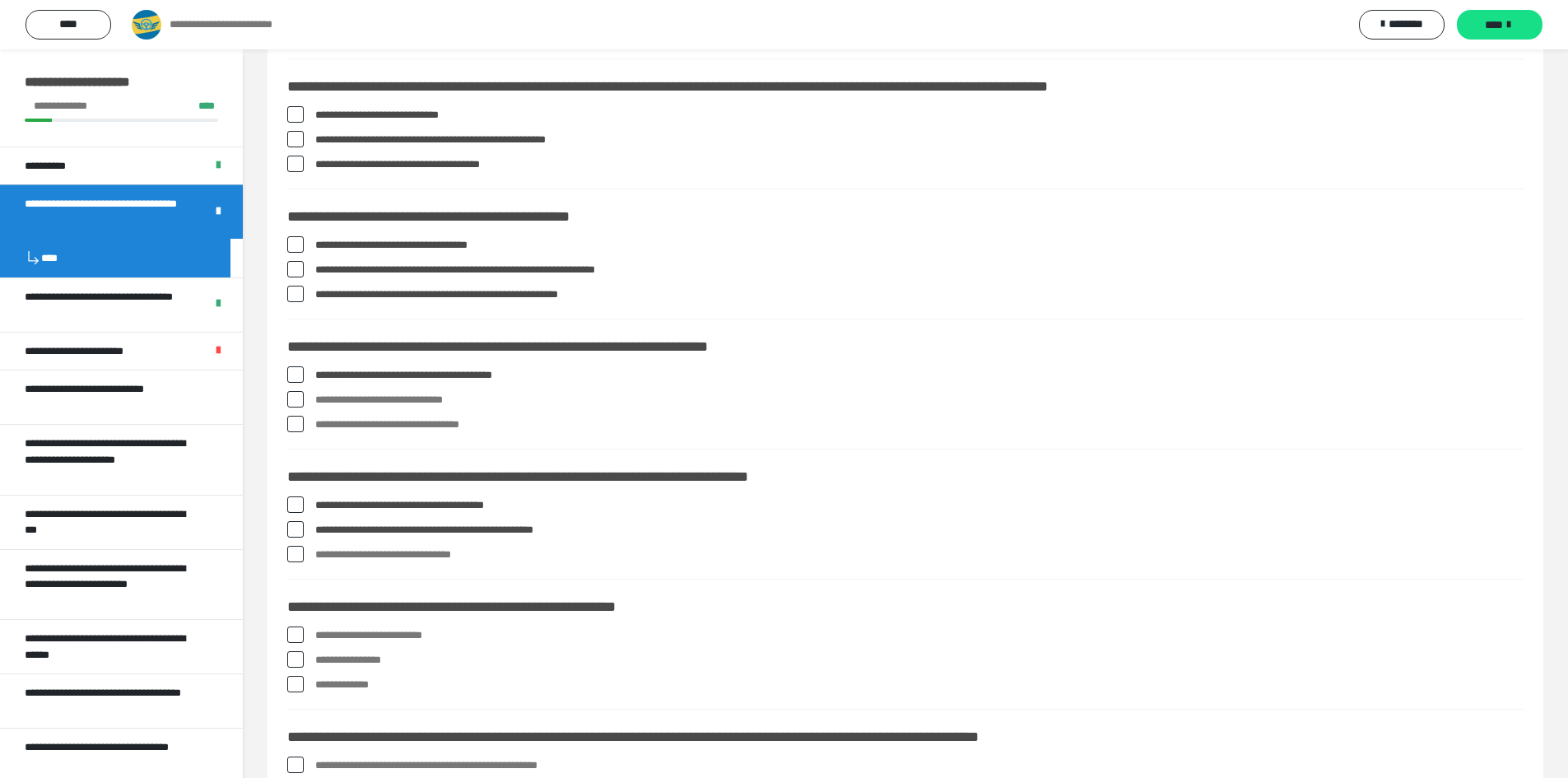 click at bounding box center (295, 554) 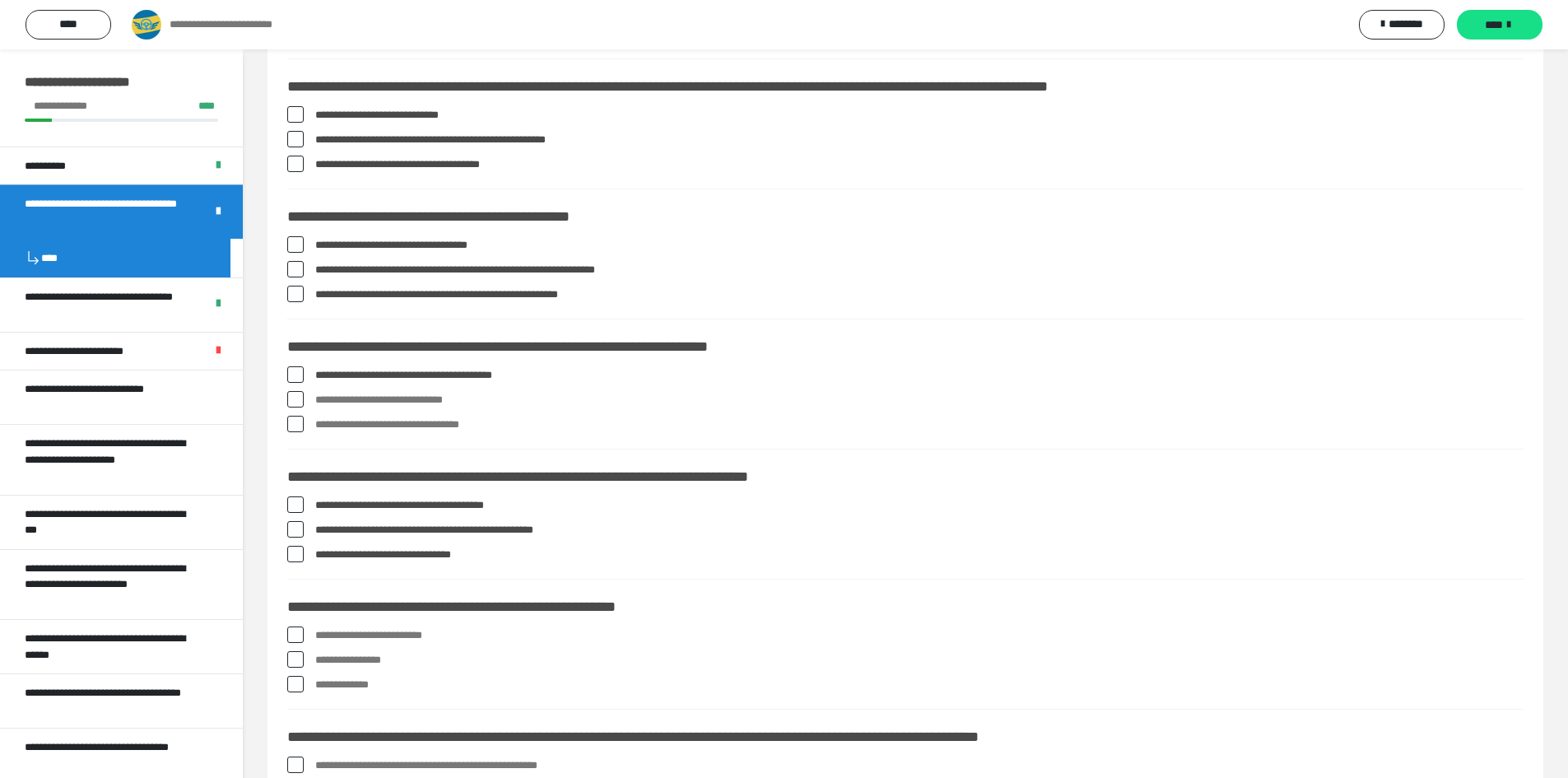 click at bounding box center [295, 554] 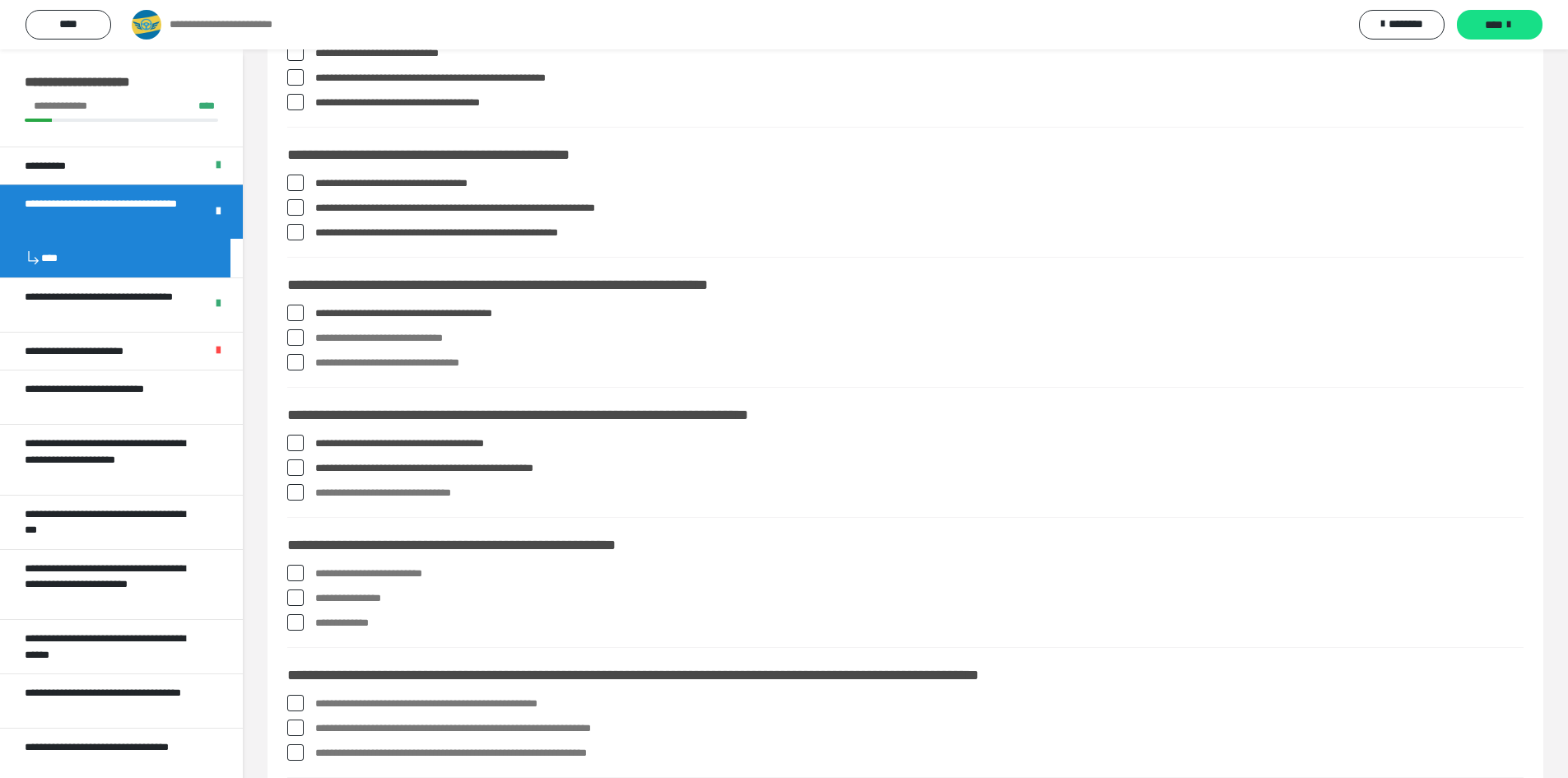 scroll, scrollTop: 1894, scrollLeft: 0, axis: vertical 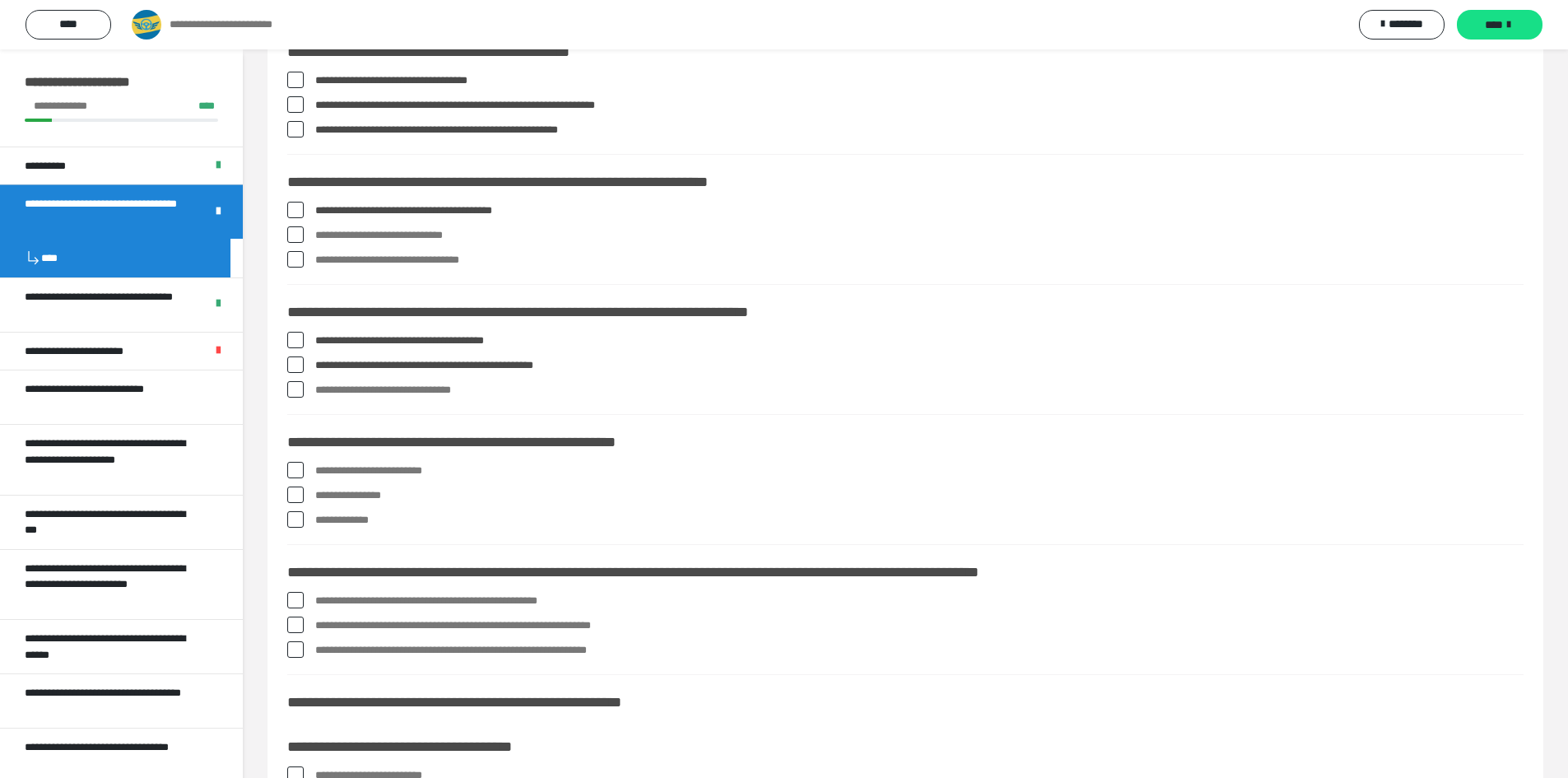 click at bounding box center [295, 470] 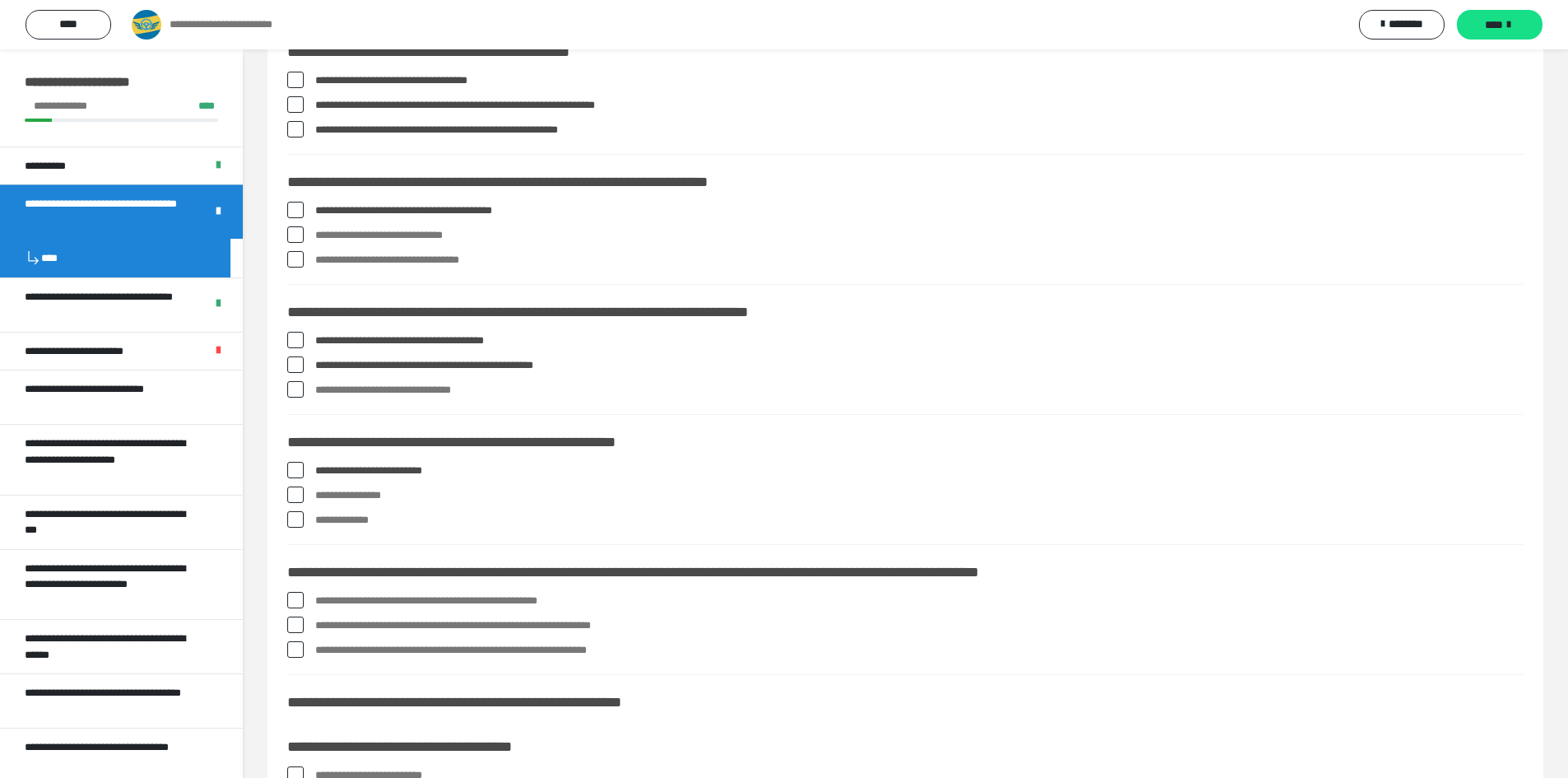 click at bounding box center (295, 495) 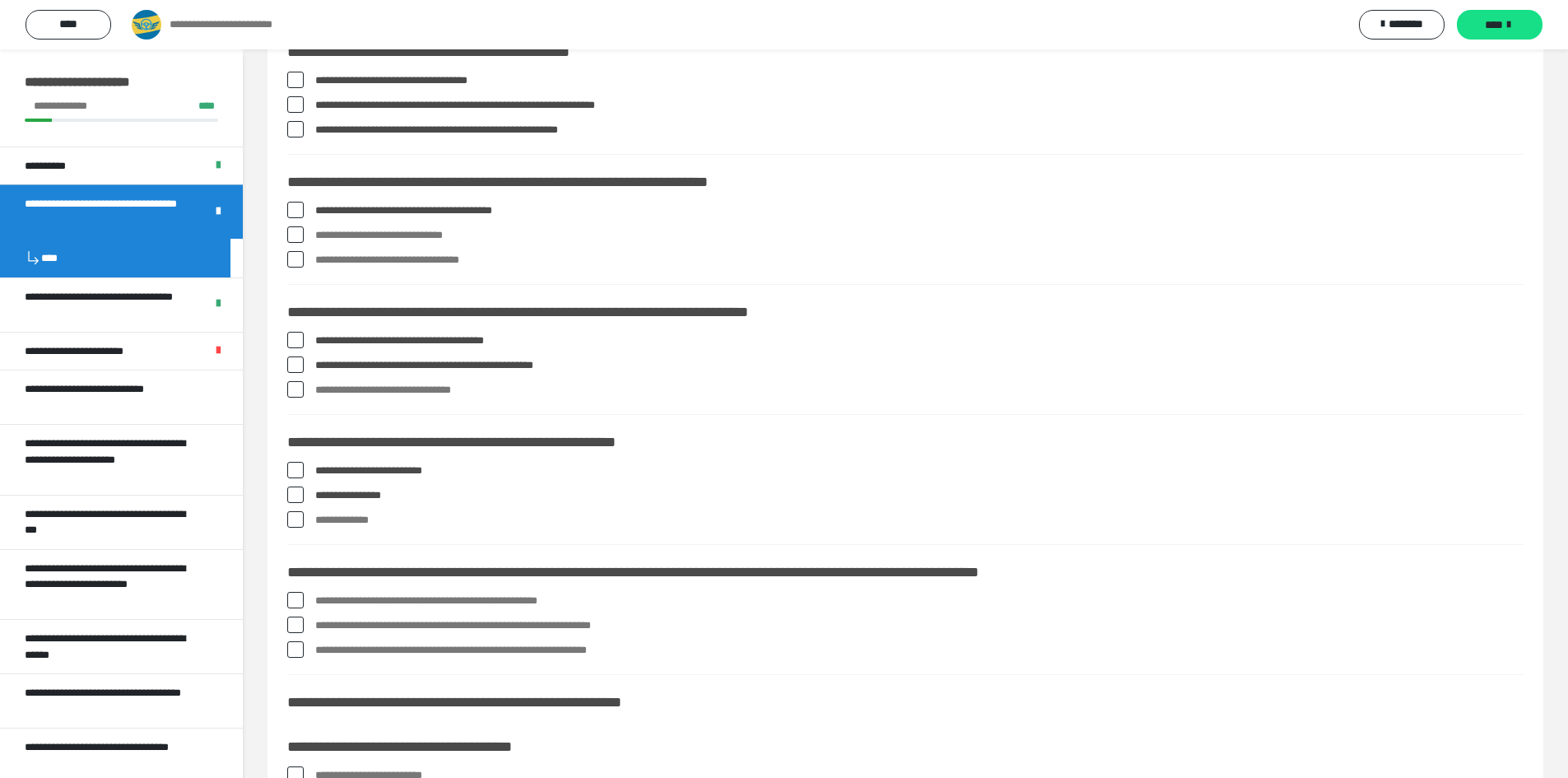 click at bounding box center [295, 519] 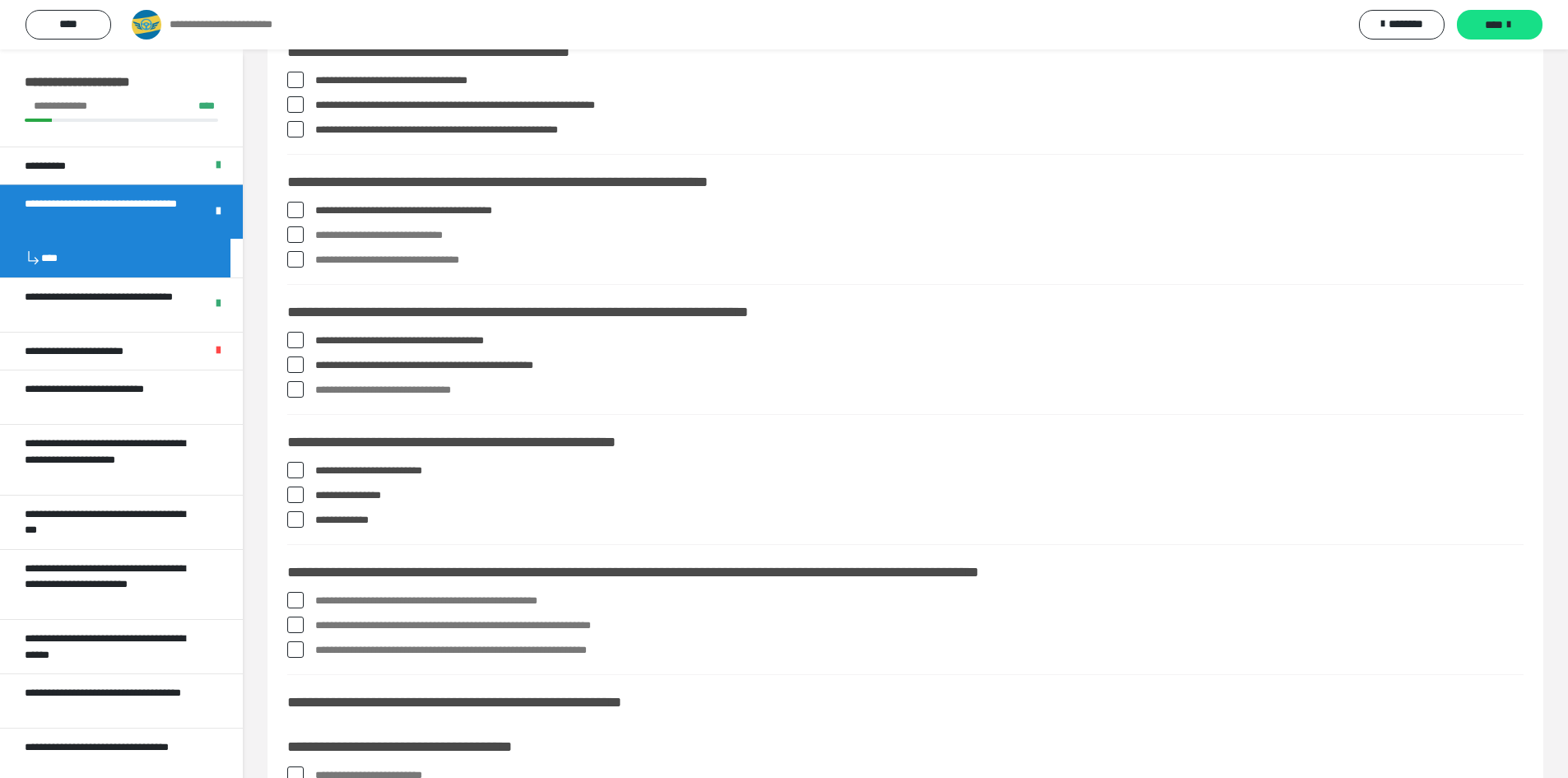 click at bounding box center (295, 389) 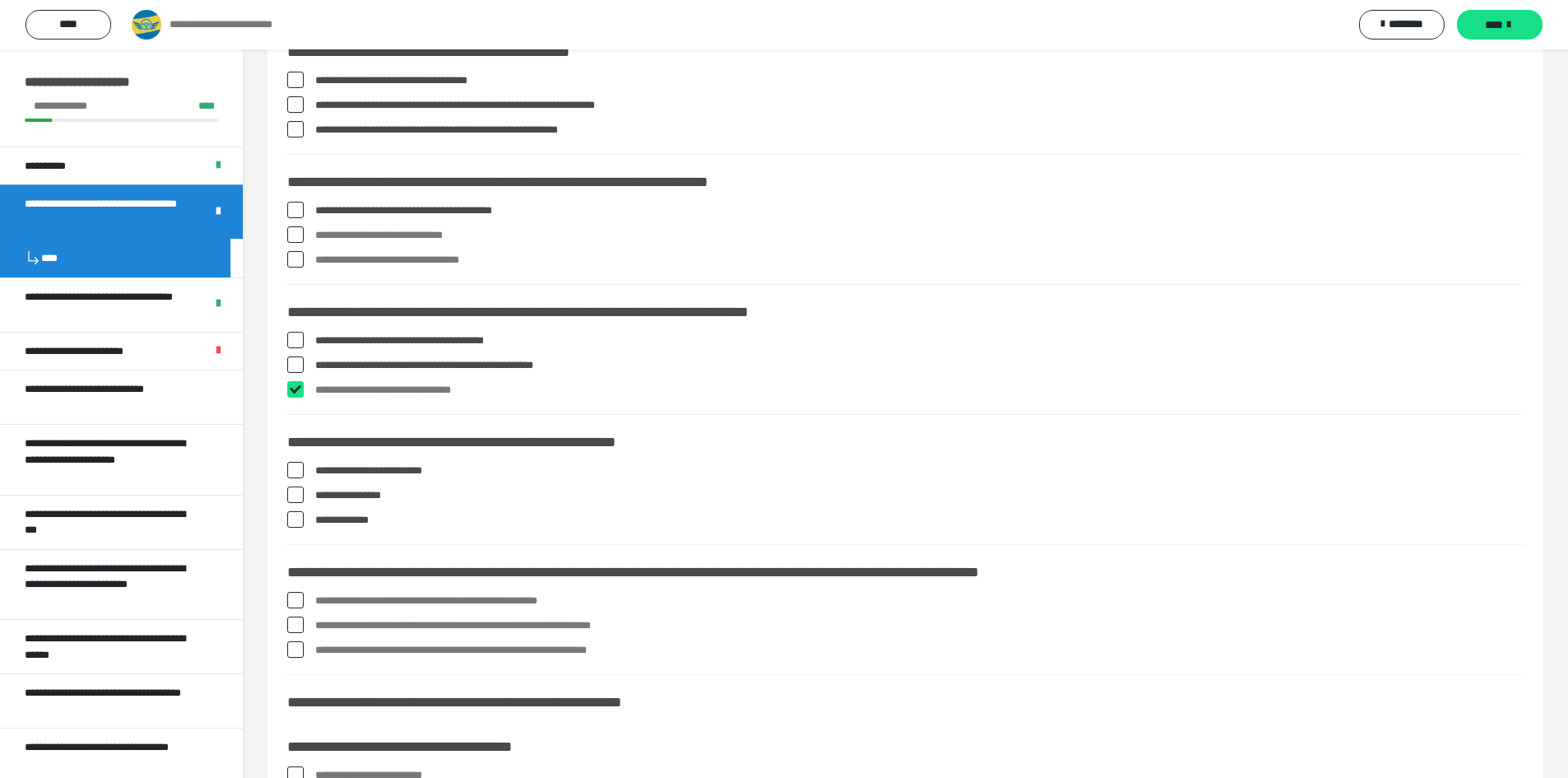 checkbox on "****" 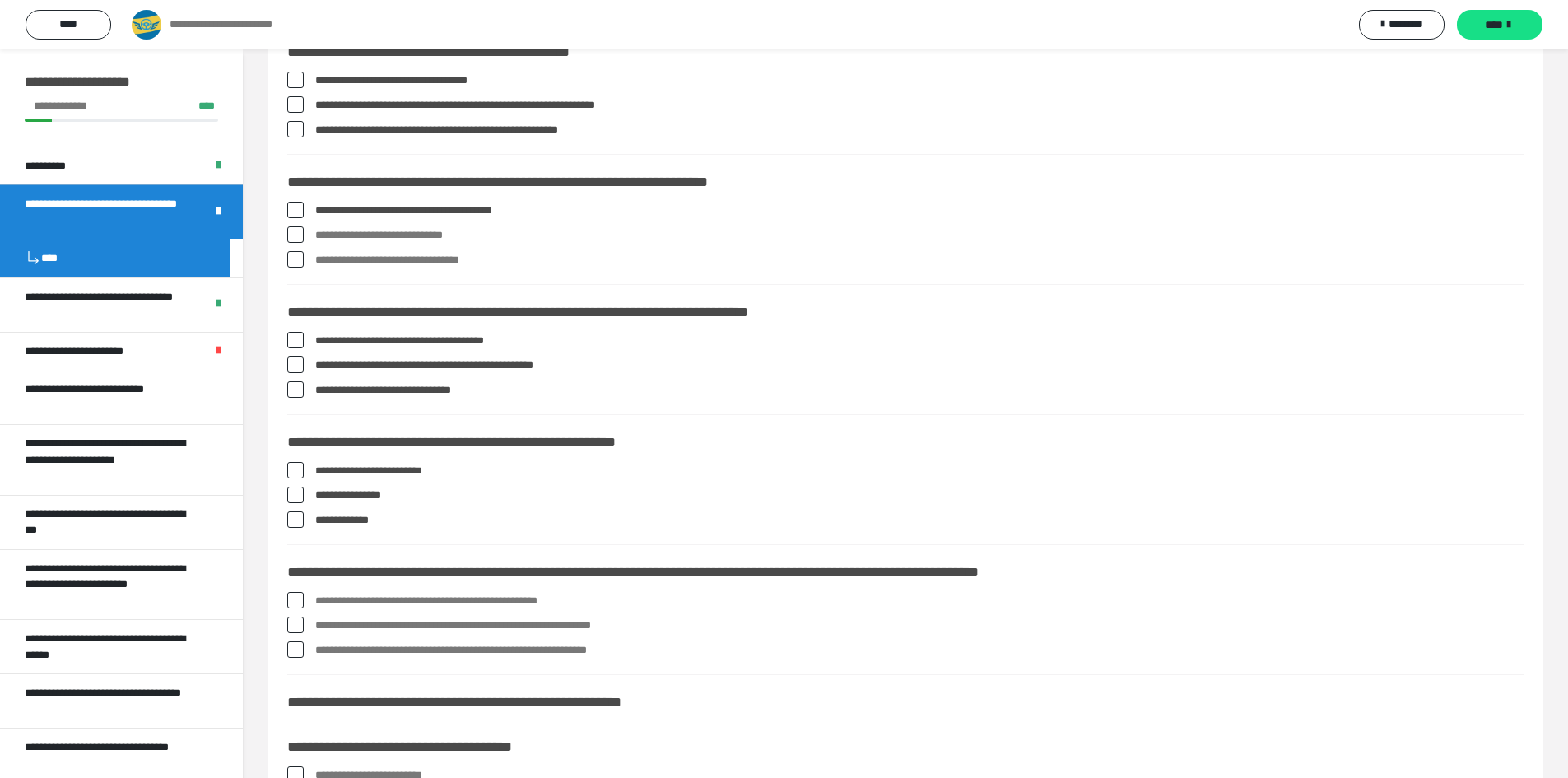 click at bounding box center (295, 600) 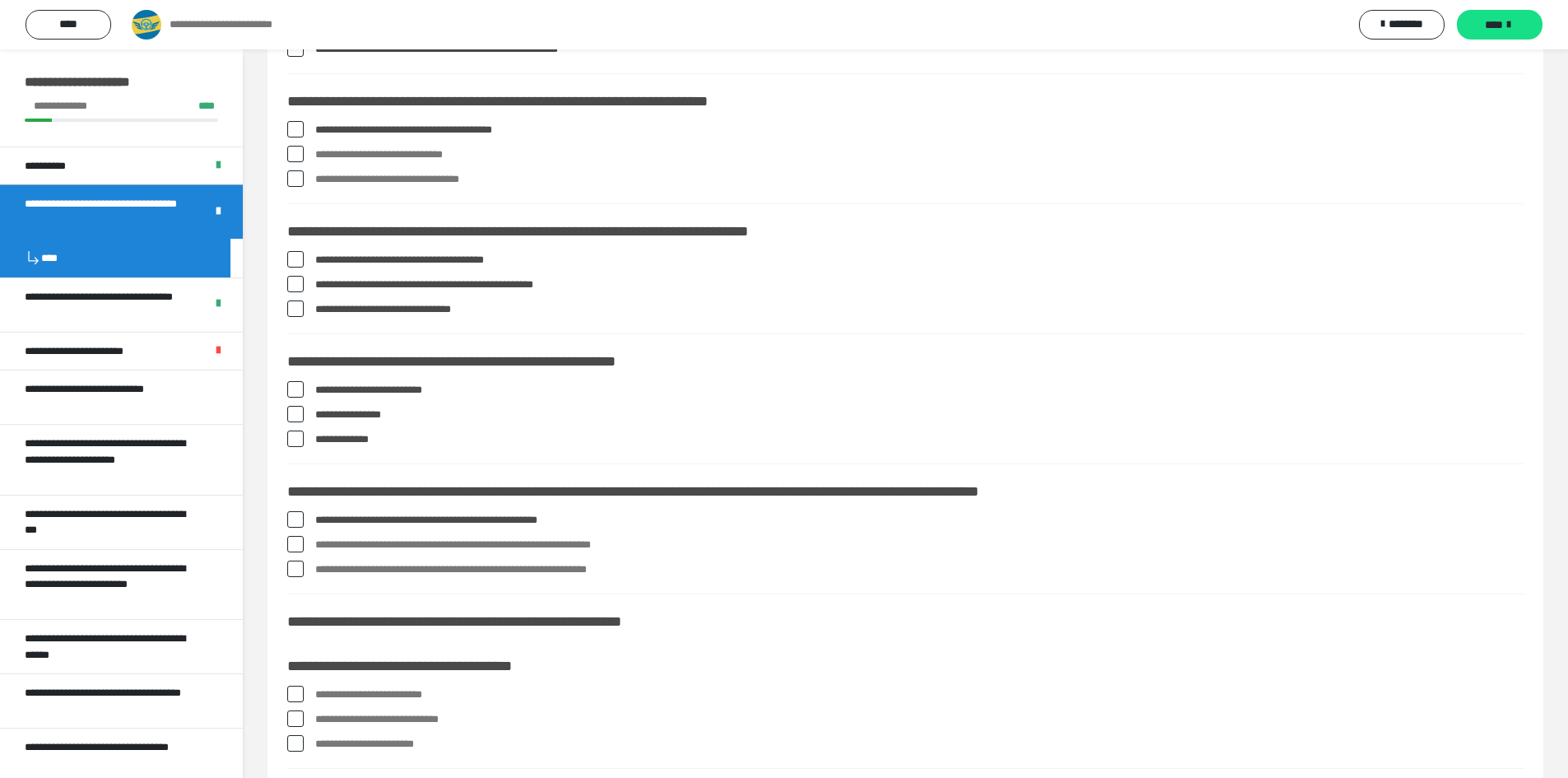 scroll, scrollTop: 2223, scrollLeft: 0, axis: vertical 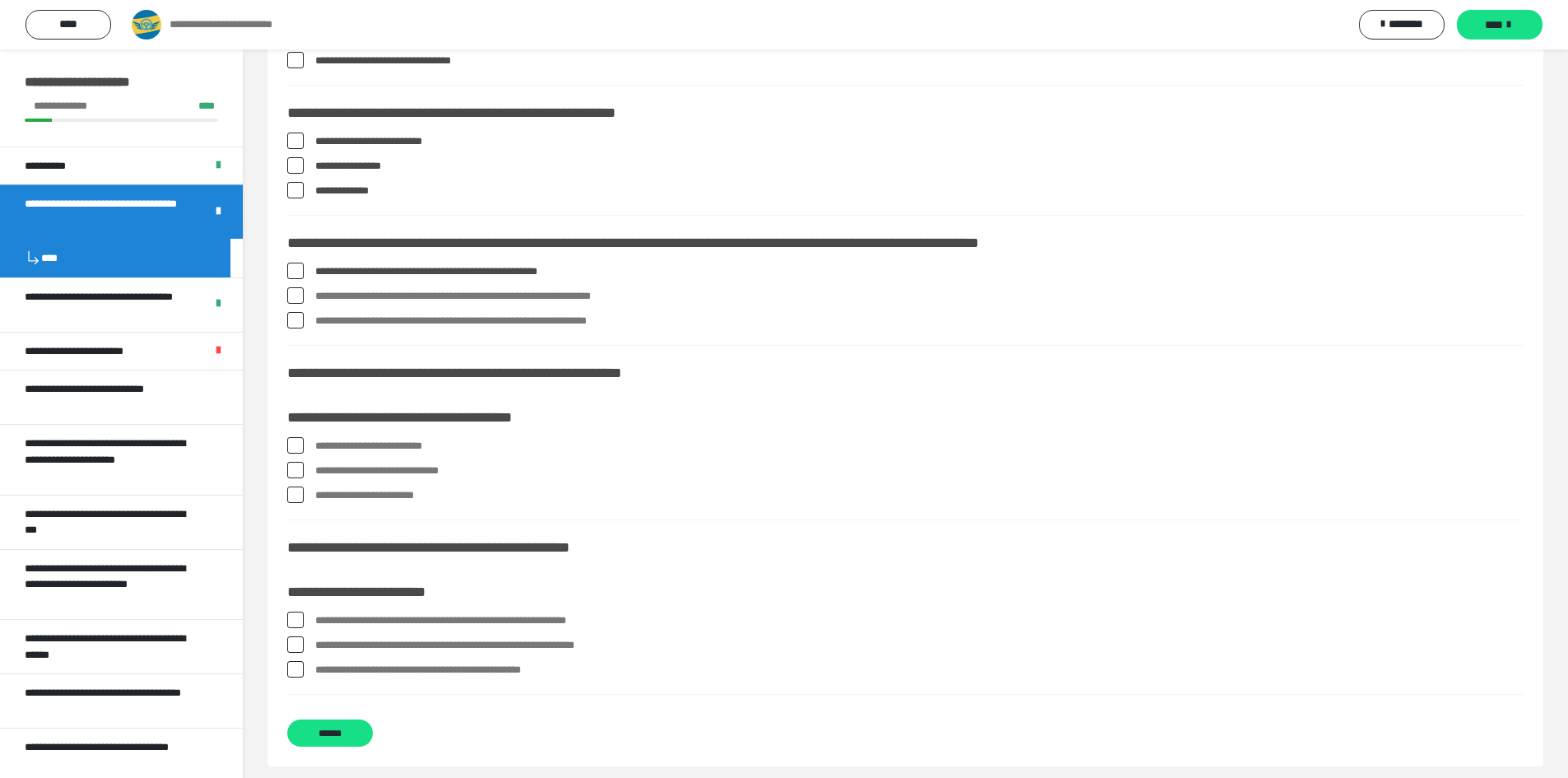 click at bounding box center (295, 445) 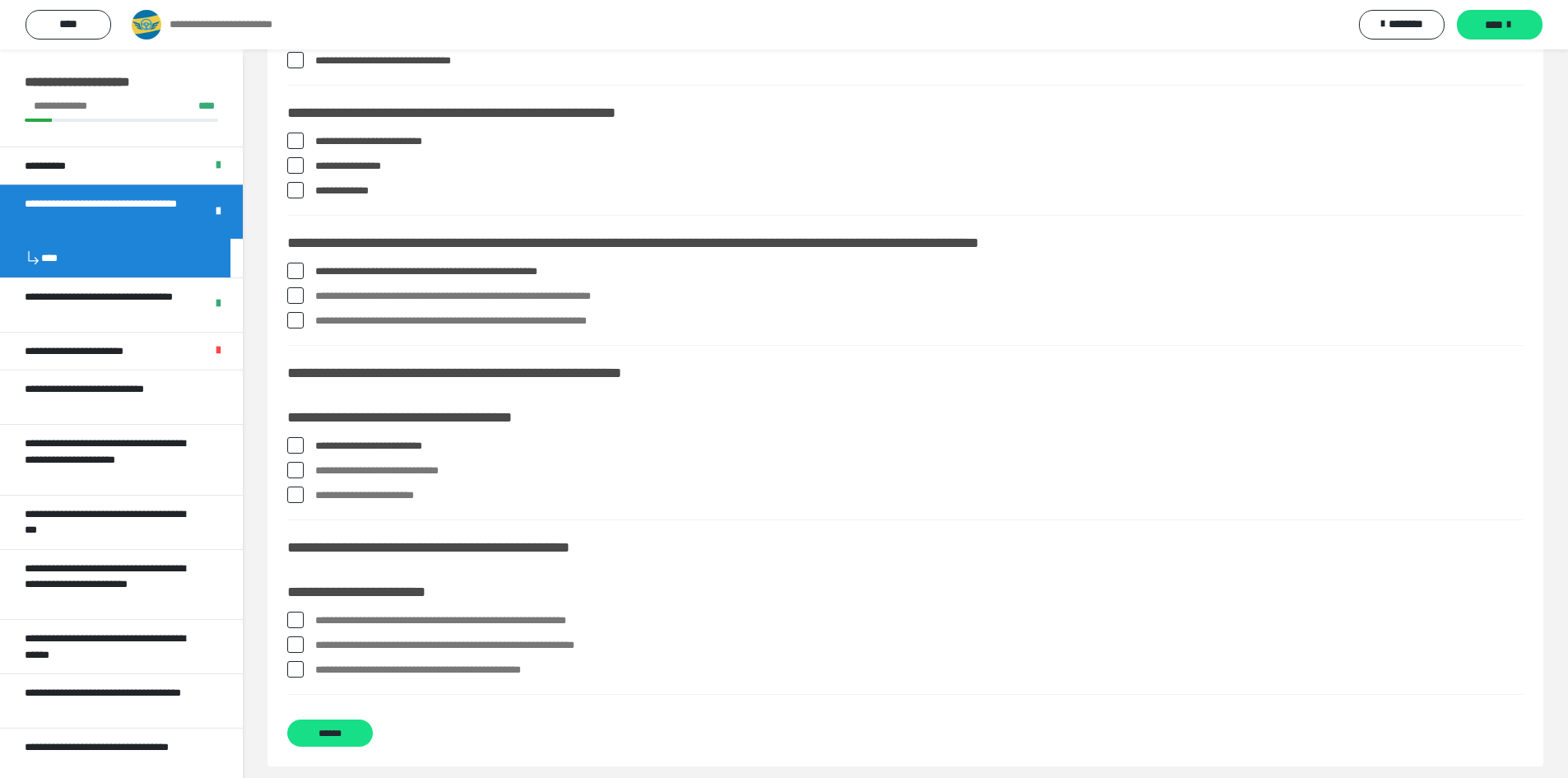 click on "**********" at bounding box center (905, 474) 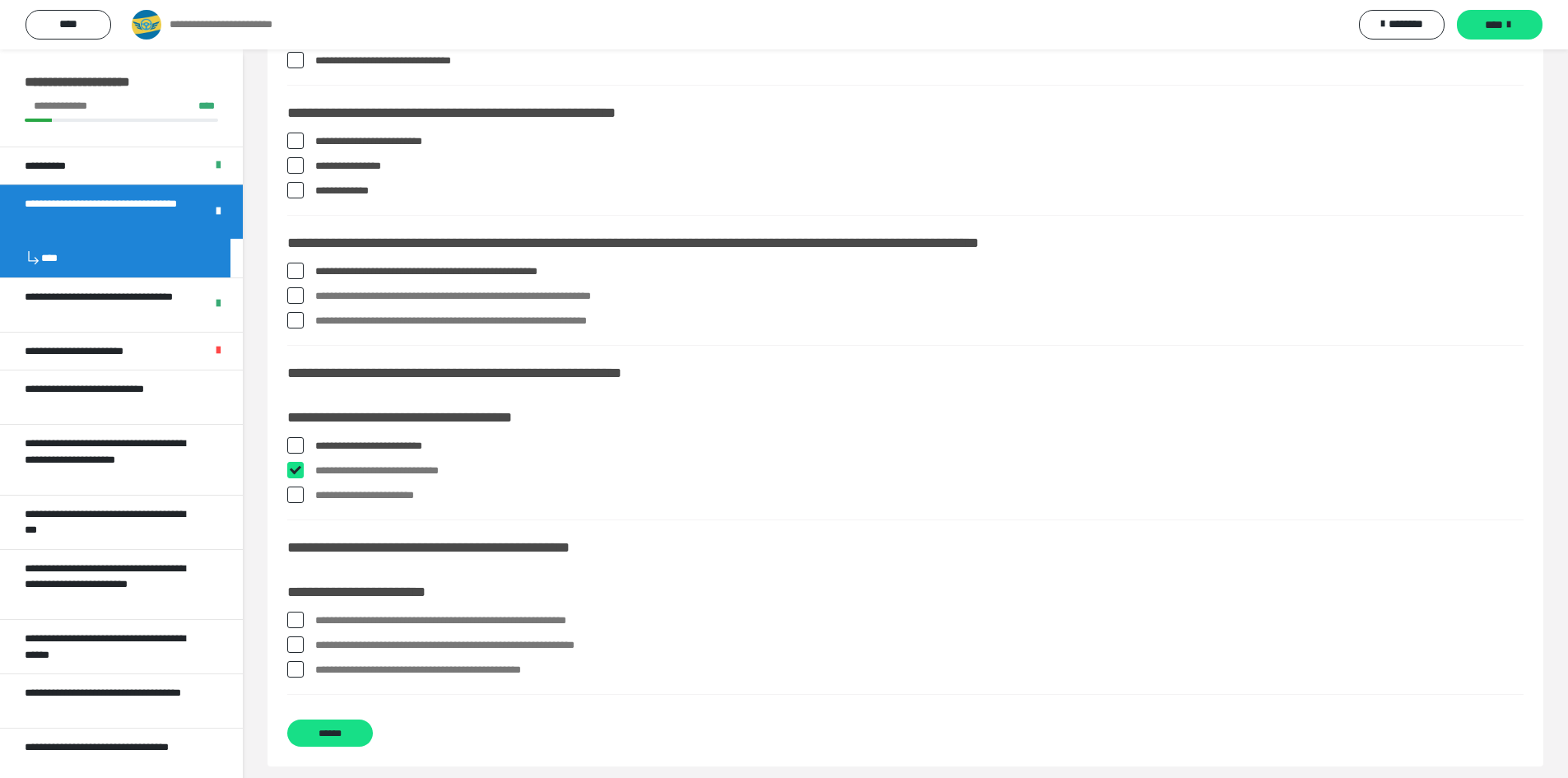 checkbox on "****" 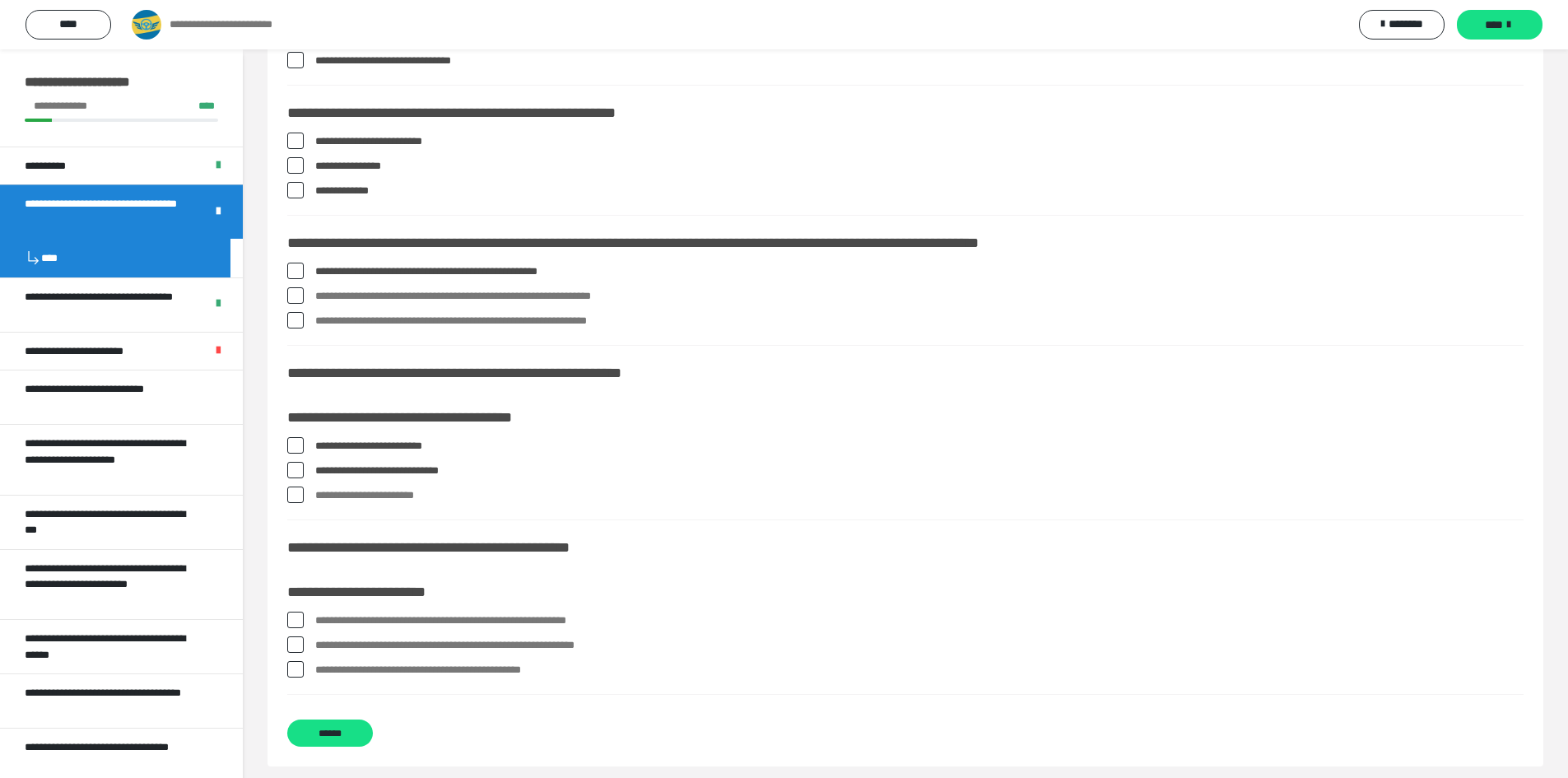 click at bounding box center [295, 620] 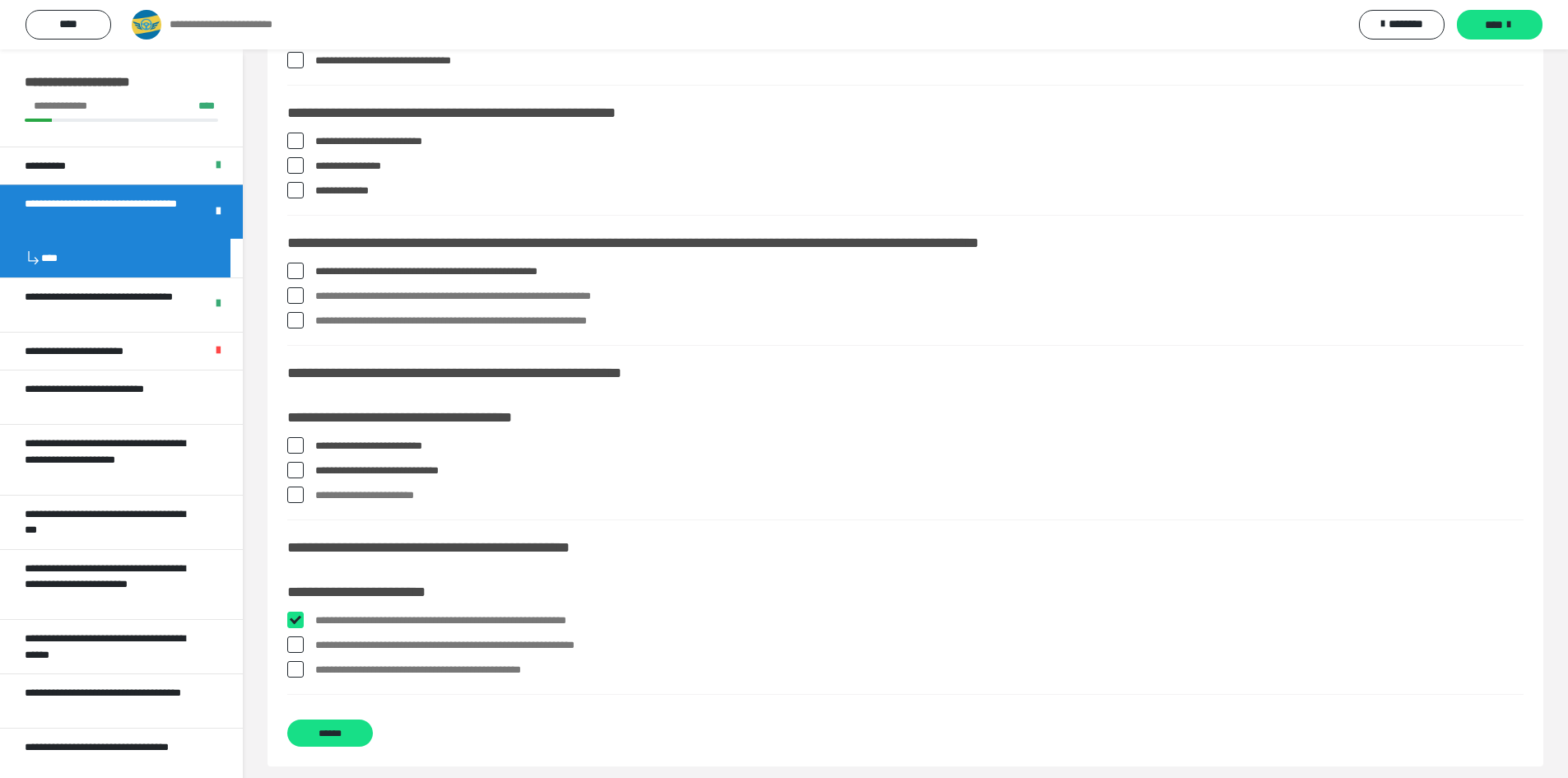 checkbox on "****" 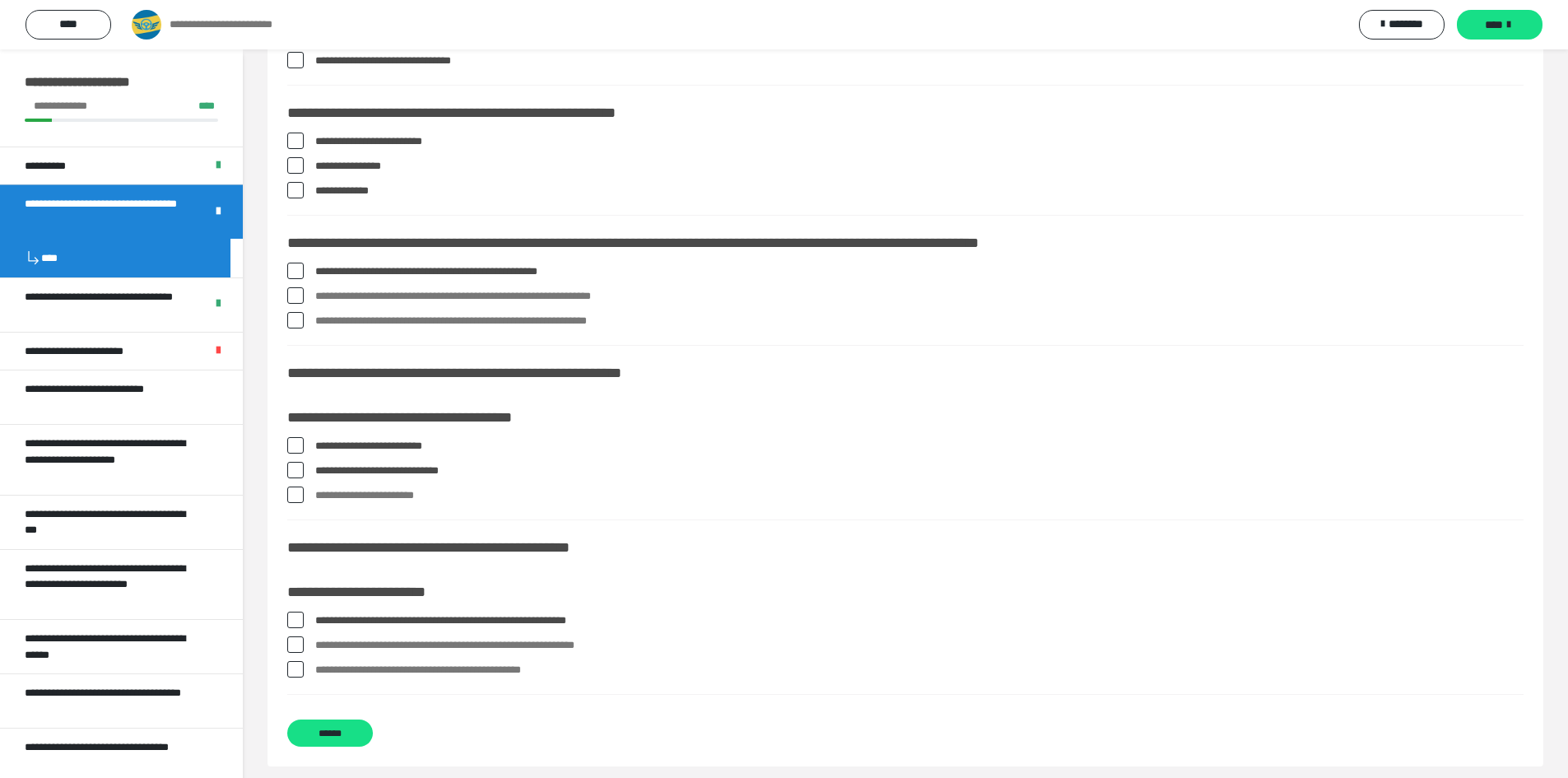 click at bounding box center [295, 669] 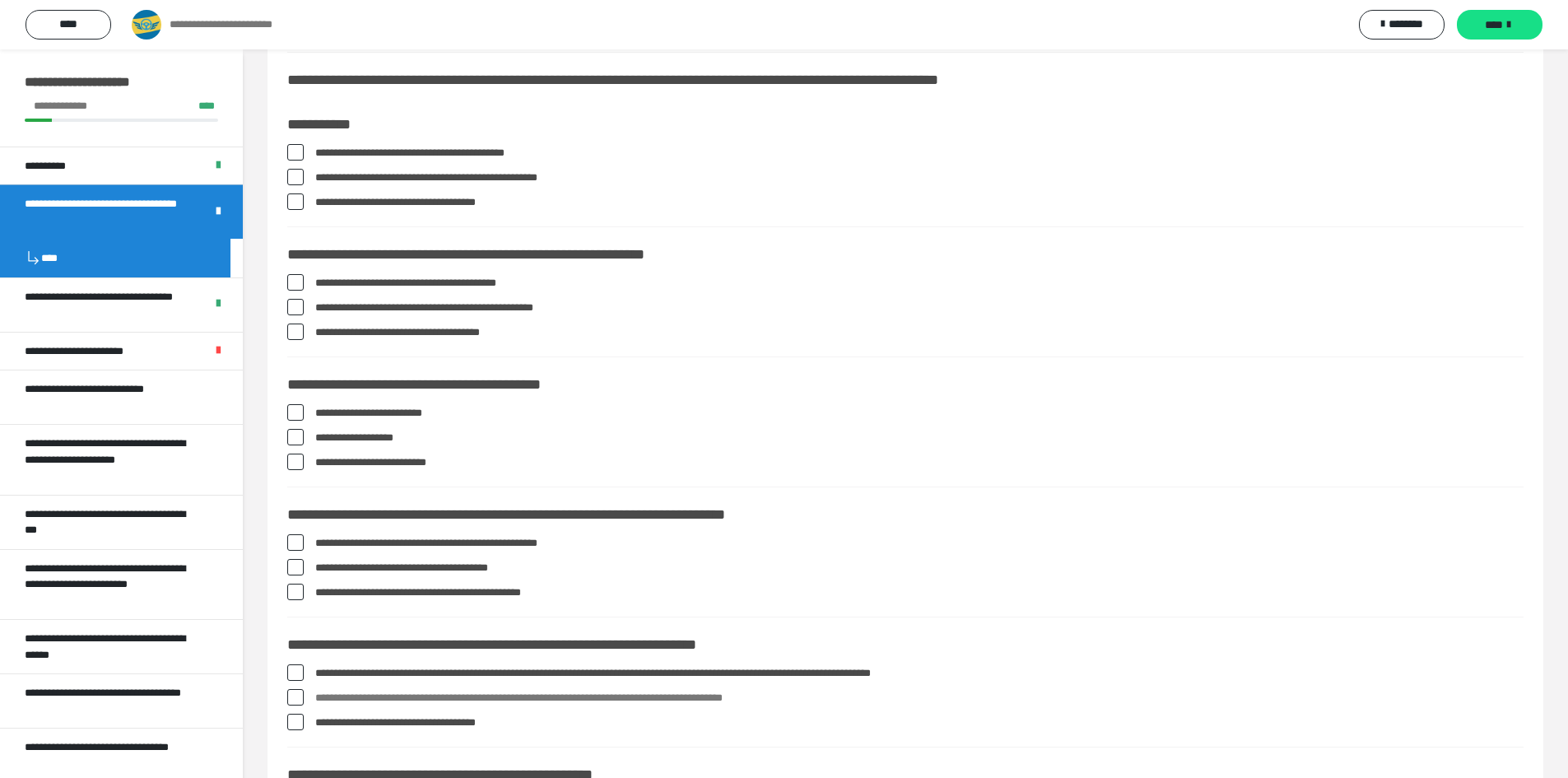 scroll, scrollTop: 0, scrollLeft: 0, axis: both 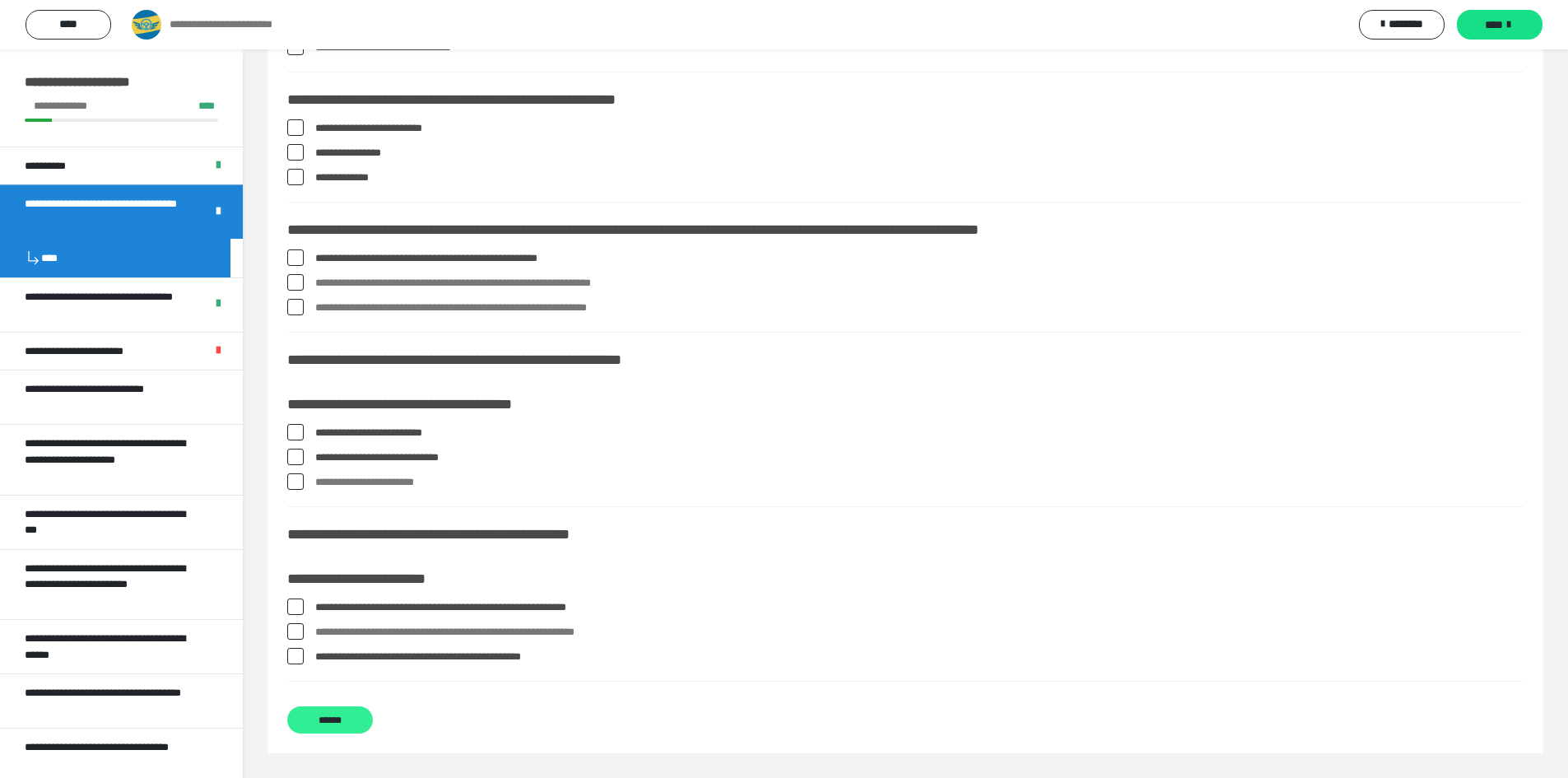 click on "******" at bounding box center [330, 720] 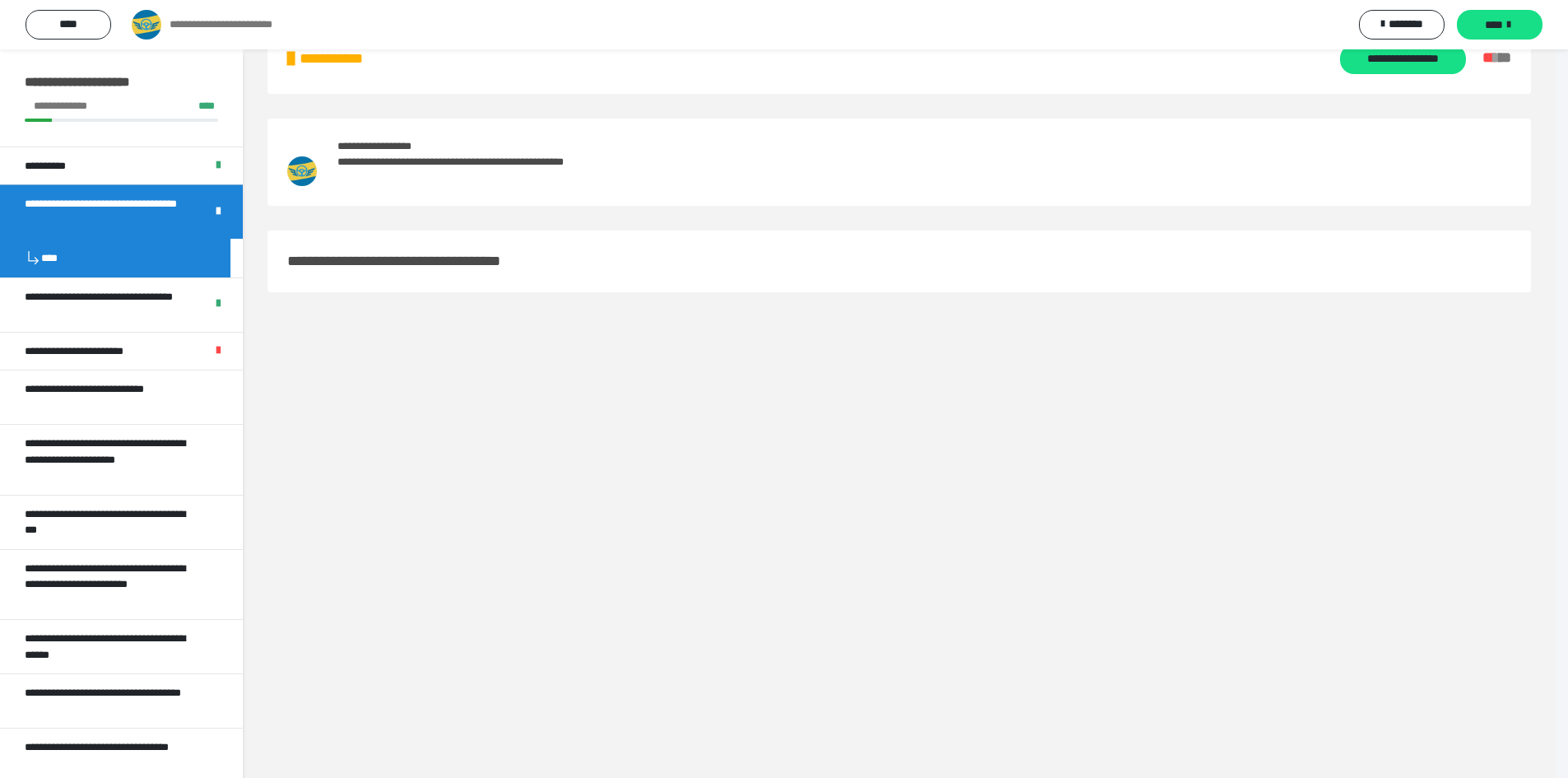 scroll, scrollTop: 49, scrollLeft: 0, axis: vertical 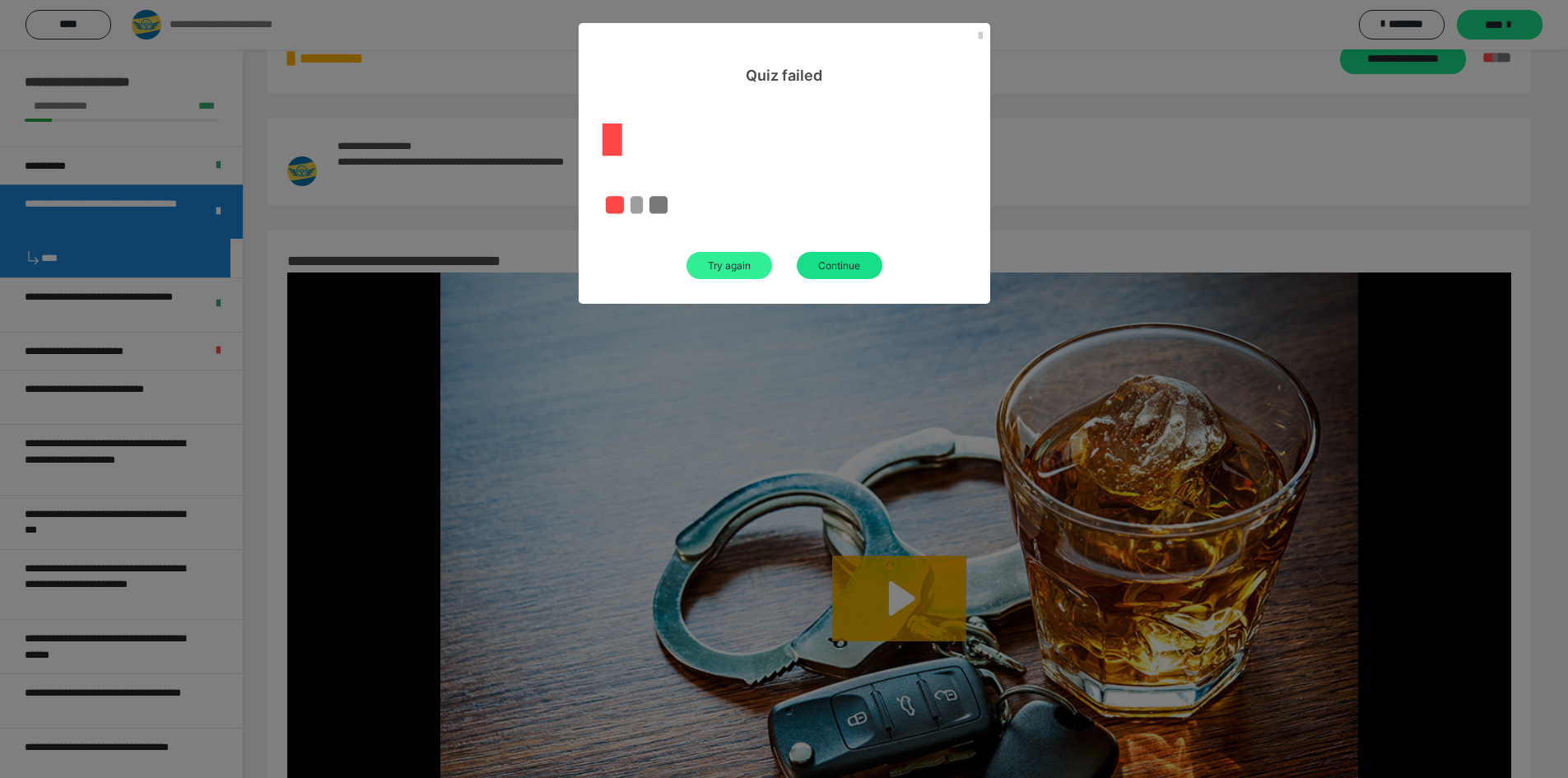 click on "Try again" at bounding box center [729, 265] 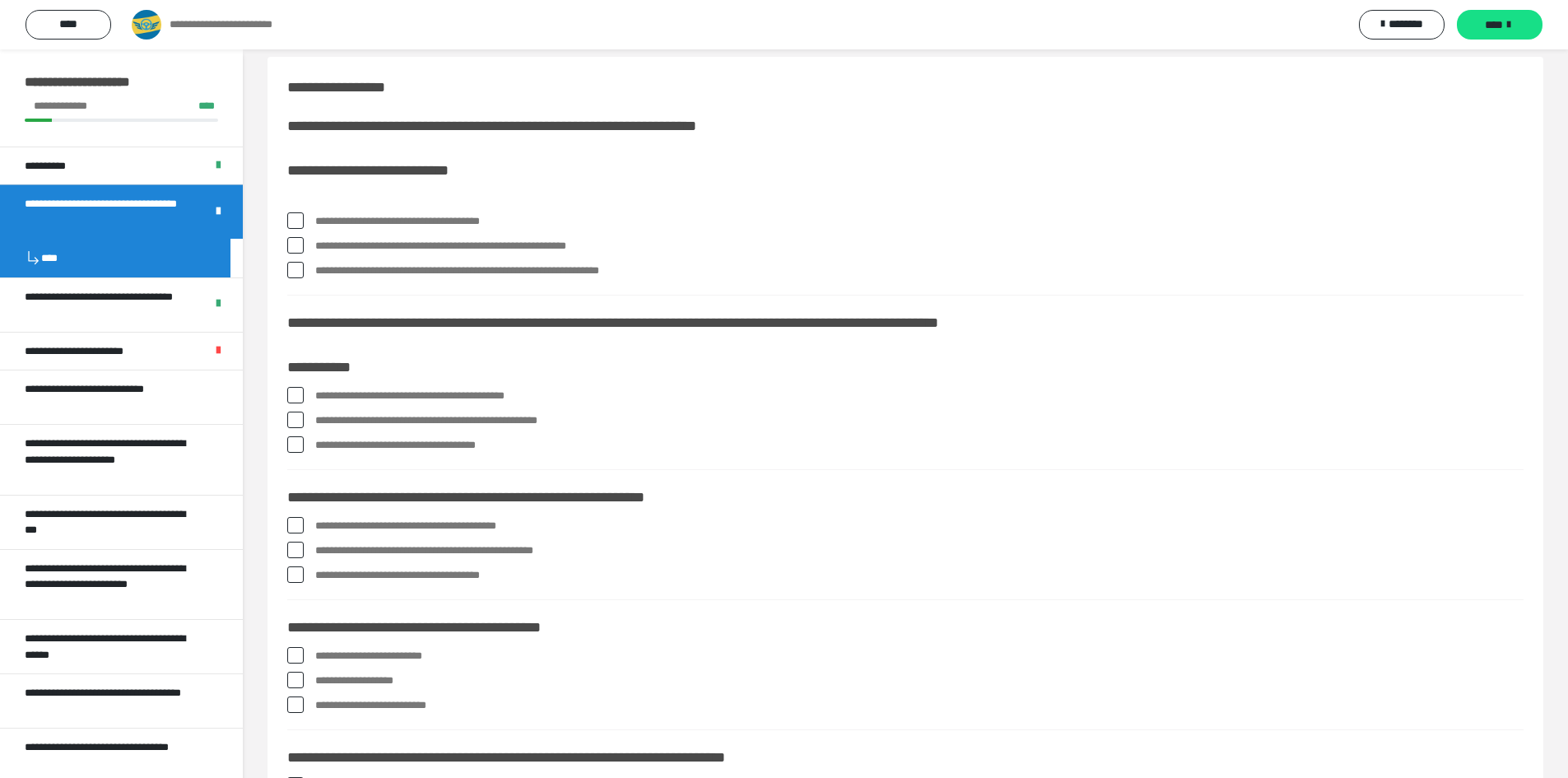 scroll, scrollTop: 0, scrollLeft: 0, axis: both 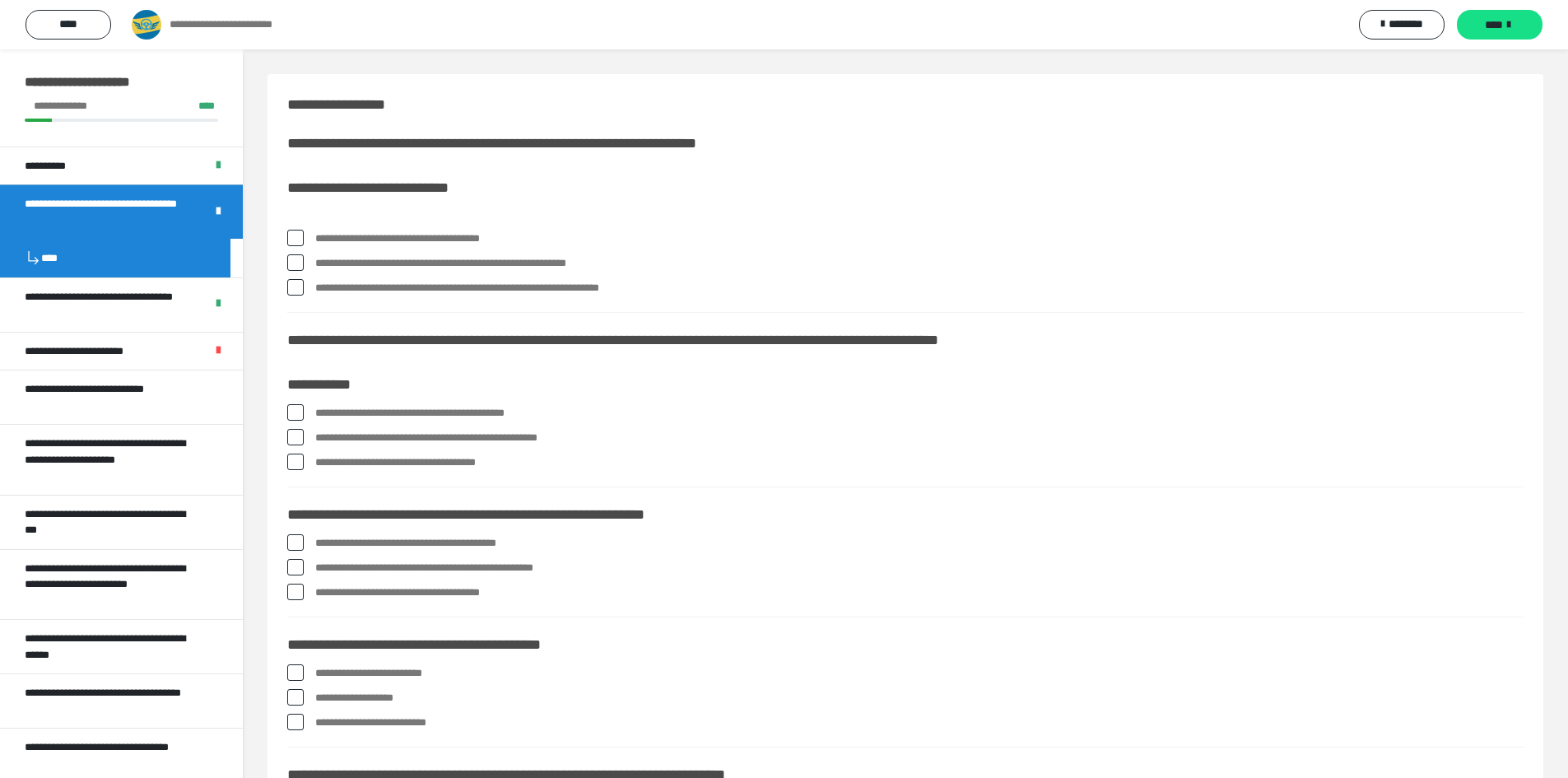 click at bounding box center (295, 238) 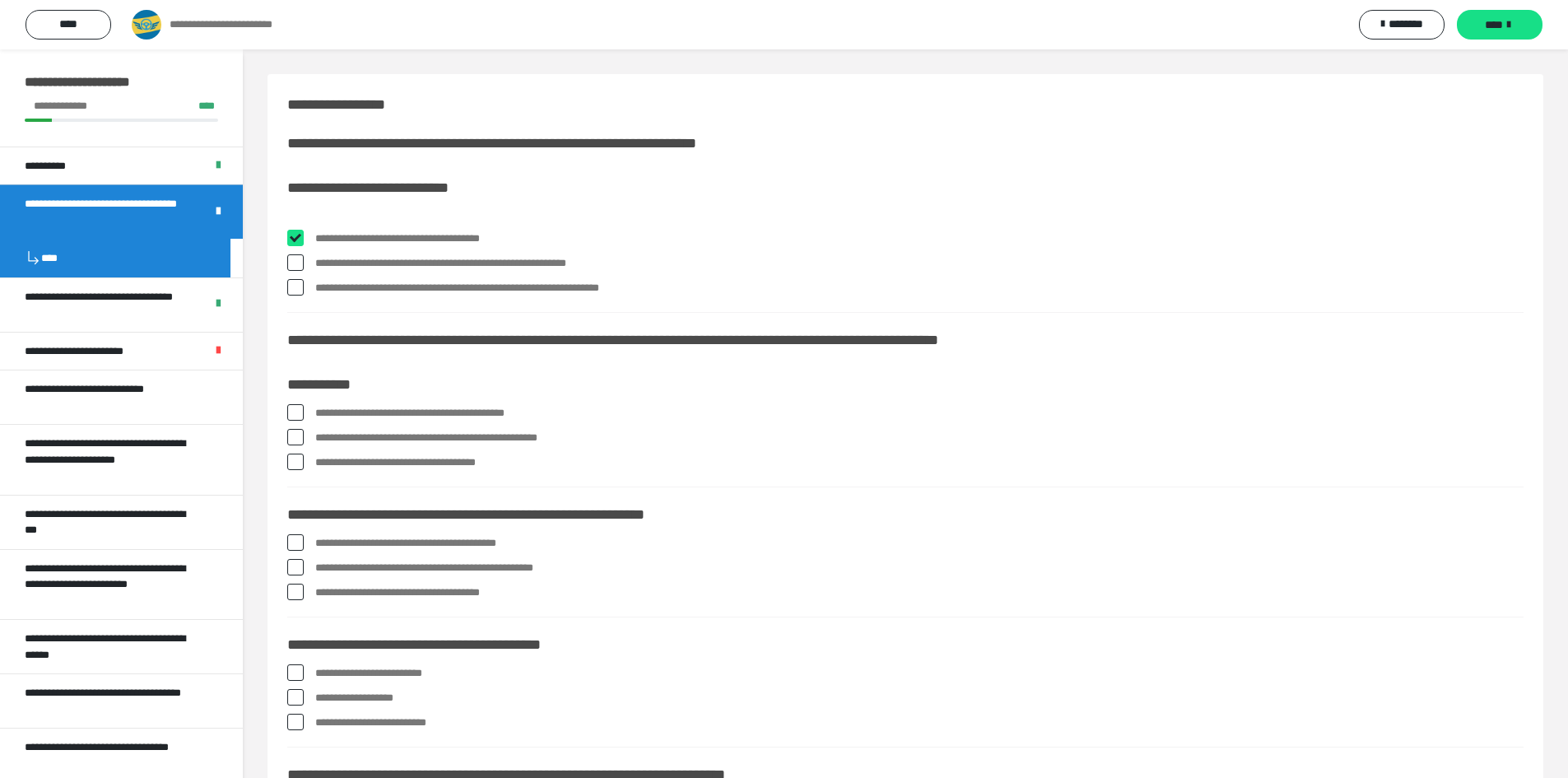 checkbox on "****" 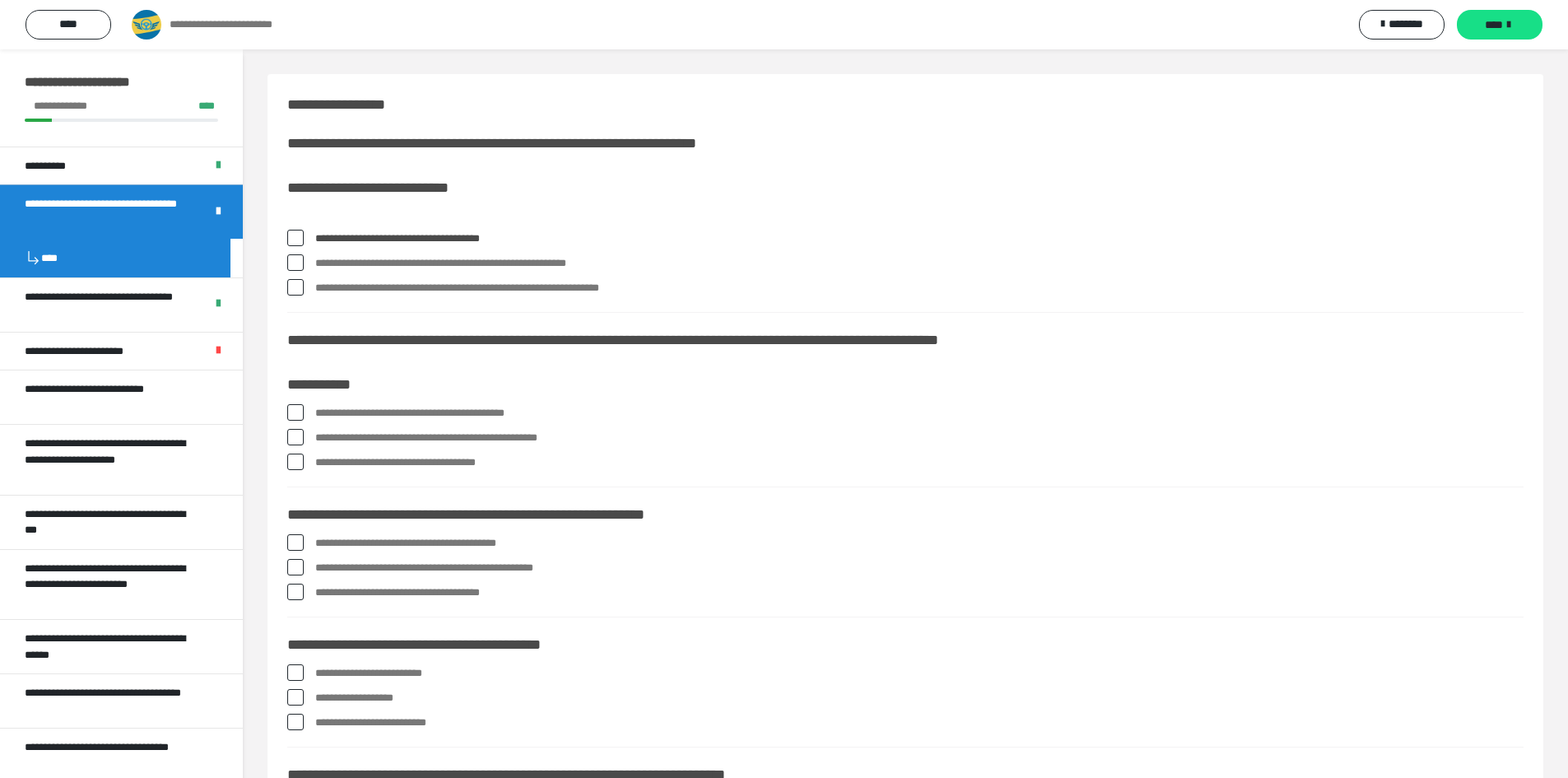 click at bounding box center [295, 287] 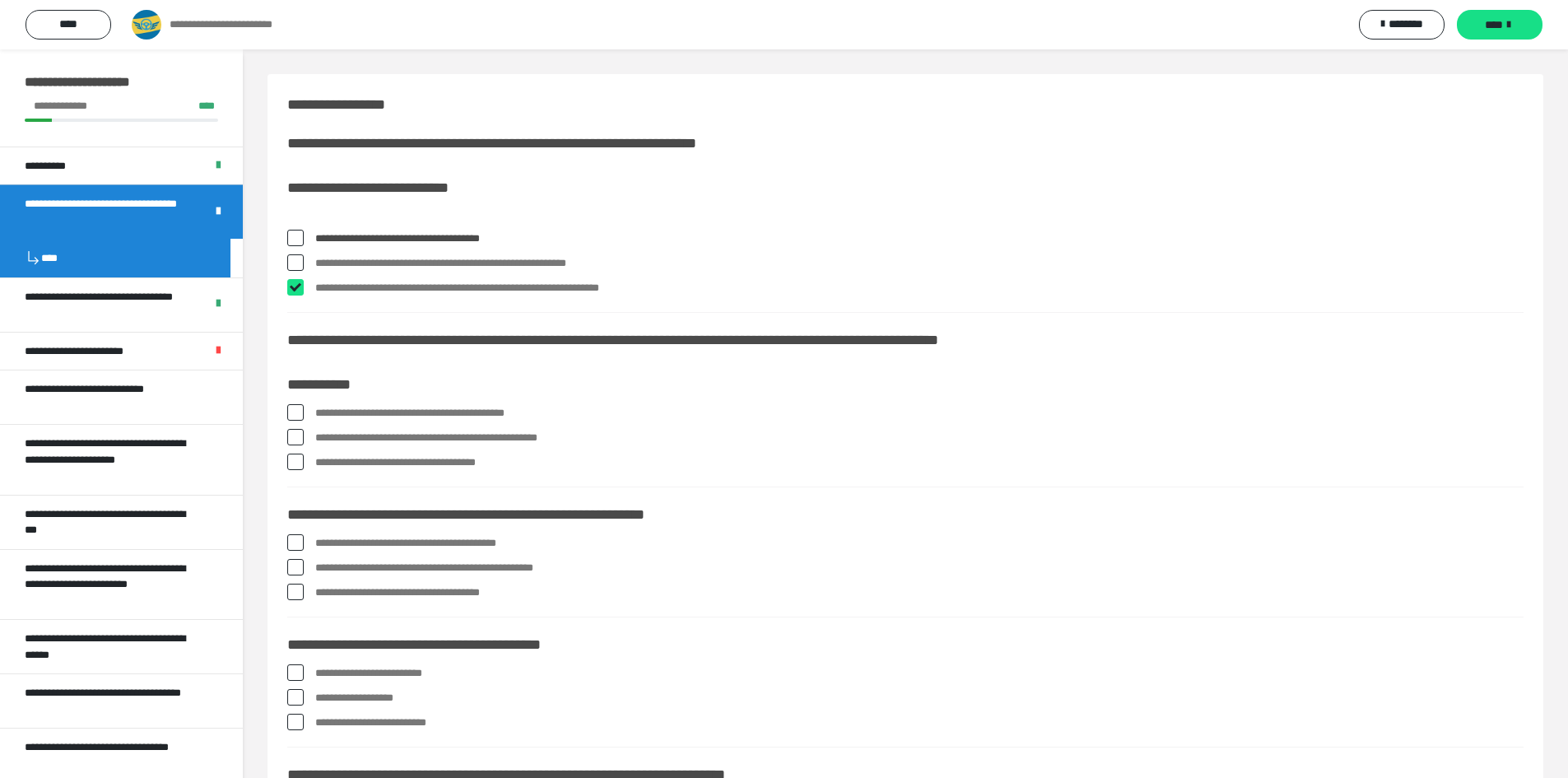 checkbox on "****" 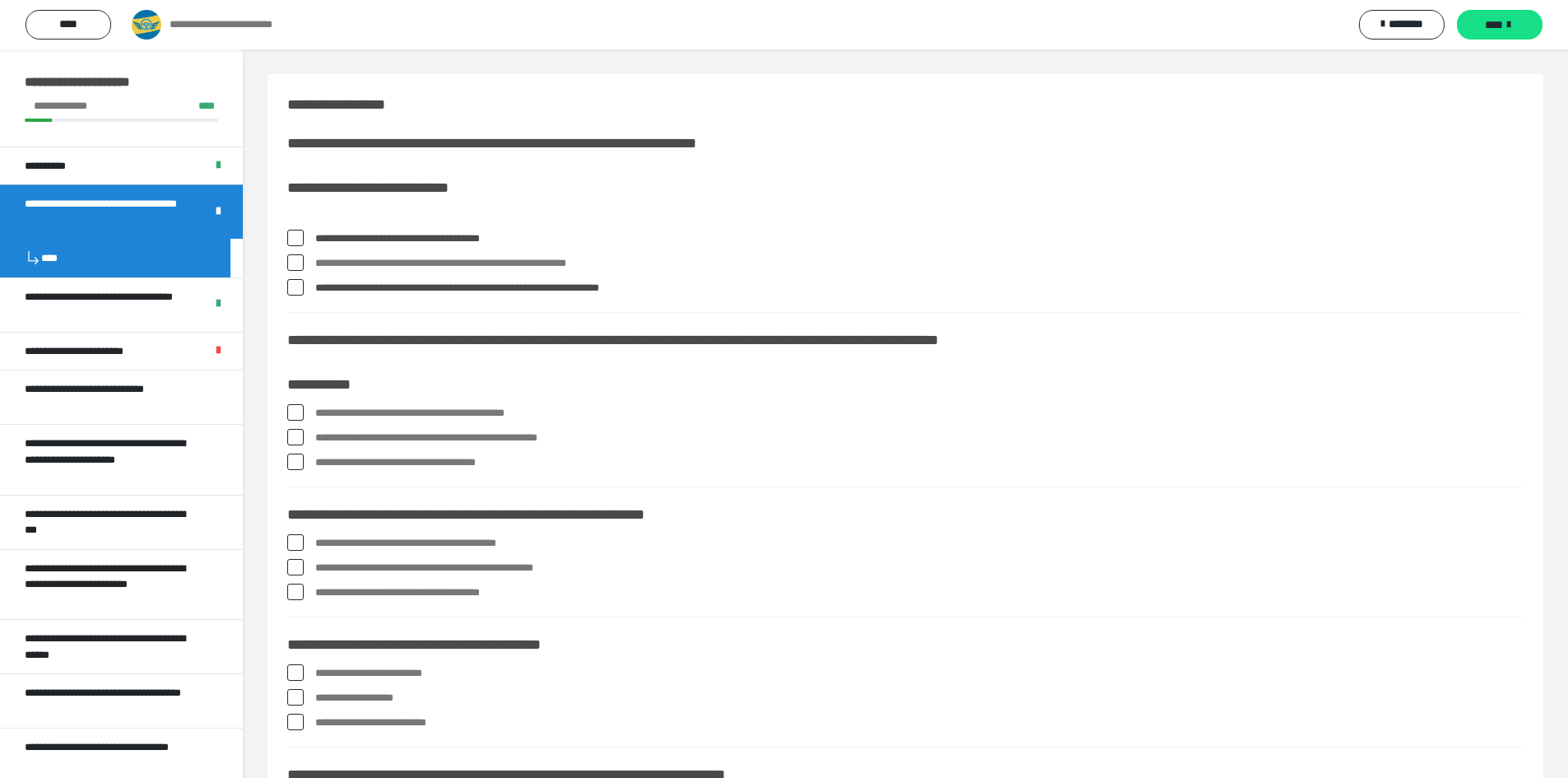 click on "**********" at bounding box center (905, 413) 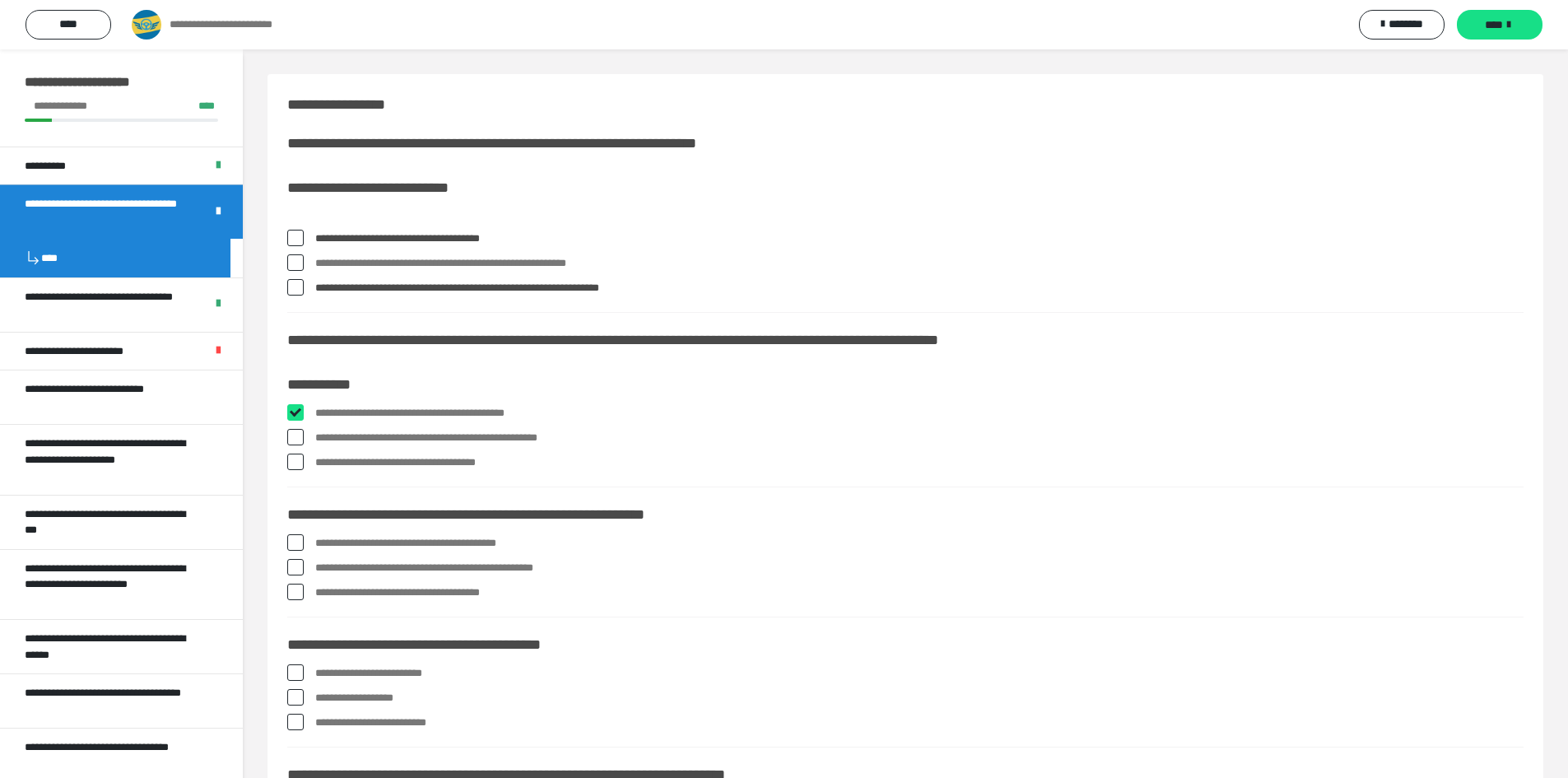 checkbox on "****" 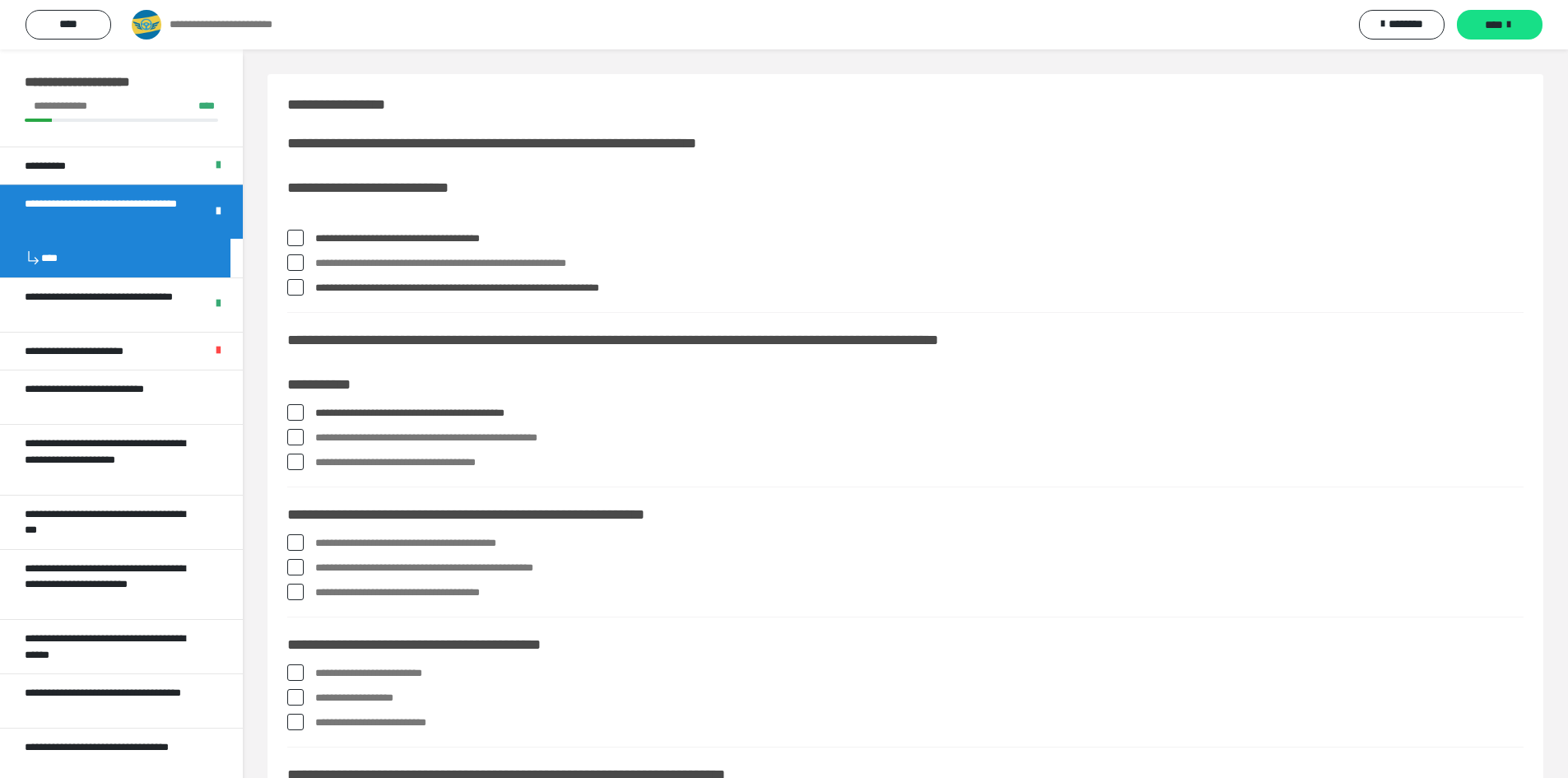 click on "**********" at bounding box center [905, 441] 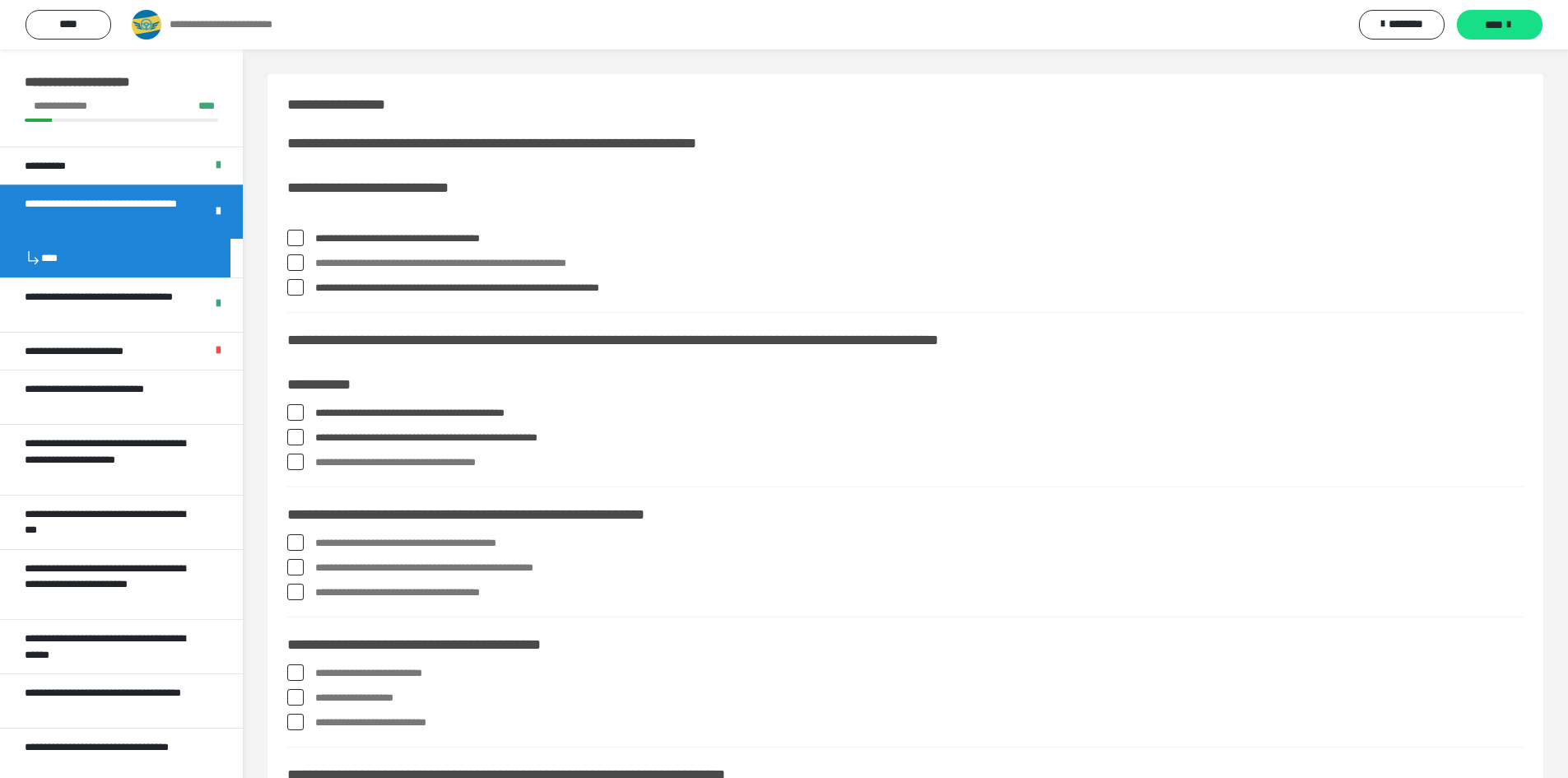 click at bounding box center (295, 462) 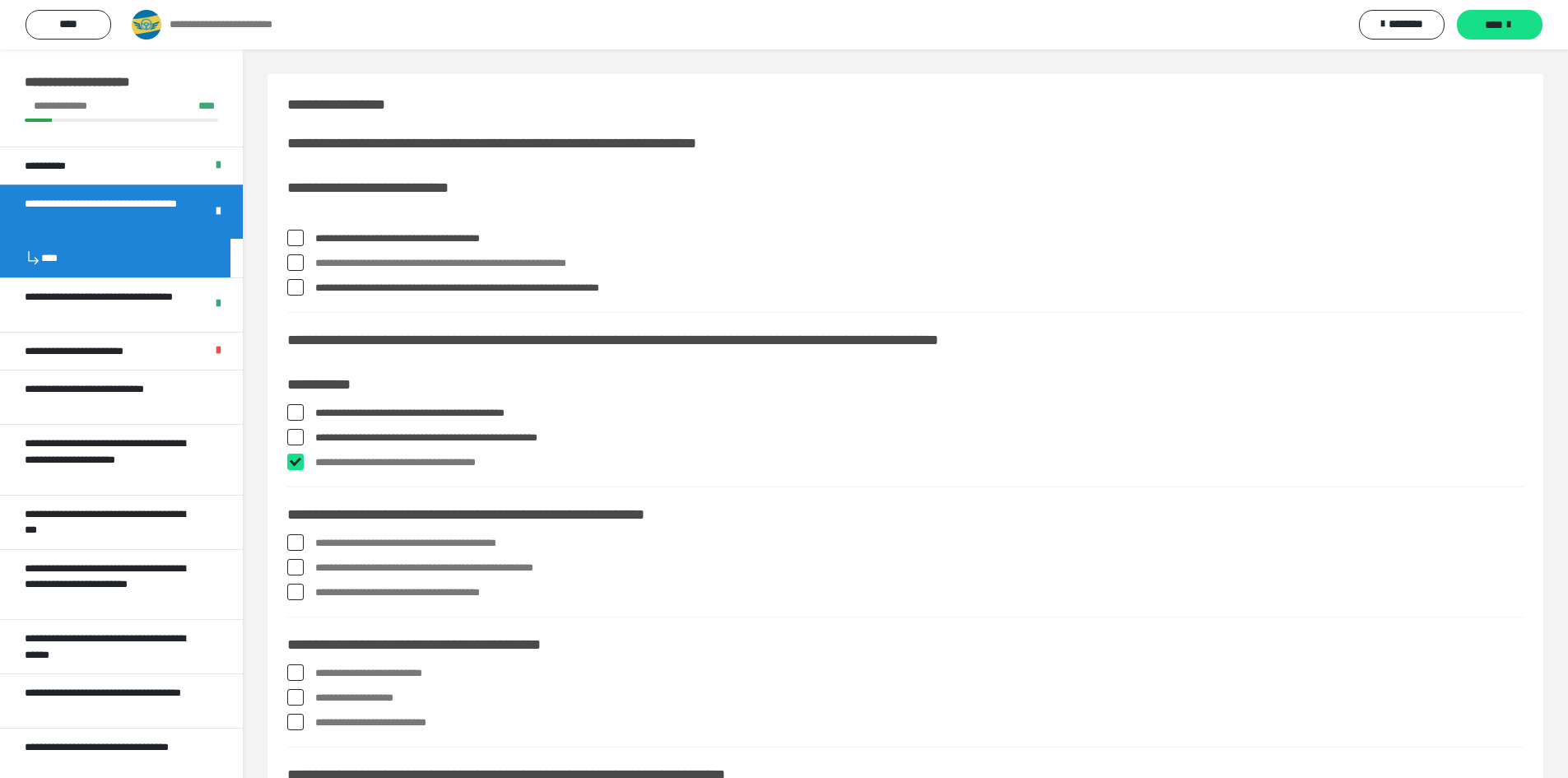 checkbox on "****" 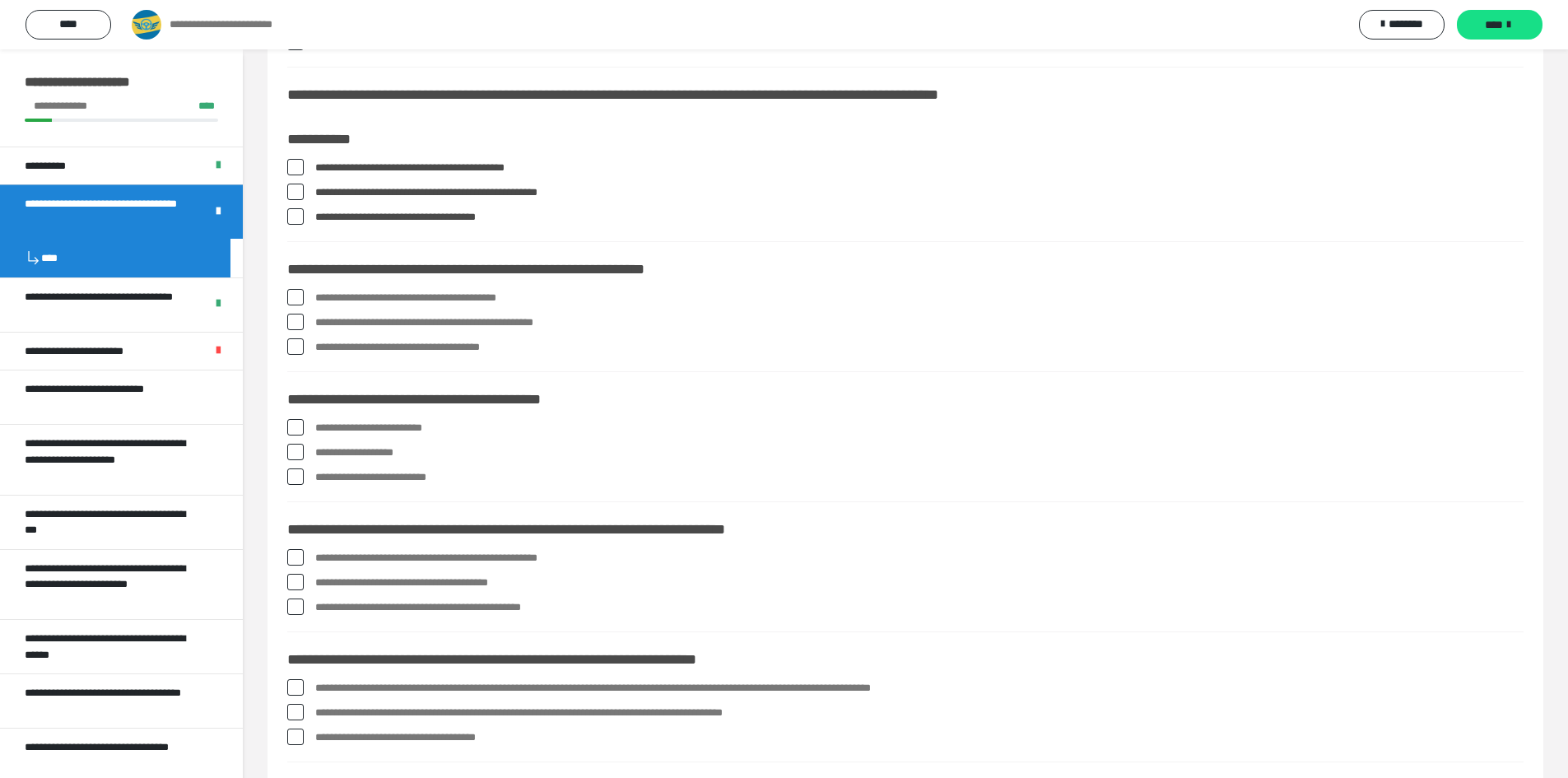 scroll, scrollTop: 247, scrollLeft: 0, axis: vertical 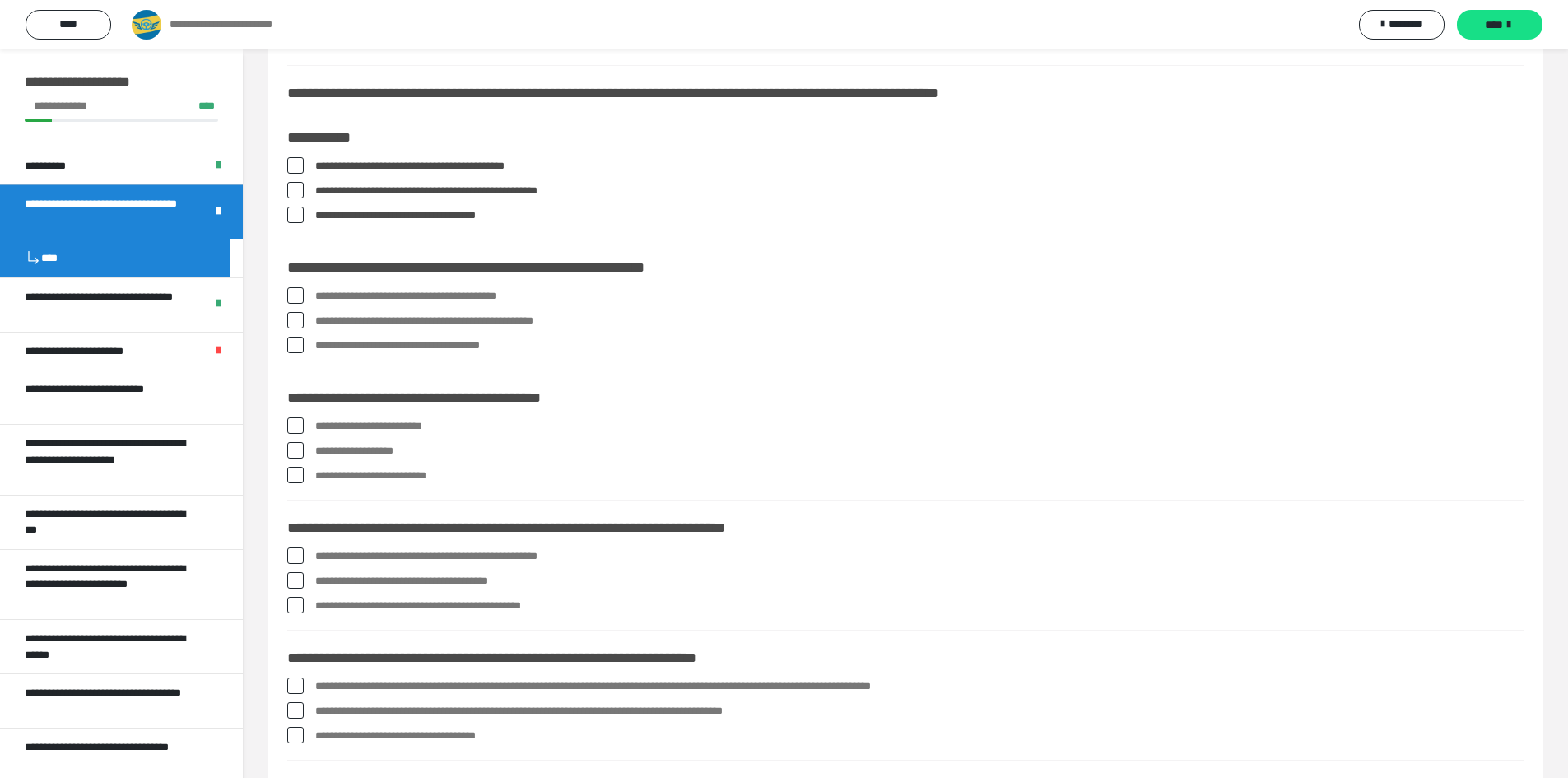 click at bounding box center (295, 296) 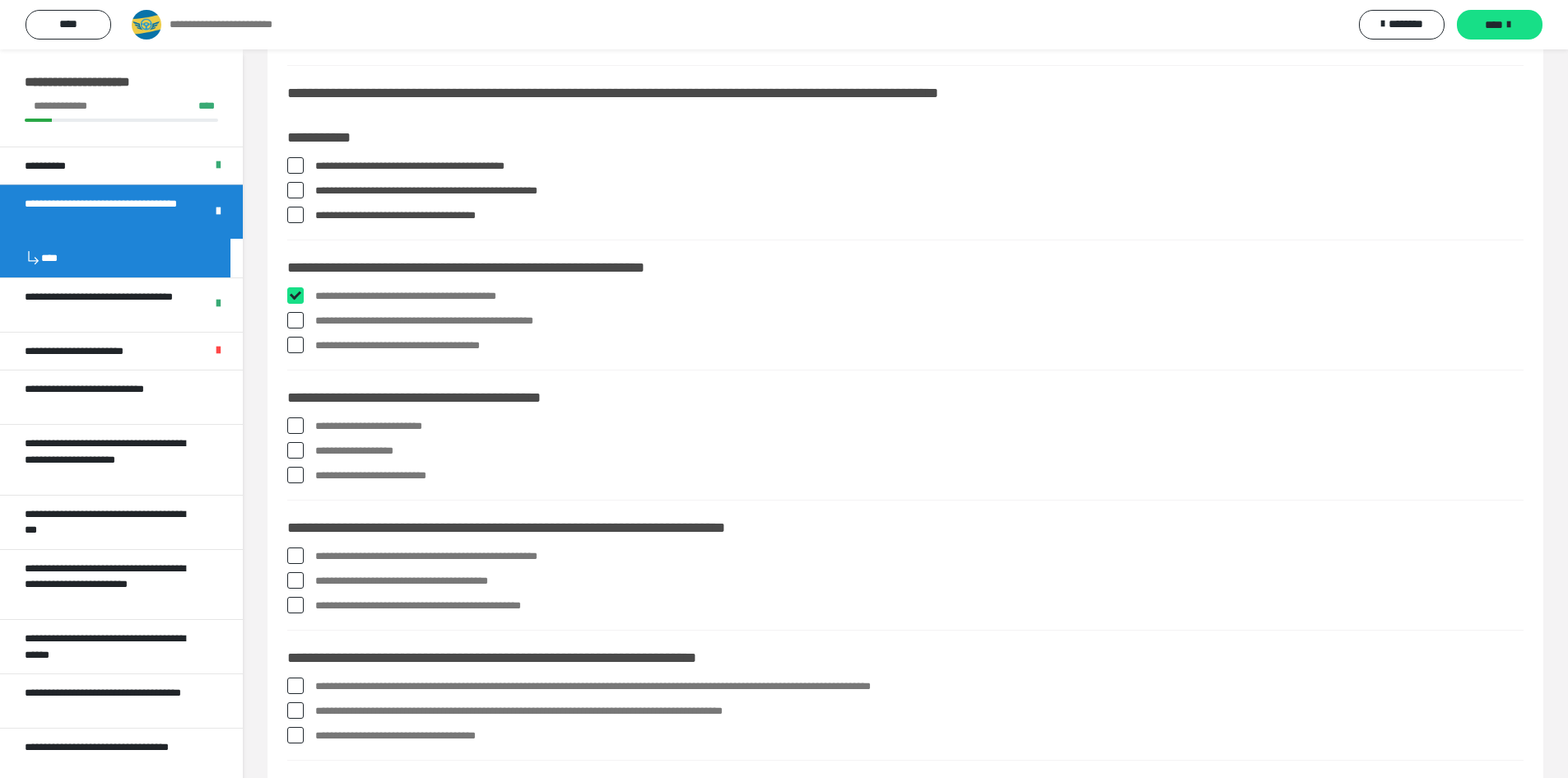 checkbox on "****" 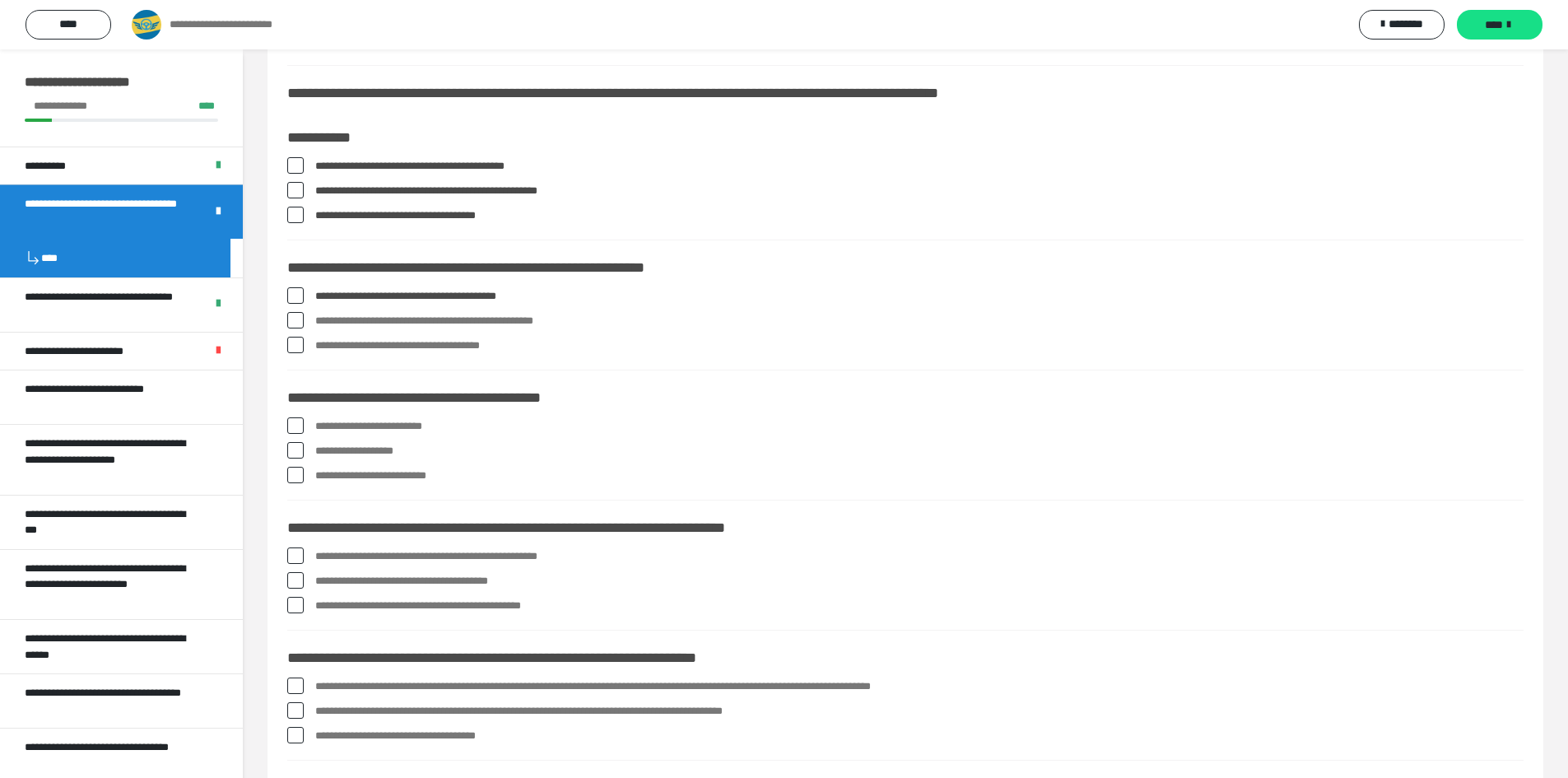 click at bounding box center (295, 320) 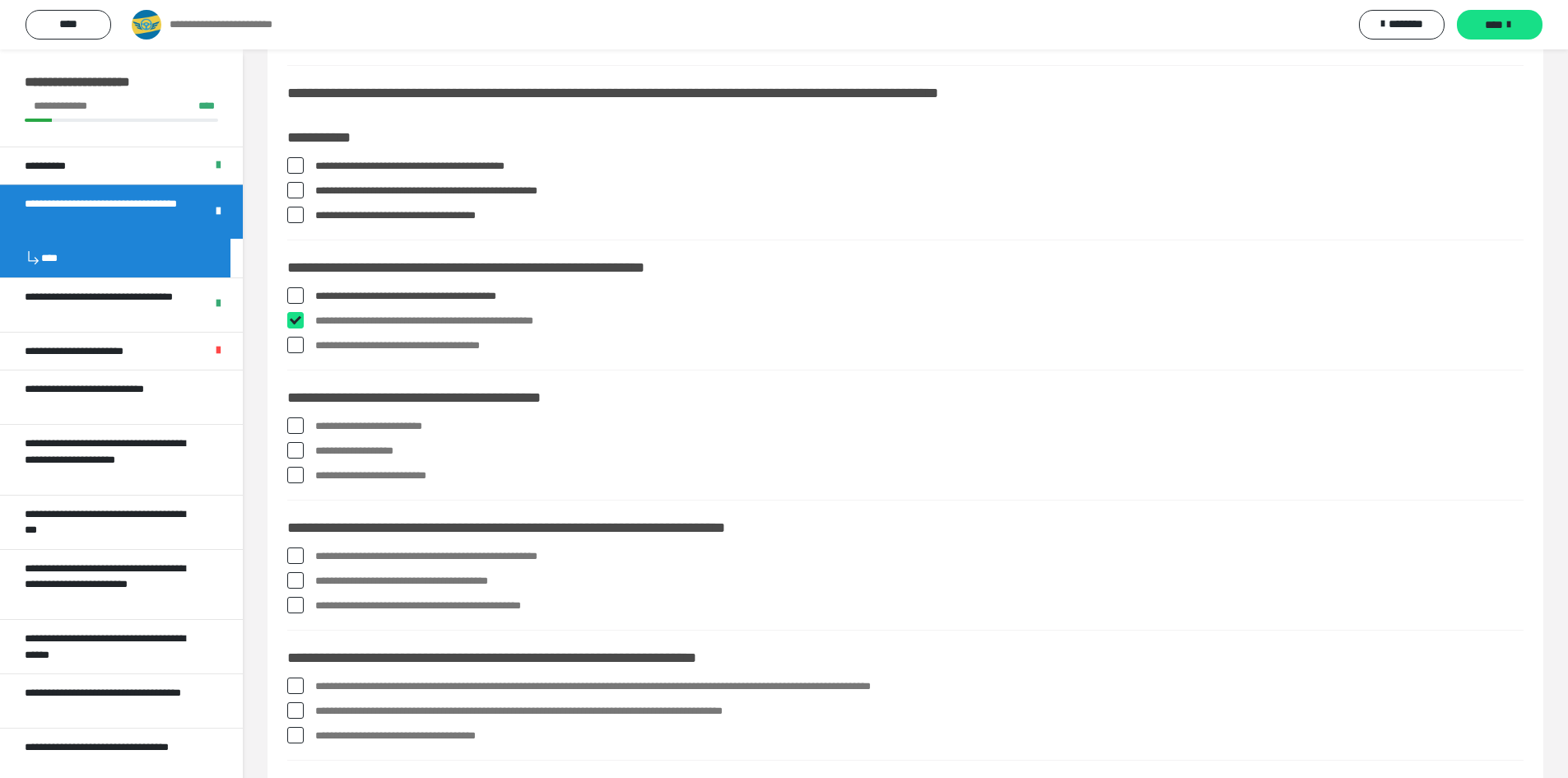 checkbox on "****" 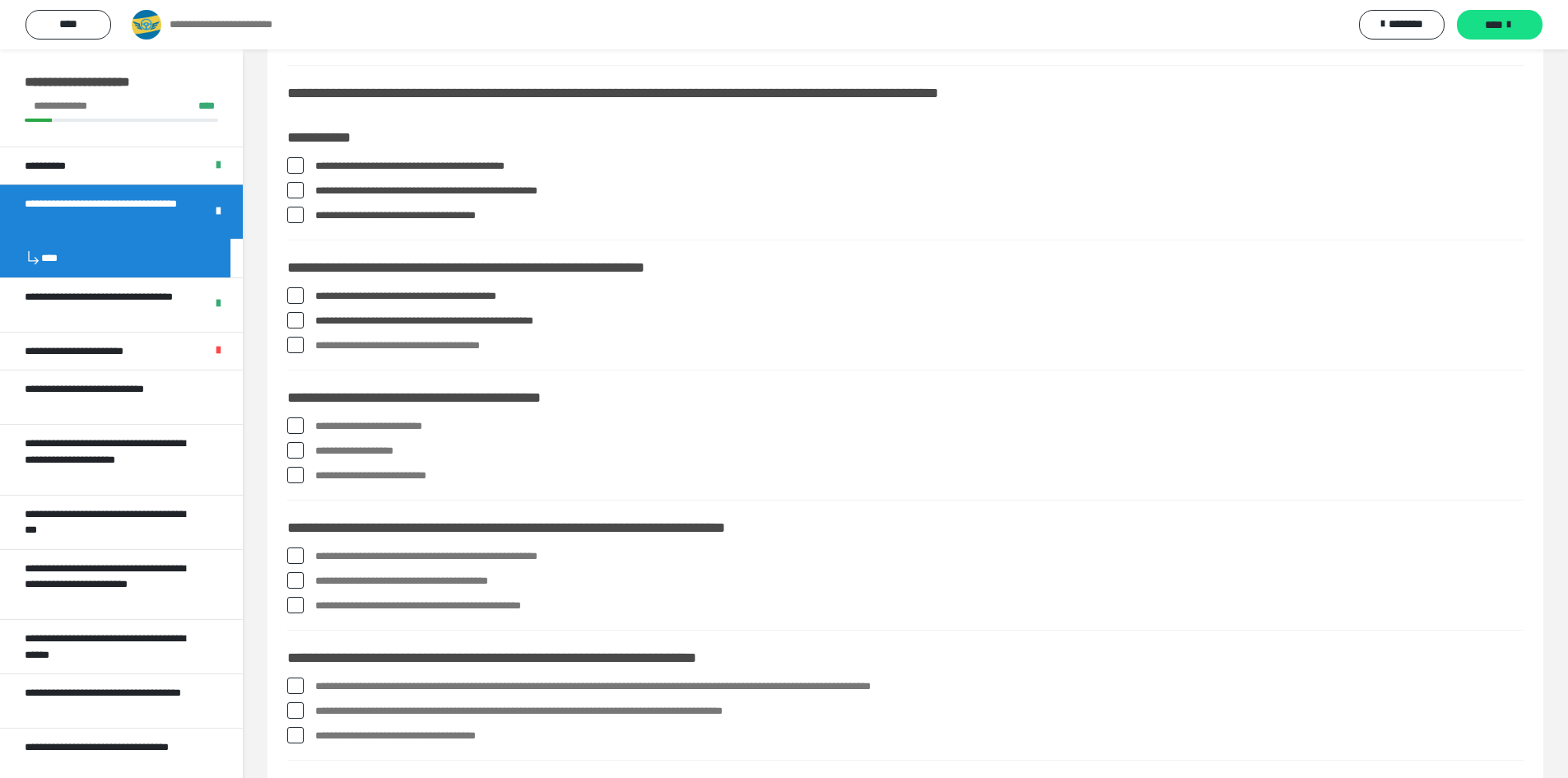 click at bounding box center (295, 345) 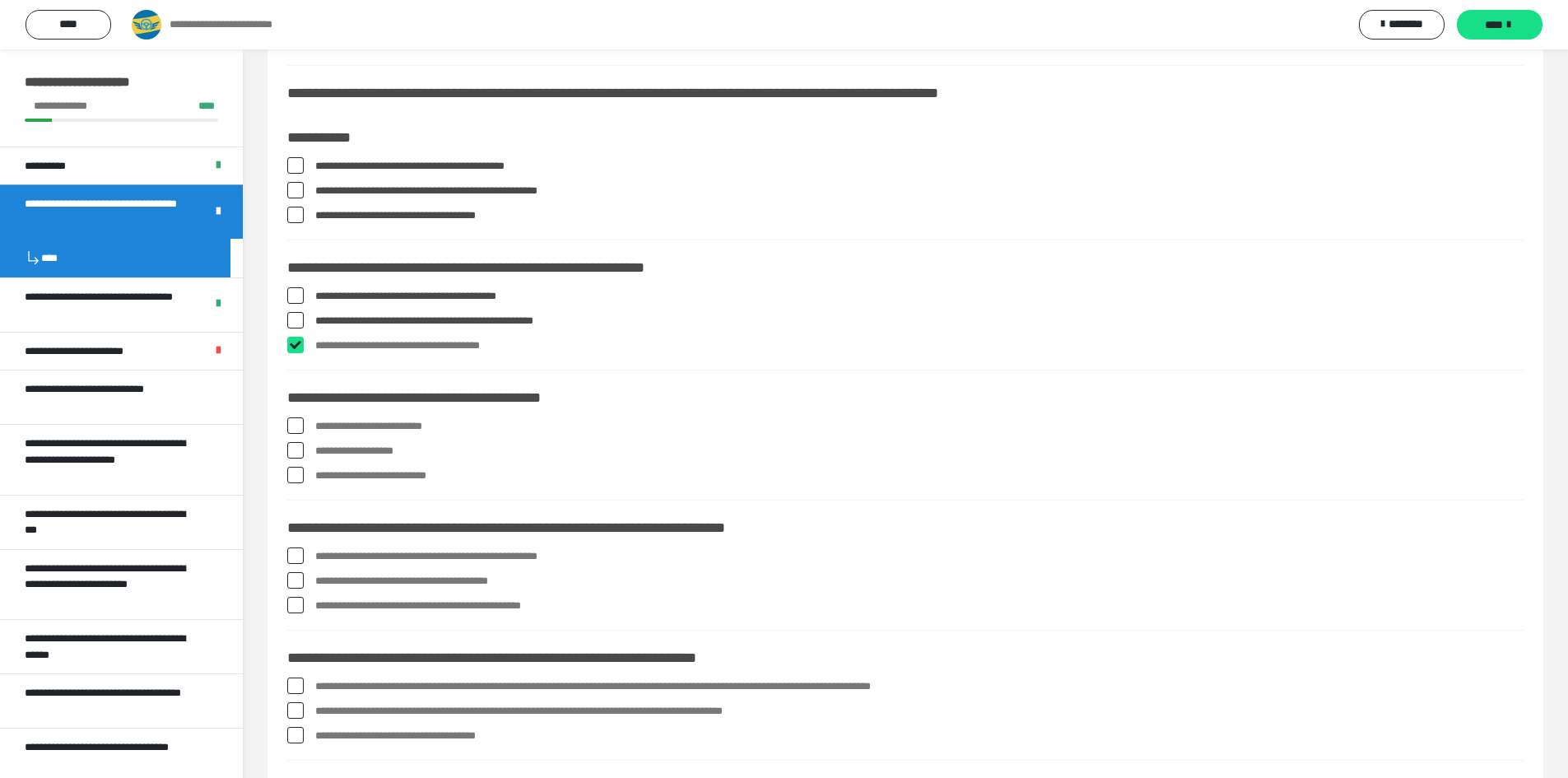 checkbox on "****" 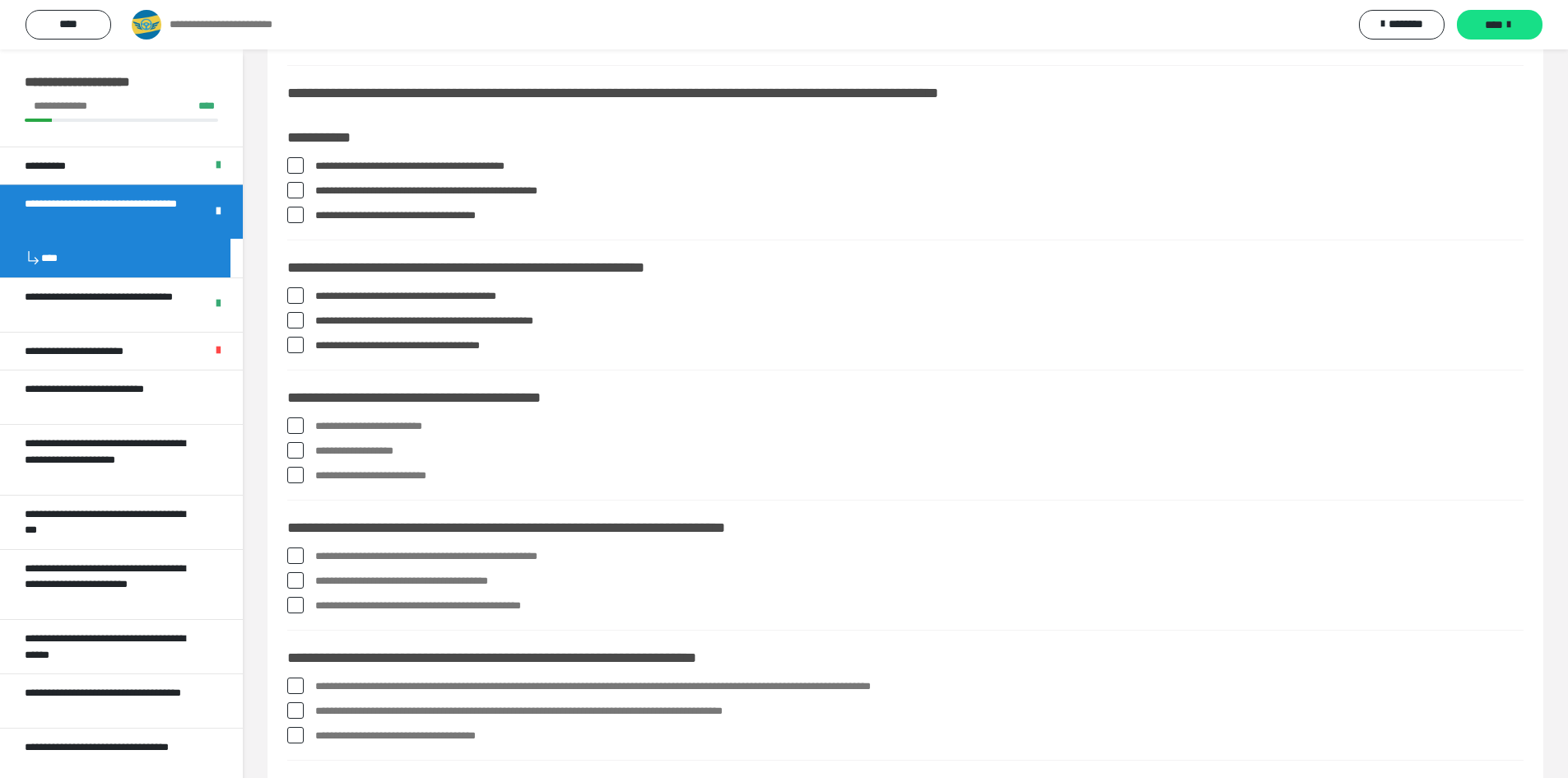 click at bounding box center (295, 426) 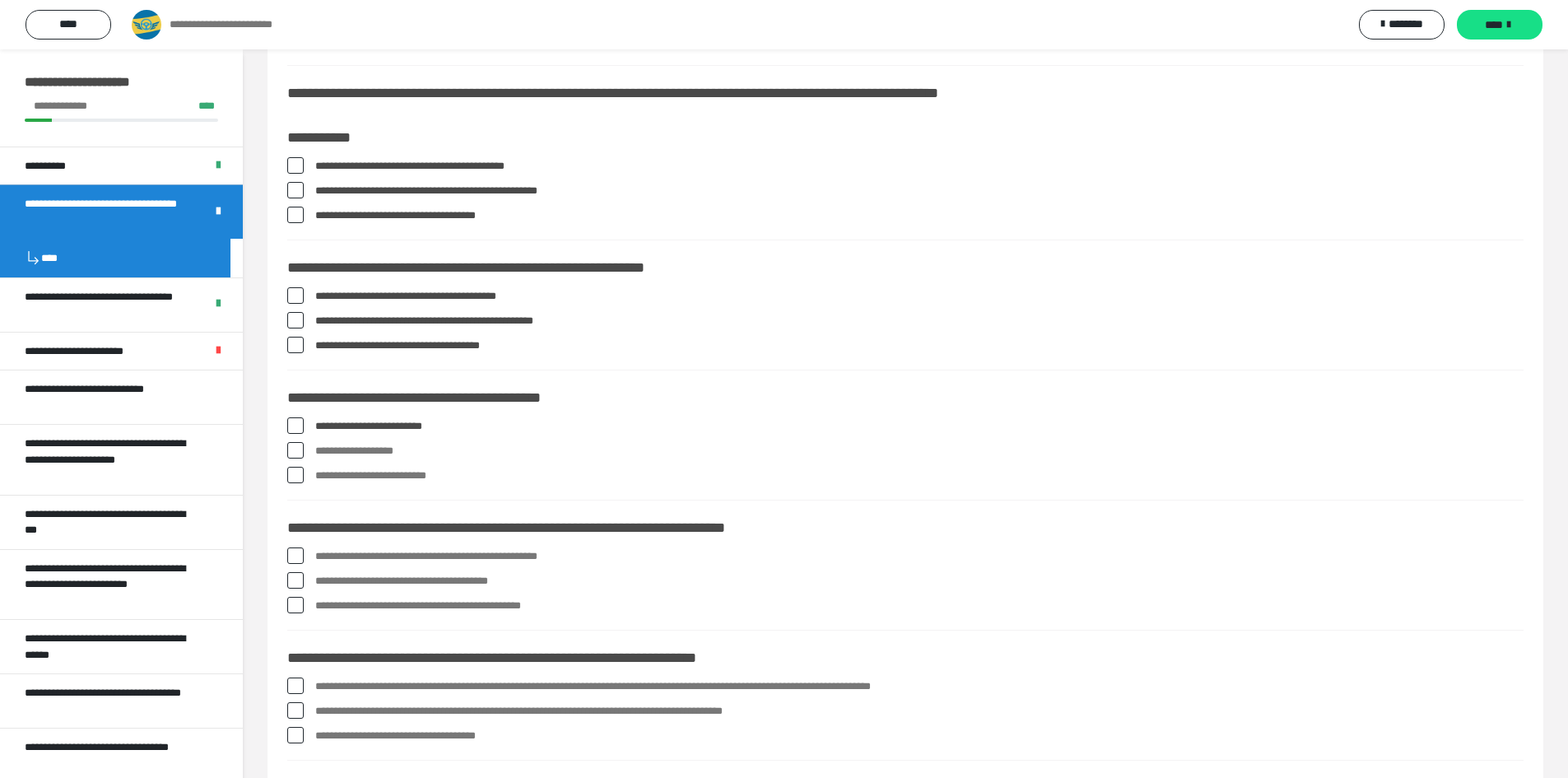 click at bounding box center [295, 450] 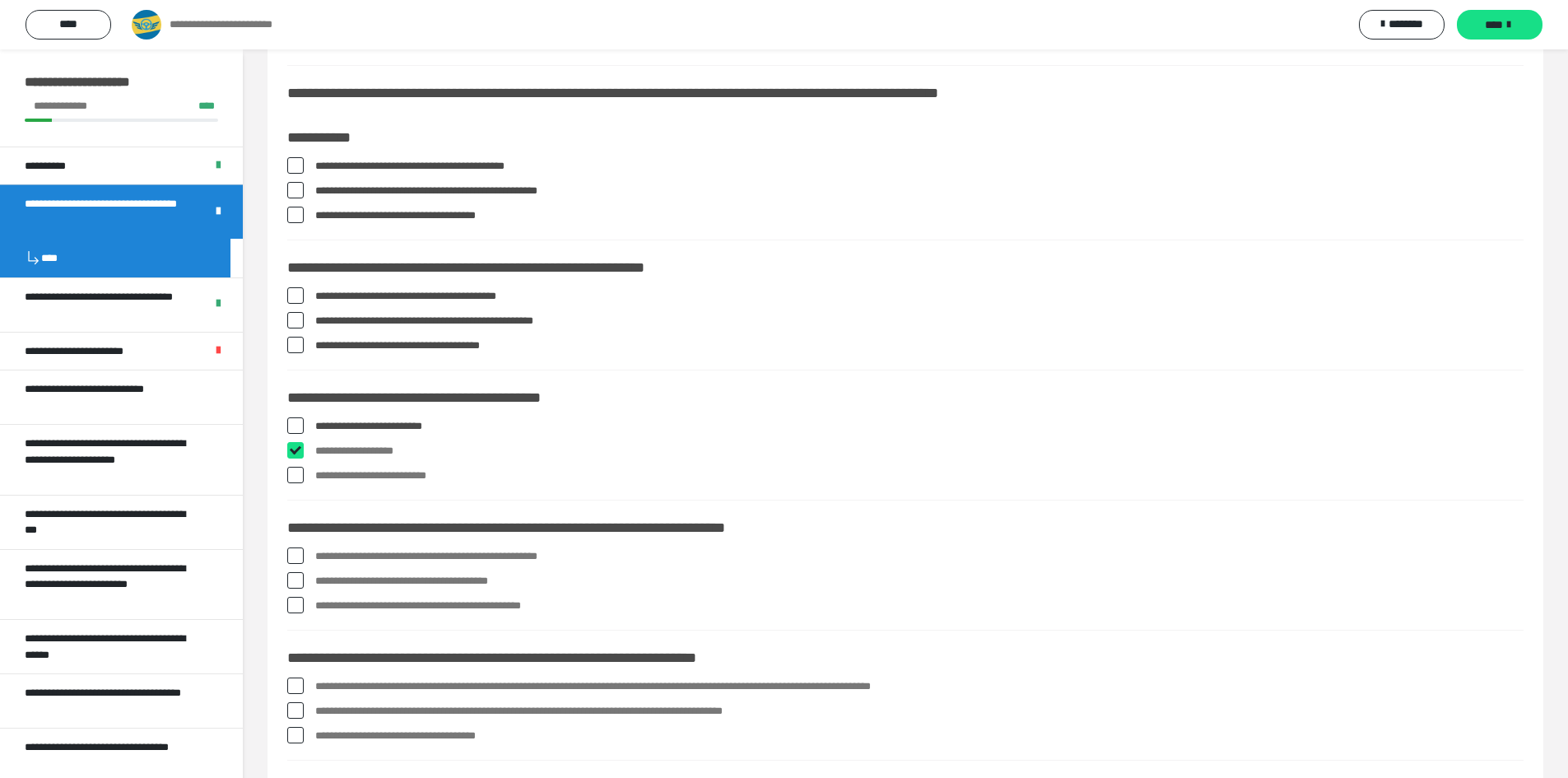 checkbox on "****" 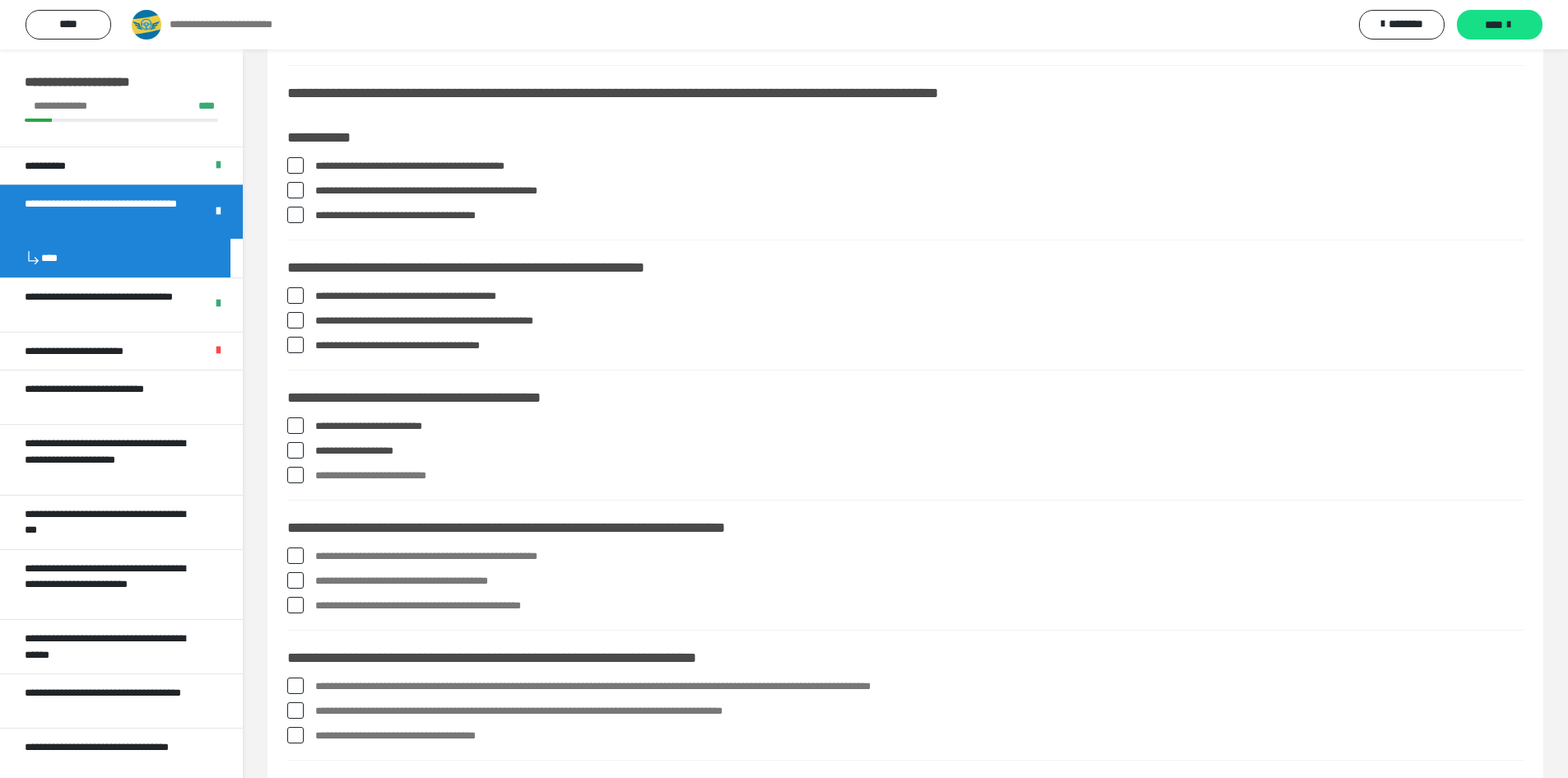 click at bounding box center [295, 475] 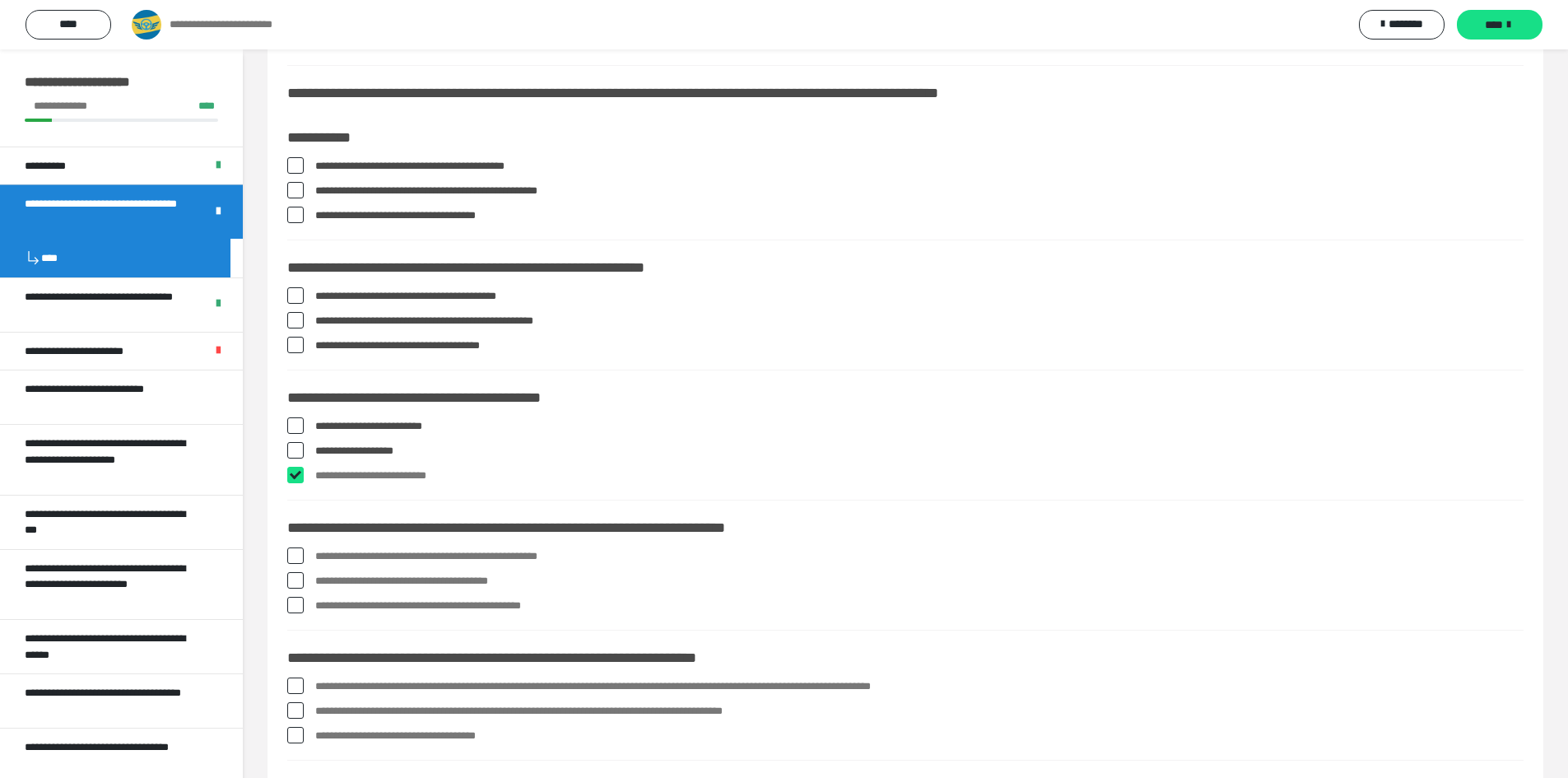 checkbox on "****" 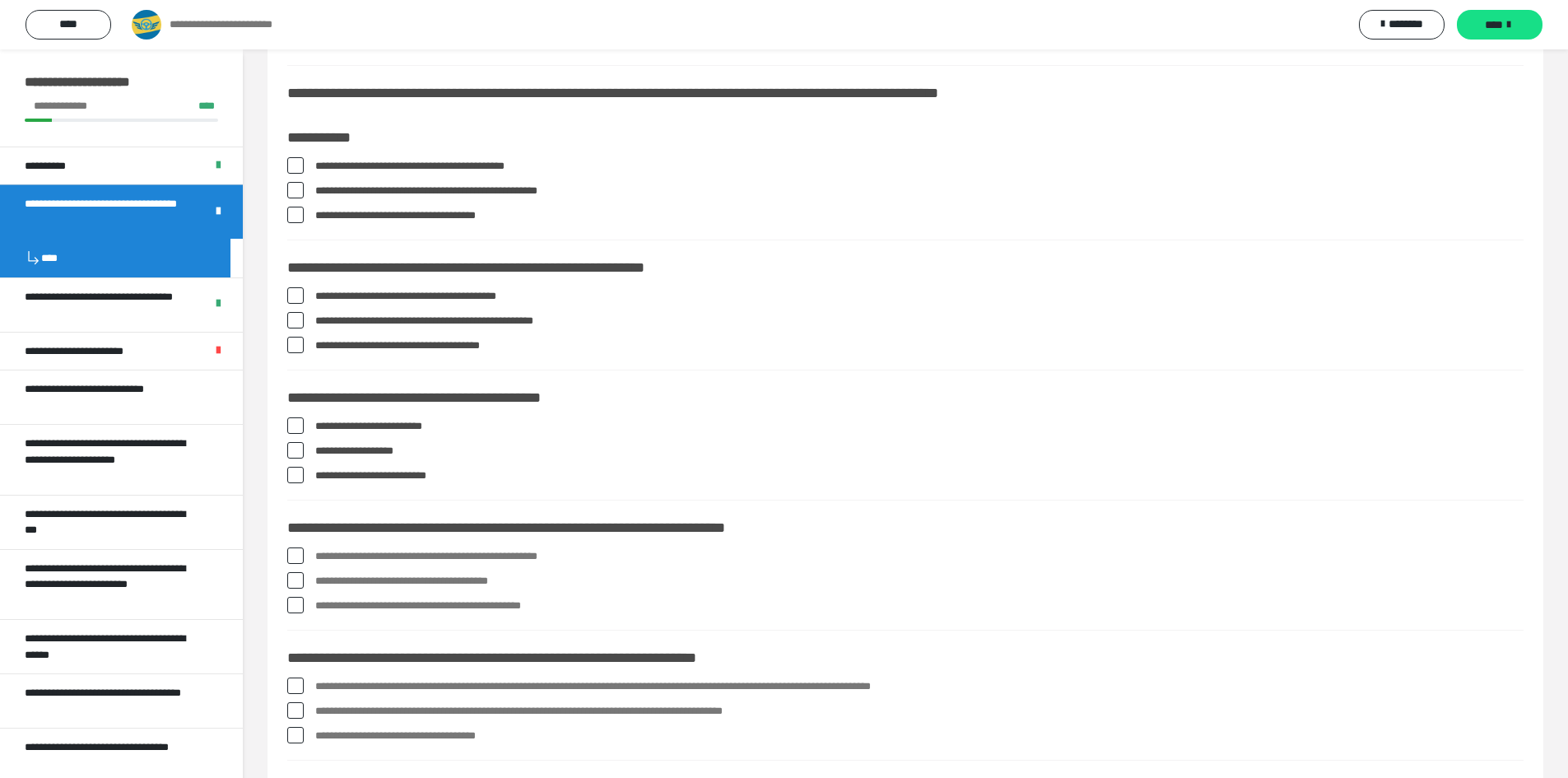 click at bounding box center [295, 556] 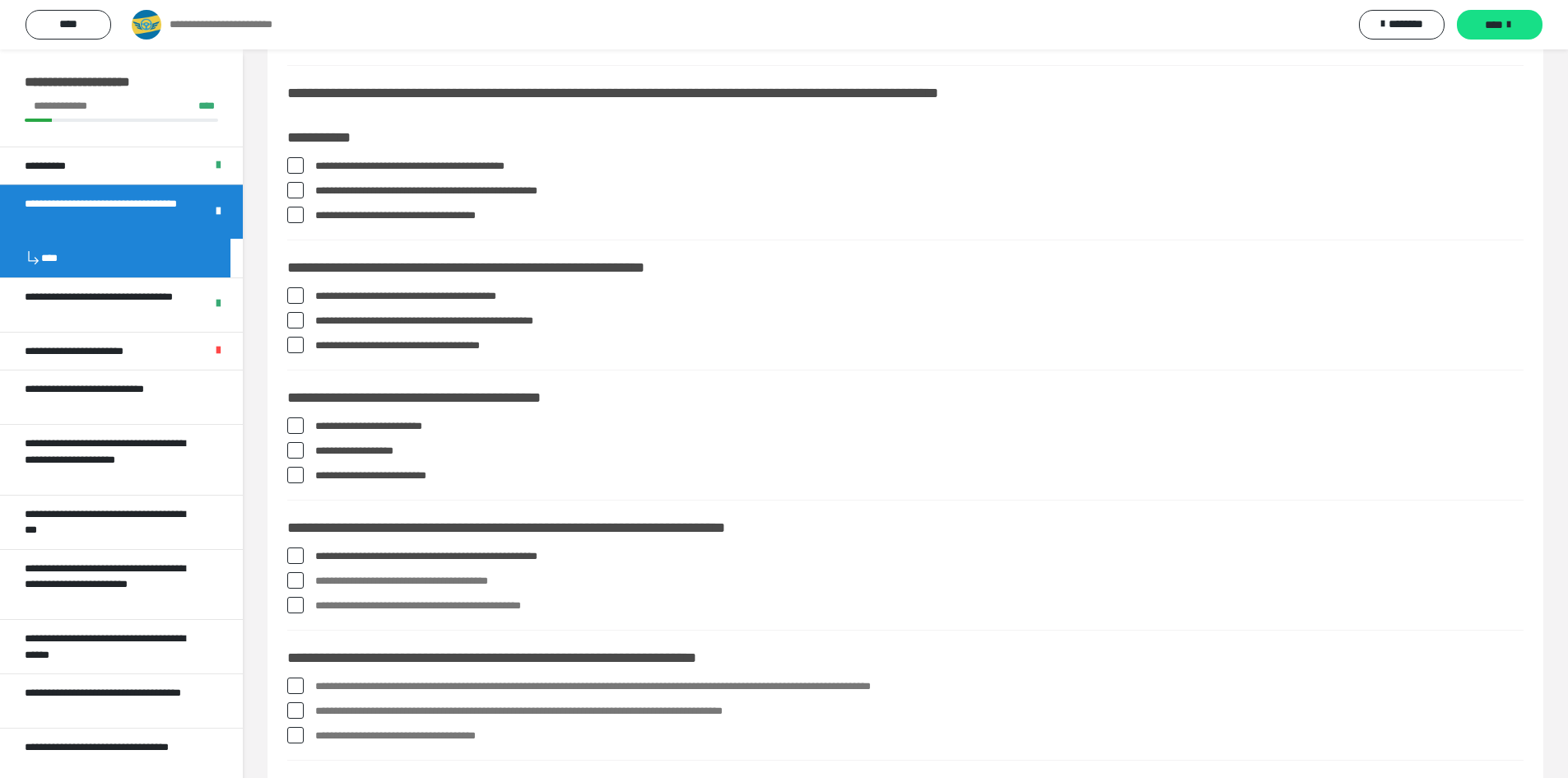 click at bounding box center (295, 580) 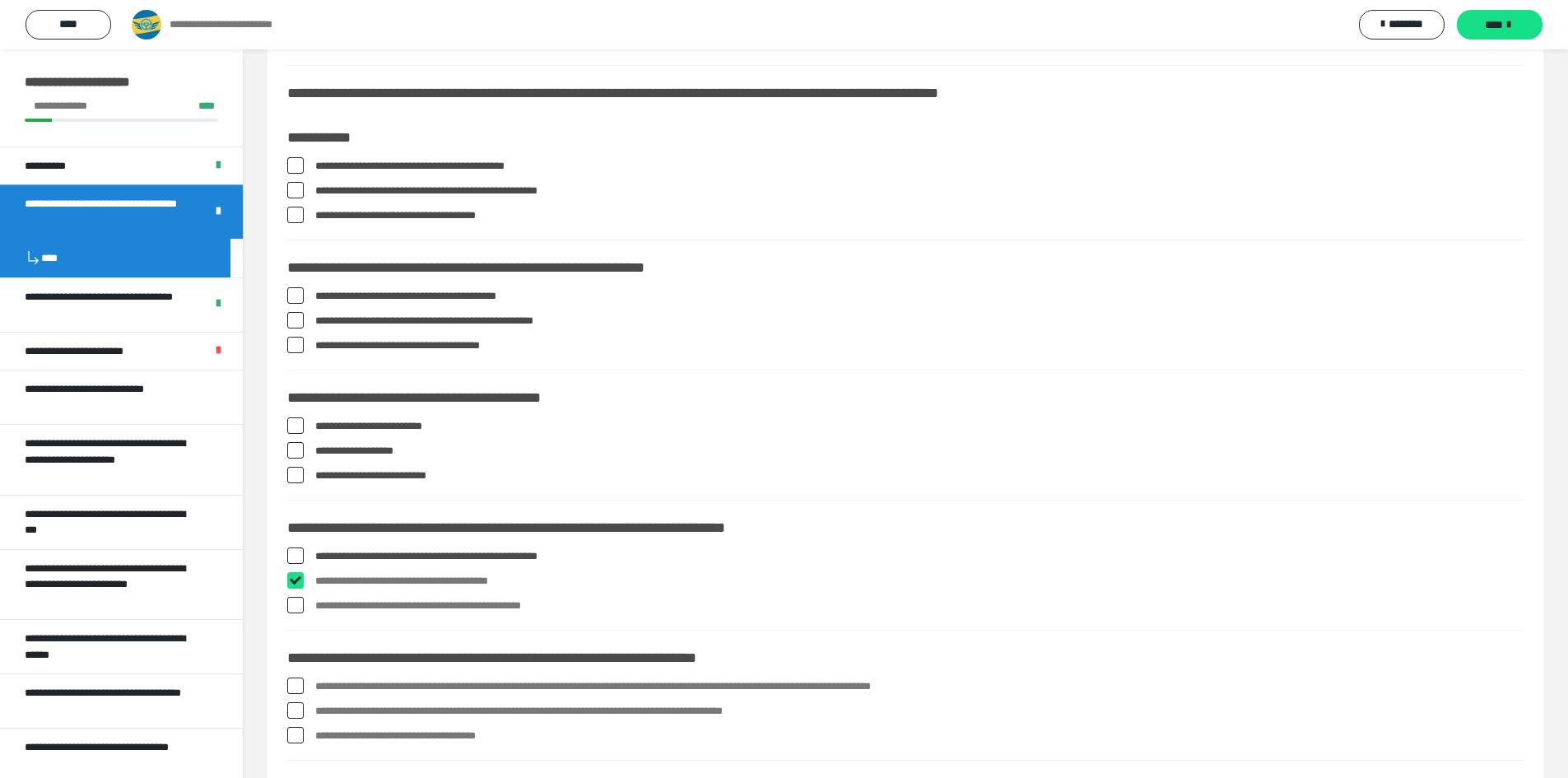 checkbox on "****" 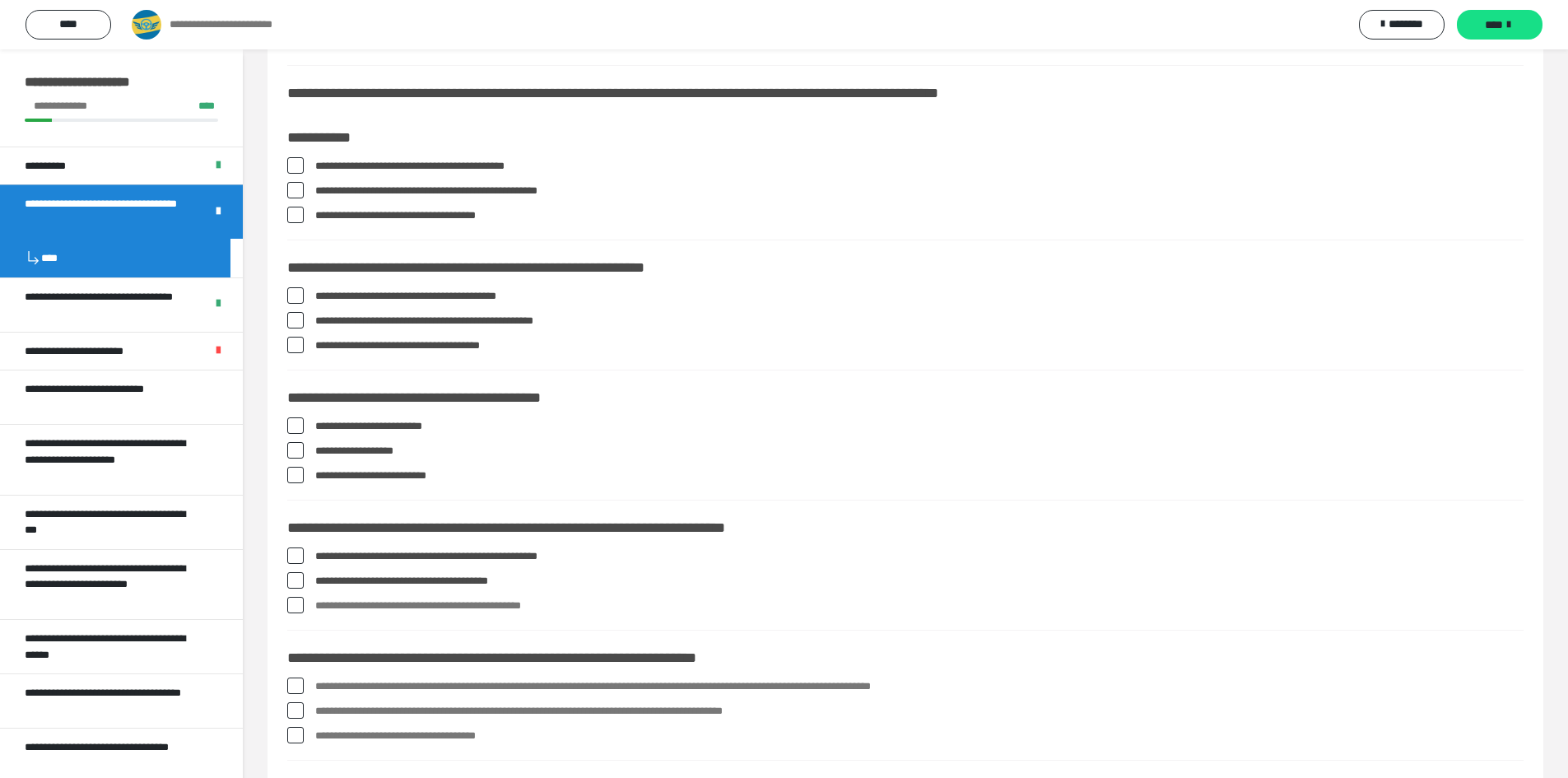 click at bounding box center [295, 605] 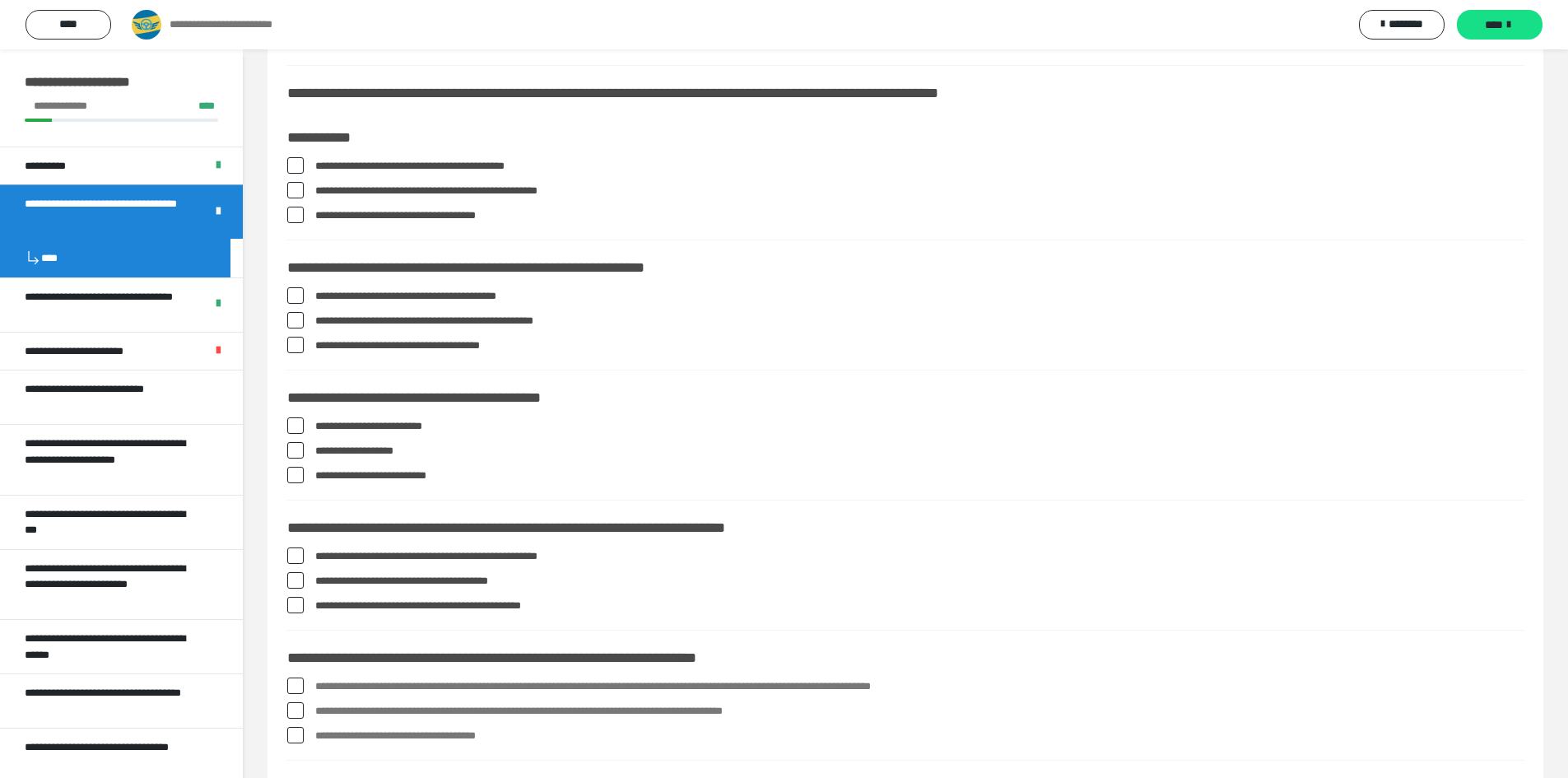 click at bounding box center [295, 605] 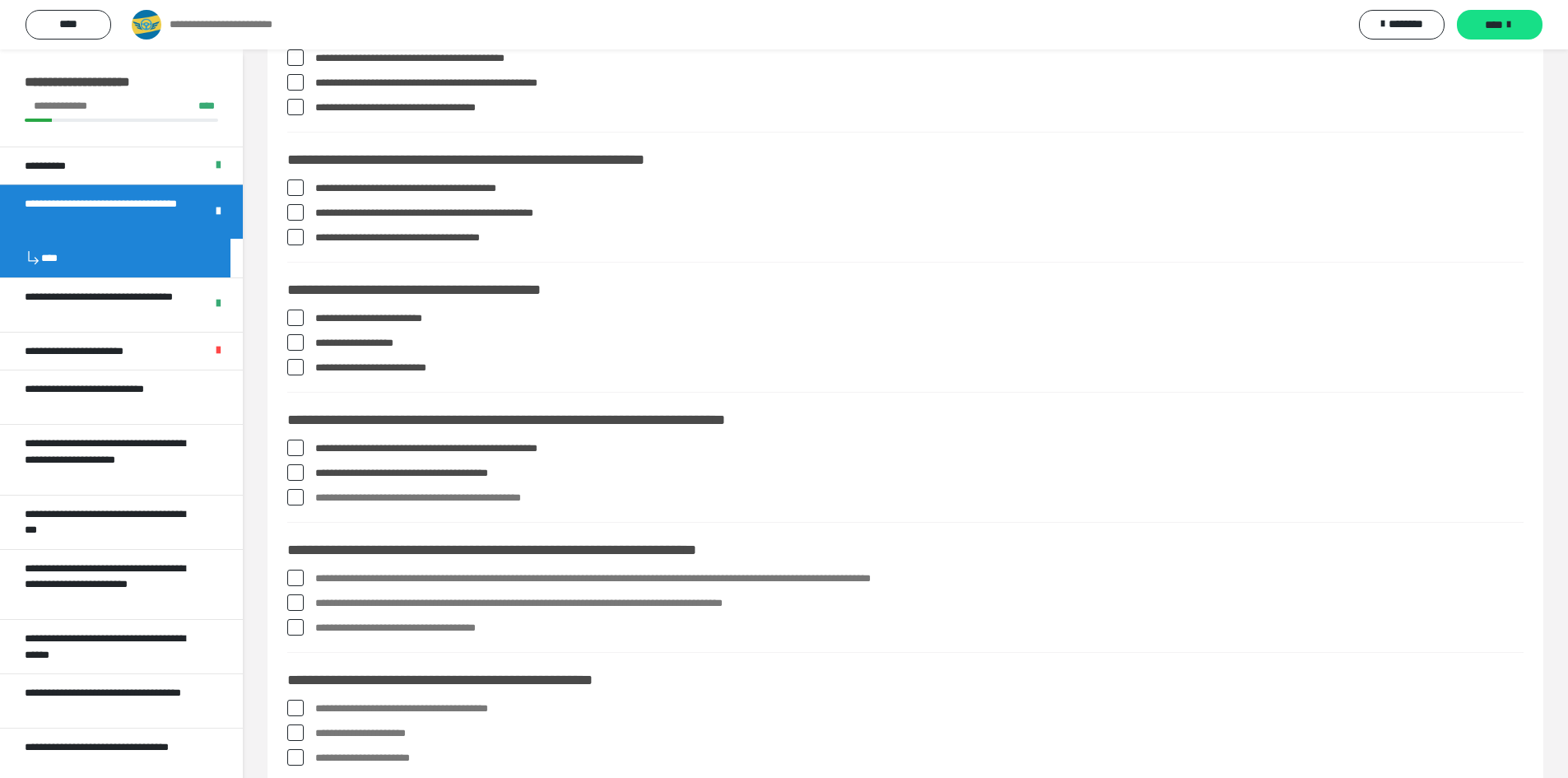 scroll, scrollTop: 494, scrollLeft: 0, axis: vertical 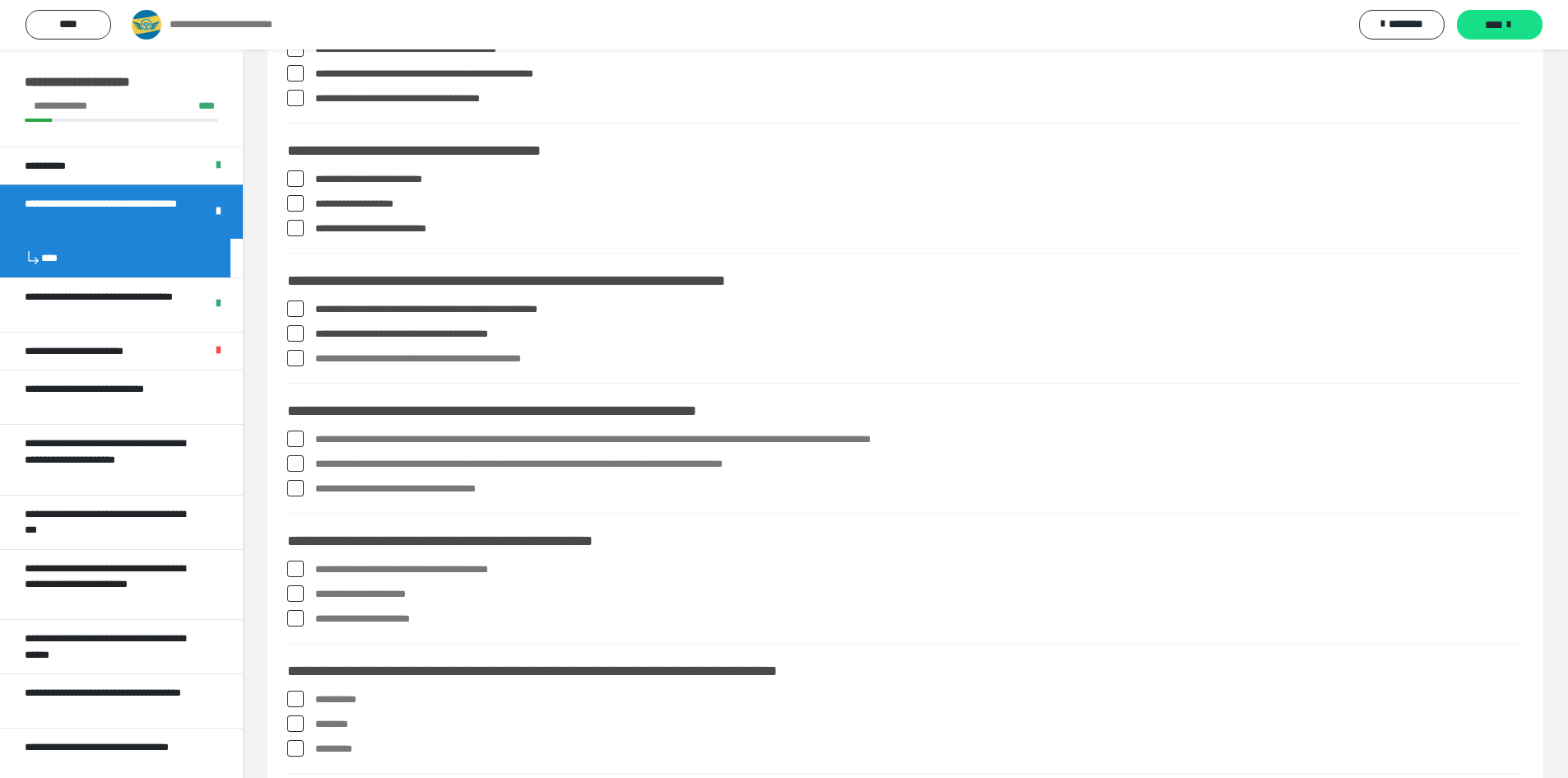 click at bounding box center [295, 439] 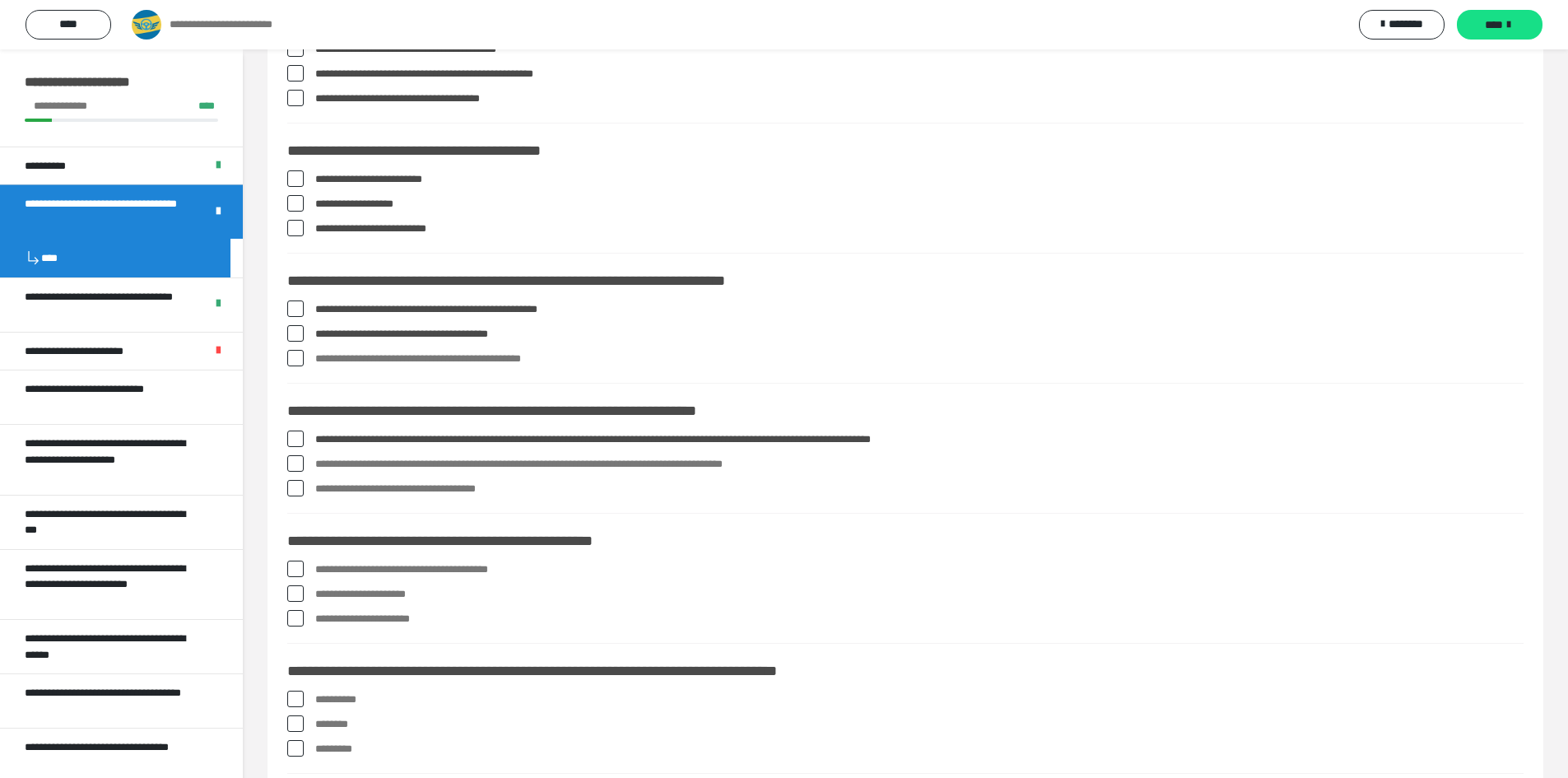 click at bounding box center (295, 488) 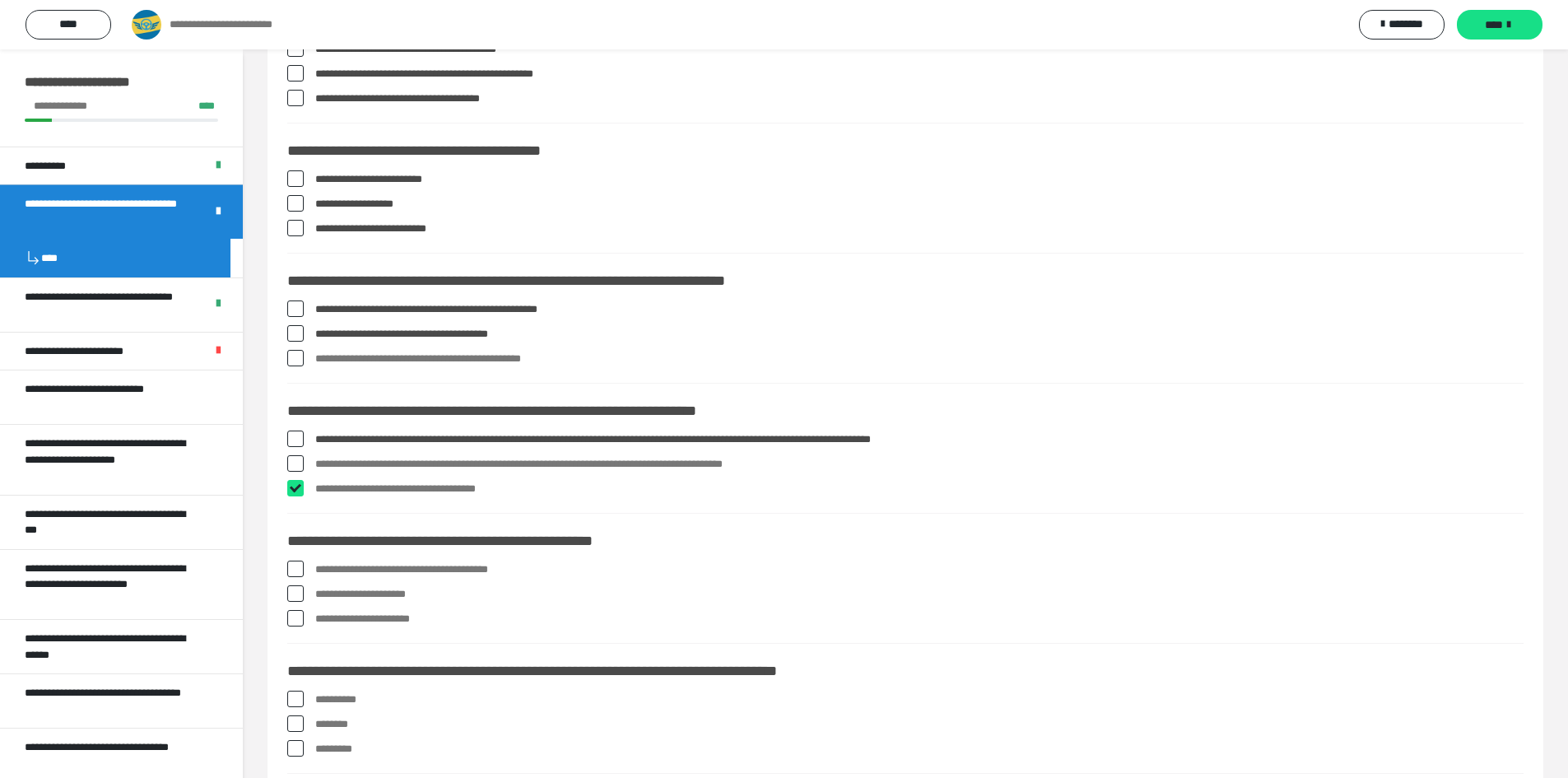 checkbox on "****" 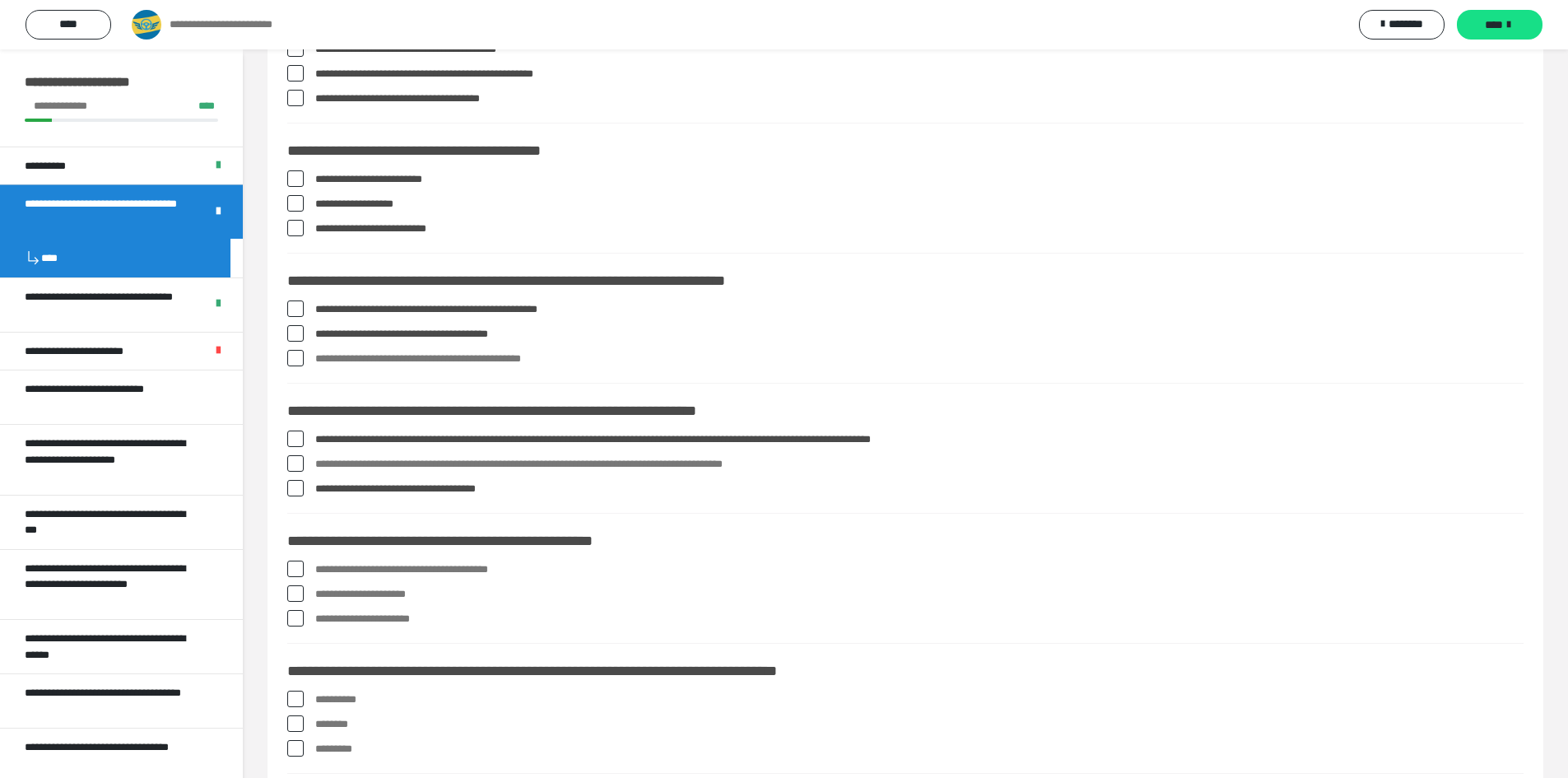 scroll, scrollTop: 659, scrollLeft: 0, axis: vertical 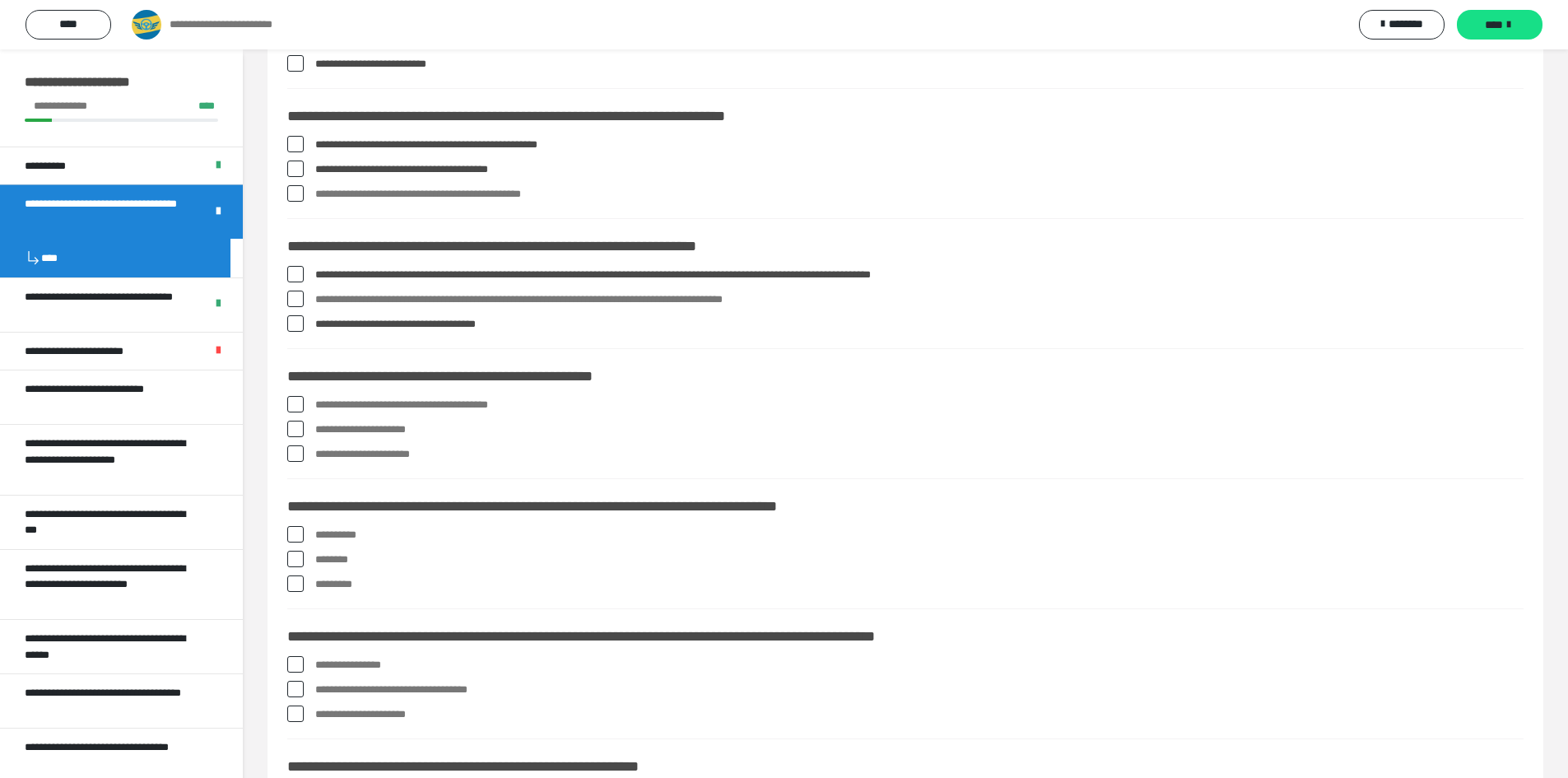 click at bounding box center [295, 404] 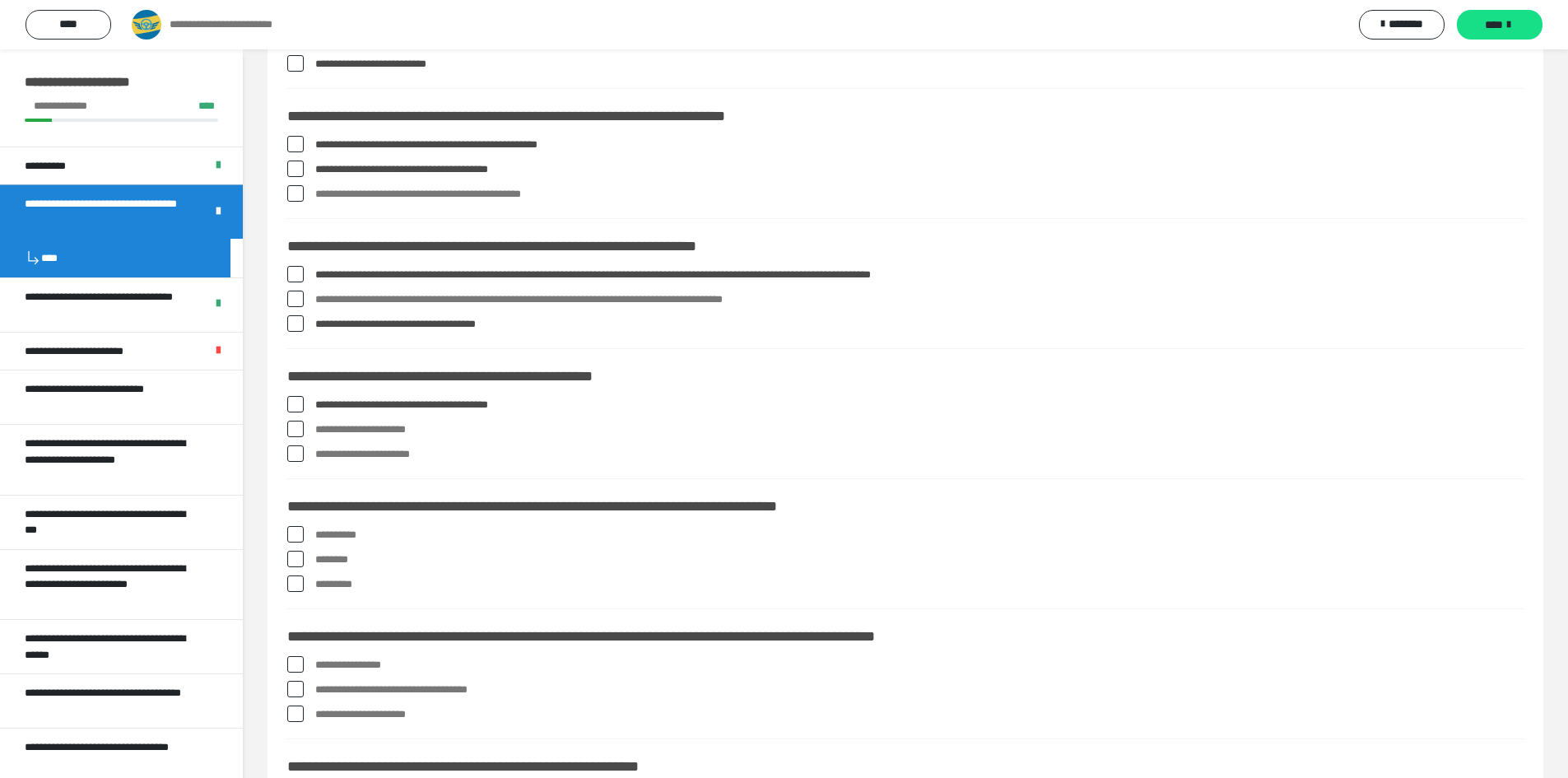 click at bounding box center (295, 429) 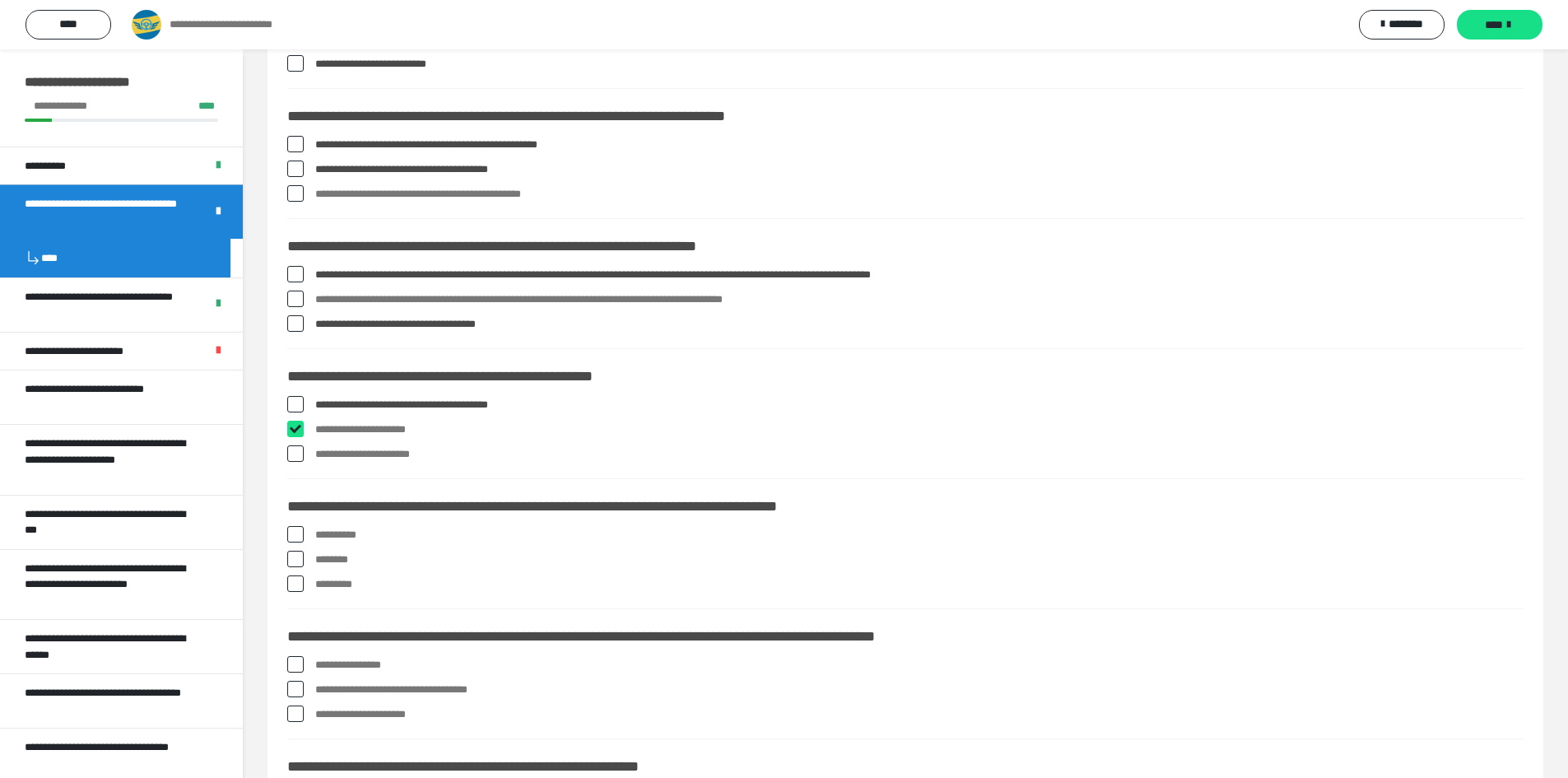 checkbox on "****" 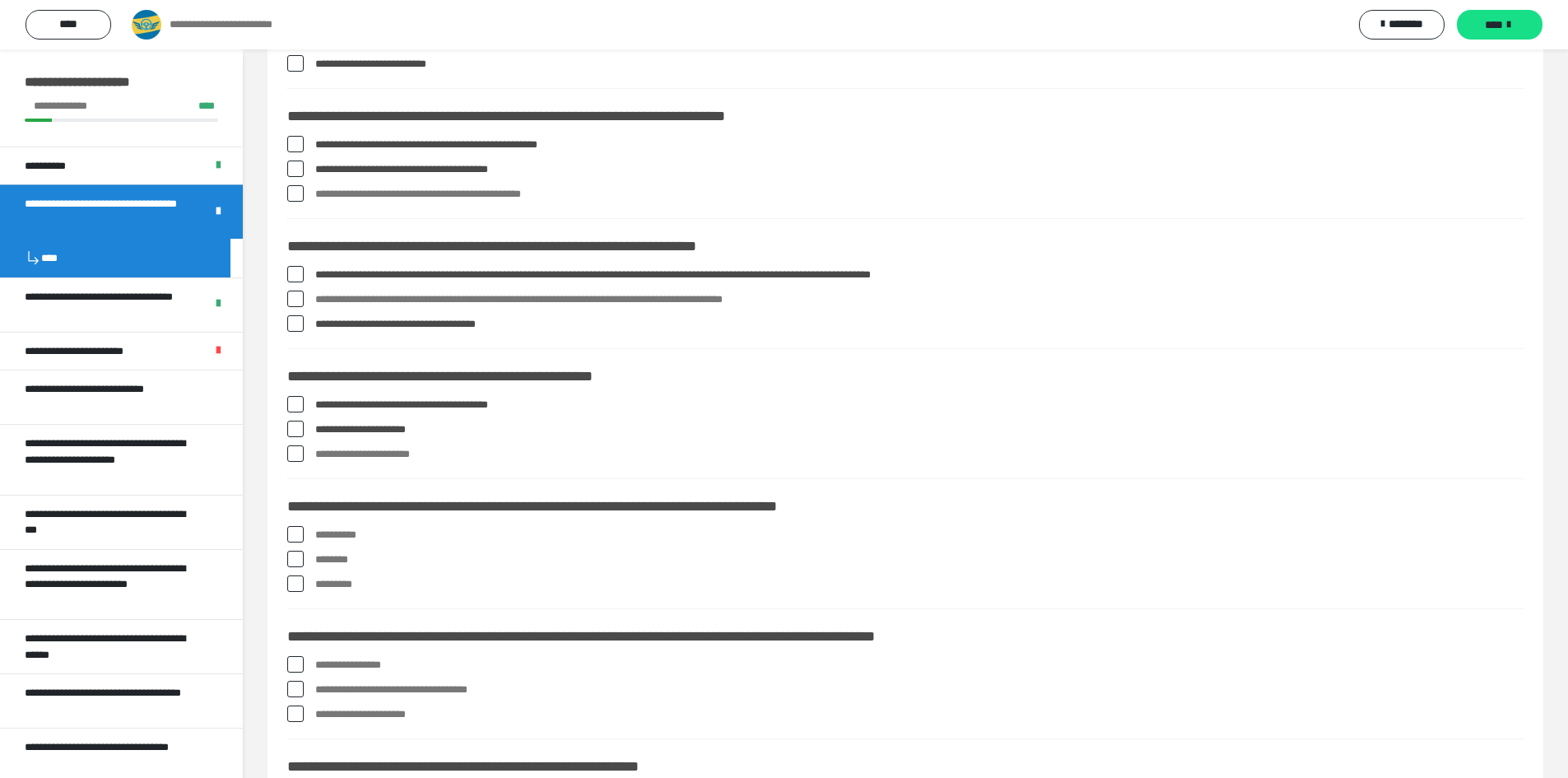 click at bounding box center [295, 454] 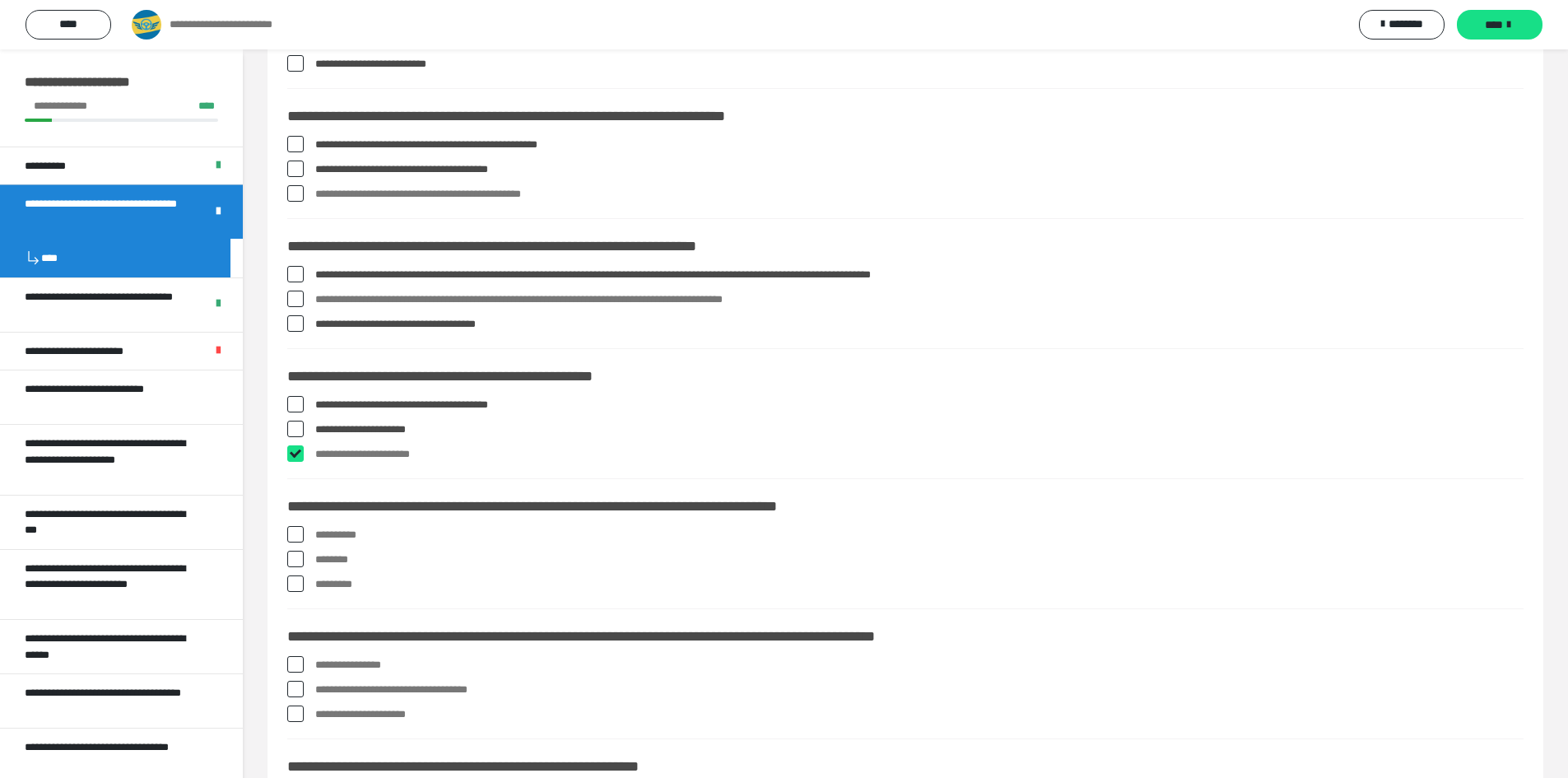 checkbox on "****" 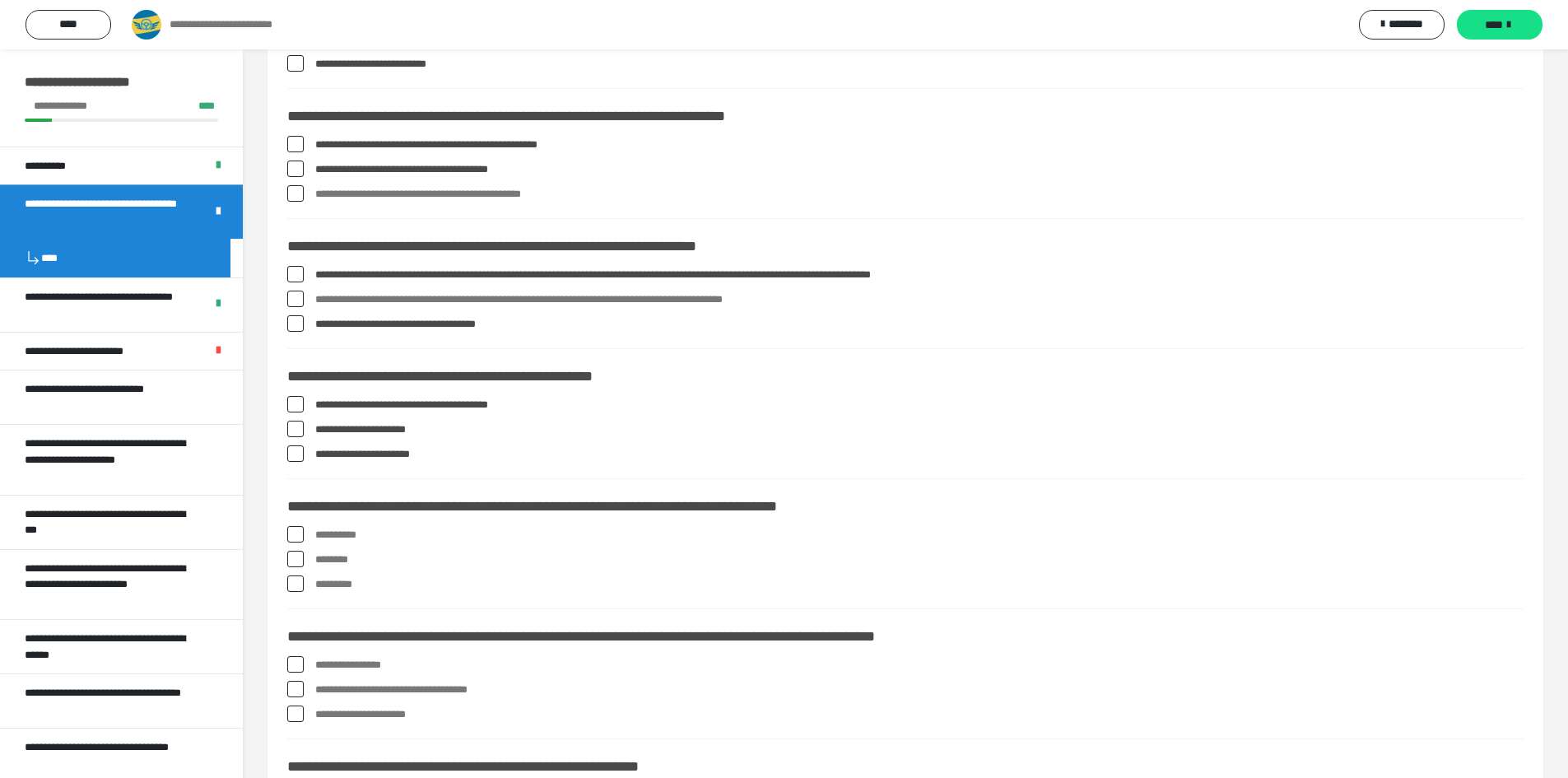 click at bounding box center (295, 534) 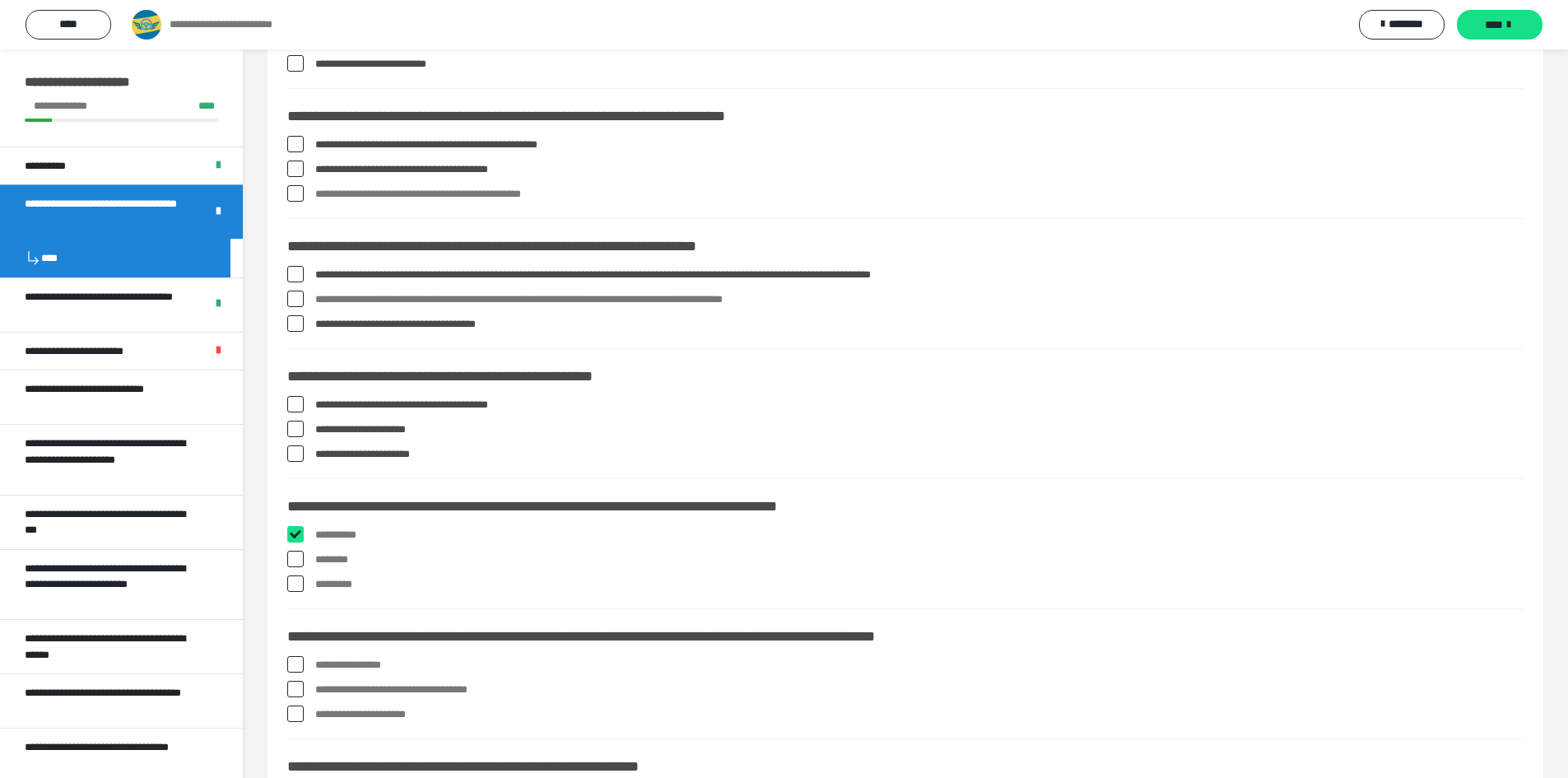 checkbox on "****" 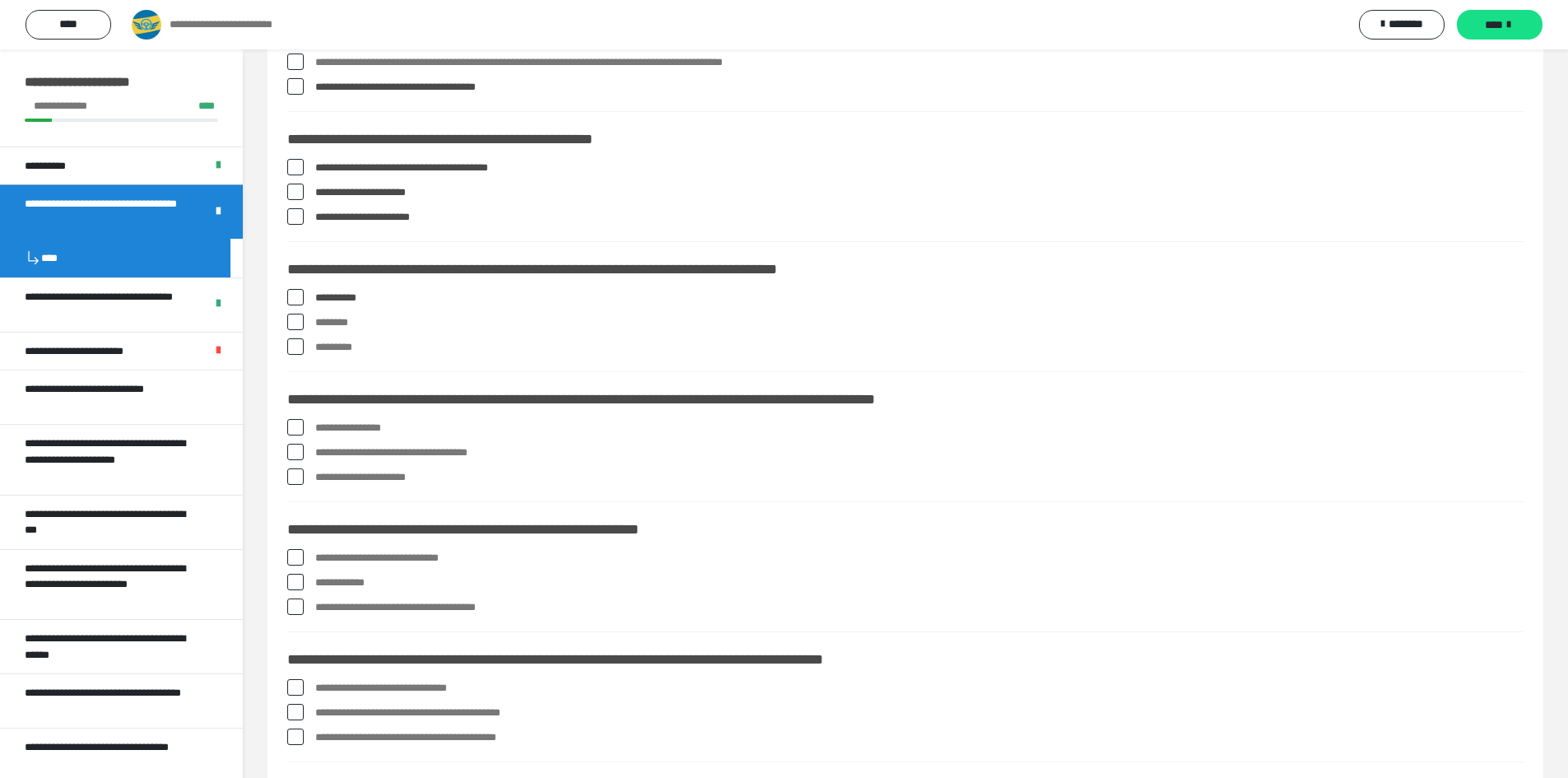scroll, scrollTop: 906, scrollLeft: 0, axis: vertical 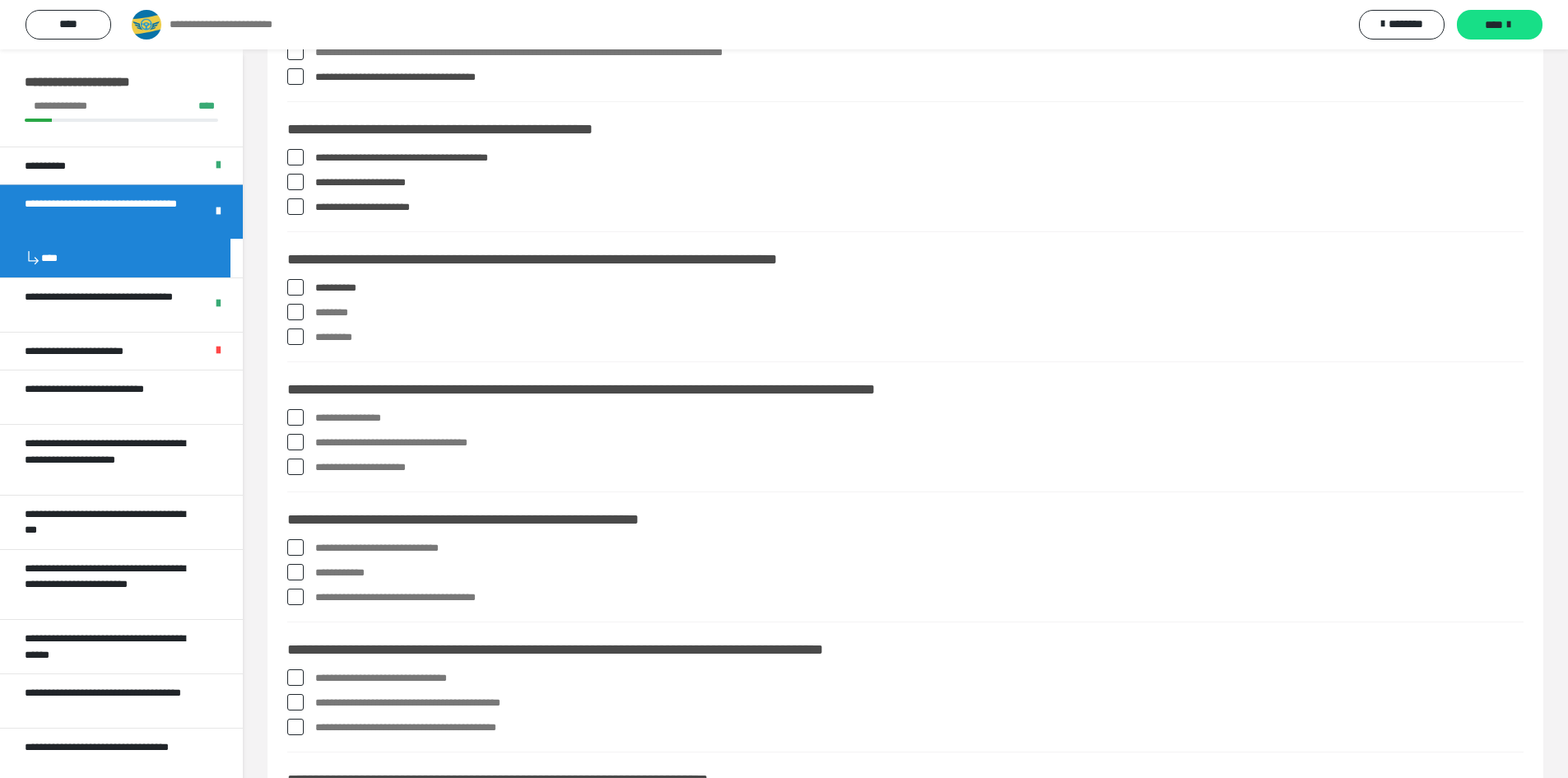 click at bounding box center [295, 417] 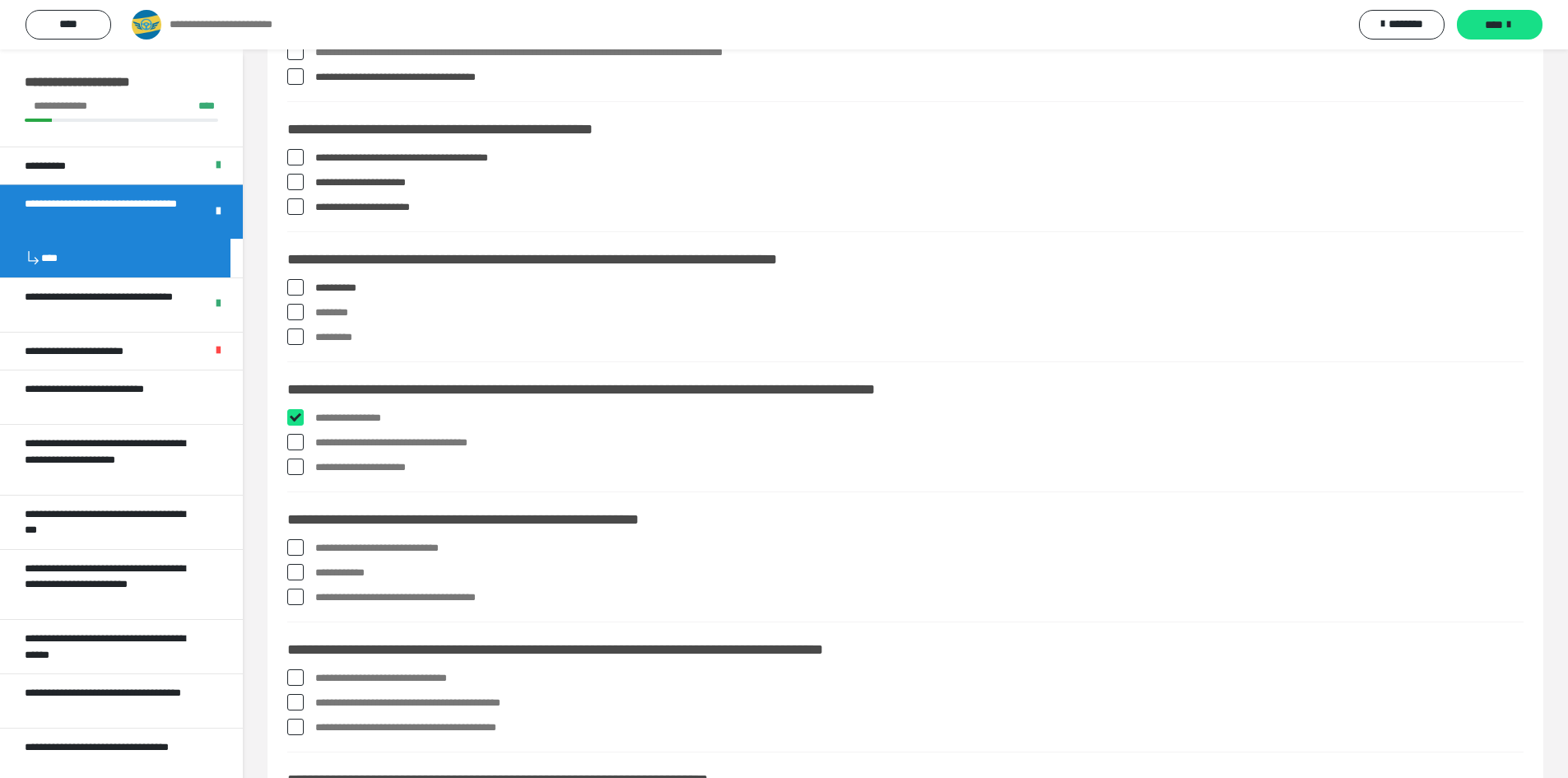 checkbox on "****" 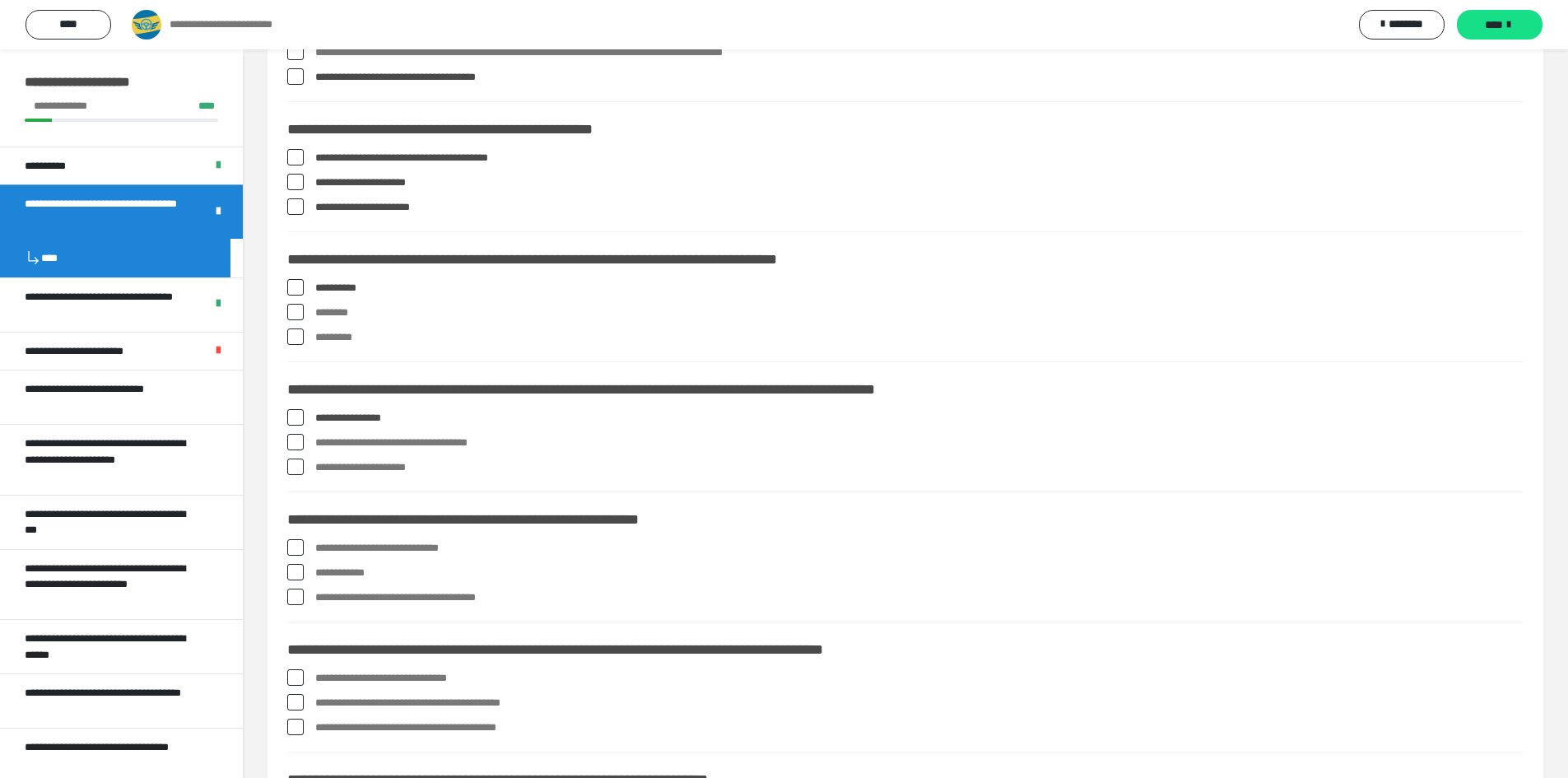 click at bounding box center (295, 547) 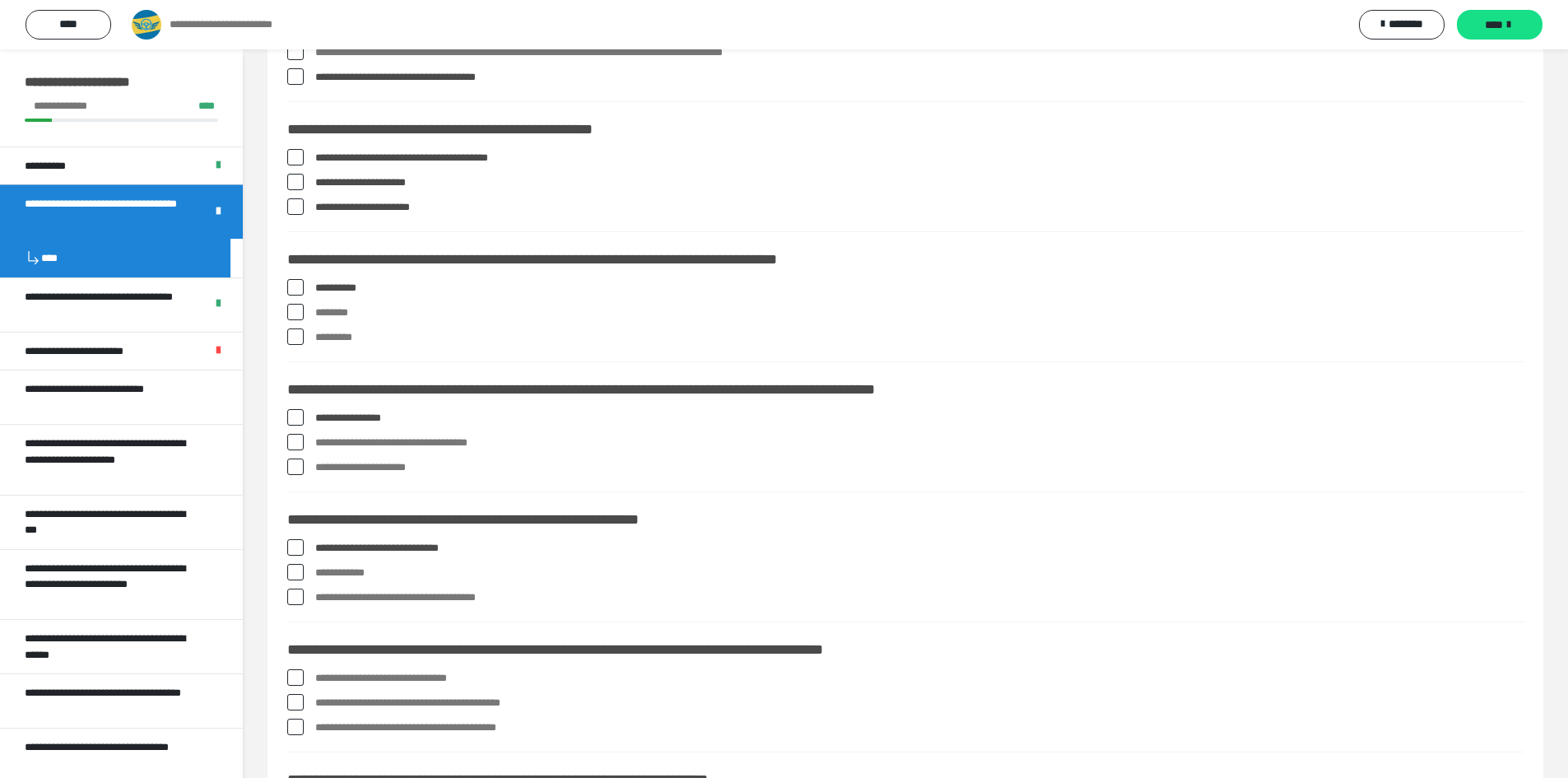 click at bounding box center [295, 572] 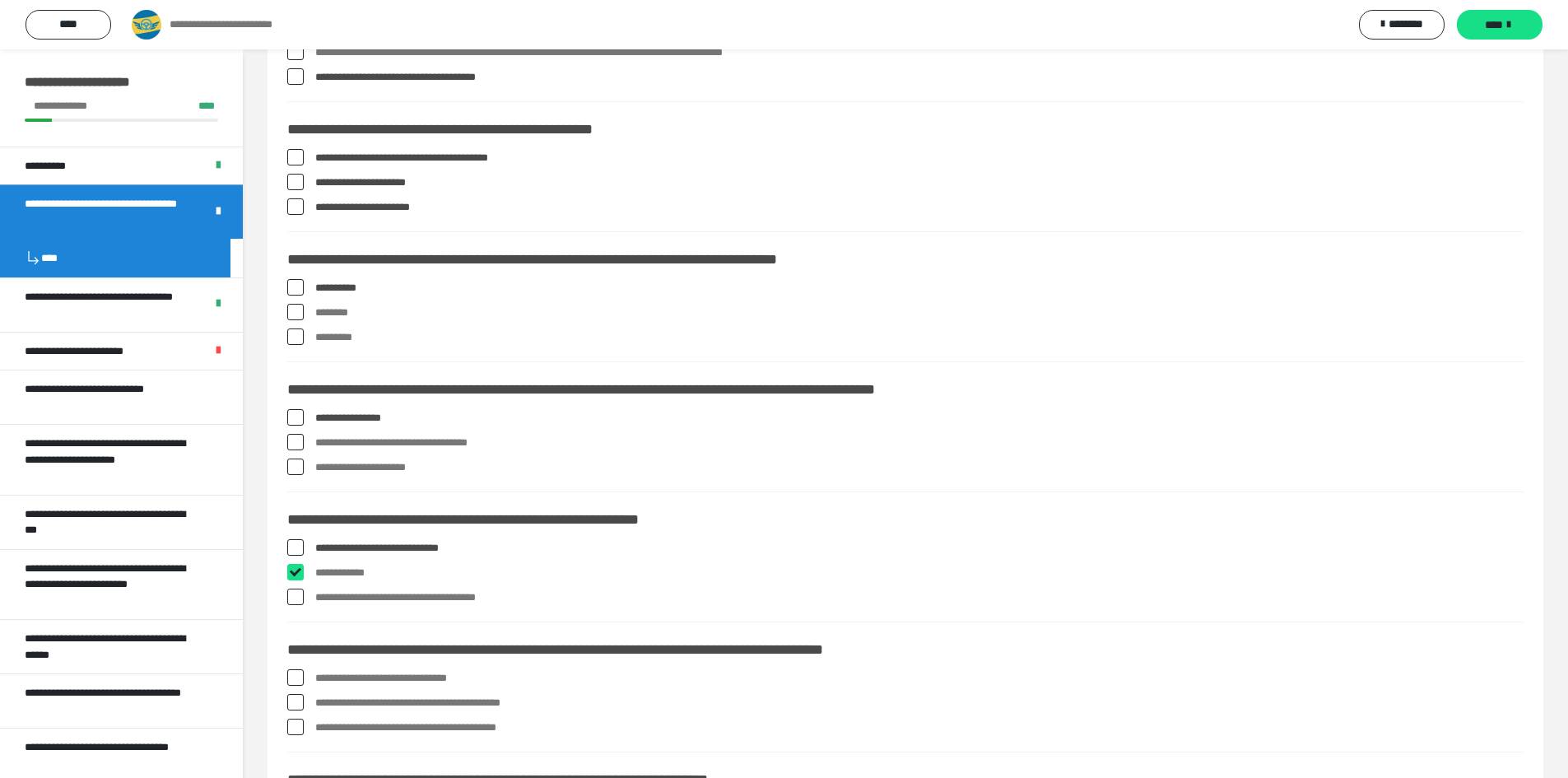 checkbox on "****" 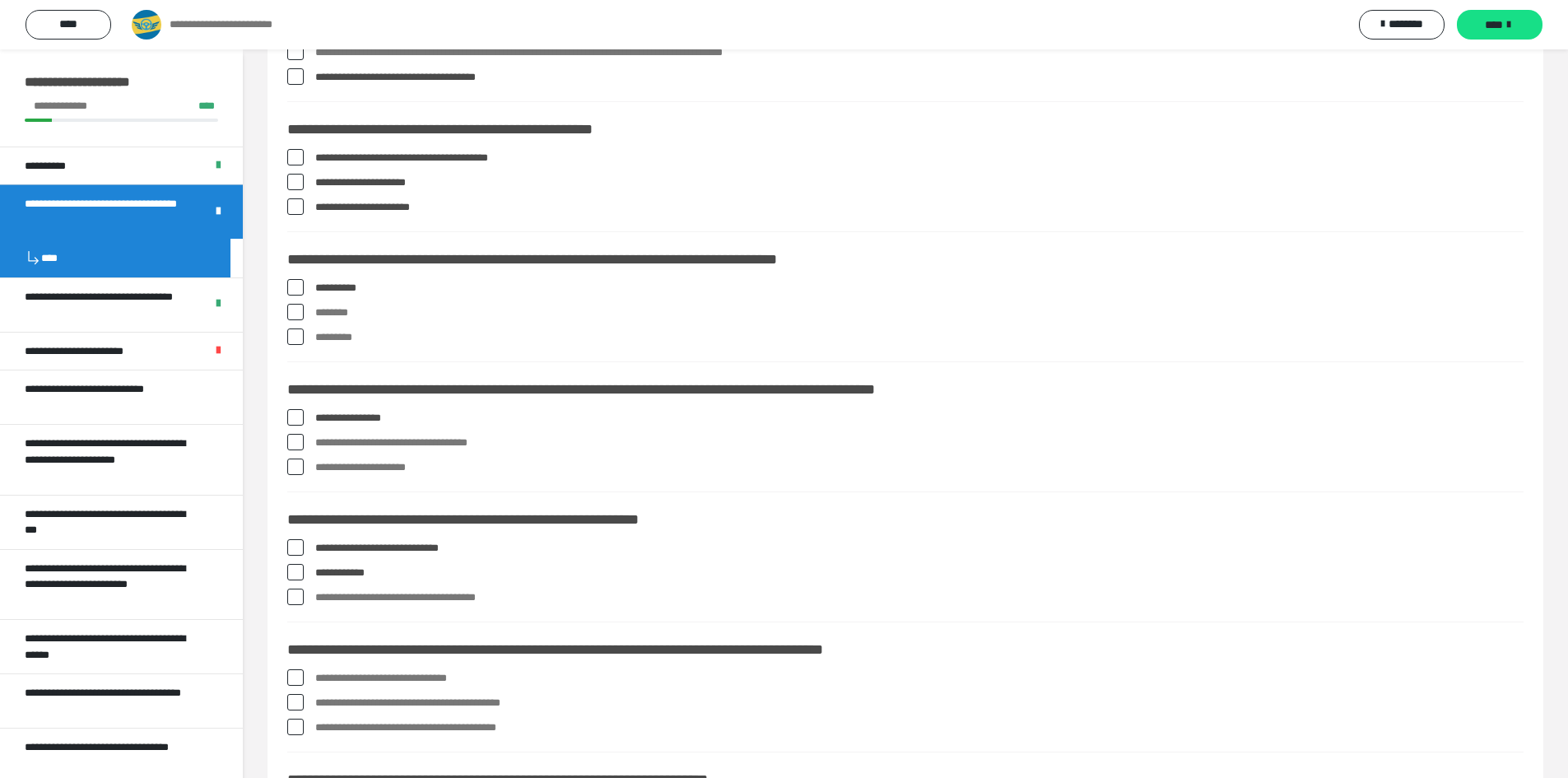 click at bounding box center [295, 597] 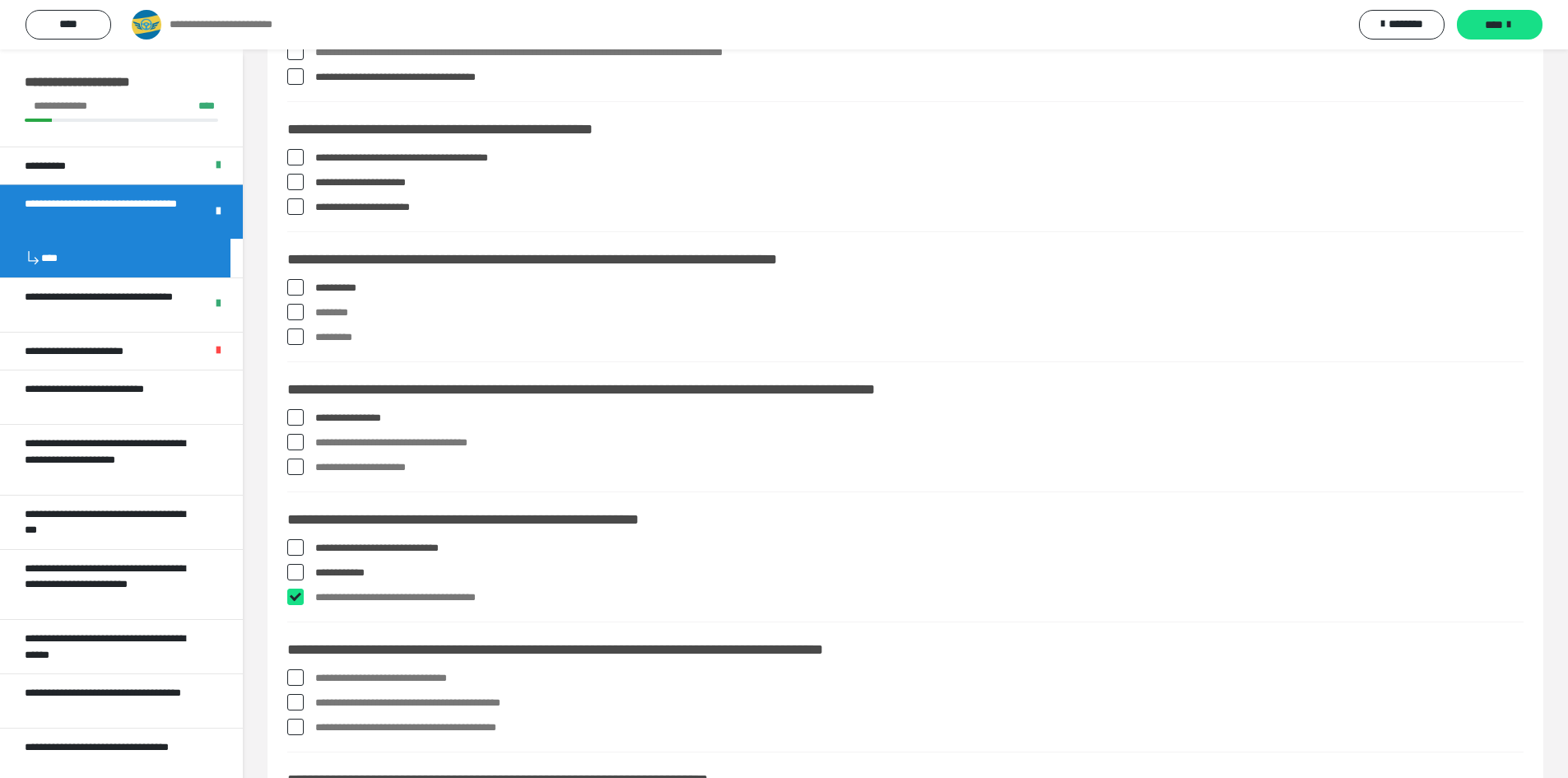 checkbox on "****" 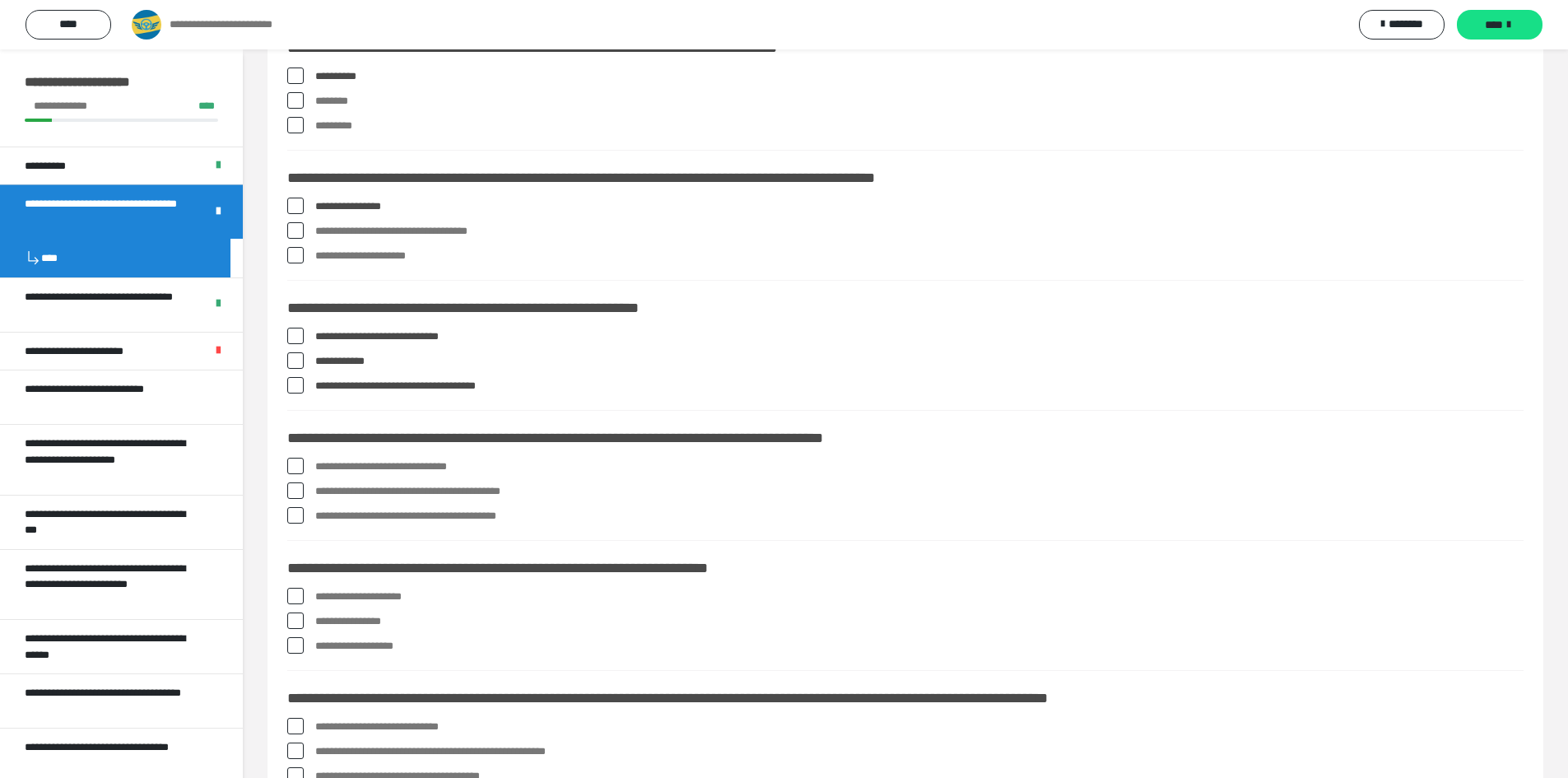 scroll, scrollTop: 1153, scrollLeft: 0, axis: vertical 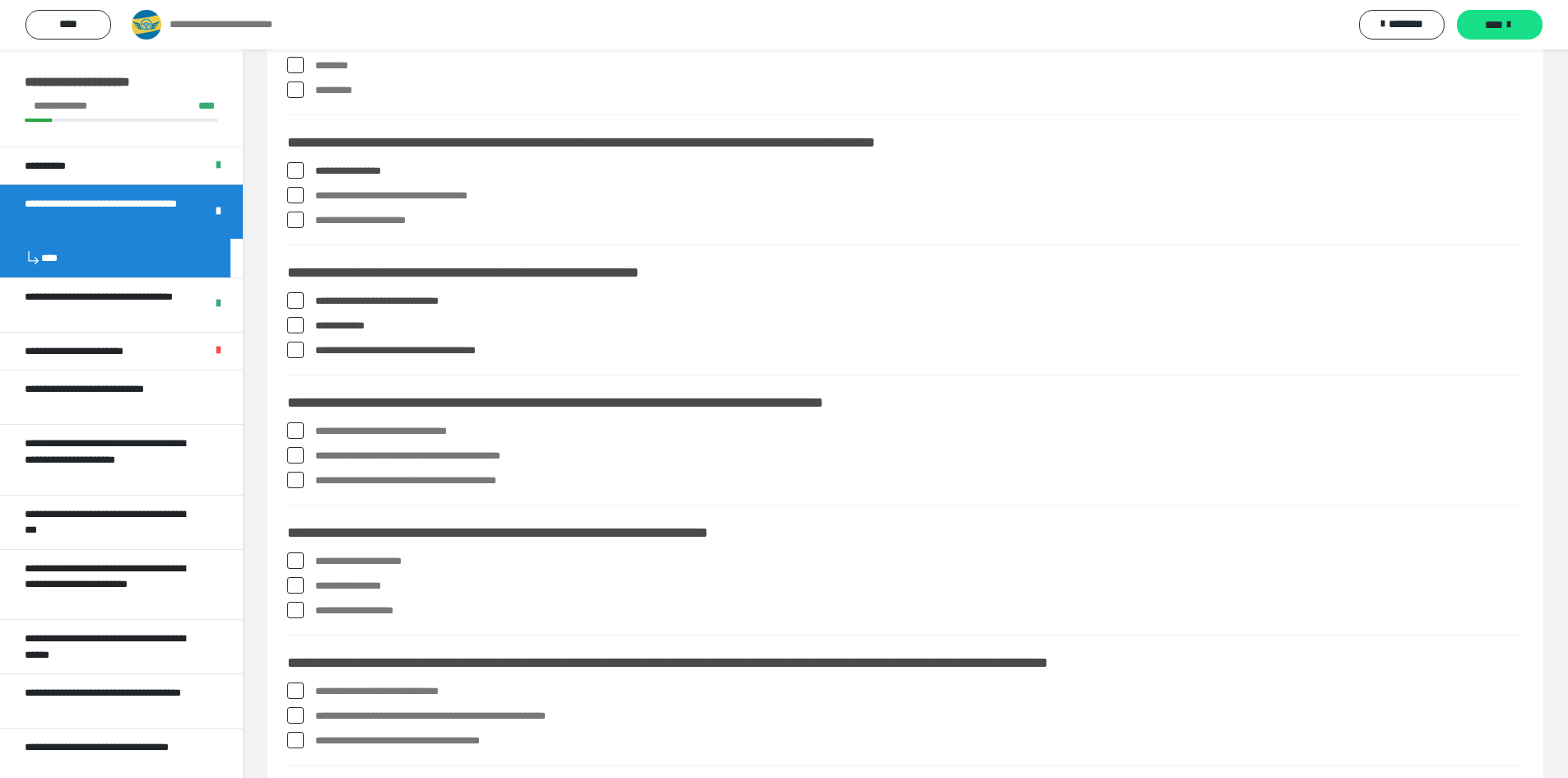 click at bounding box center [295, 431] 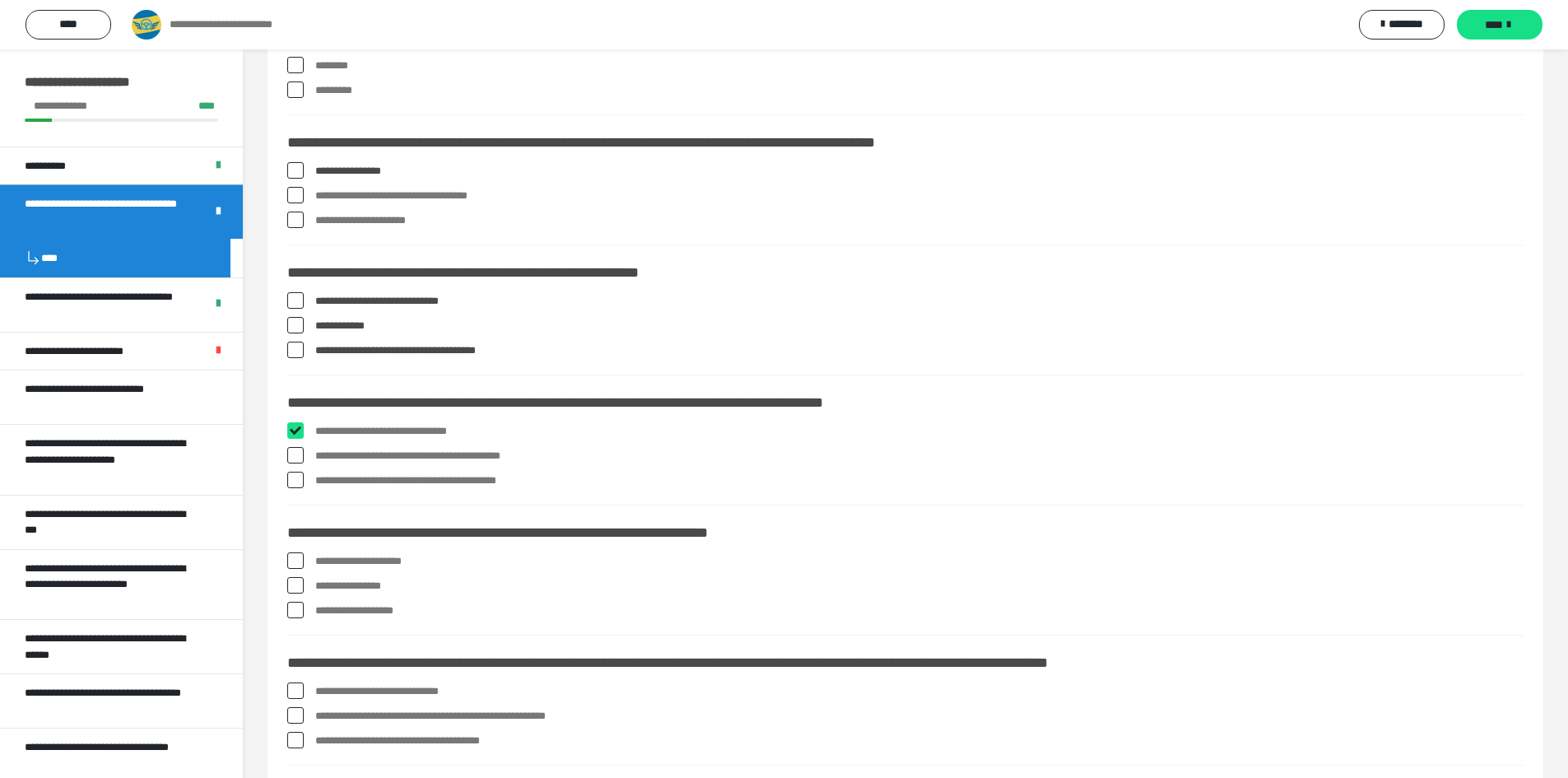 checkbox on "****" 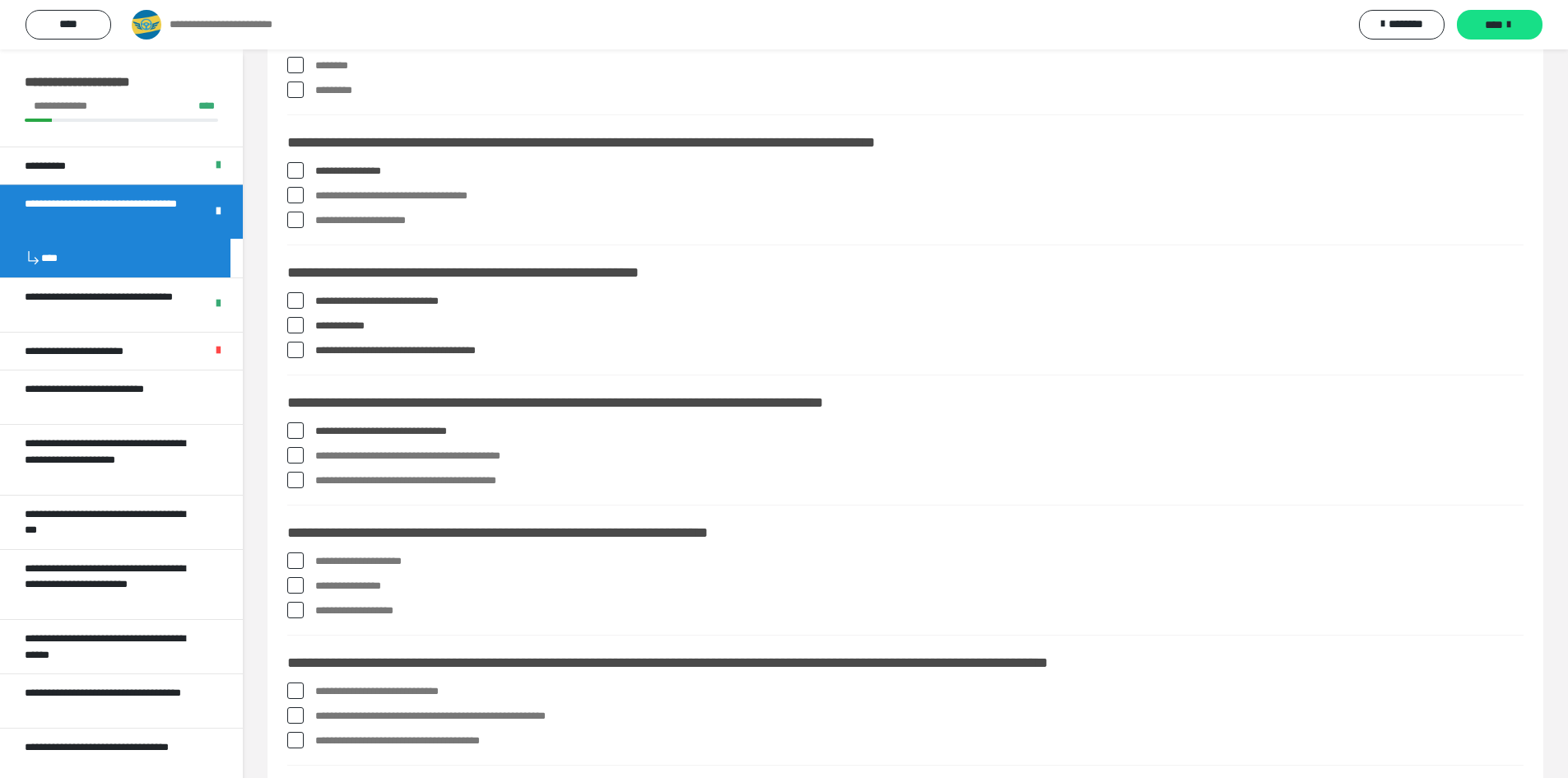 click on "**********" at bounding box center (905, 456) 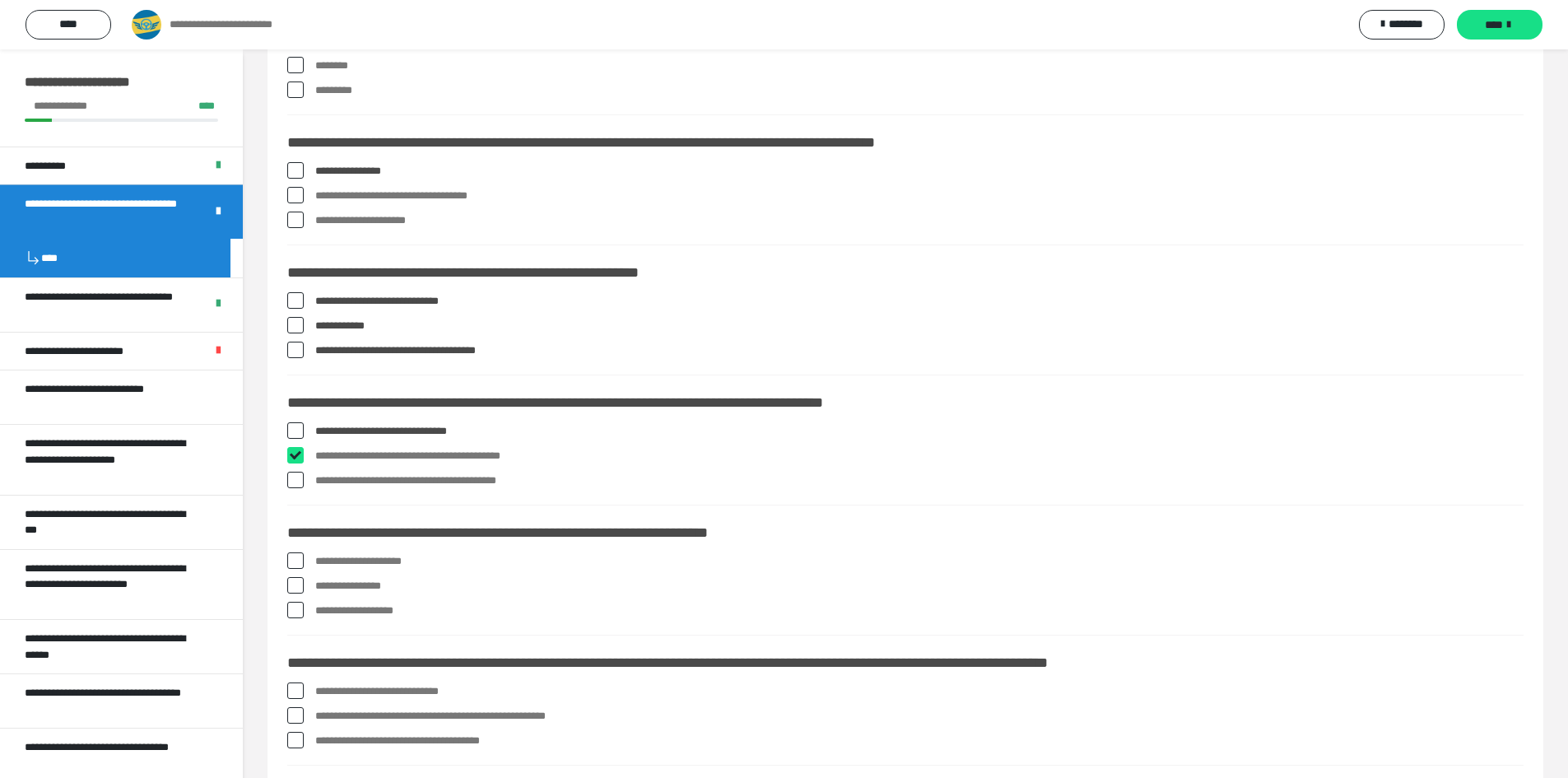 checkbox on "****" 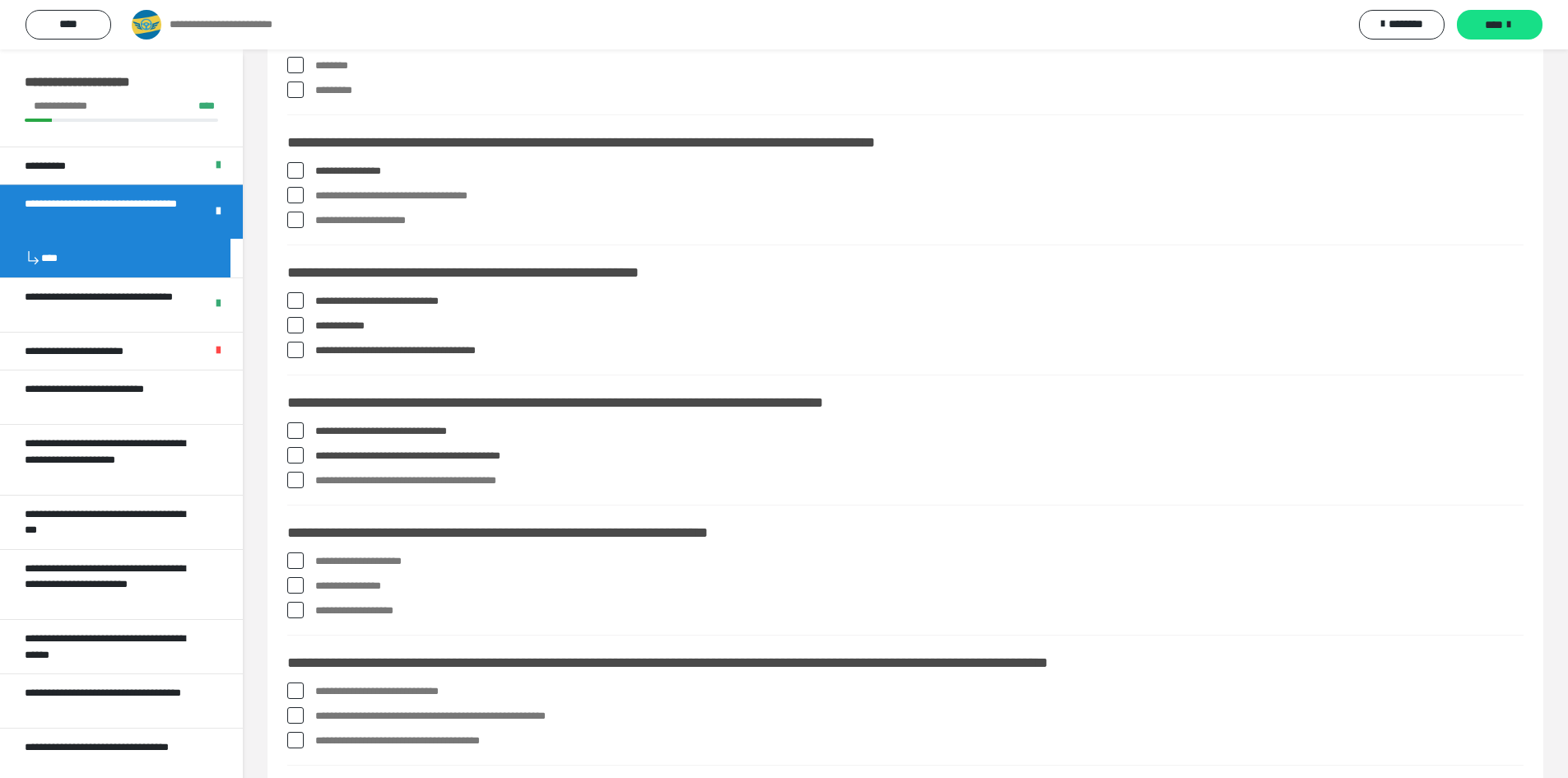 click at bounding box center (295, 480) 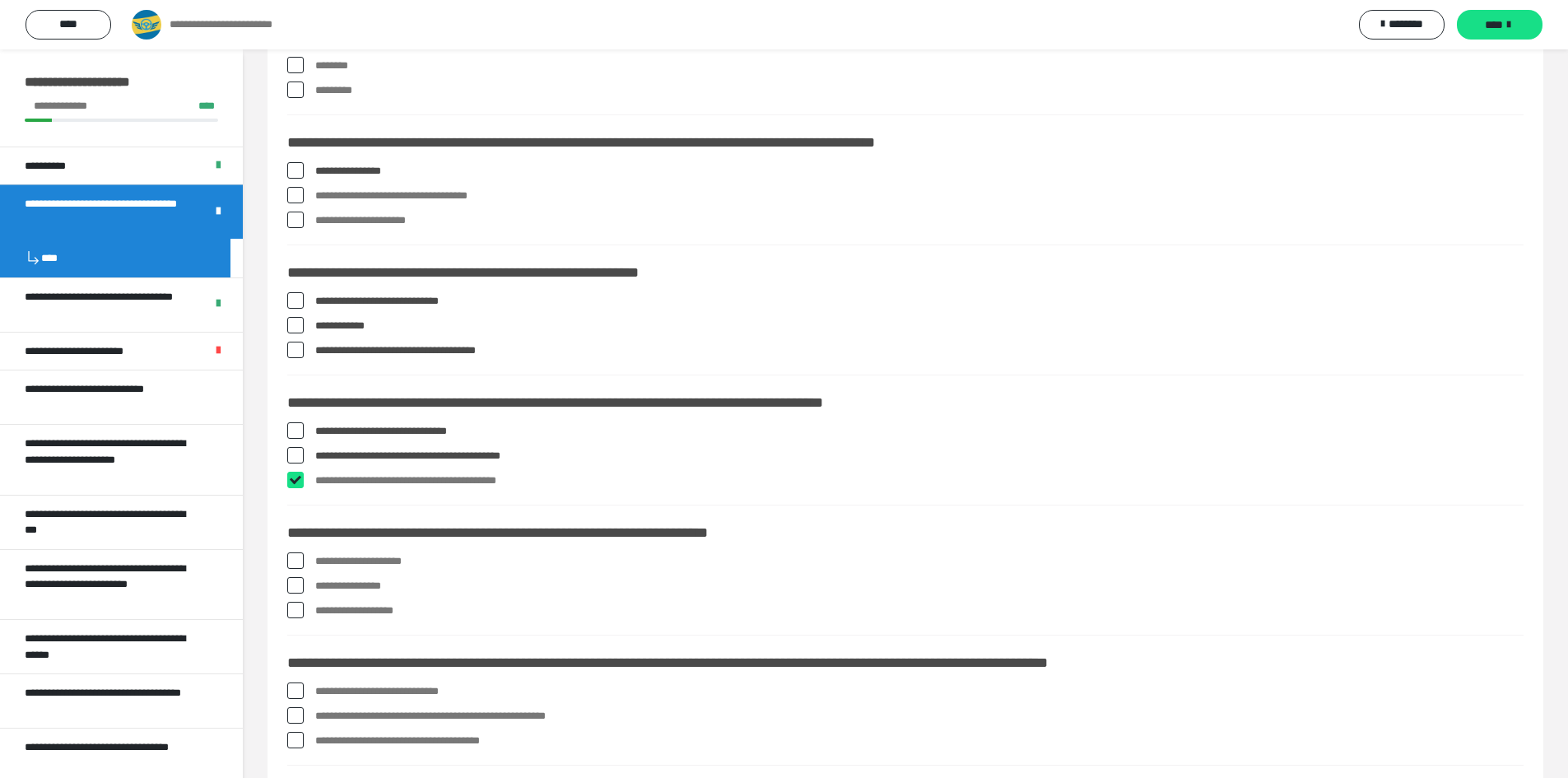 checkbox on "****" 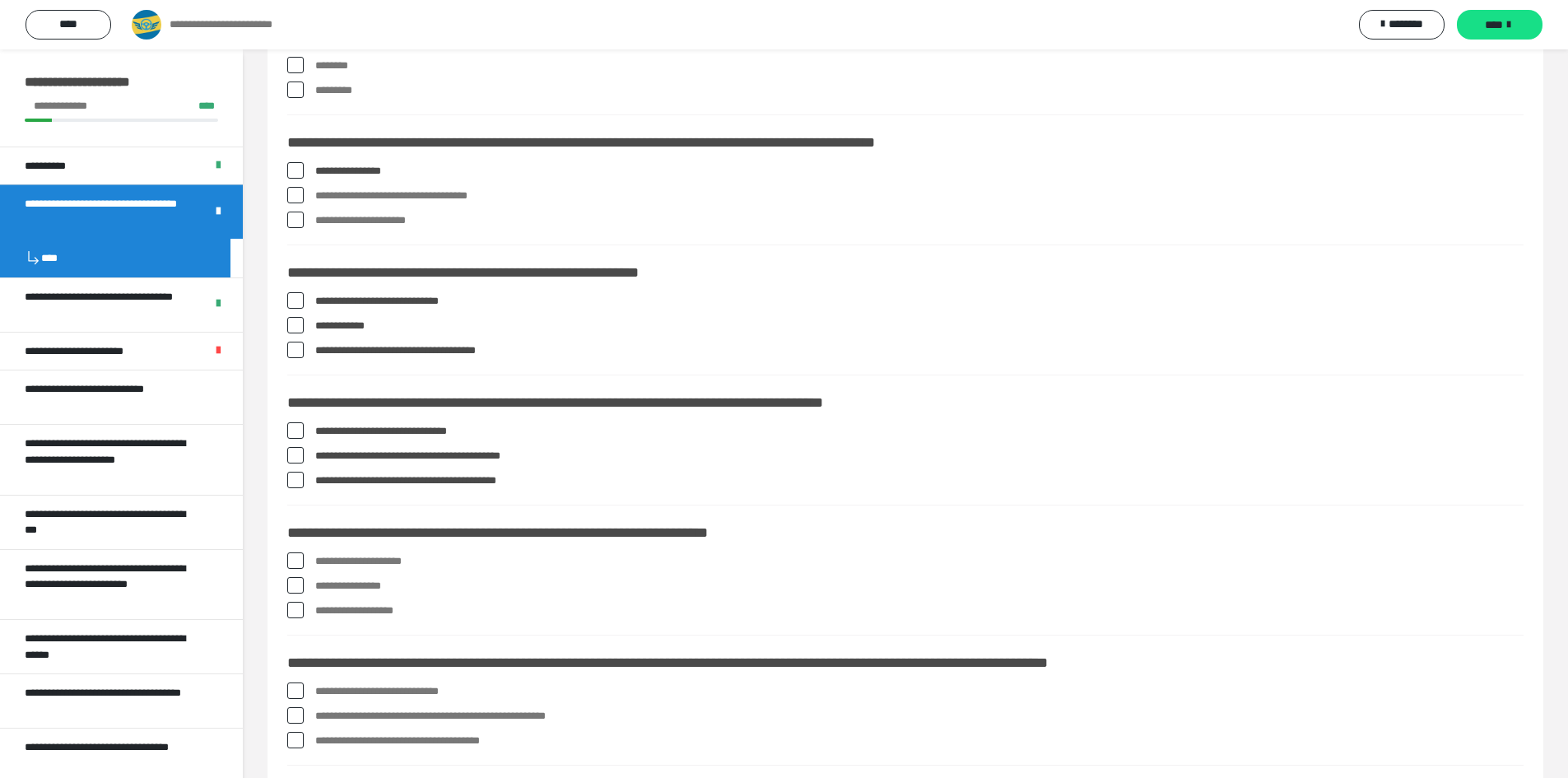click at bounding box center [295, 561] 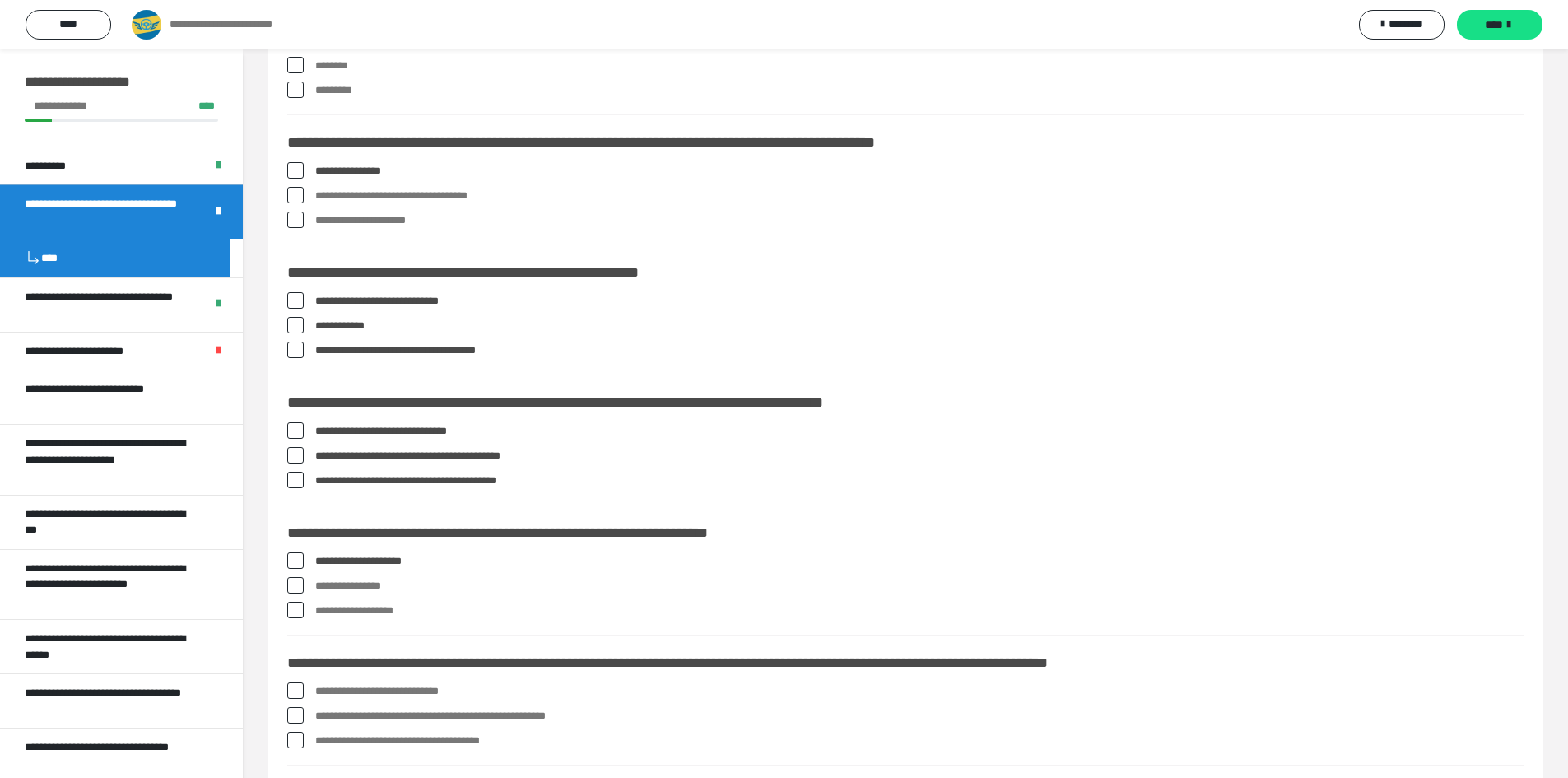 click at bounding box center (295, 561) 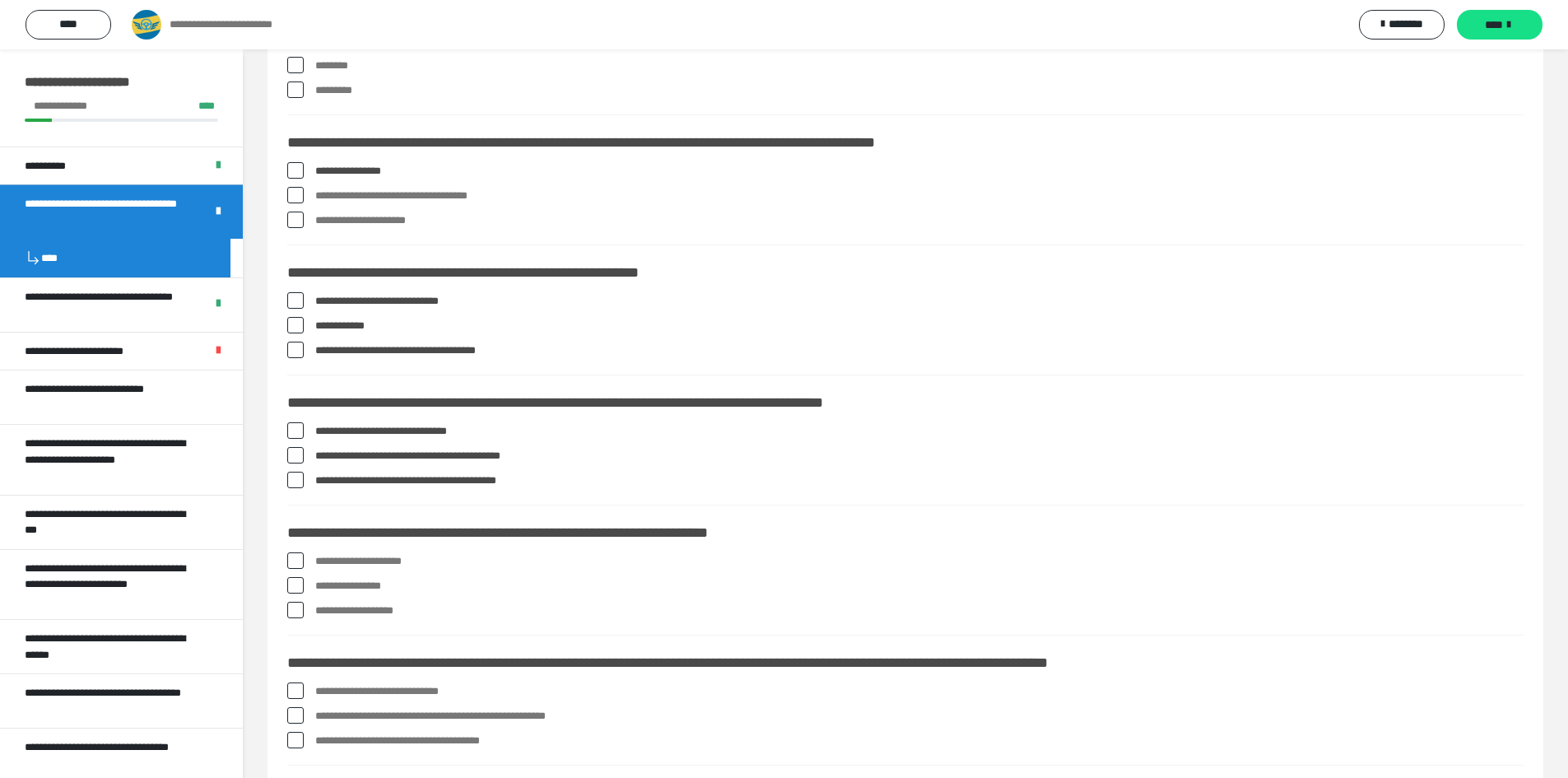 click at bounding box center [295, 585] 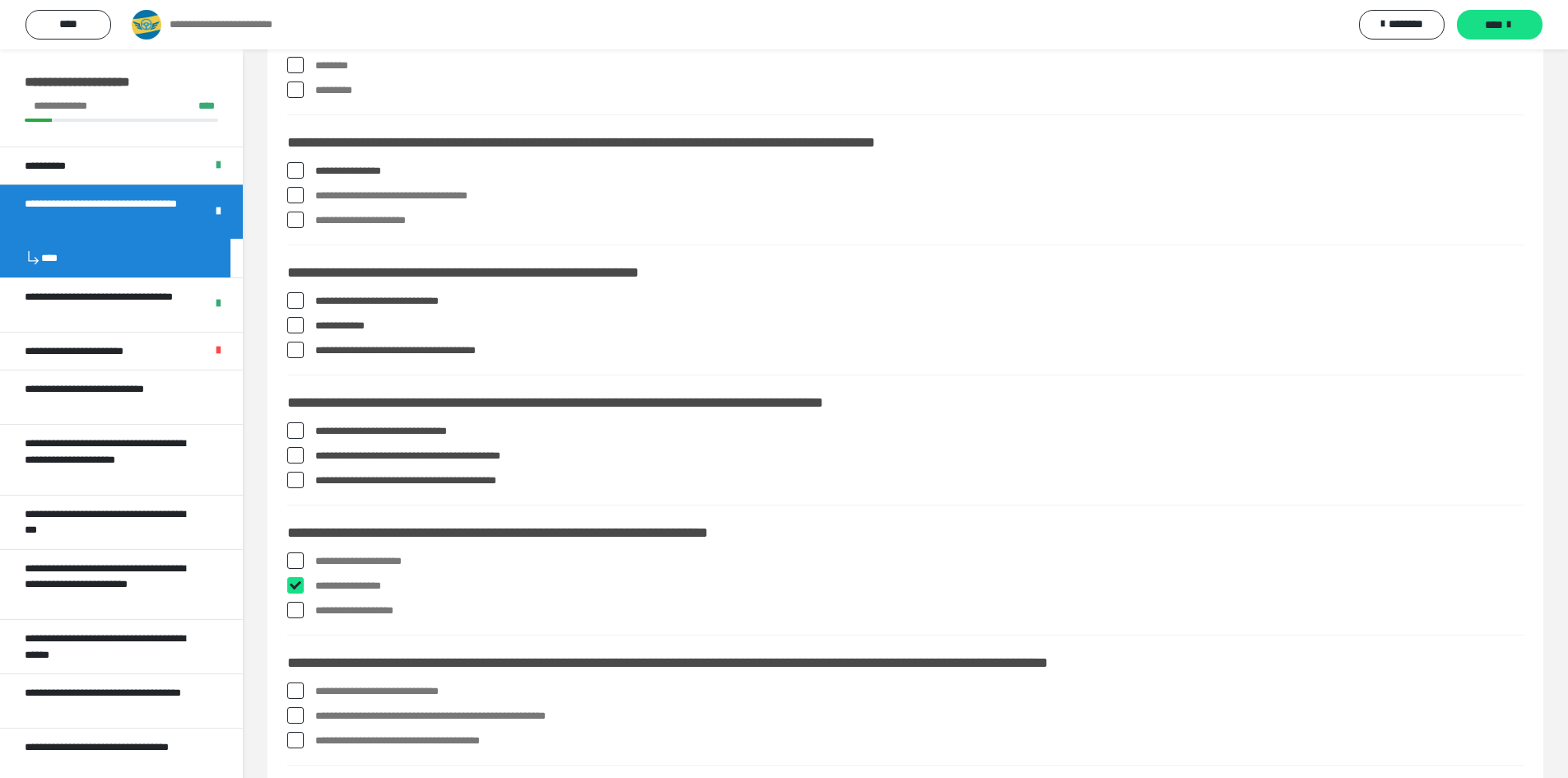 checkbox on "****" 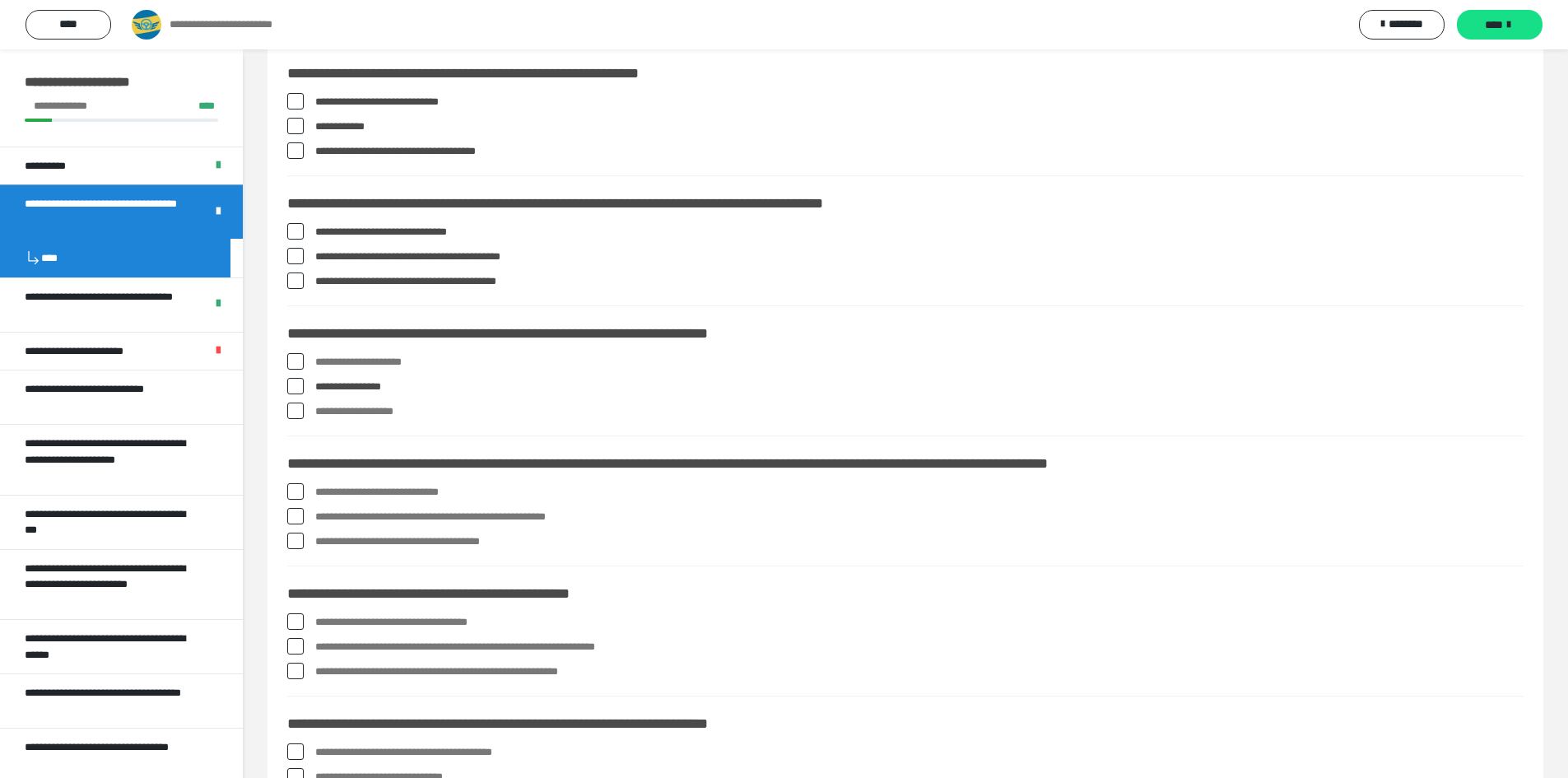 scroll, scrollTop: 1400, scrollLeft: 0, axis: vertical 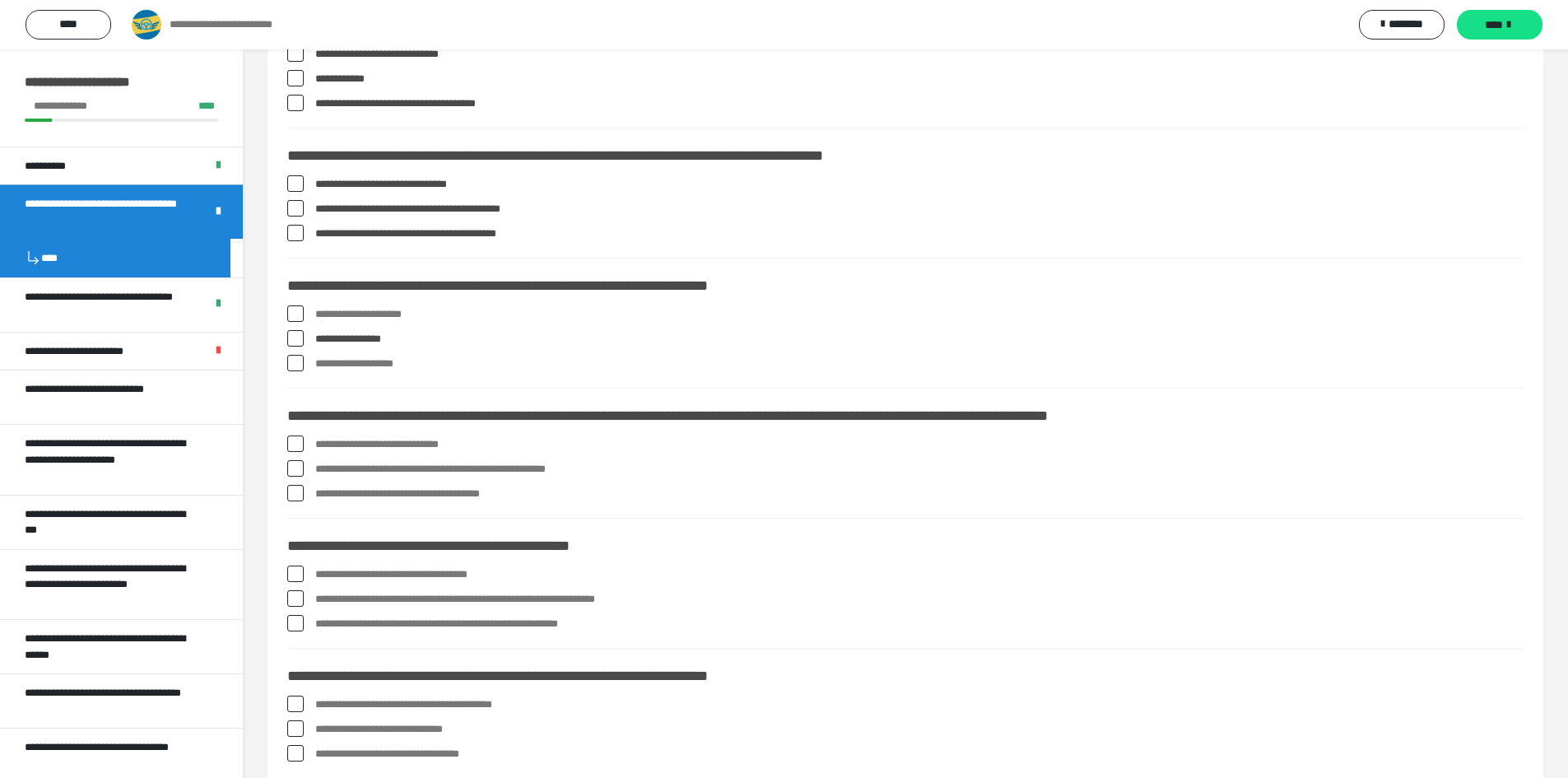 click at bounding box center [295, 444] 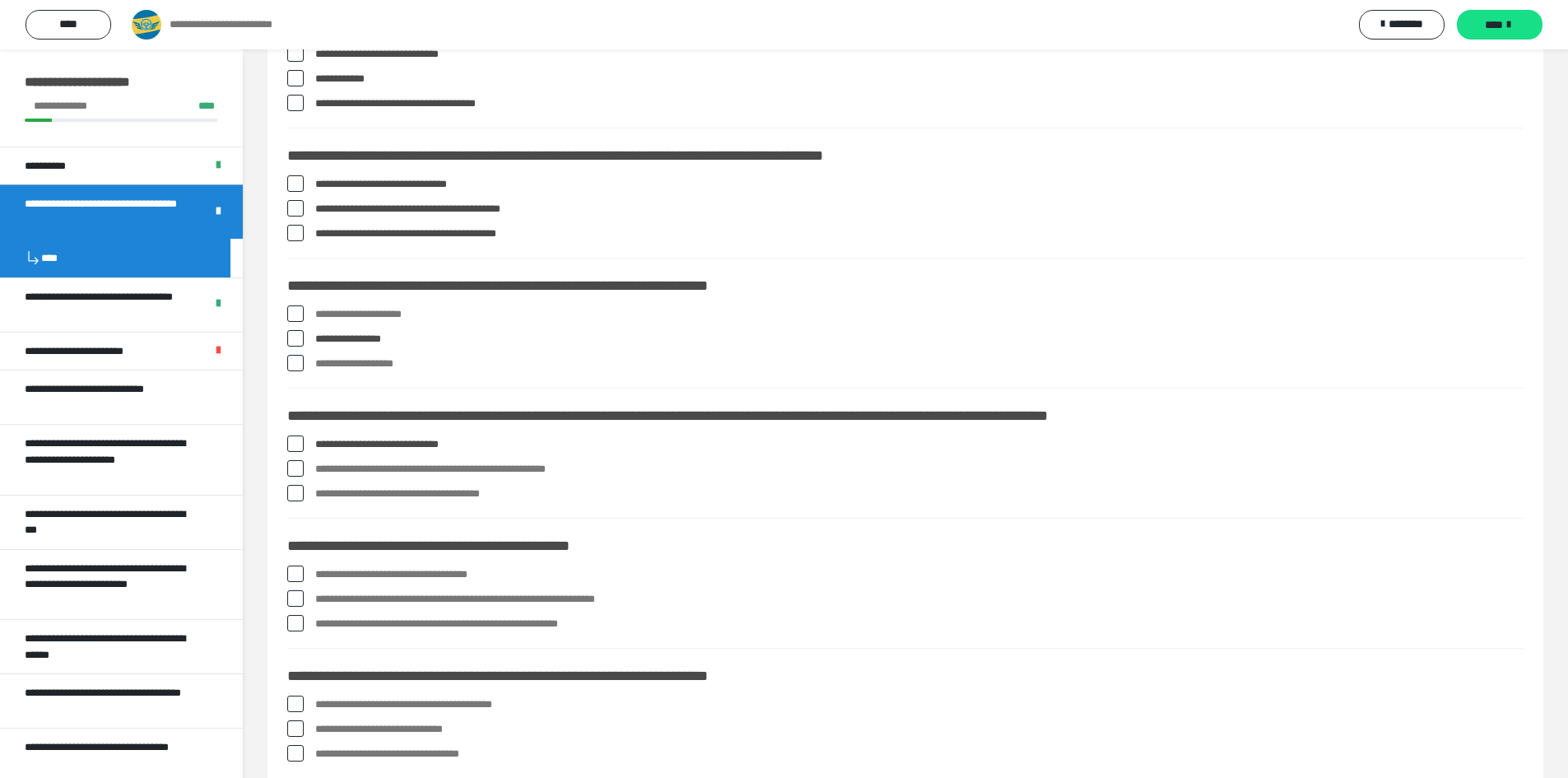 click at bounding box center [295, 468] 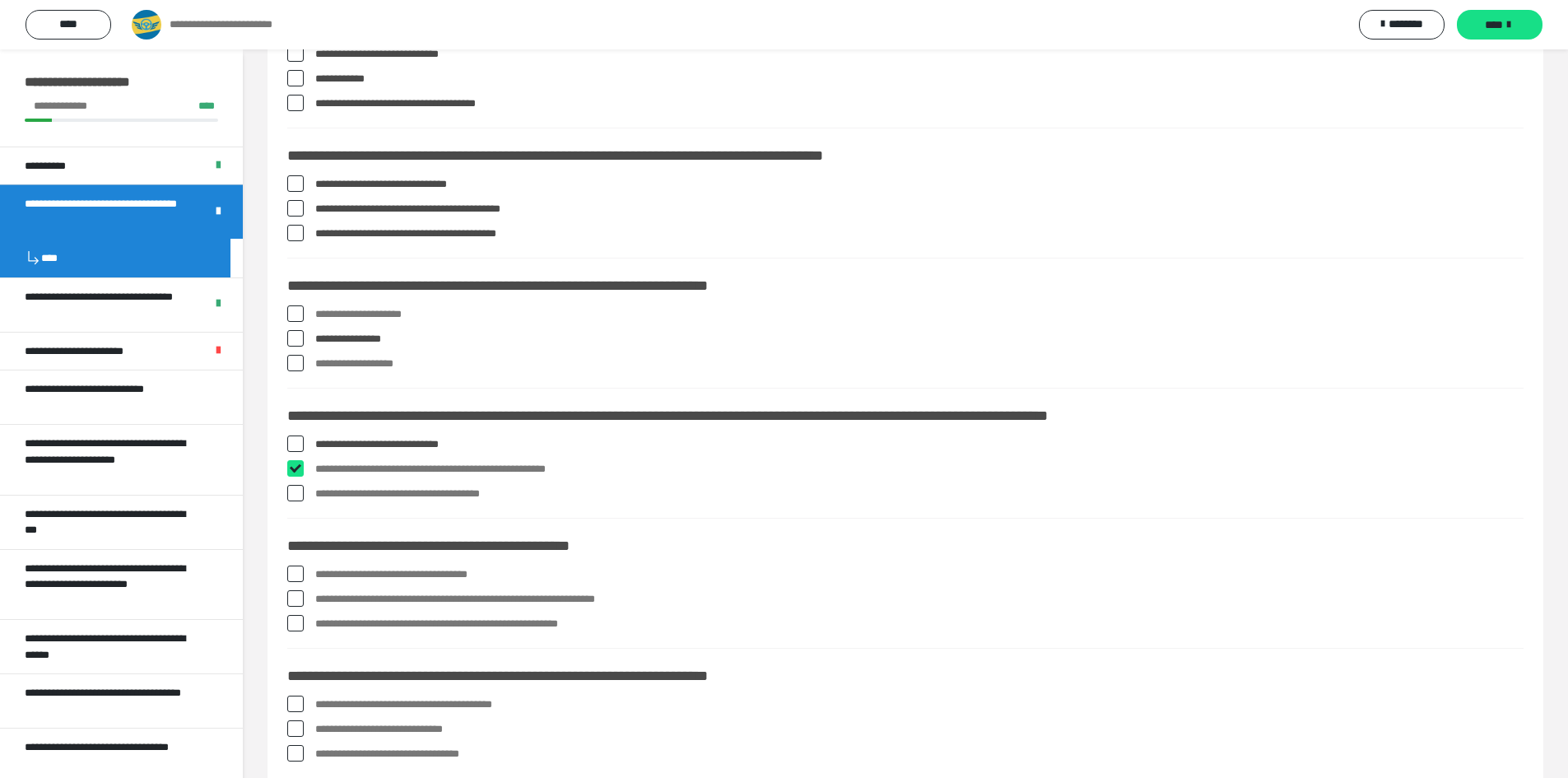 checkbox on "****" 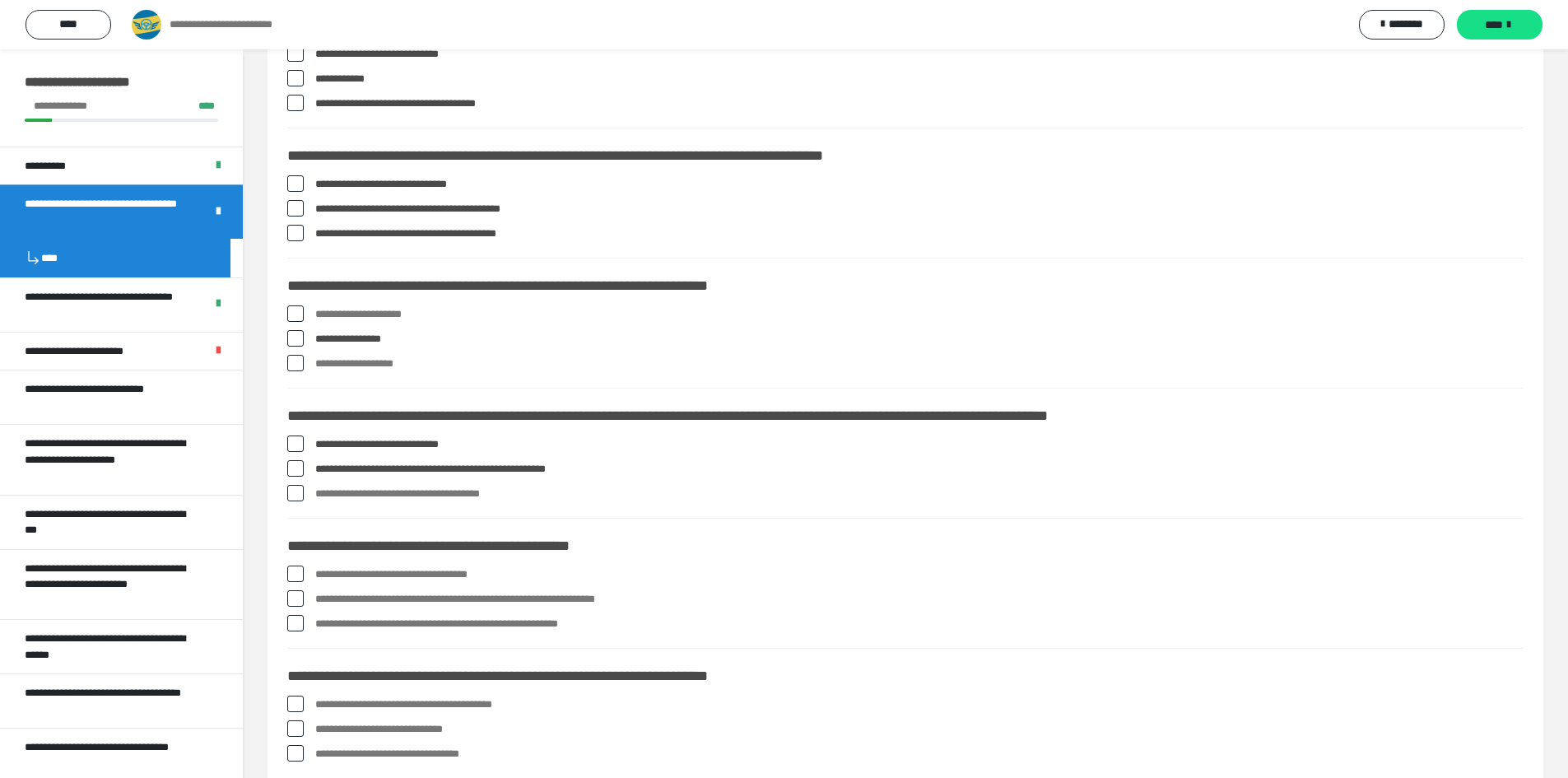 click at bounding box center [295, 493] 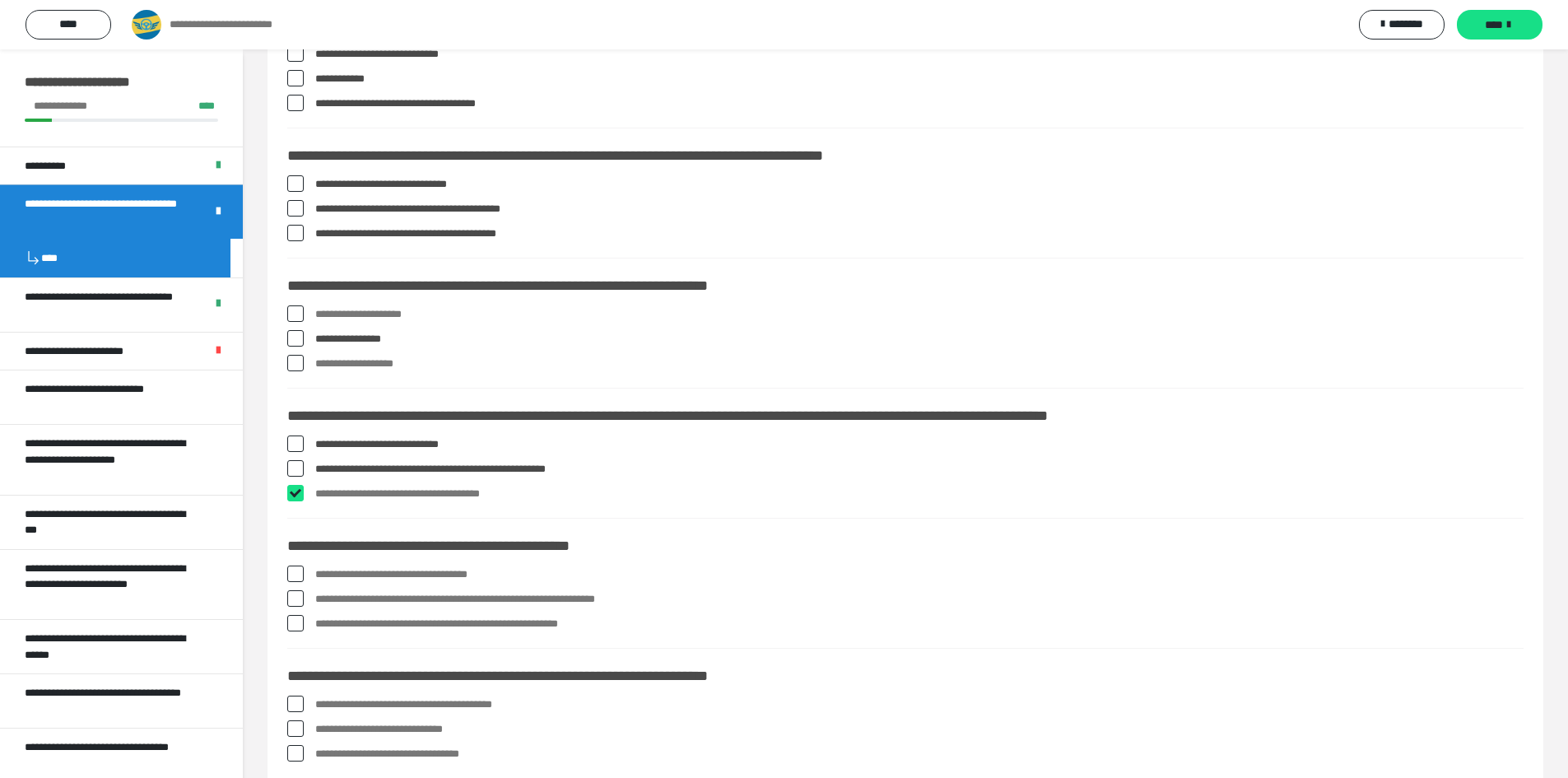 checkbox on "****" 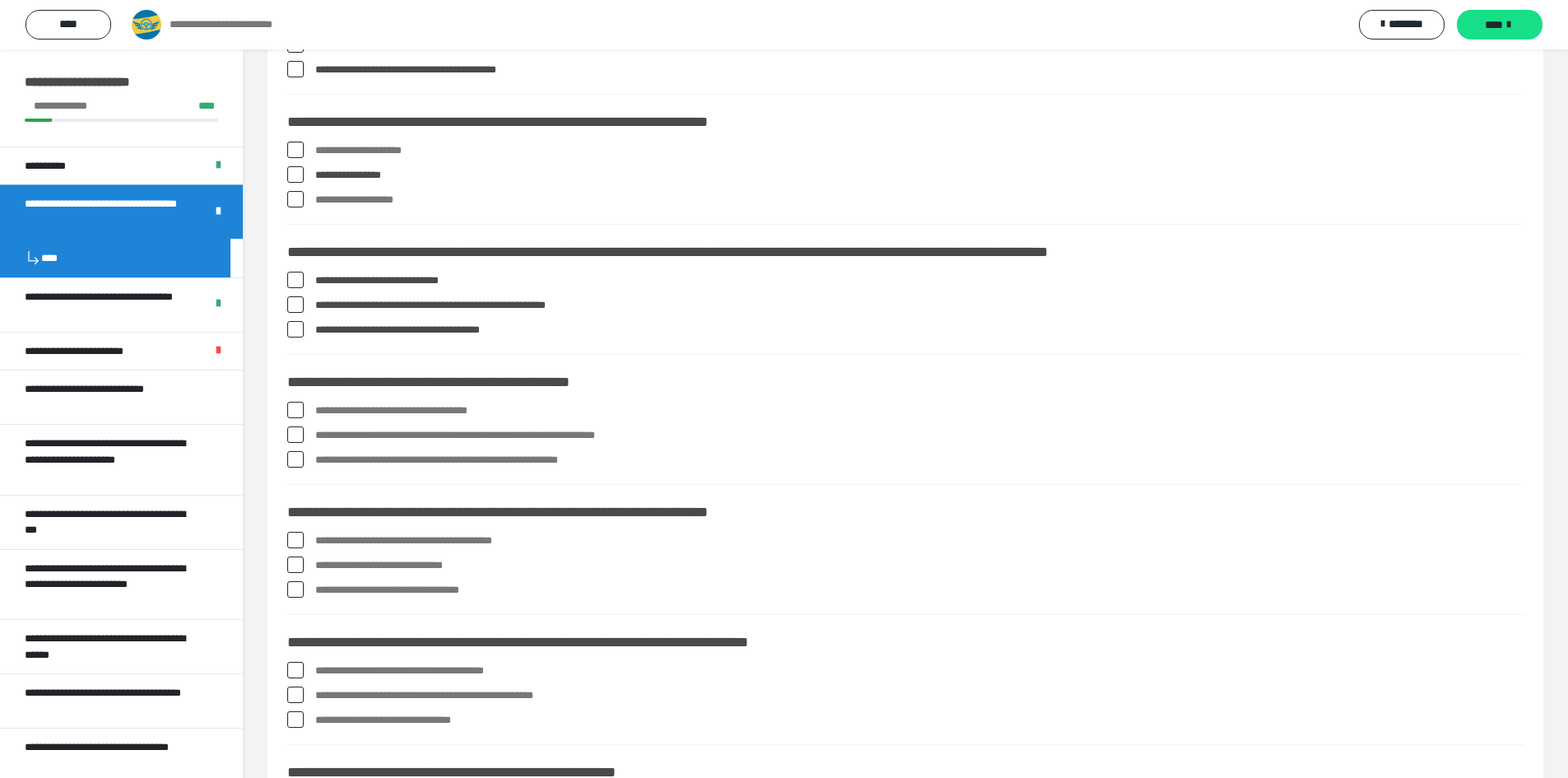 scroll, scrollTop: 1564, scrollLeft: 0, axis: vertical 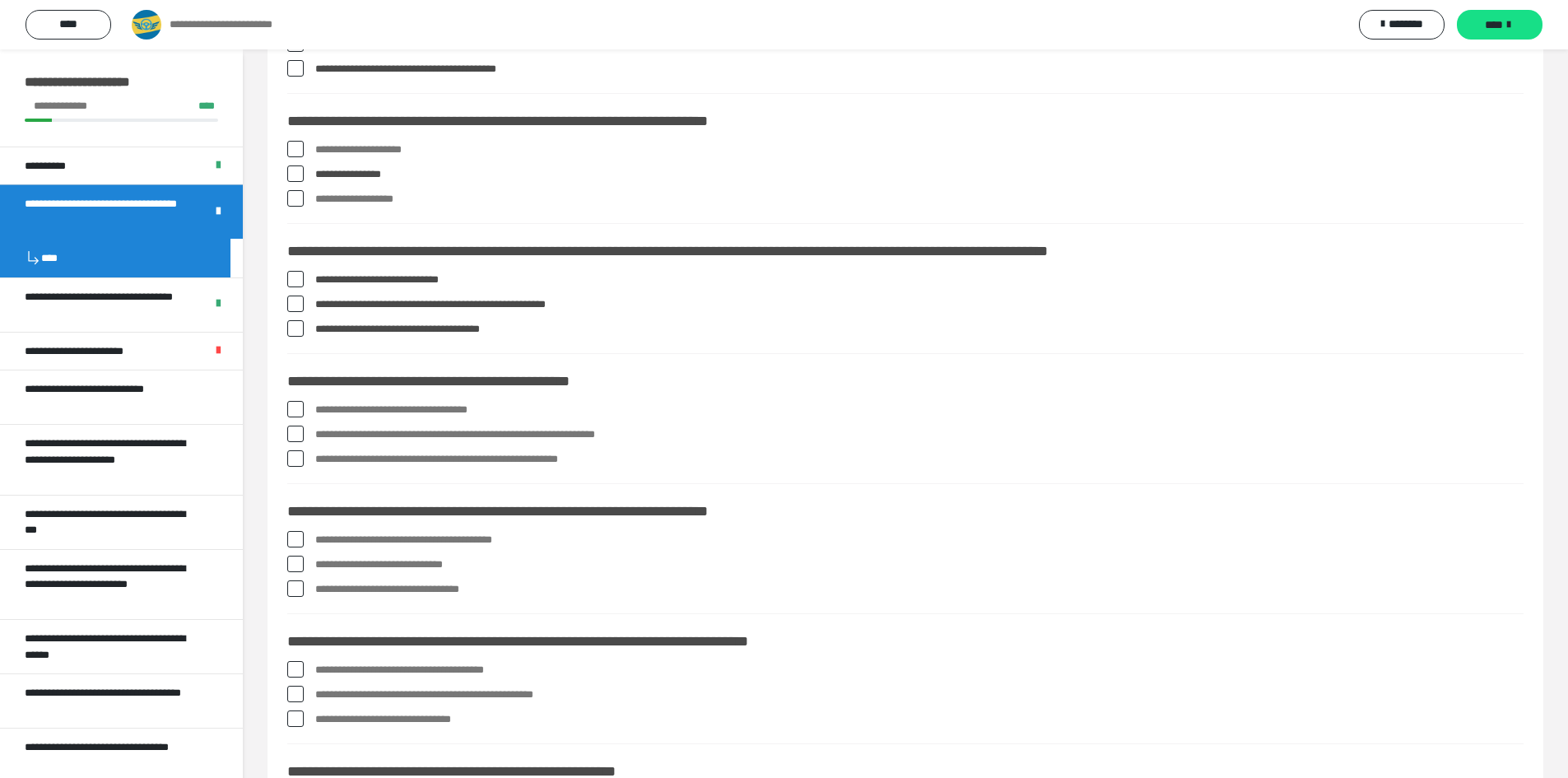 click at bounding box center (295, 409) 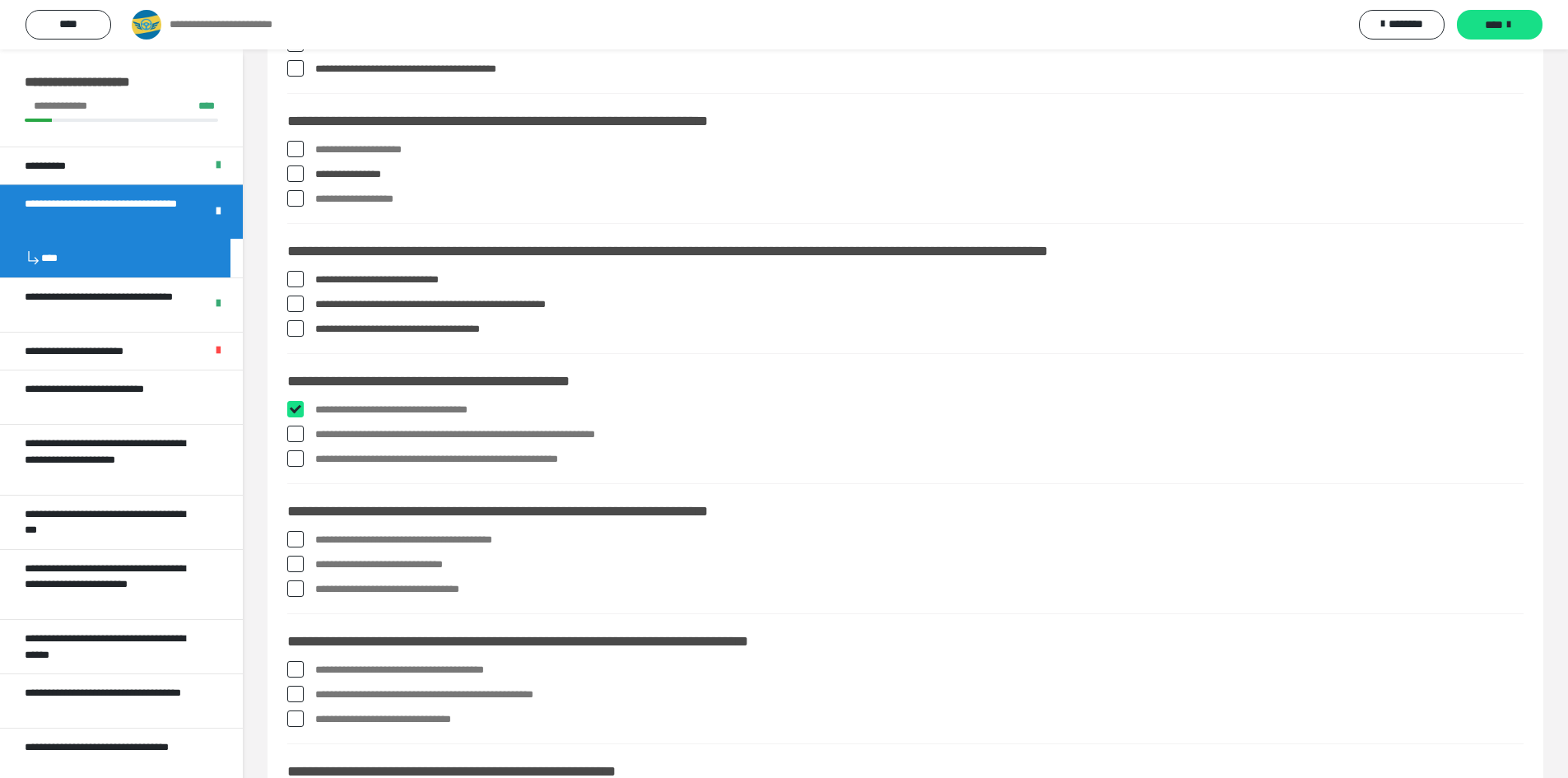 checkbox on "****" 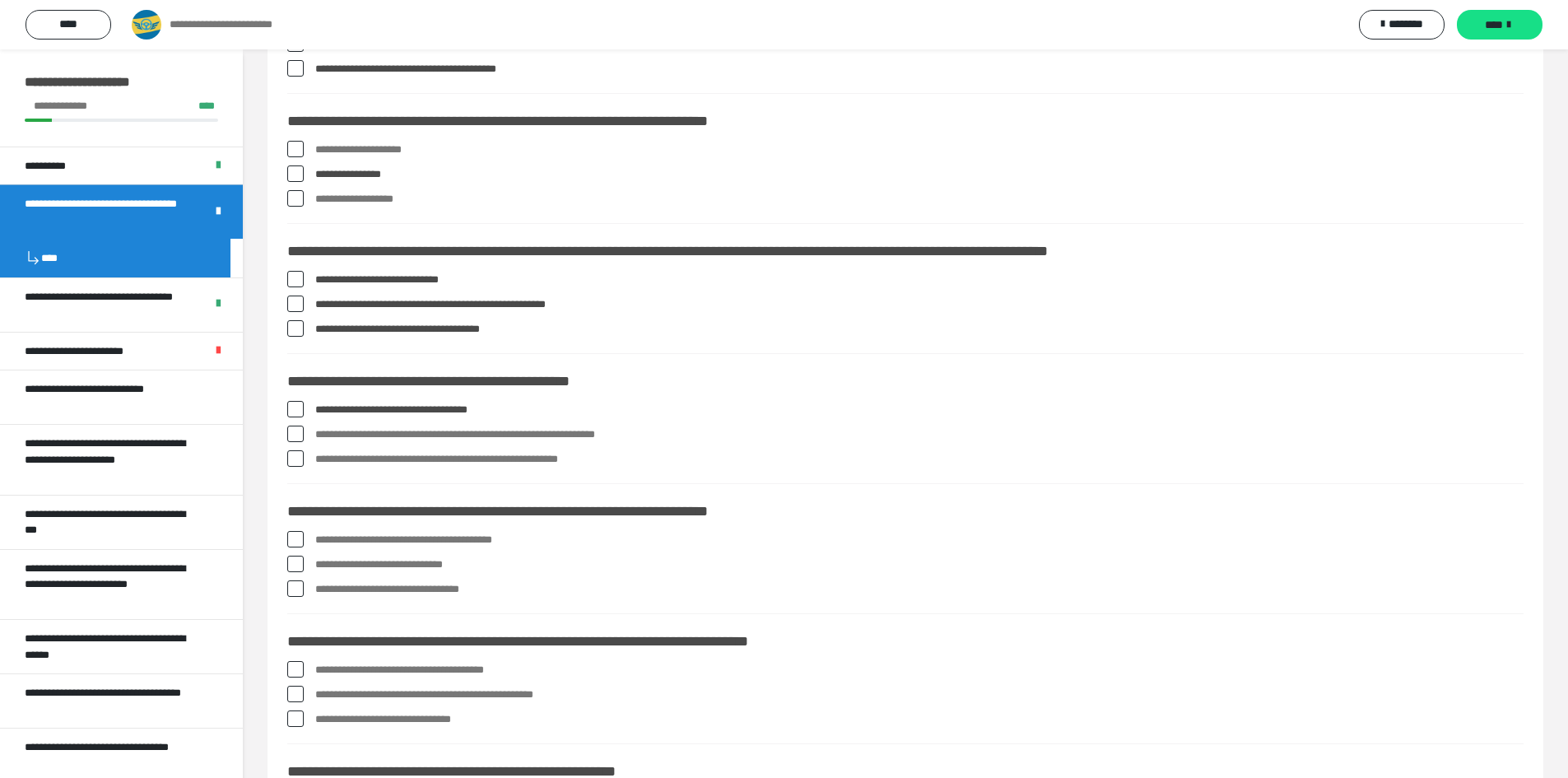 click on "**********" at bounding box center (905, 435) 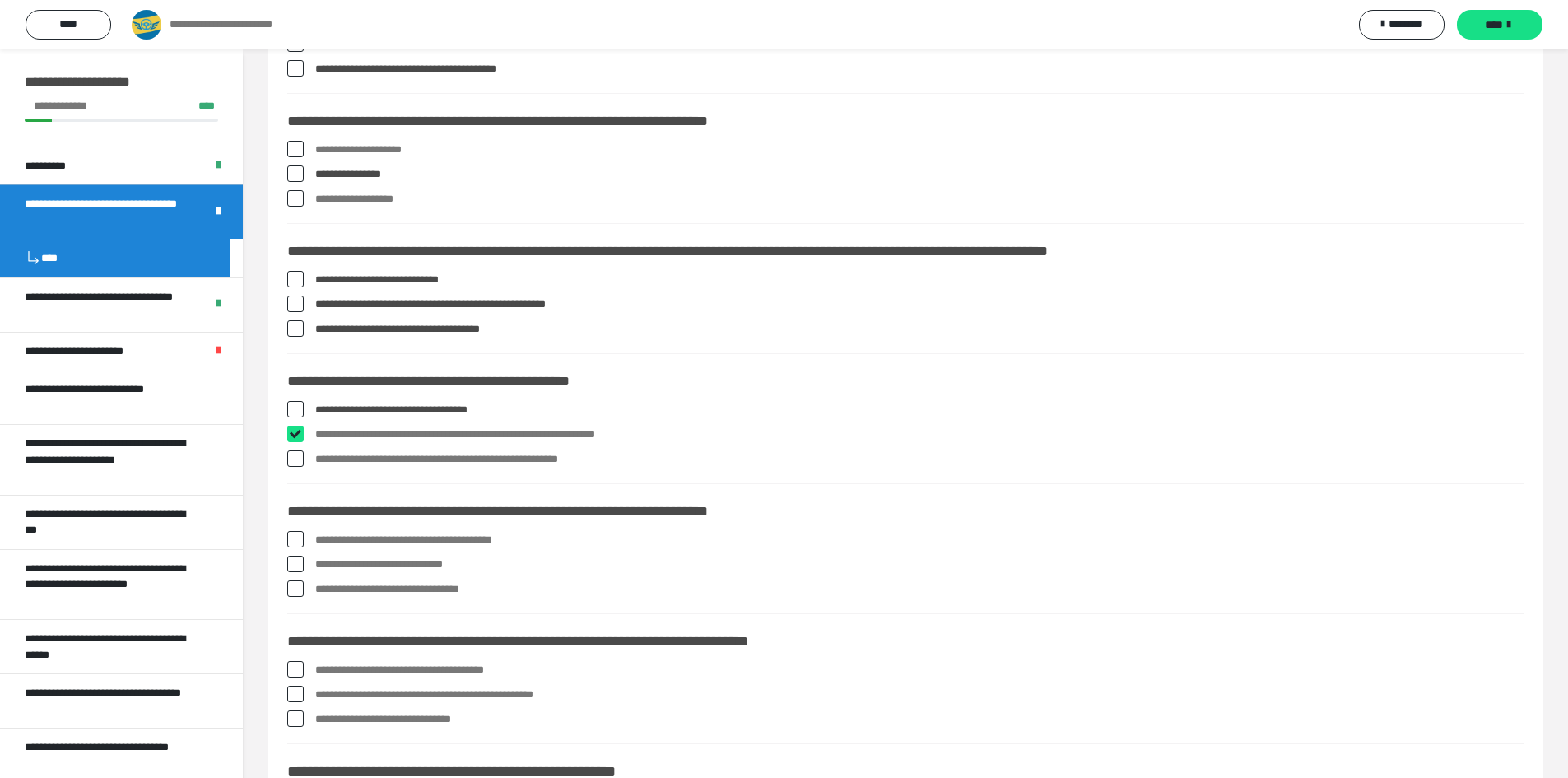 checkbox on "****" 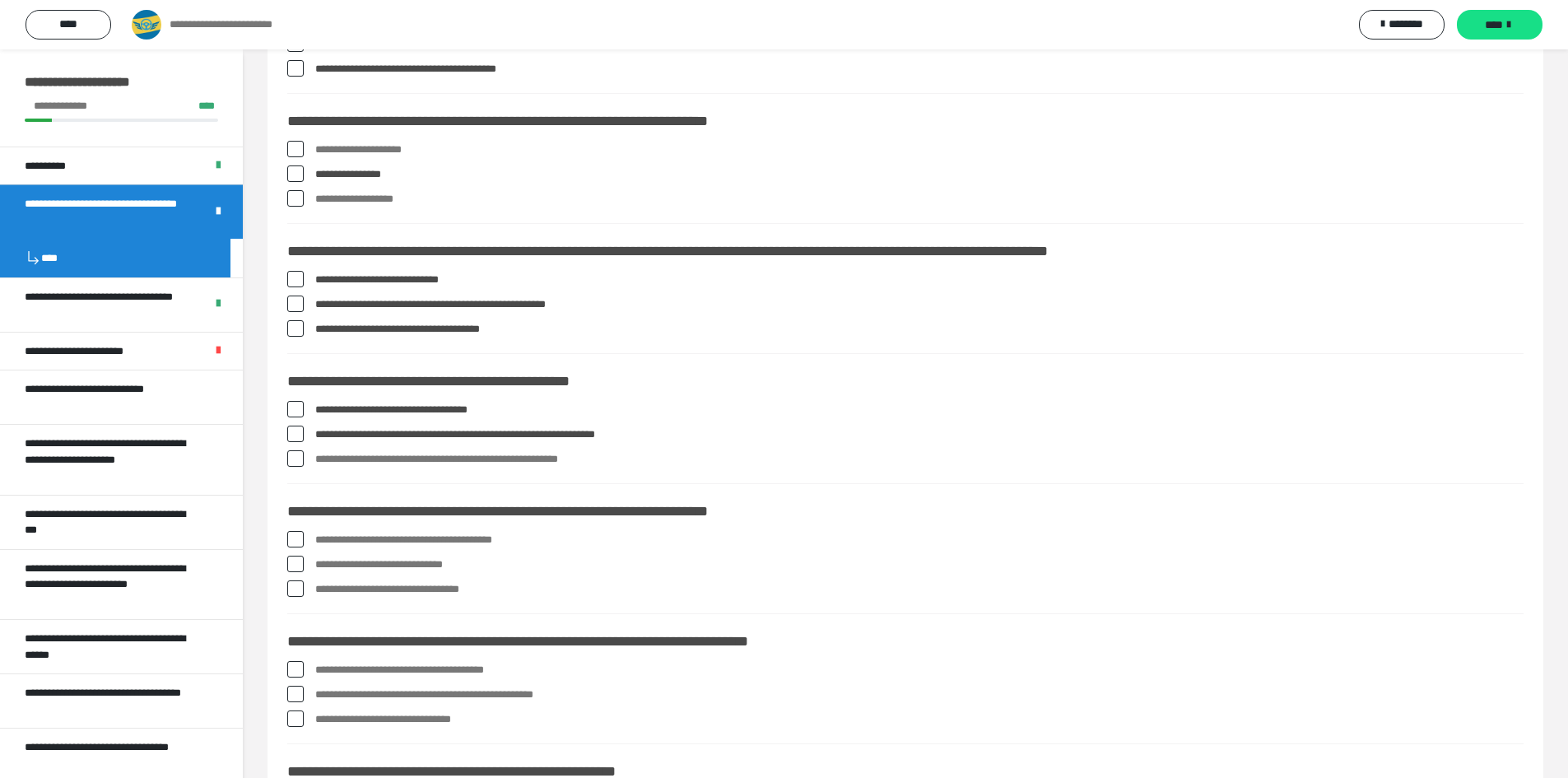 click at bounding box center (295, 459) 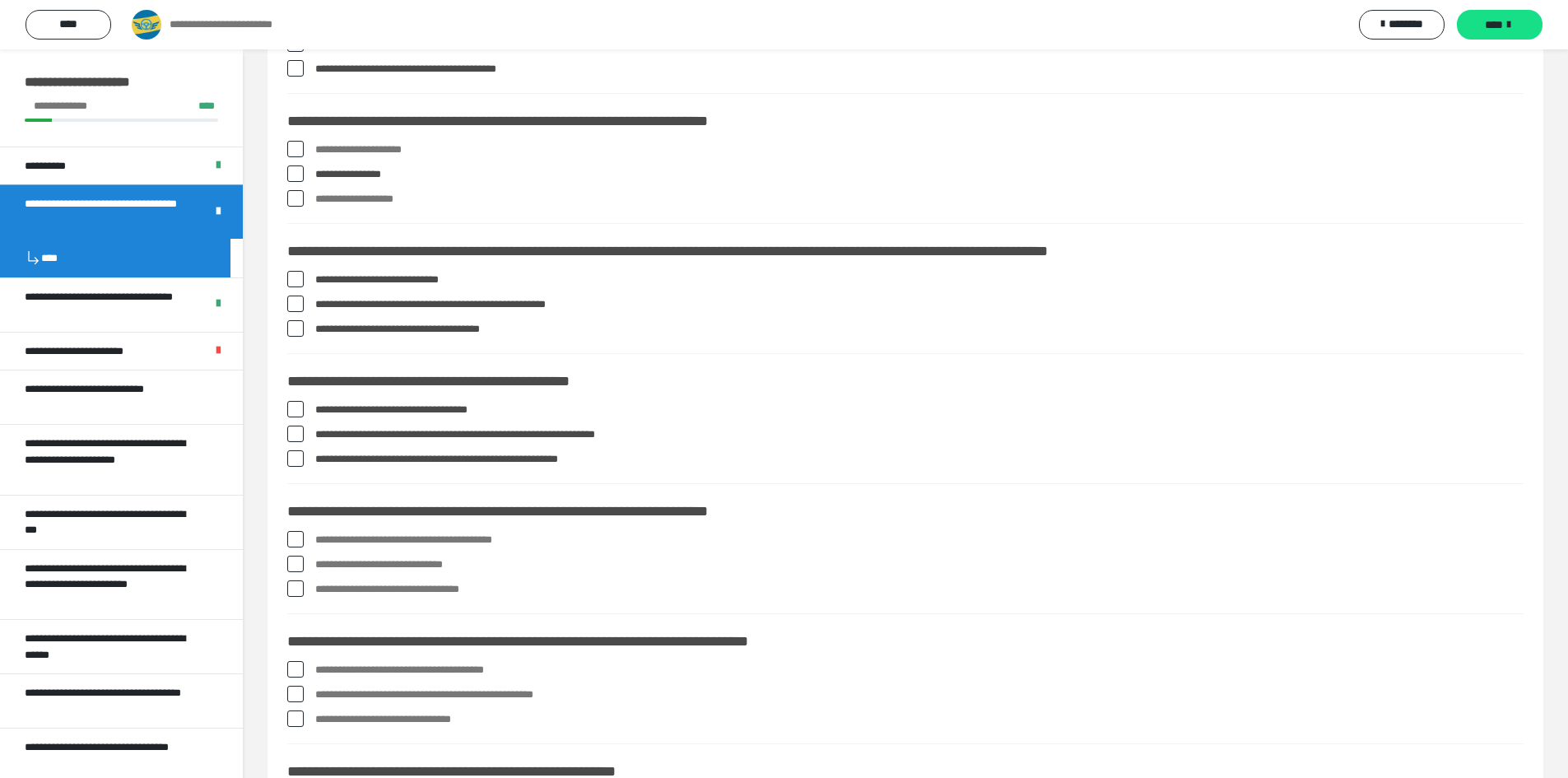 click at bounding box center (295, 539) 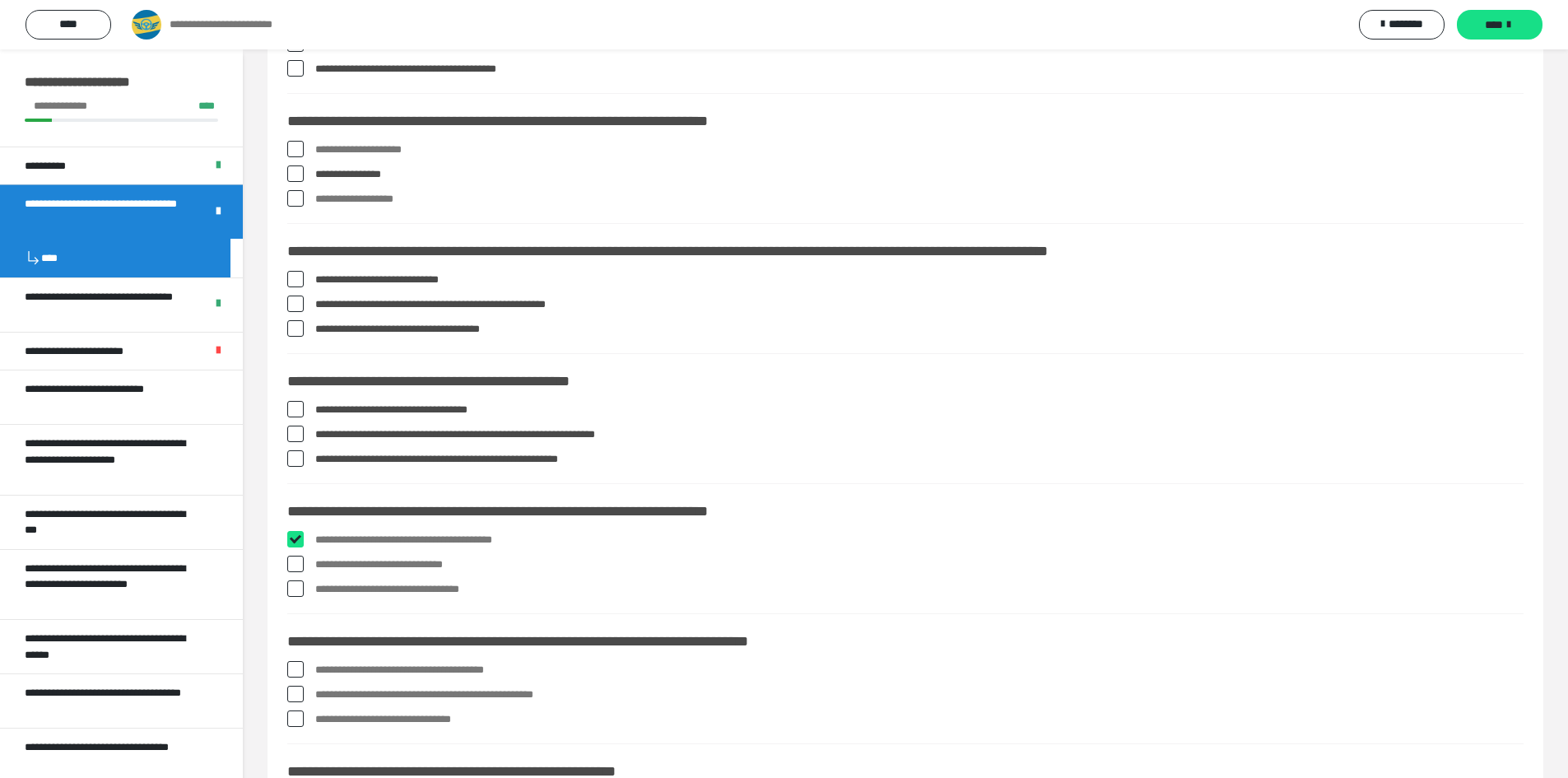 checkbox on "****" 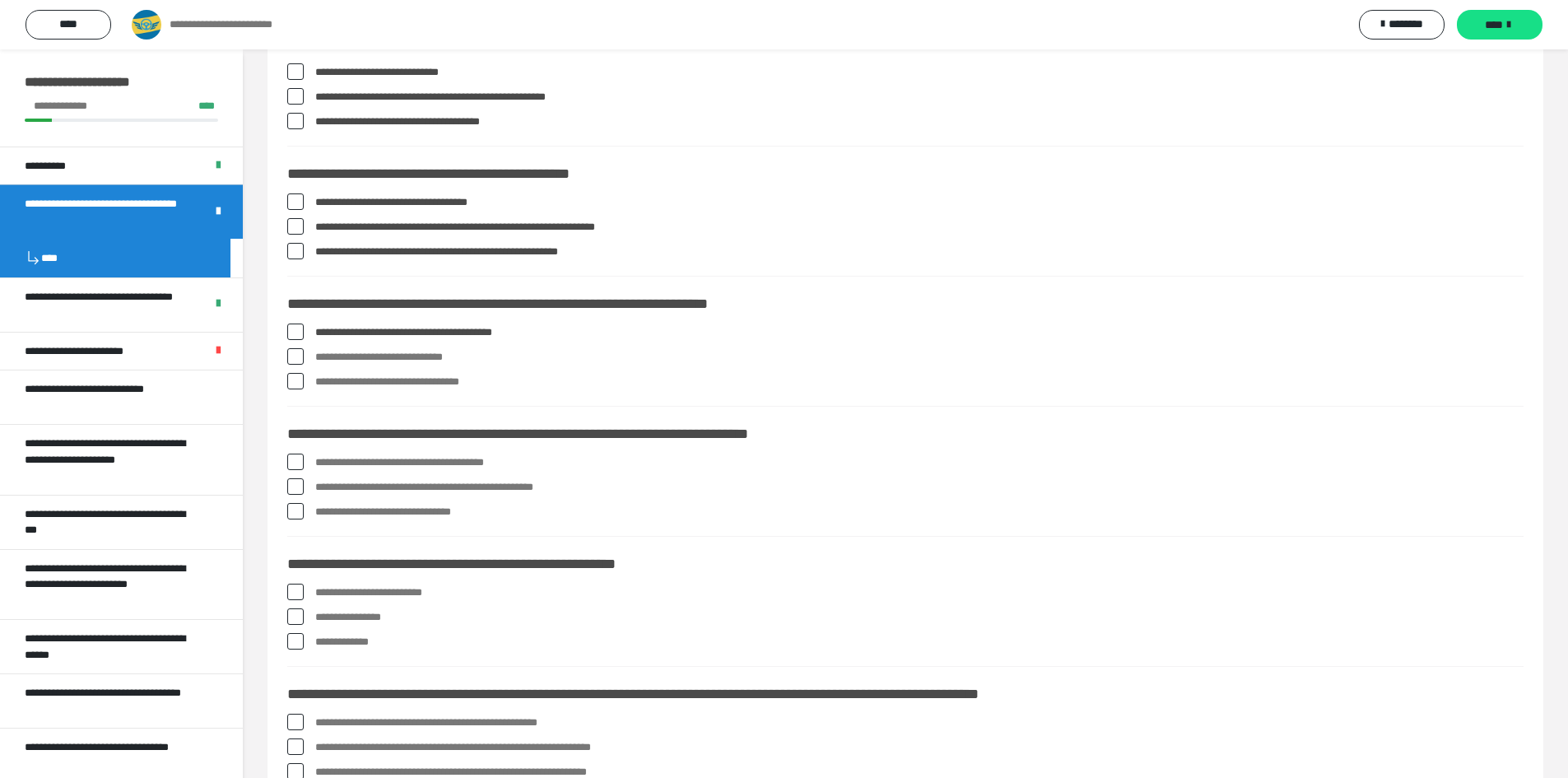 scroll, scrollTop: 1811, scrollLeft: 0, axis: vertical 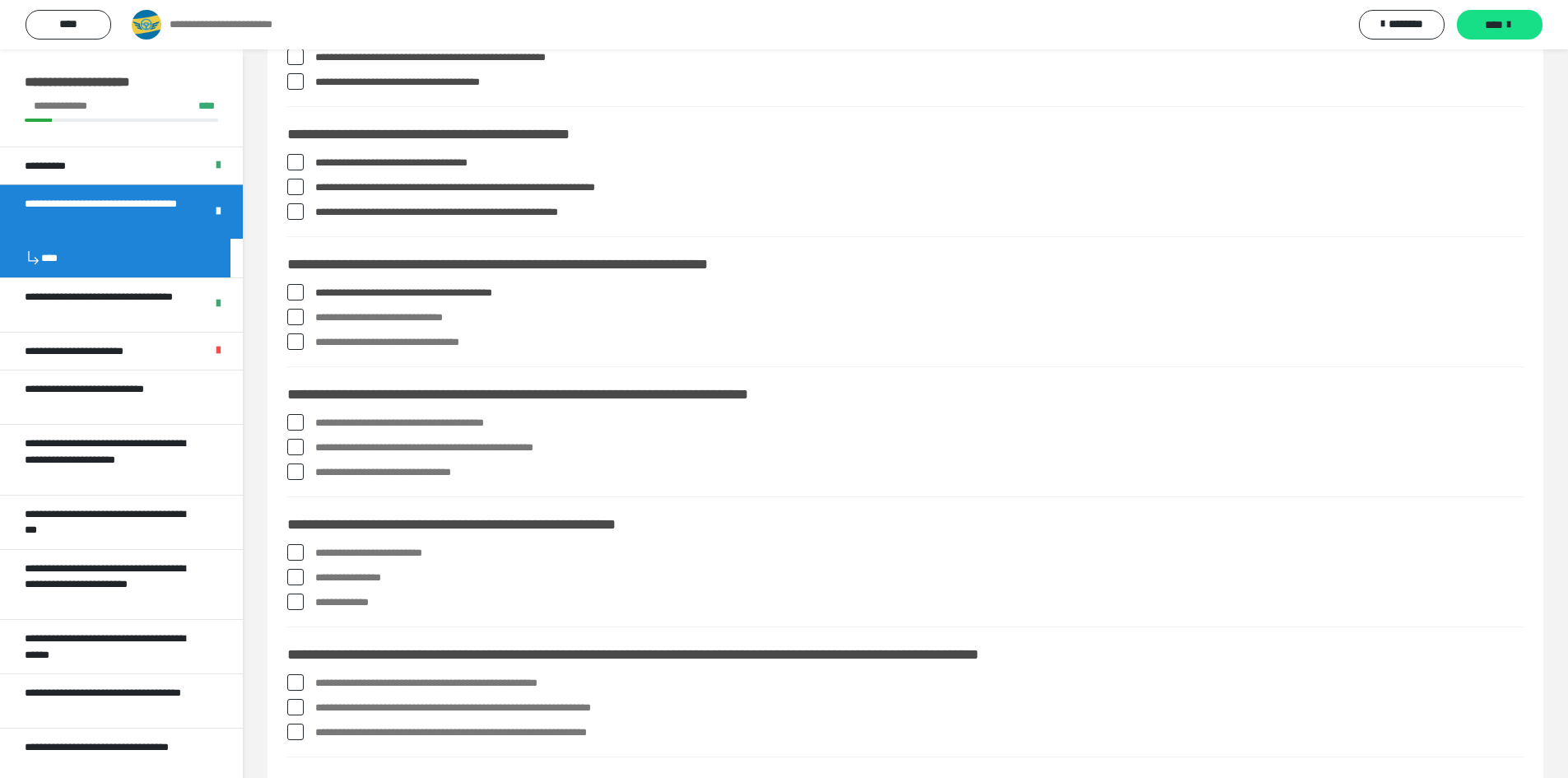 click at bounding box center [295, 422] 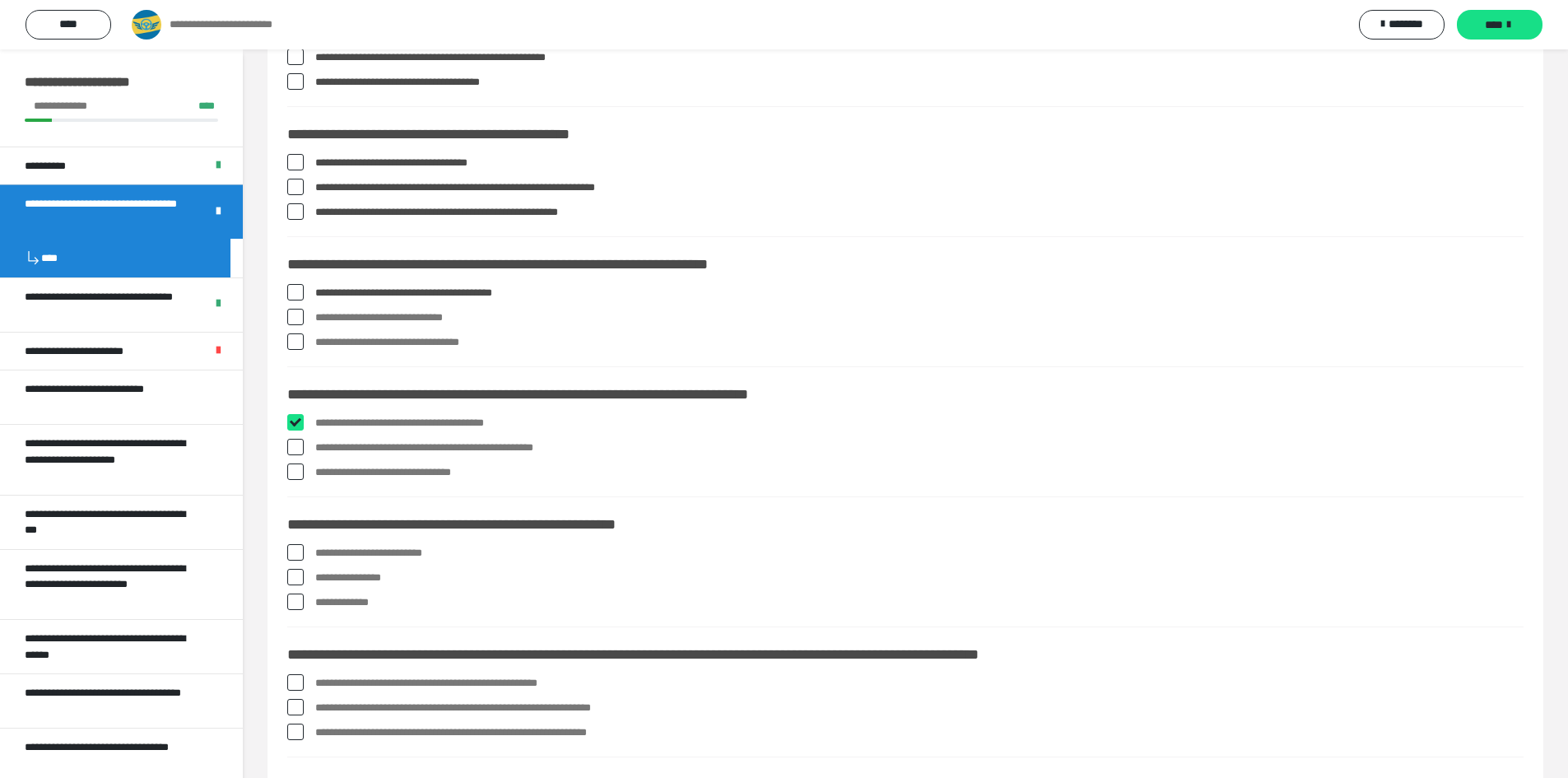 checkbox on "****" 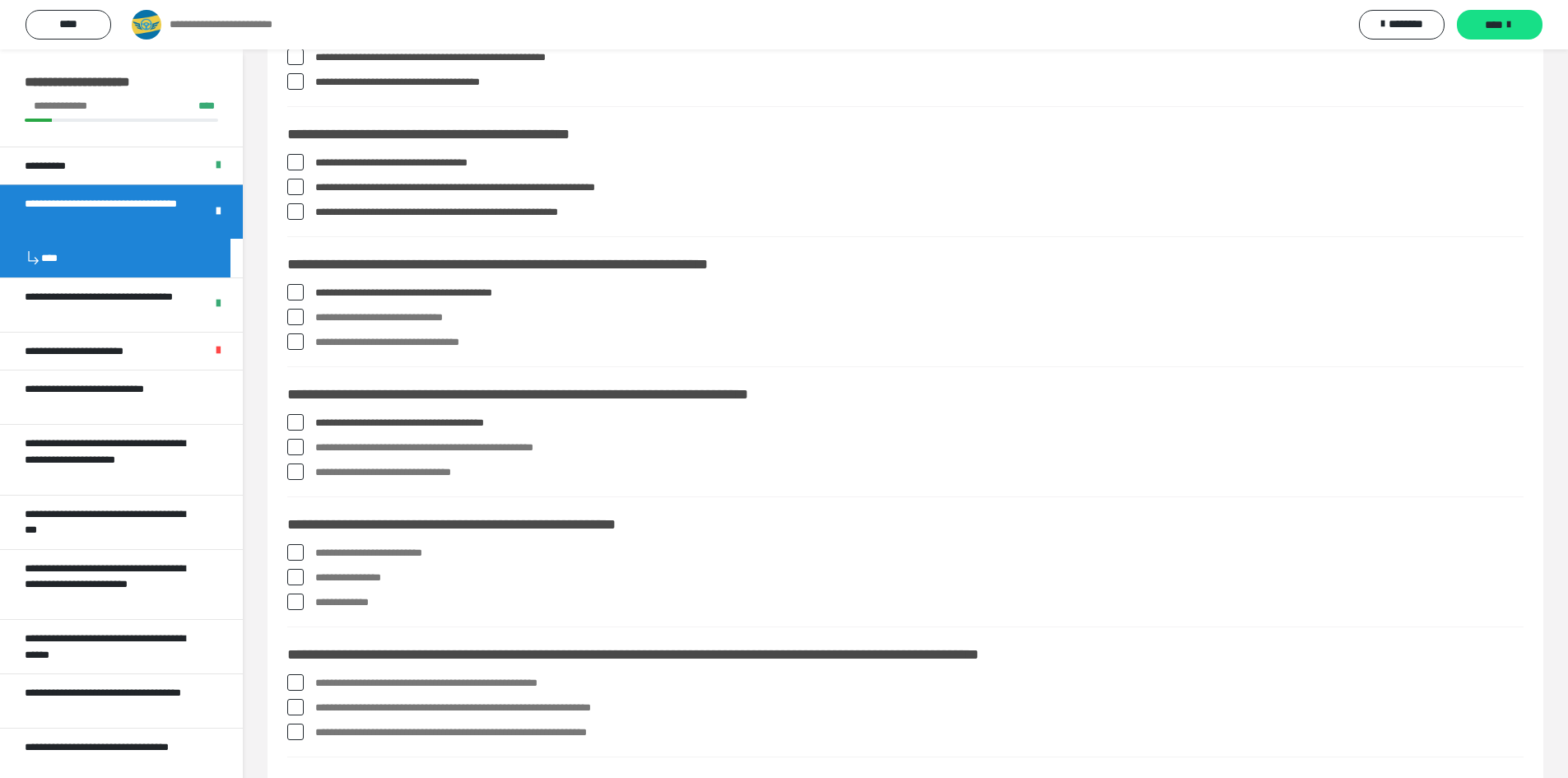 click at bounding box center (295, 447) 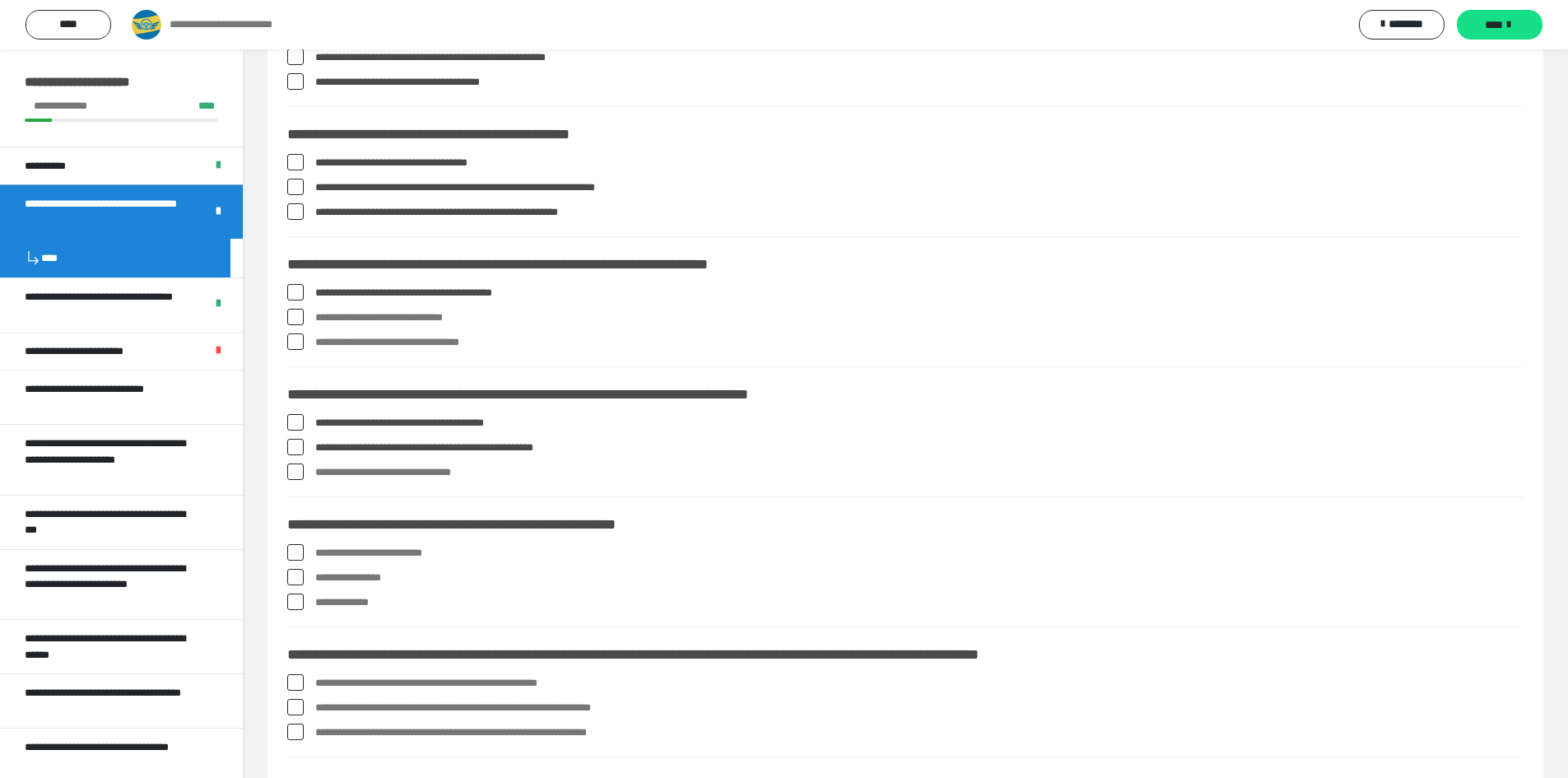 click at bounding box center (295, 472) 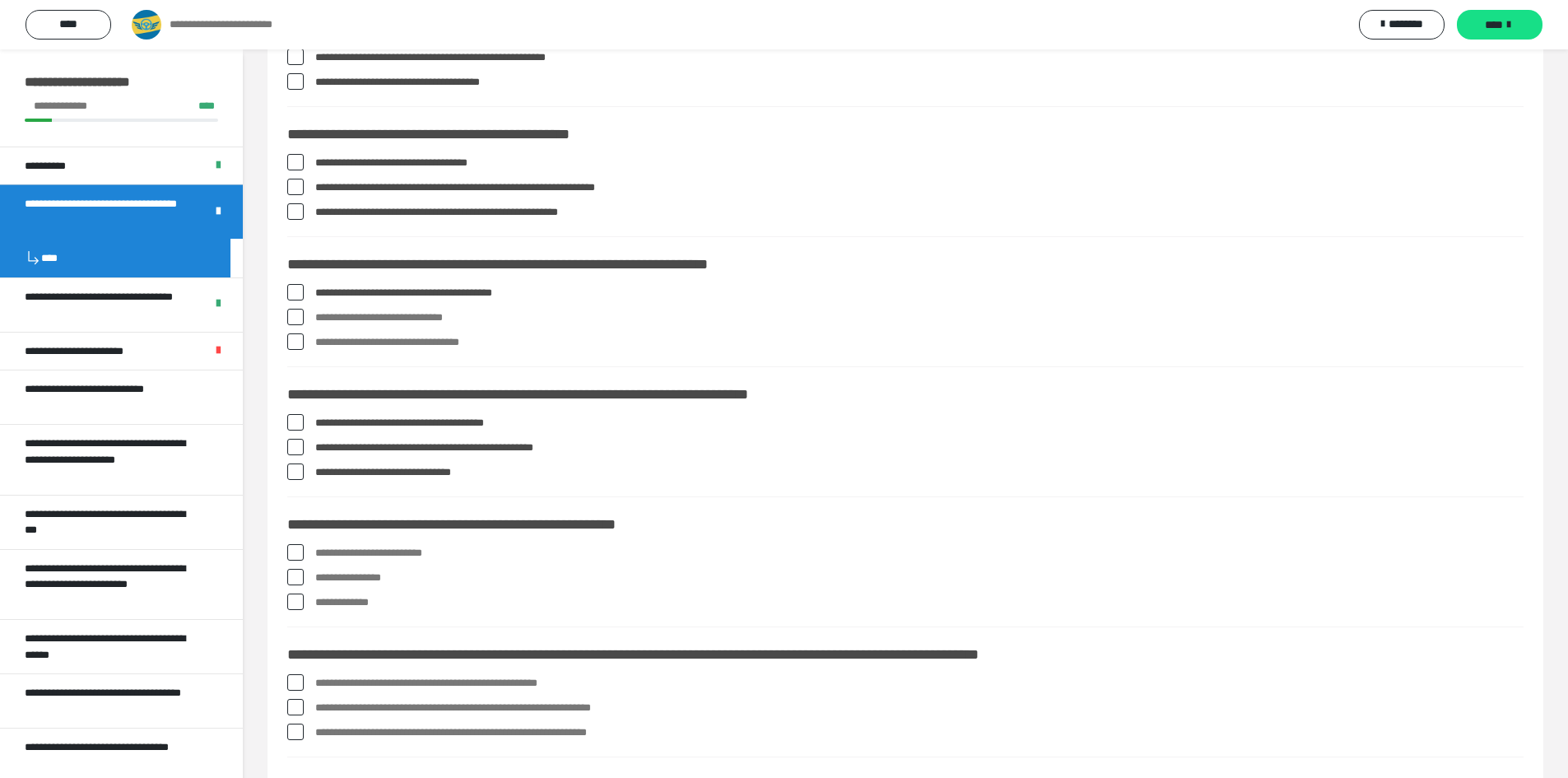 click at bounding box center [295, 472] 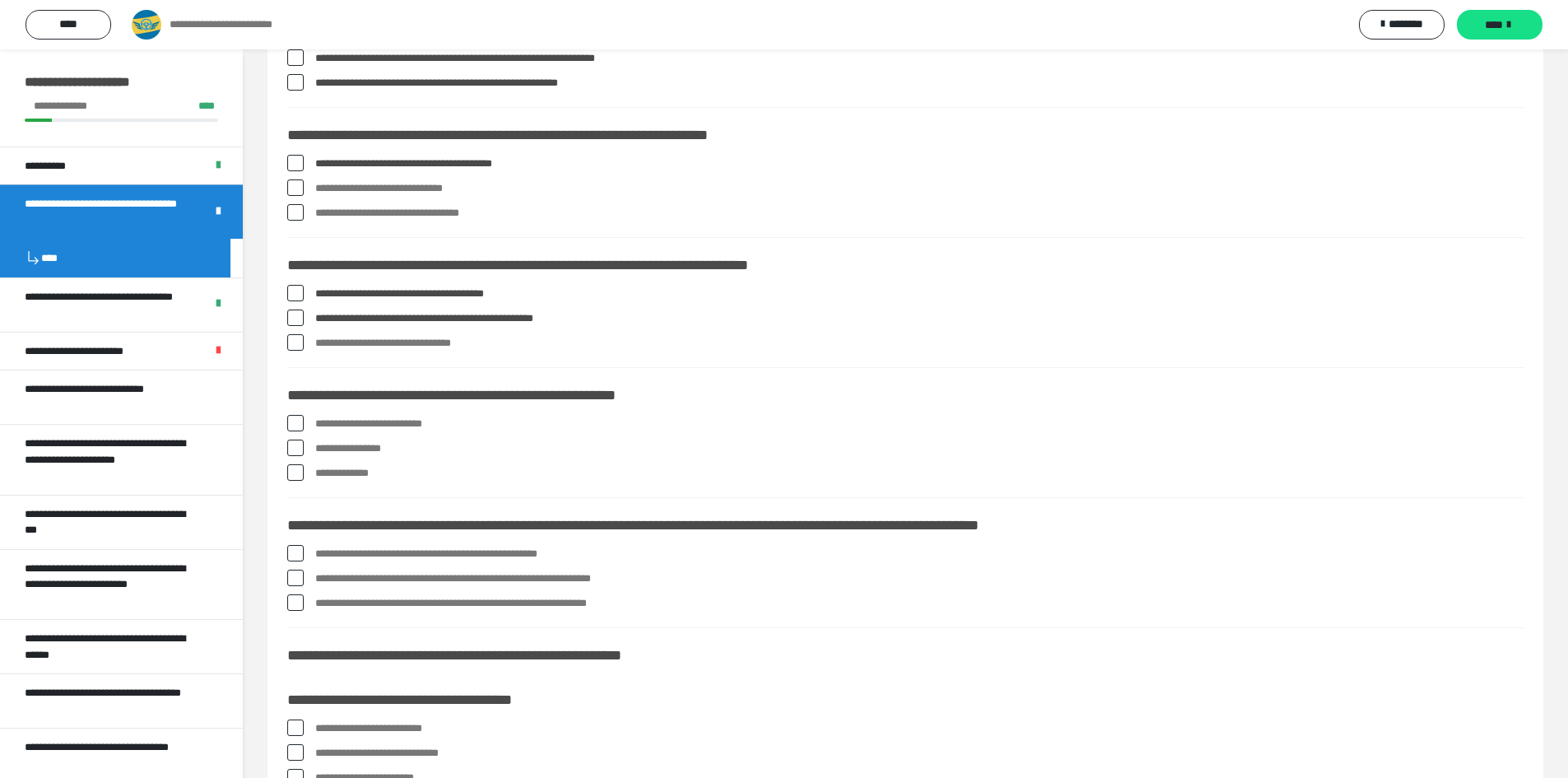 scroll, scrollTop: 2058, scrollLeft: 0, axis: vertical 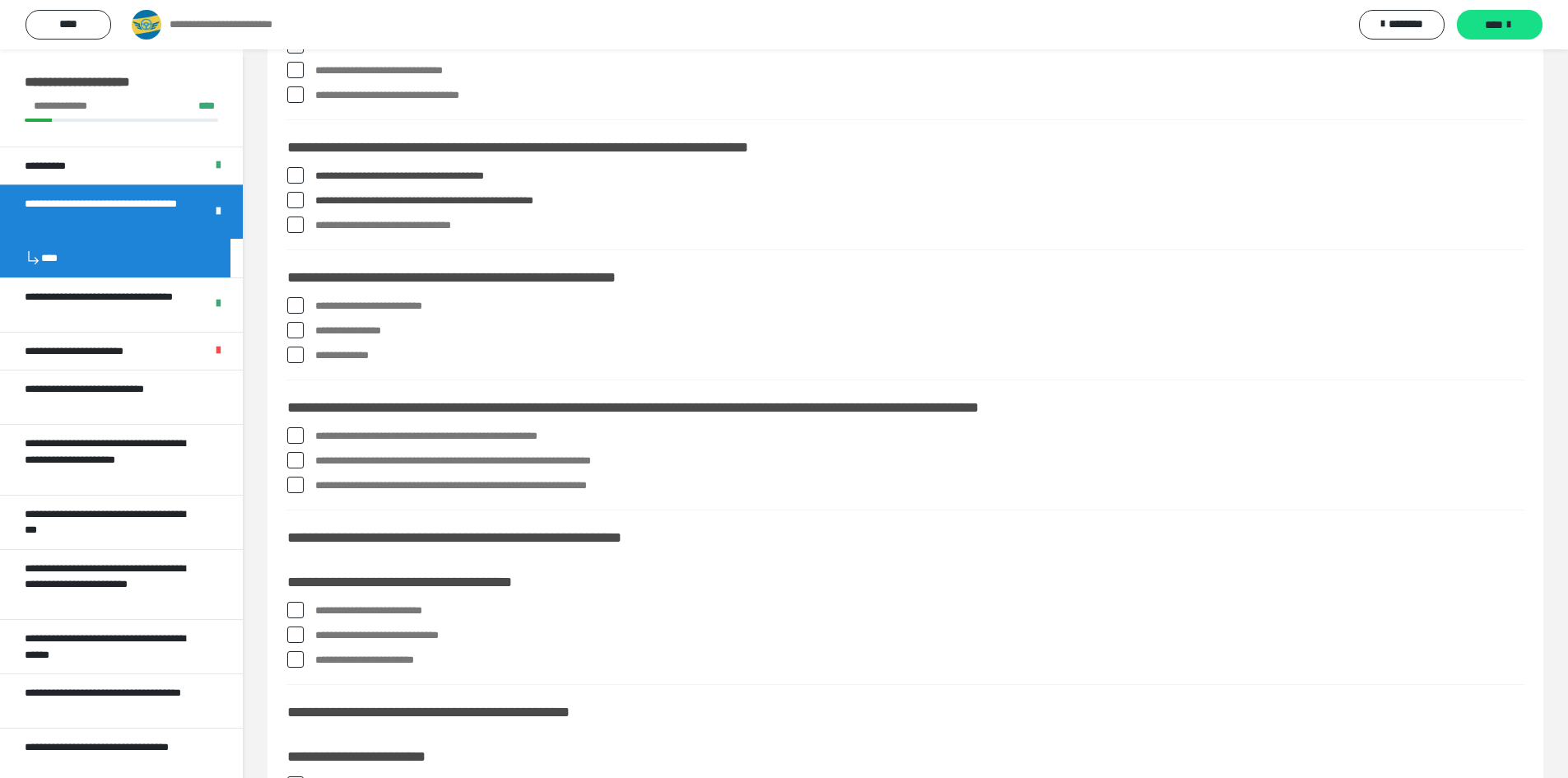 click at bounding box center [295, 305] 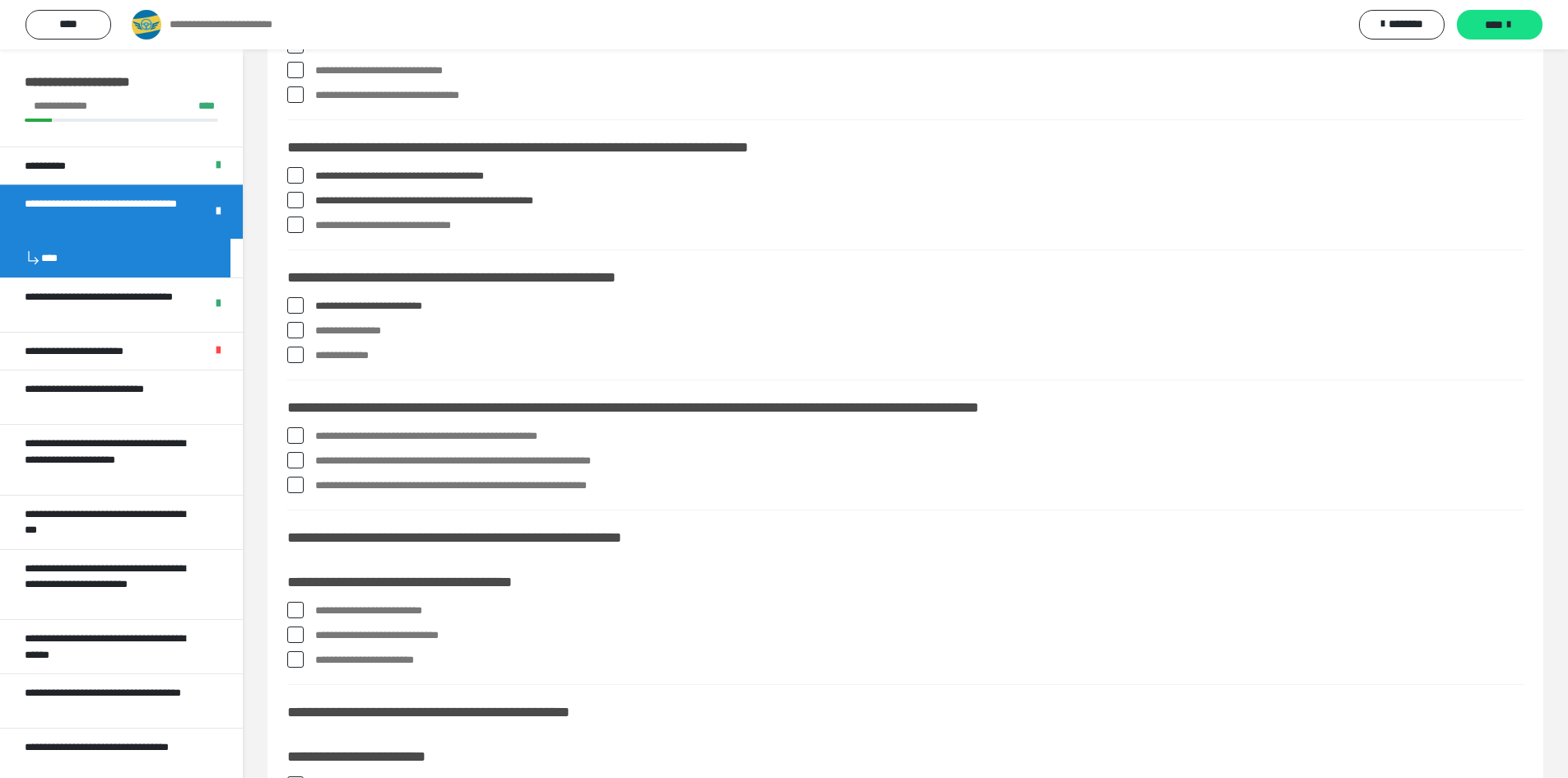 click at bounding box center (295, 330) 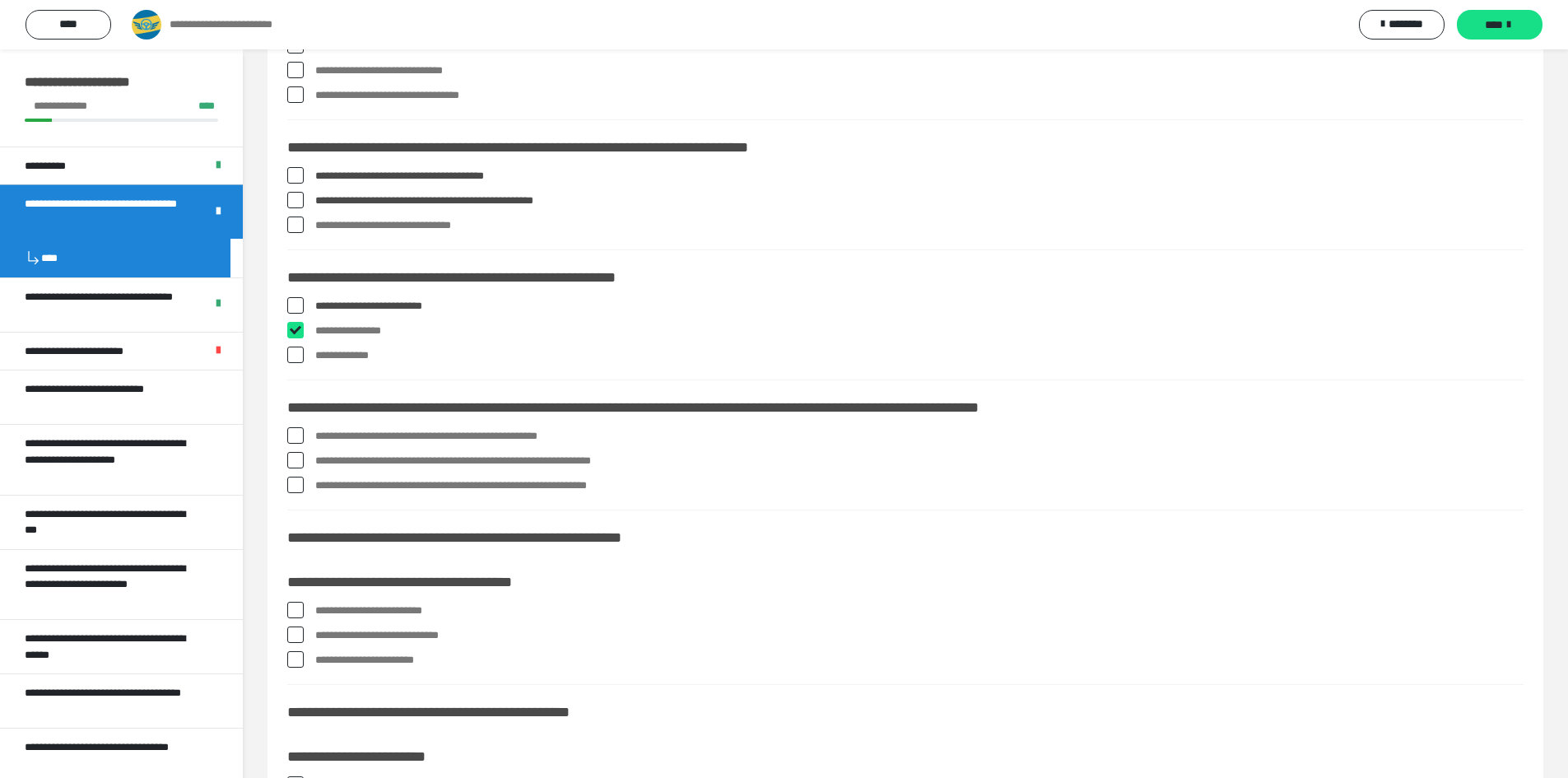 checkbox on "****" 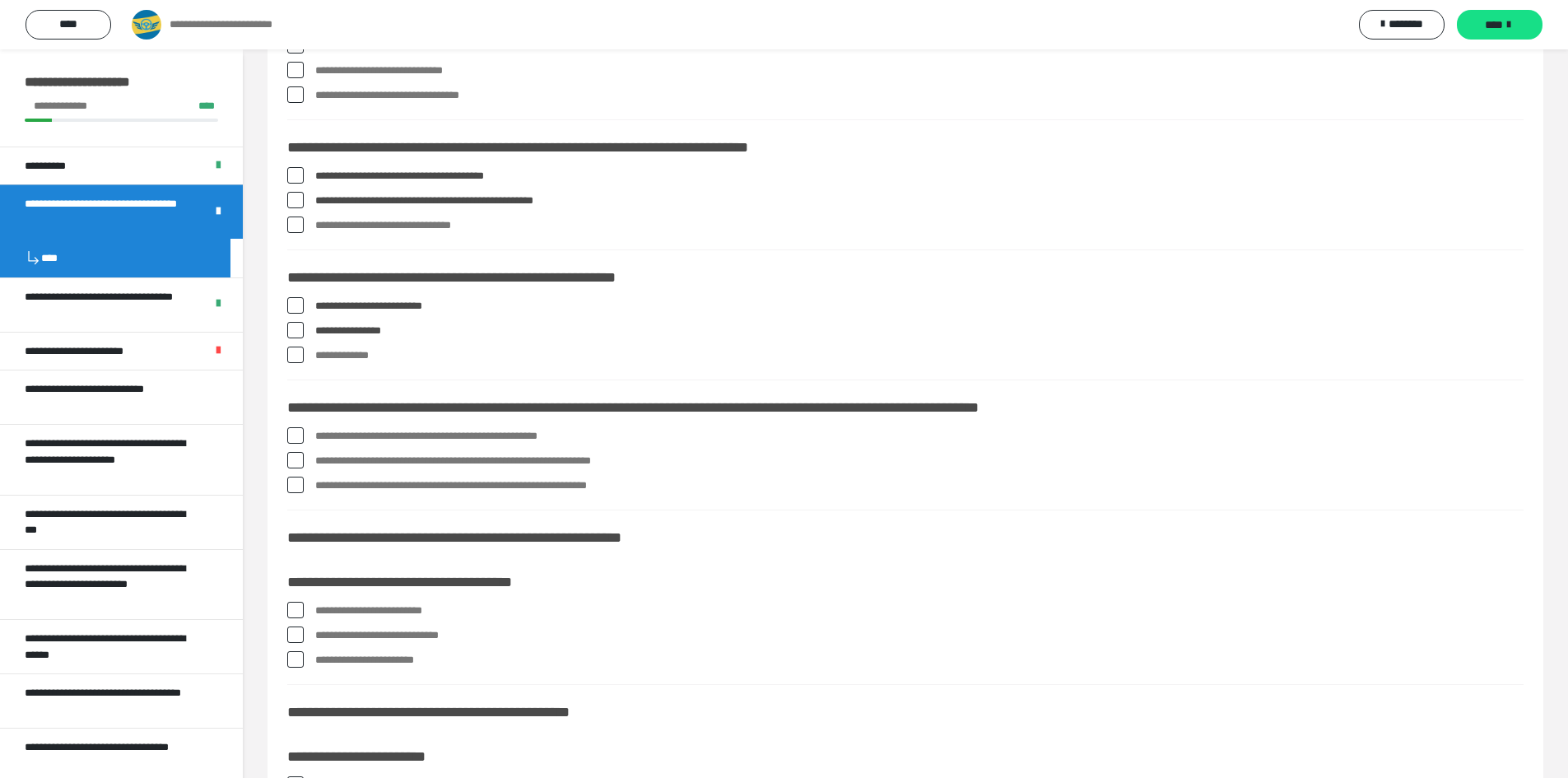 click at bounding box center (295, 355) 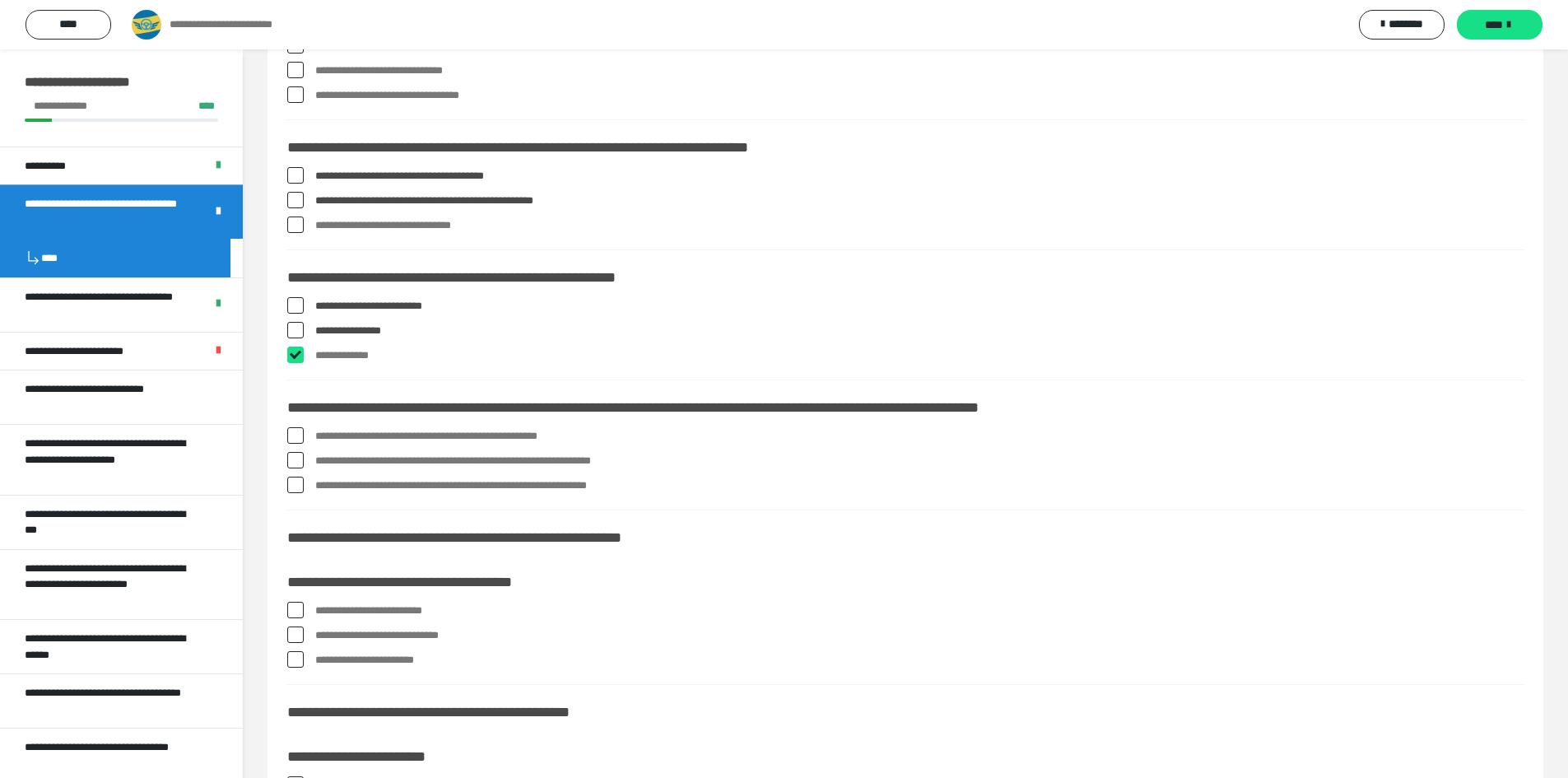 checkbox on "****" 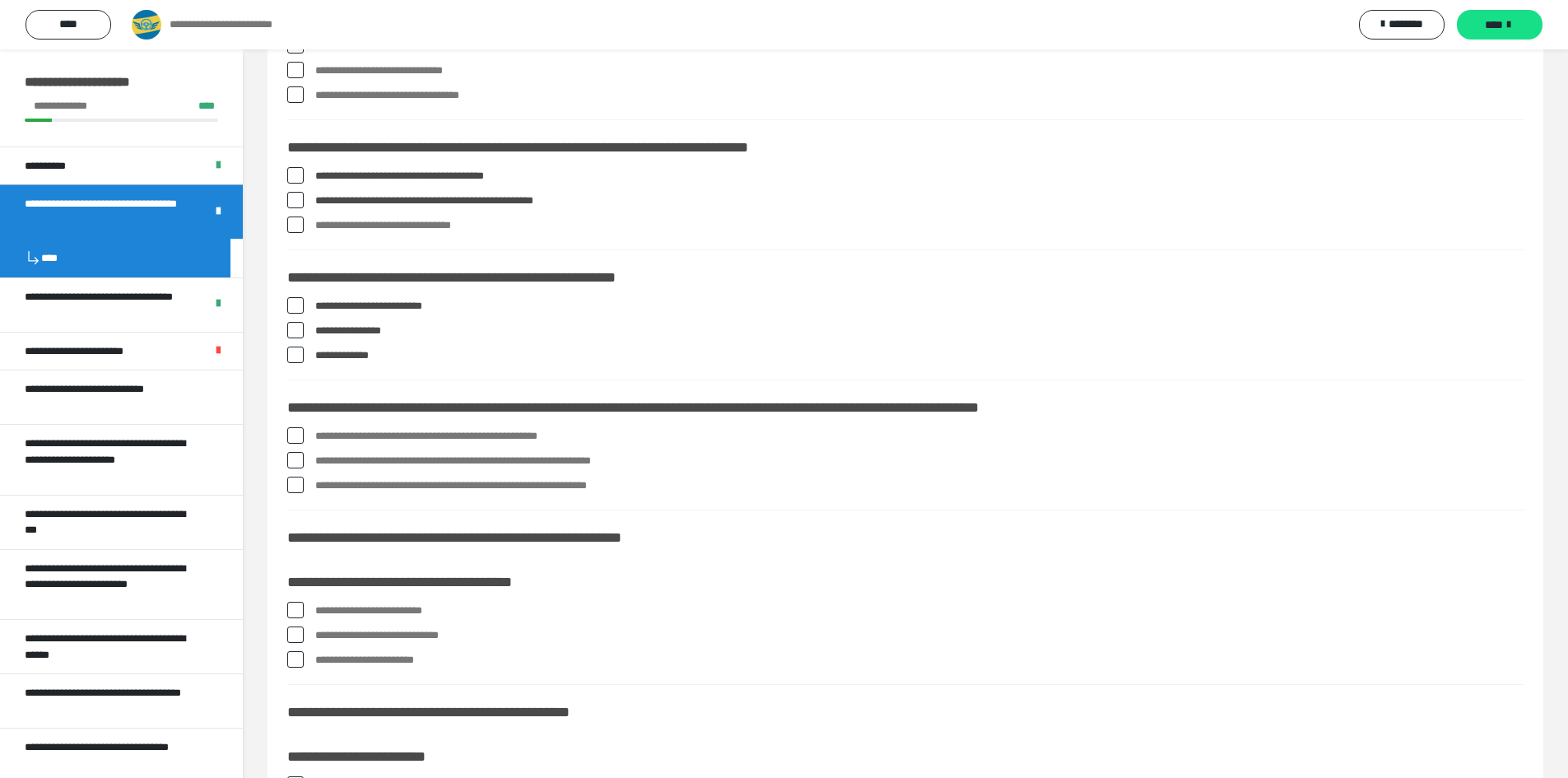 click at bounding box center [295, 436] 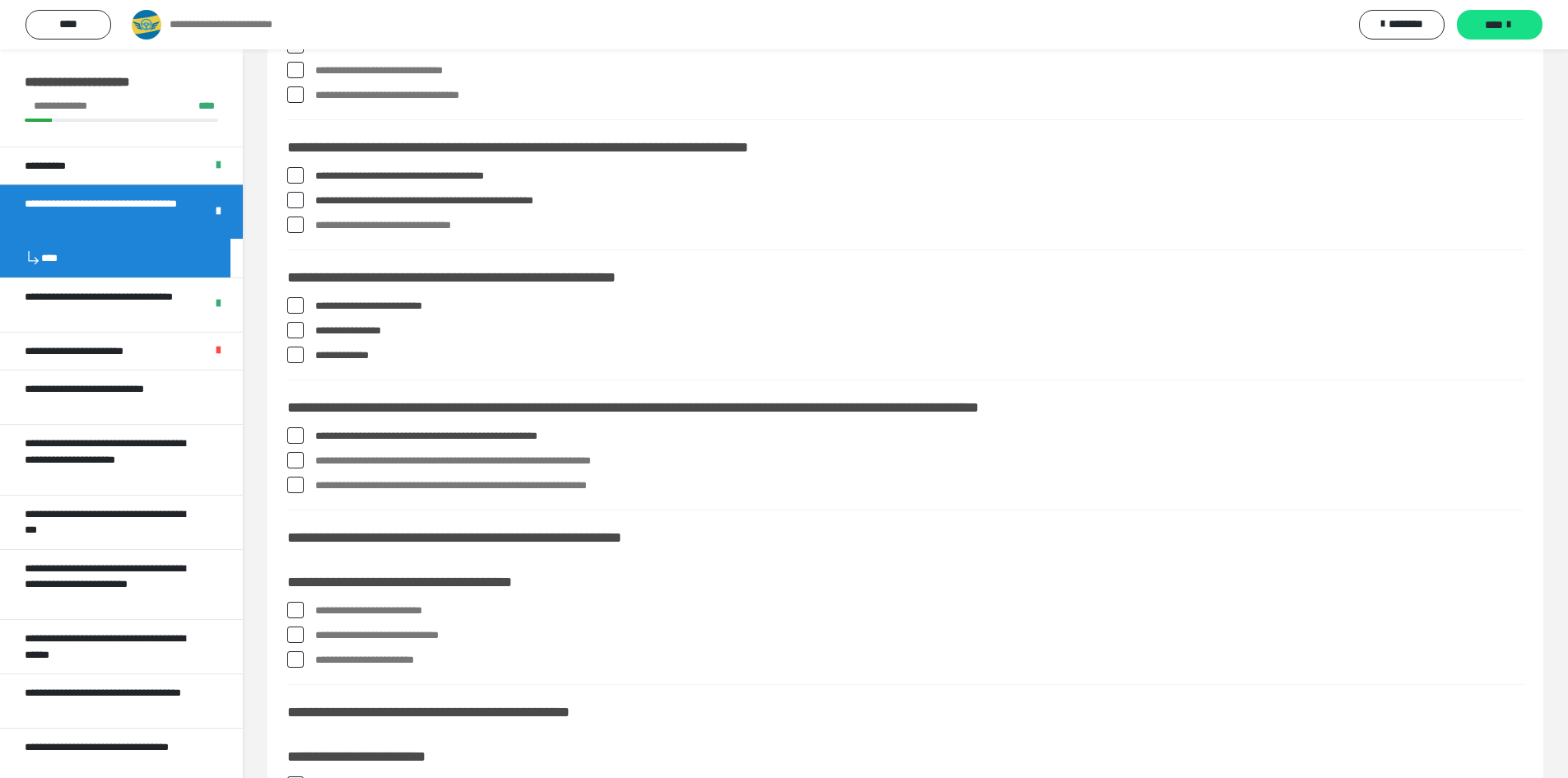 click at bounding box center [295, 610] 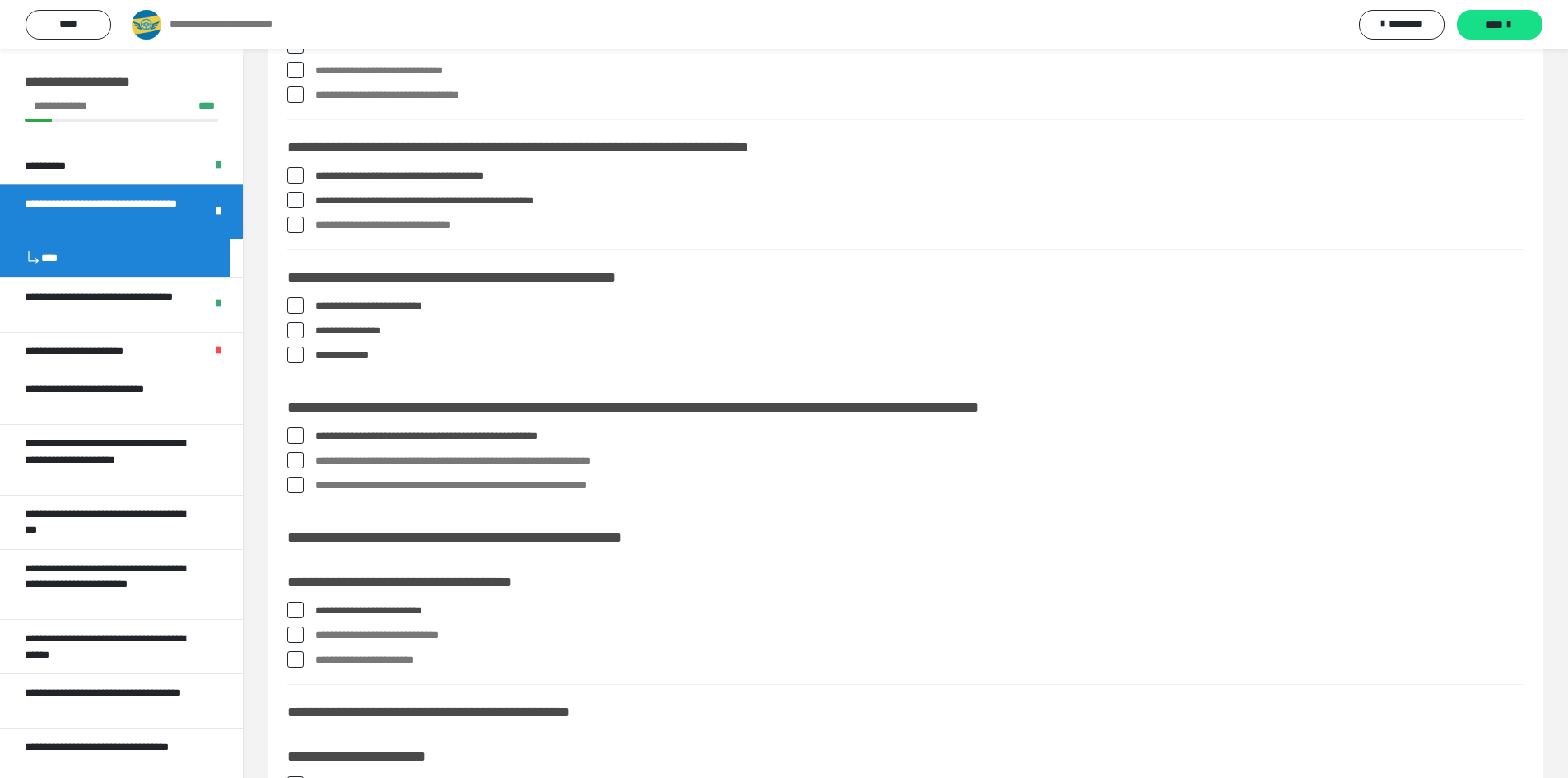 click at bounding box center (295, 635) 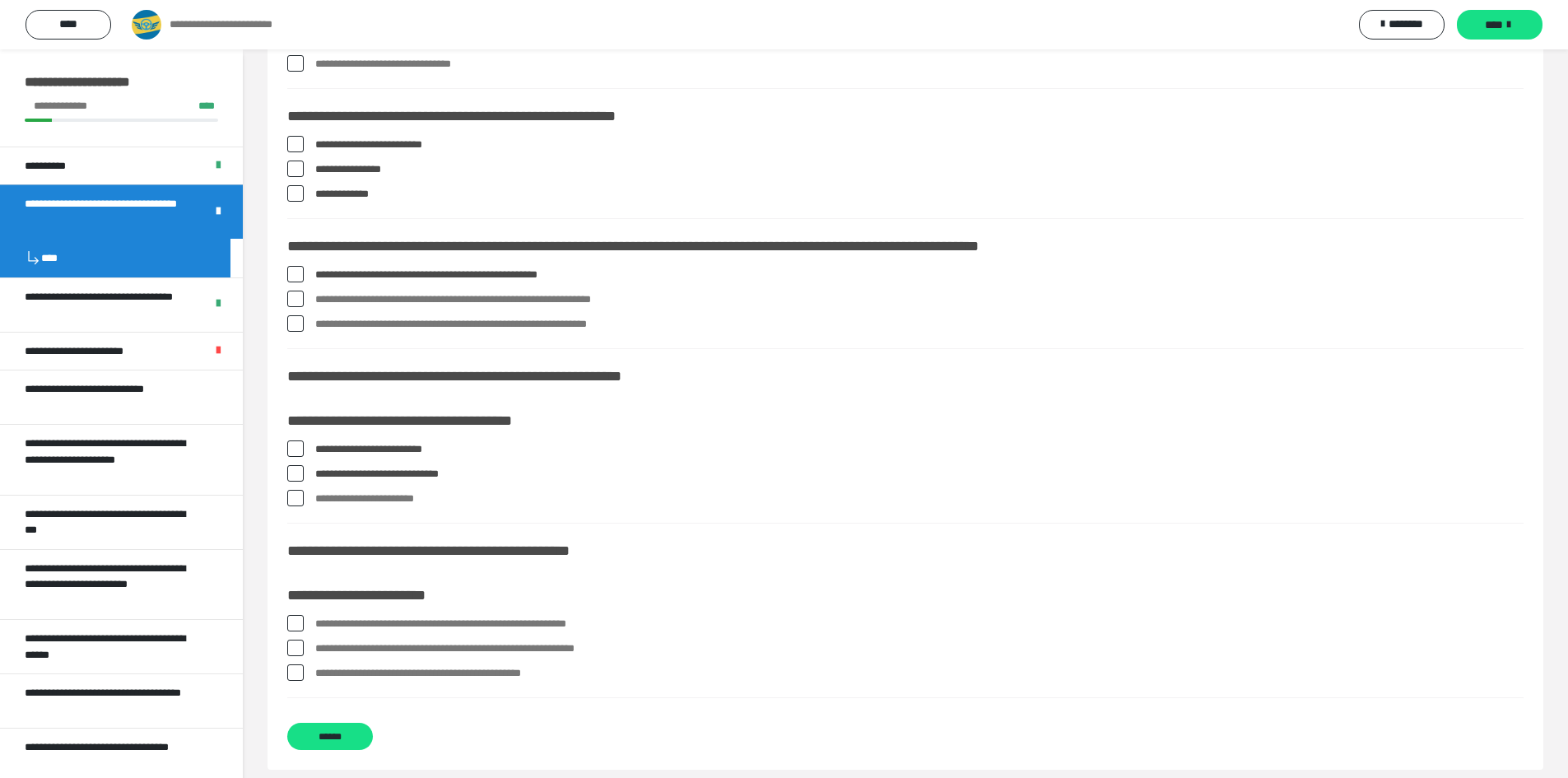 scroll, scrollTop: 2236, scrollLeft: 0, axis: vertical 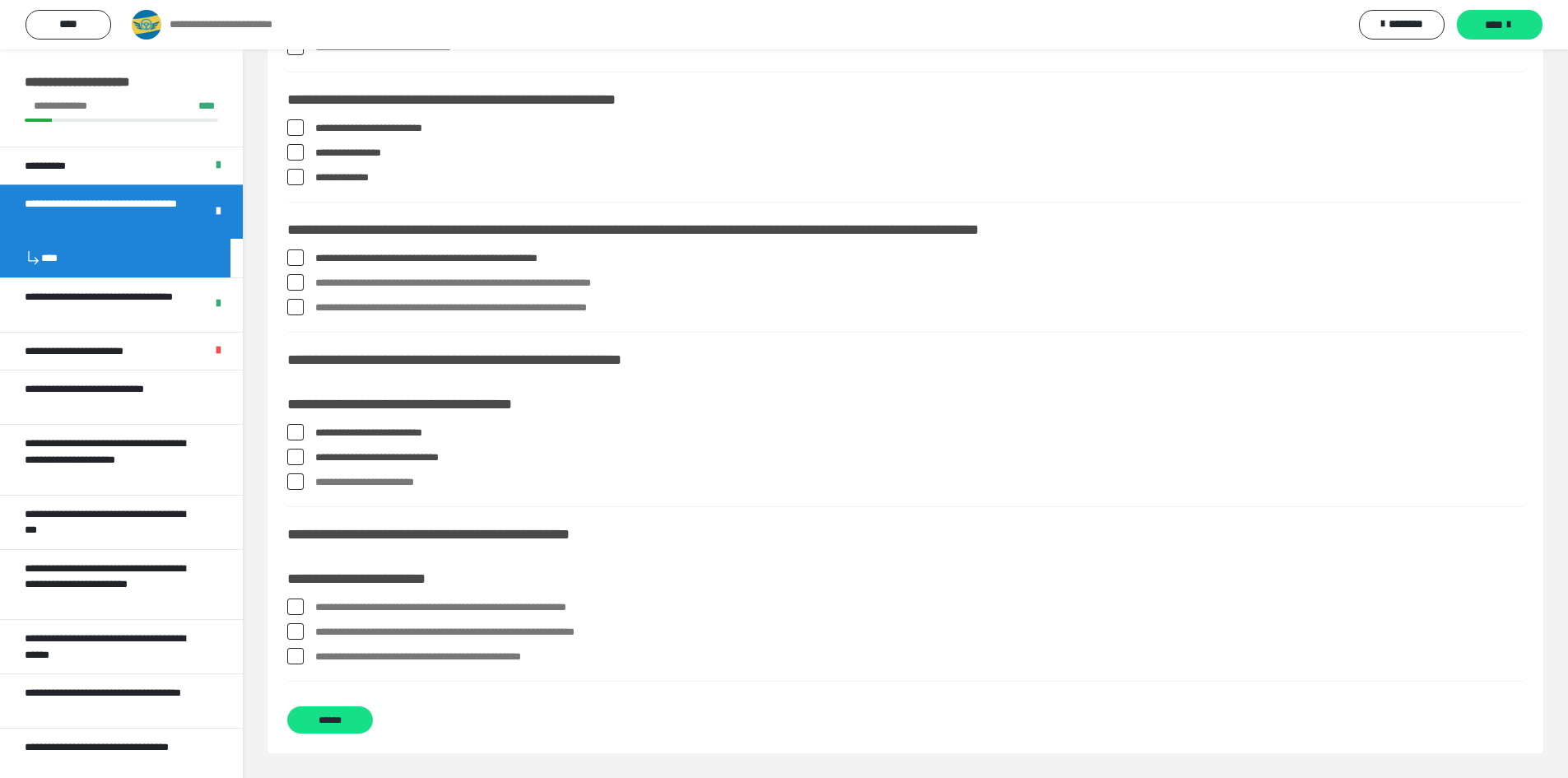 click at bounding box center [295, 607] 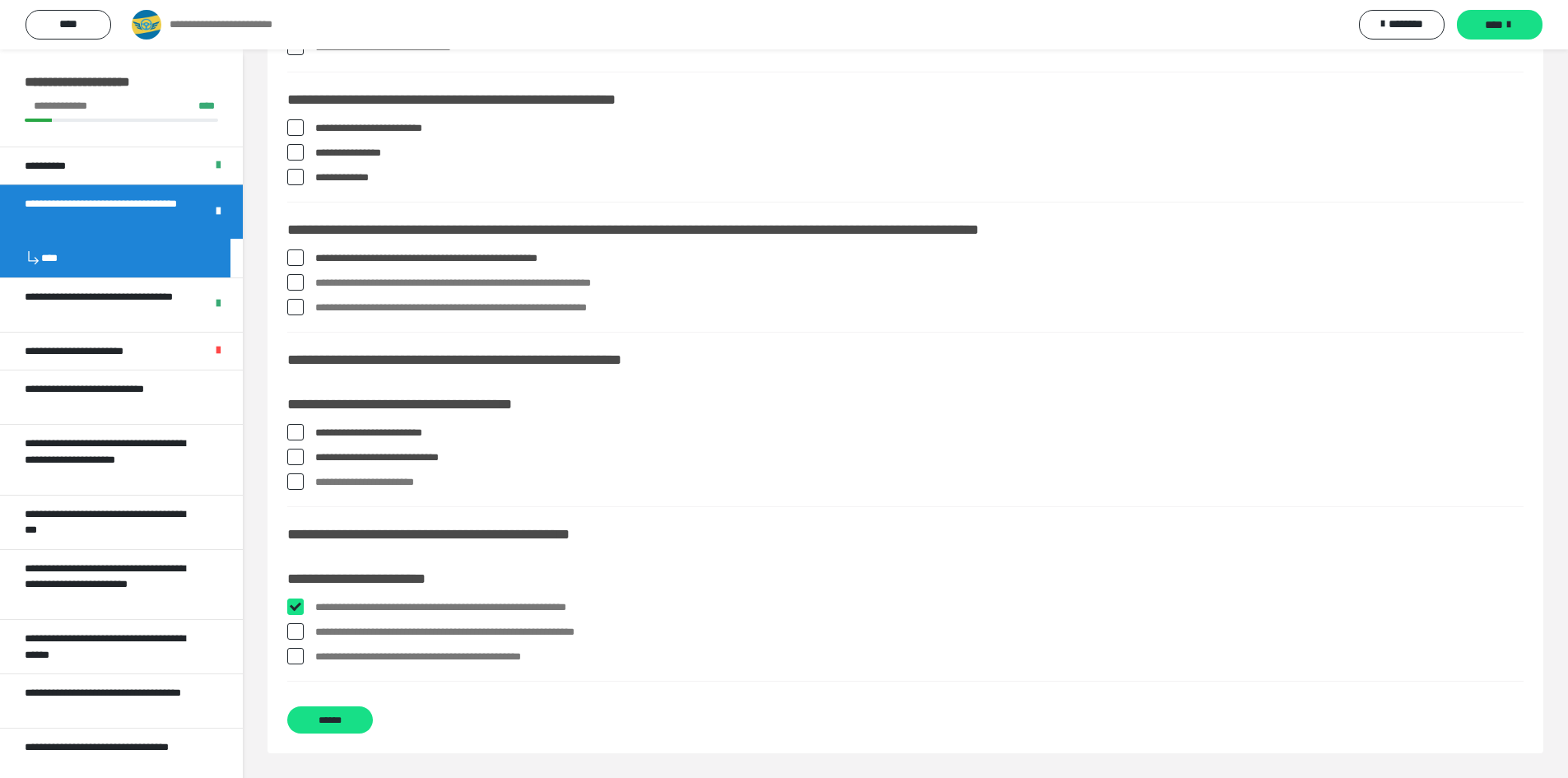 checkbox on "****" 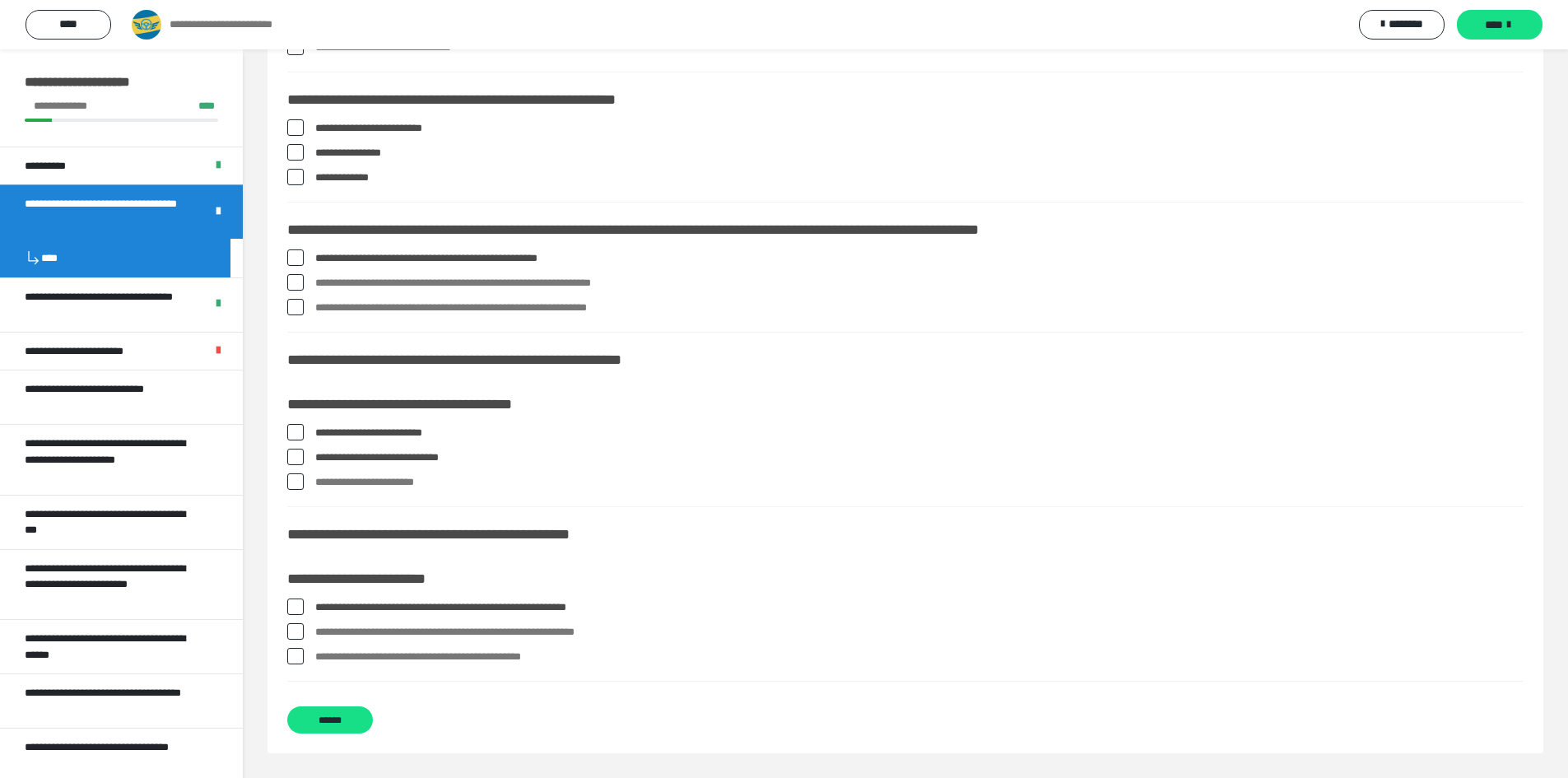 click at bounding box center [295, 656] 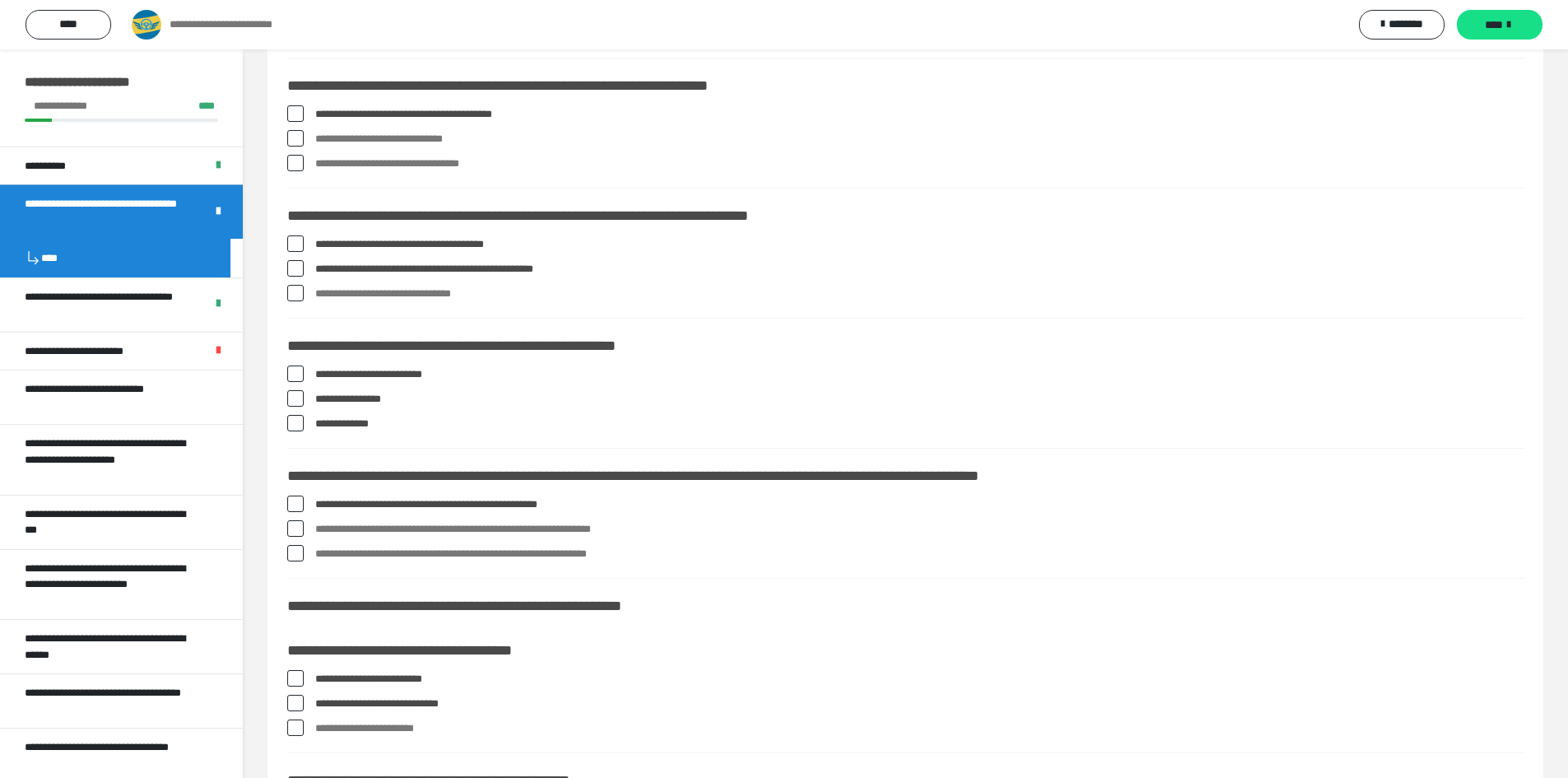 scroll, scrollTop: 2223, scrollLeft: 0, axis: vertical 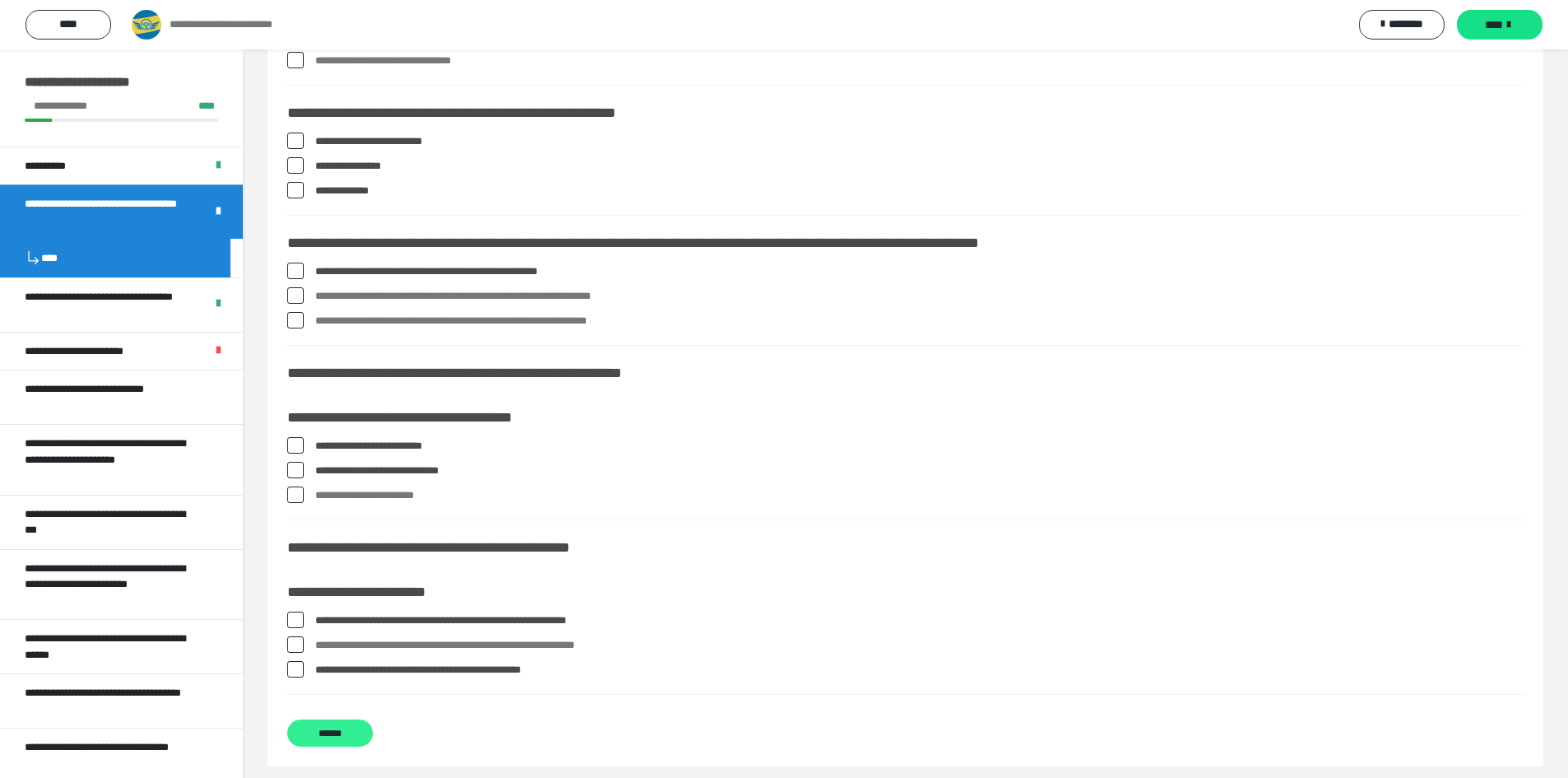 click on "******" at bounding box center [330, 733] 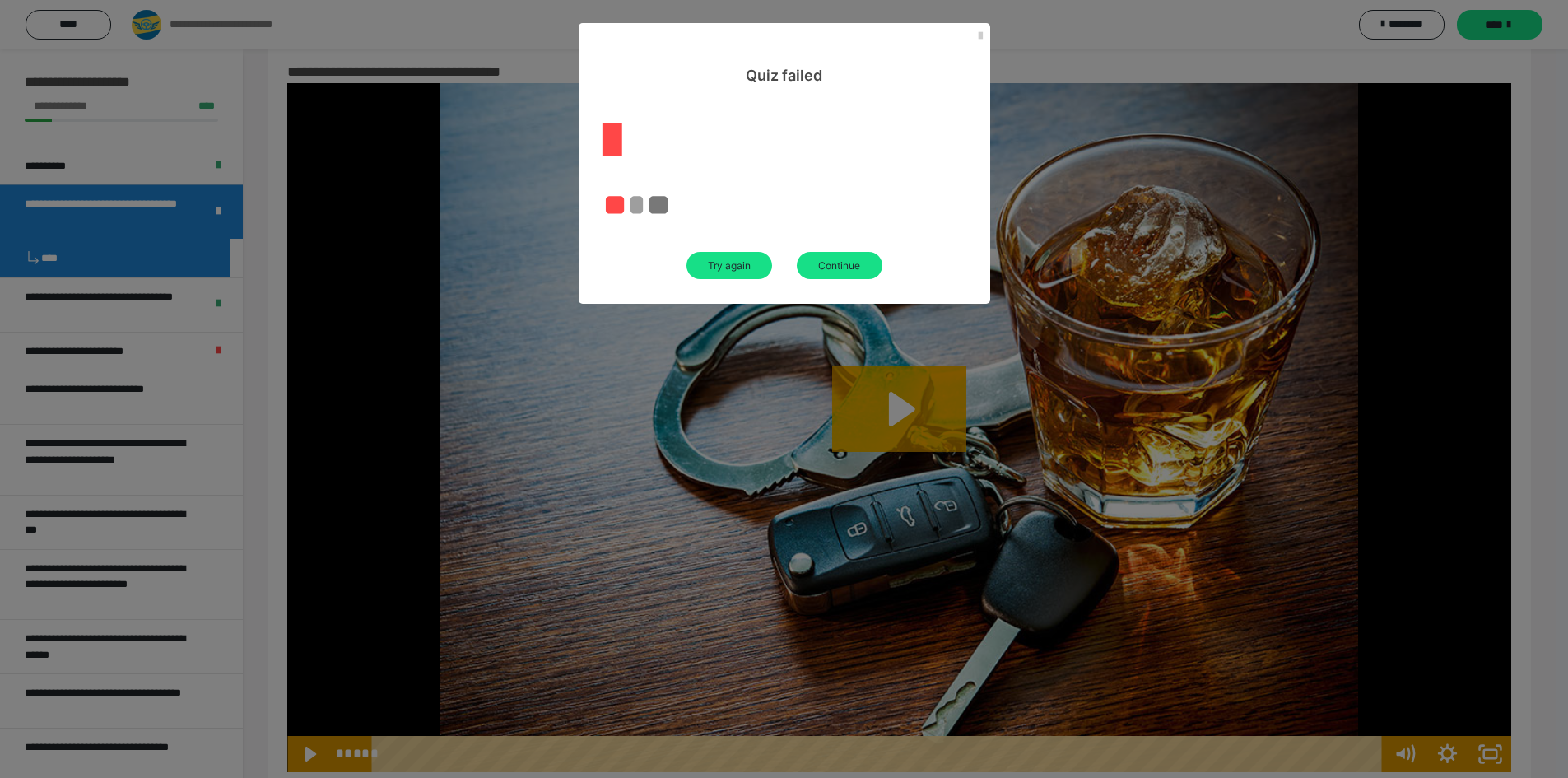 scroll, scrollTop: 277, scrollLeft: 0, axis: vertical 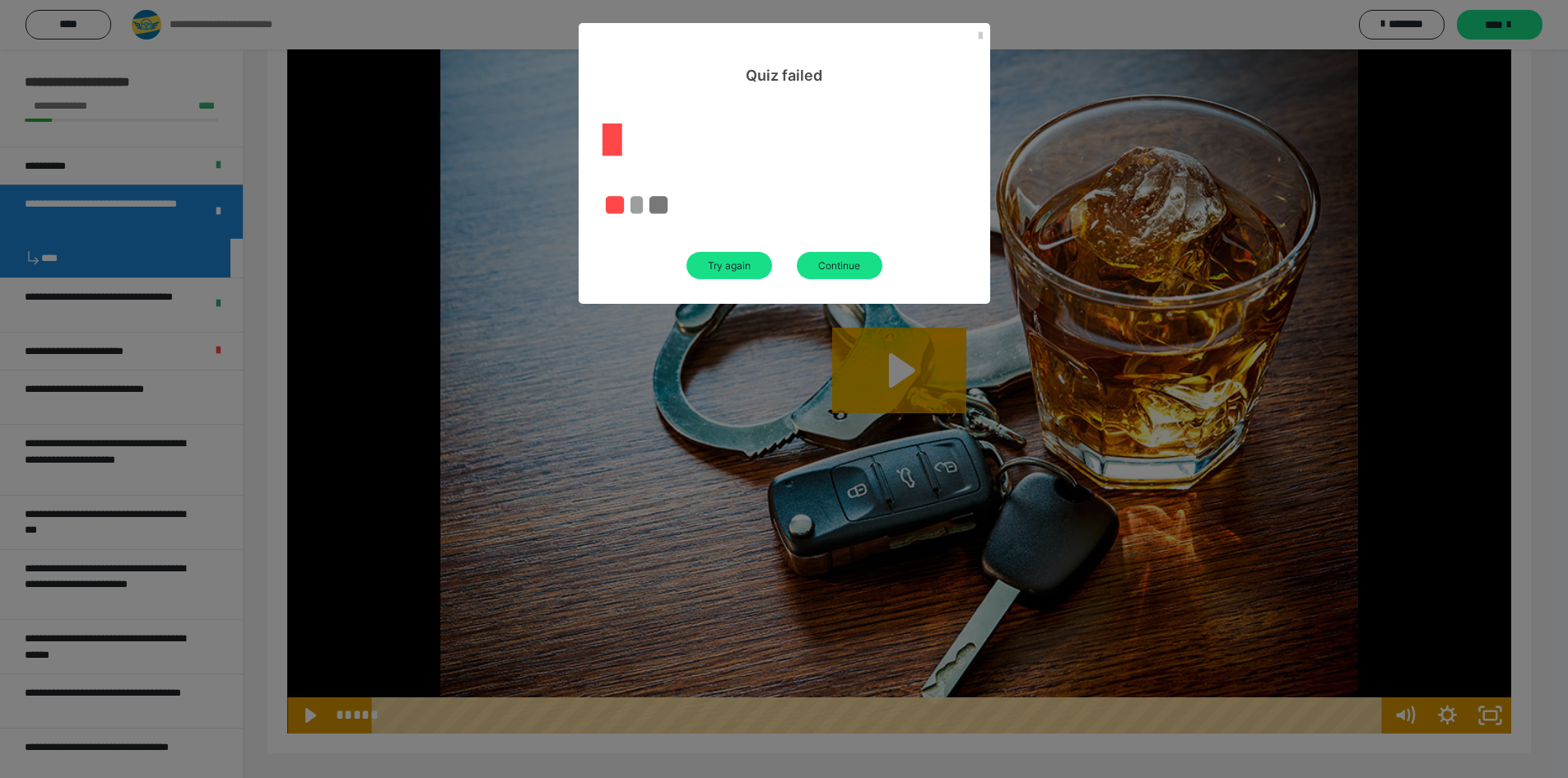 click on "Quiz failed ** * ** Try again Continue" at bounding box center (784, 389) 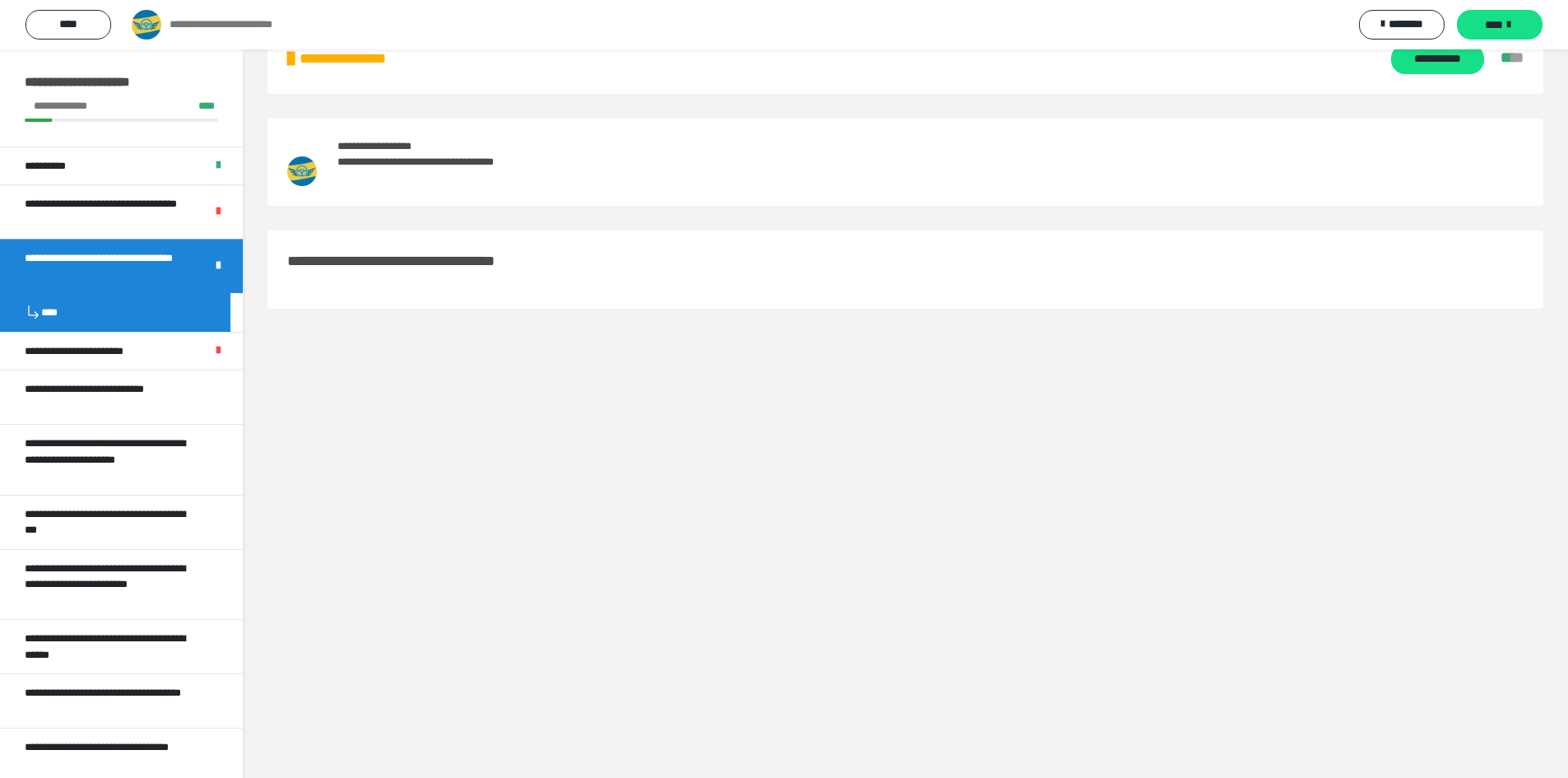 scroll, scrollTop: 49, scrollLeft: 0, axis: vertical 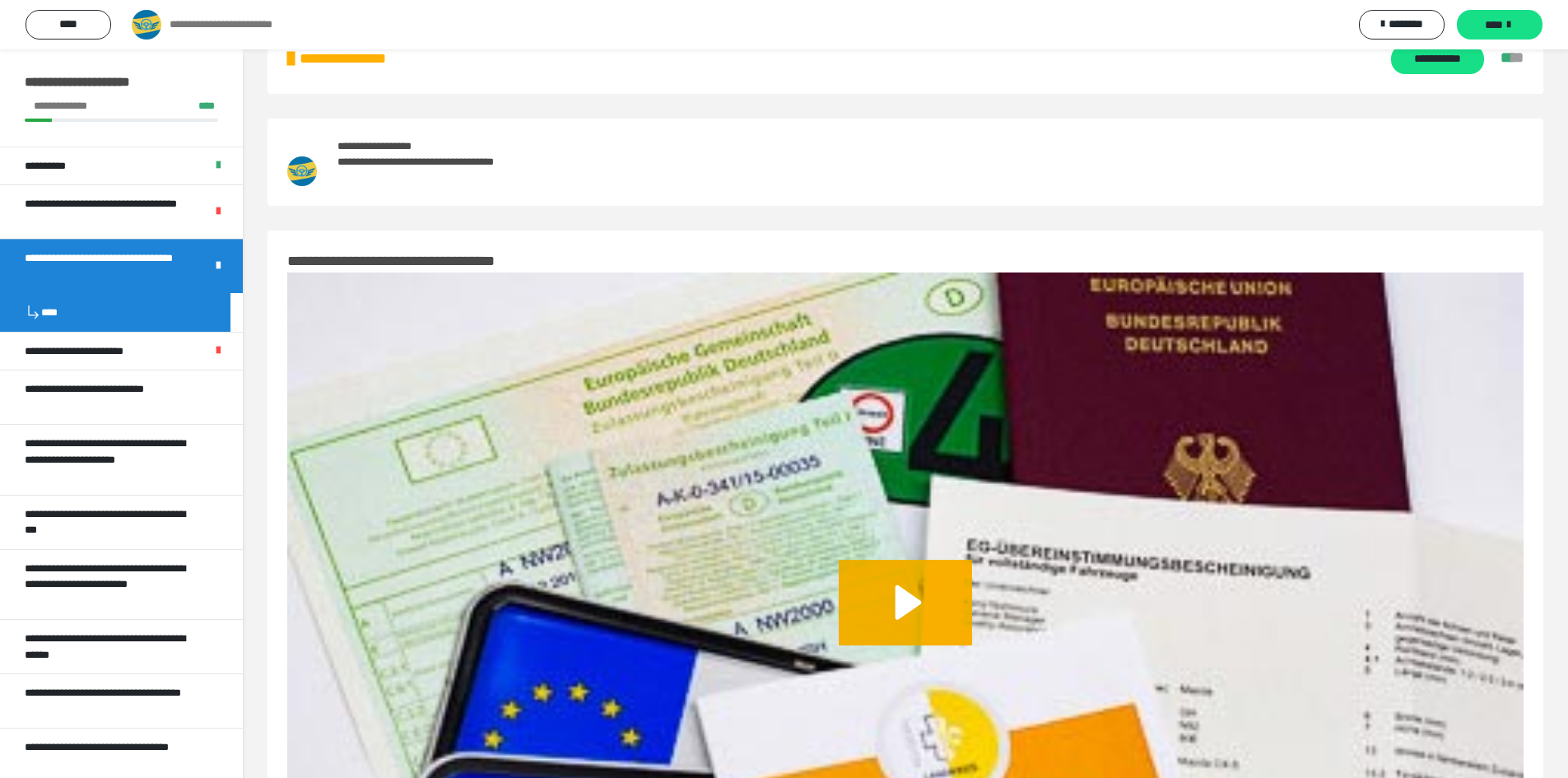click on "**********" at bounding box center (102, 266) 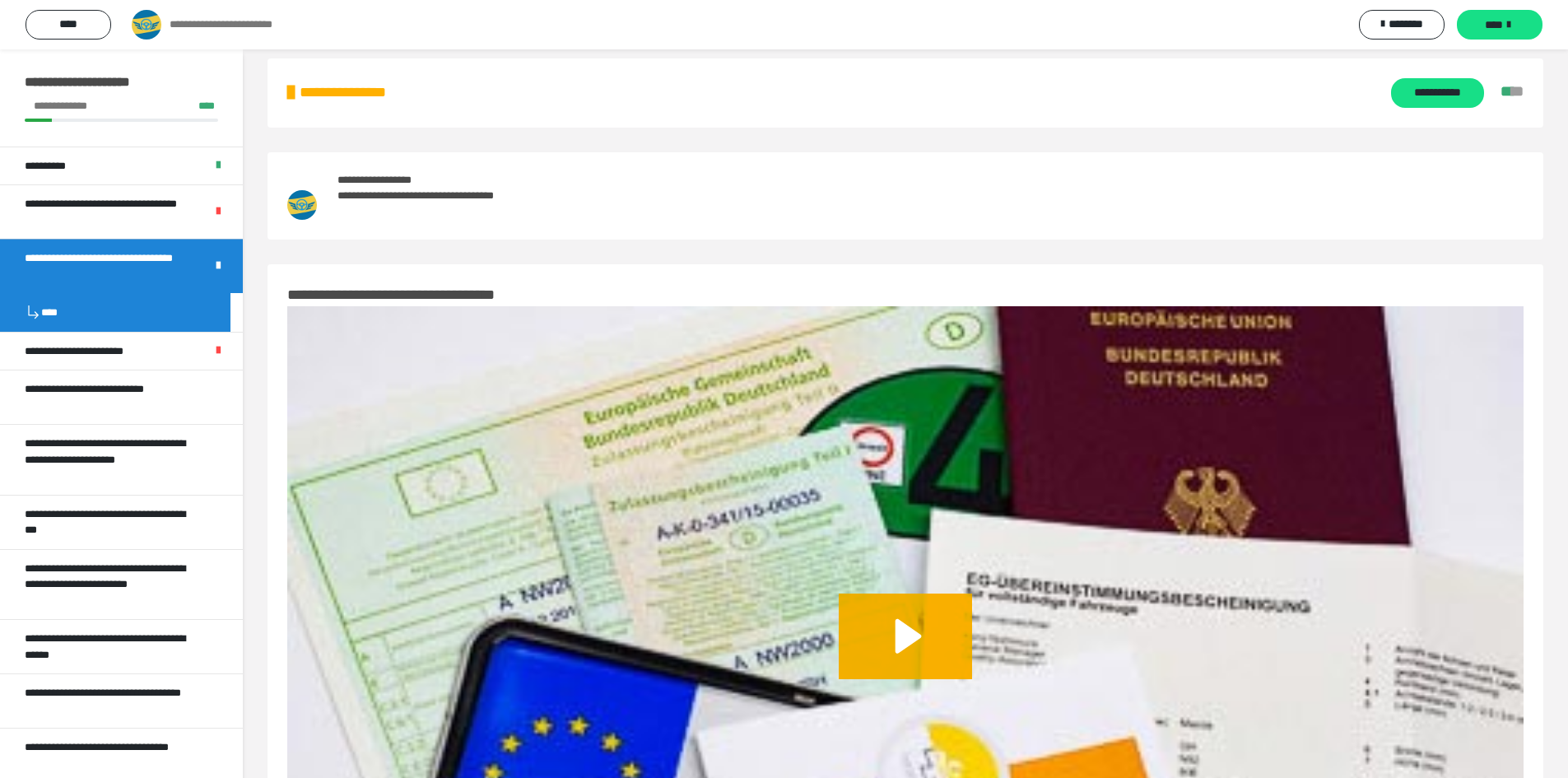 scroll, scrollTop: 0, scrollLeft: 0, axis: both 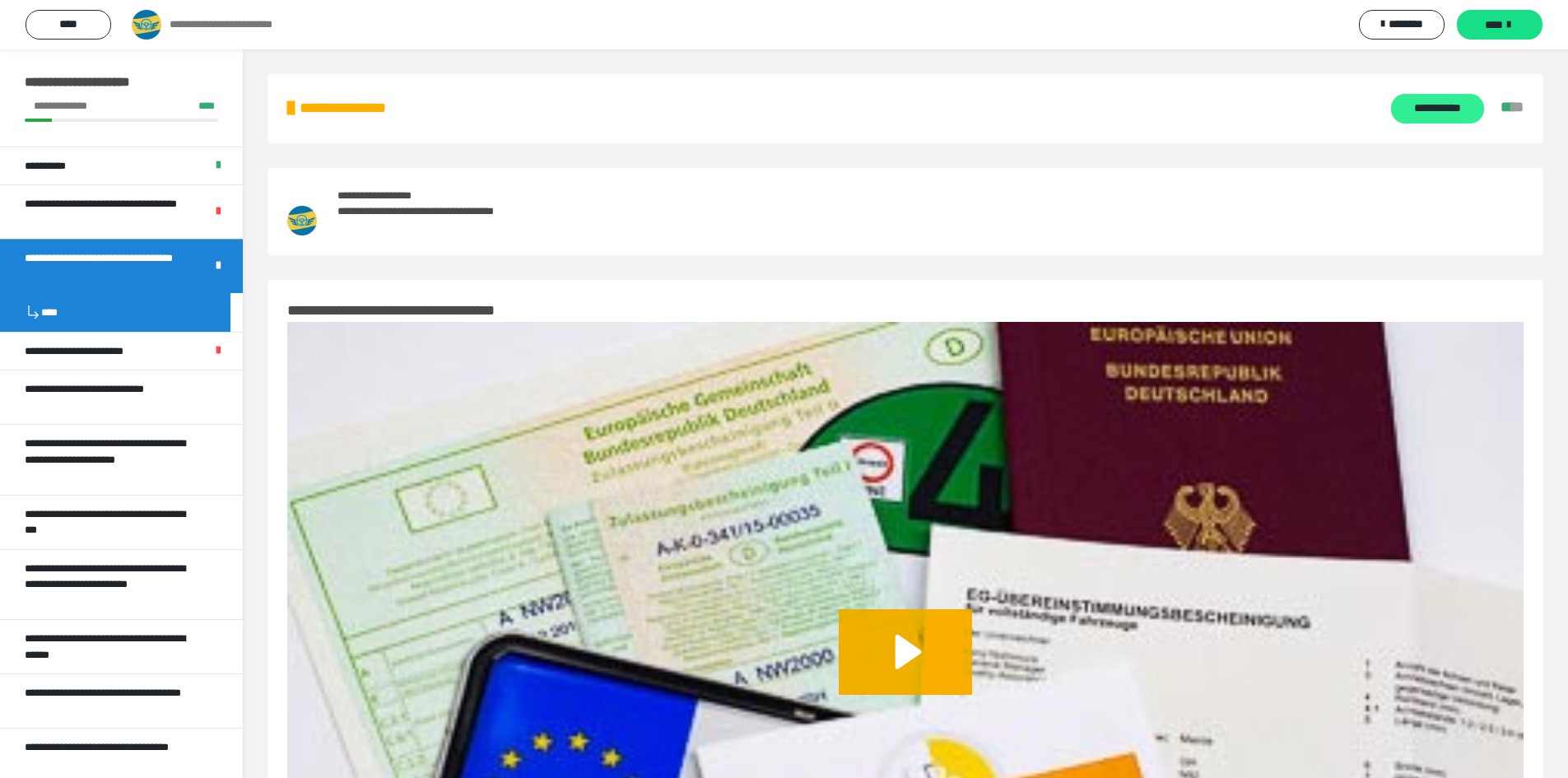 click on "**********" at bounding box center [1437, 109] 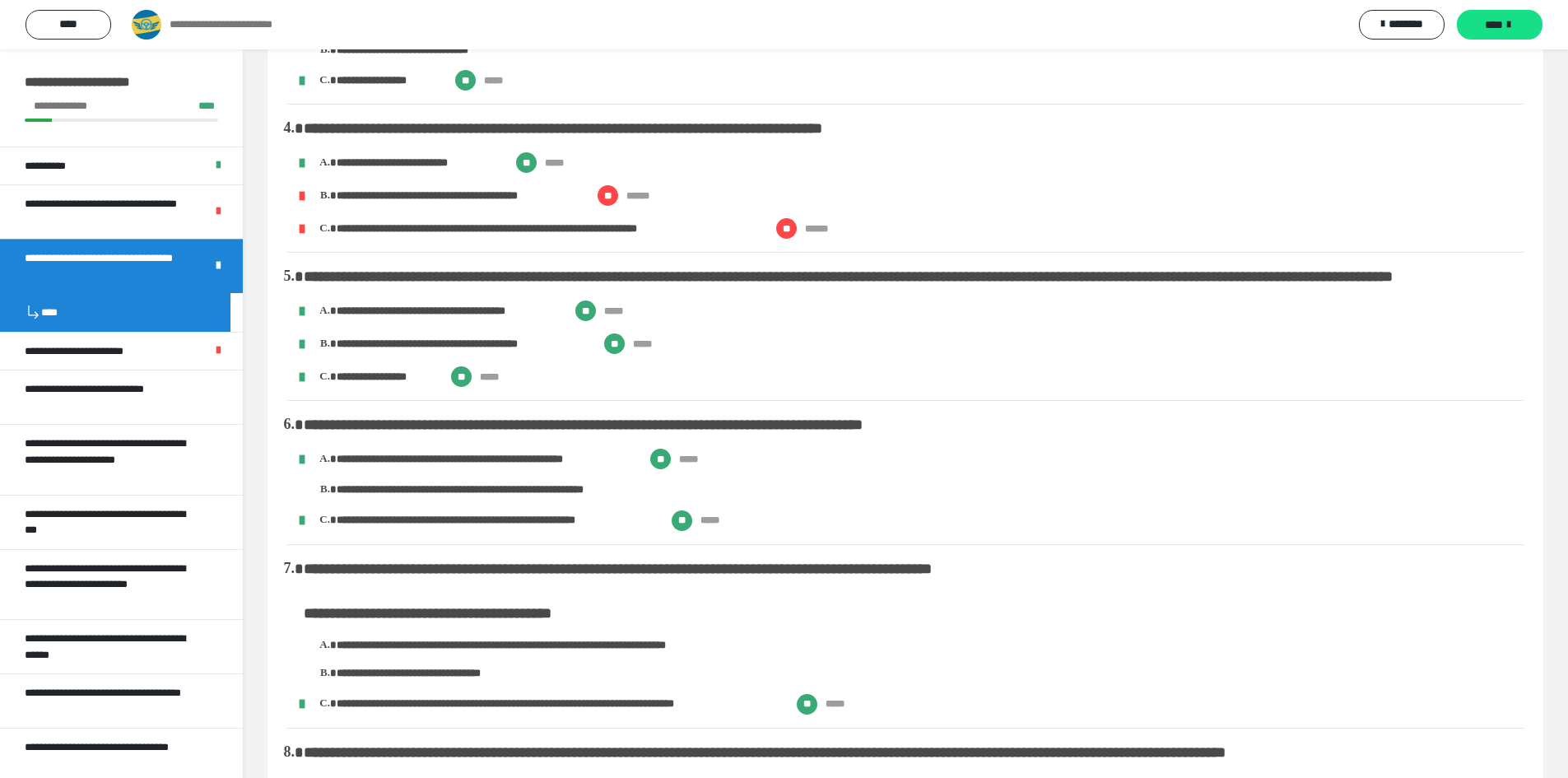 scroll, scrollTop: 165, scrollLeft: 0, axis: vertical 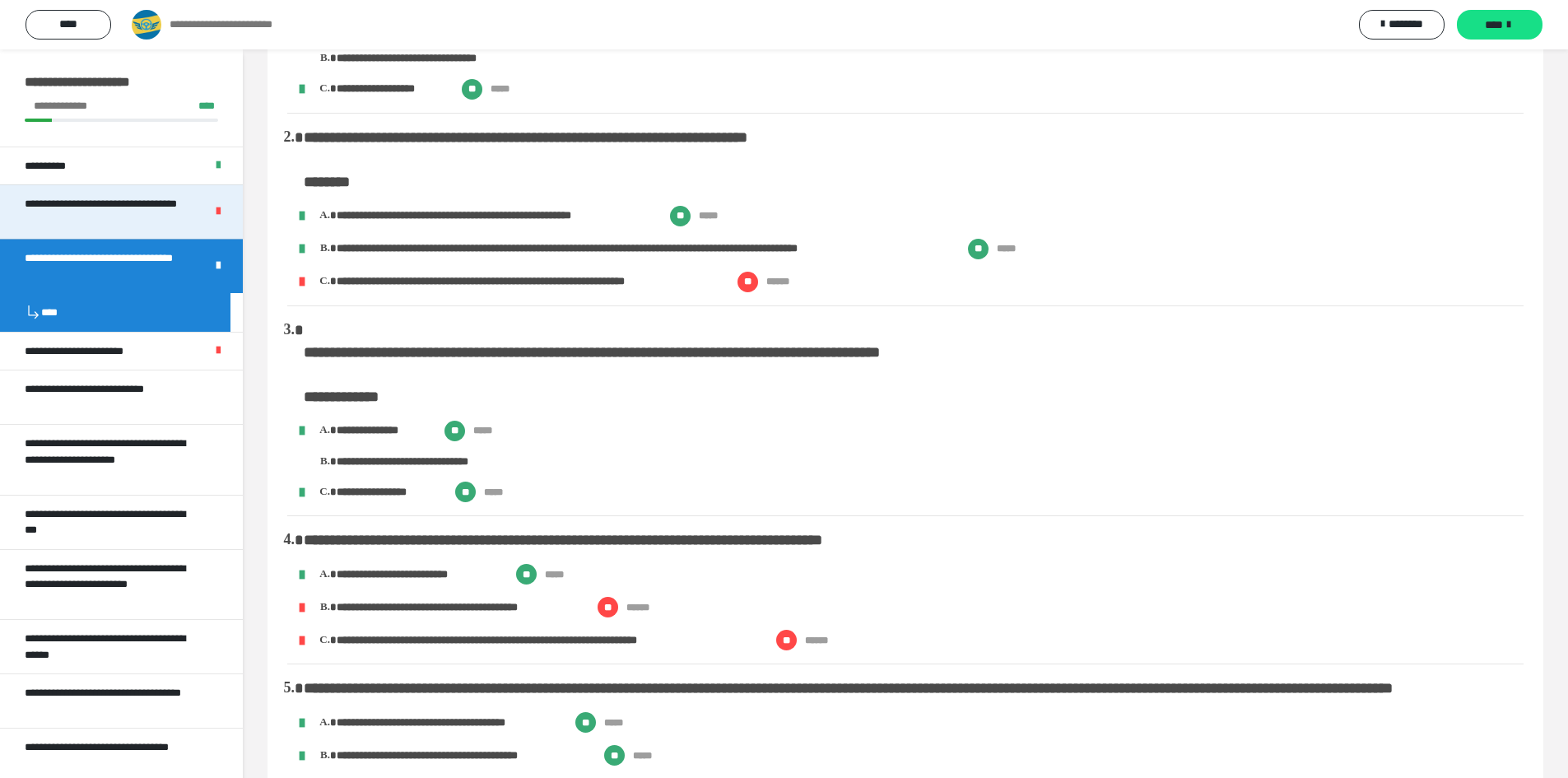 click on "**********" at bounding box center (102, 212) 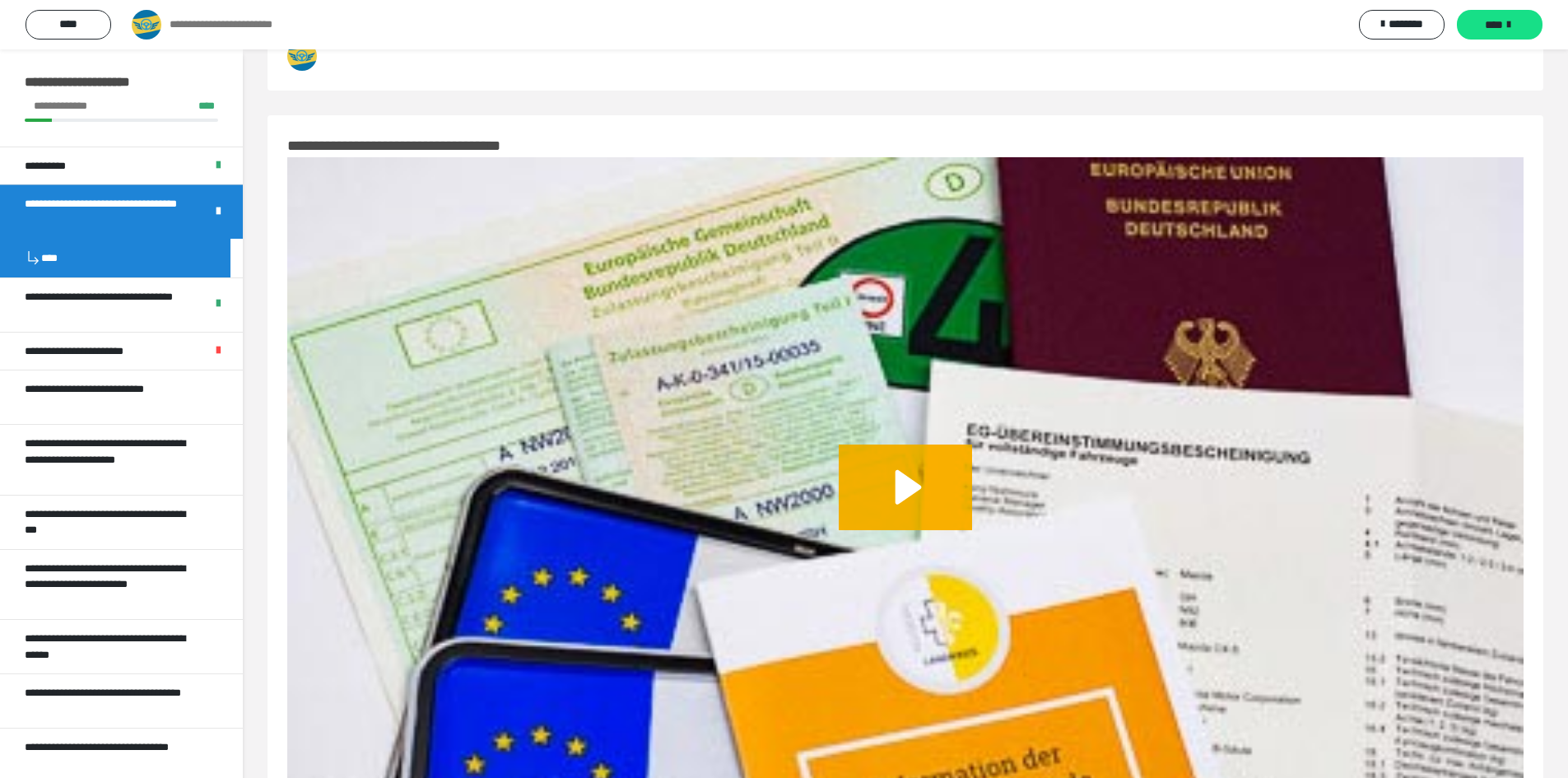 scroll, scrollTop: 49, scrollLeft: 0, axis: vertical 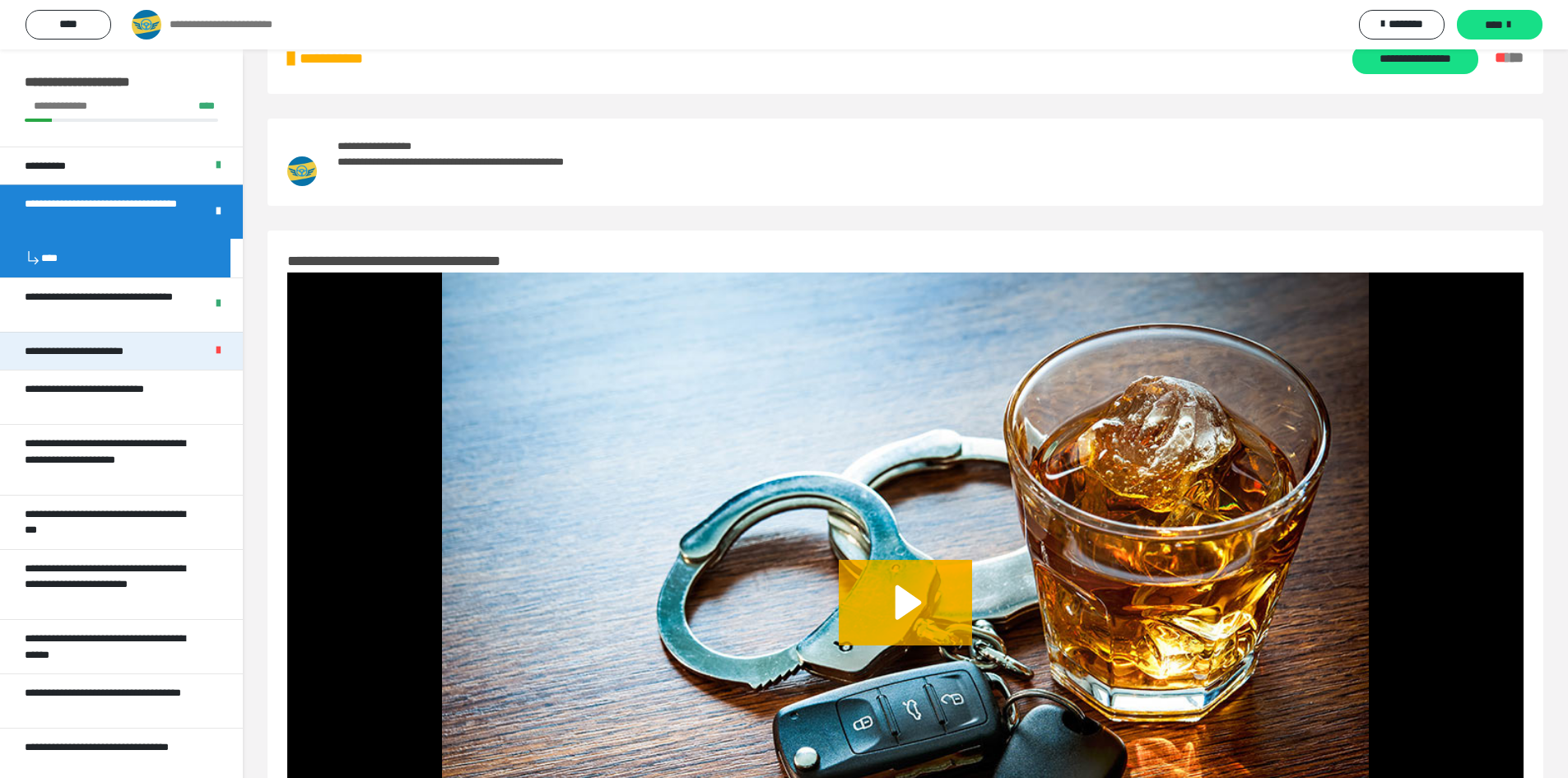 click on "**********" at bounding box center [95, 352] 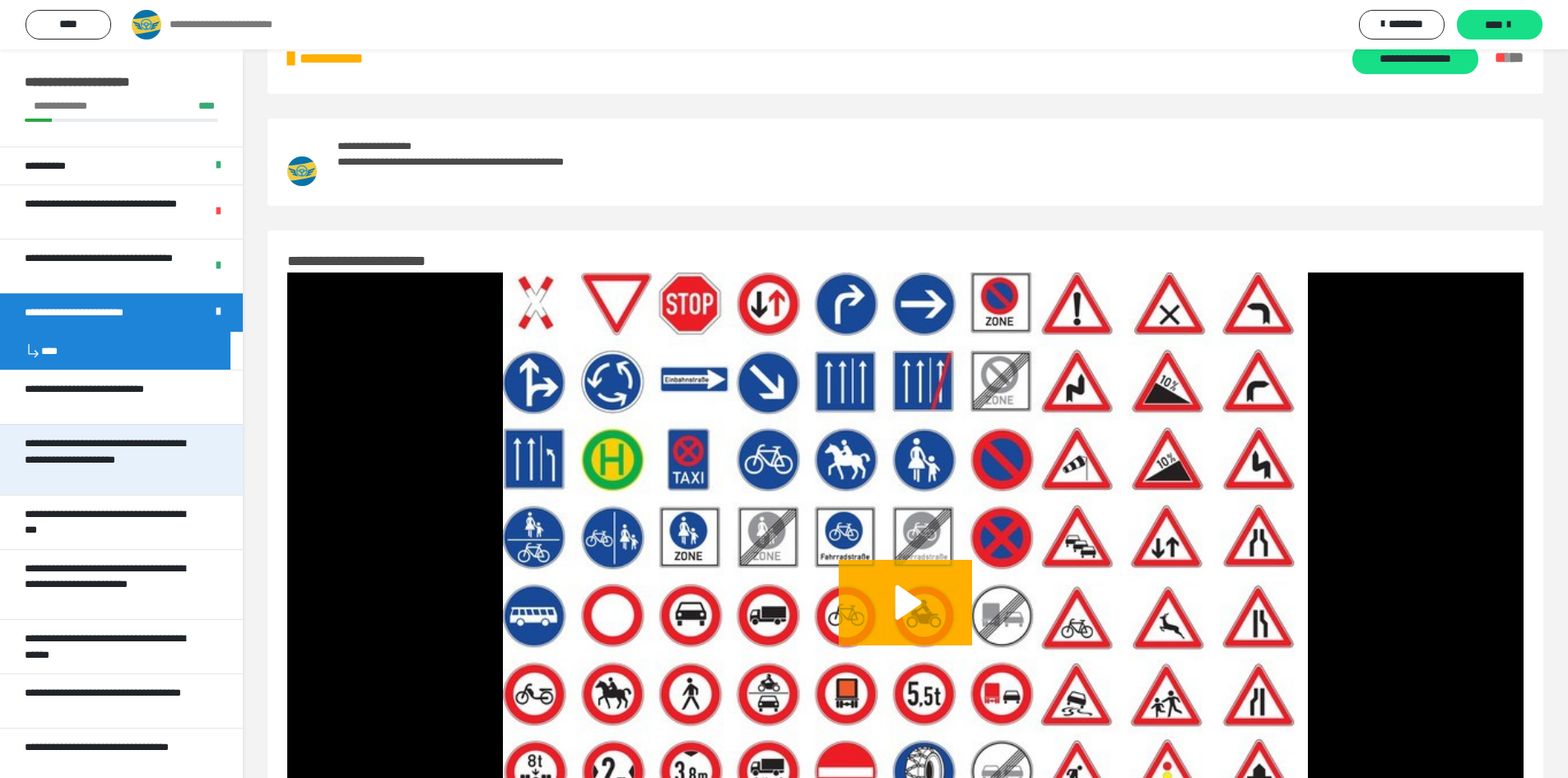 click on "**********" at bounding box center (109, 459) 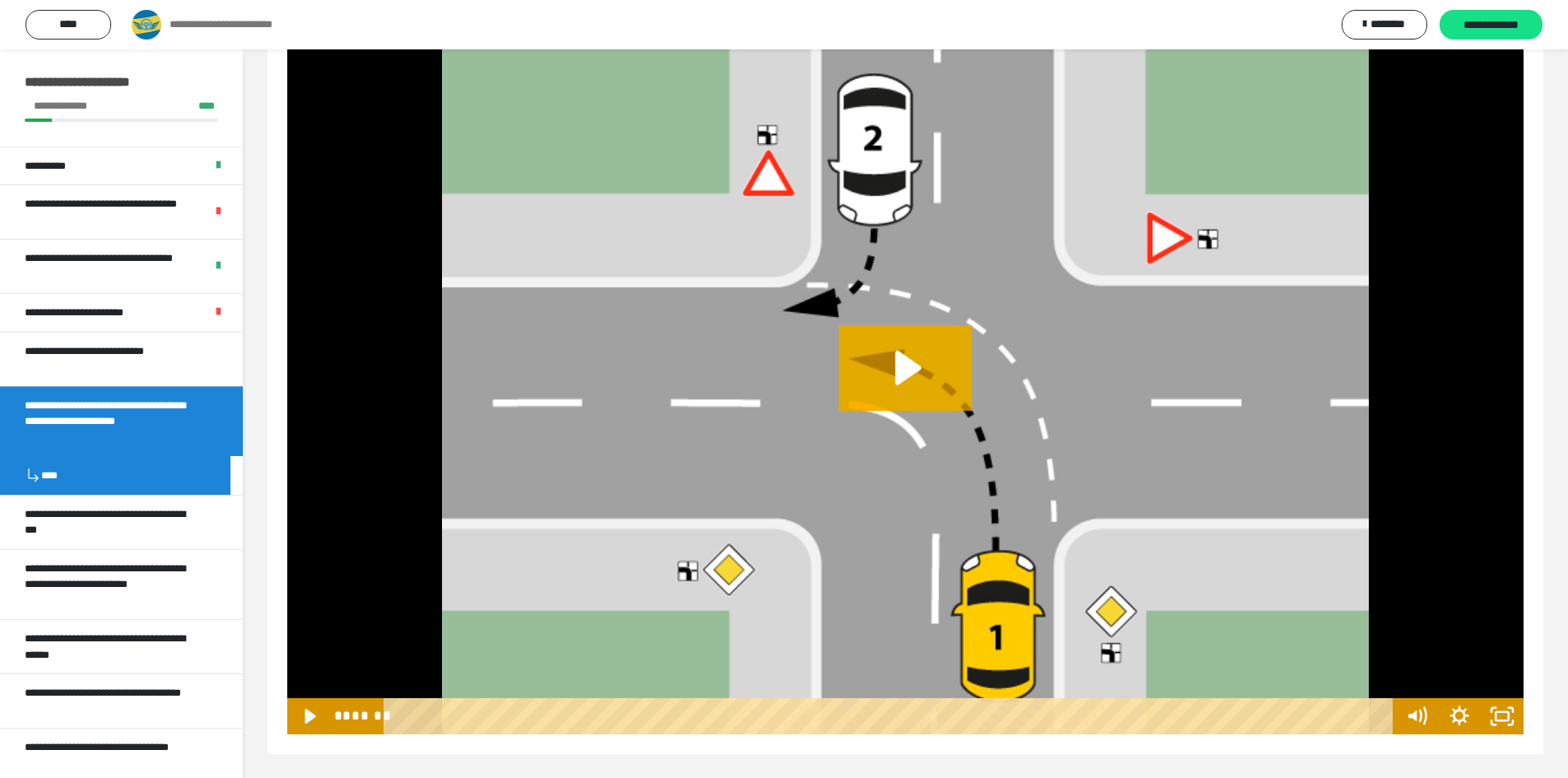 scroll, scrollTop: 78, scrollLeft: 0, axis: vertical 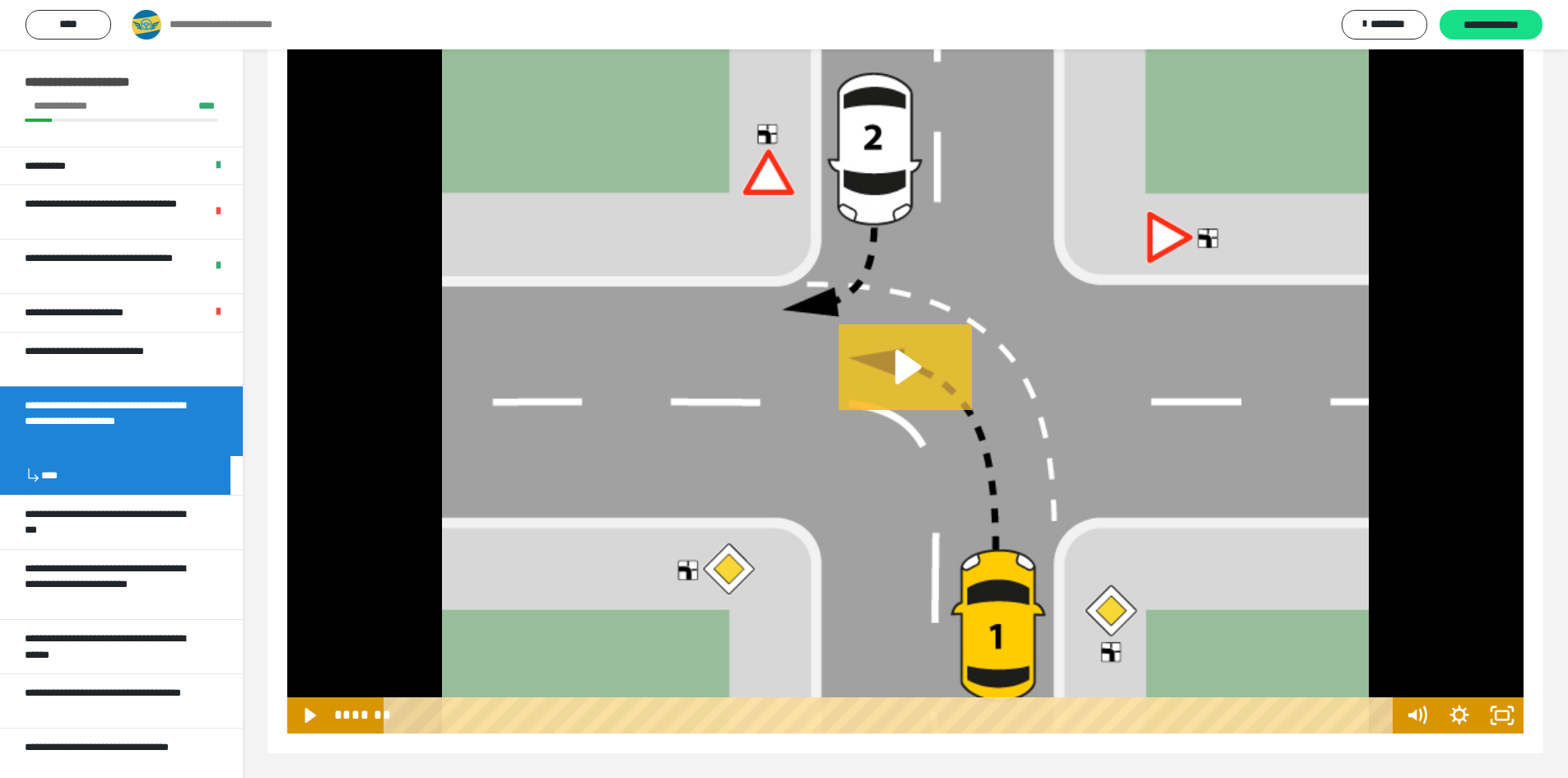 click 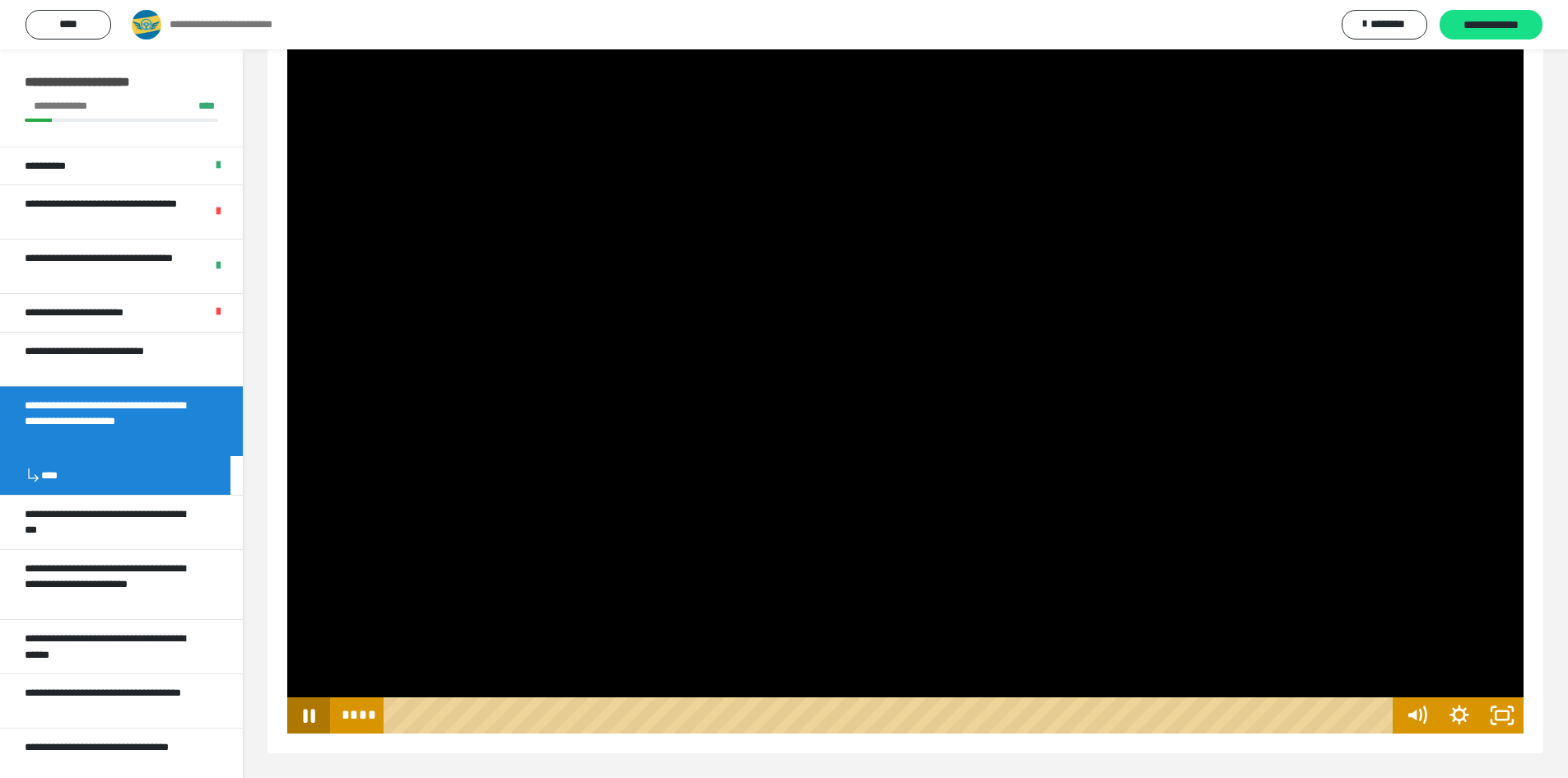 click 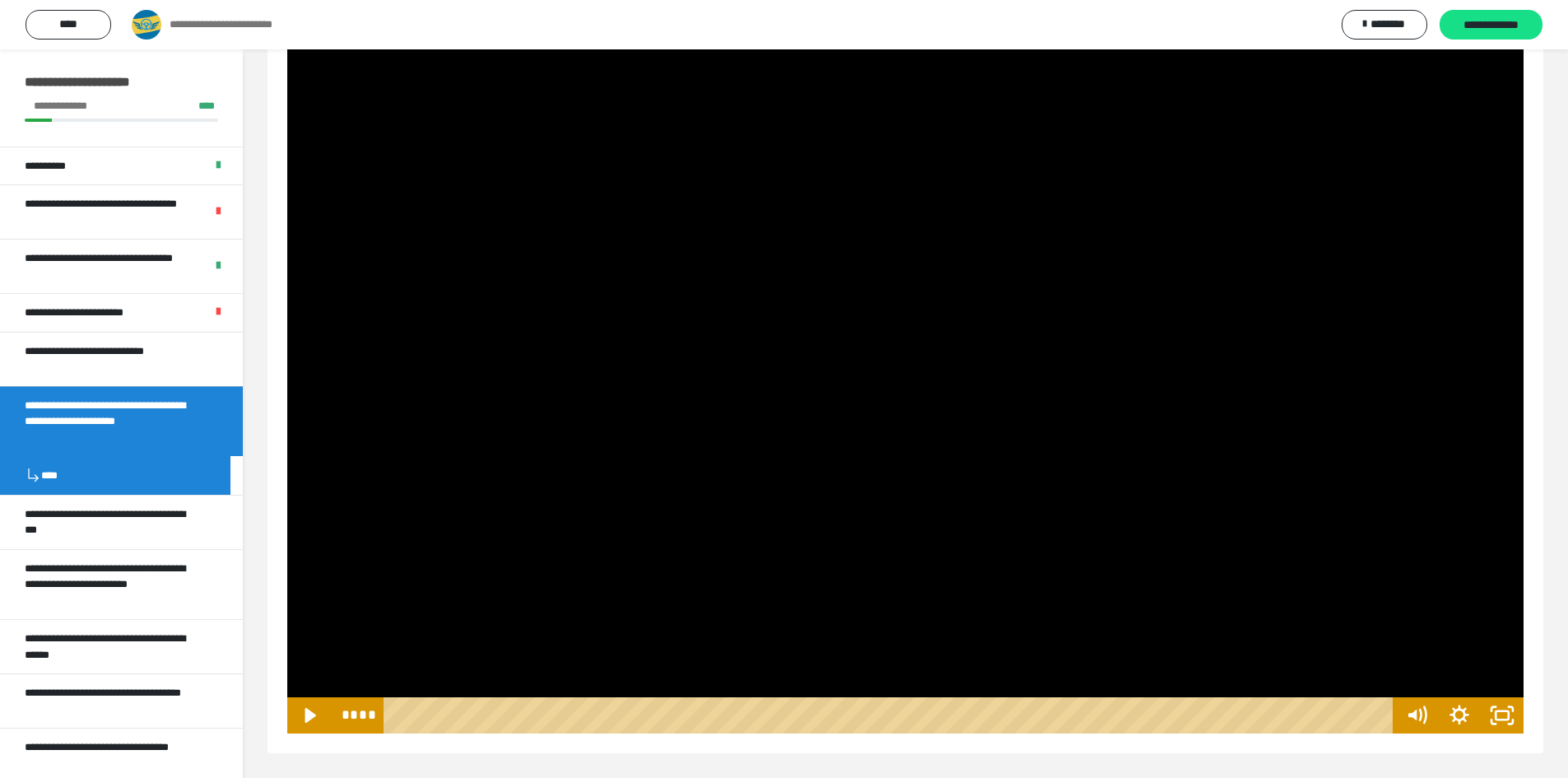 type 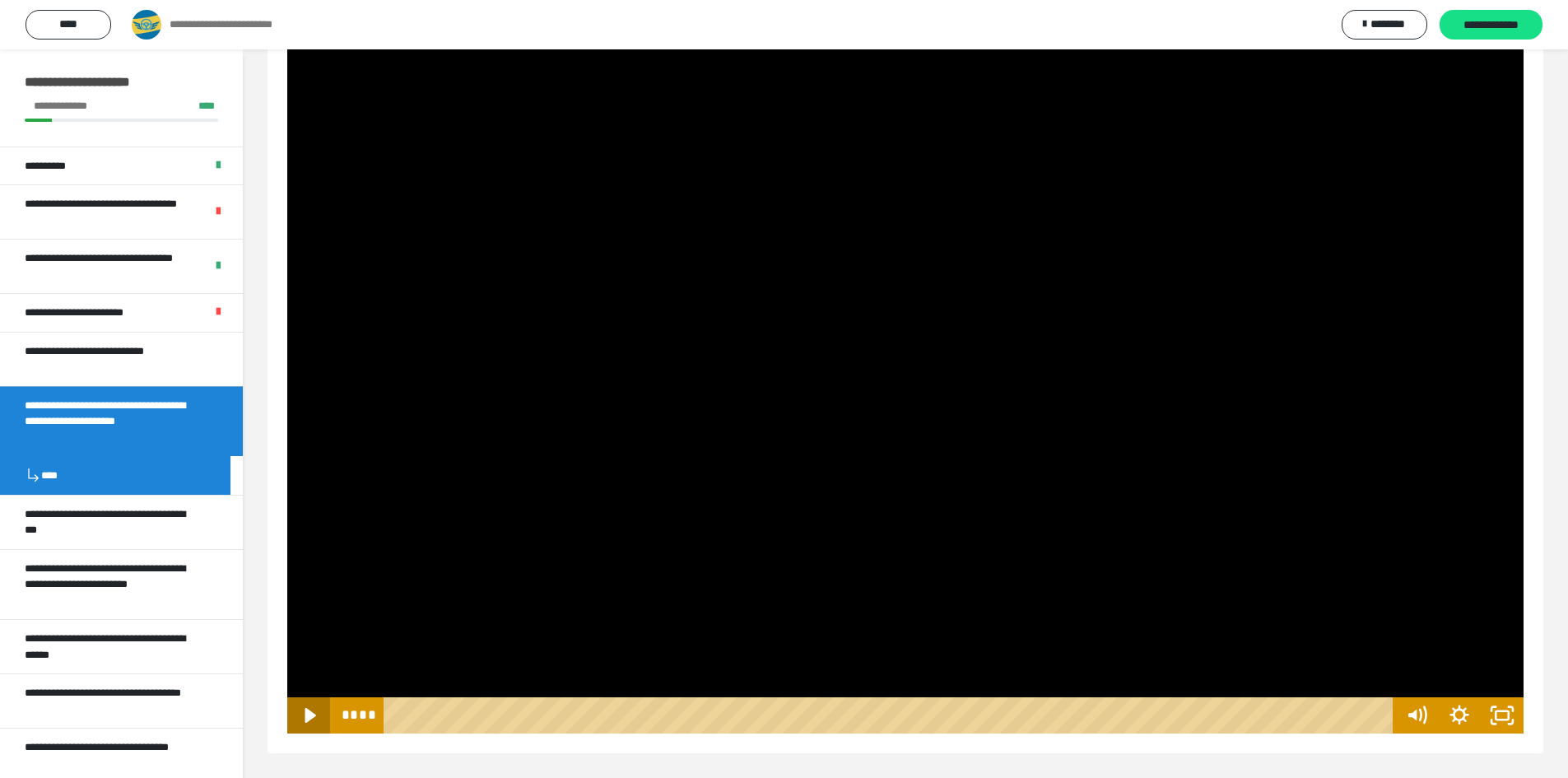 click 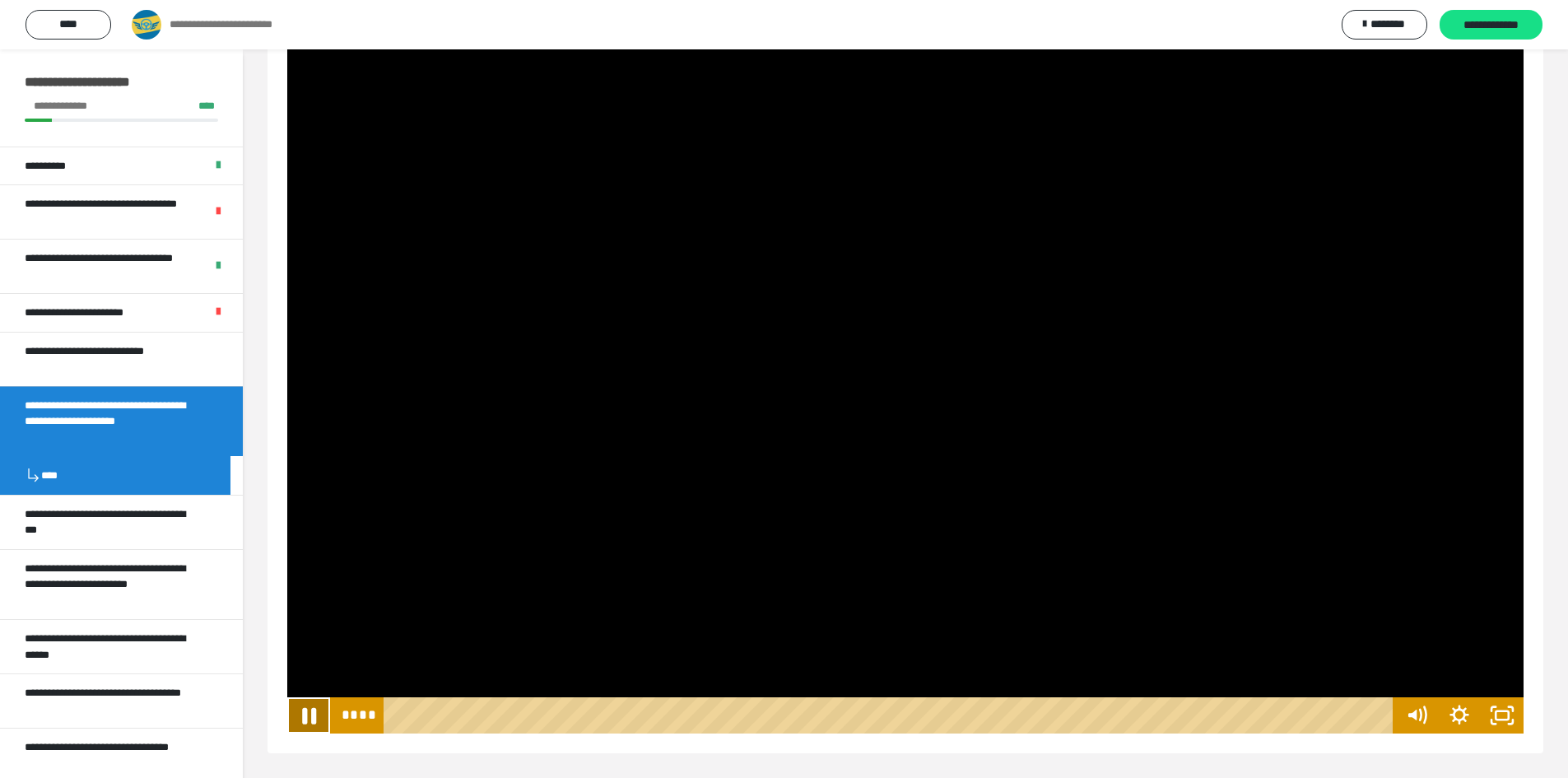 click 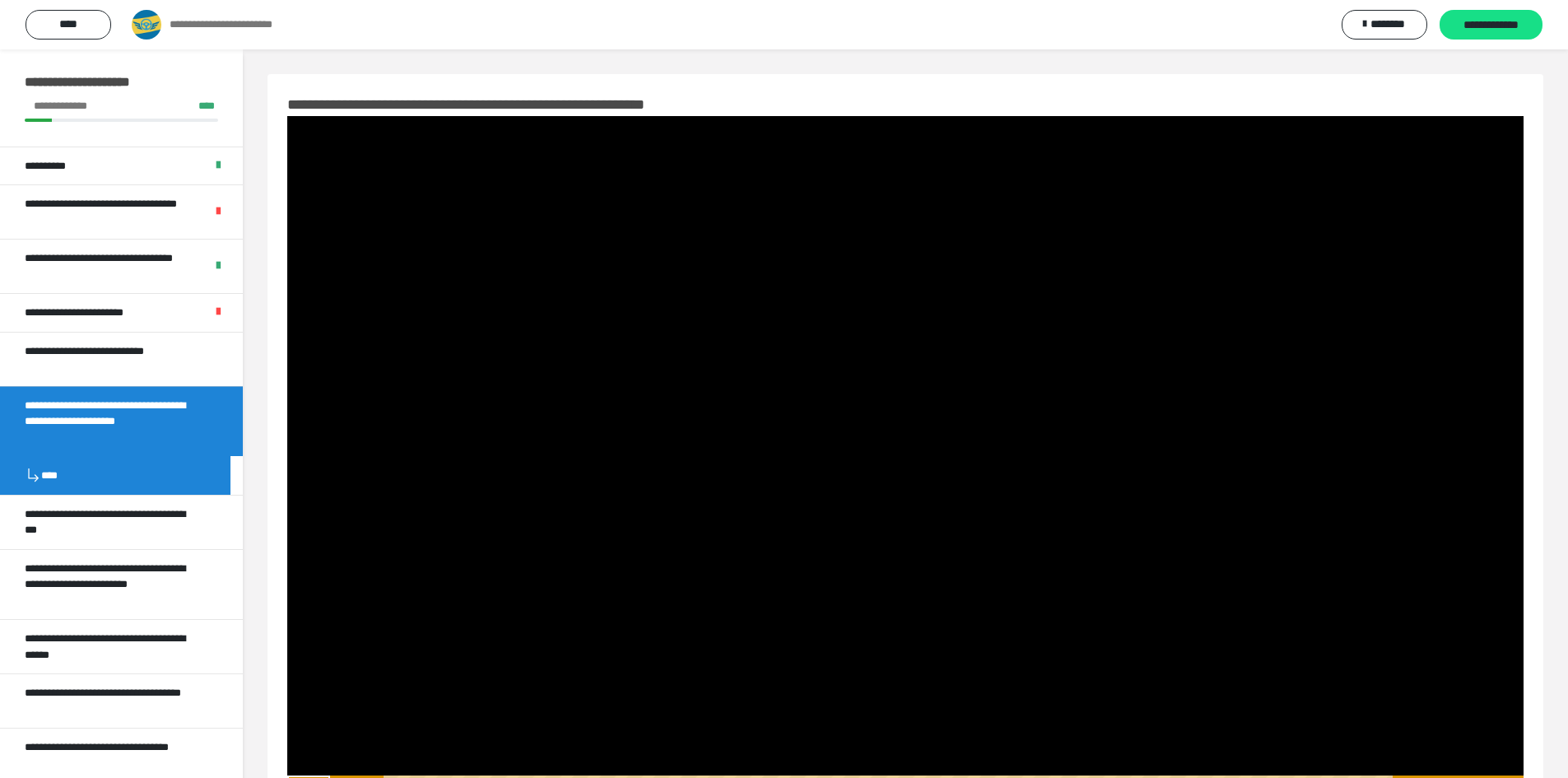 scroll, scrollTop: 78, scrollLeft: 0, axis: vertical 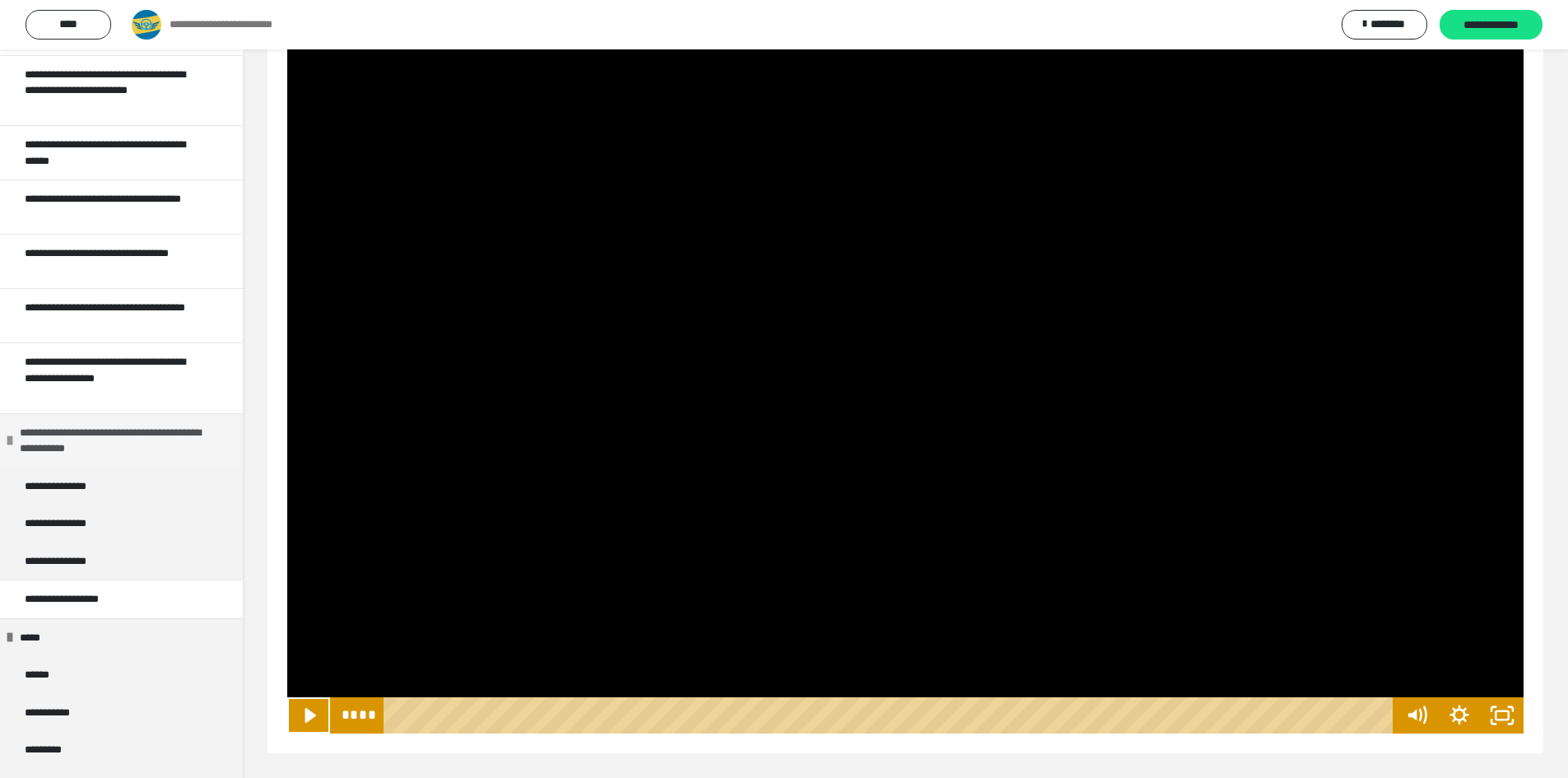 click at bounding box center [10, 440] 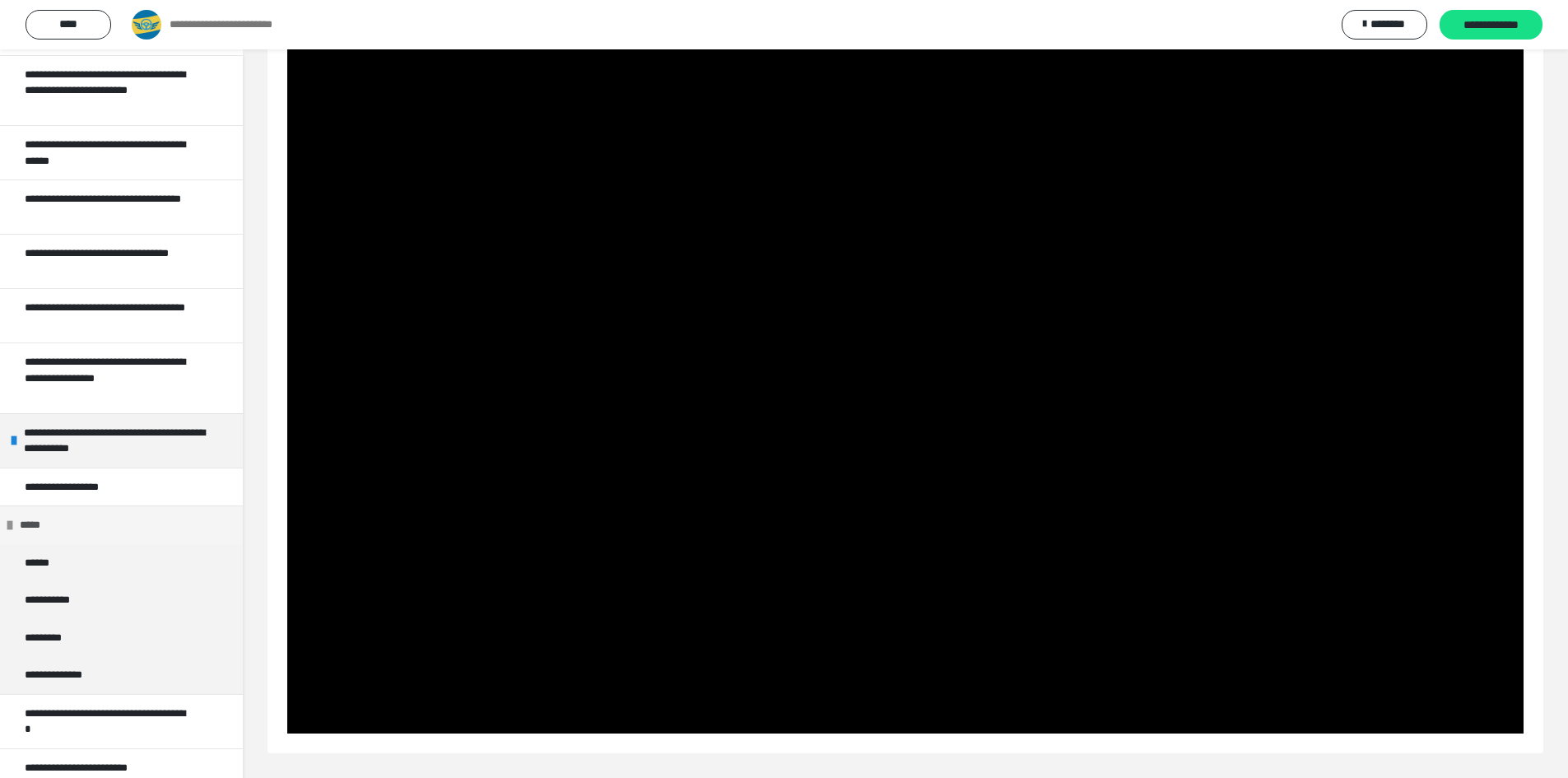click at bounding box center [10, 525] 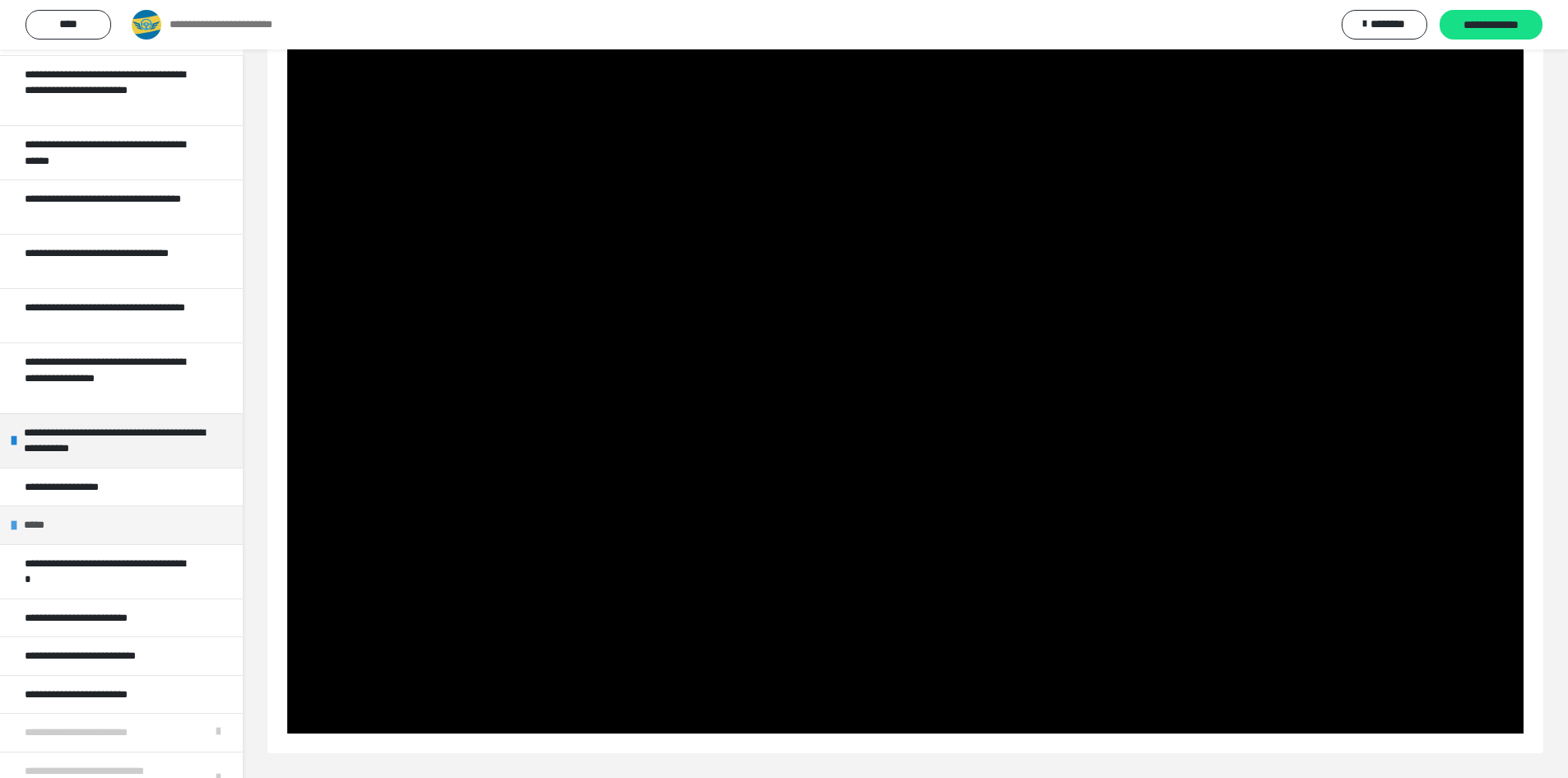 click on "*****" at bounding box center [121, 524] 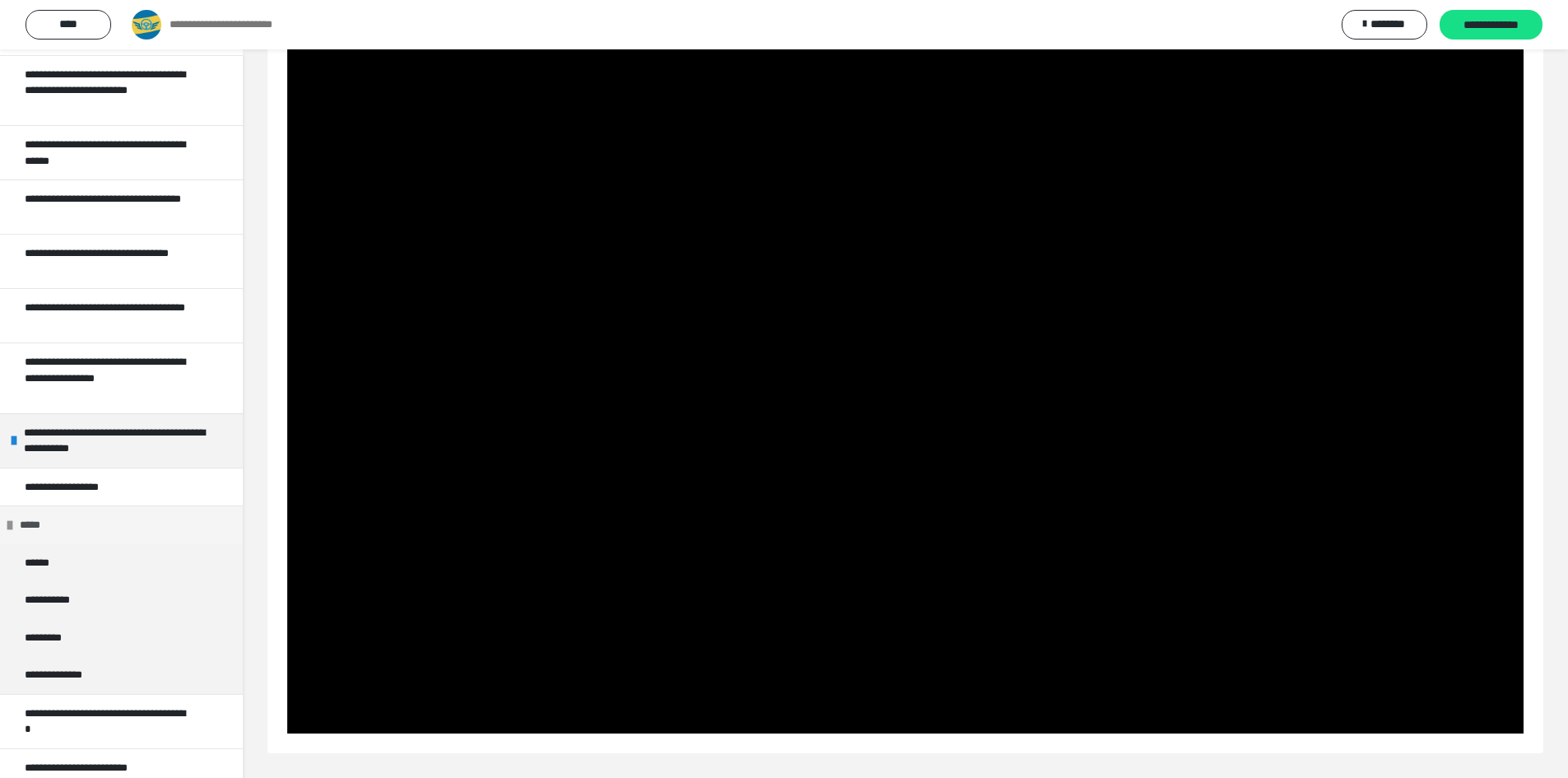 click on "*****" at bounding box center (35, 525) 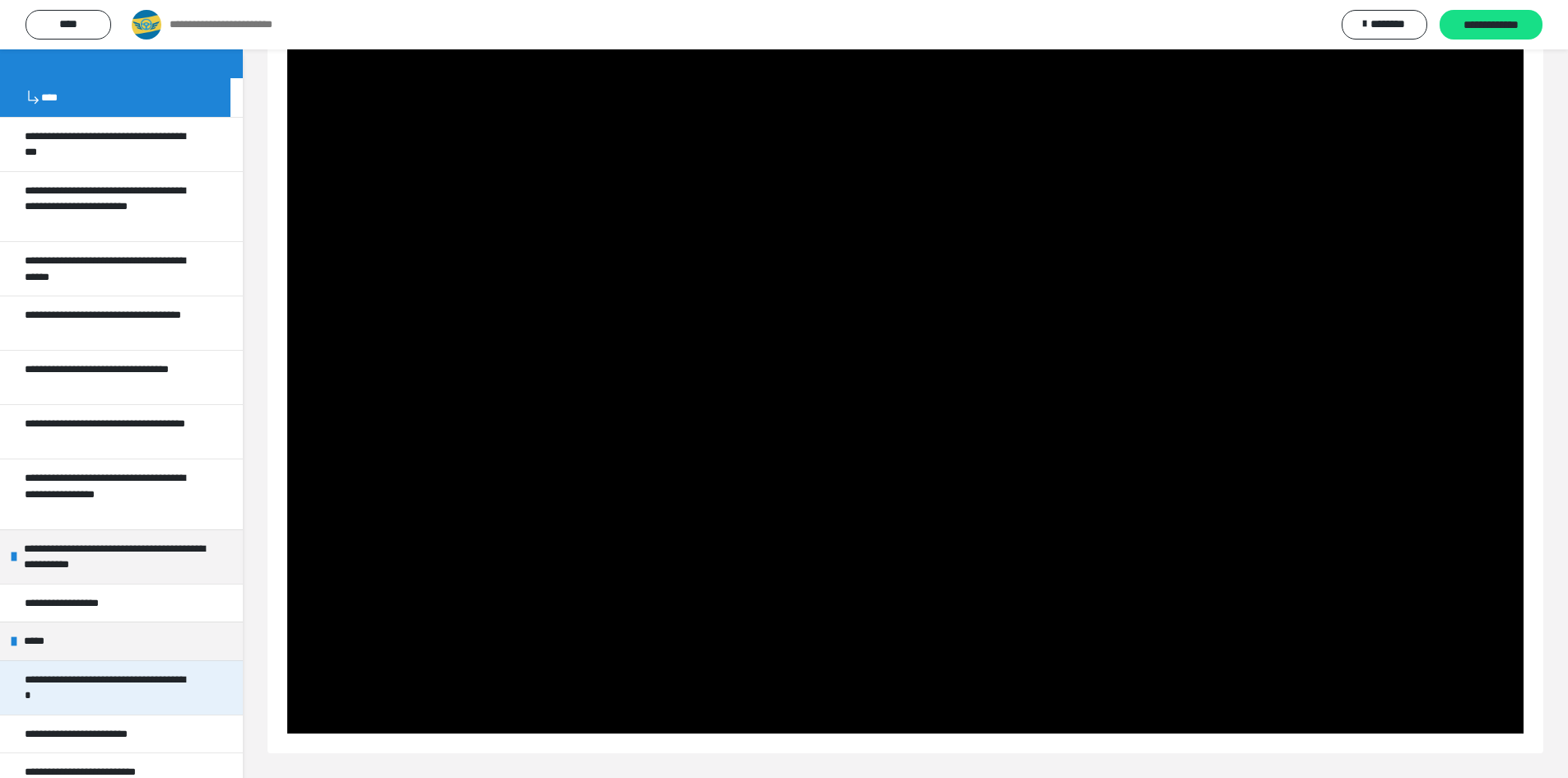 scroll, scrollTop: 361, scrollLeft: 0, axis: vertical 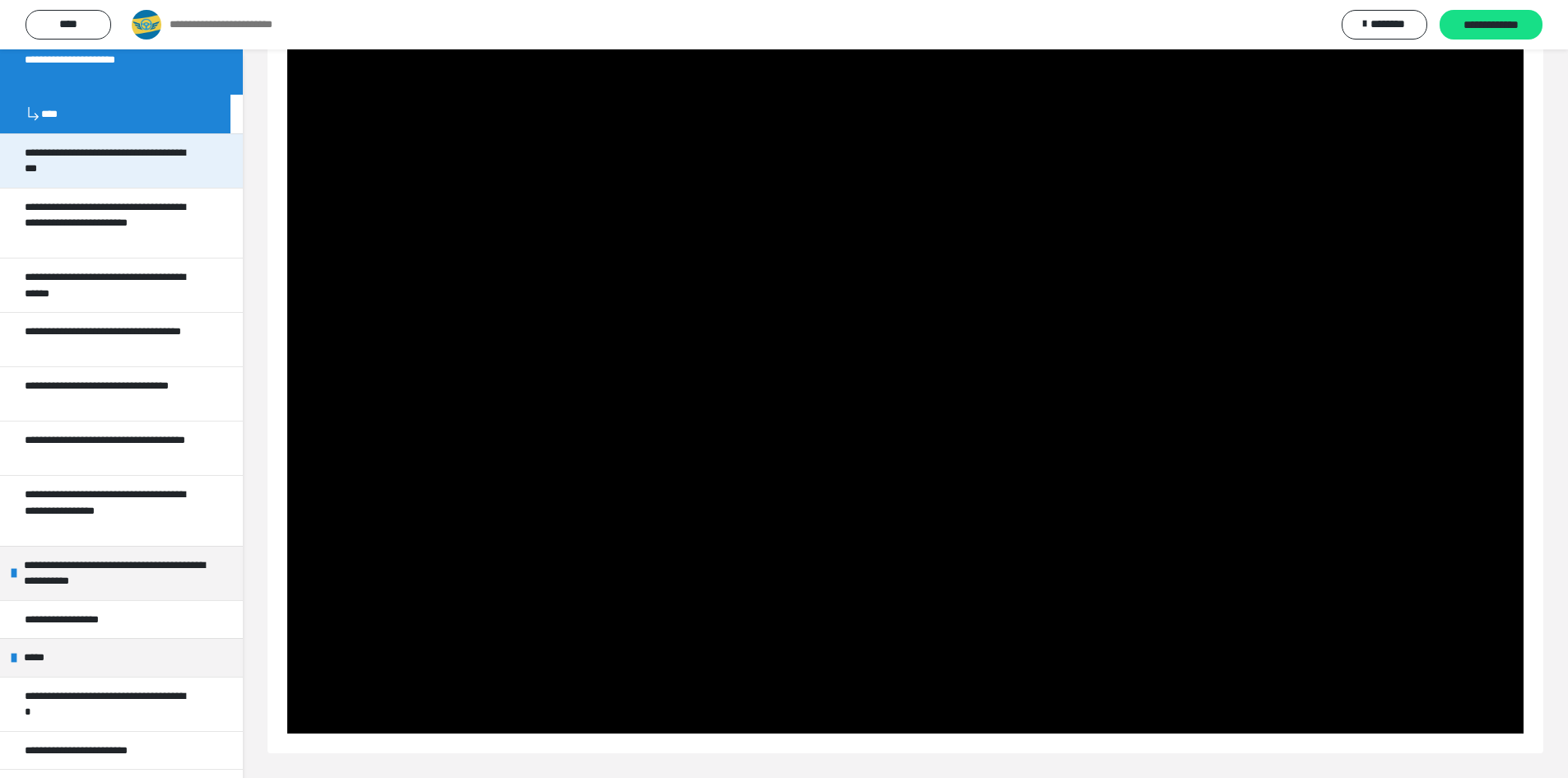 click on "**********" at bounding box center (109, 161) 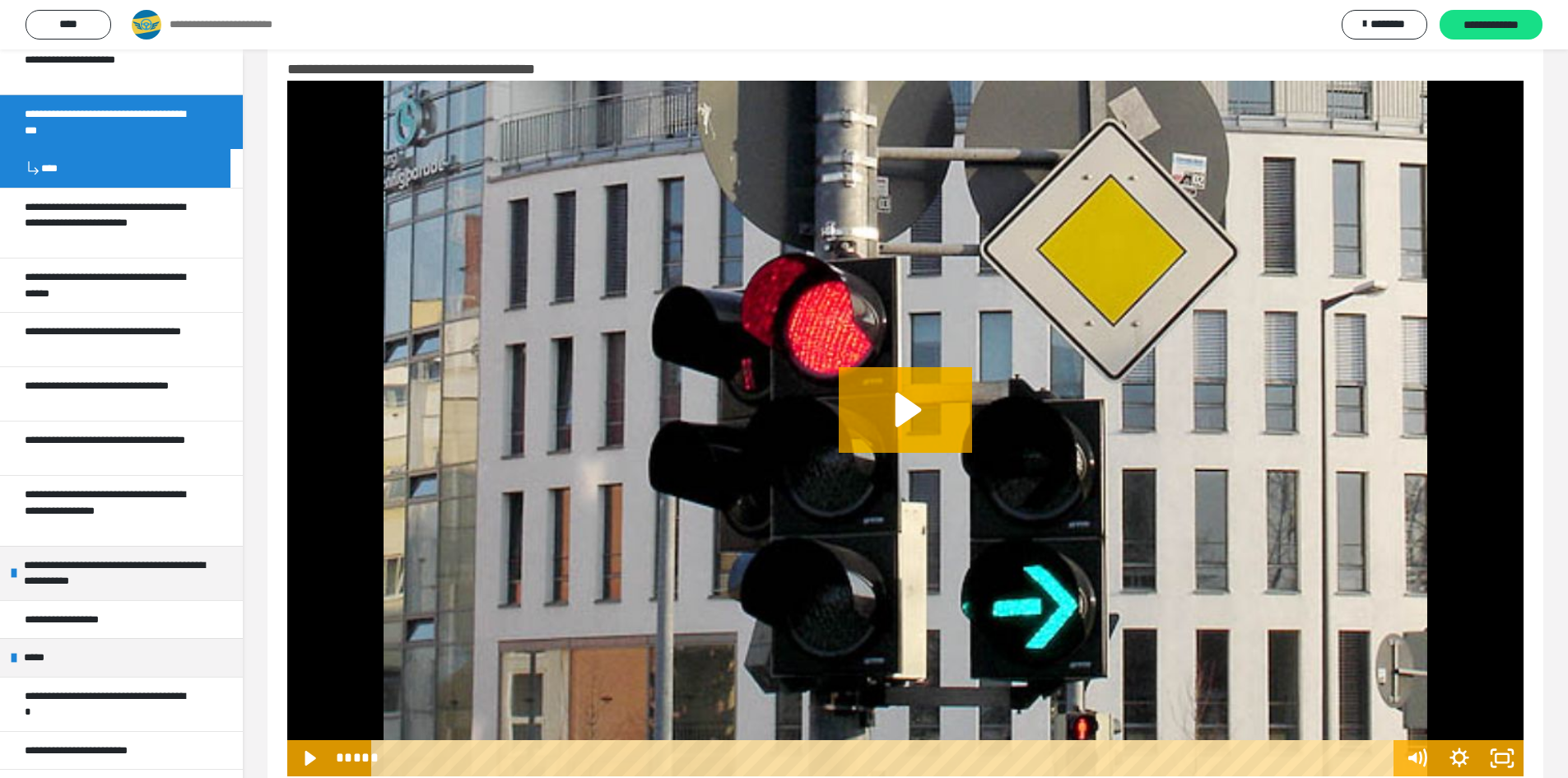 scroll, scrollTop: 0, scrollLeft: 0, axis: both 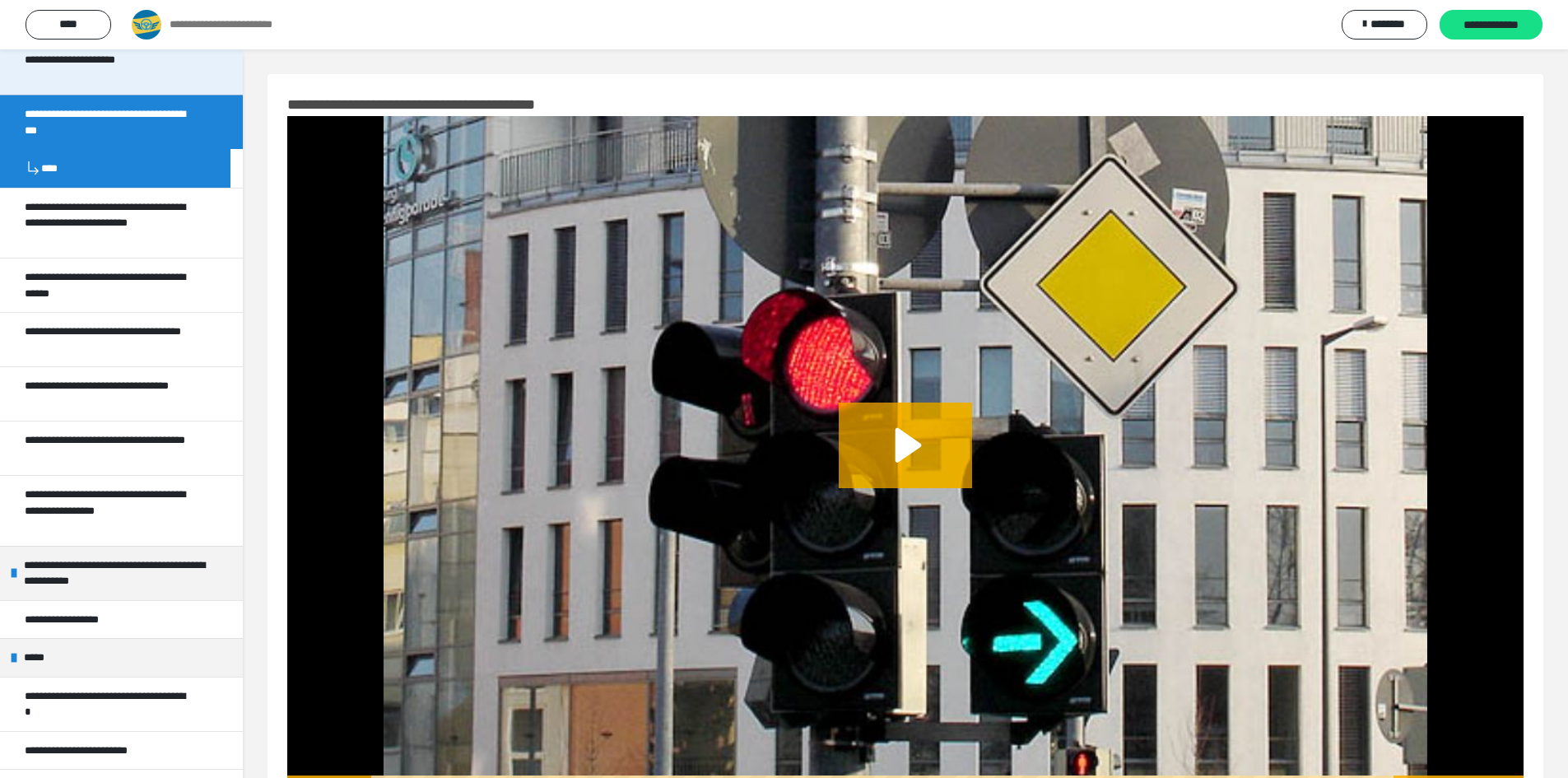 click on "**********" at bounding box center [109, 60] 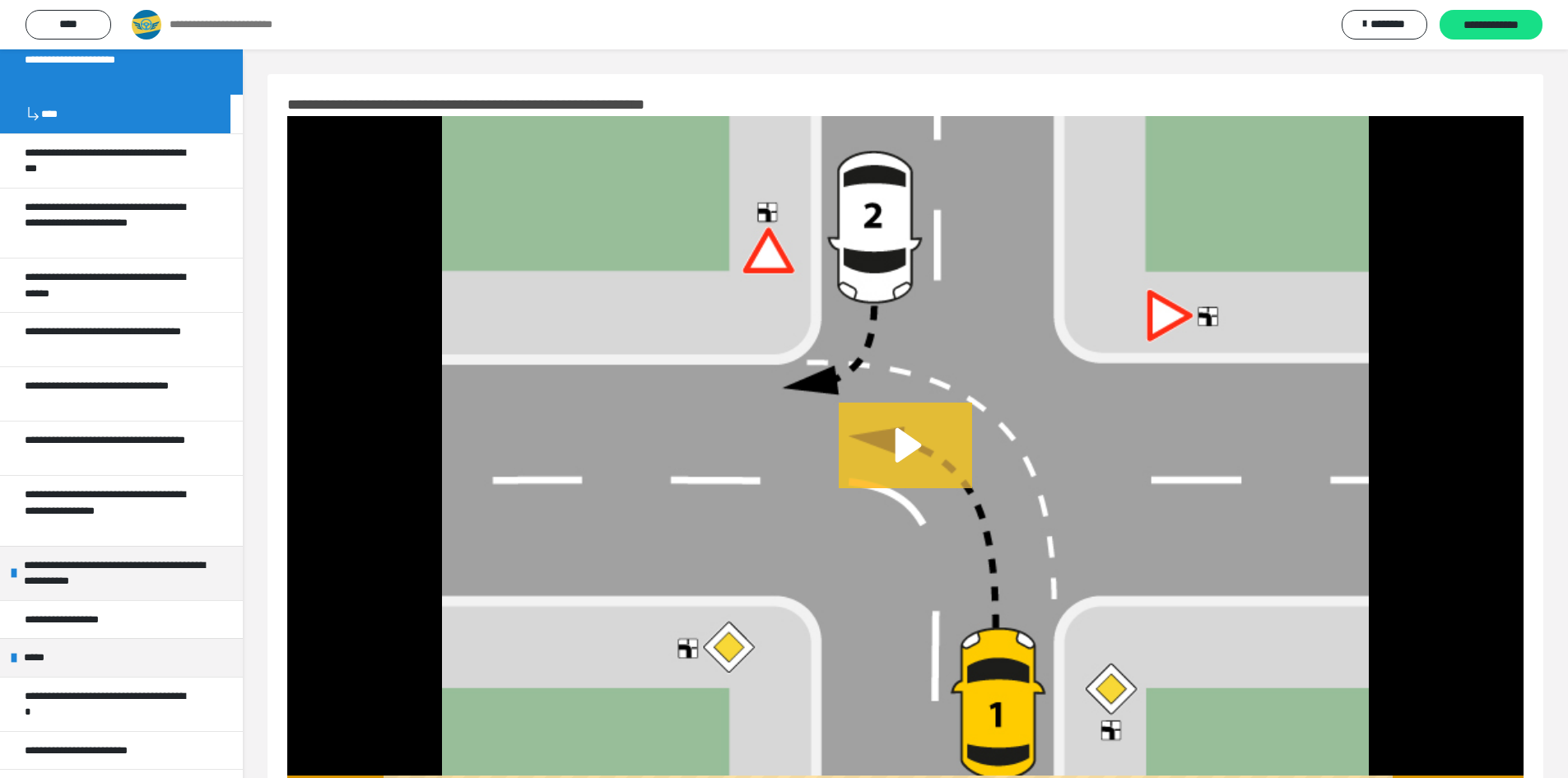 click 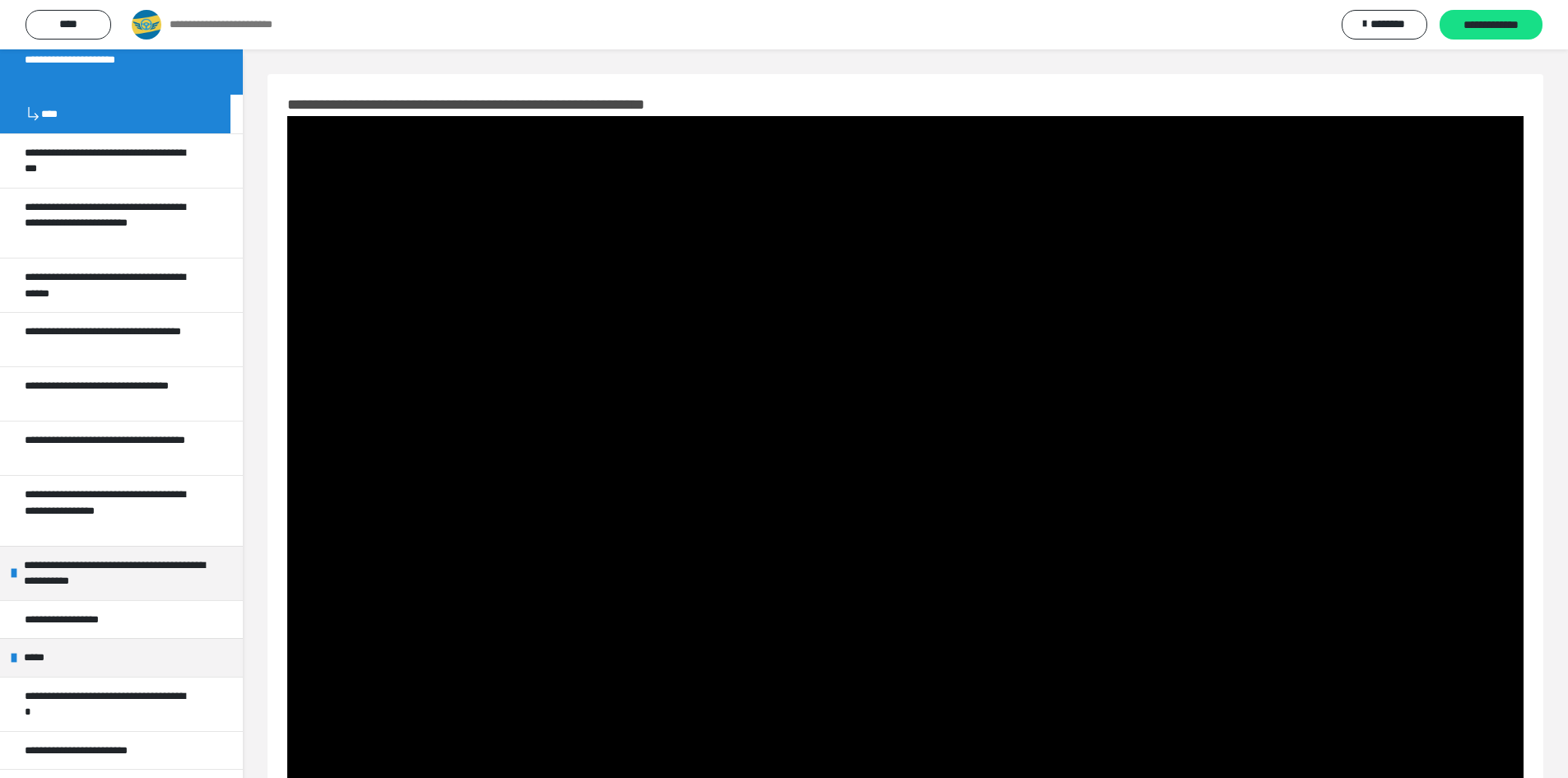 scroll, scrollTop: 78, scrollLeft: 0, axis: vertical 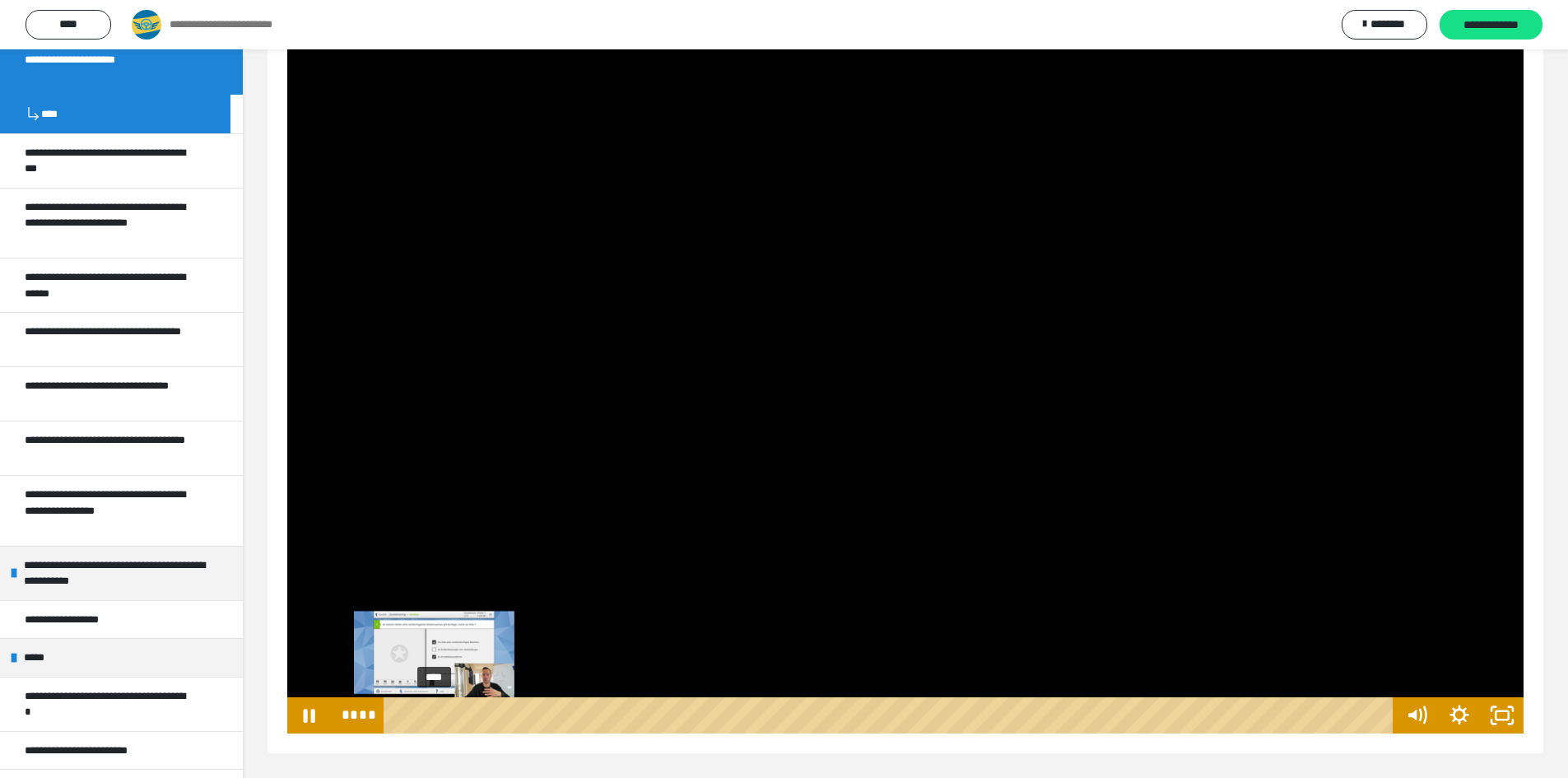 click on "****" at bounding box center [891, 715] 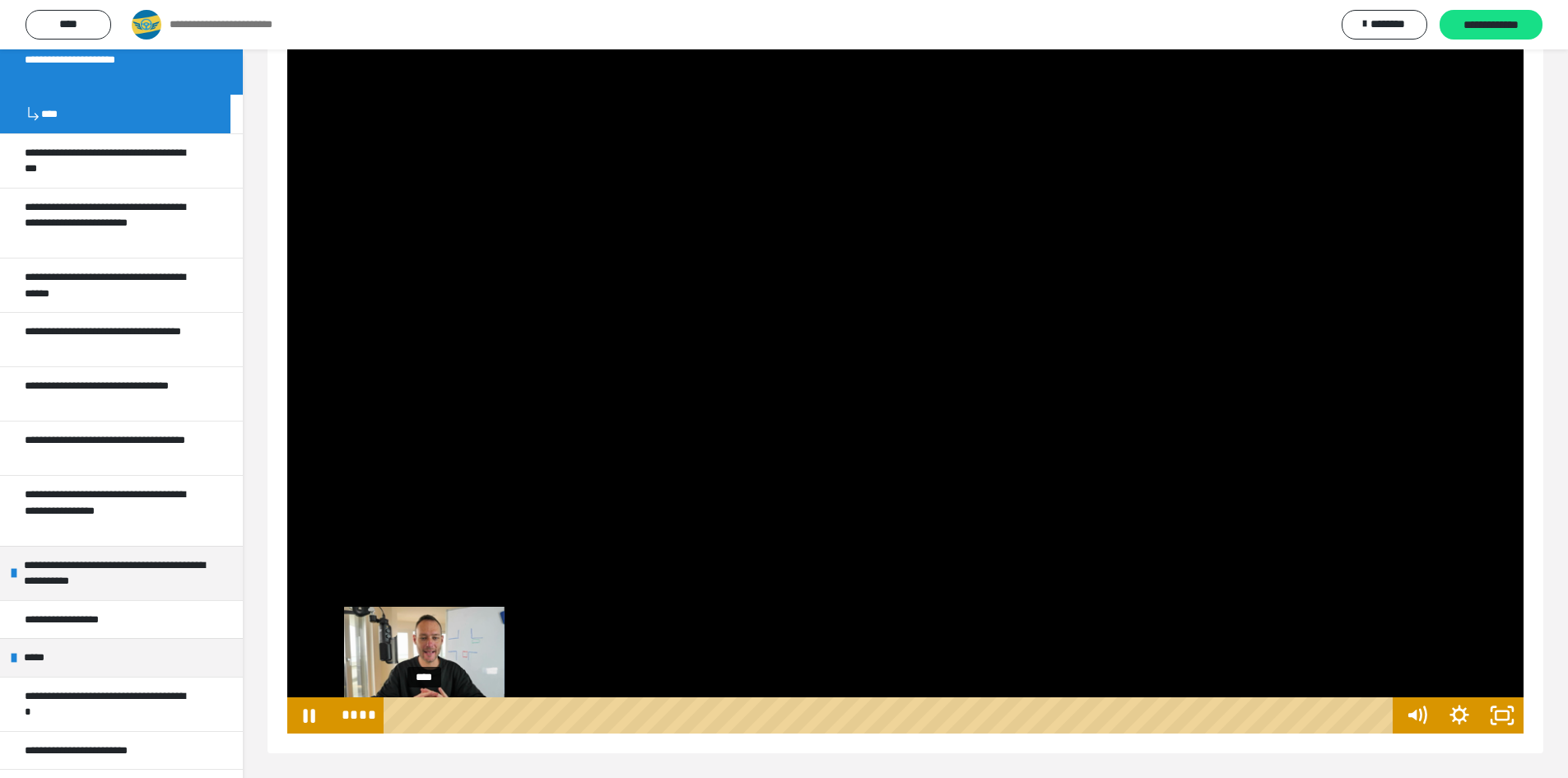 click on "****" at bounding box center [891, 715] 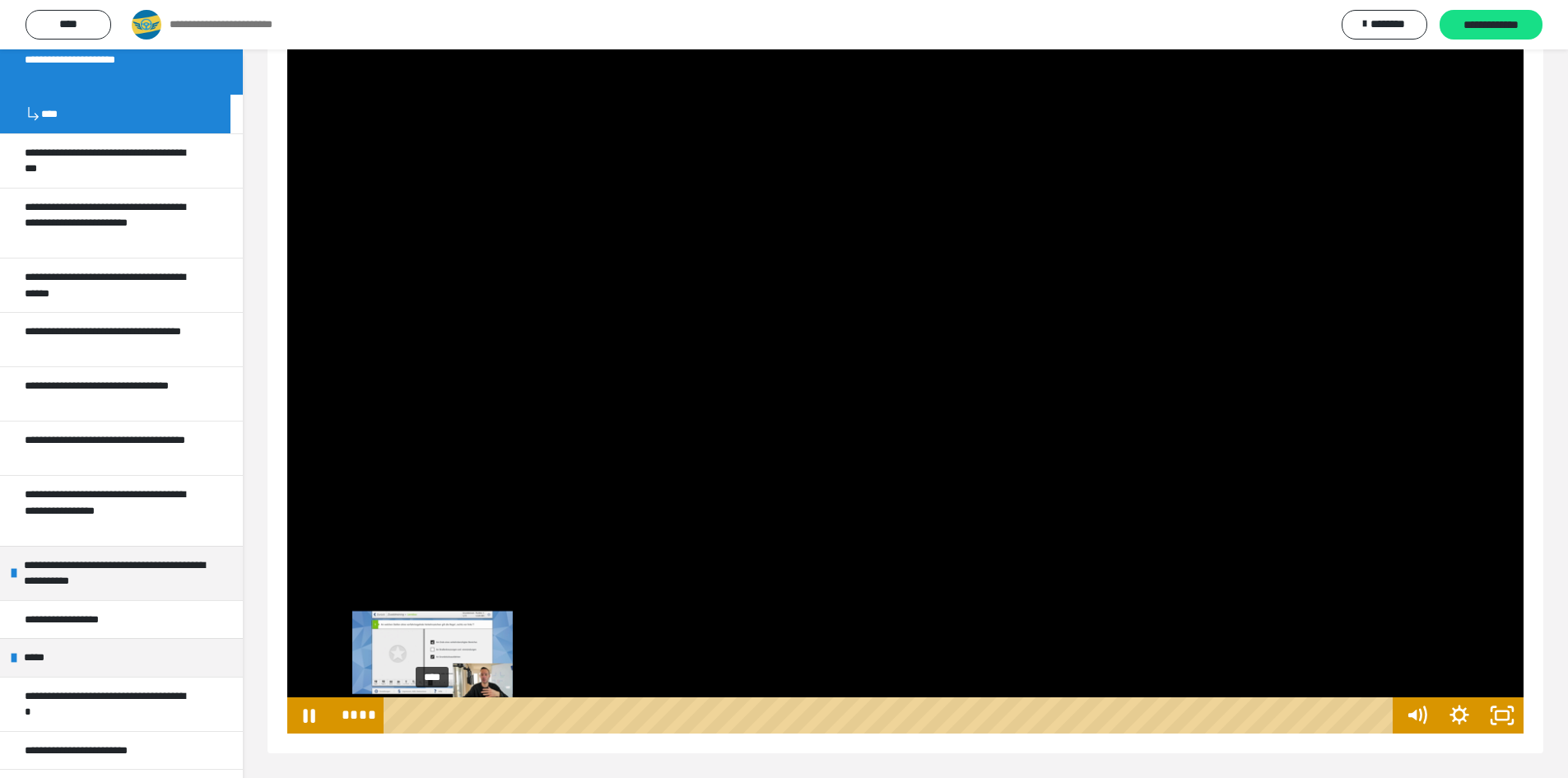click on "****" at bounding box center (891, 715) 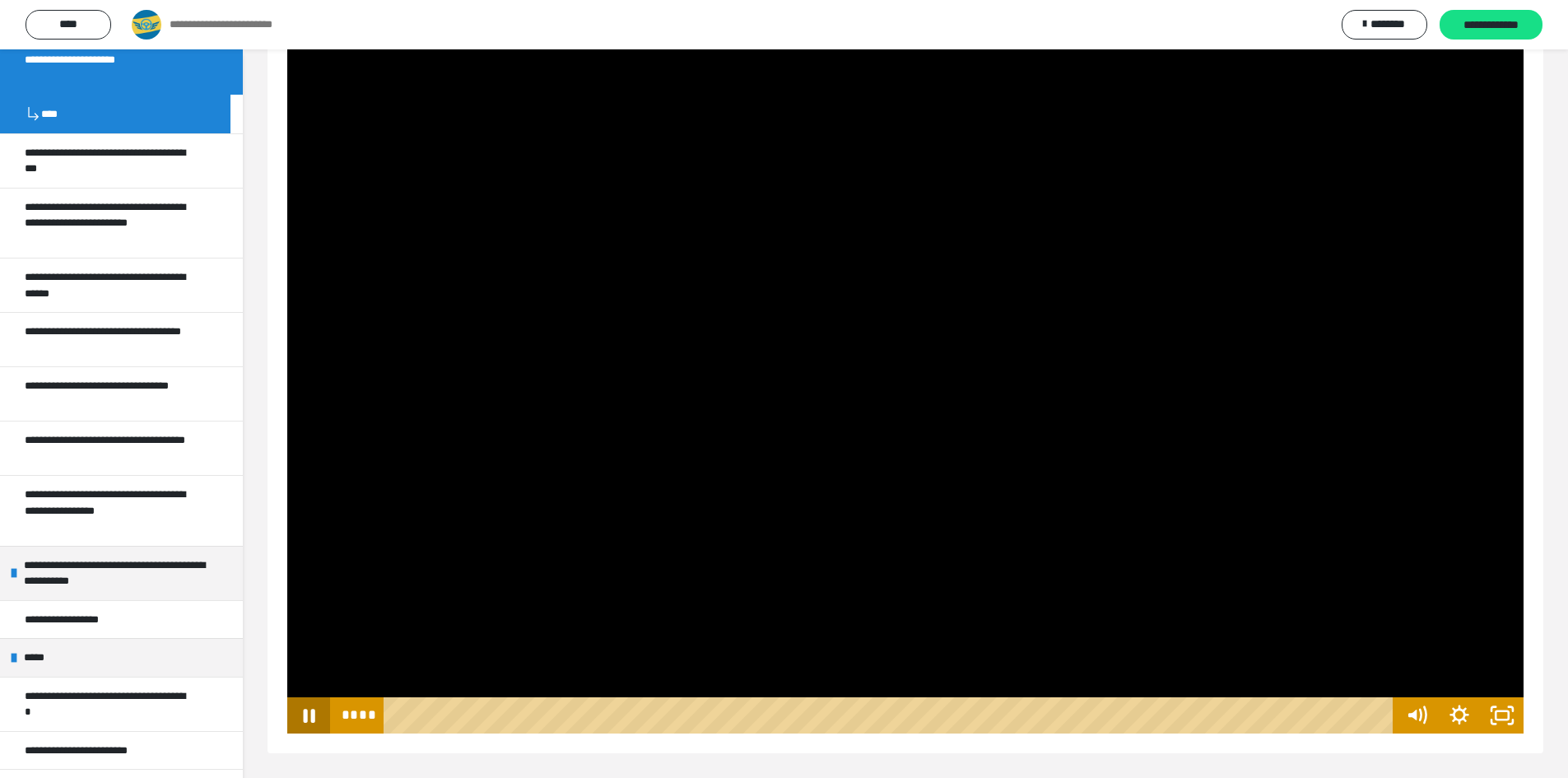 click 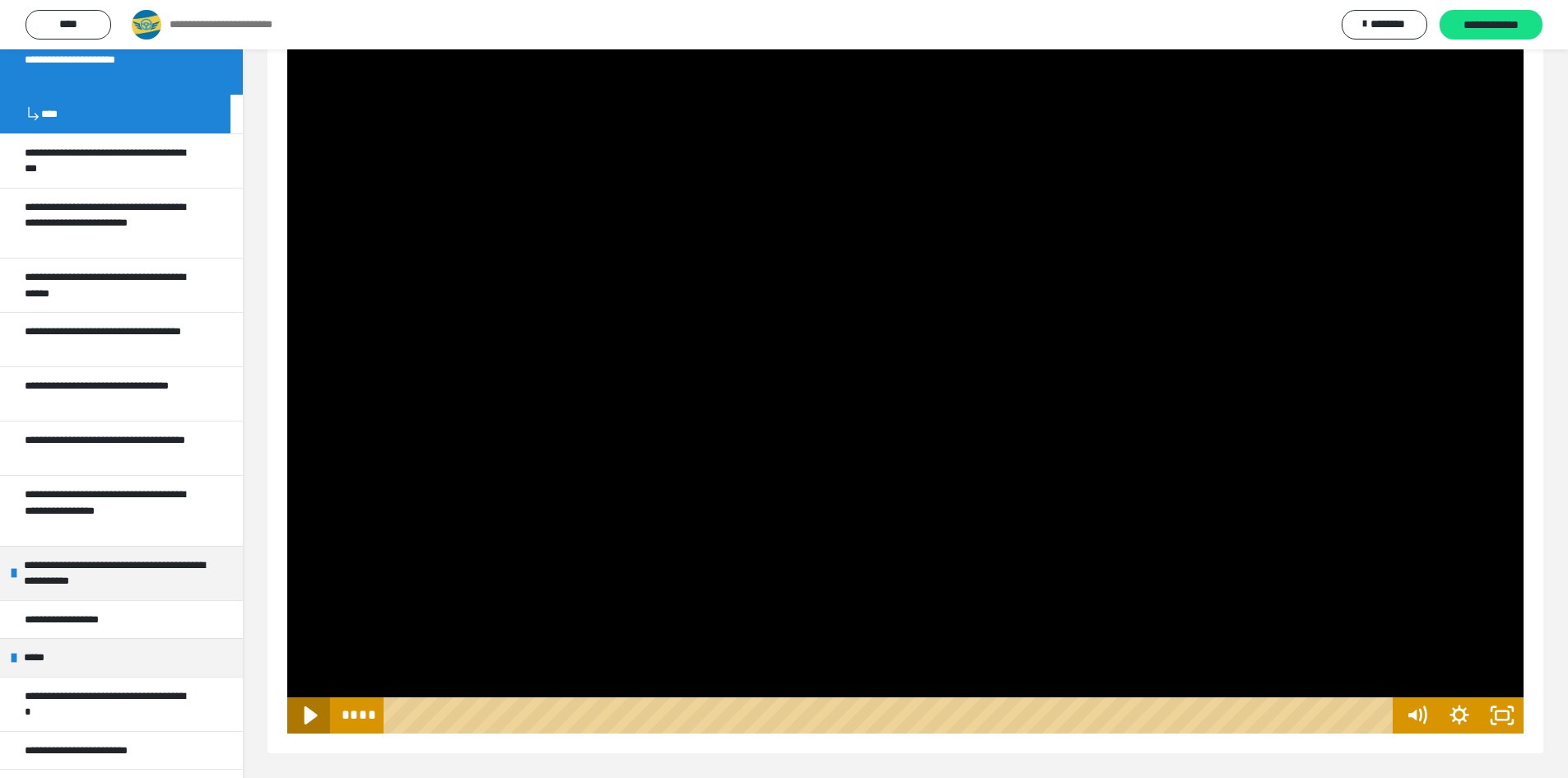 click 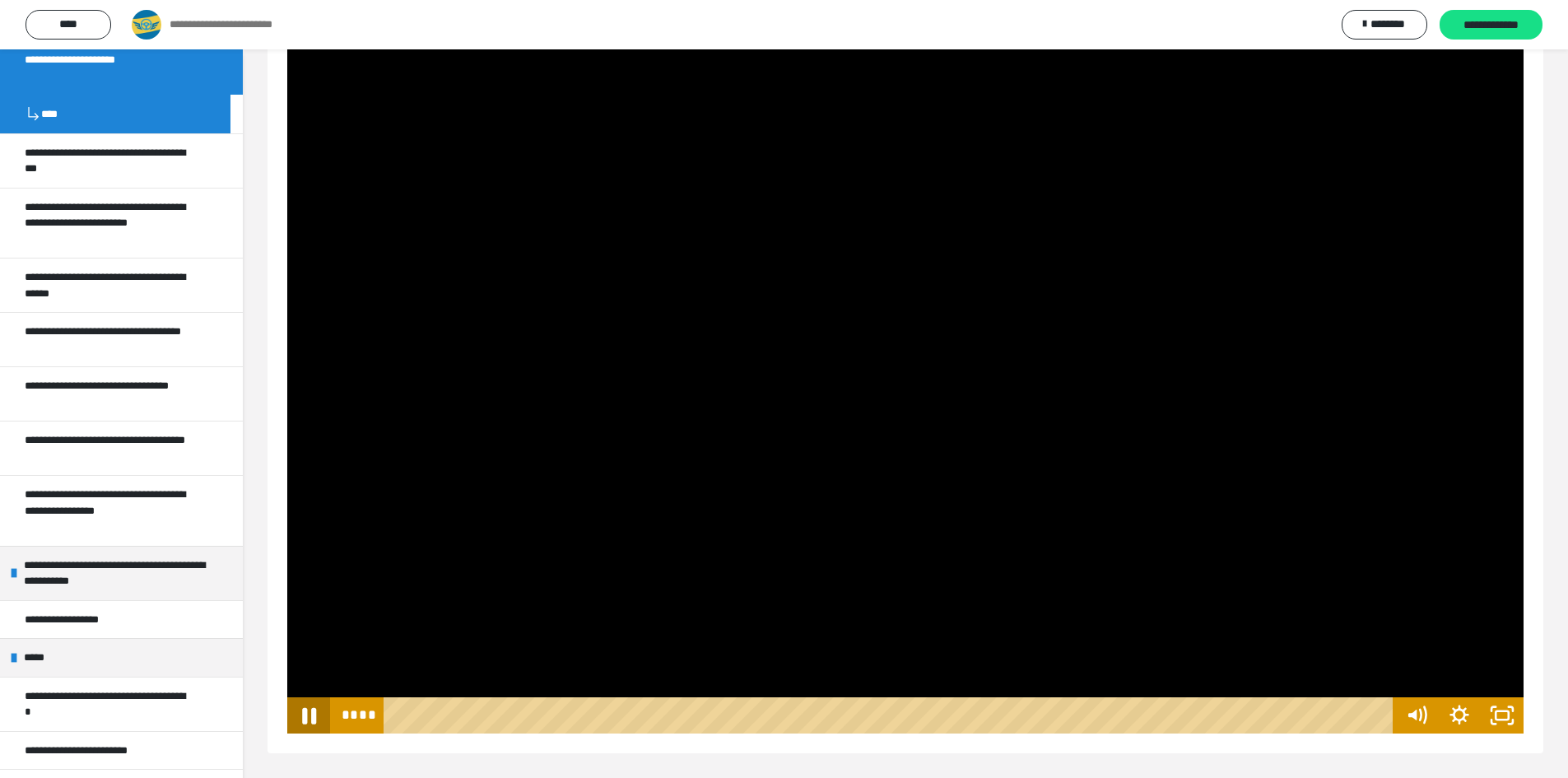 click 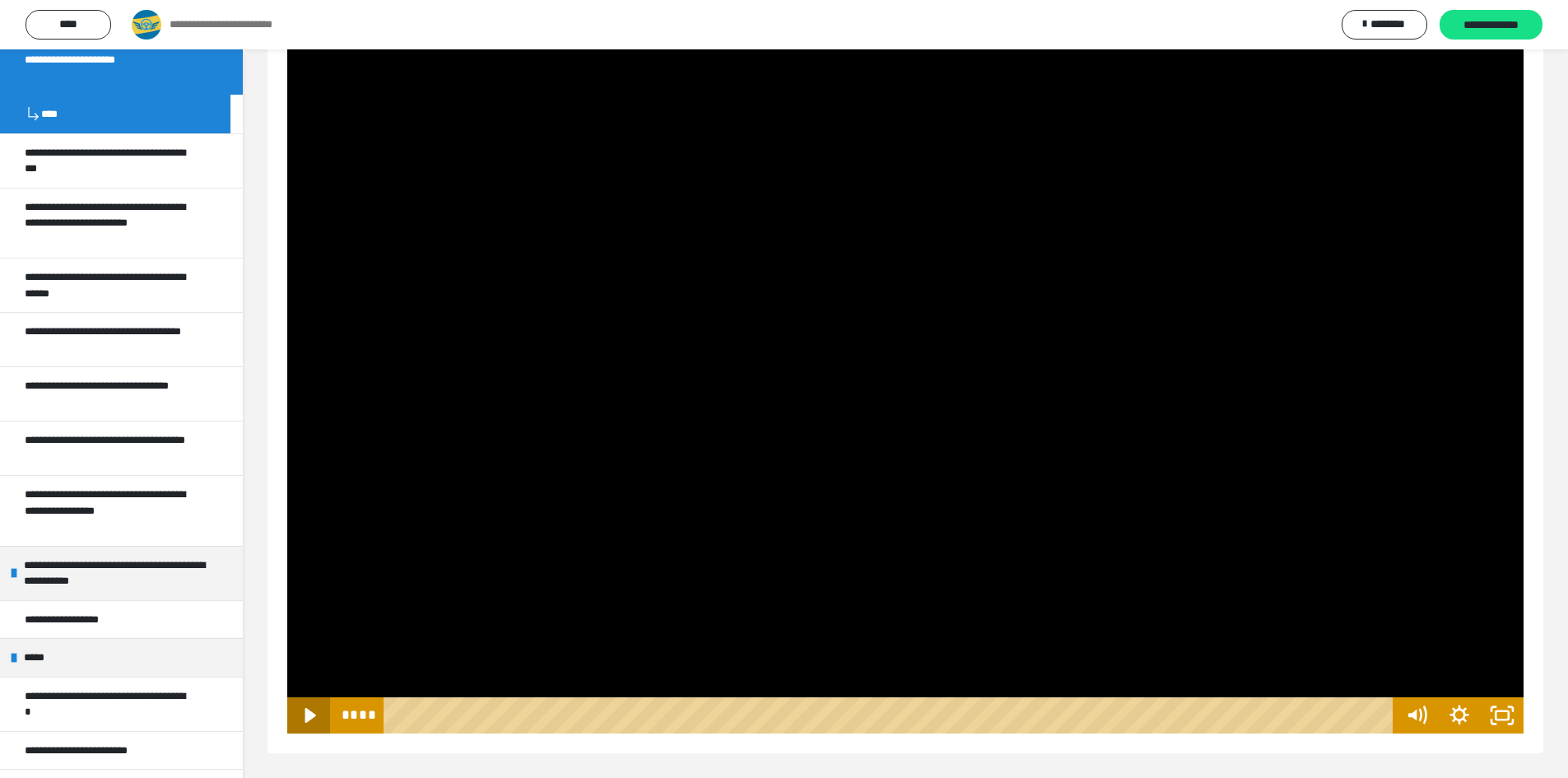 click 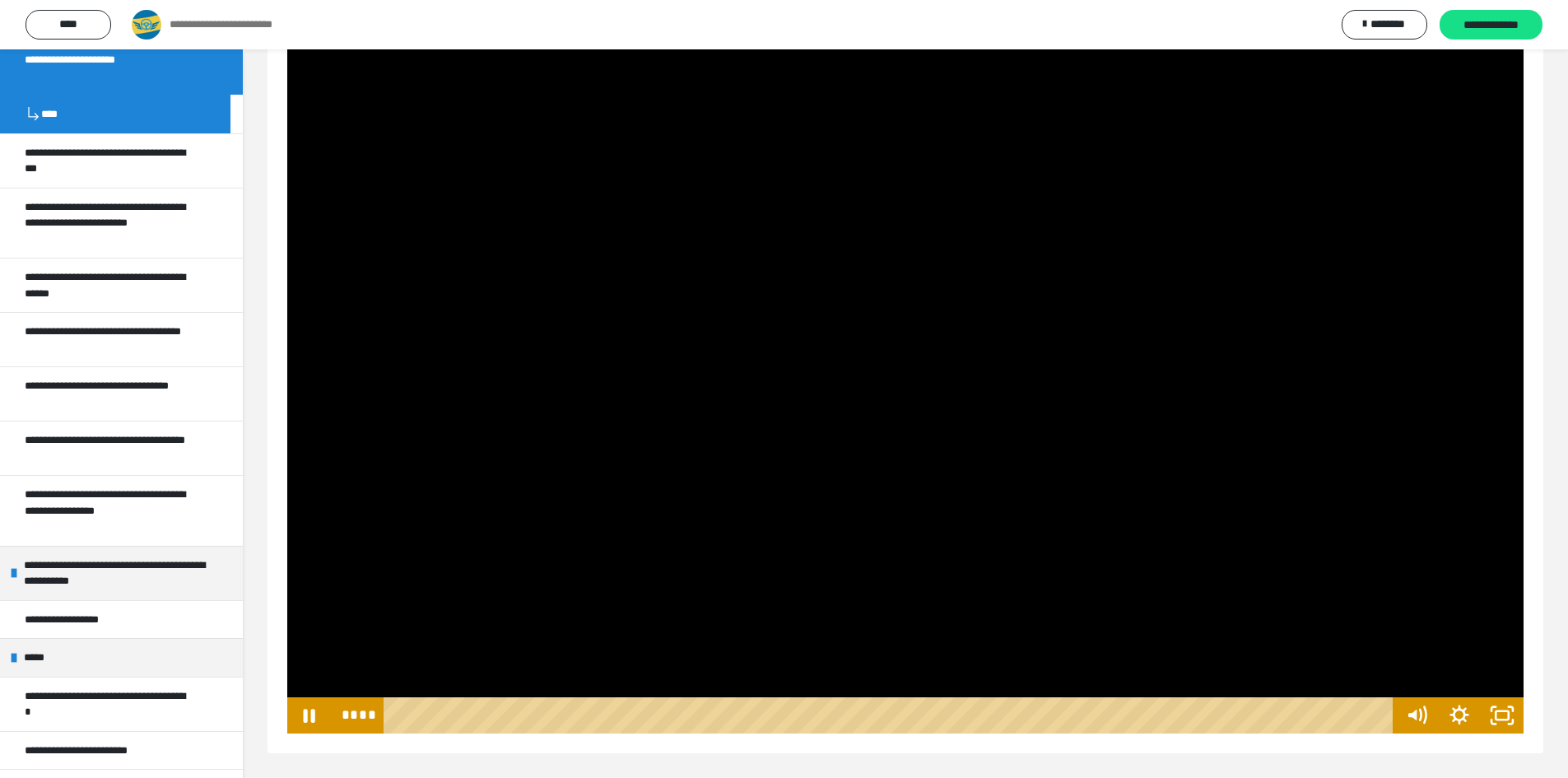 scroll, scrollTop: 0, scrollLeft: 0, axis: both 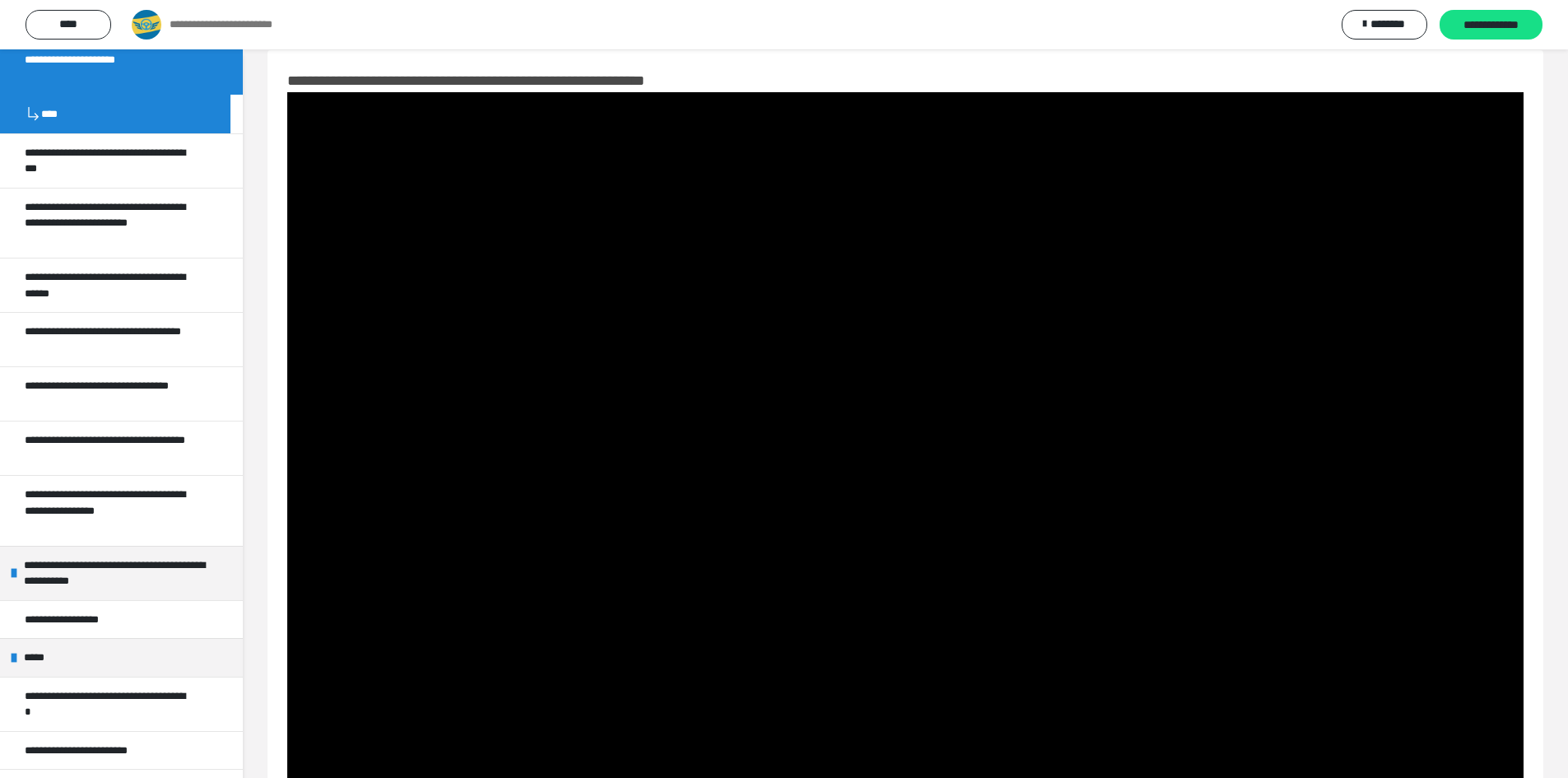 click 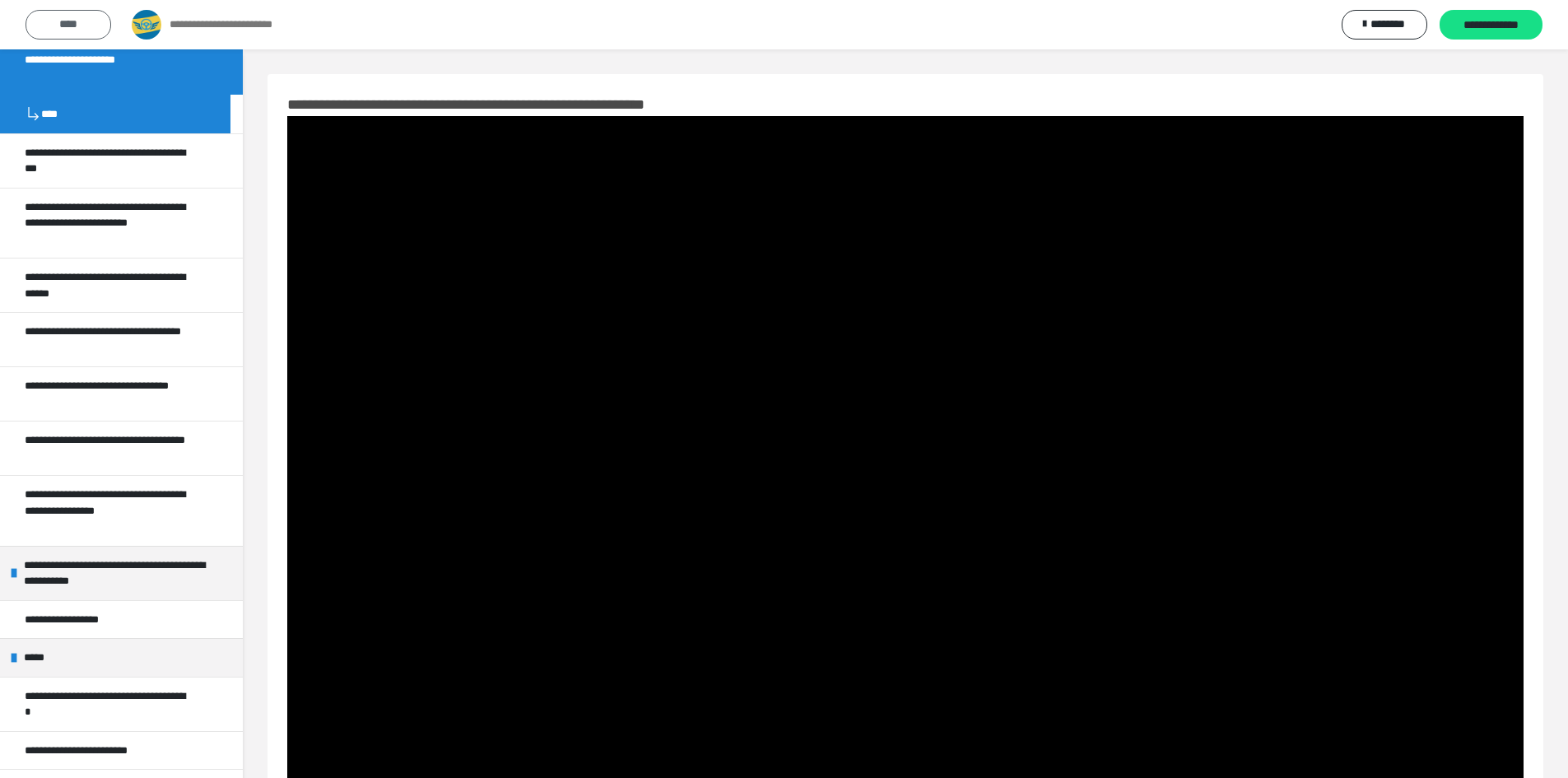 click on "****" at bounding box center (68, 25) 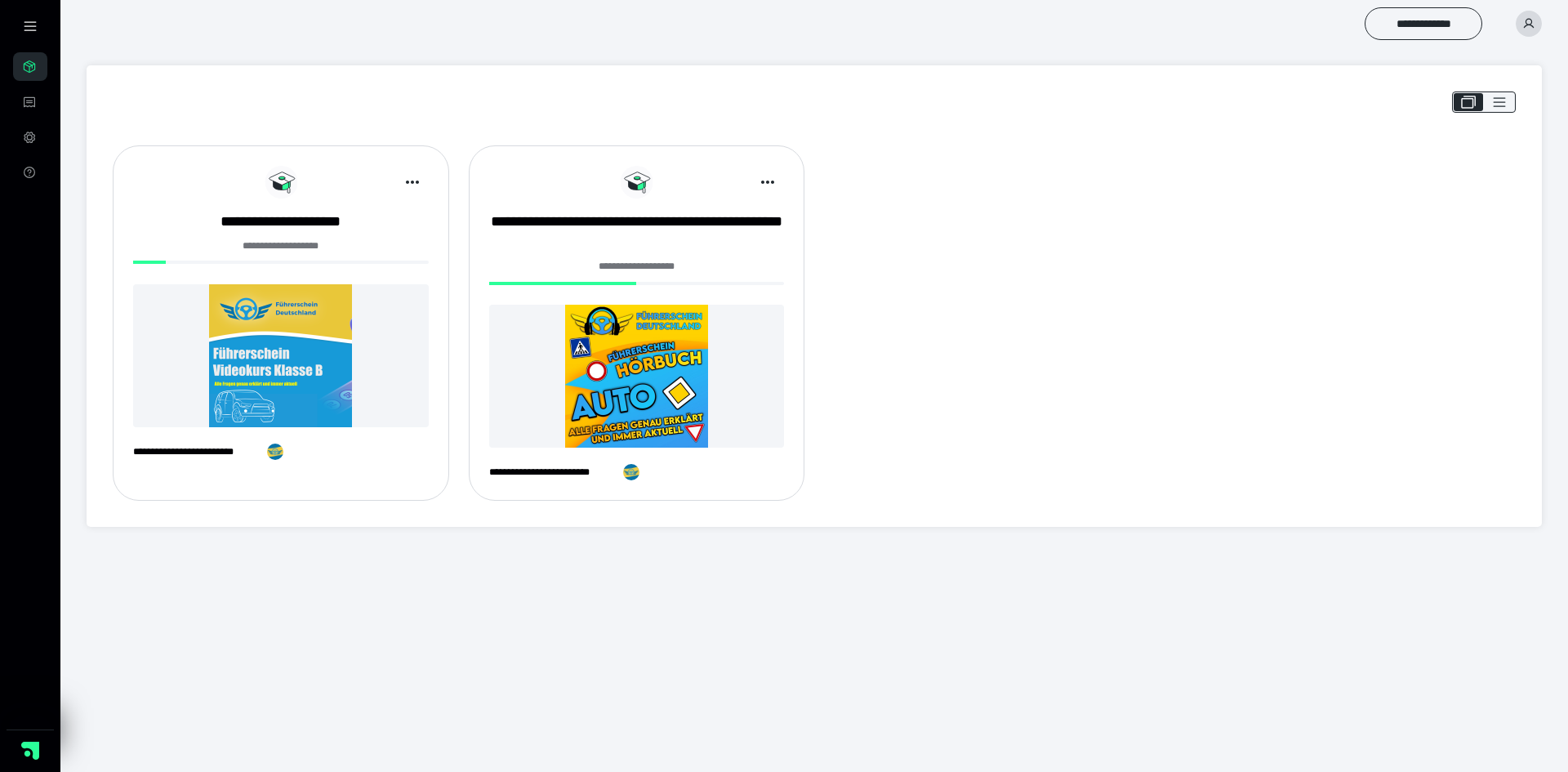scroll, scrollTop: 0, scrollLeft: 0, axis: both 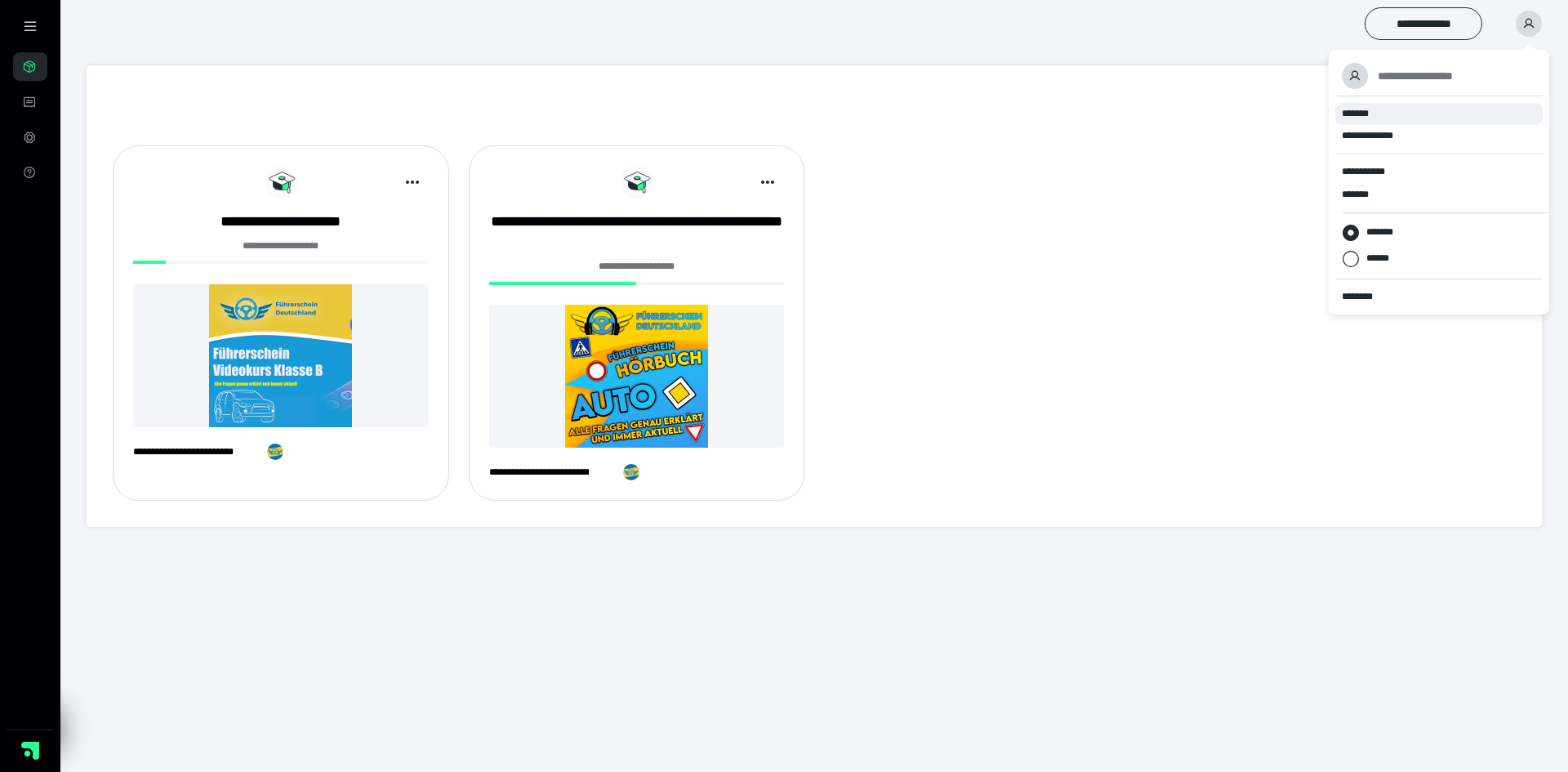 click on "*******" at bounding box center (1356, 114) 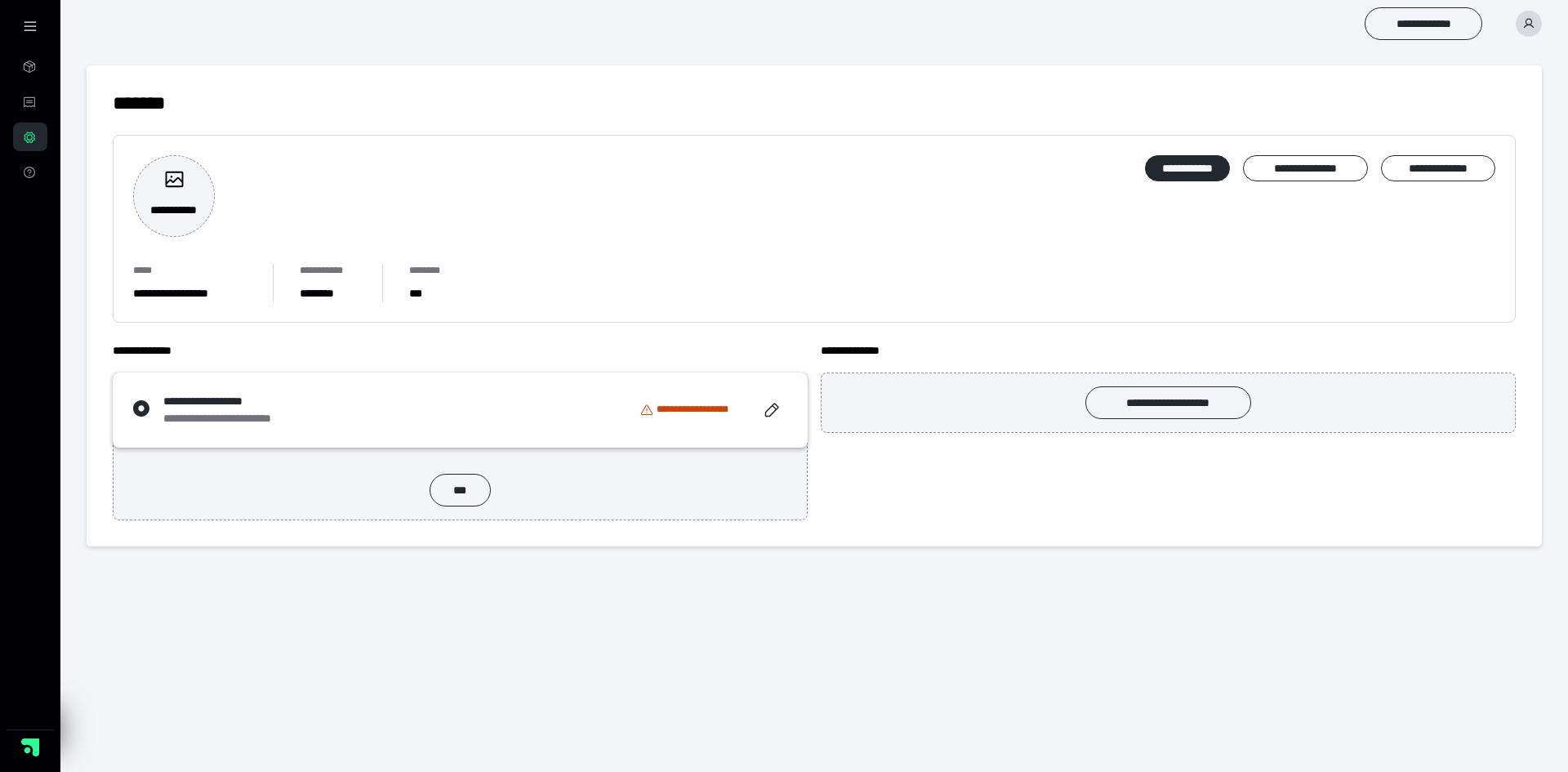 scroll, scrollTop: 0, scrollLeft: 0, axis: both 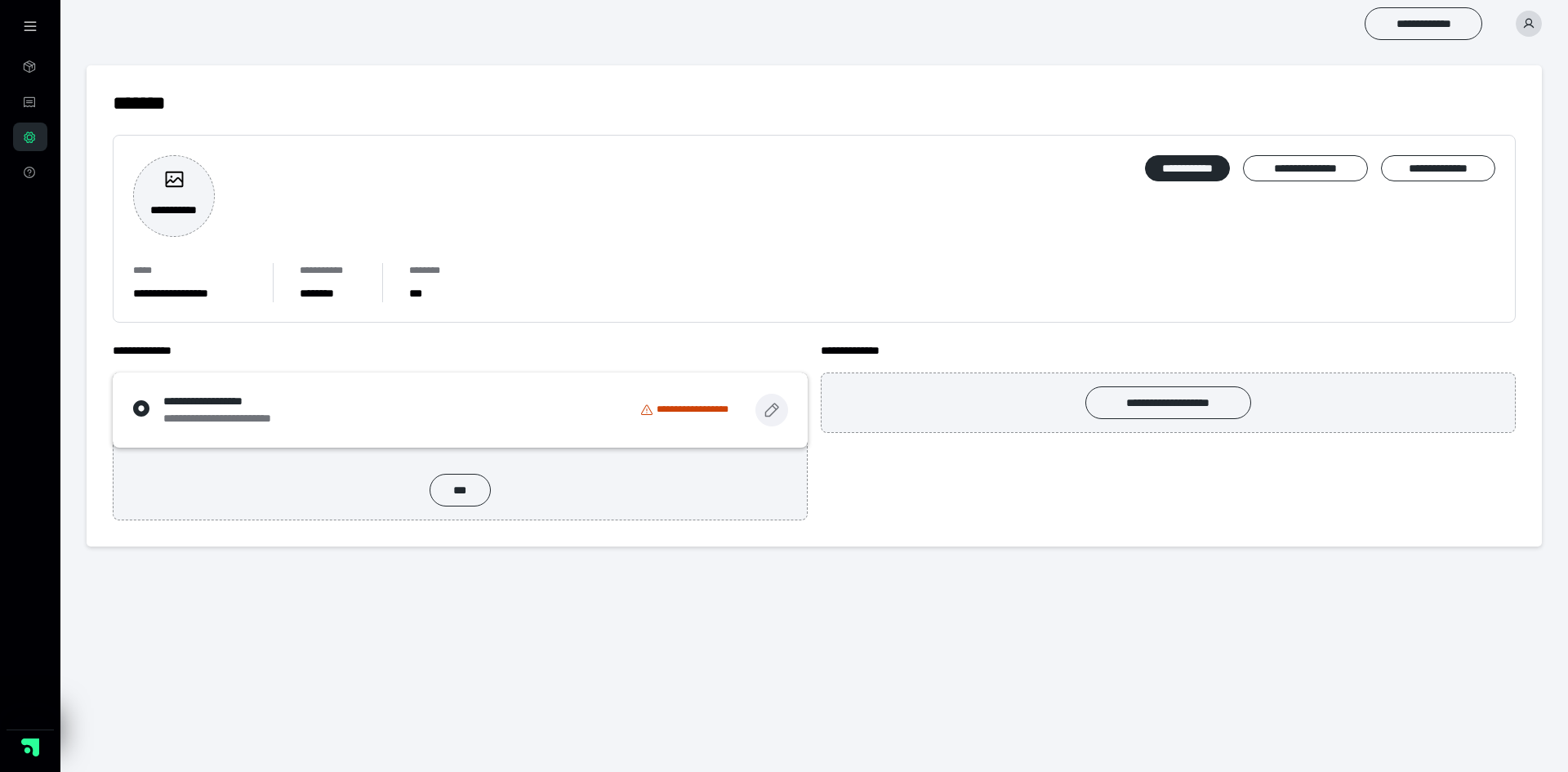click 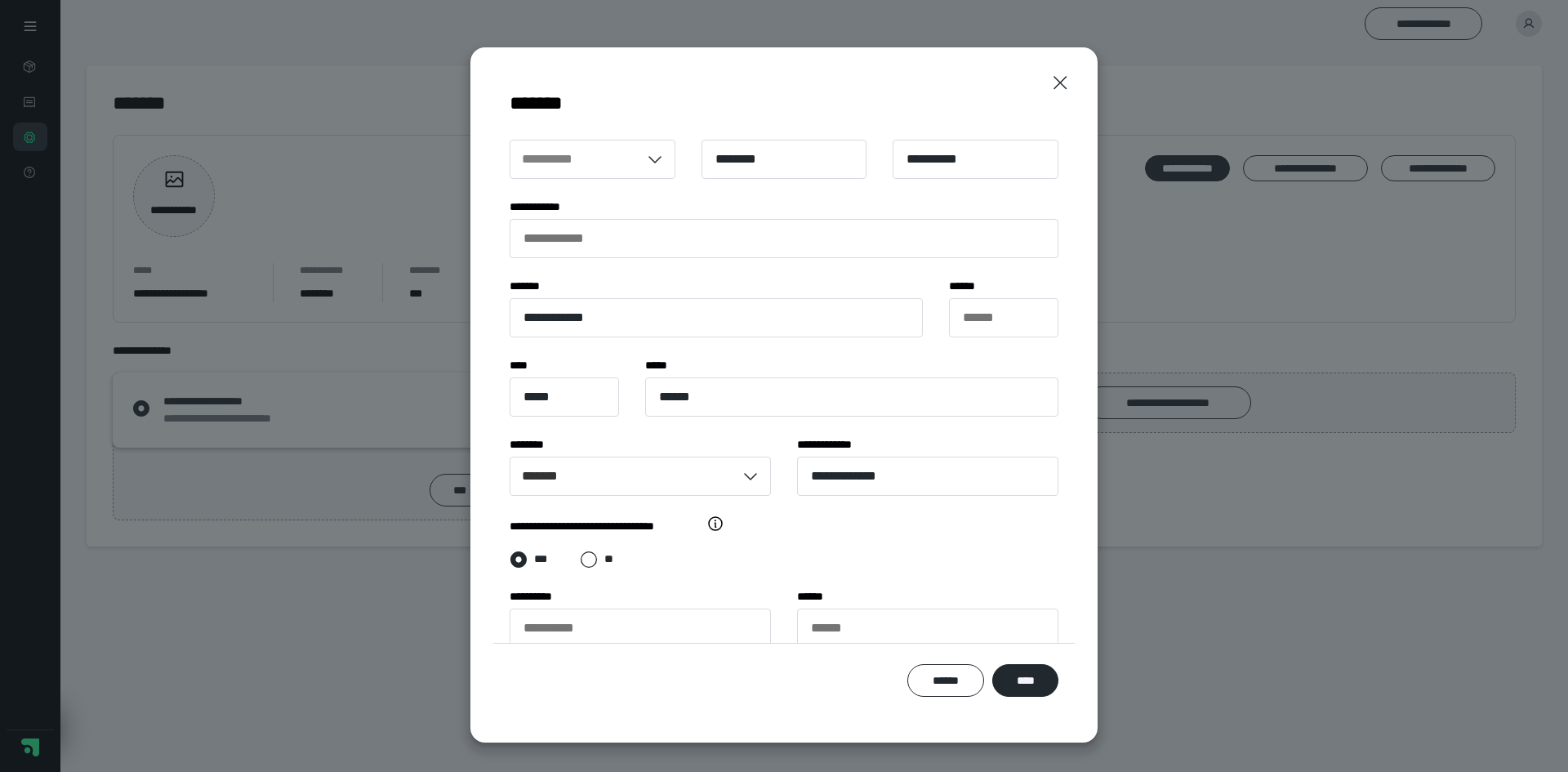 scroll, scrollTop: 17, scrollLeft: 0, axis: vertical 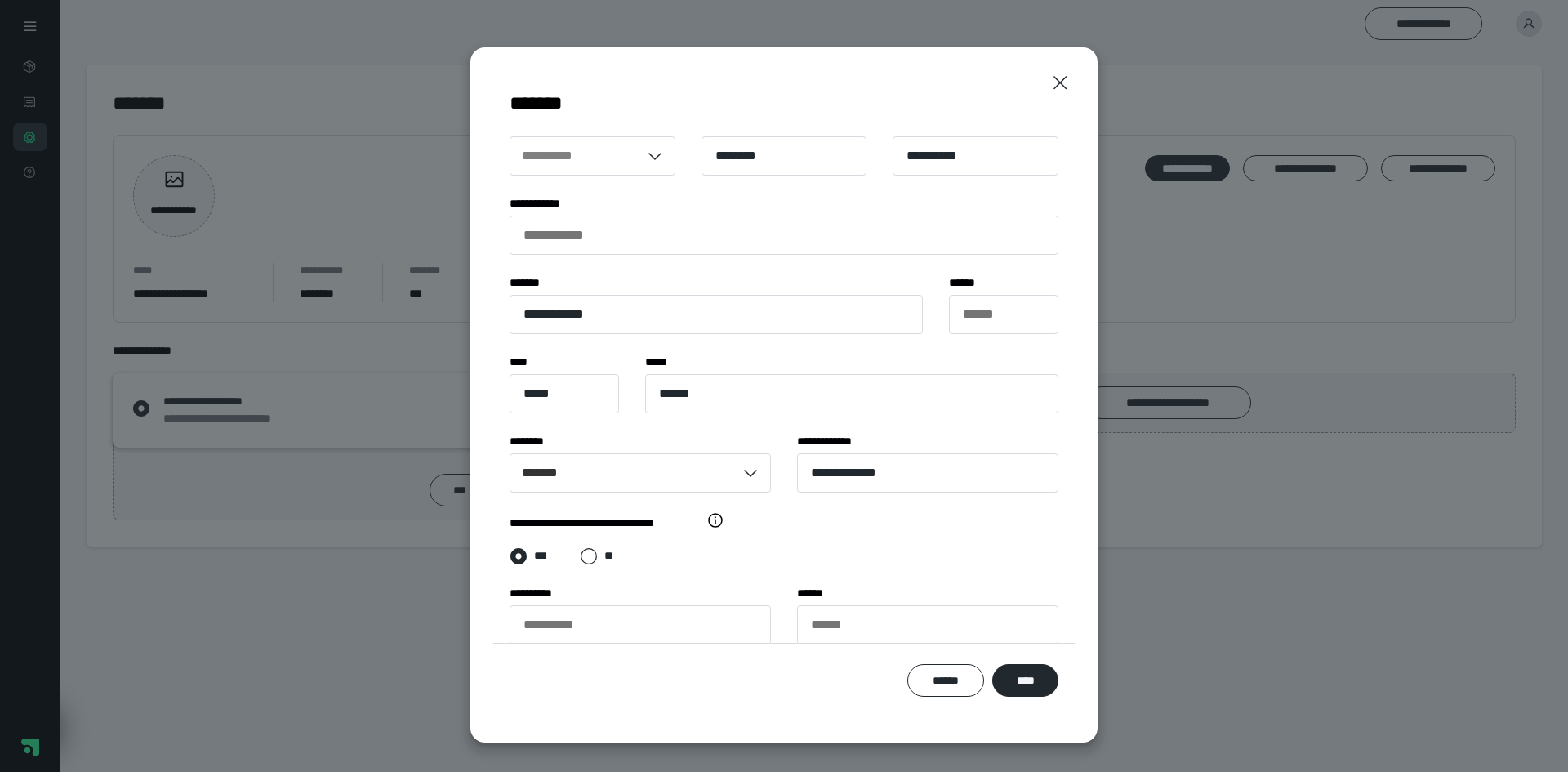 click 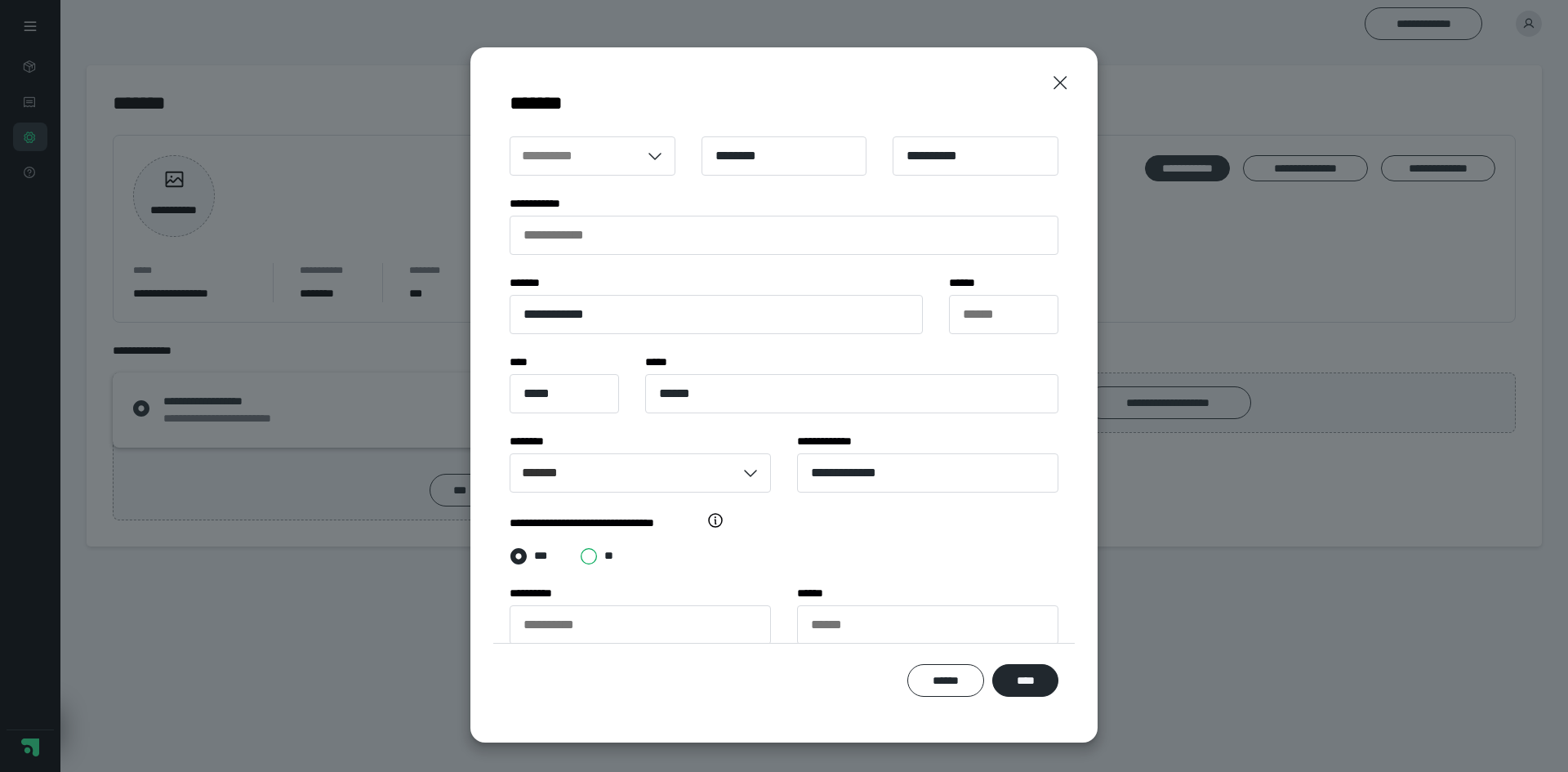 click on "**" at bounding box center [584, 574] 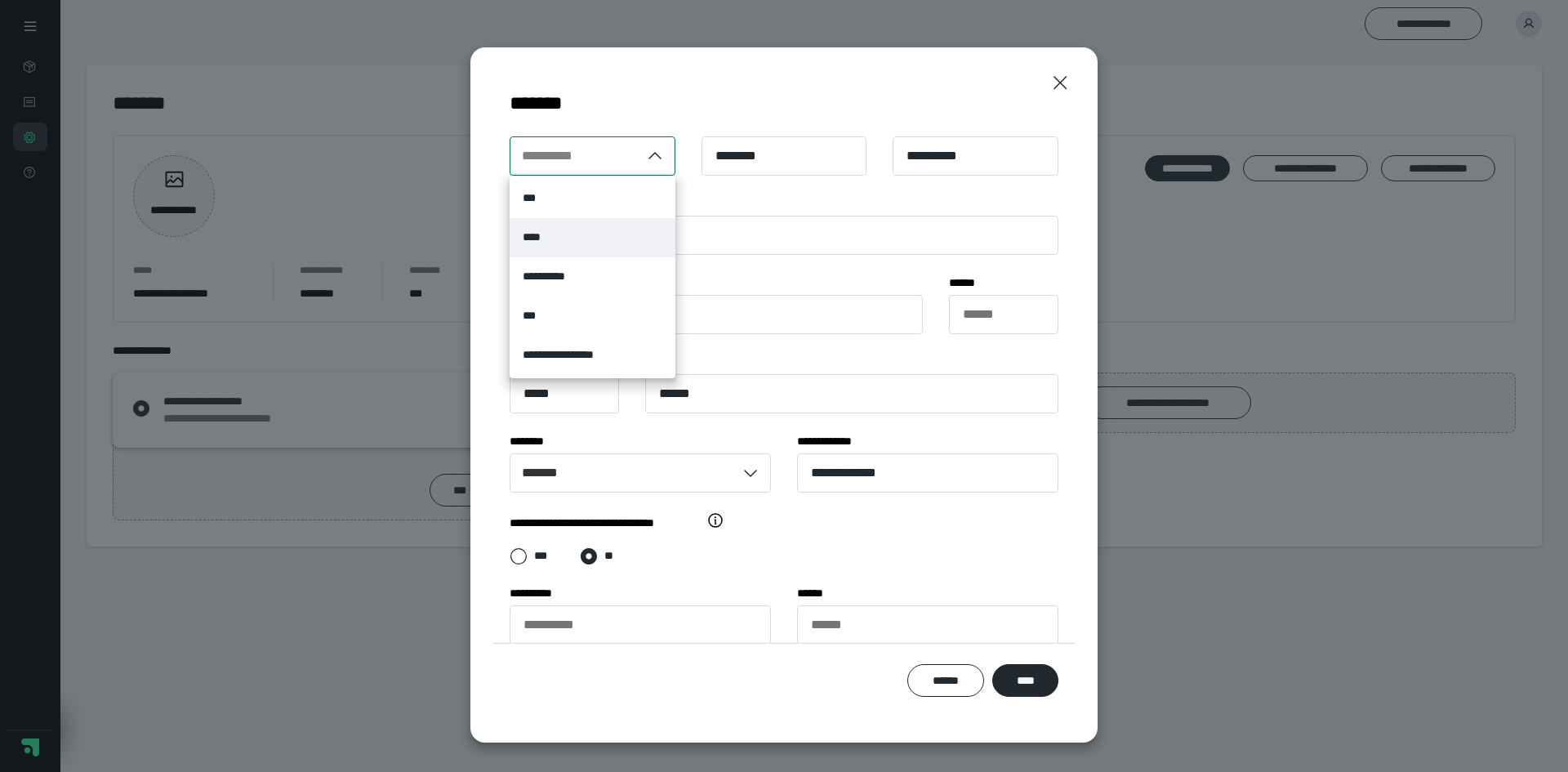 click on "****" at bounding box center [592, 238] 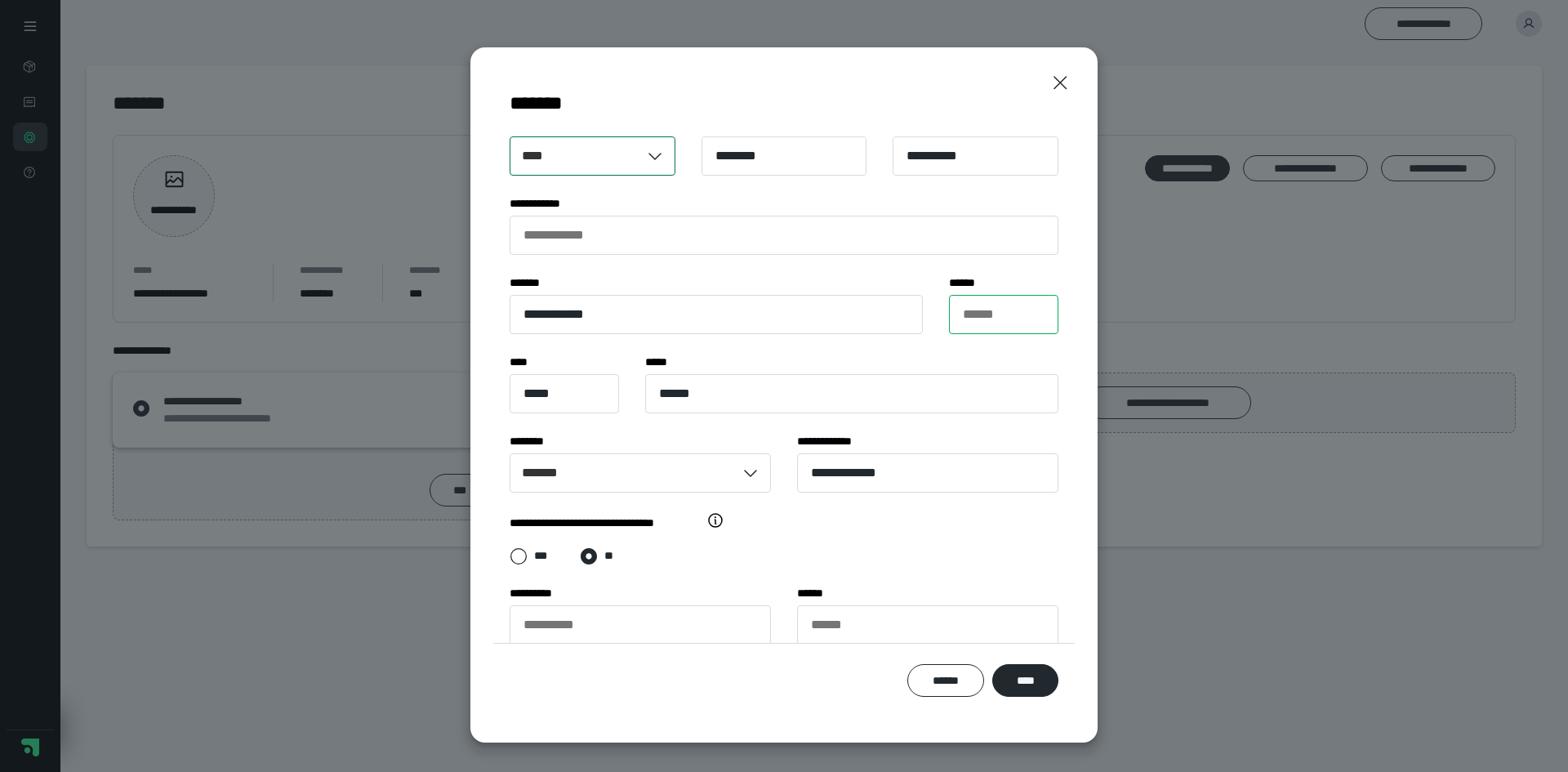 click on "******" at bounding box center (1004, 315) 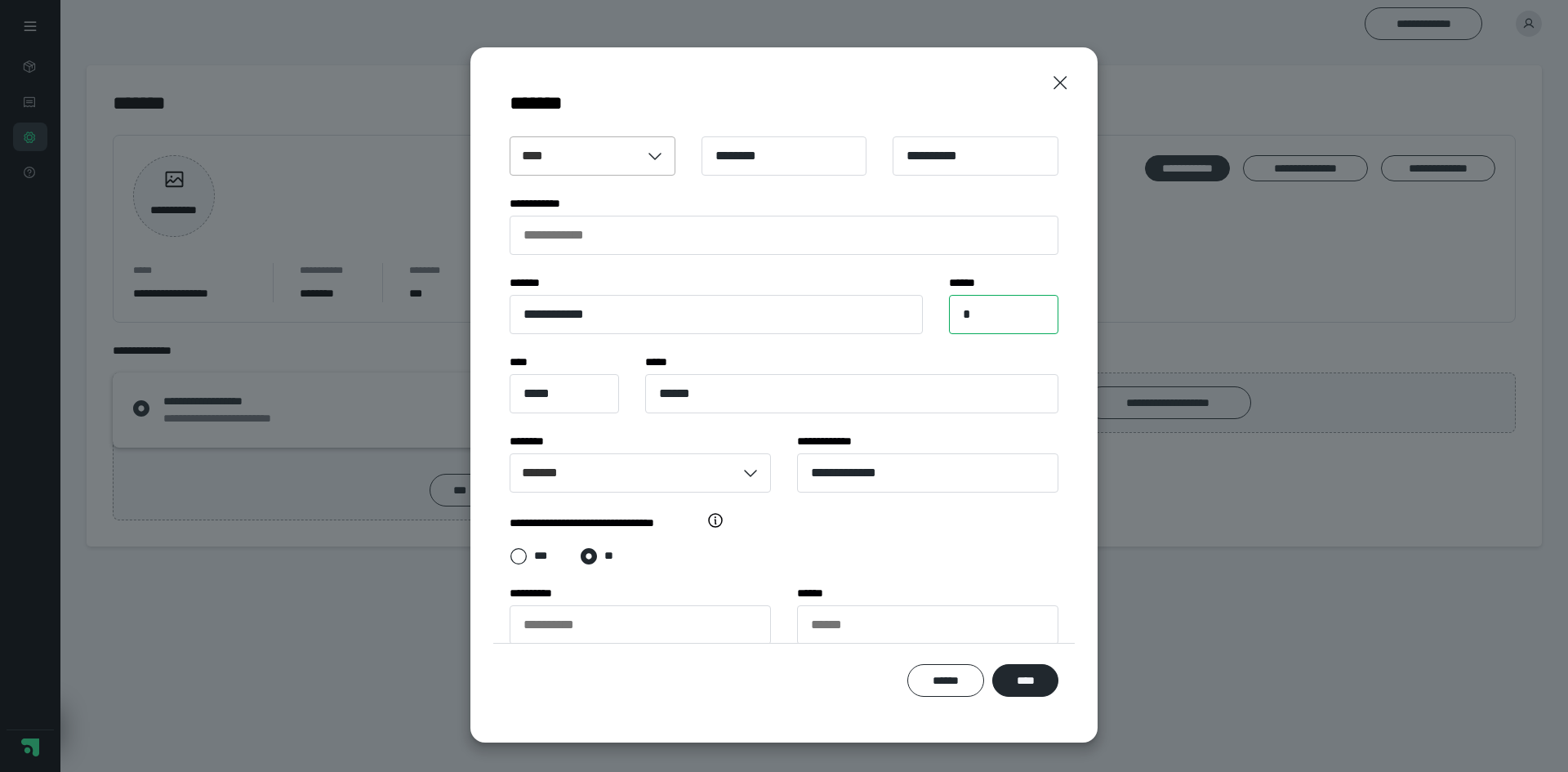type on "*" 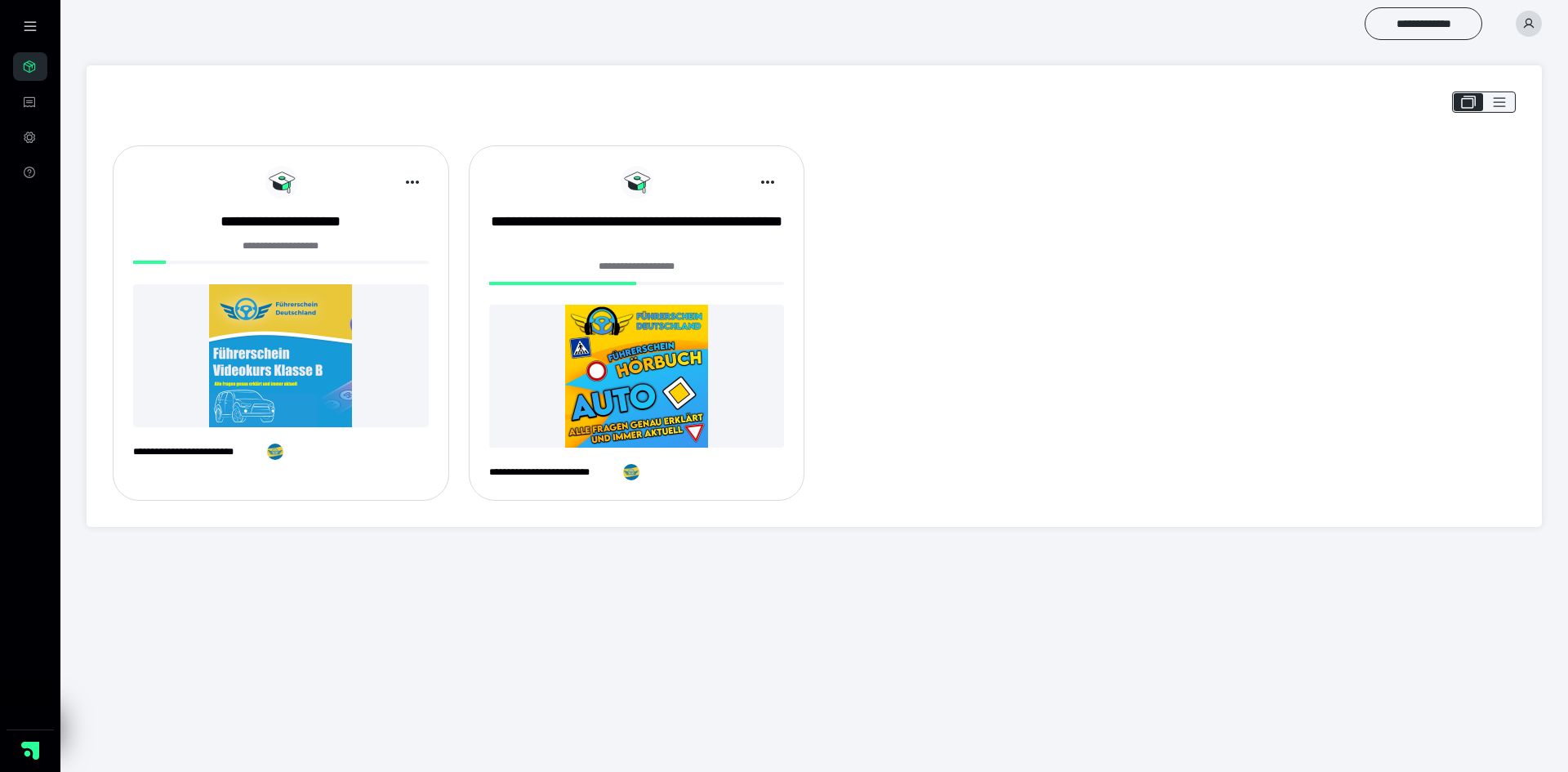 scroll, scrollTop: 0, scrollLeft: 0, axis: both 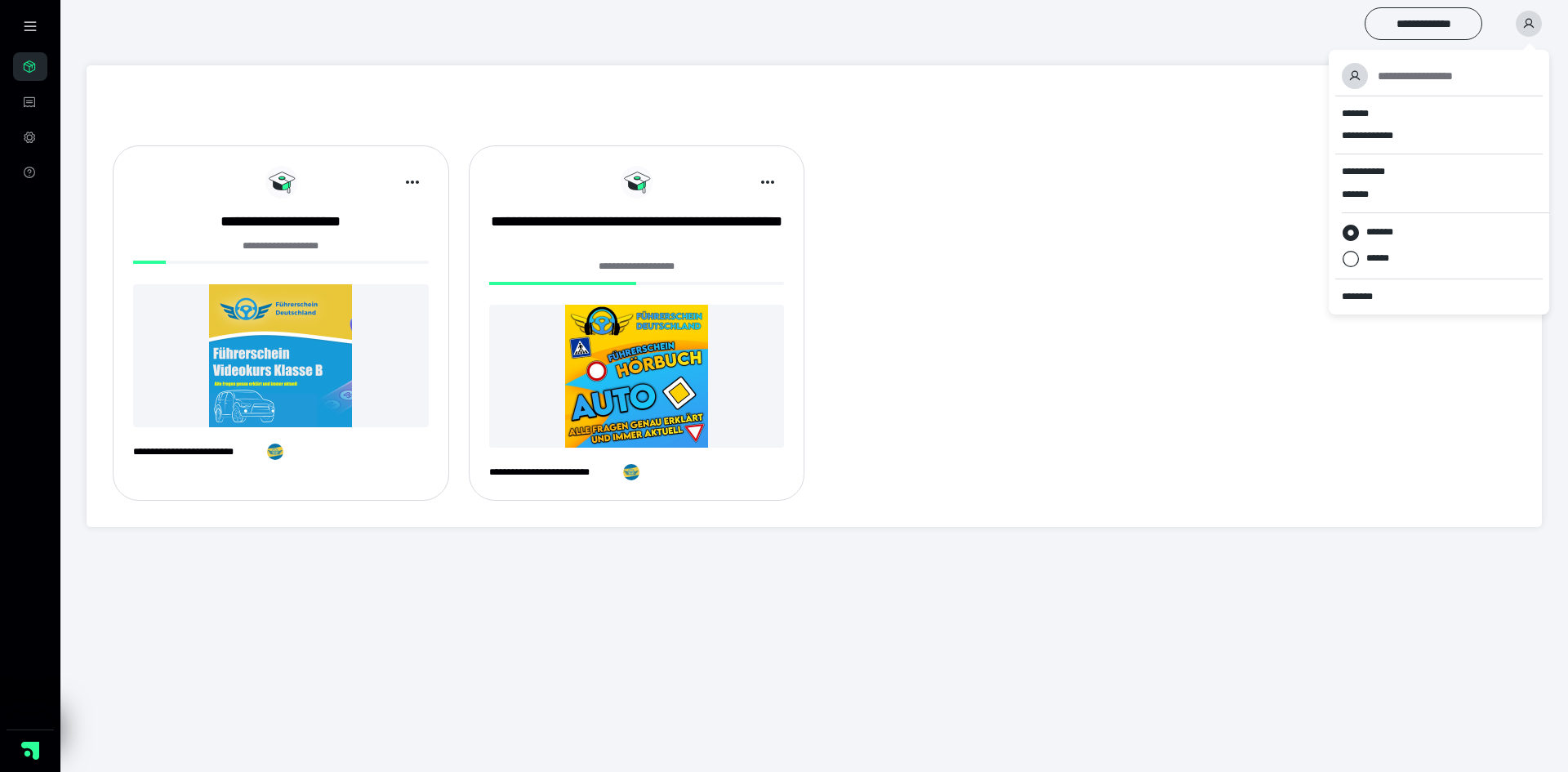 click 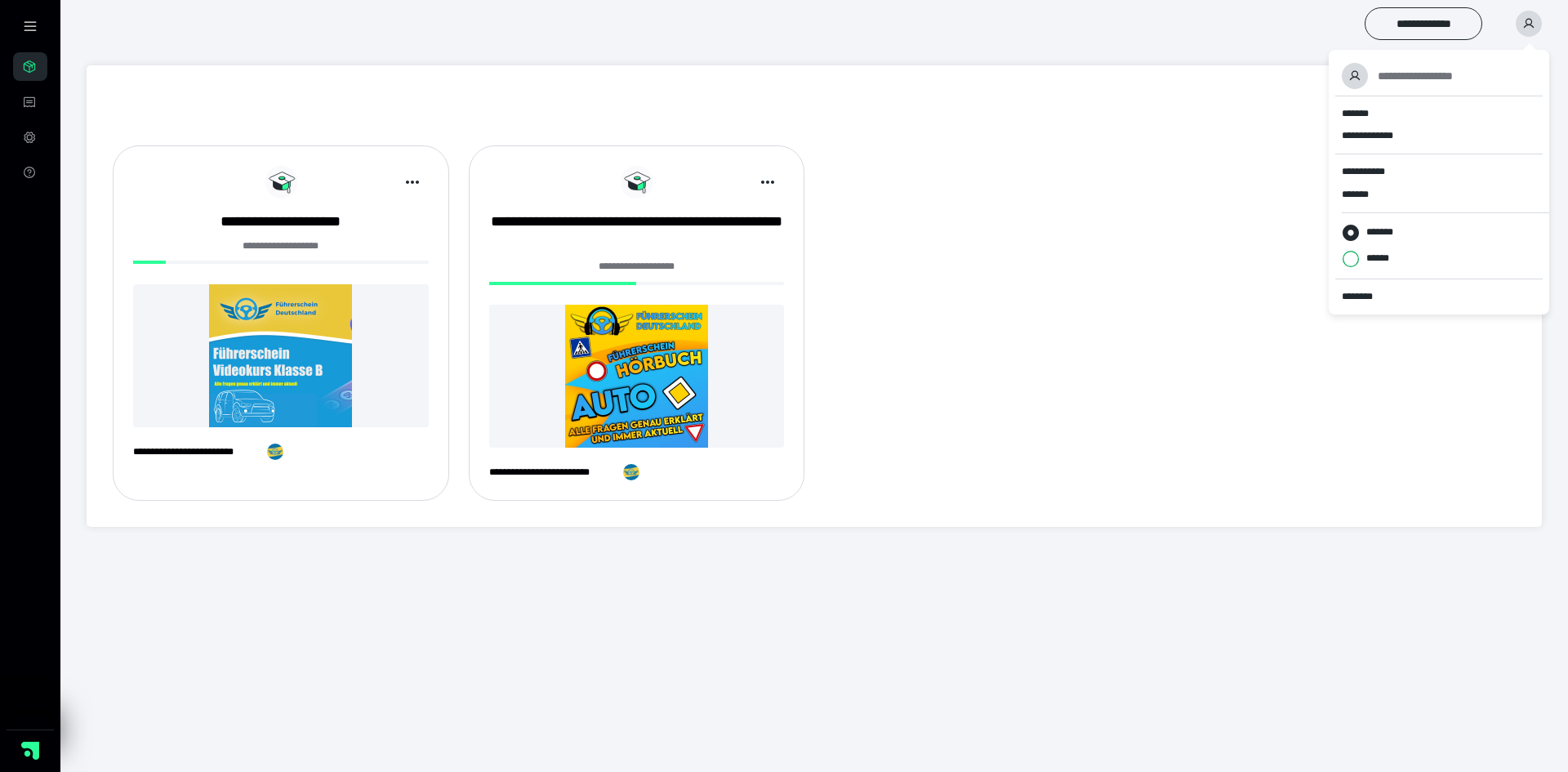click on "******" at bounding box center [1342, 259] 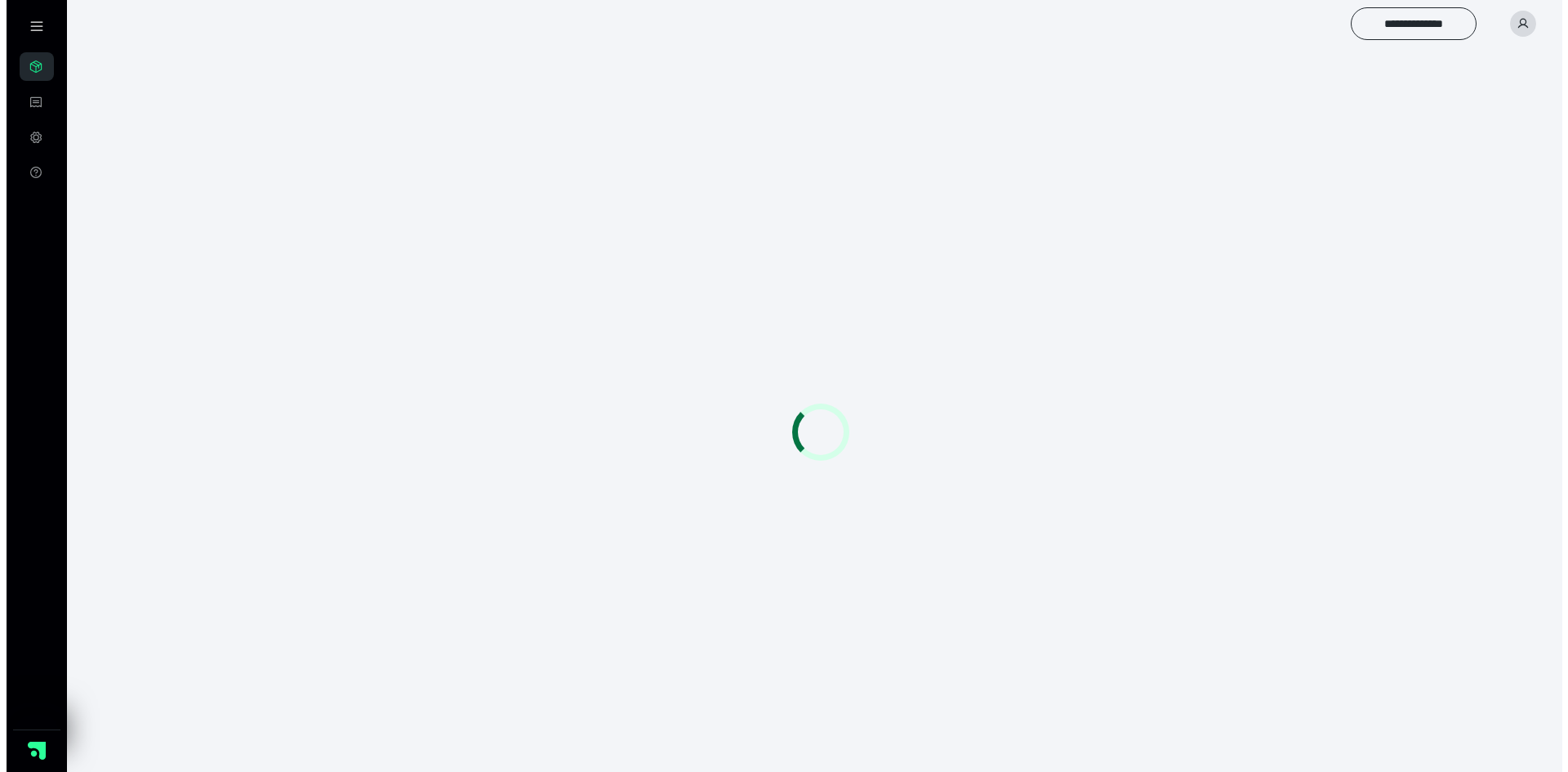 scroll, scrollTop: 0, scrollLeft: 0, axis: both 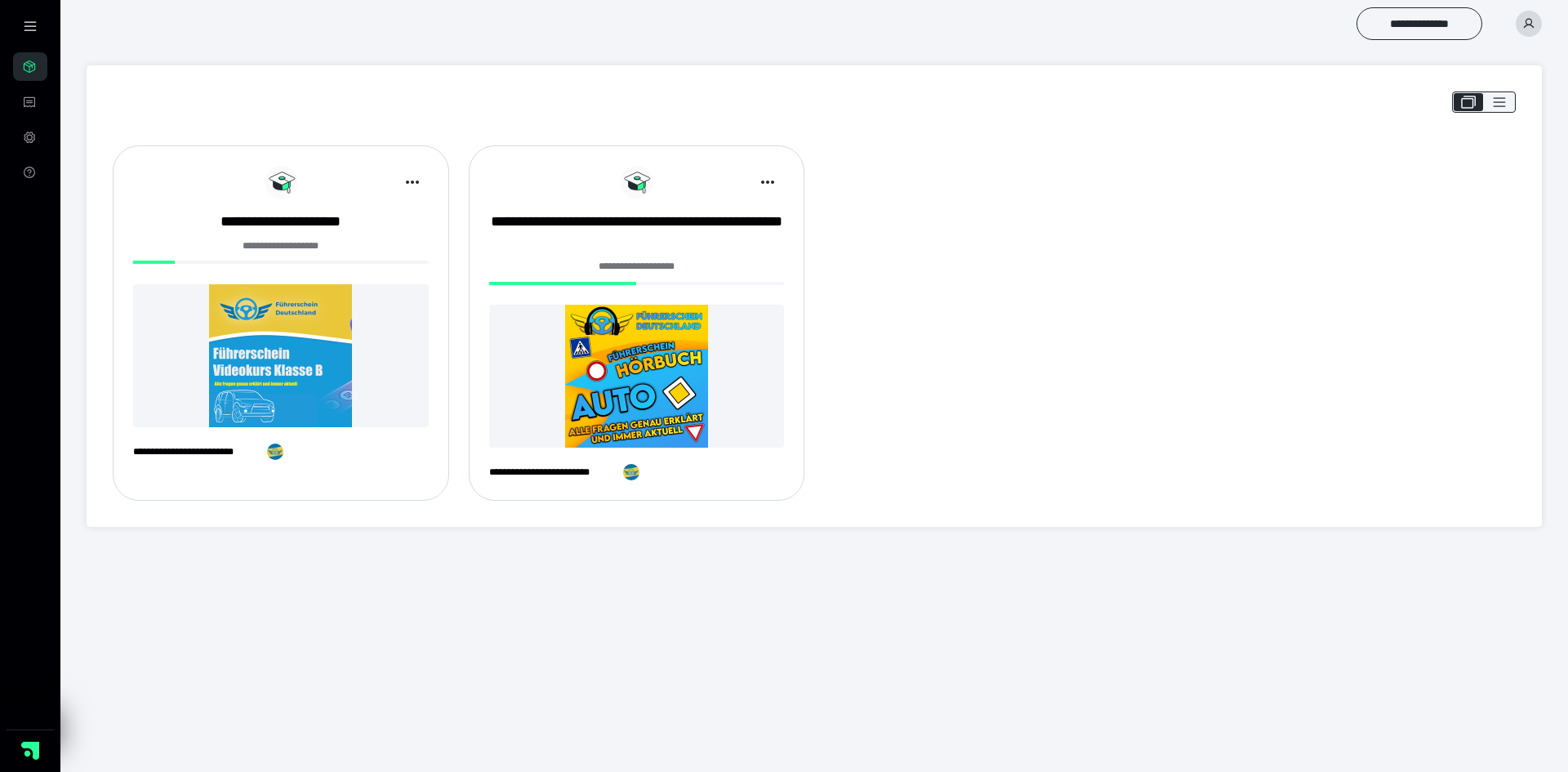 click on "**********" at bounding box center [281, 319] 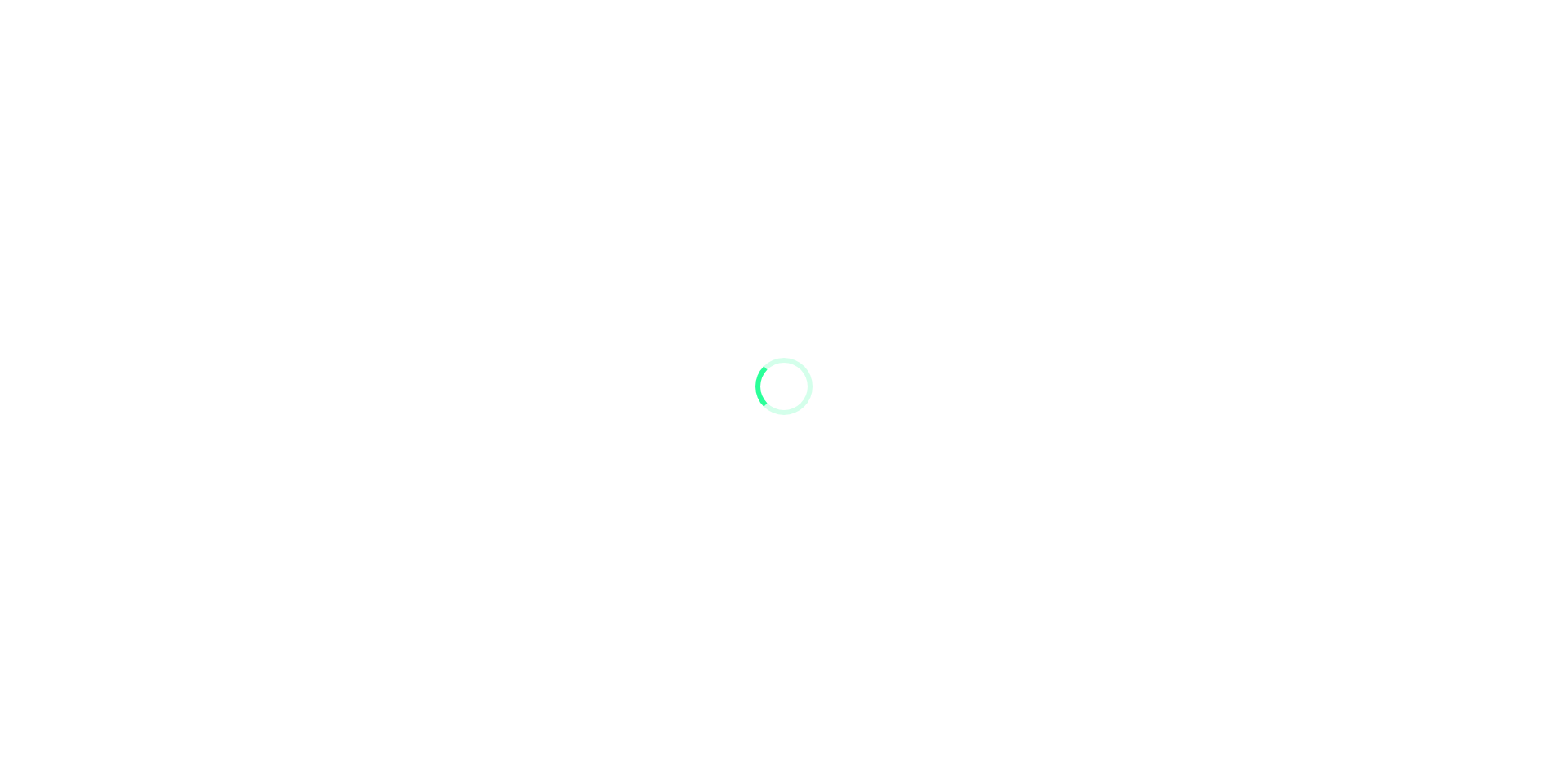 scroll, scrollTop: 0, scrollLeft: 0, axis: both 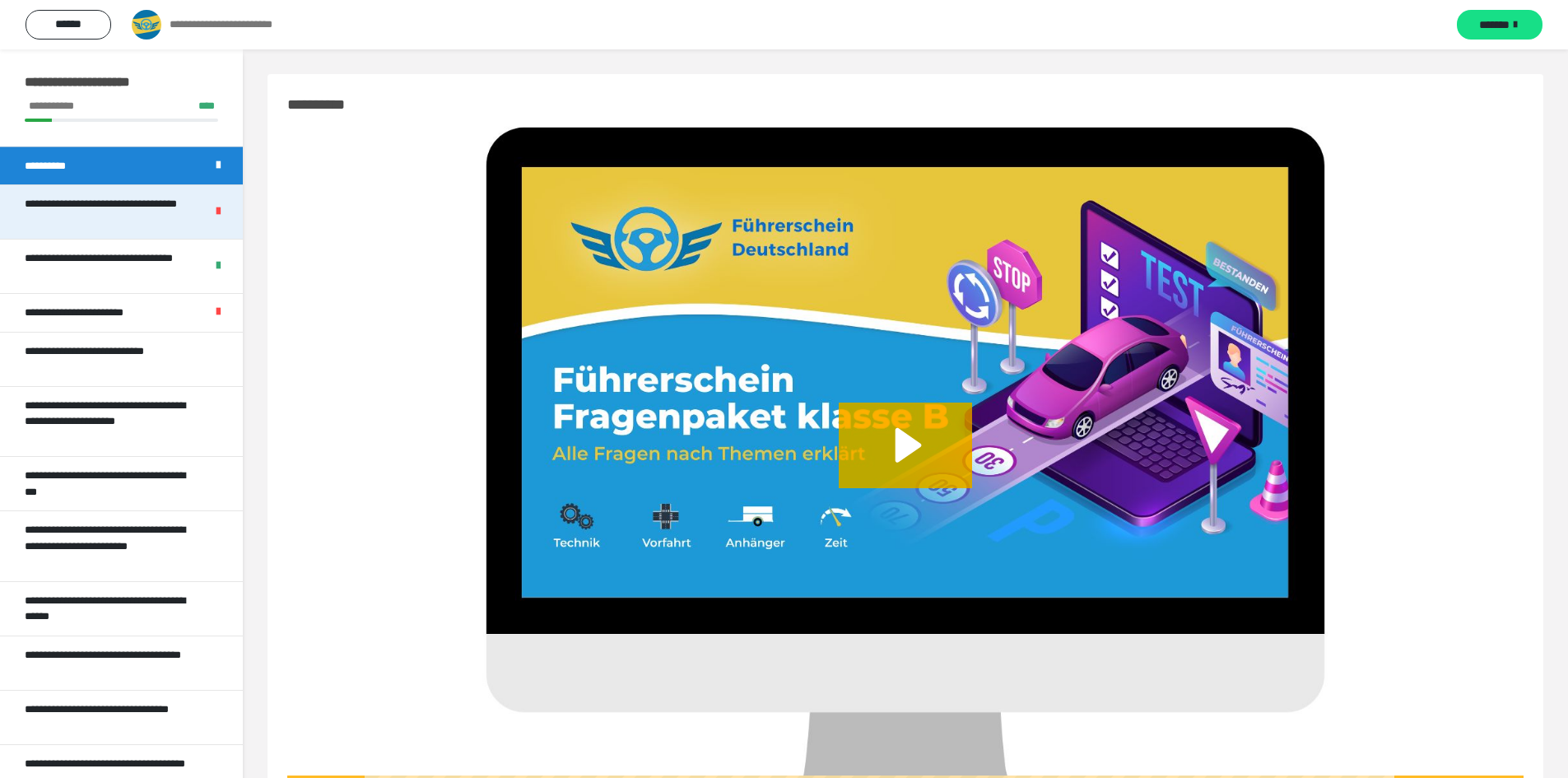 click on "**********" at bounding box center (102, 212) 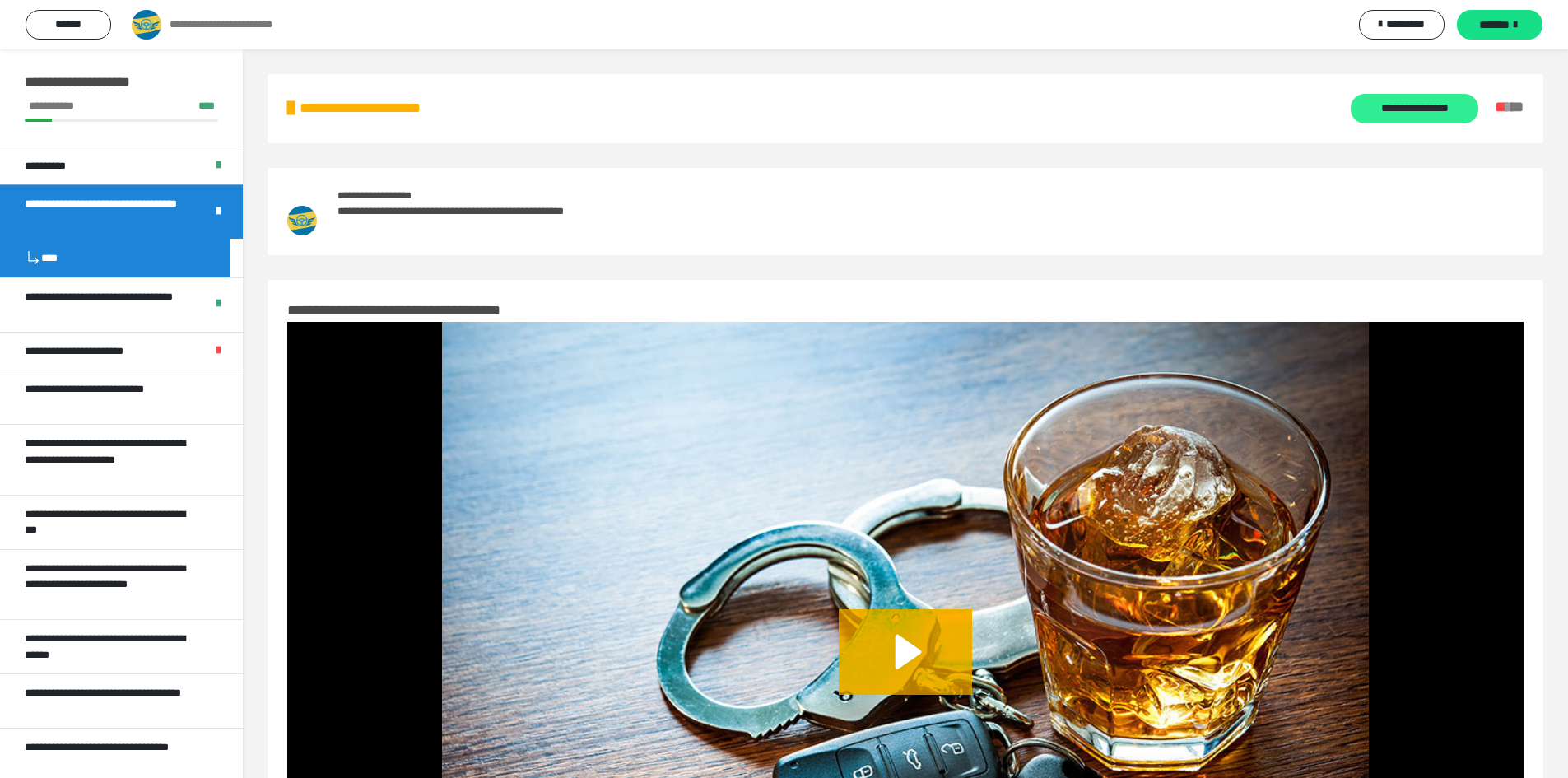 click on "**********" at bounding box center [1414, 109] 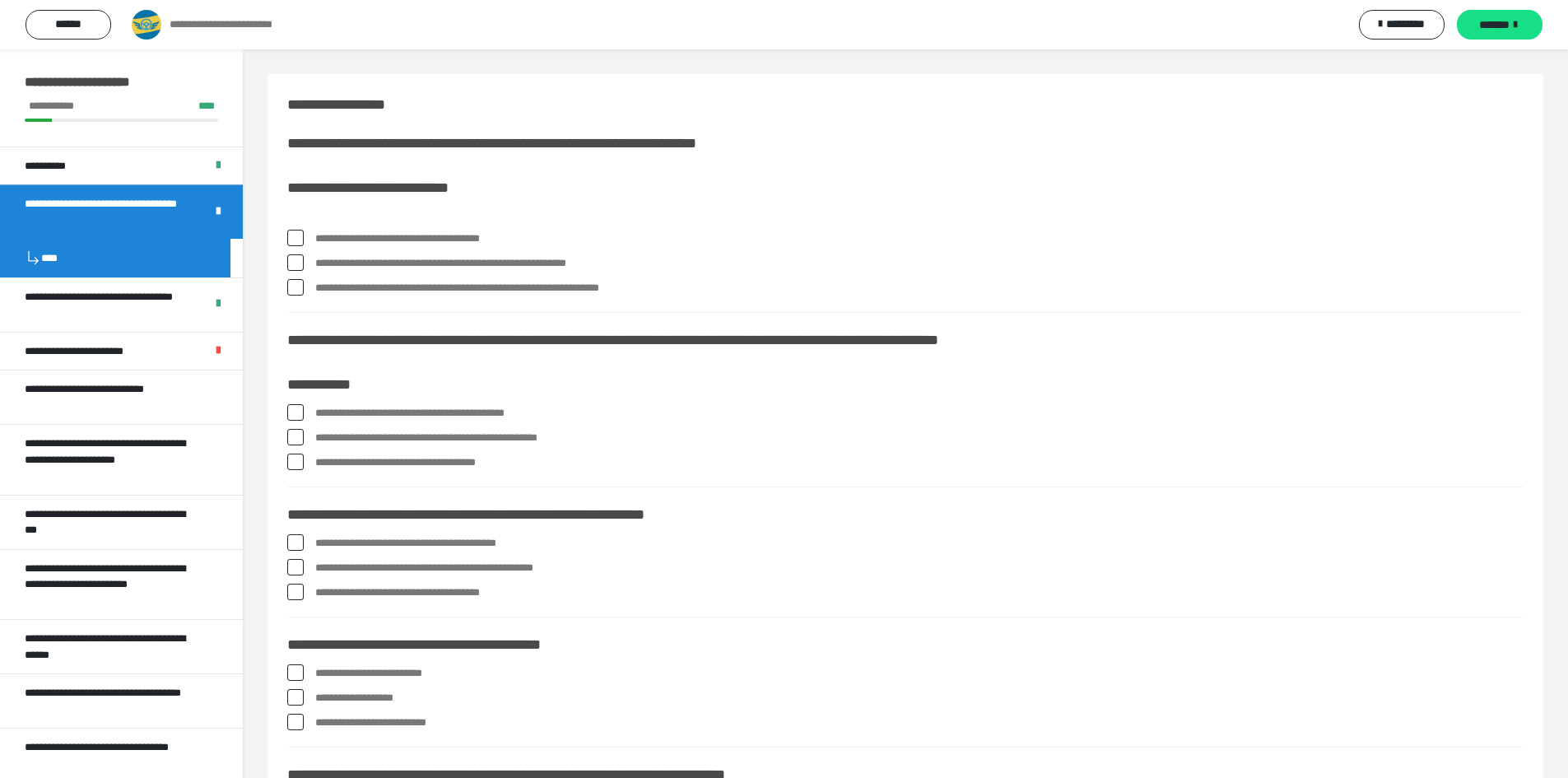 click at bounding box center [295, 238] 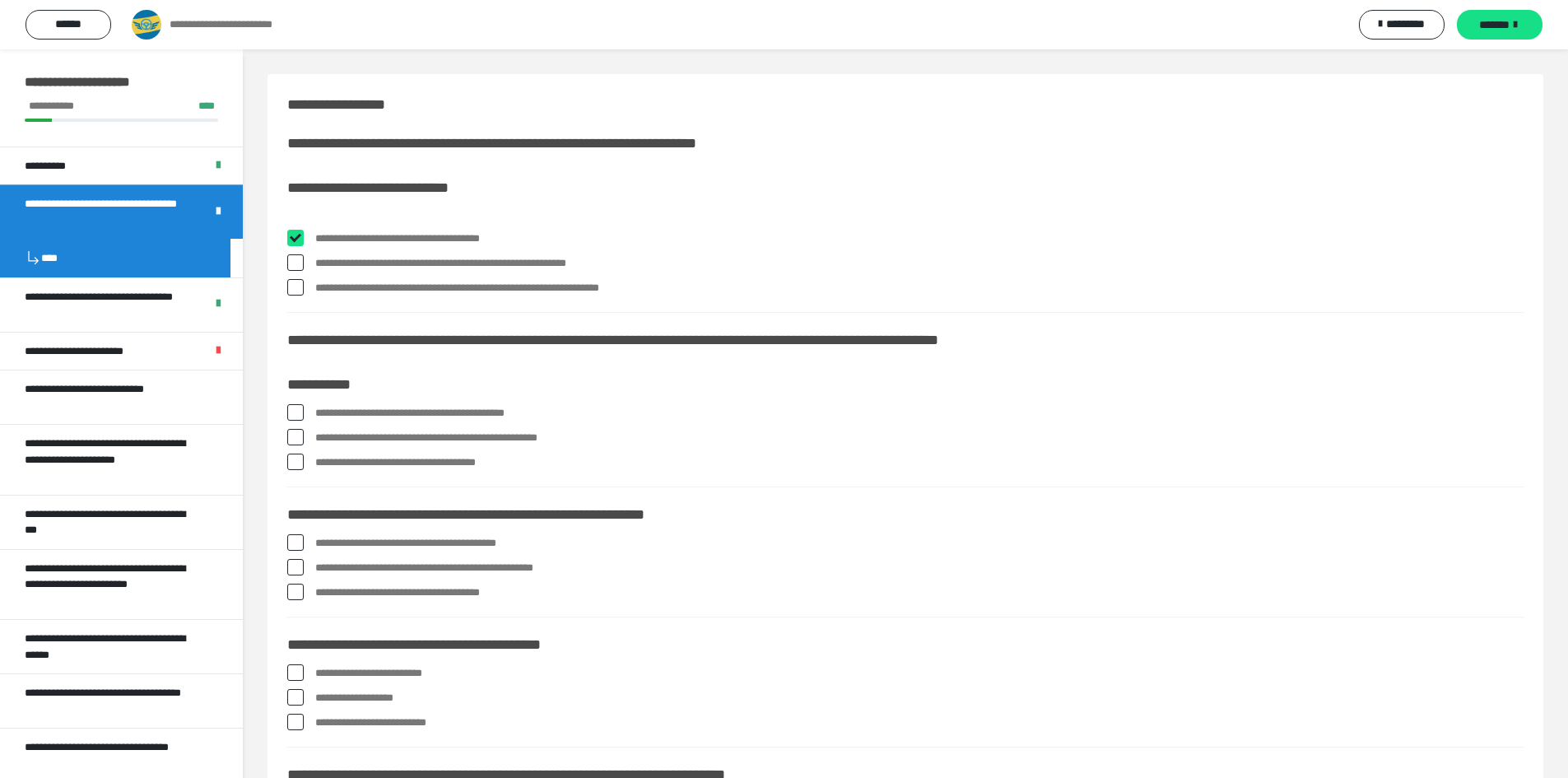 checkbox on "****" 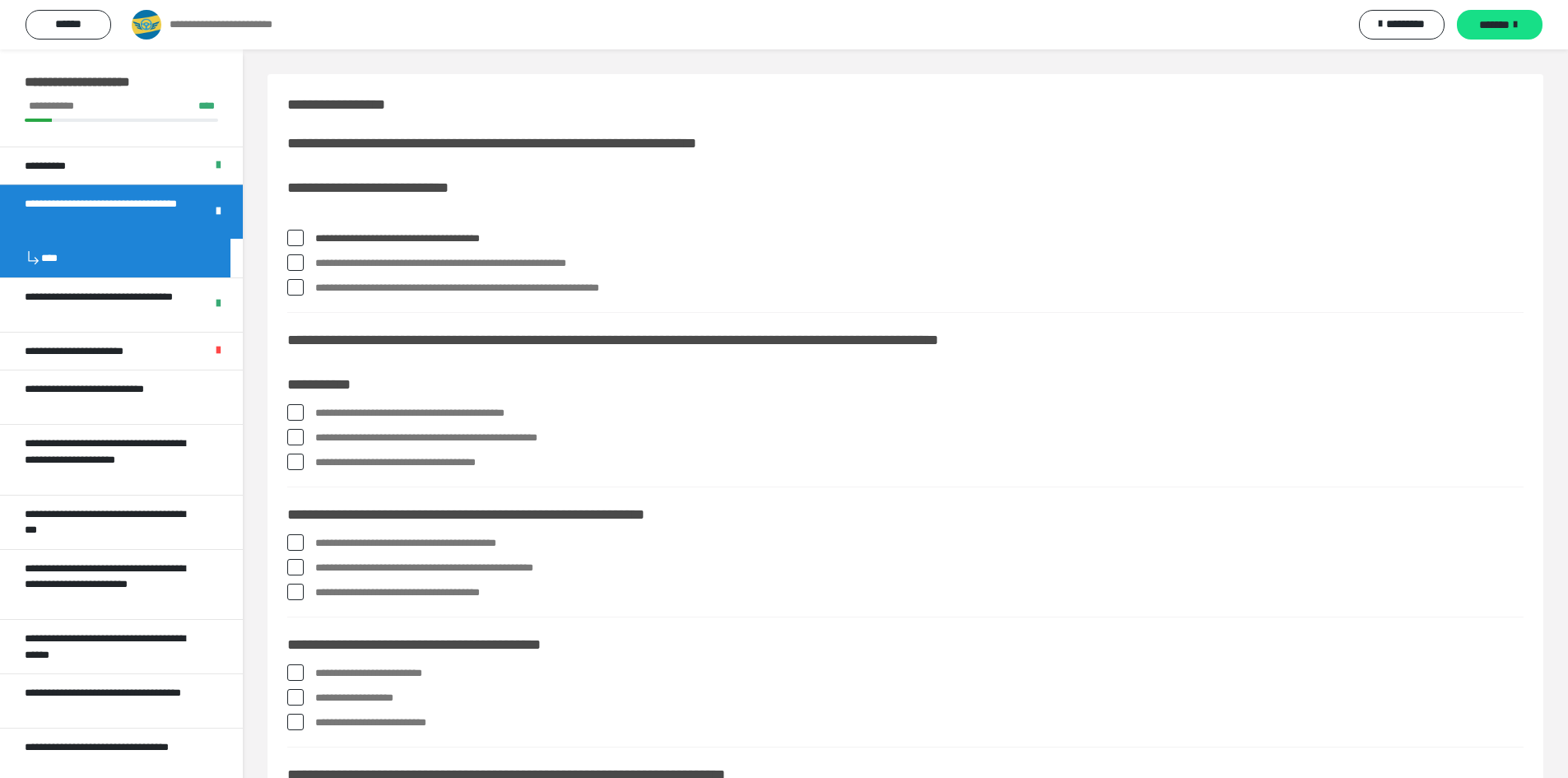 click at bounding box center [295, 287] 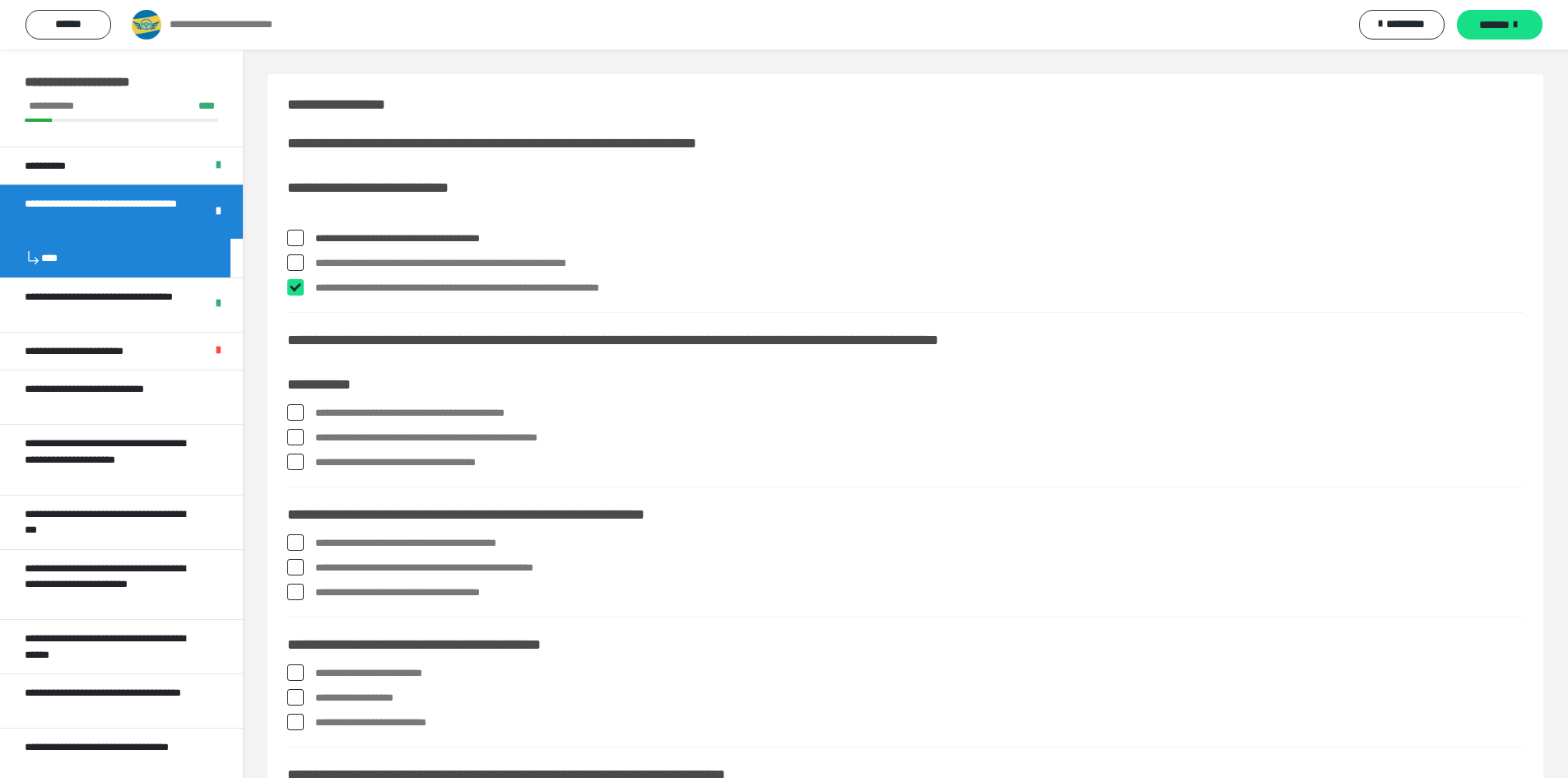 checkbox on "****" 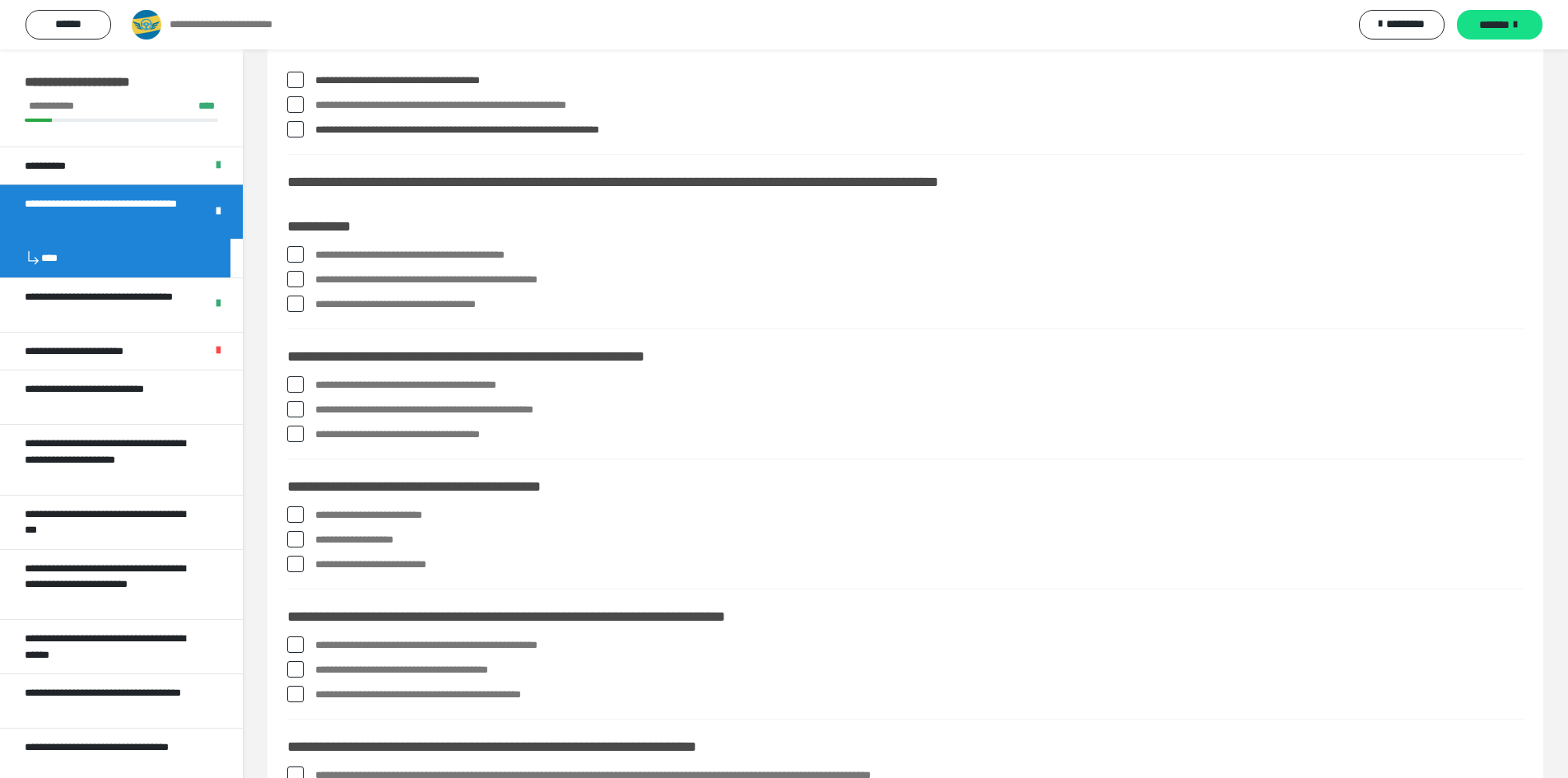 scroll, scrollTop: 165, scrollLeft: 0, axis: vertical 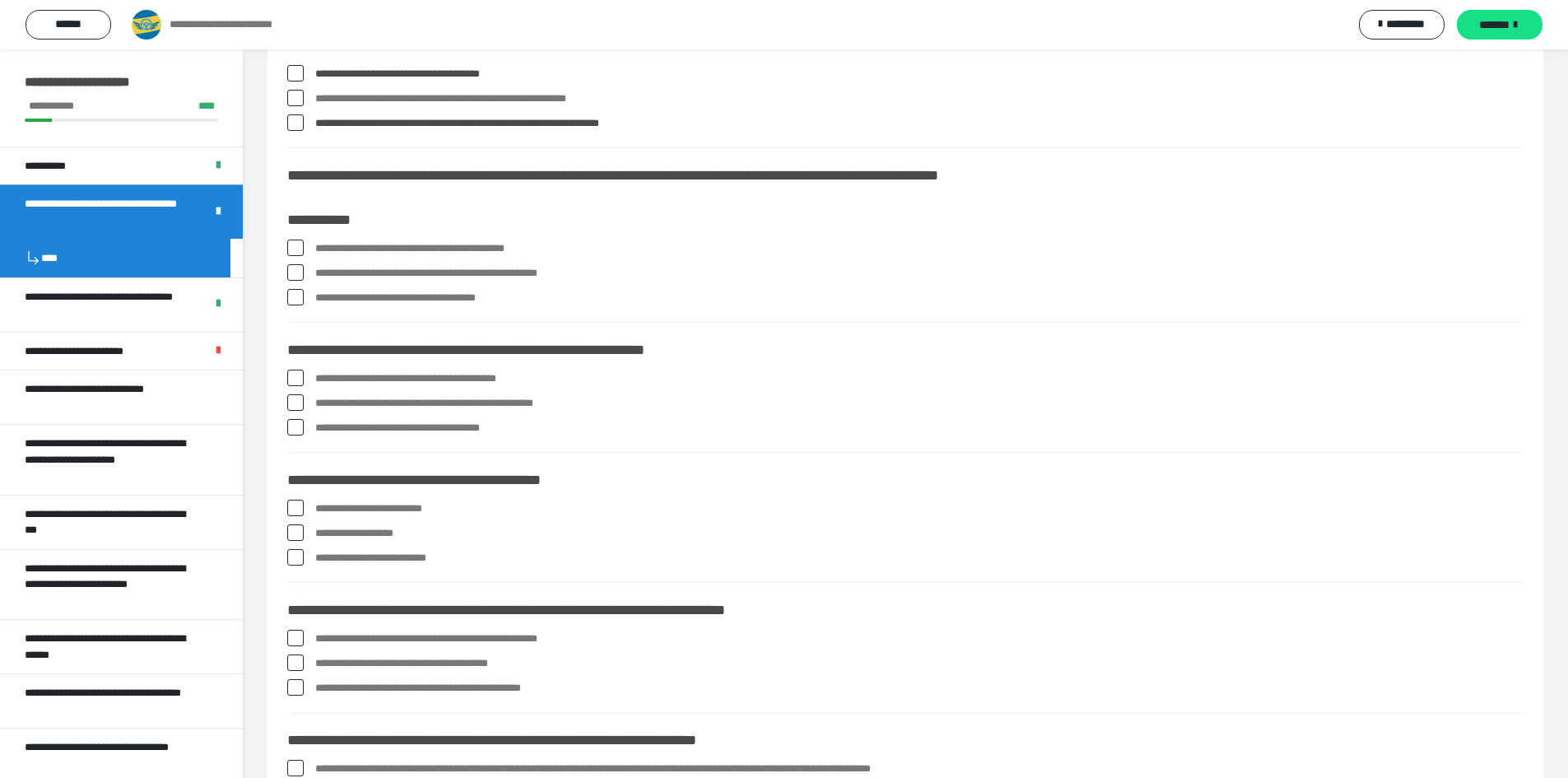 click at bounding box center [295, 248] 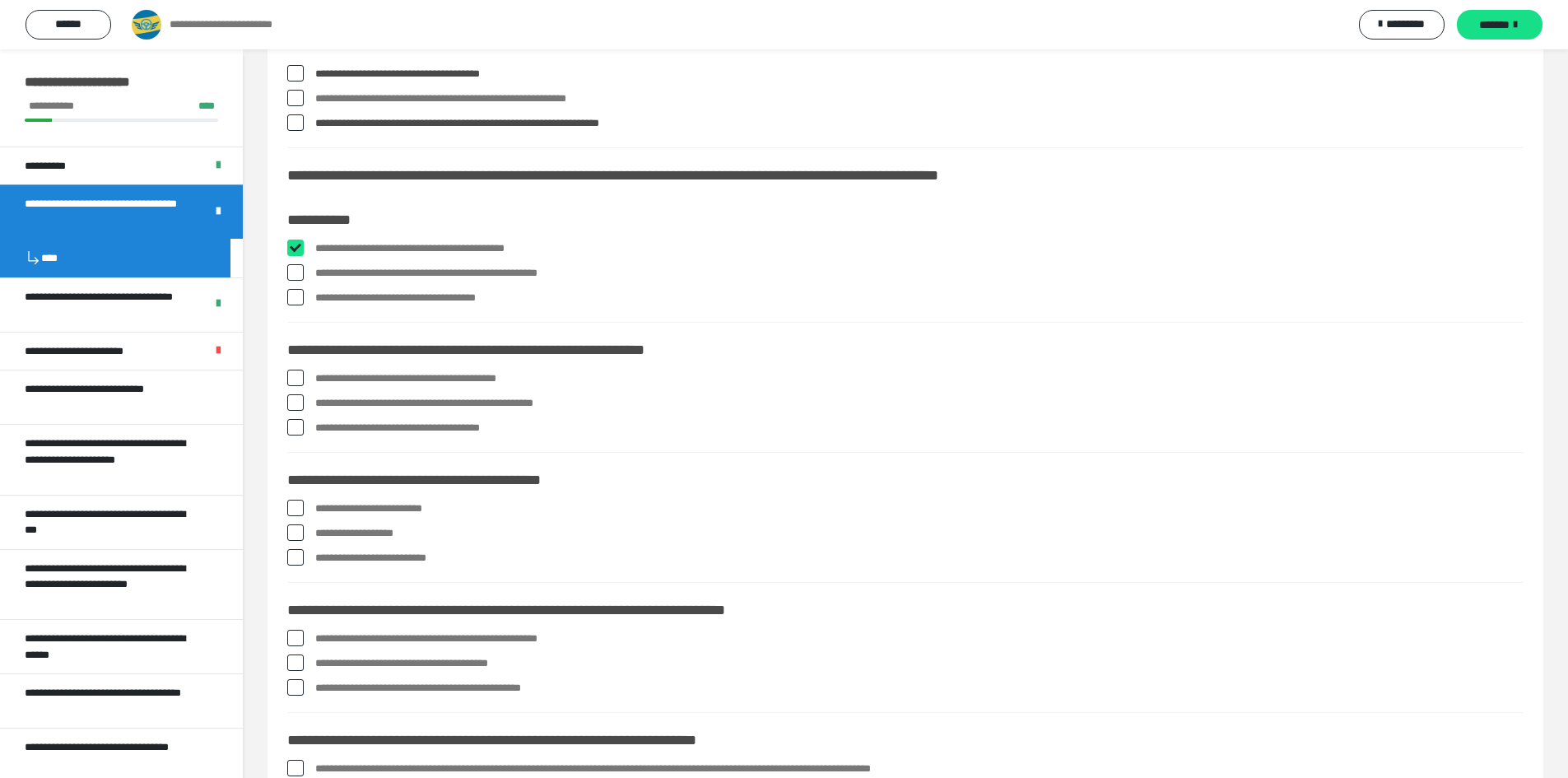 checkbox on "****" 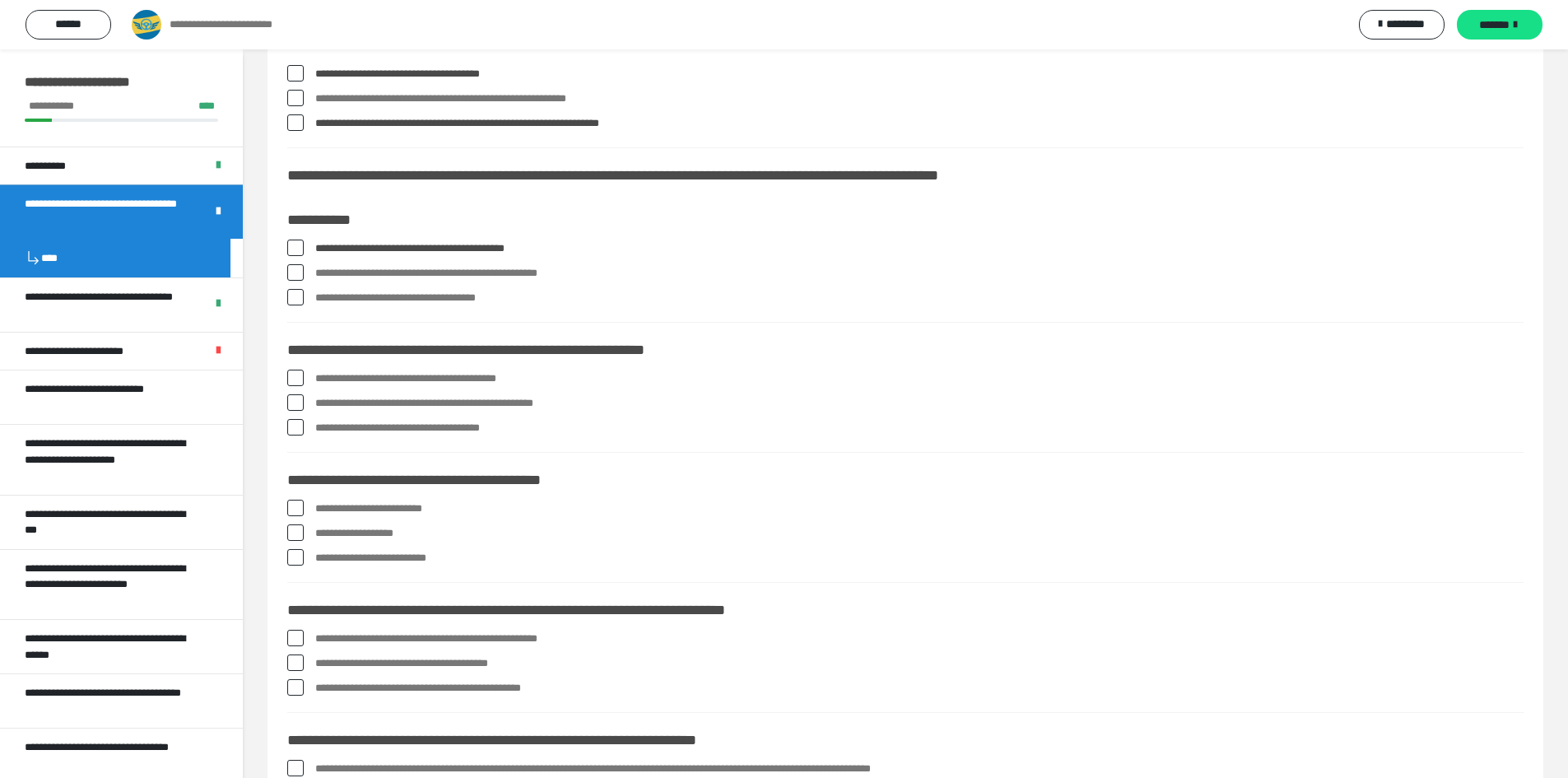 click at bounding box center (295, 273) 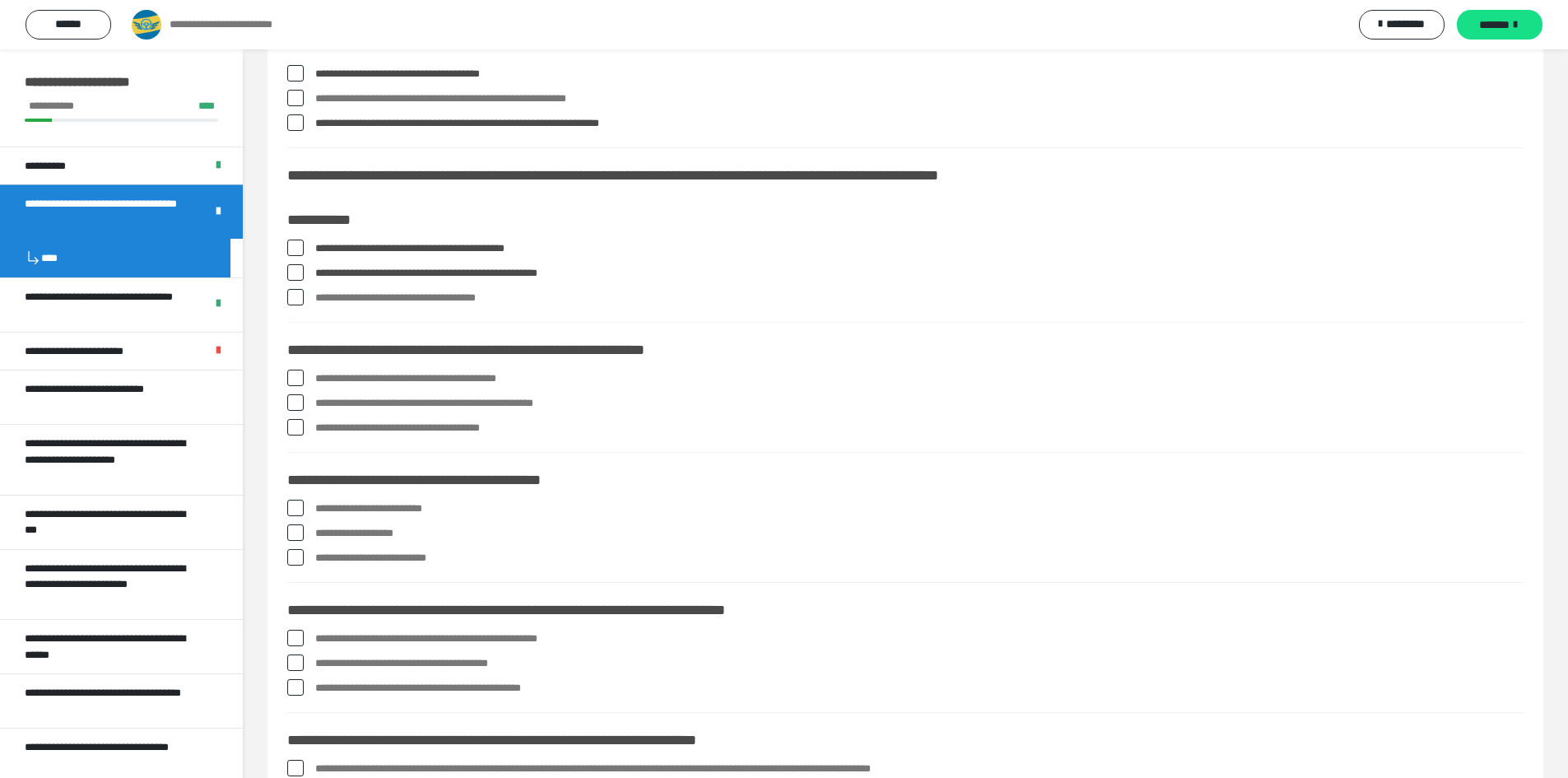 click at bounding box center [295, 297] 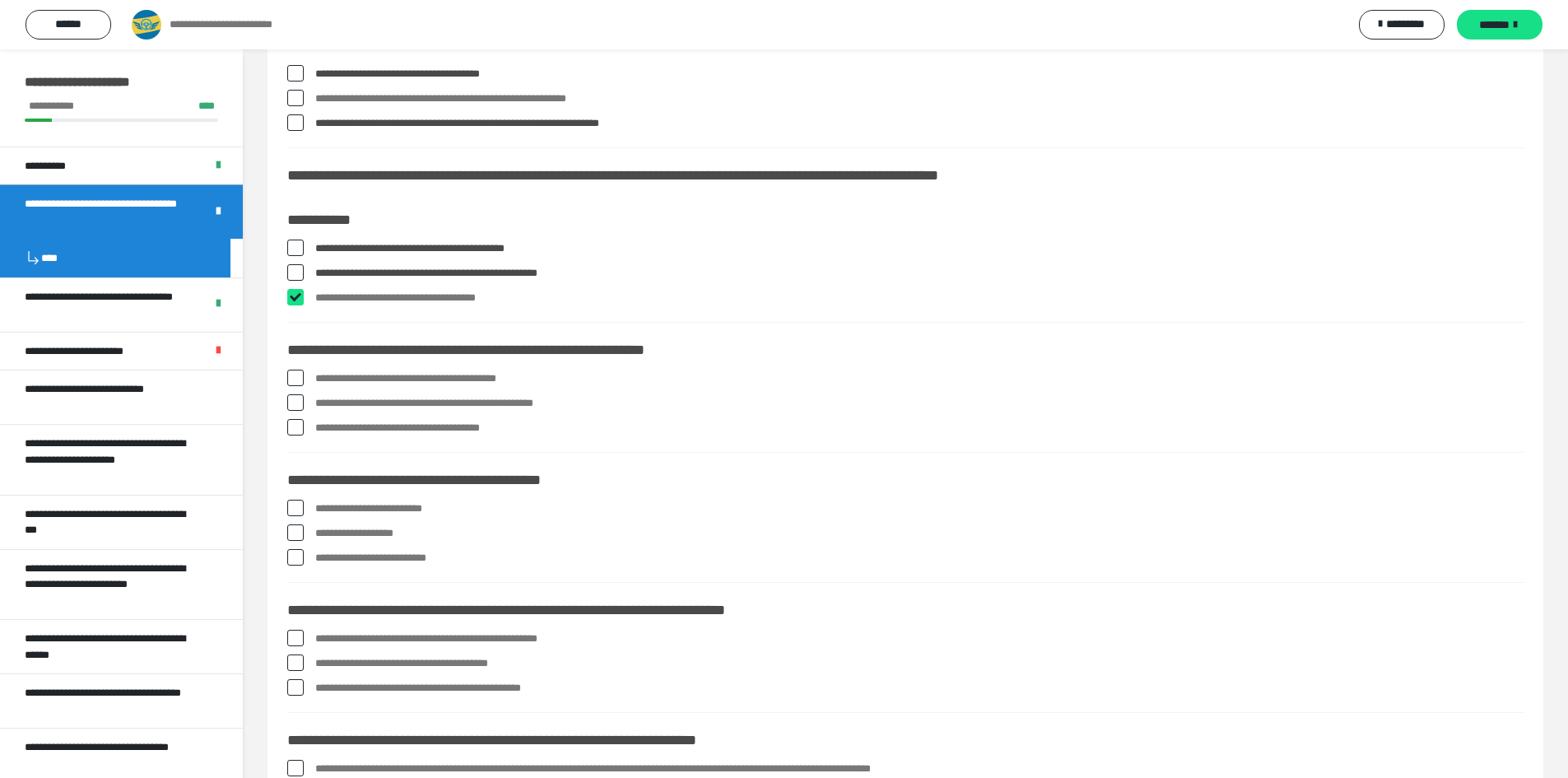 checkbox on "****" 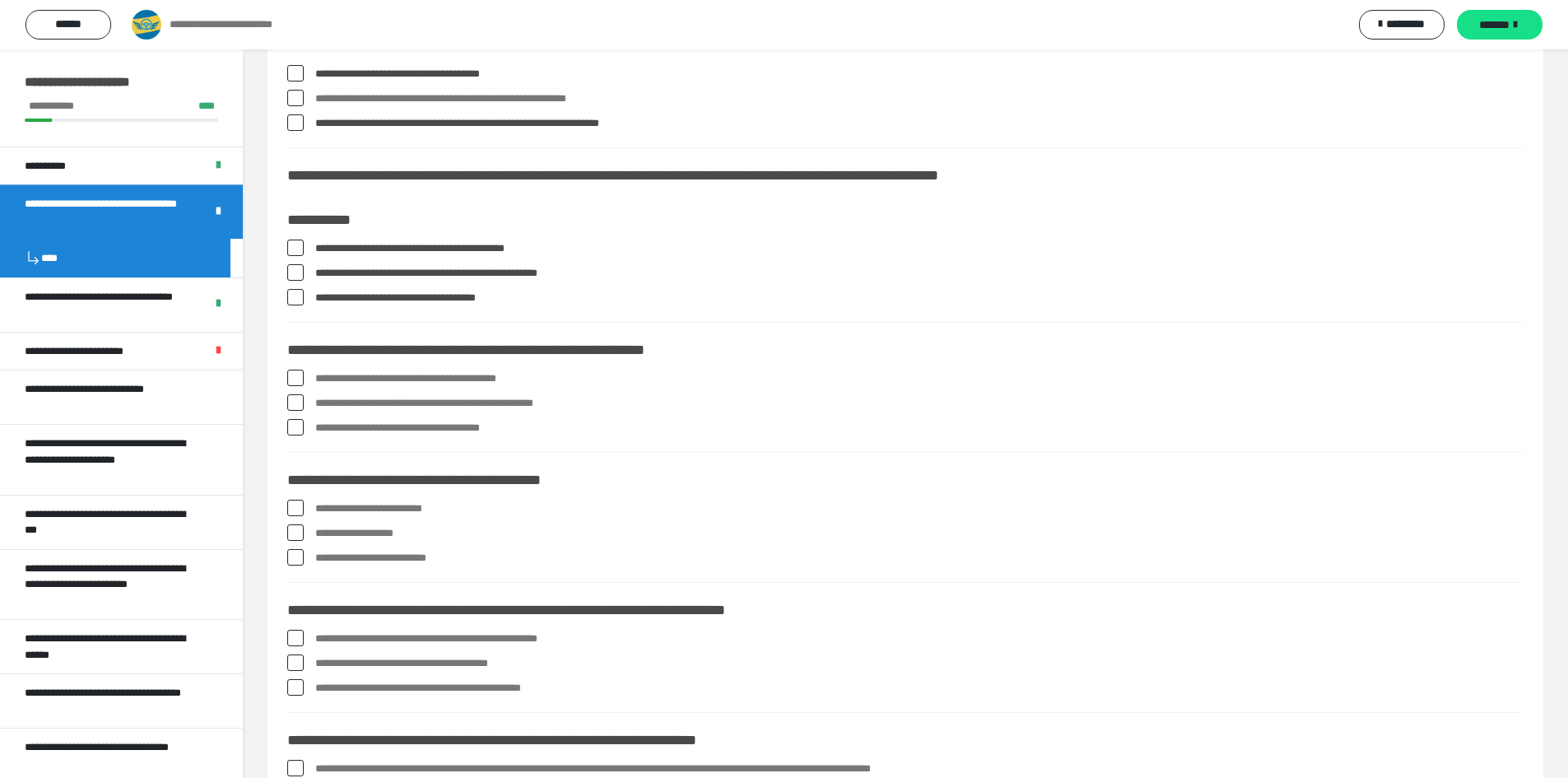 click on "**********" at bounding box center [905, 379] 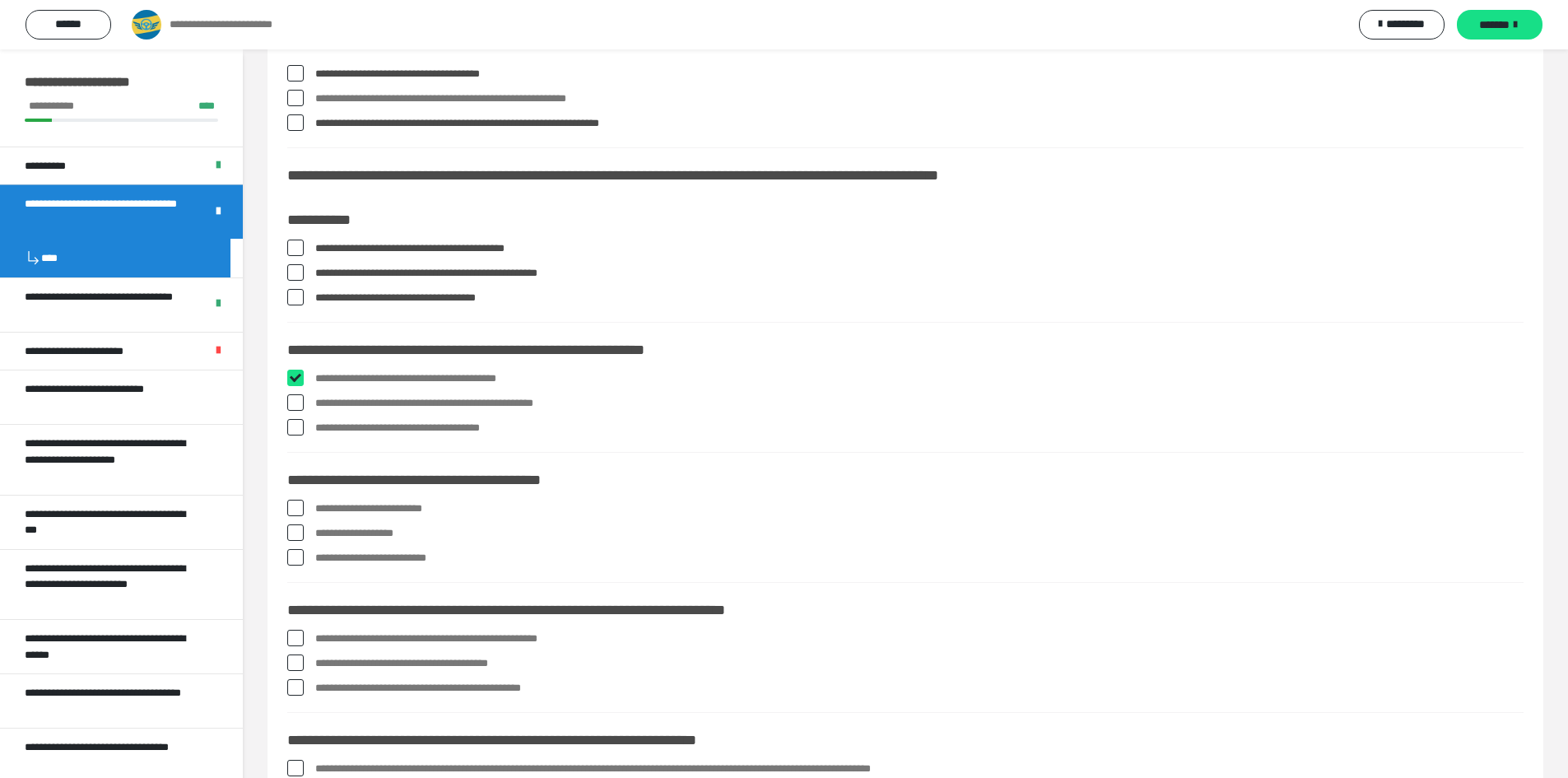 checkbox on "****" 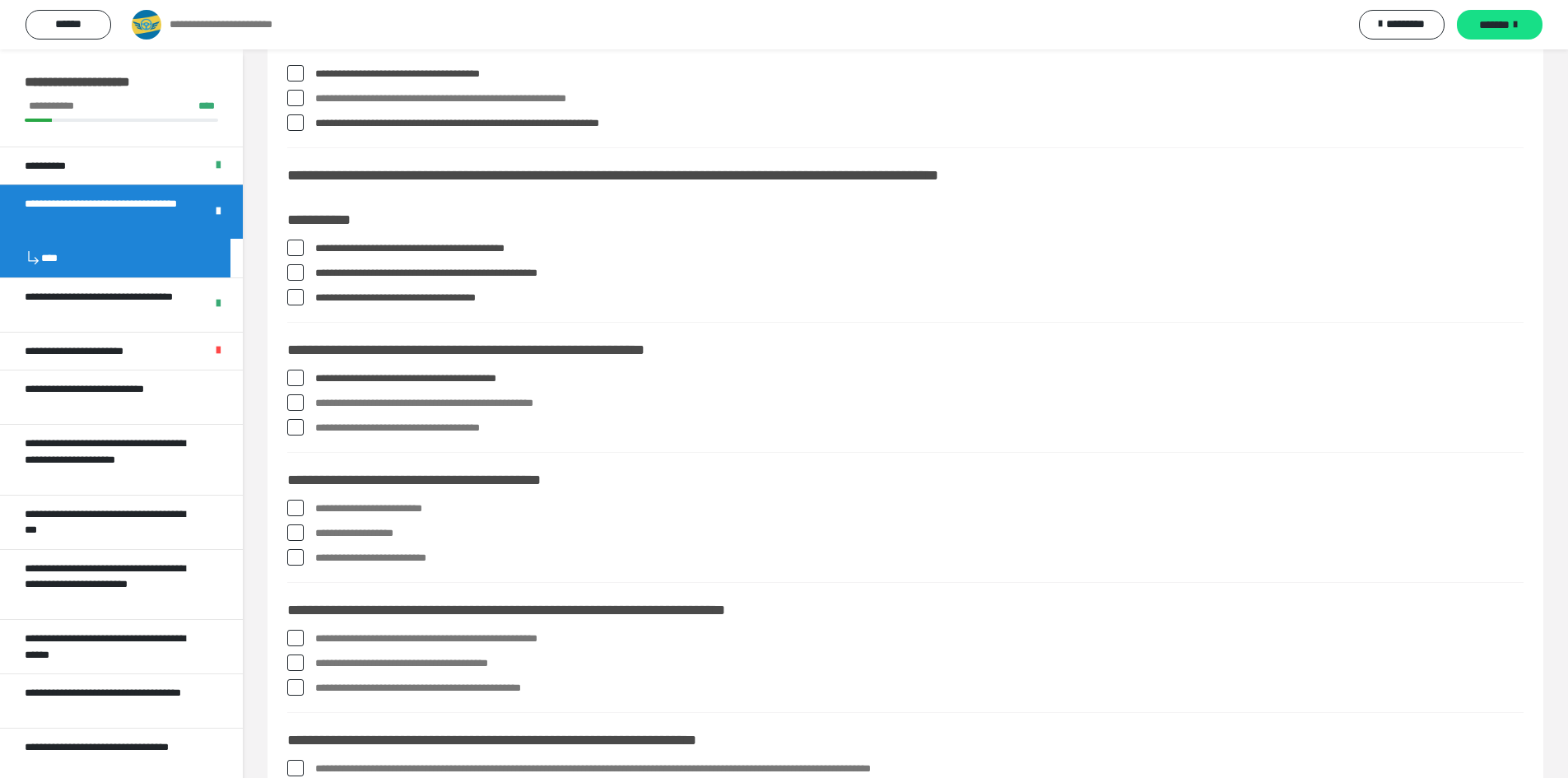 click at bounding box center [295, 403] 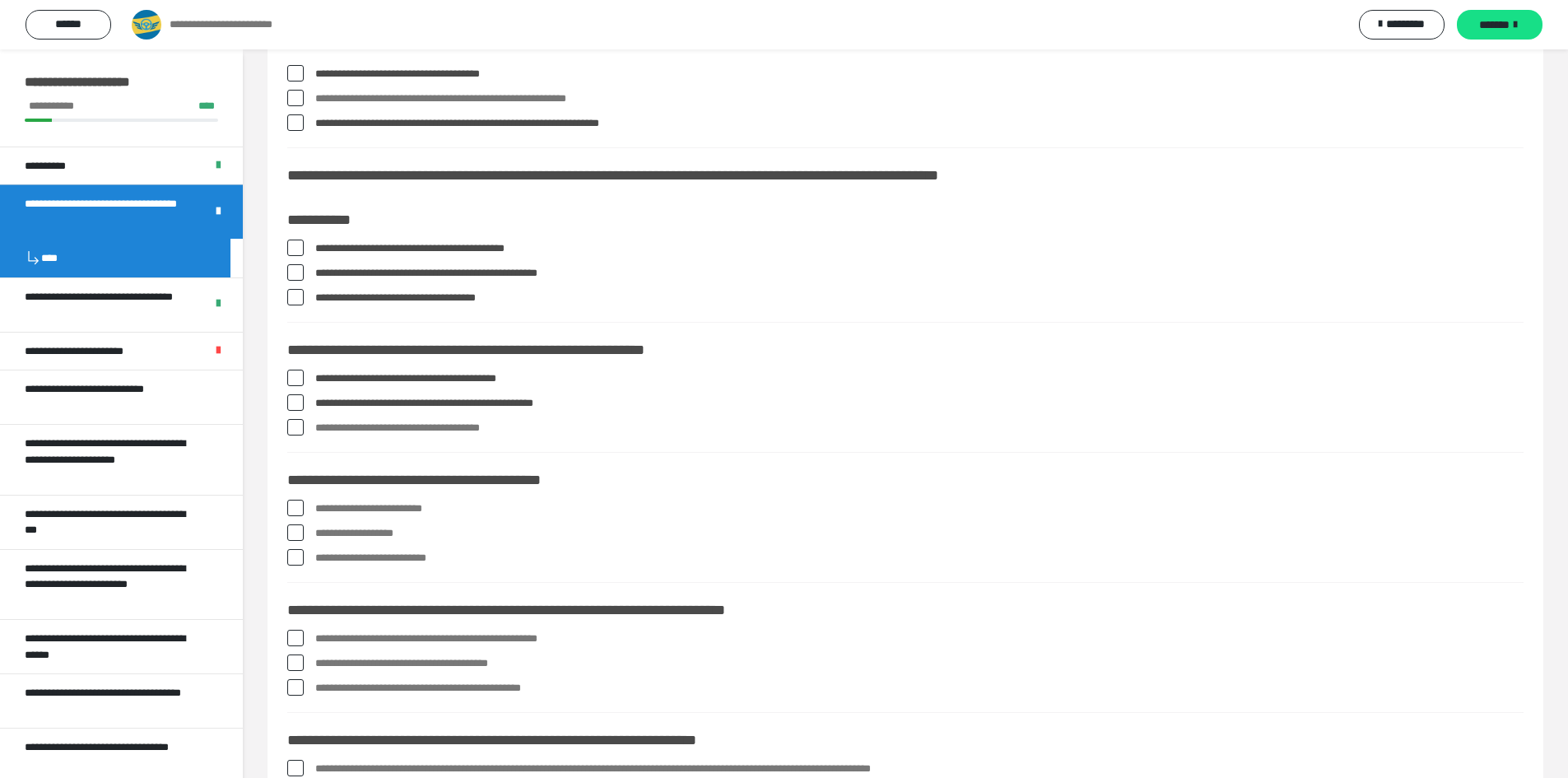 click on "**********" at bounding box center [905, 428] 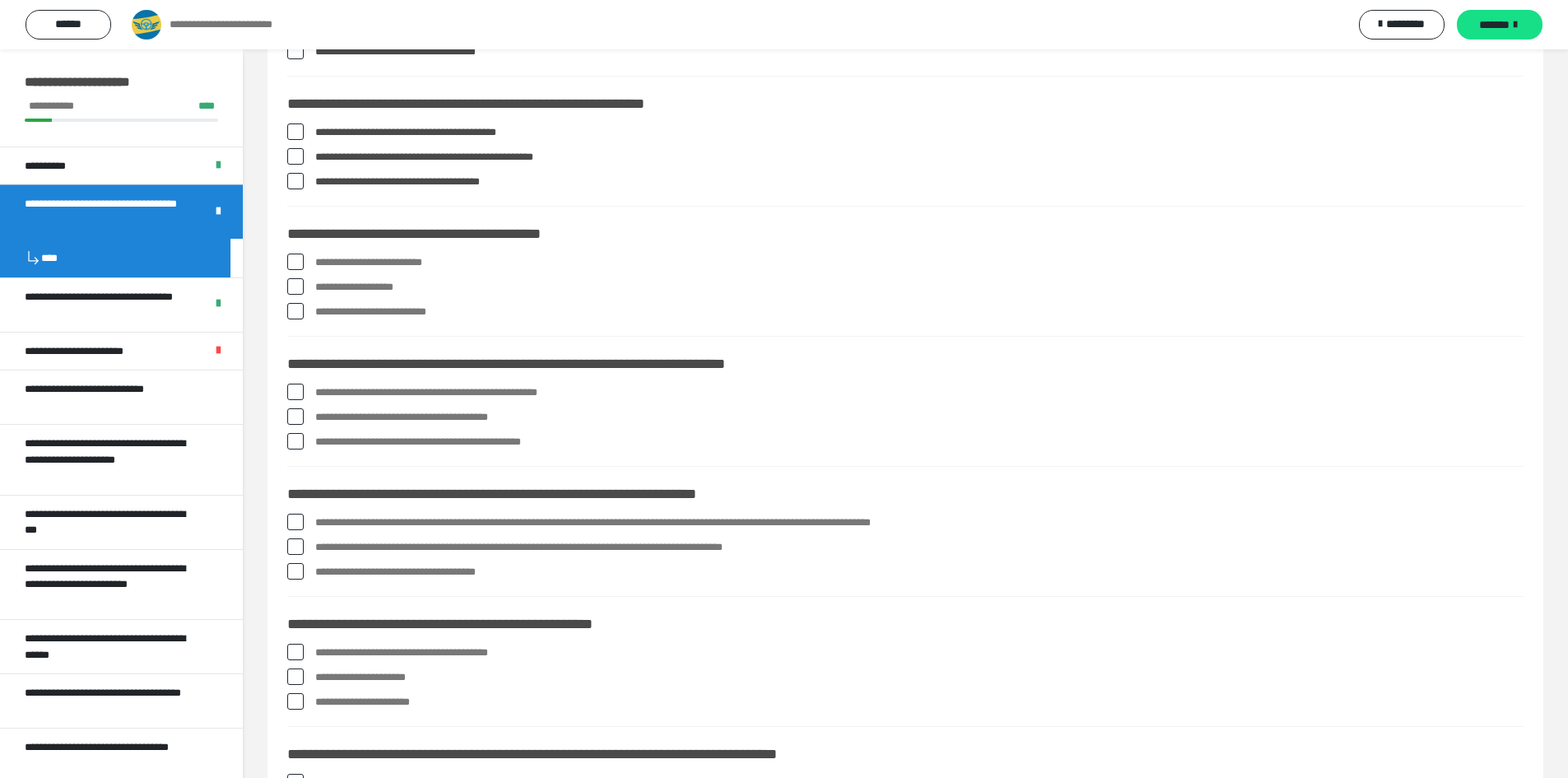 scroll, scrollTop: 412, scrollLeft: 0, axis: vertical 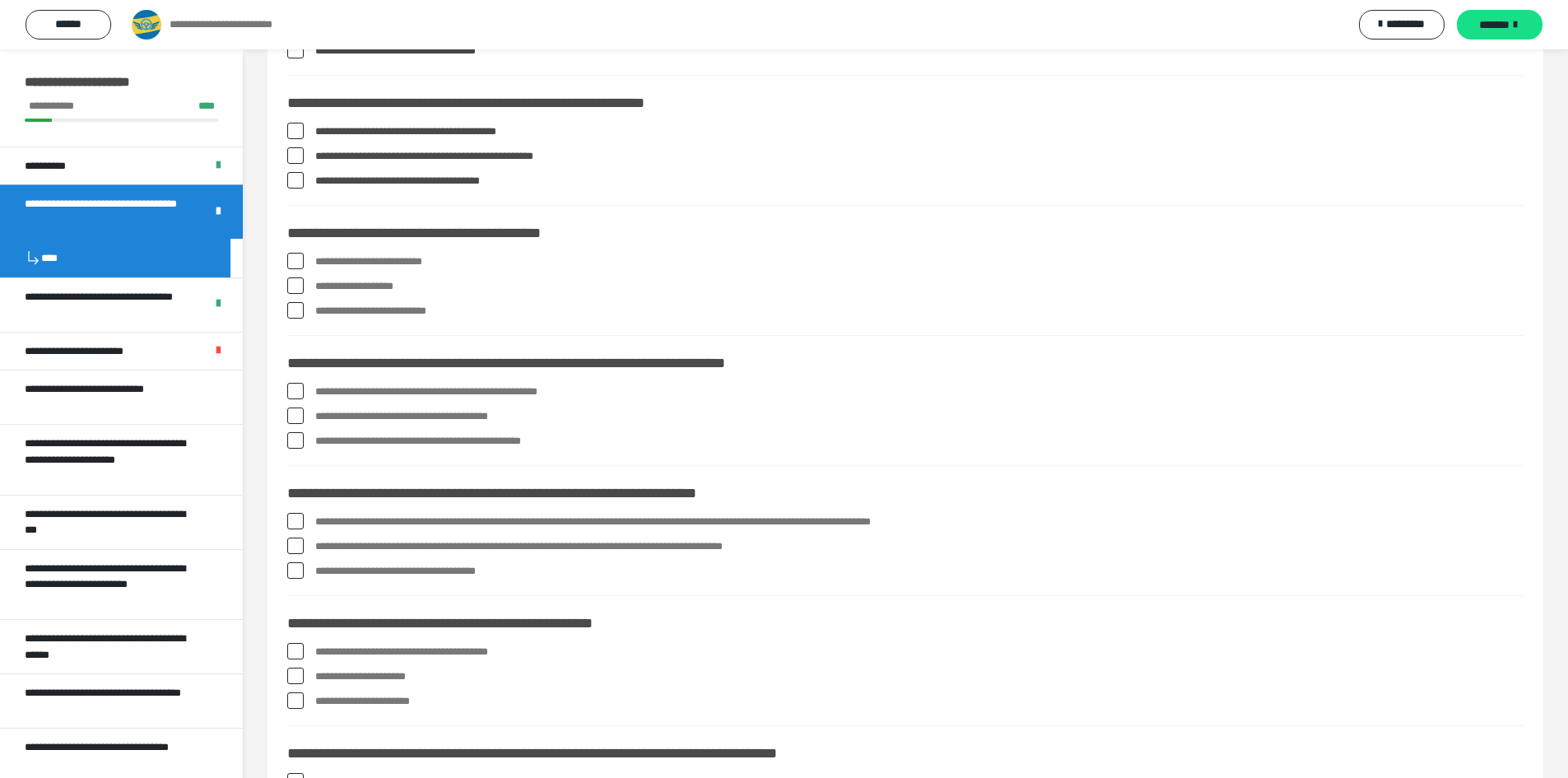 click at bounding box center [295, 261] 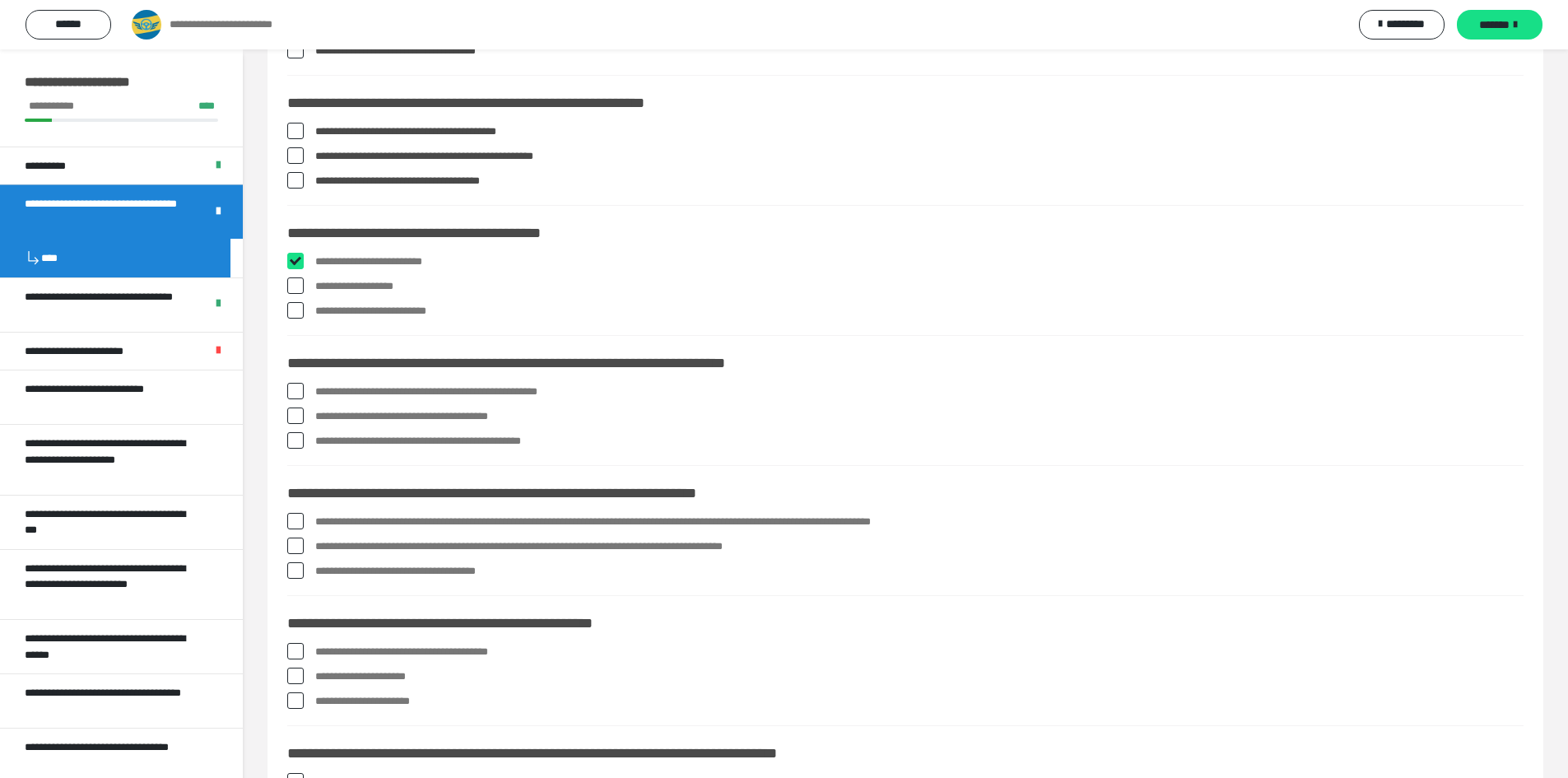 checkbox on "****" 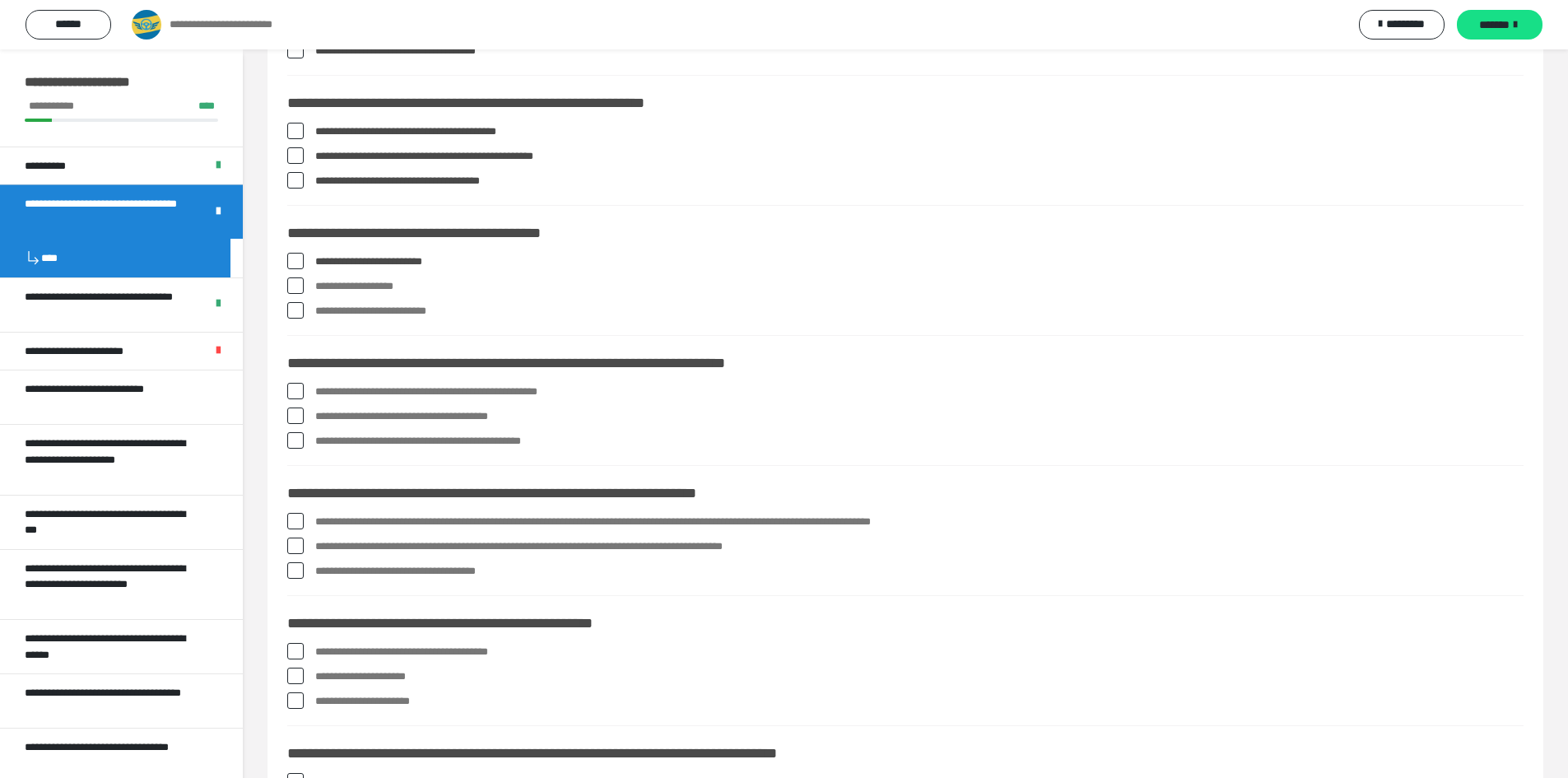 click at bounding box center (295, 286) 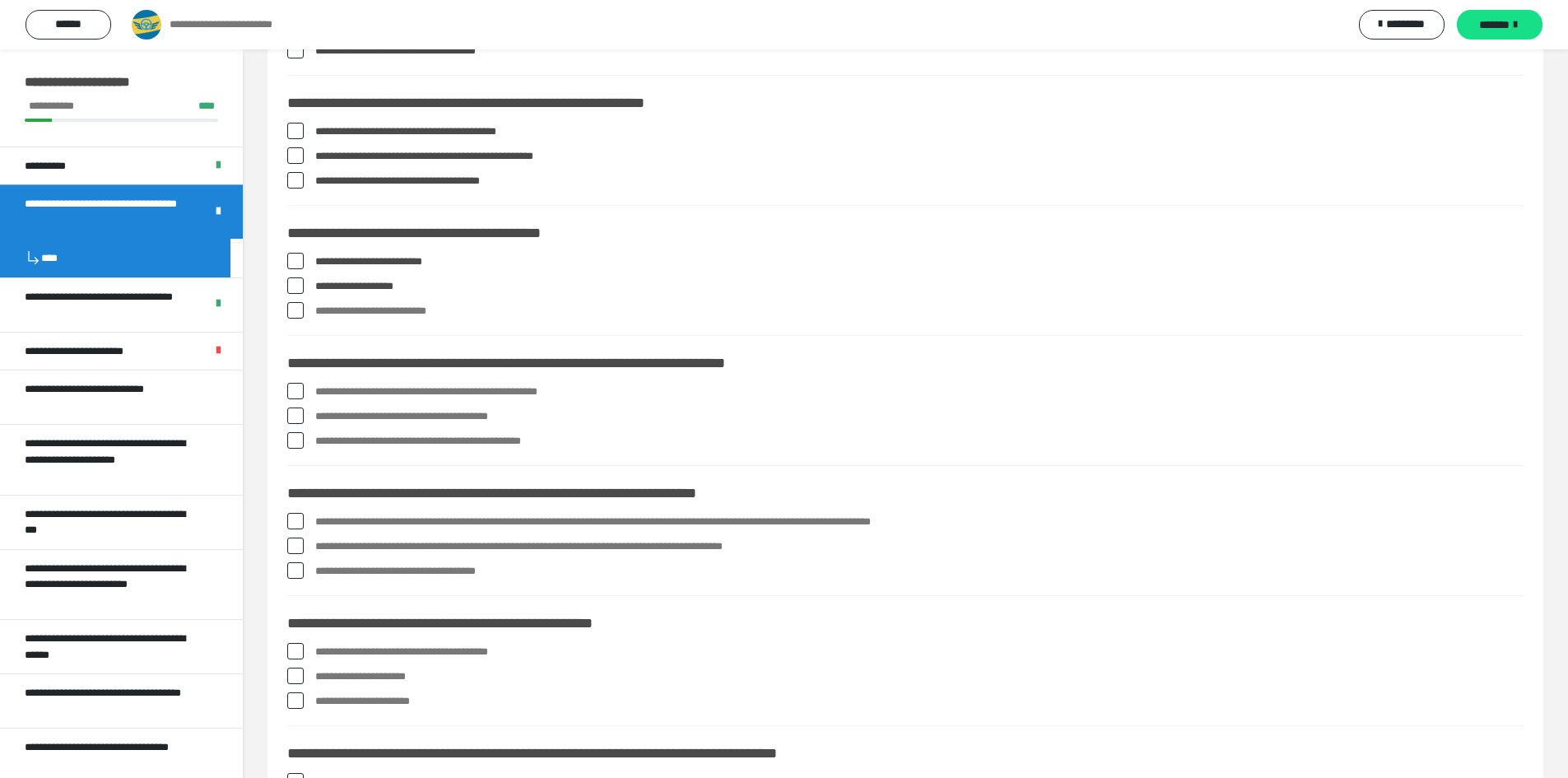click at bounding box center (295, 310) 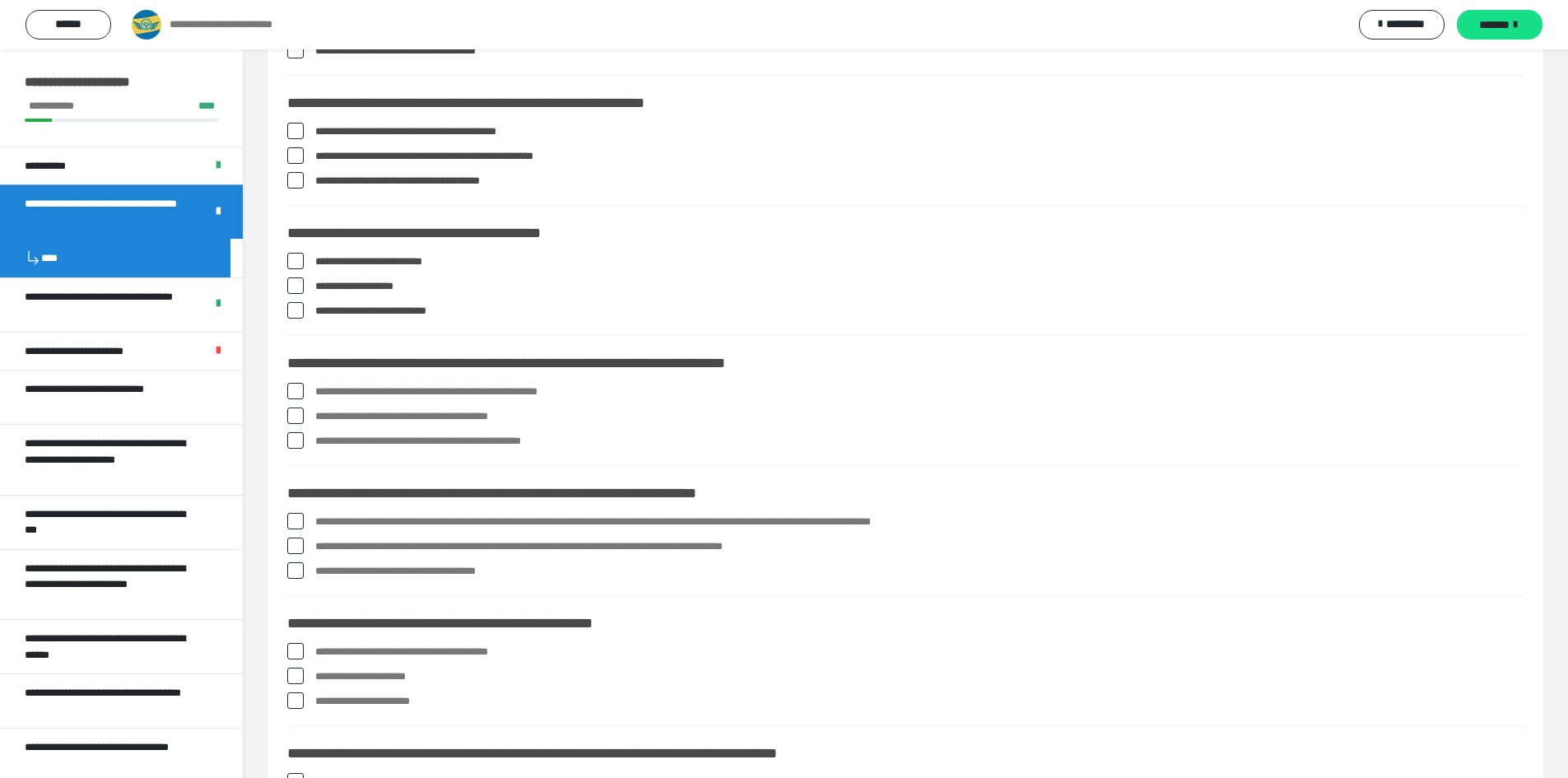click at bounding box center [295, 391] 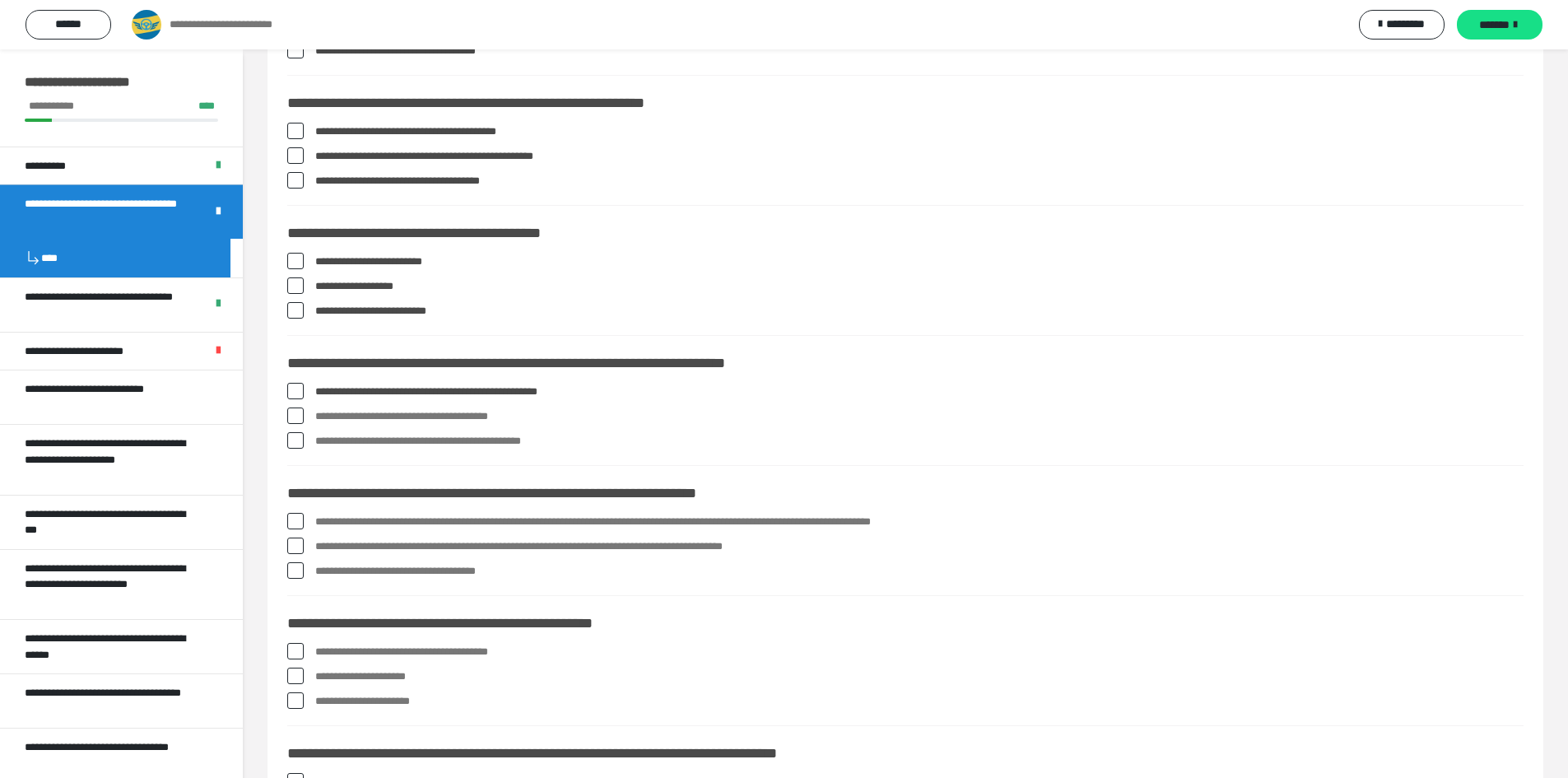 click at bounding box center [295, 416] 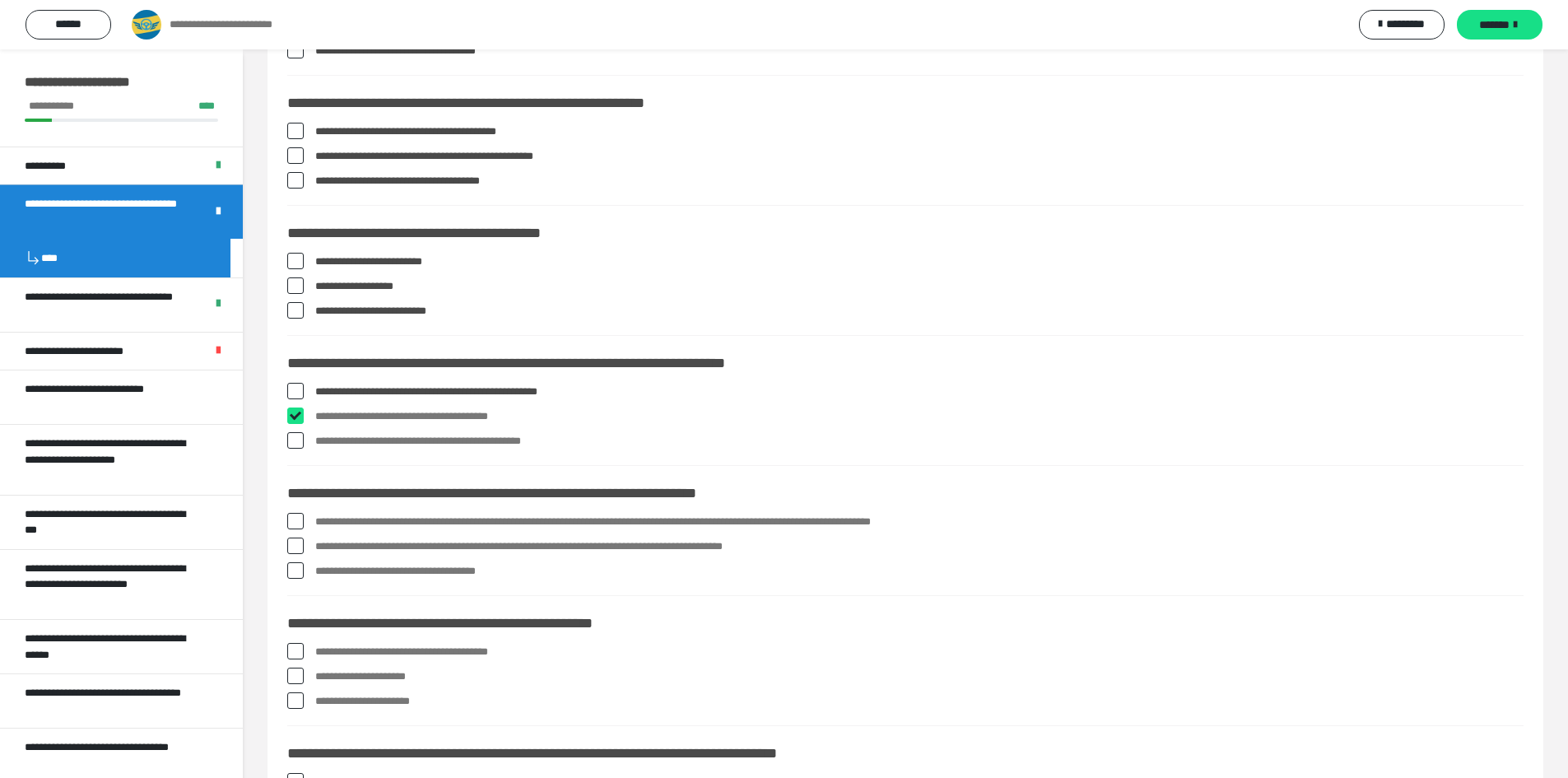 checkbox on "****" 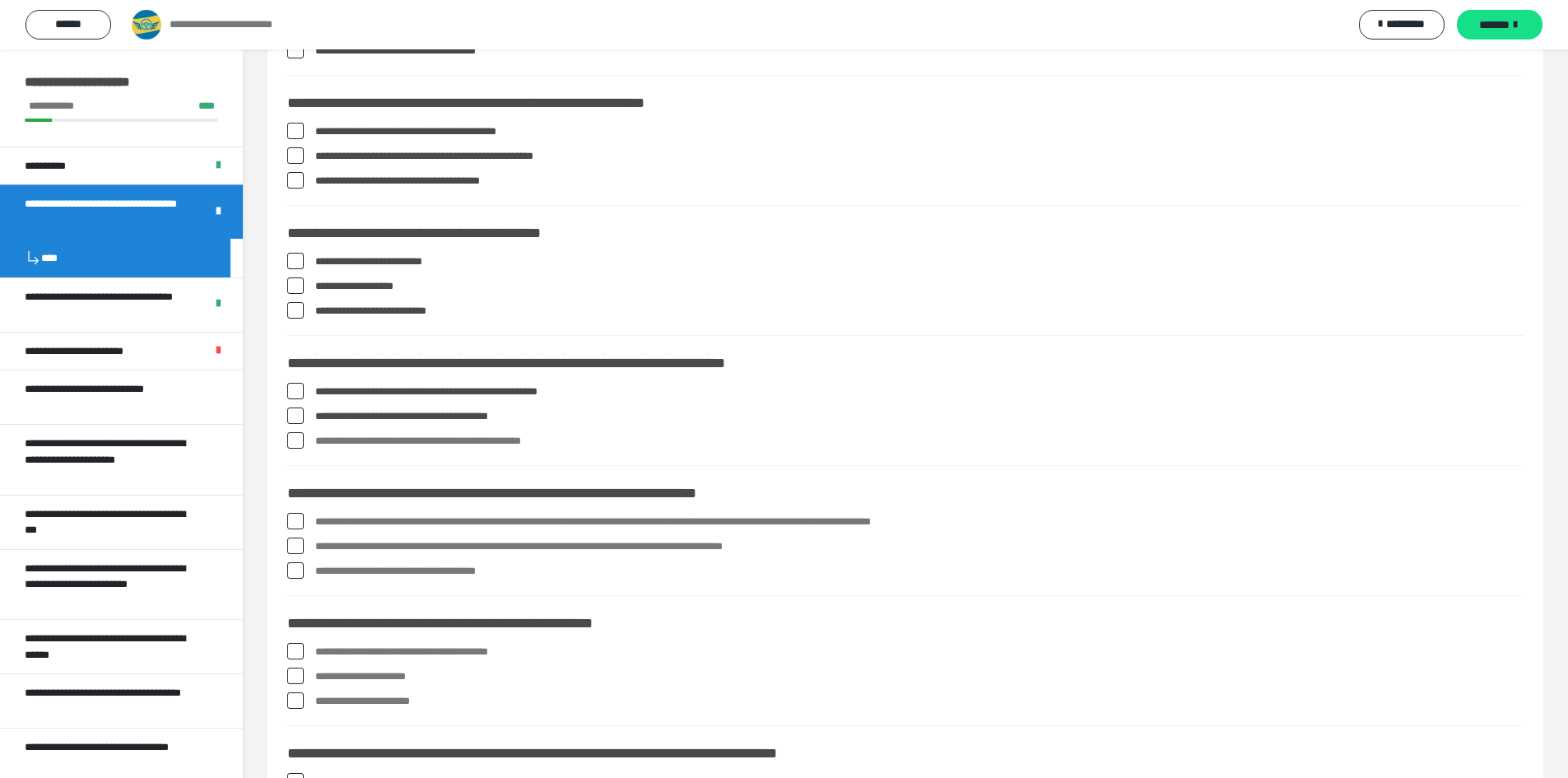 click on "**********" at bounding box center [905, 420] 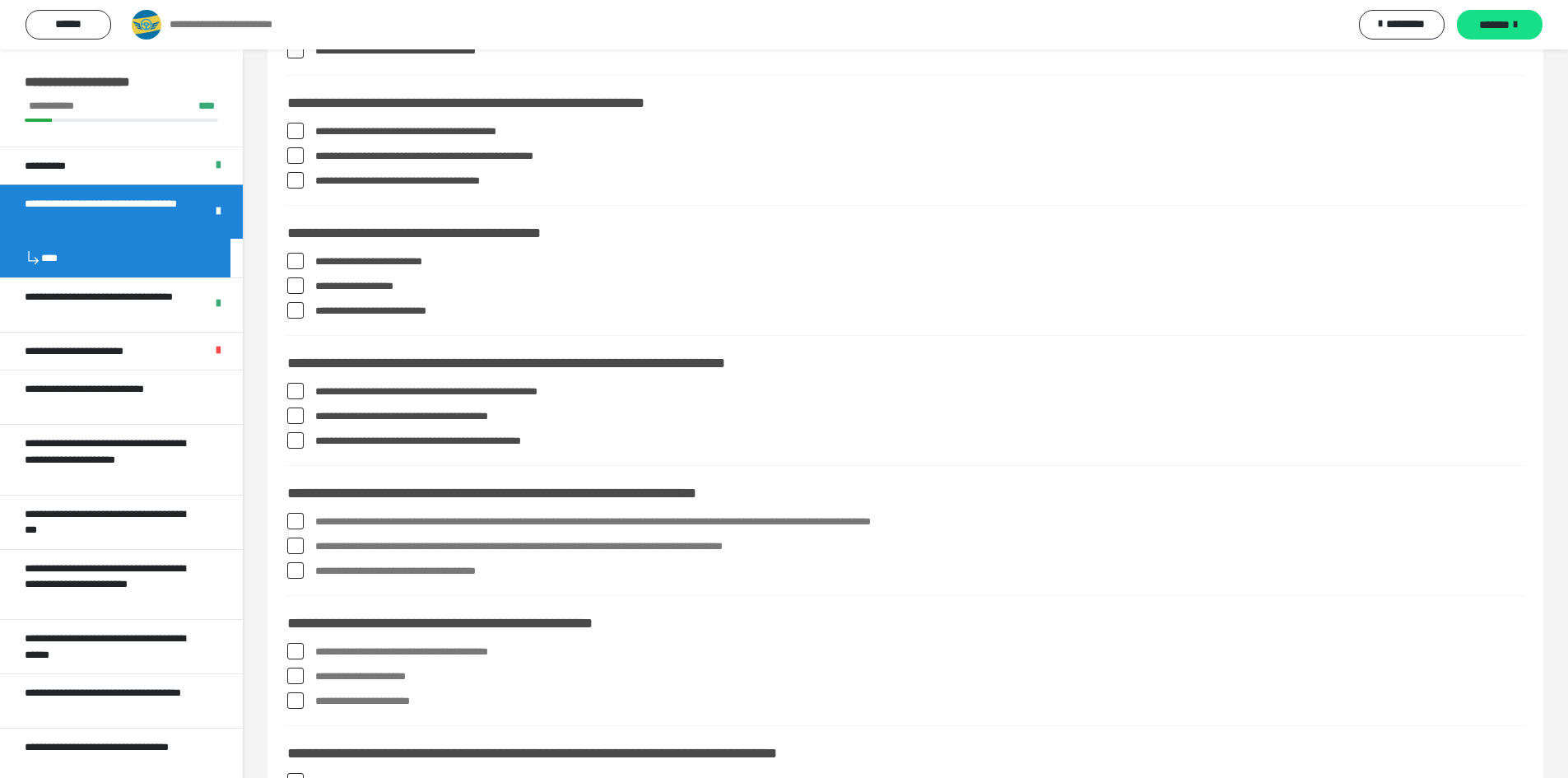 click at bounding box center (295, 440) 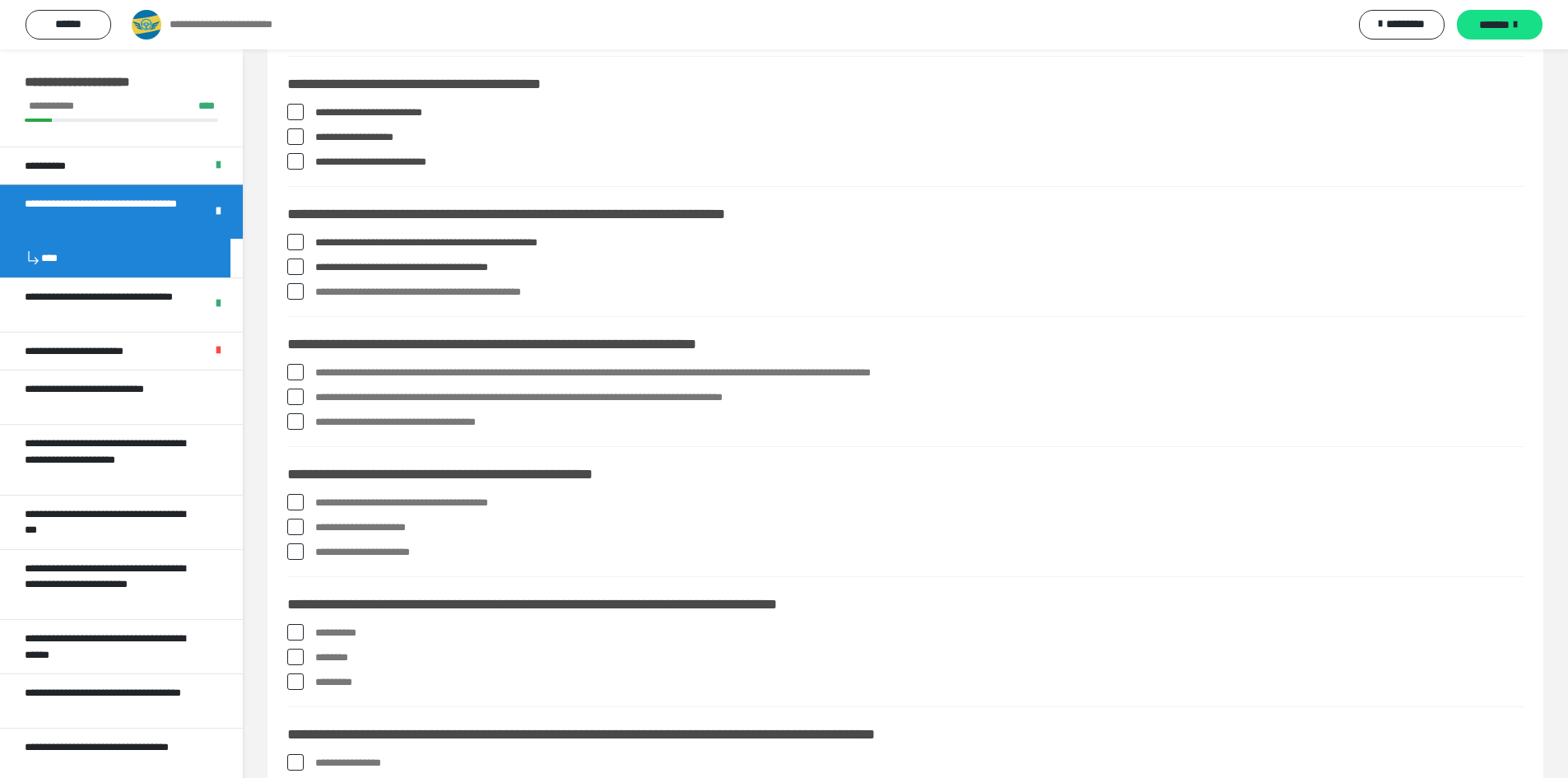 scroll, scrollTop: 576, scrollLeft: 0, axis: vertical 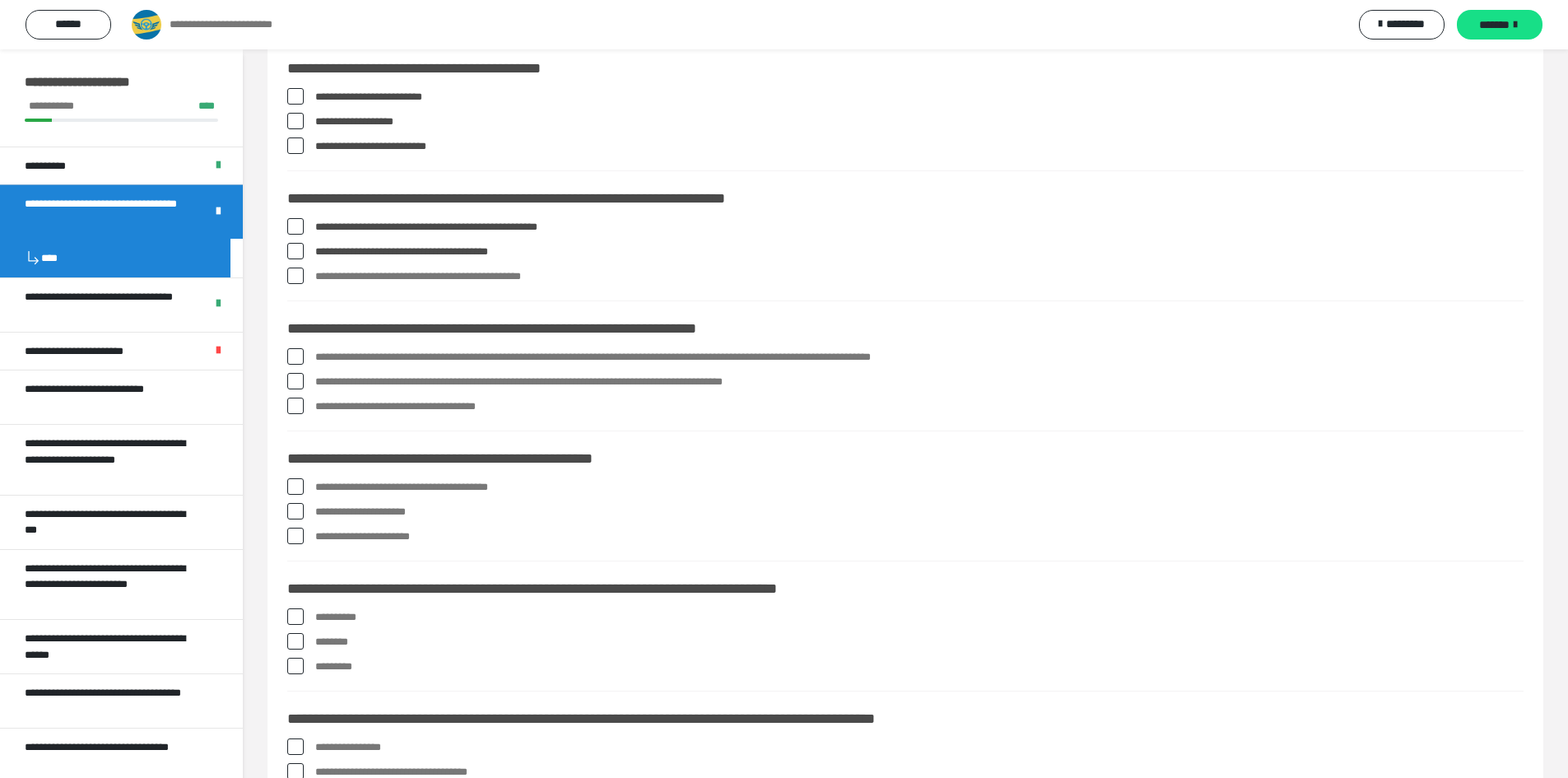 click at bounding box center (295, 356) 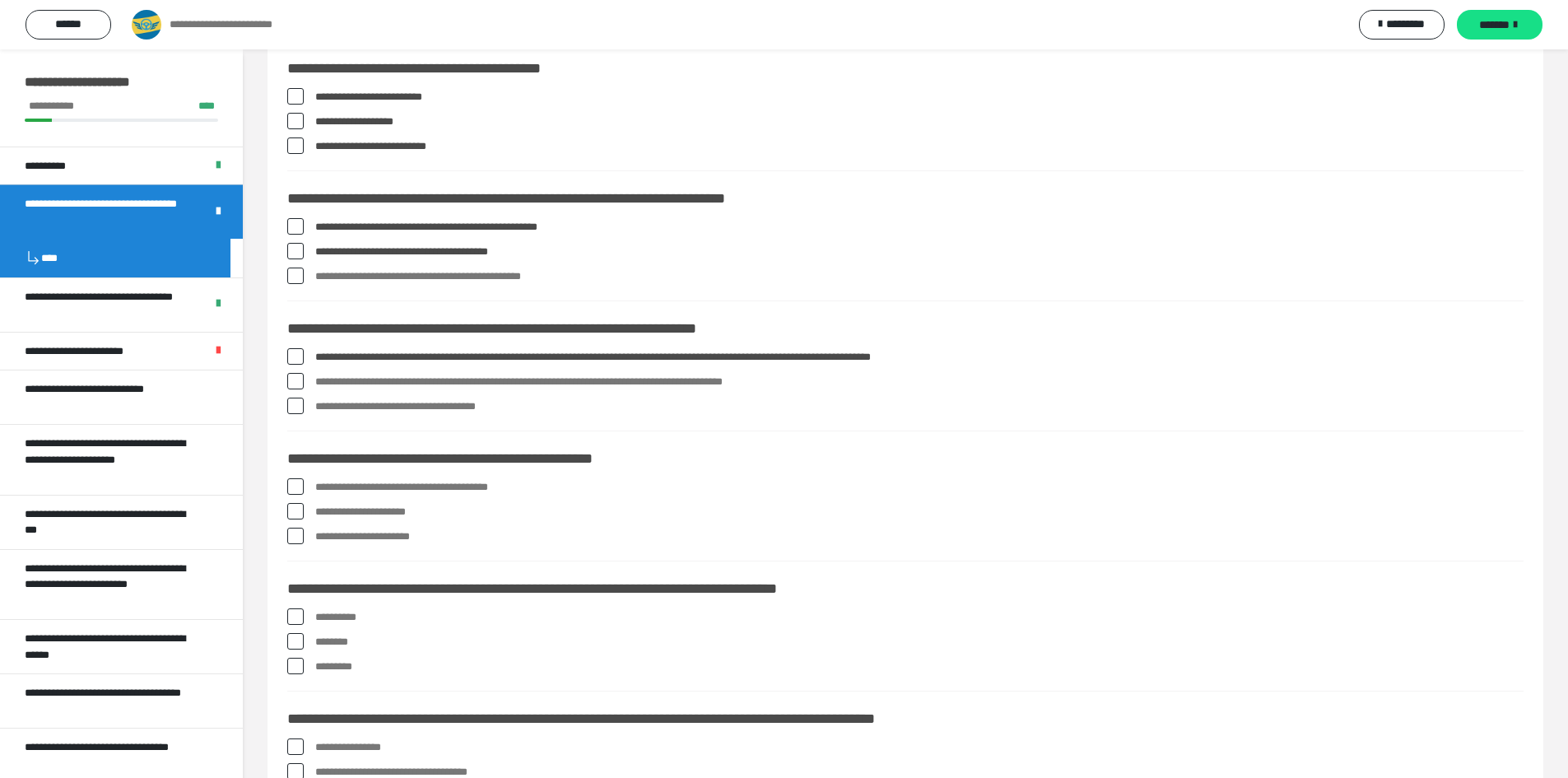 click at bounding box center (295, 381) 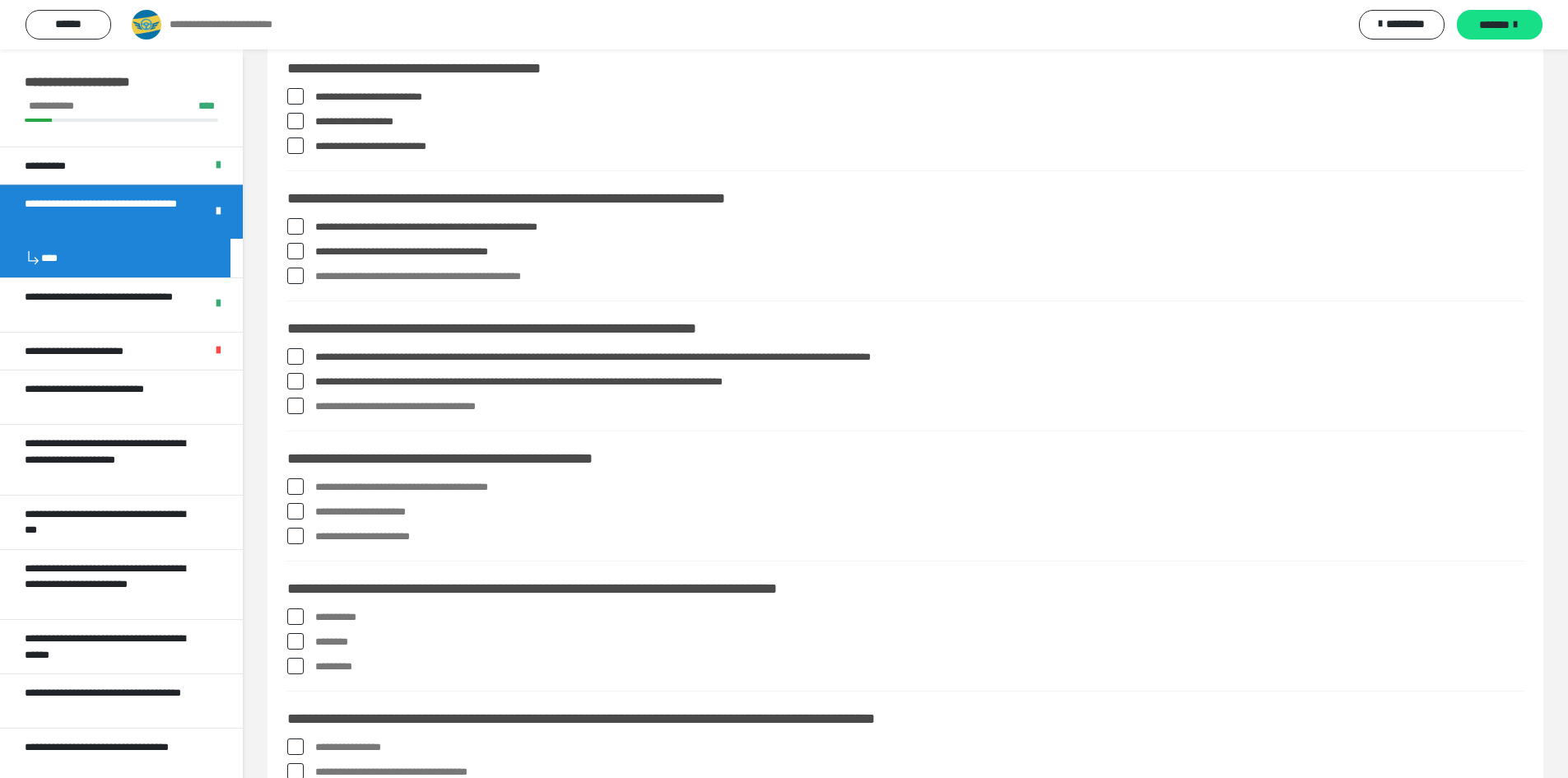 click at bounding box center [295, 381] 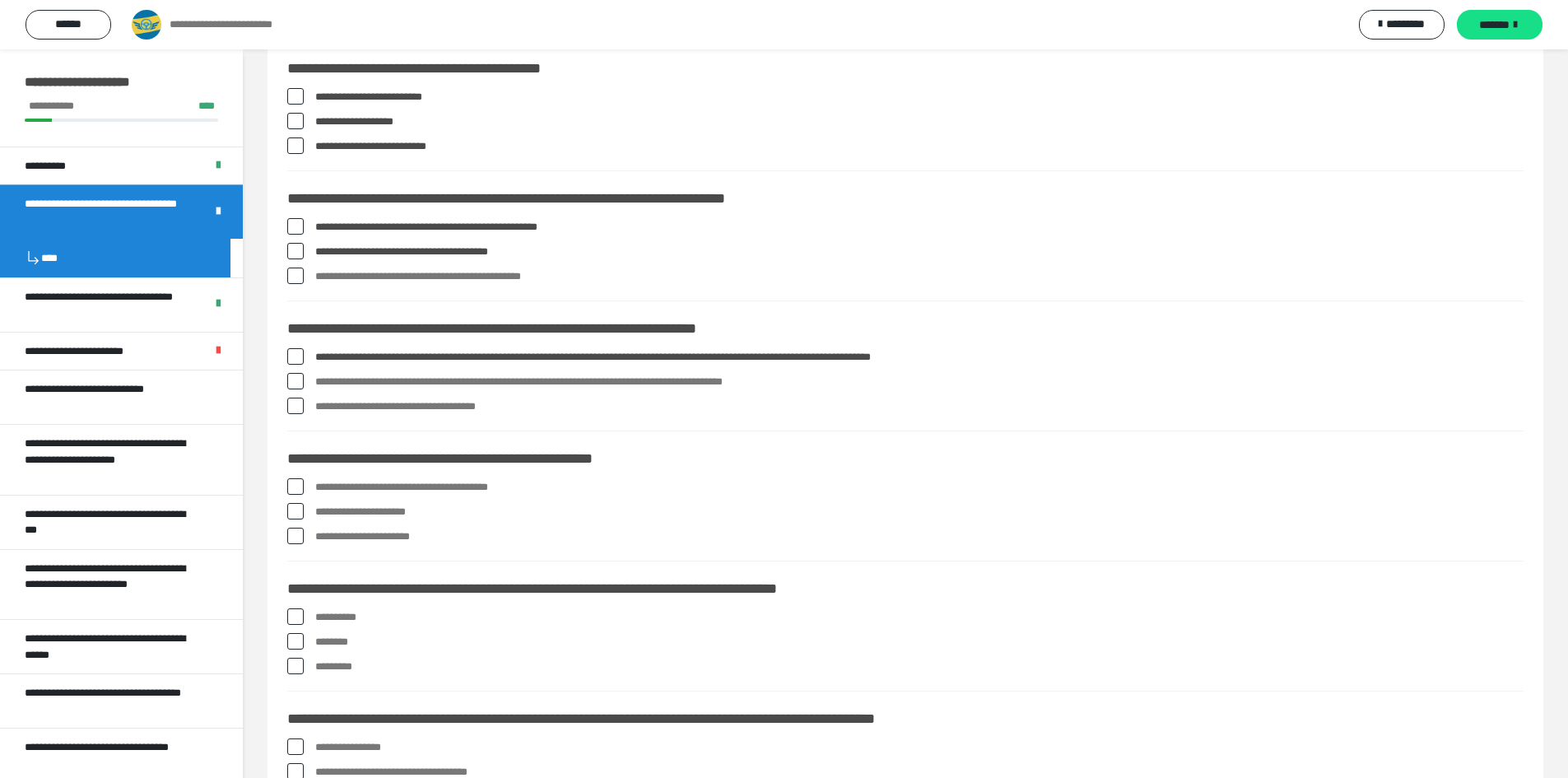 click at bounding box center (295, 406) 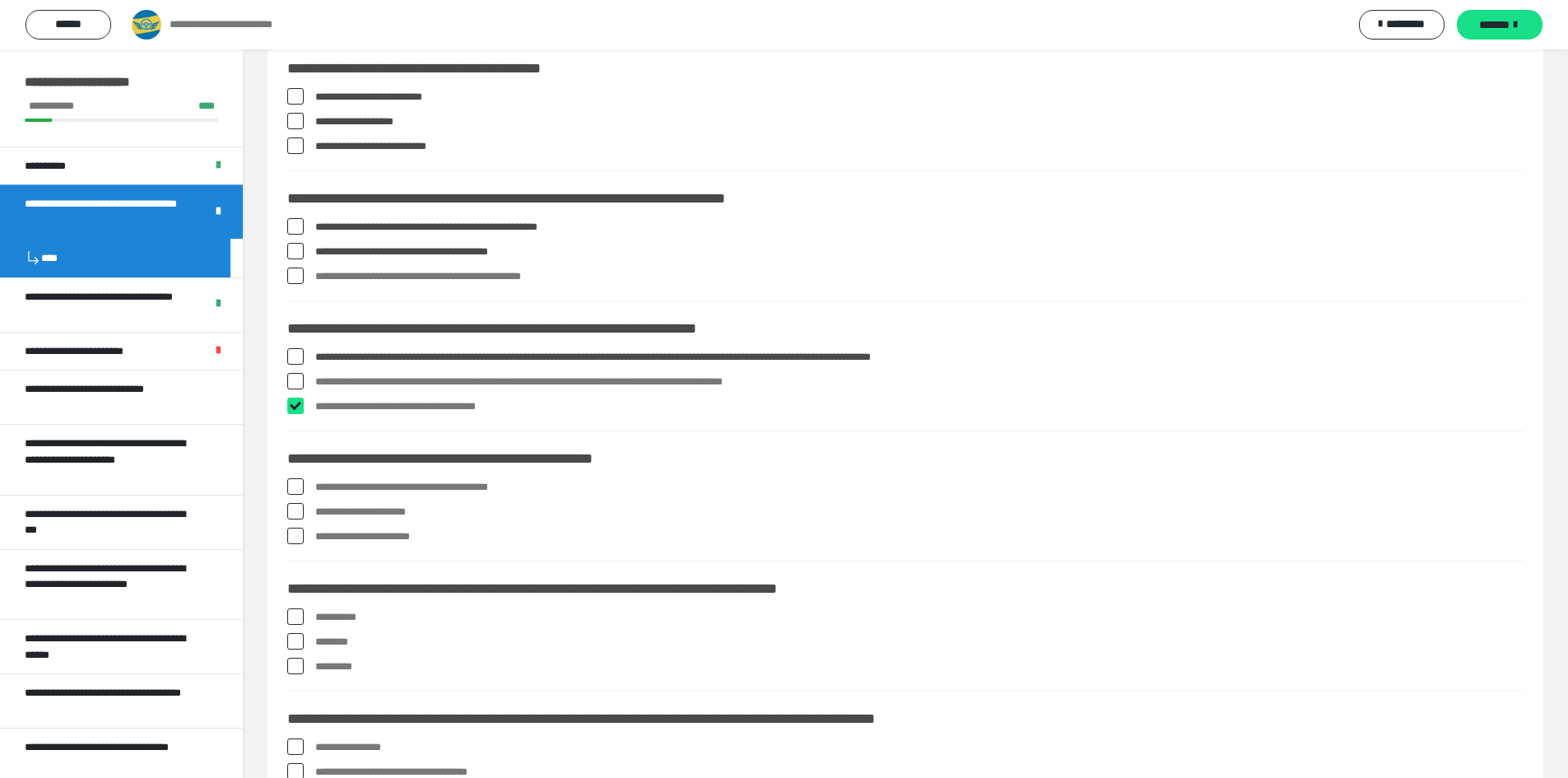 checkbox on "****" 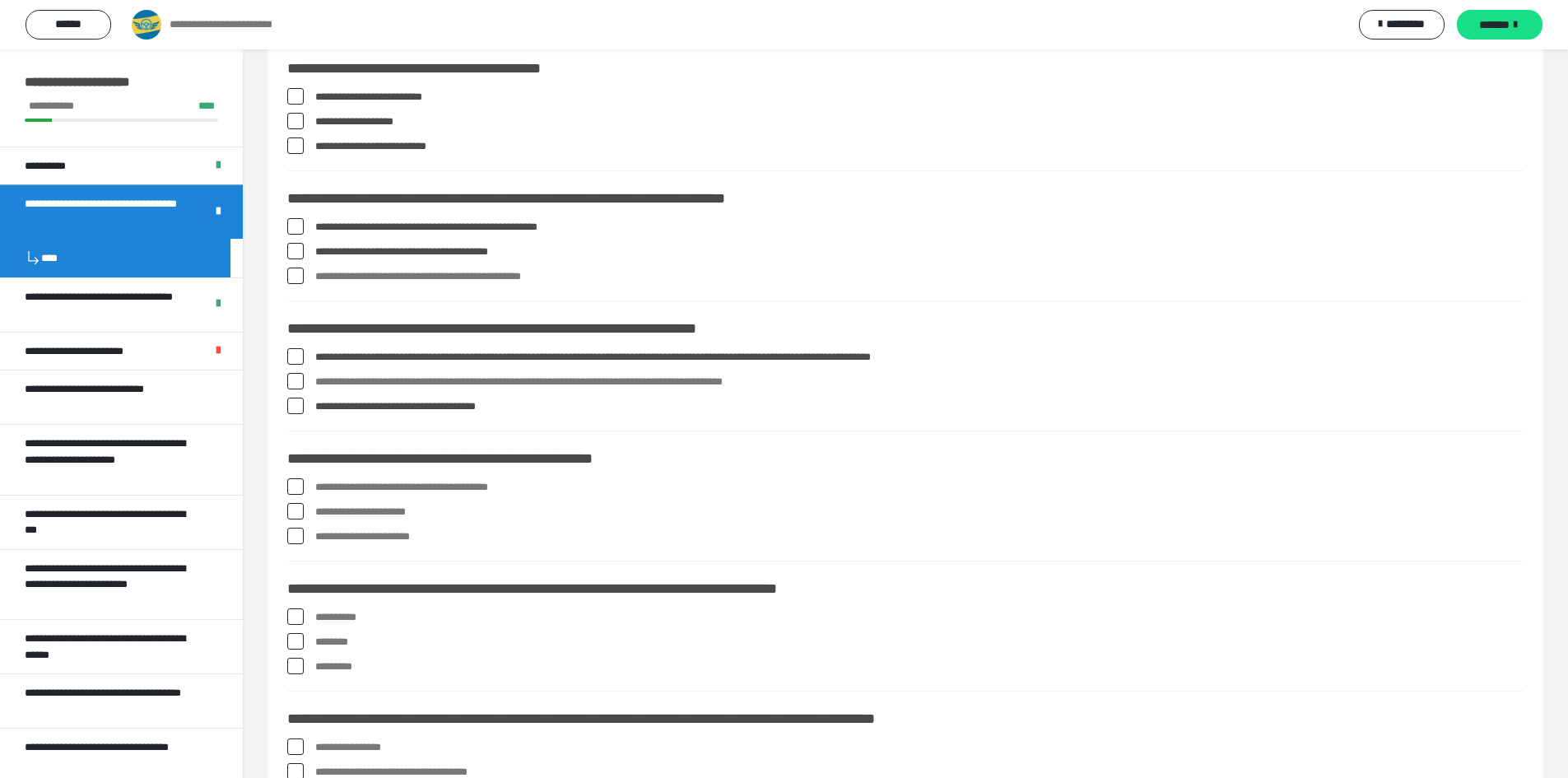 click at bounding box center (295, 487) 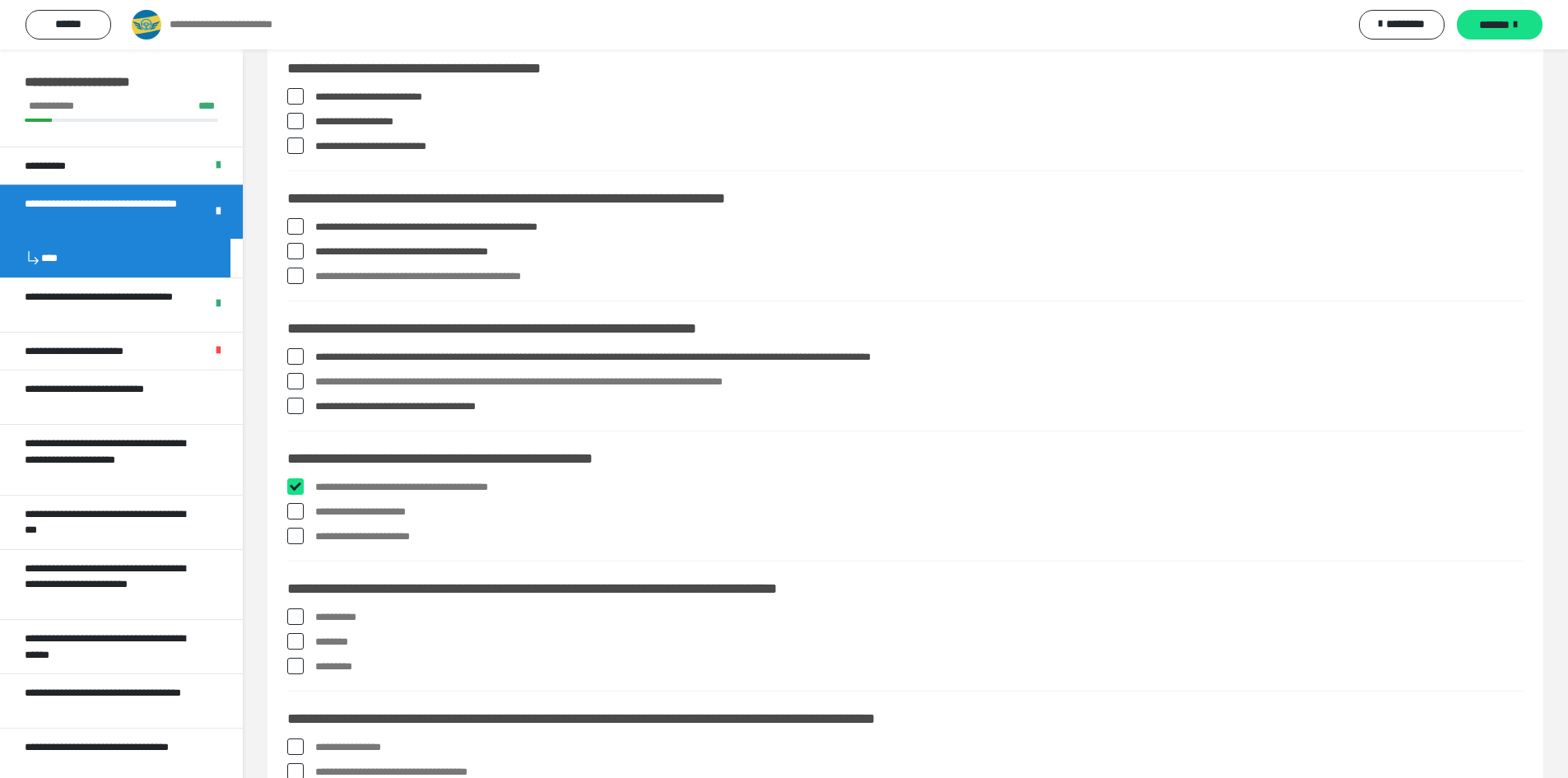 checkbox on "****" 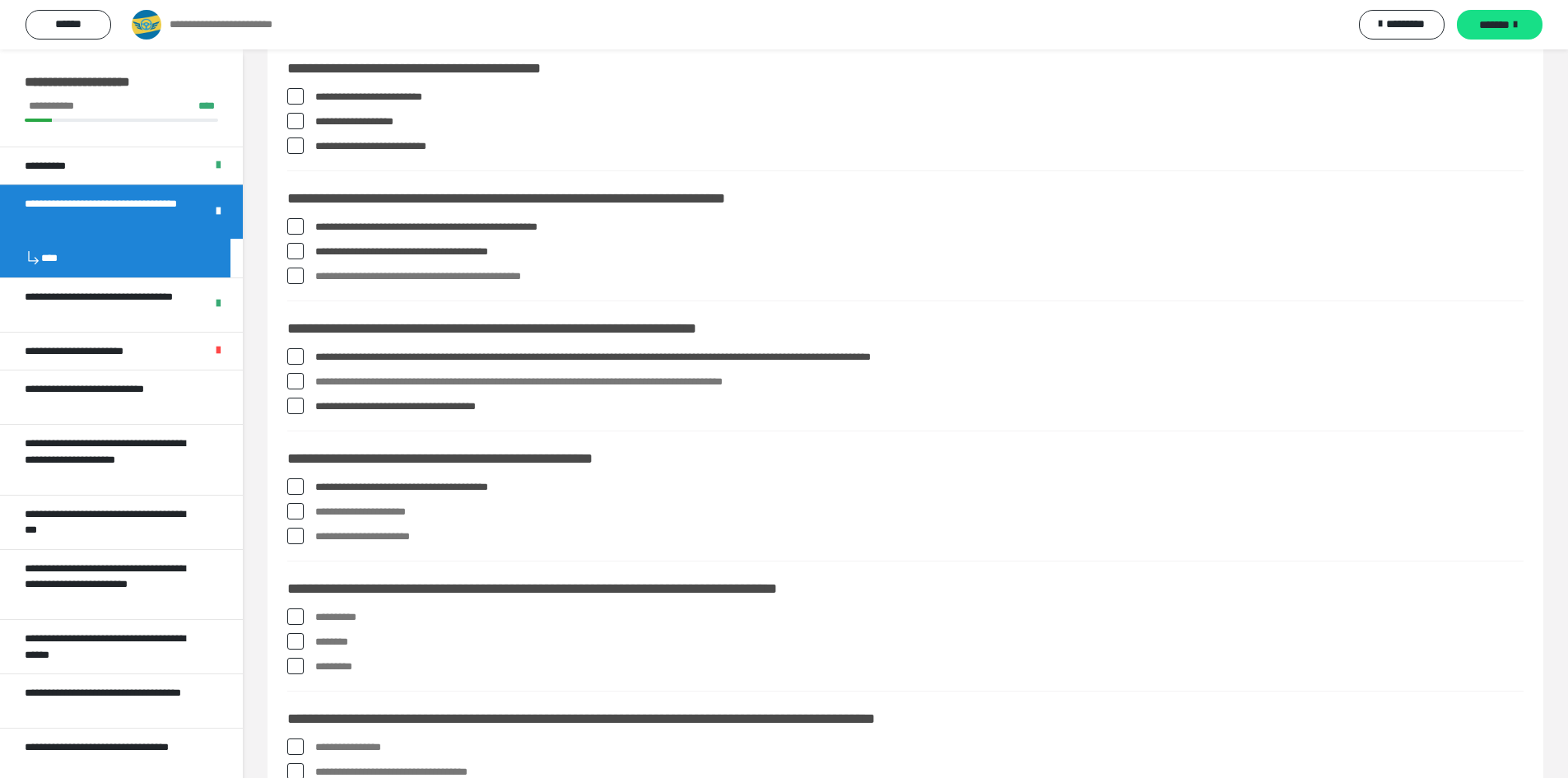 click at bounding box center [295, 511] 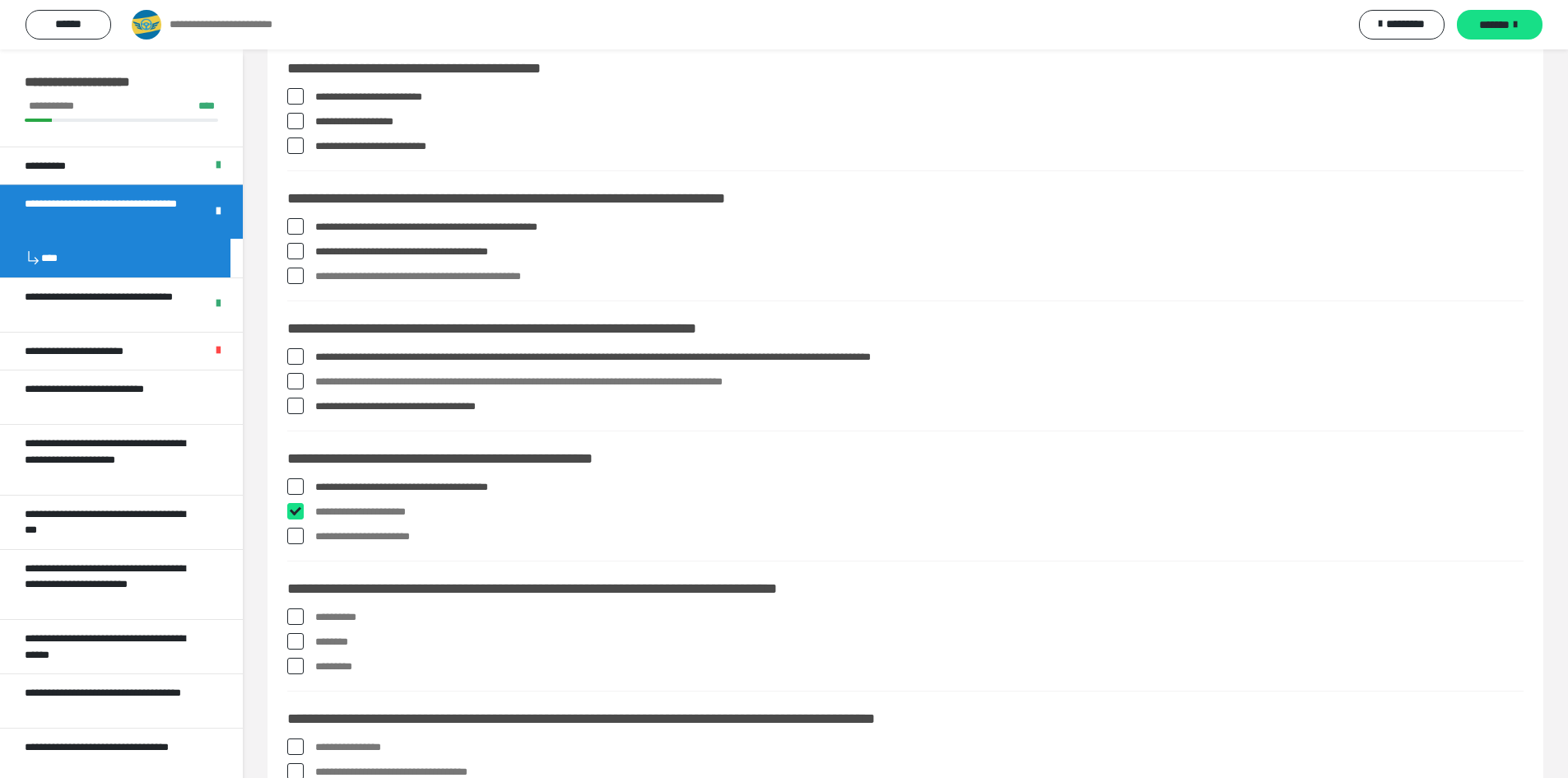 checkbox on "****" 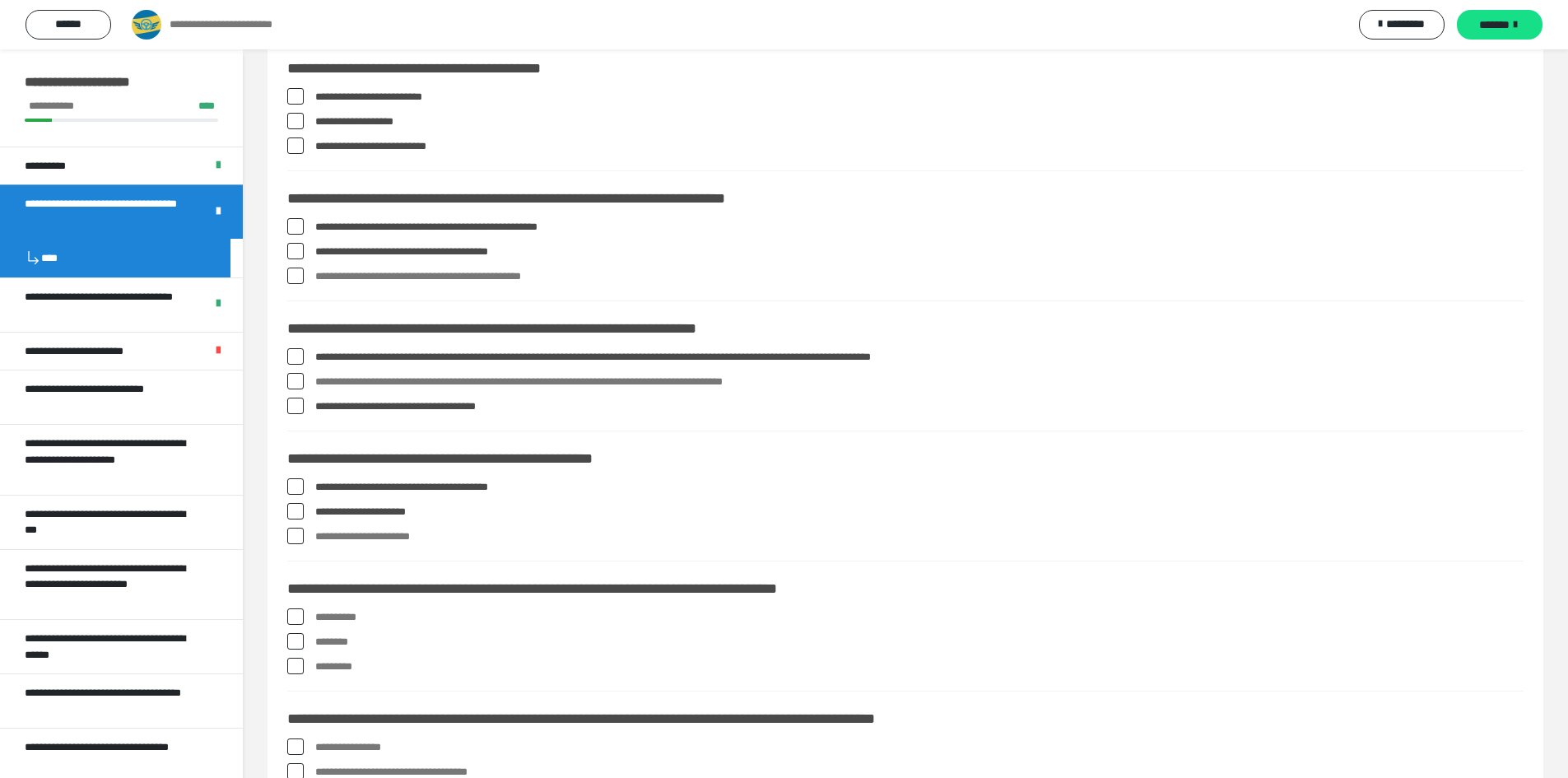 click at bounding box center [295, 536] 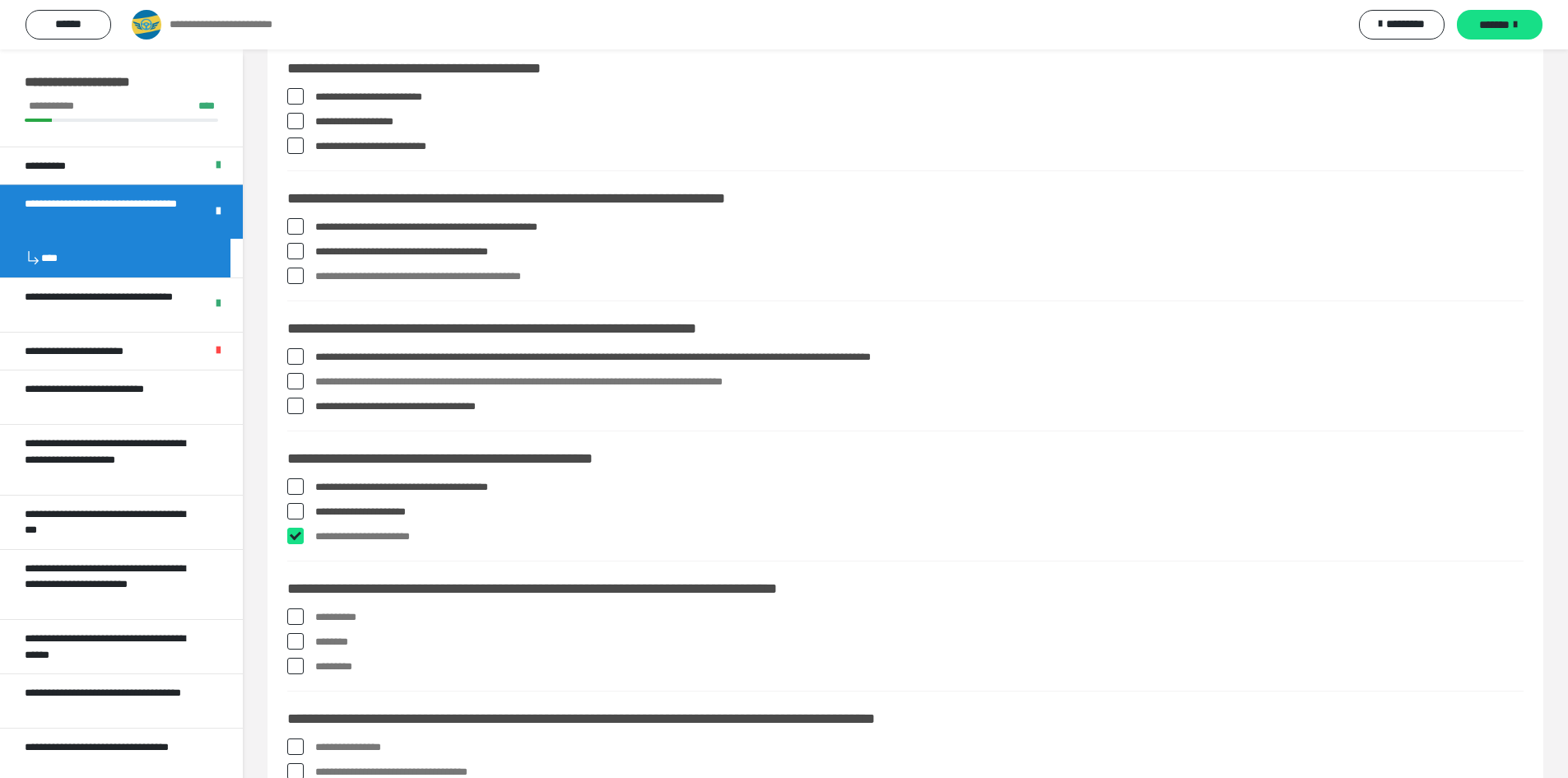 checkbox on "****" 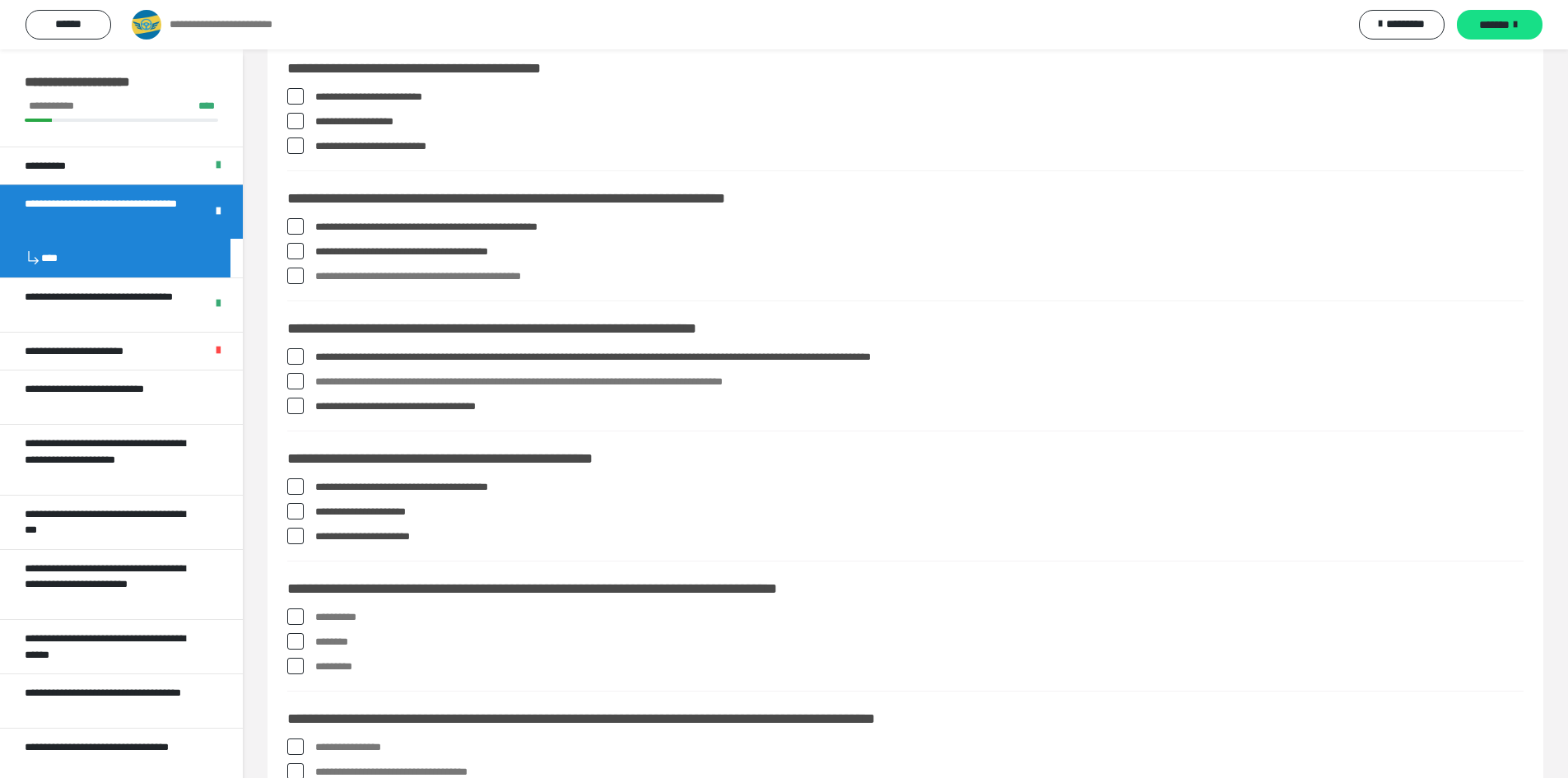 click at bounding box center (295, 617) 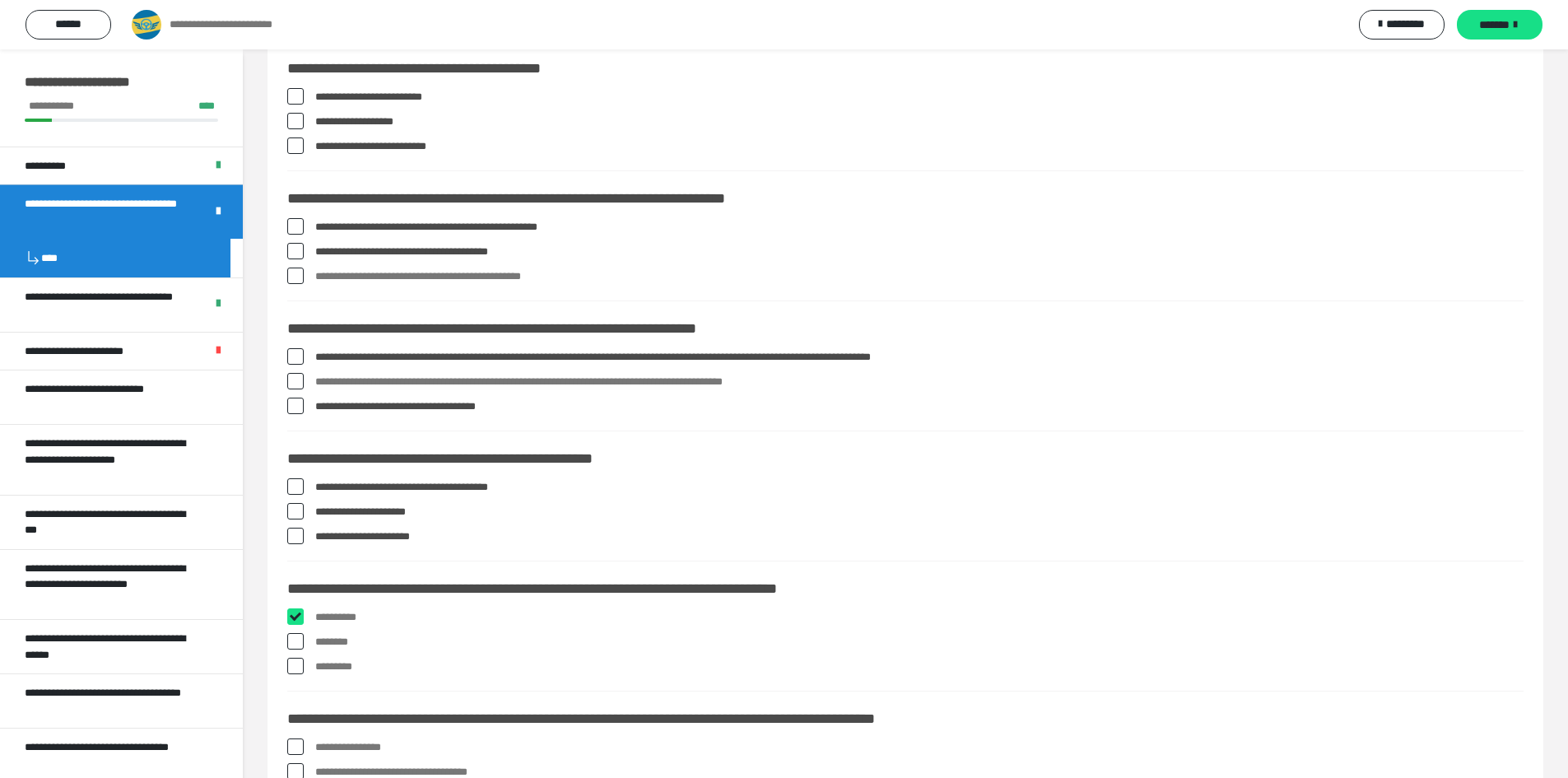 checkbox on "****" 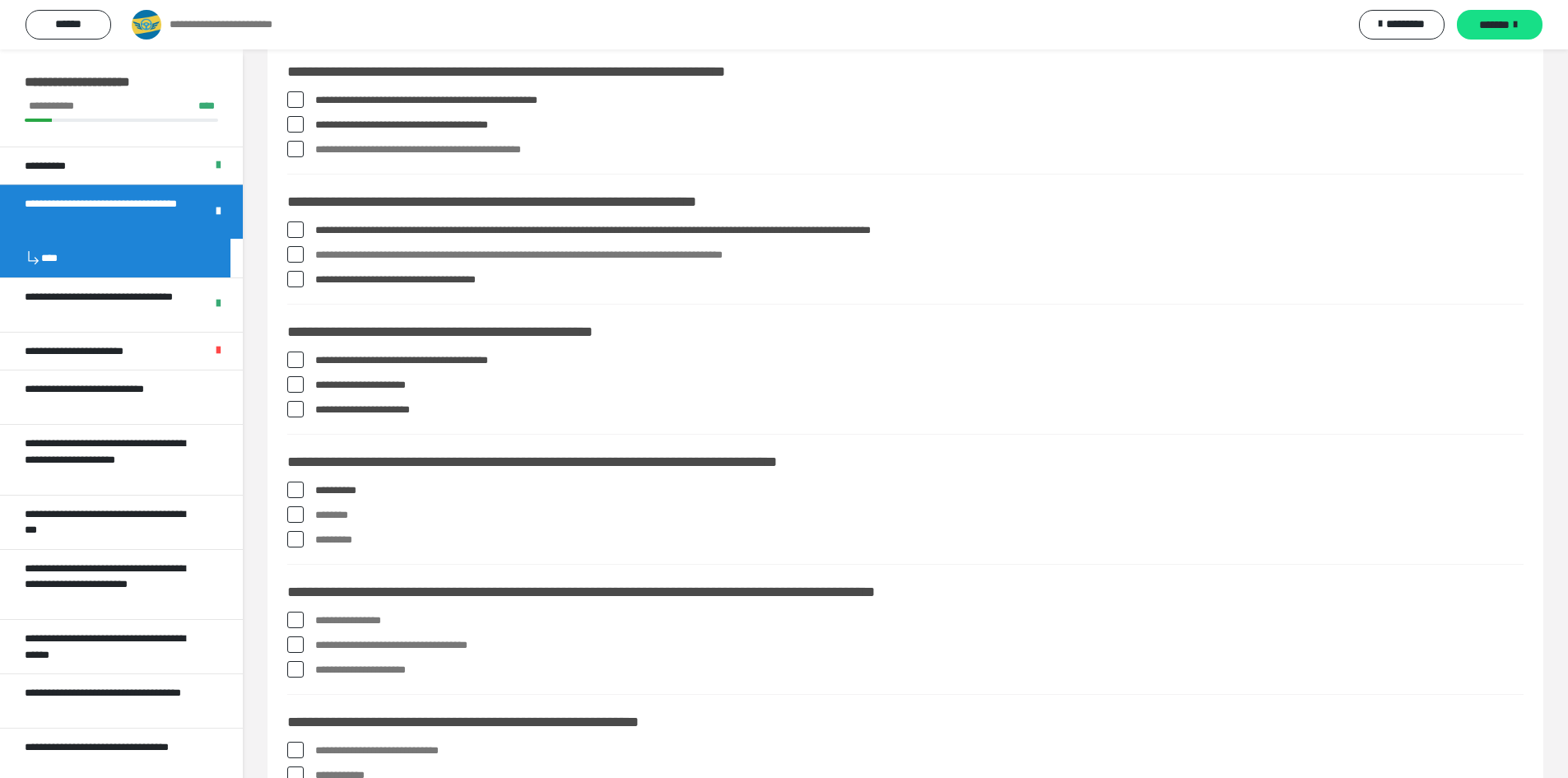 scroll, scrollTop: 823, scrollLeft: 0, axis: vertical 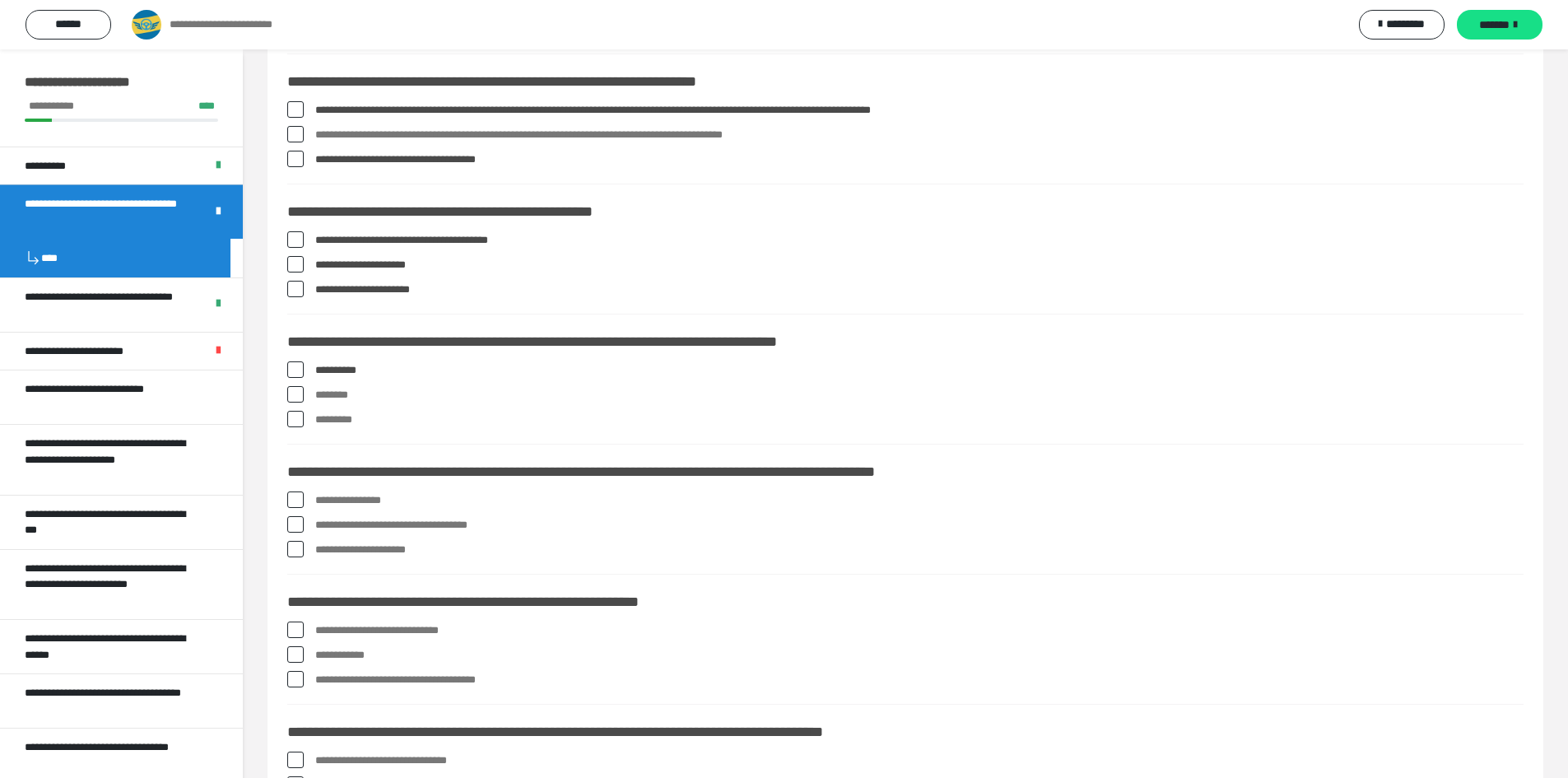 click at bounding box center [295, 500] 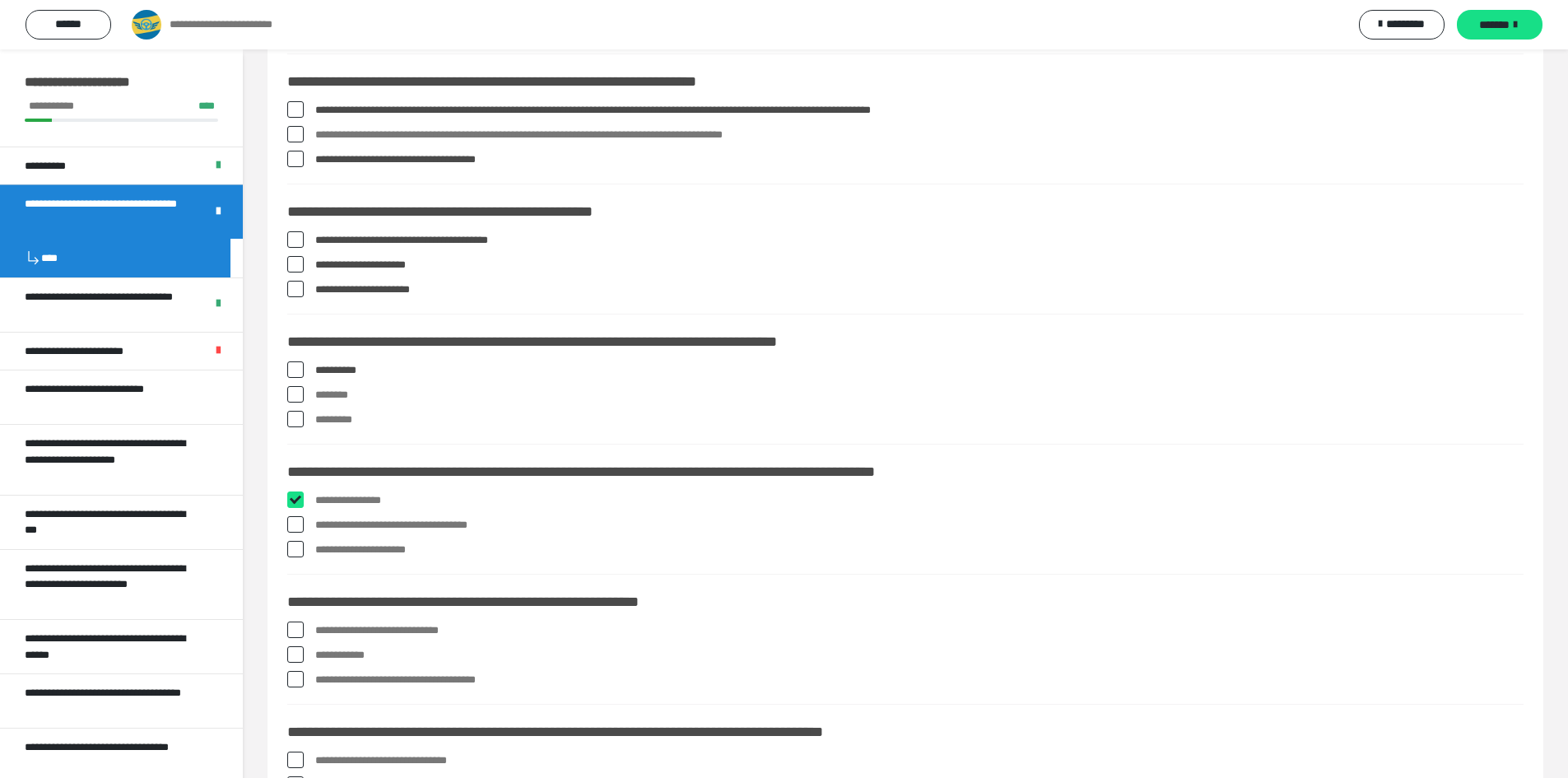 checkbox on "****" 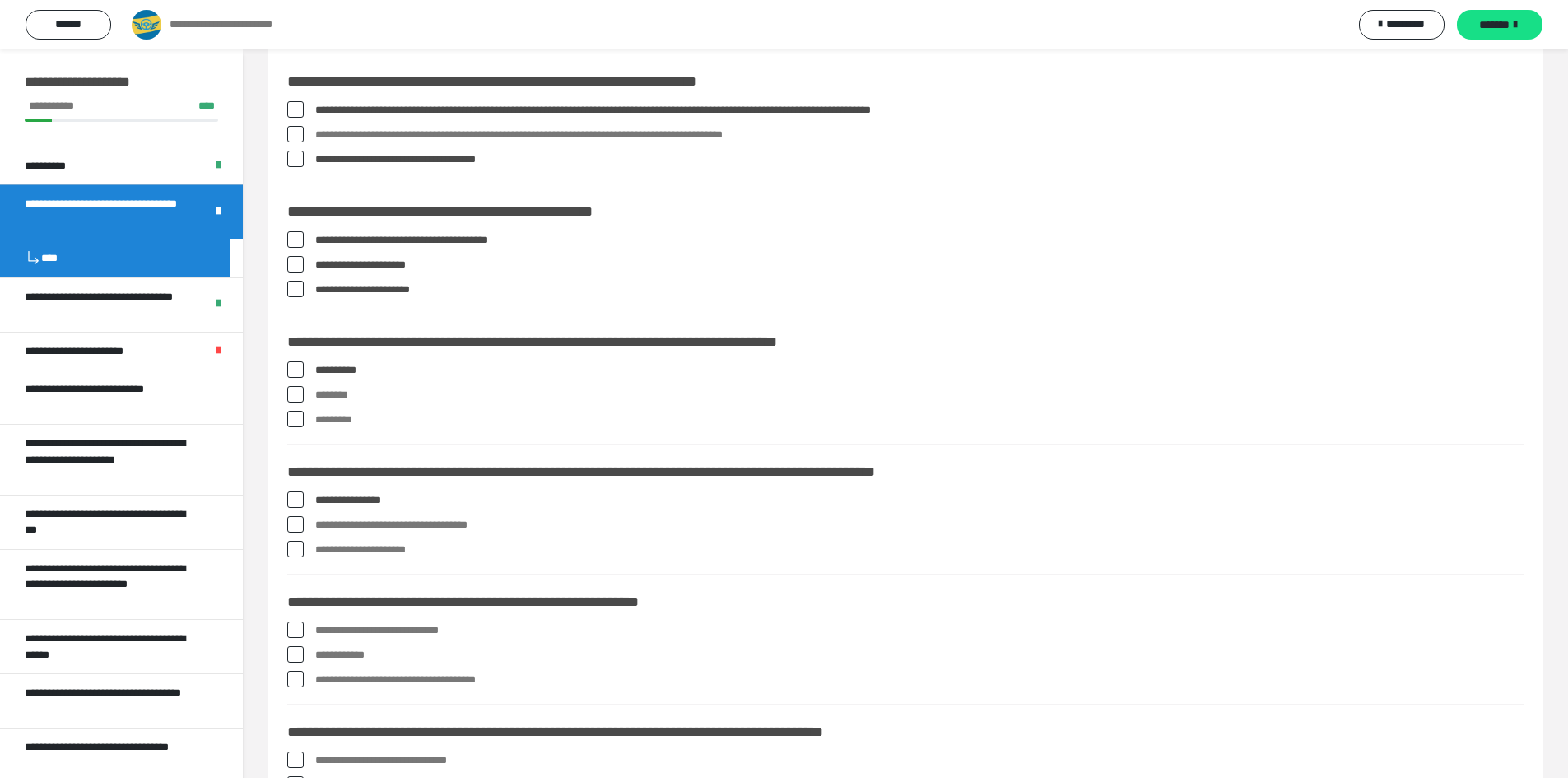 click at bounding box center (295, 630) 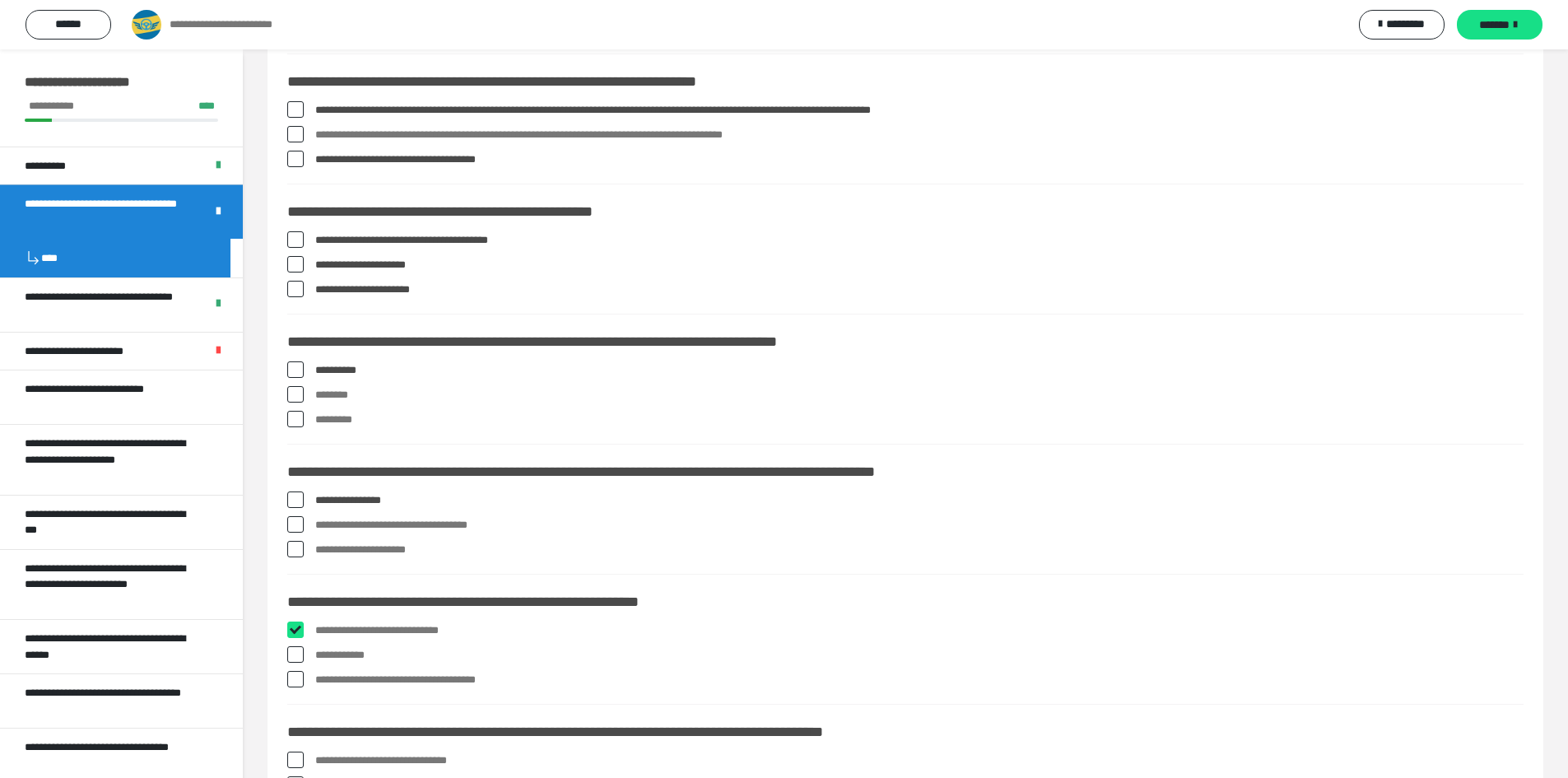 checkbox on "****" 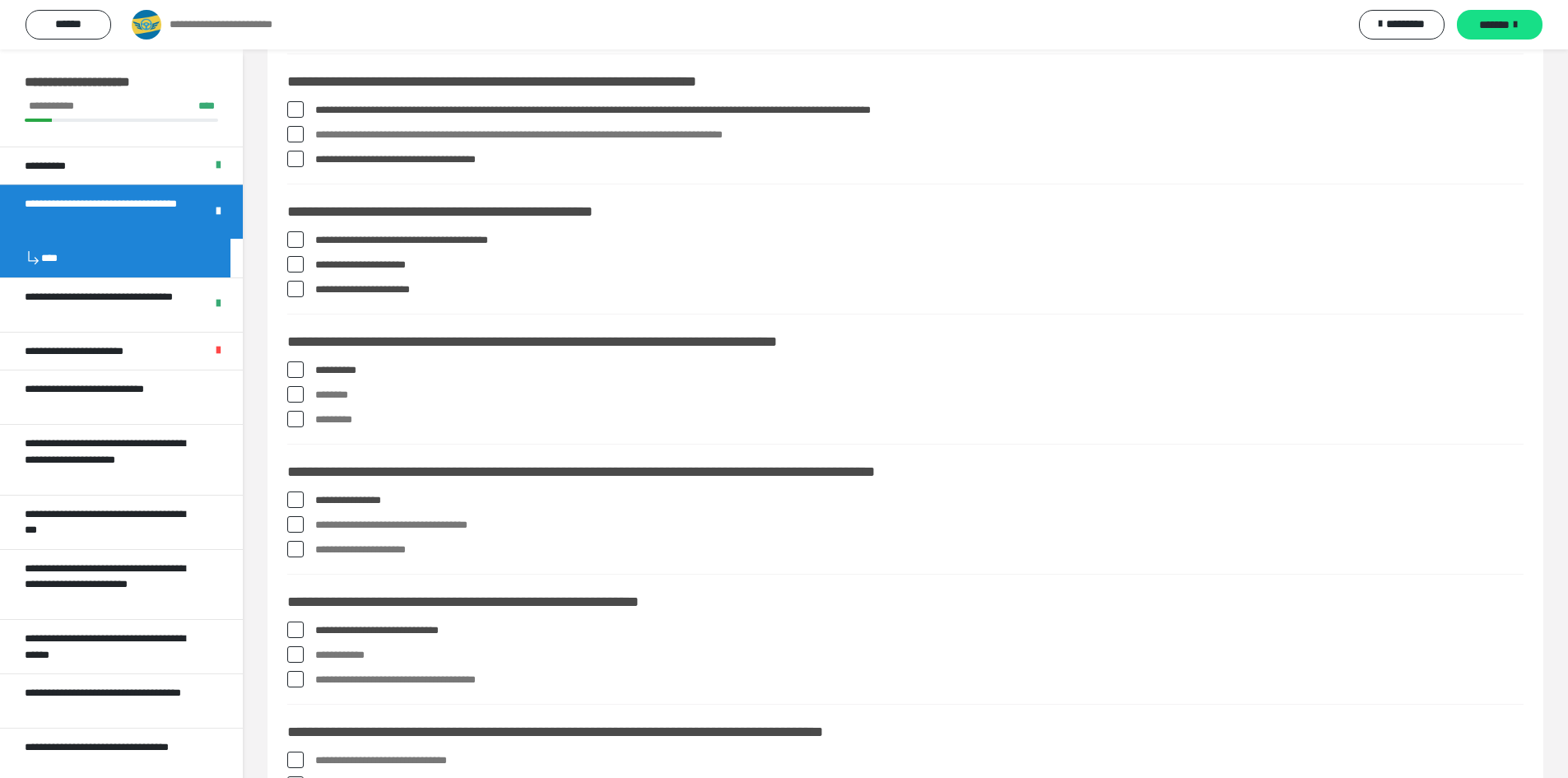 click at bounding box center [295, 655] 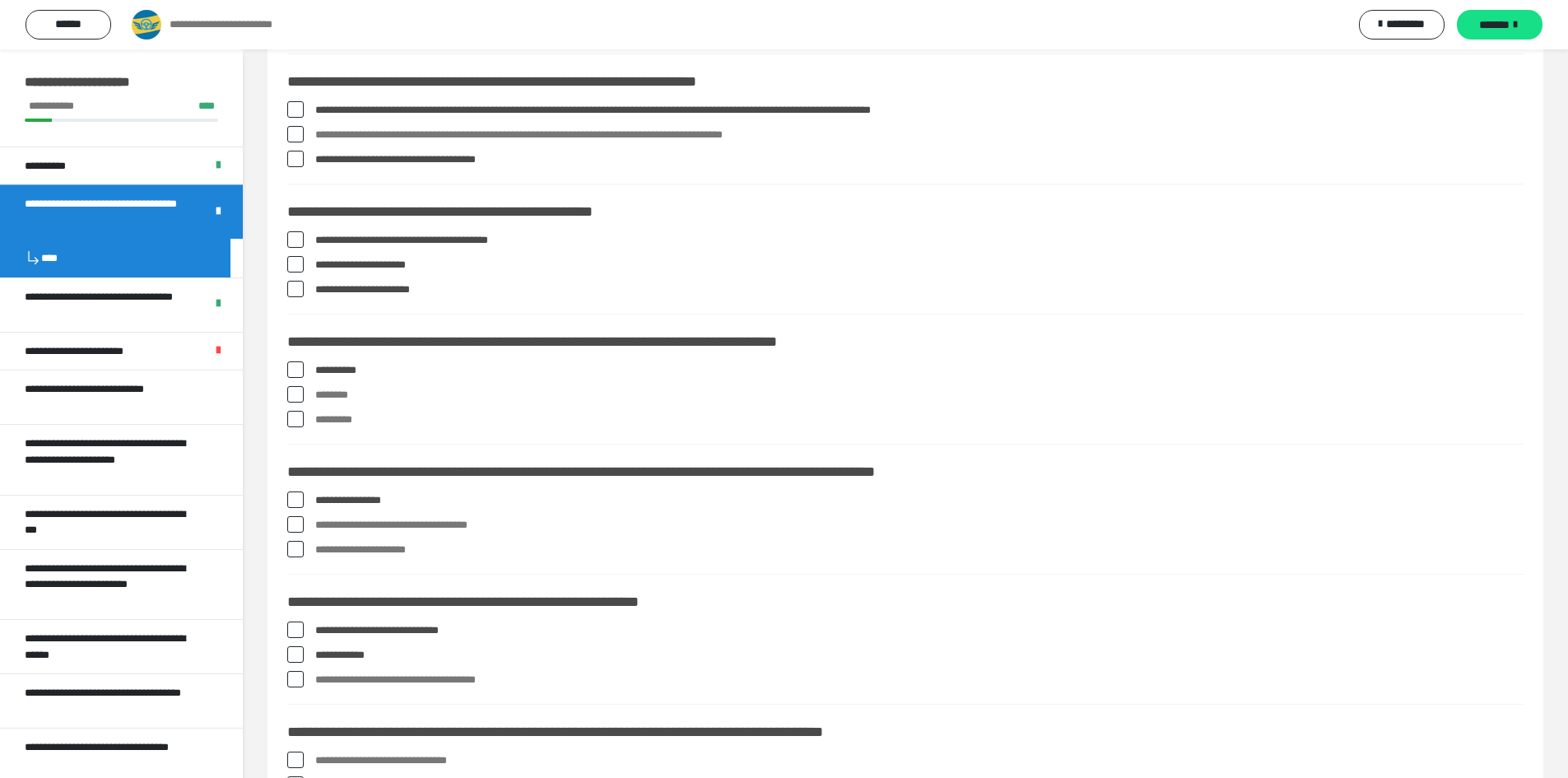 click on "**********" at bounding box center (905, 659) 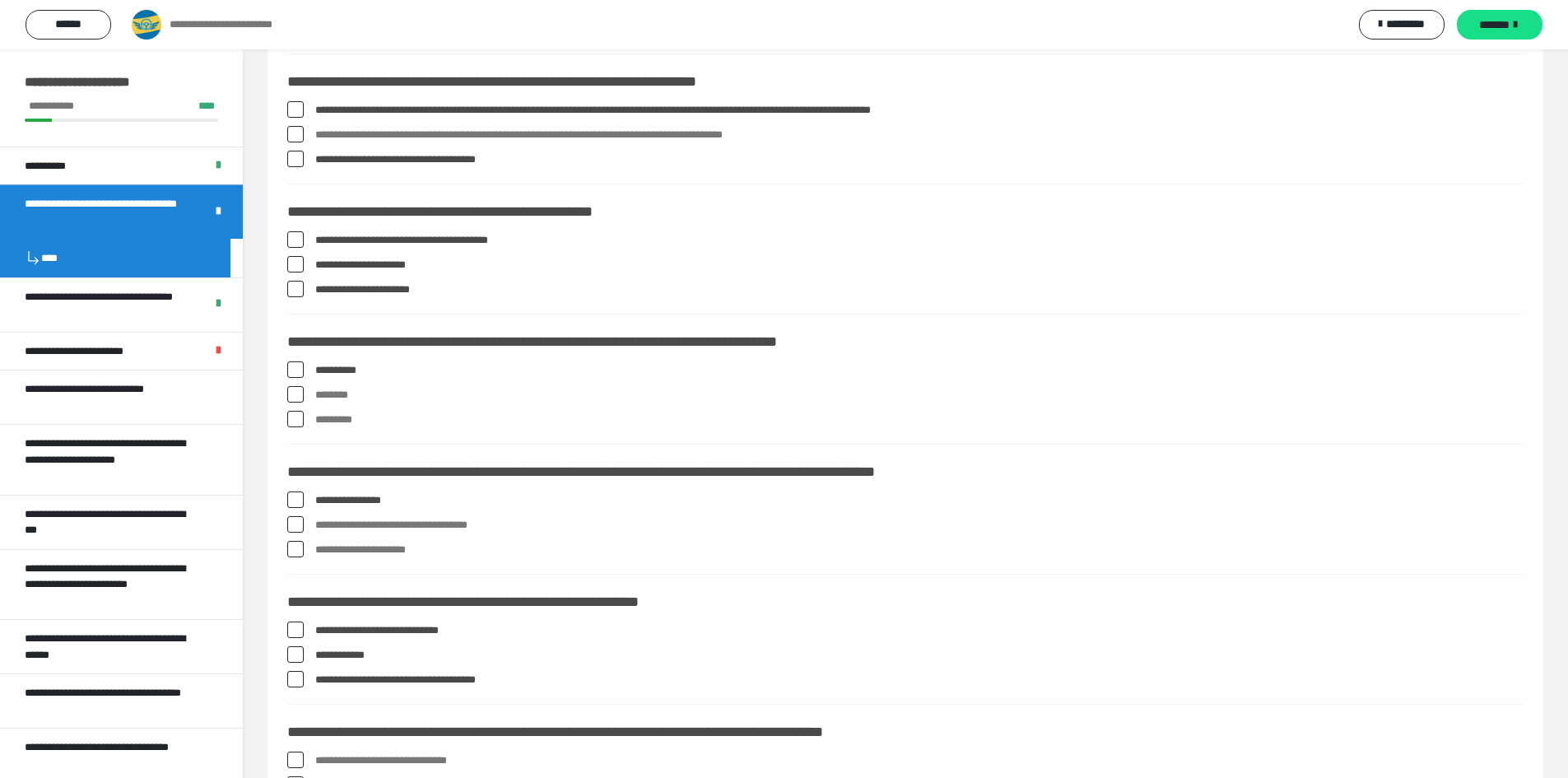 scroll, scrollTop: 1070, scrollLeft: 0, axis: vertical 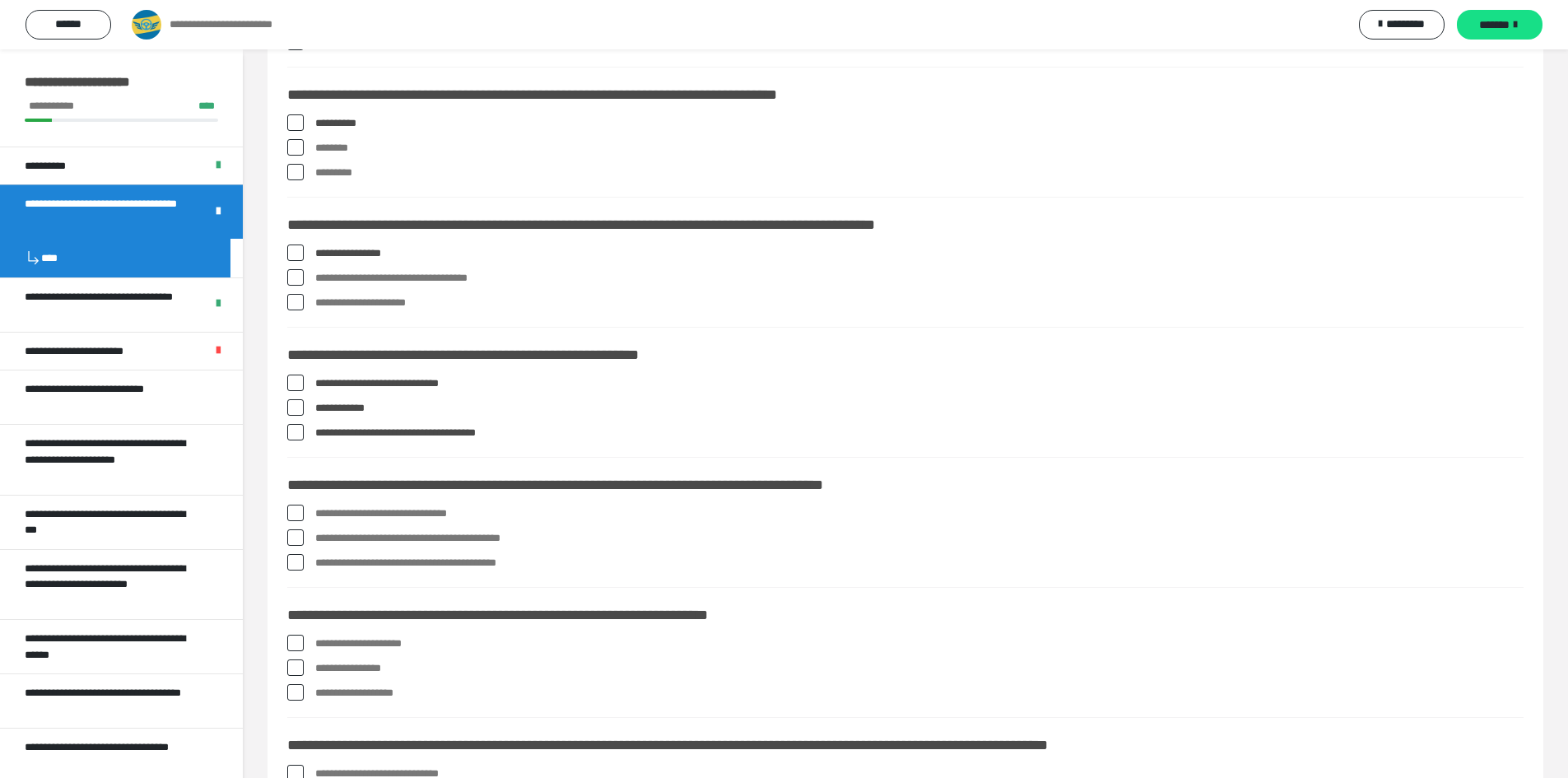 click at bounding box center [295, 513] 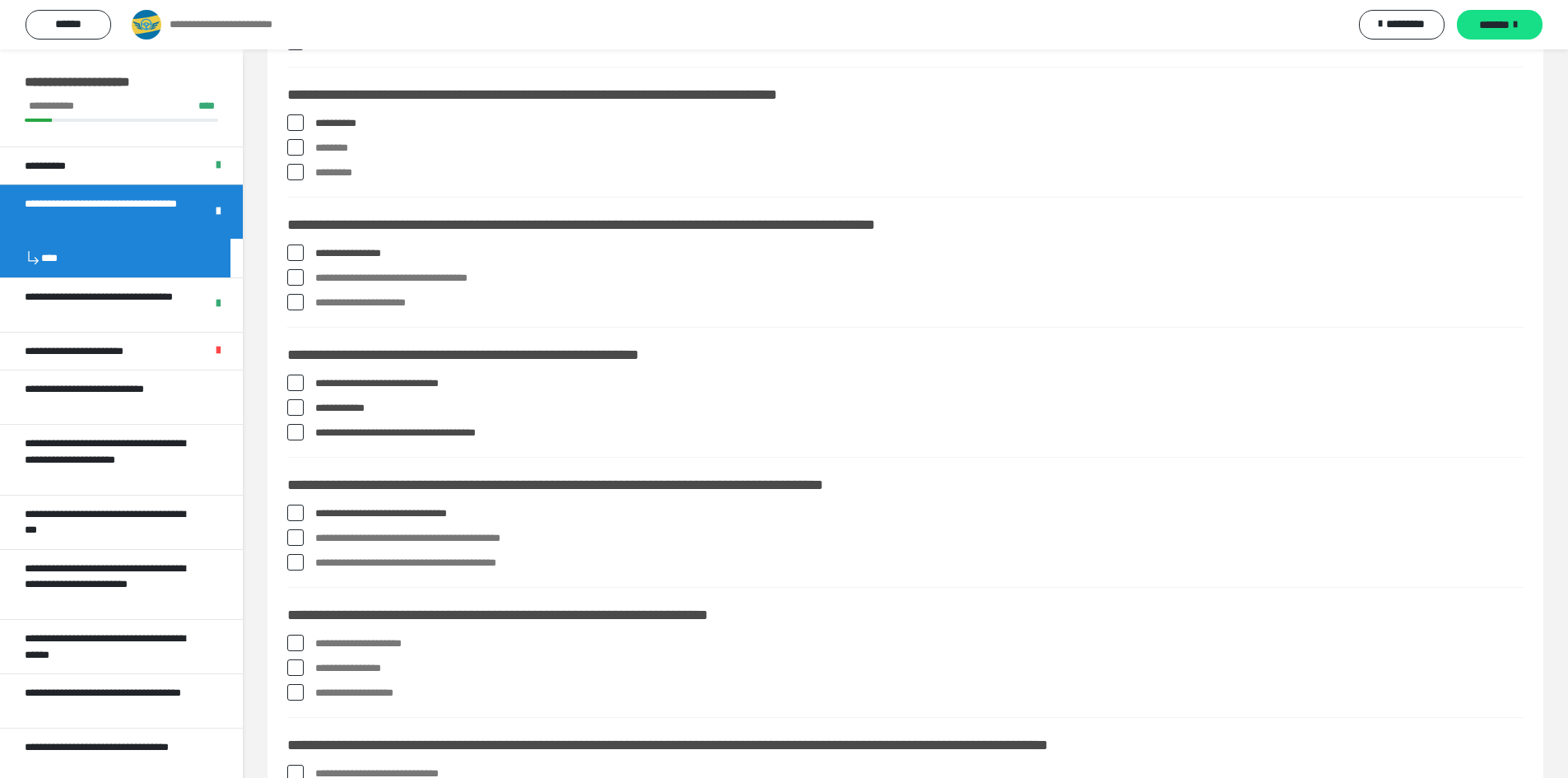 click at bounding box center (295, 538) 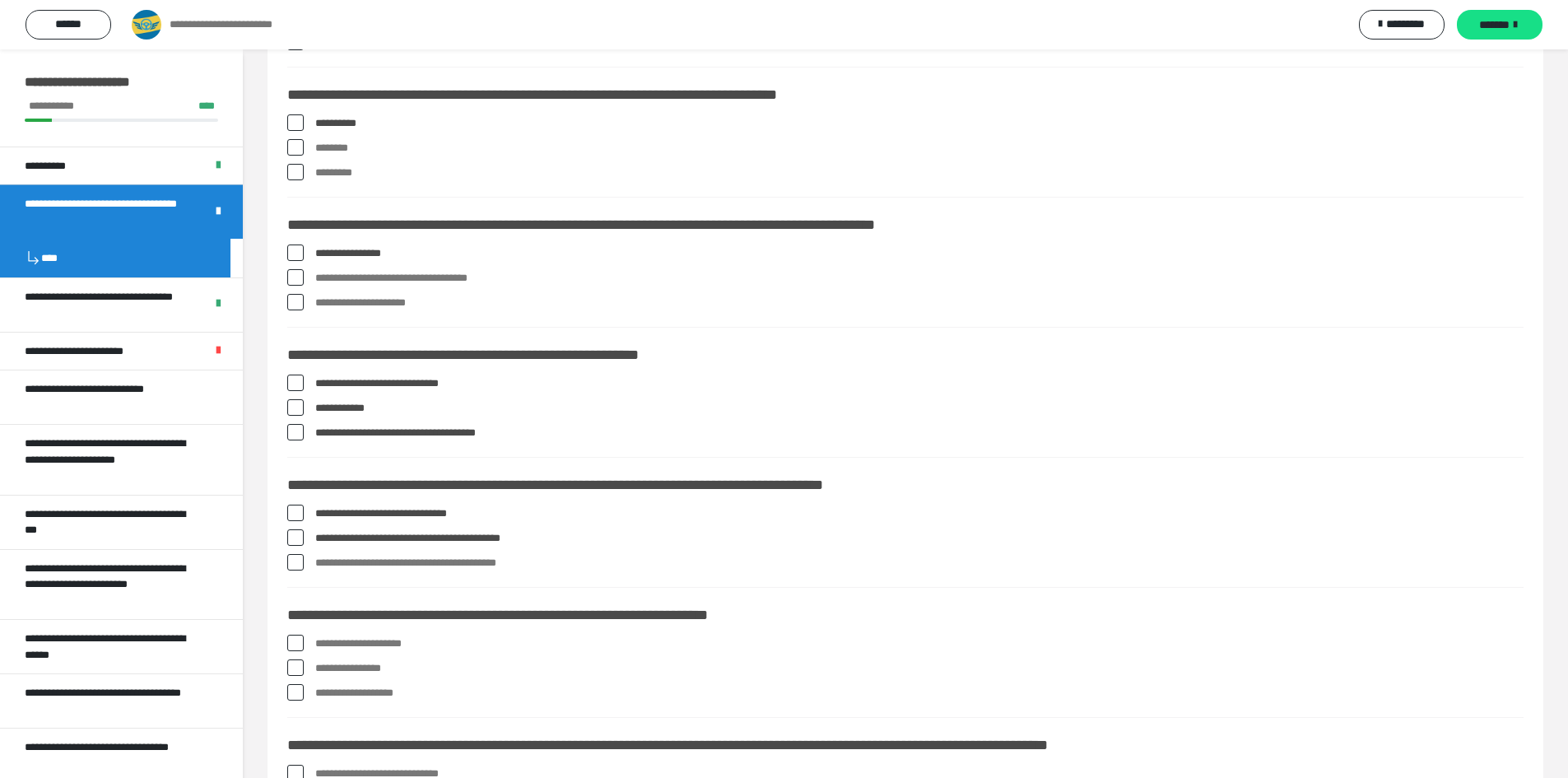 click at bounding box center (295, 562) 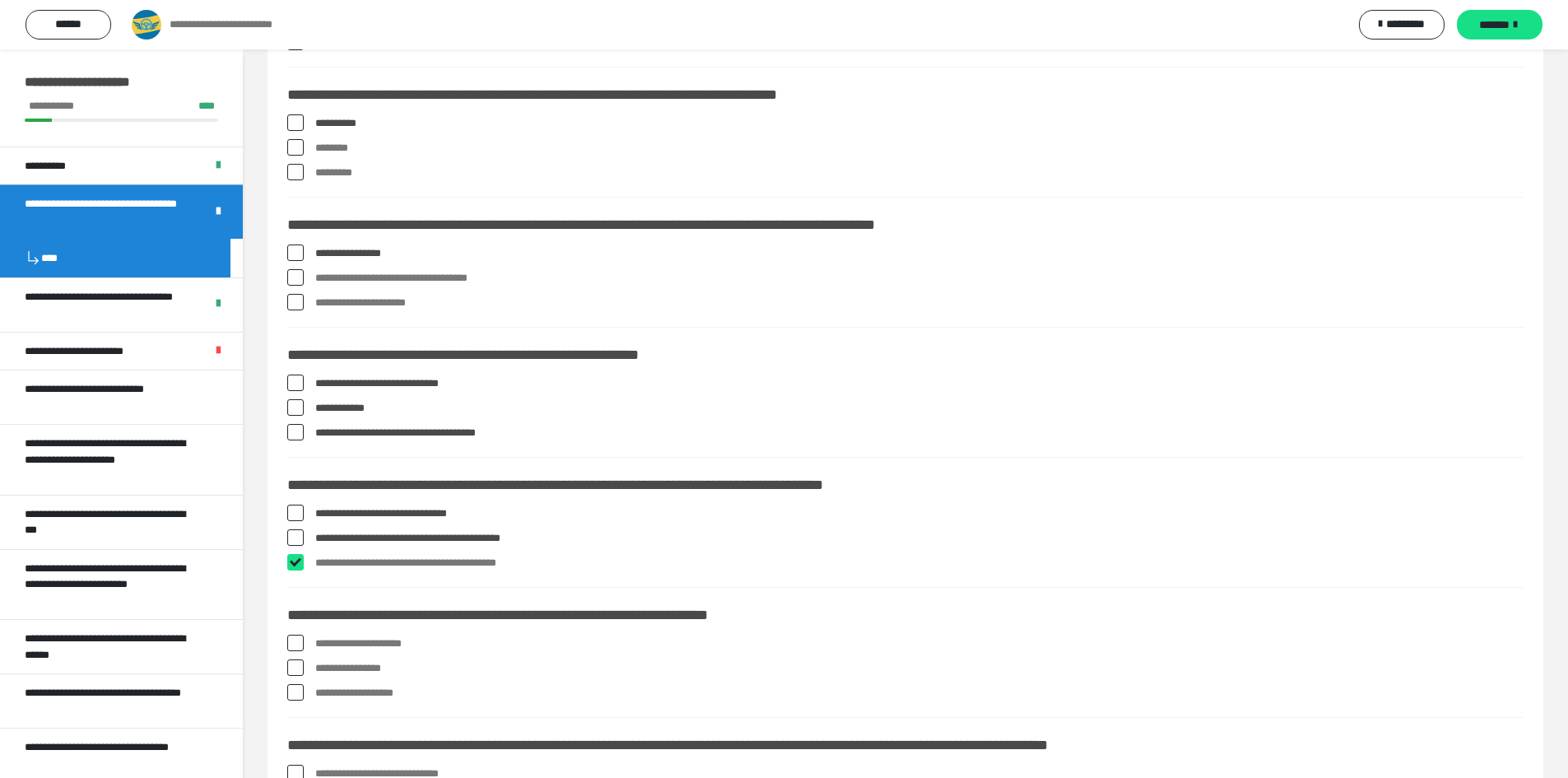 checkbox on "****" 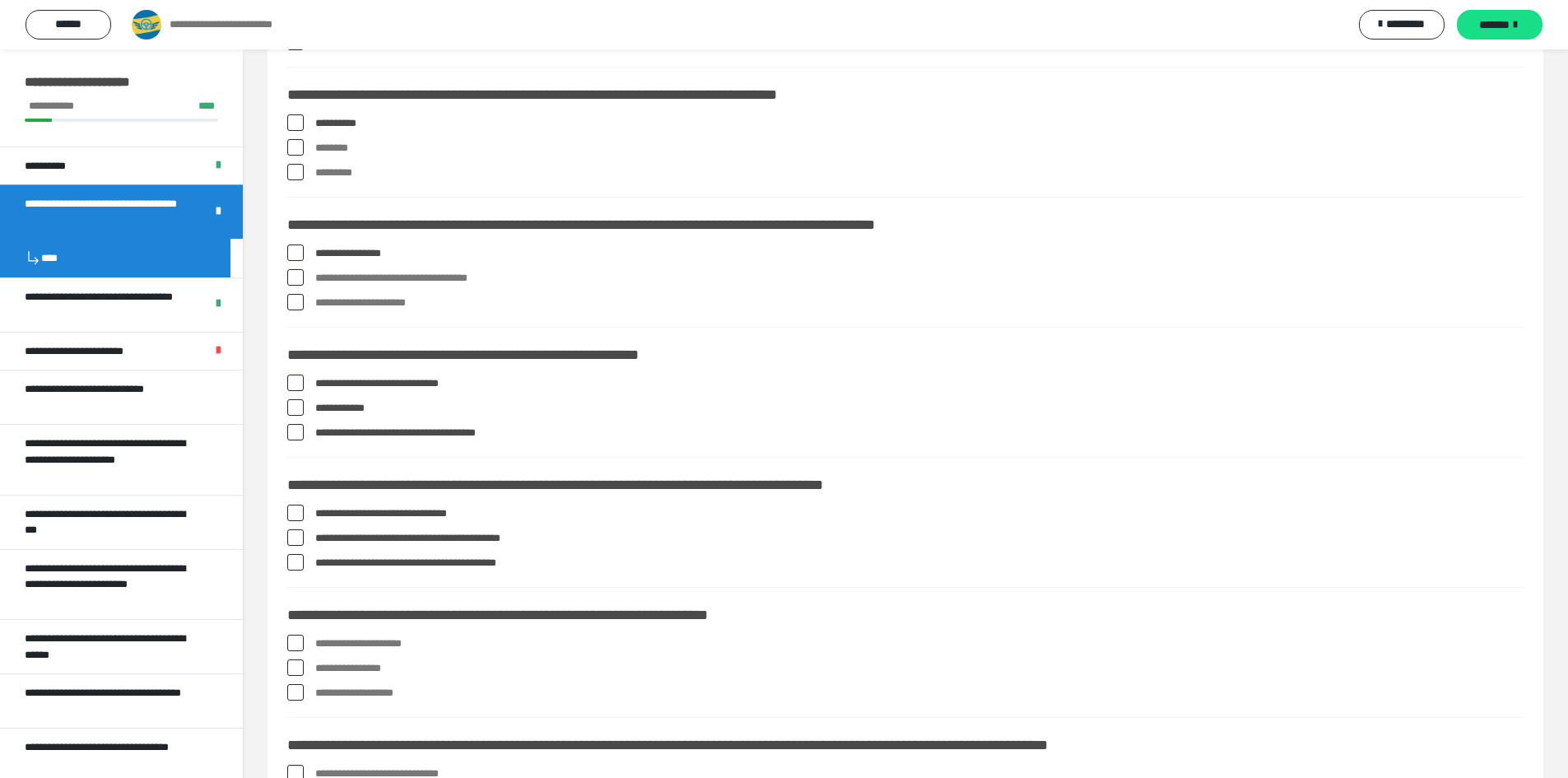 click at bounding box center (295, 668) 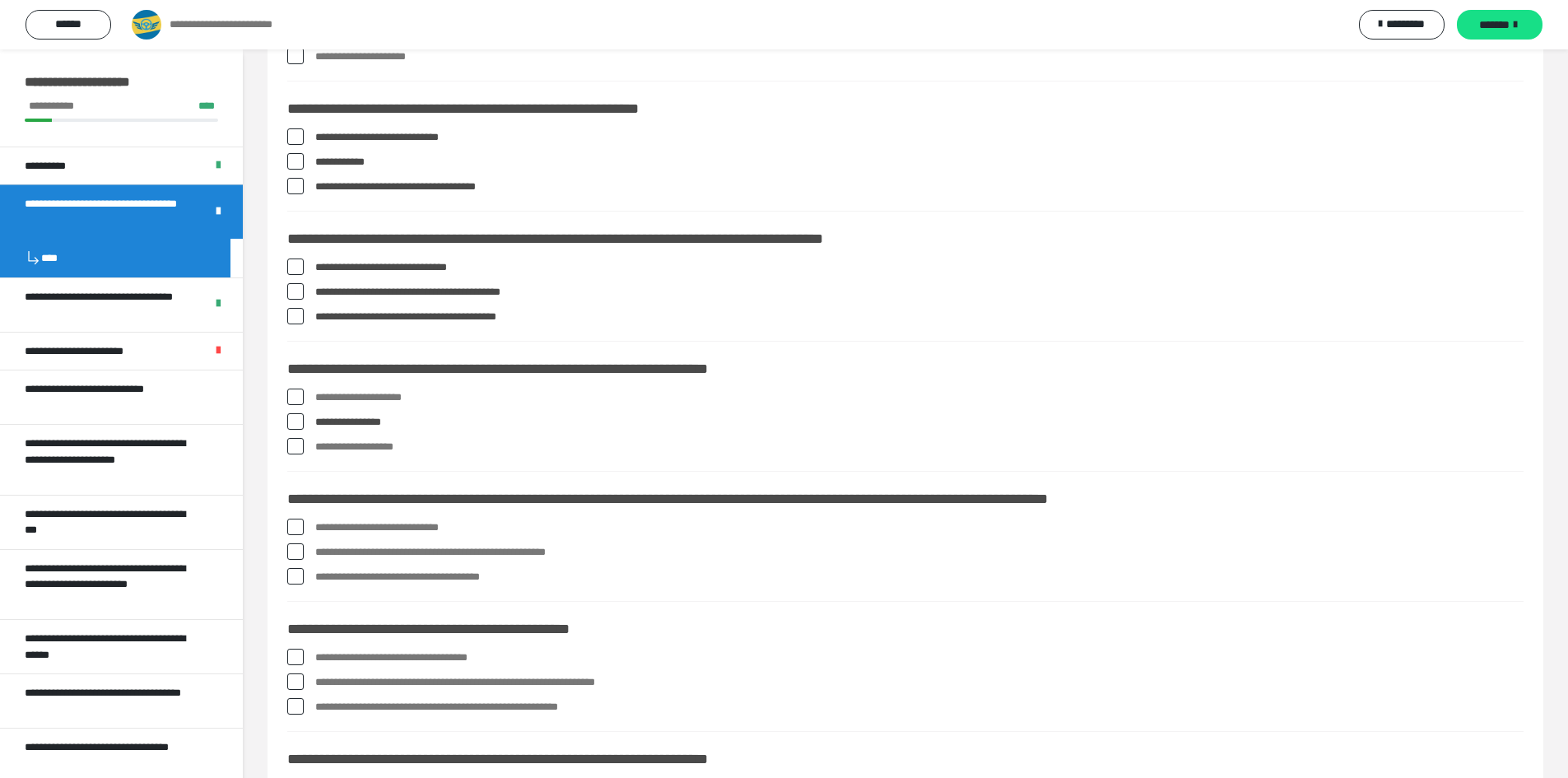 scroll, scrollTop: 1317, scrollLeft: 0, axis: vertical 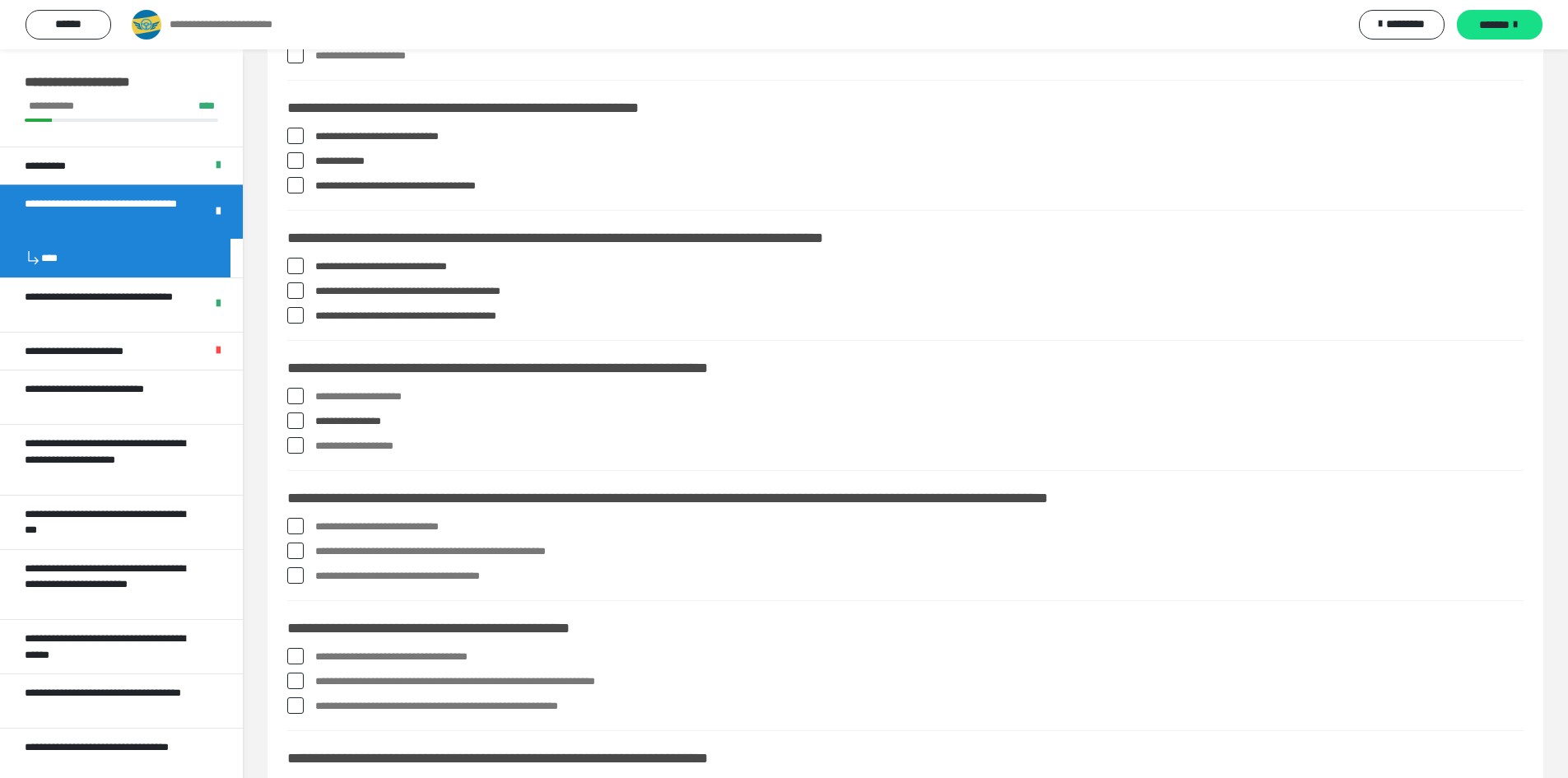 click at bounding box center (295, 526) 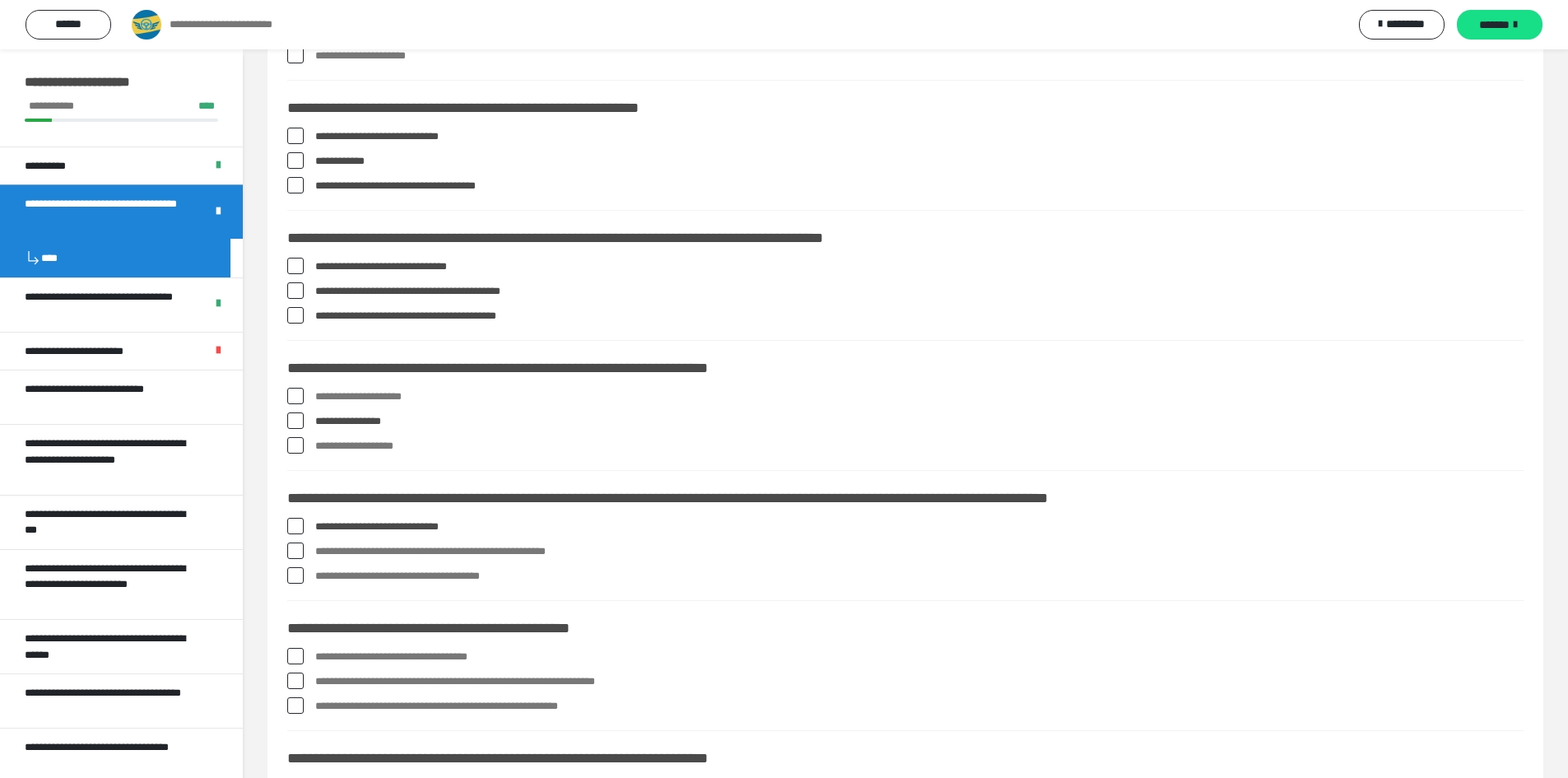 click at bounding box center [295, 551] 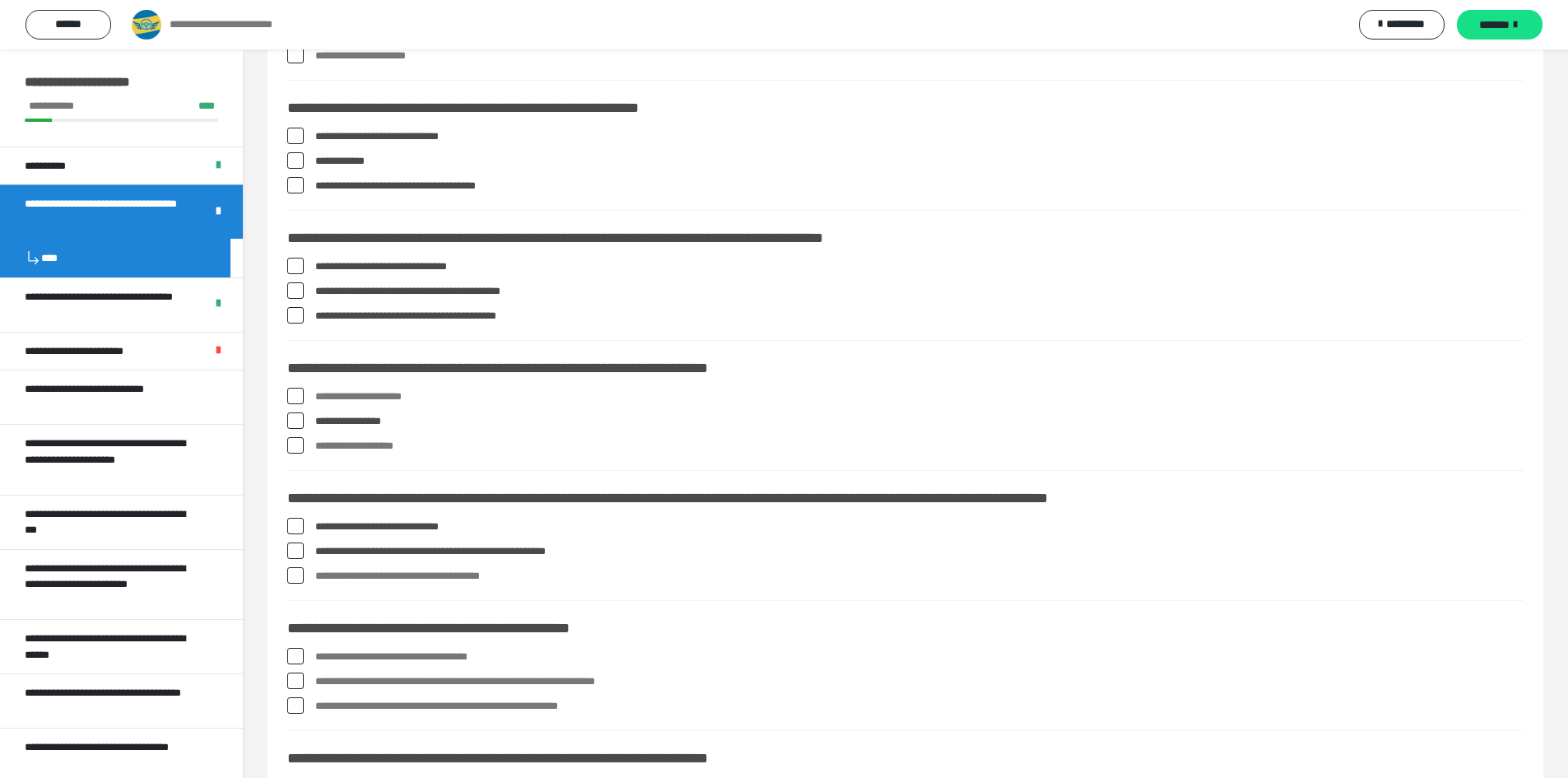 click at bounding box center [295, 575] 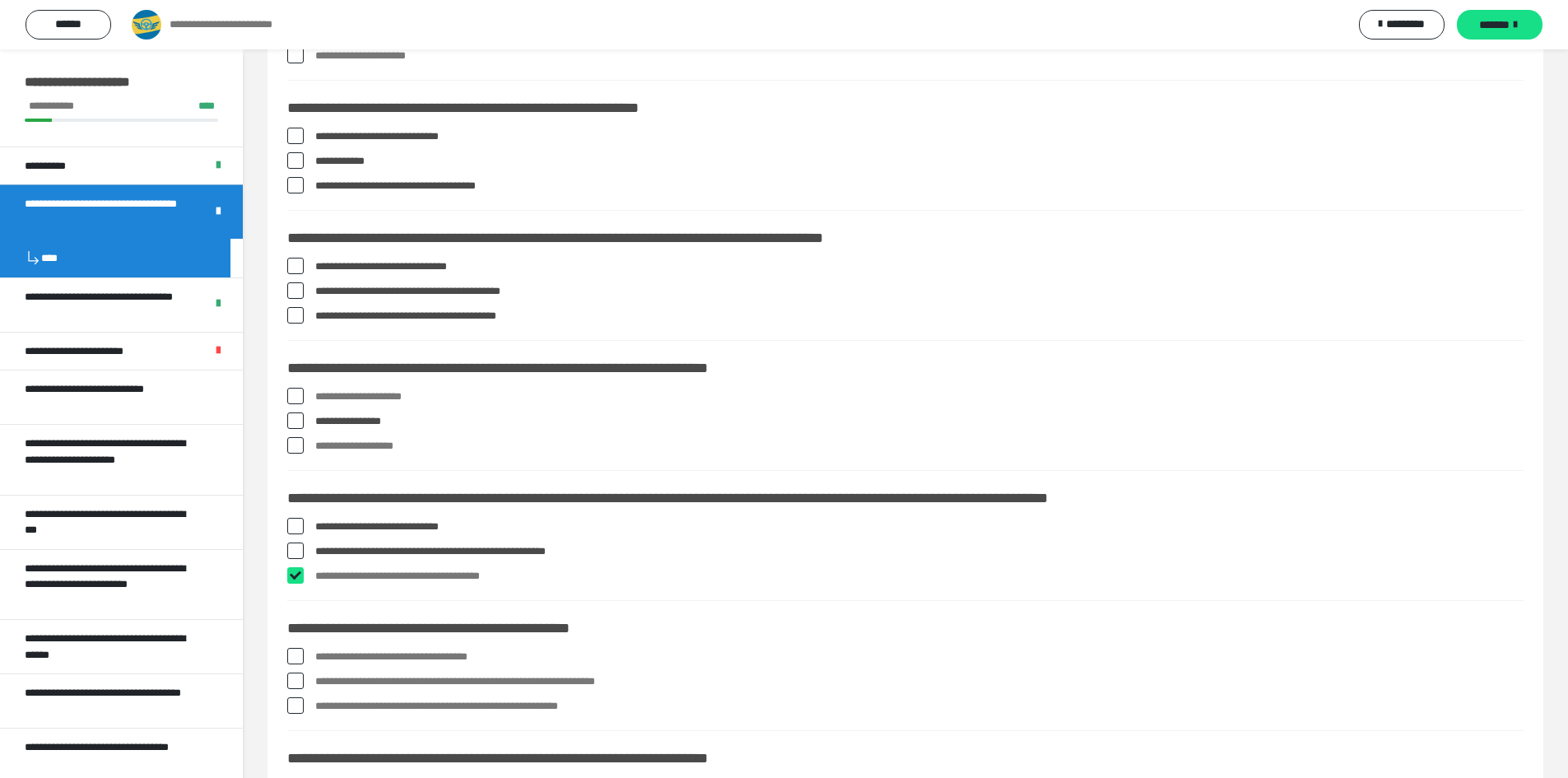 checkbox on "****" 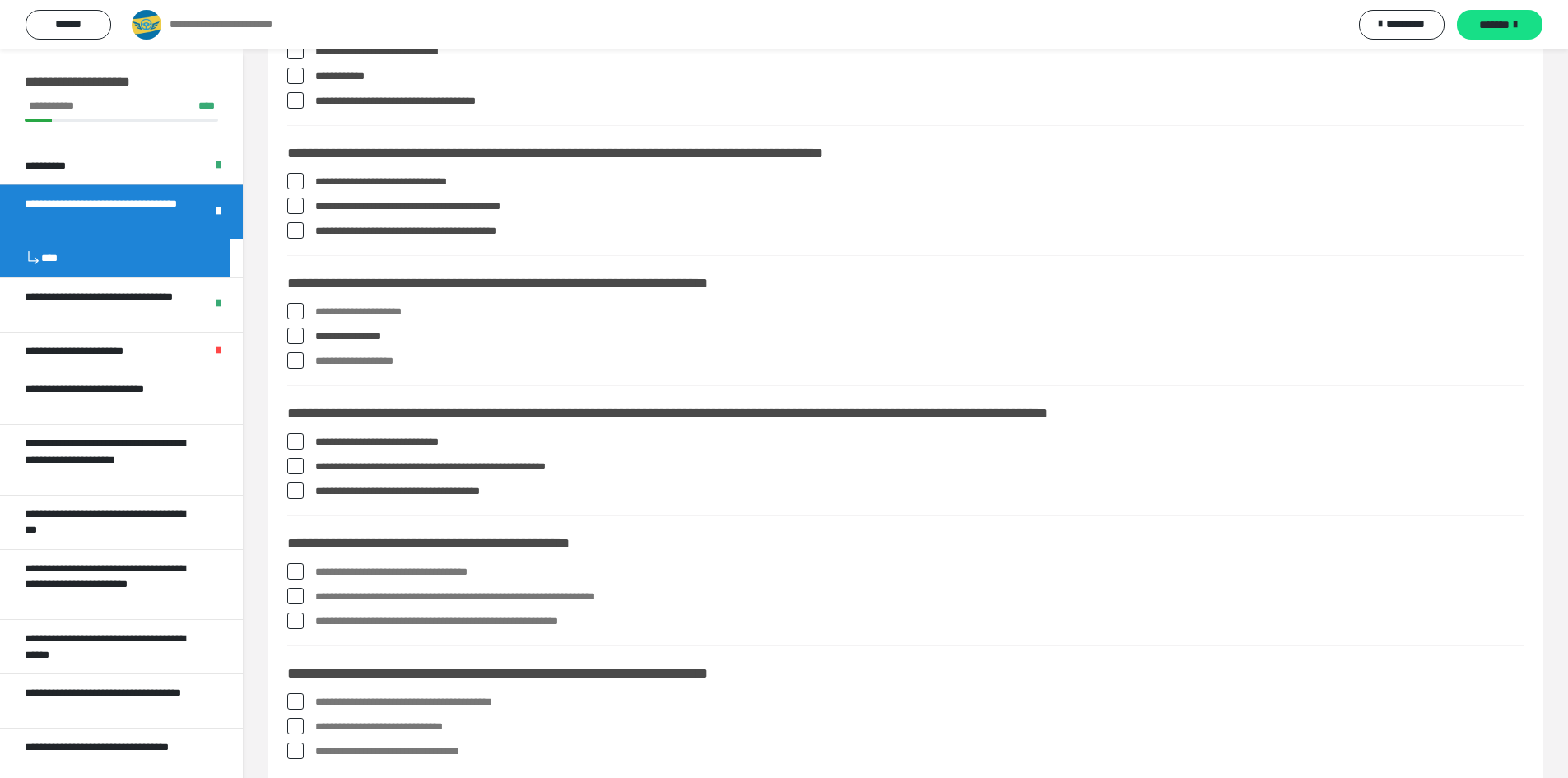 scroll, scrollTop: 1482, scrollLeft: 0, axis: vertical 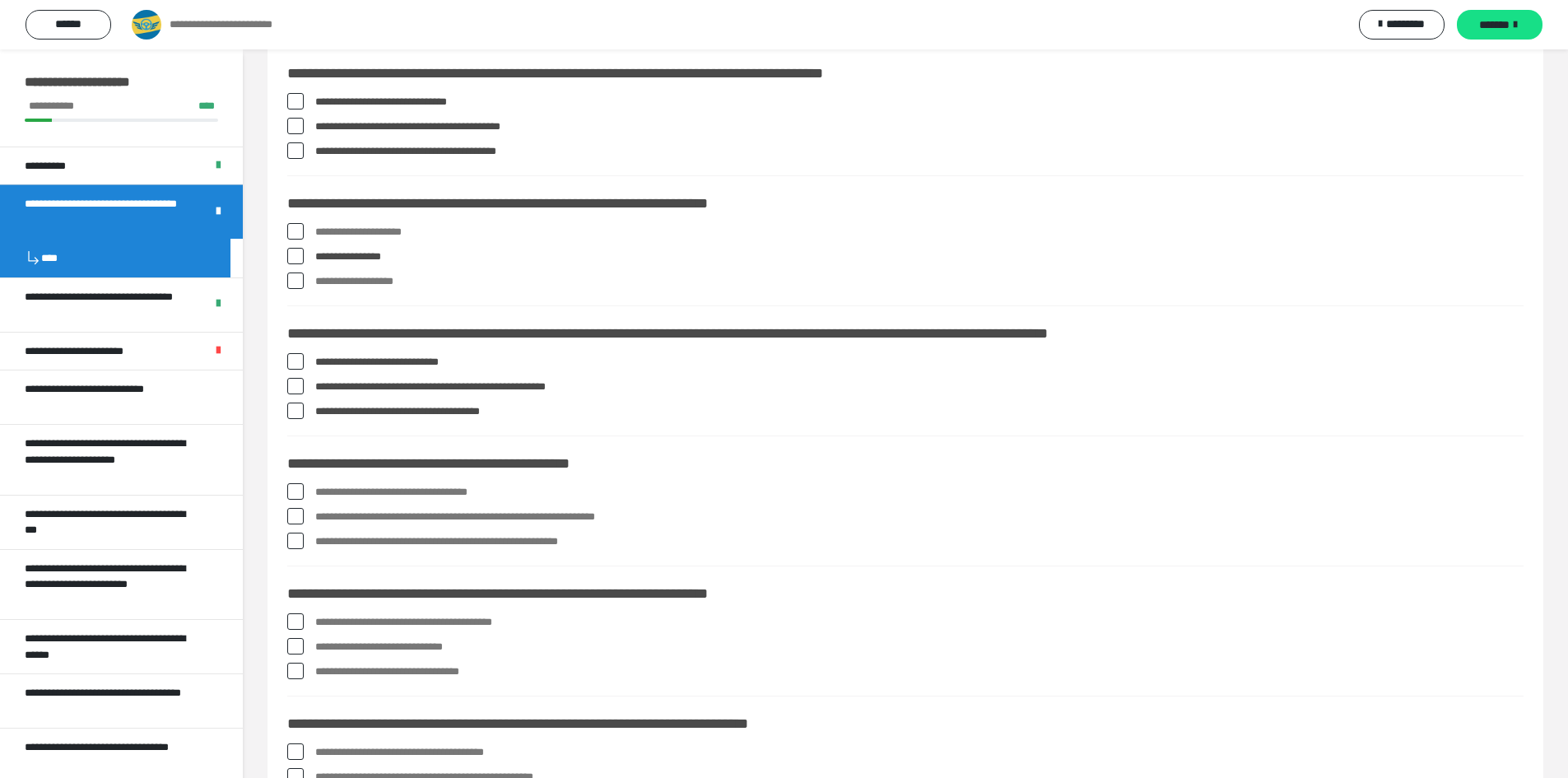 click at bounding box center (295, 491) 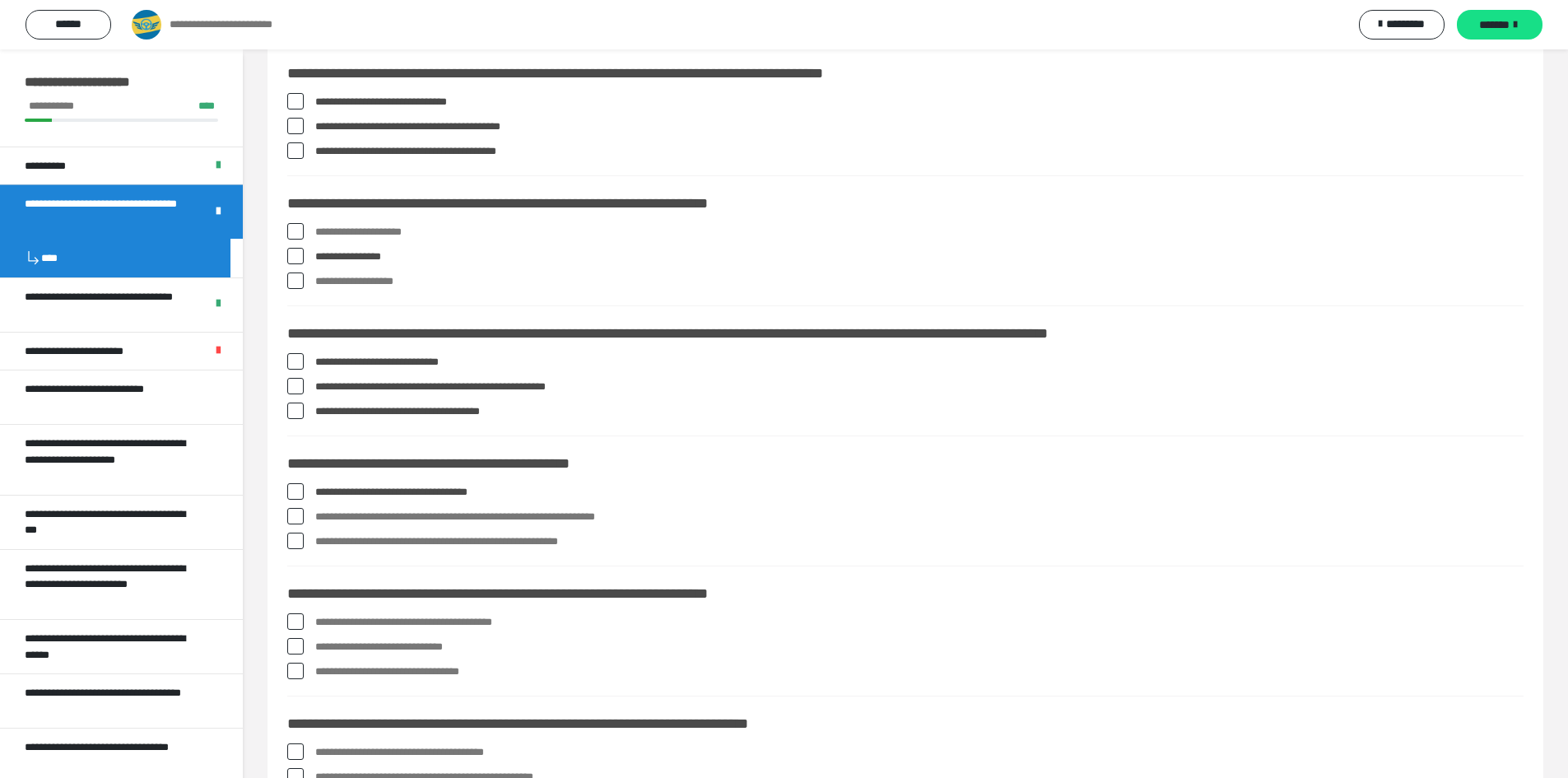 click at bounding box center [295, 516] 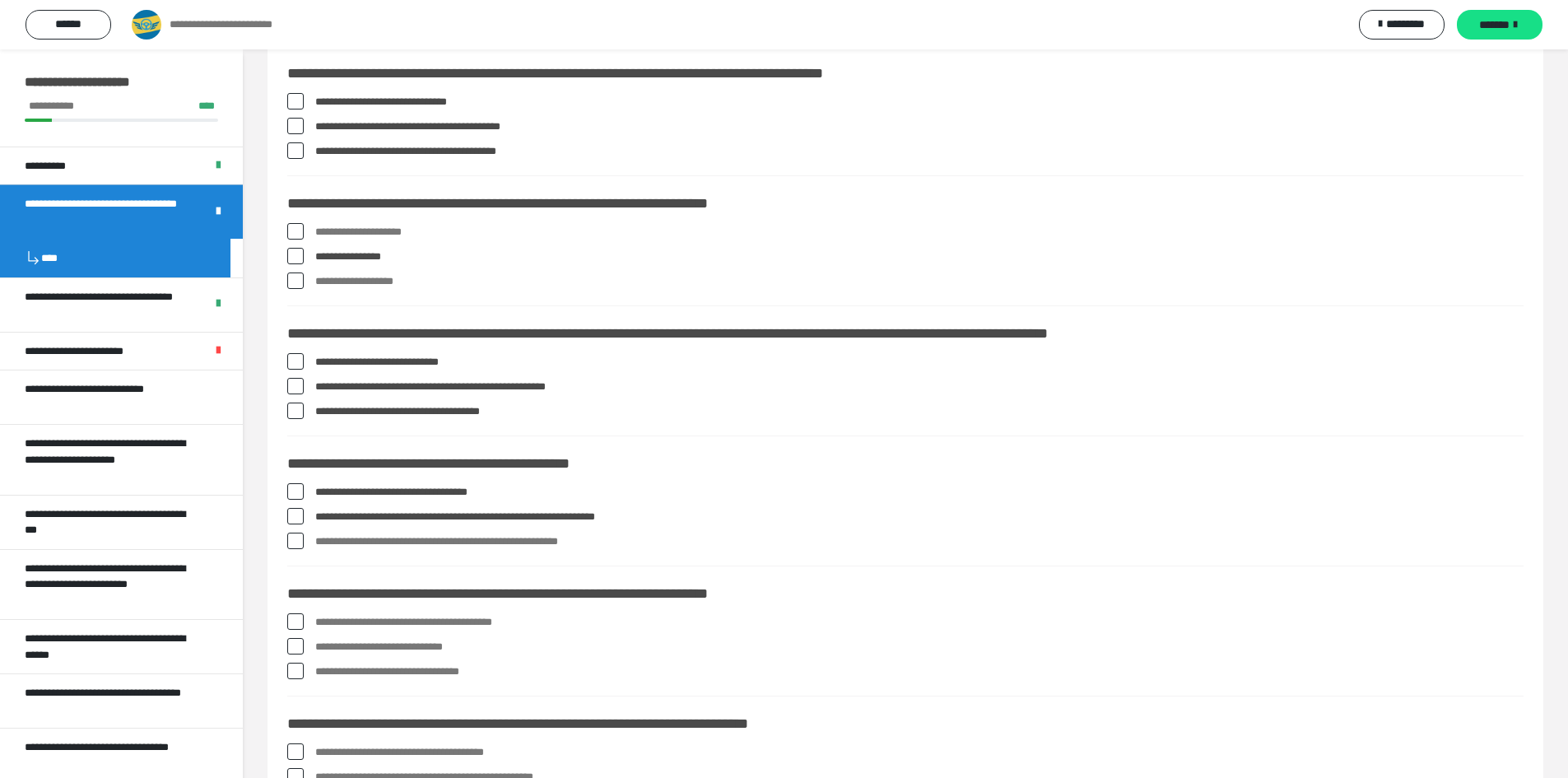 click at bounding box center [295, 541] 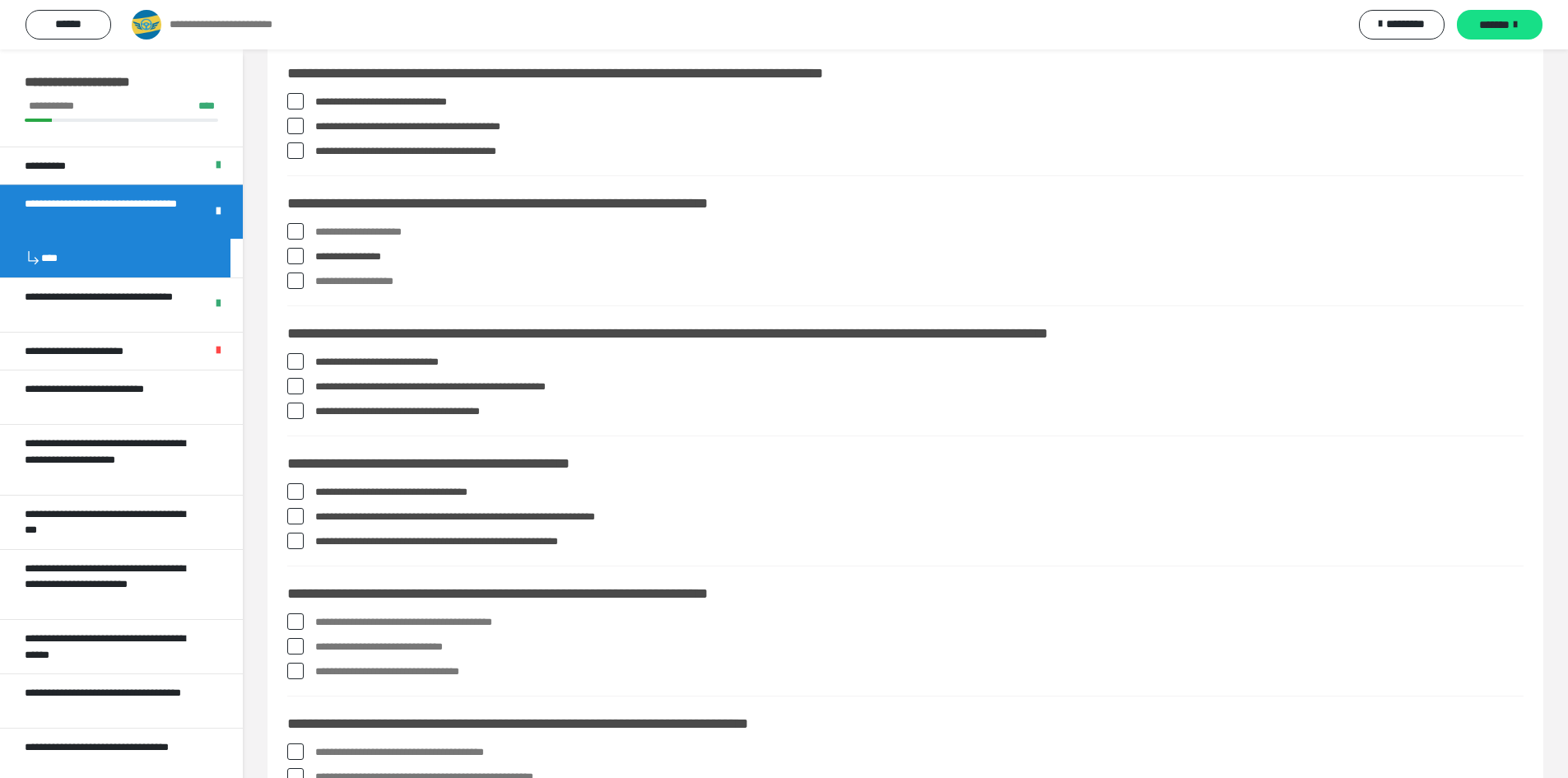 click at bounding box center (295, 622) 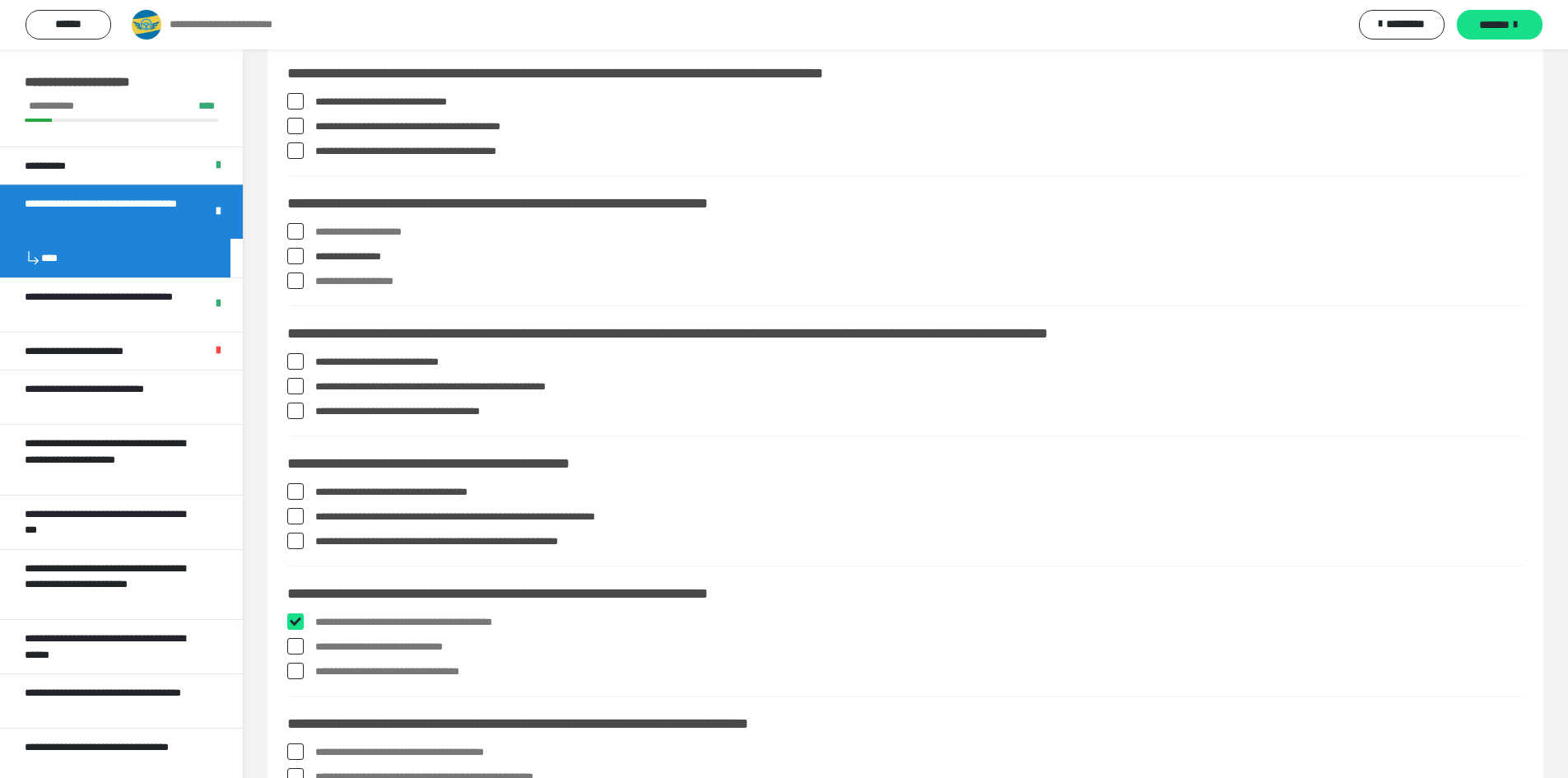 checkbox on "****" 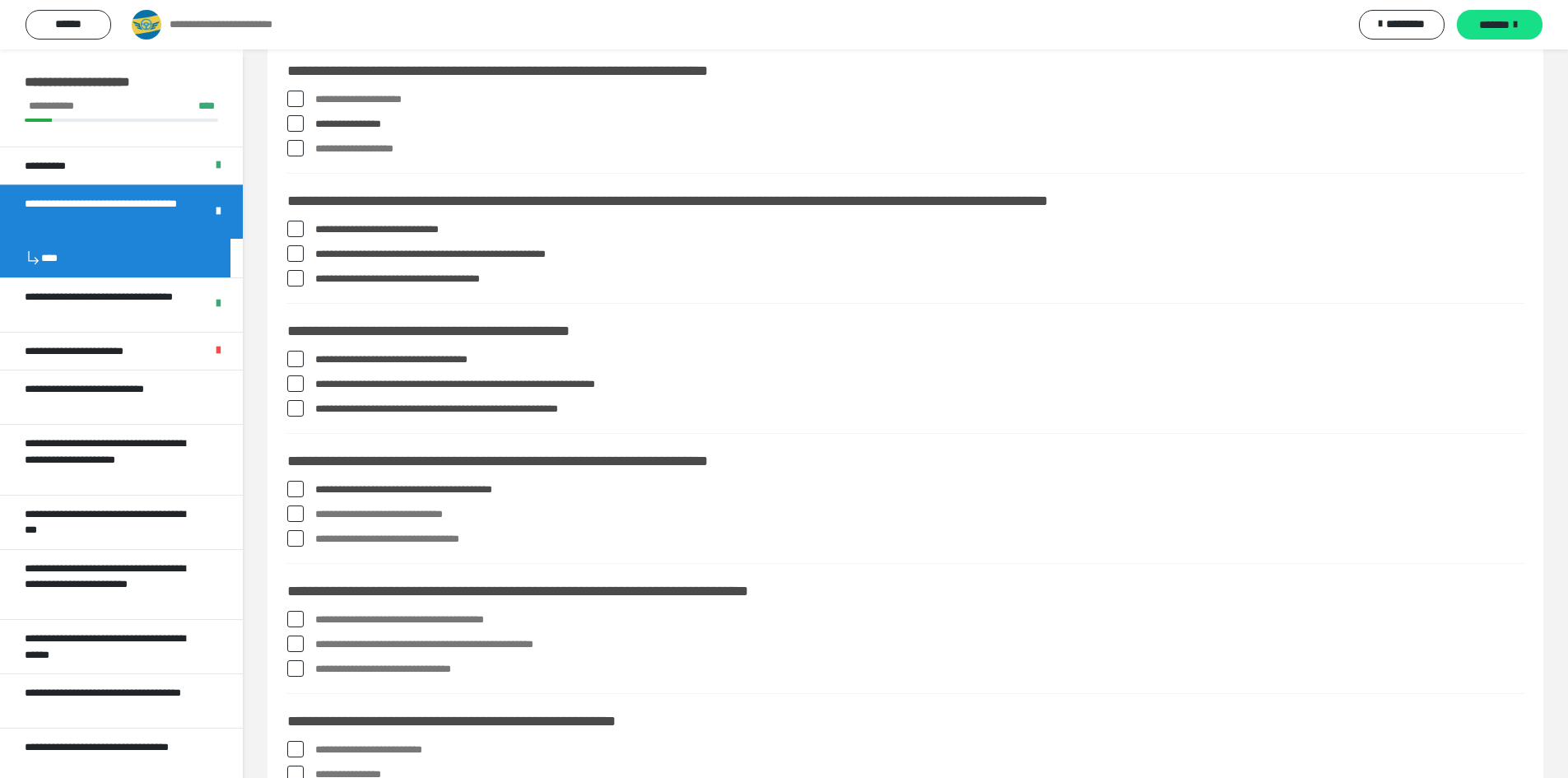 scroll, scrollTop: 1729, scrollLeft: 0, axis: vertical 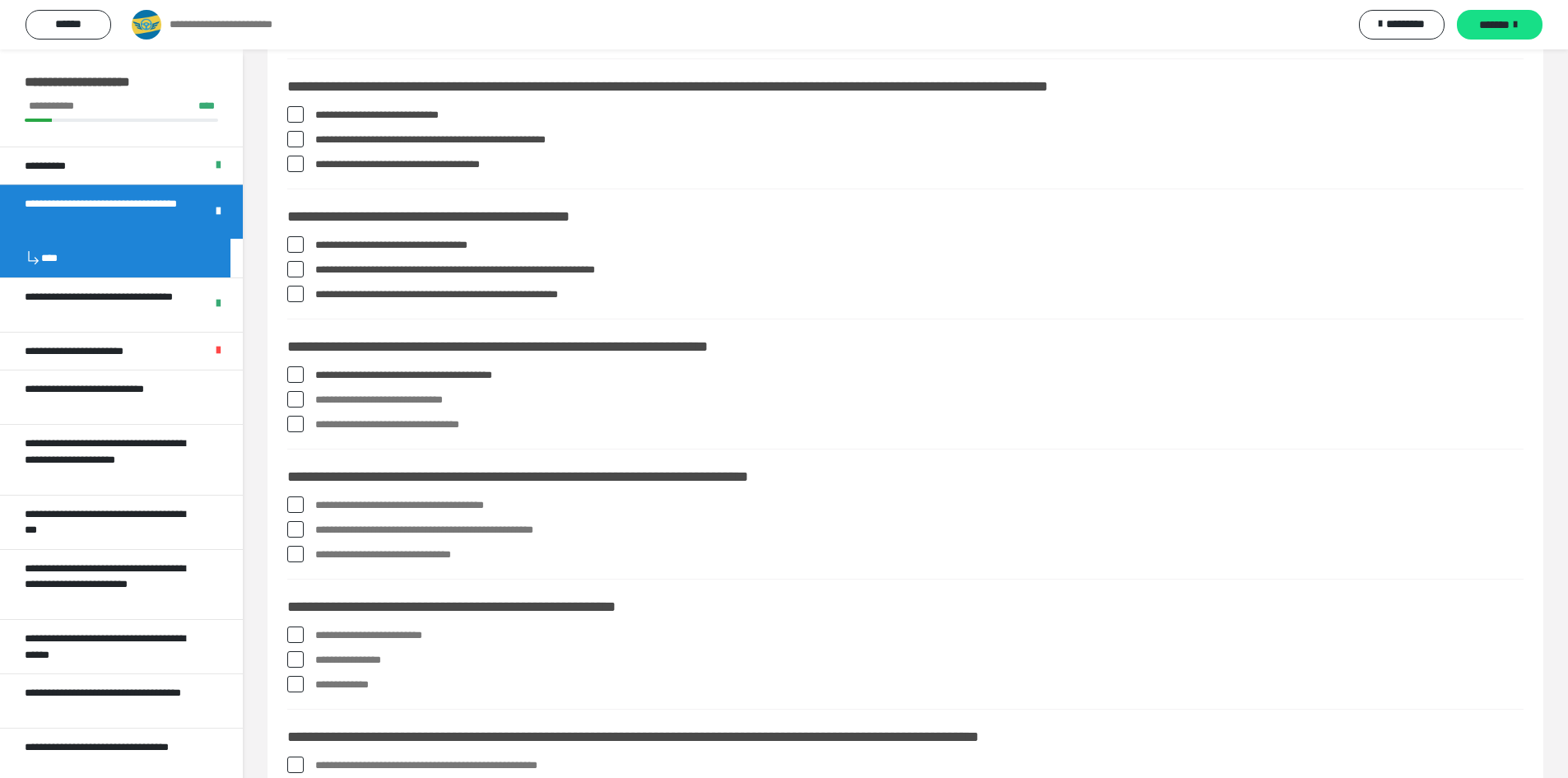 click at bounding box center (295, 505) 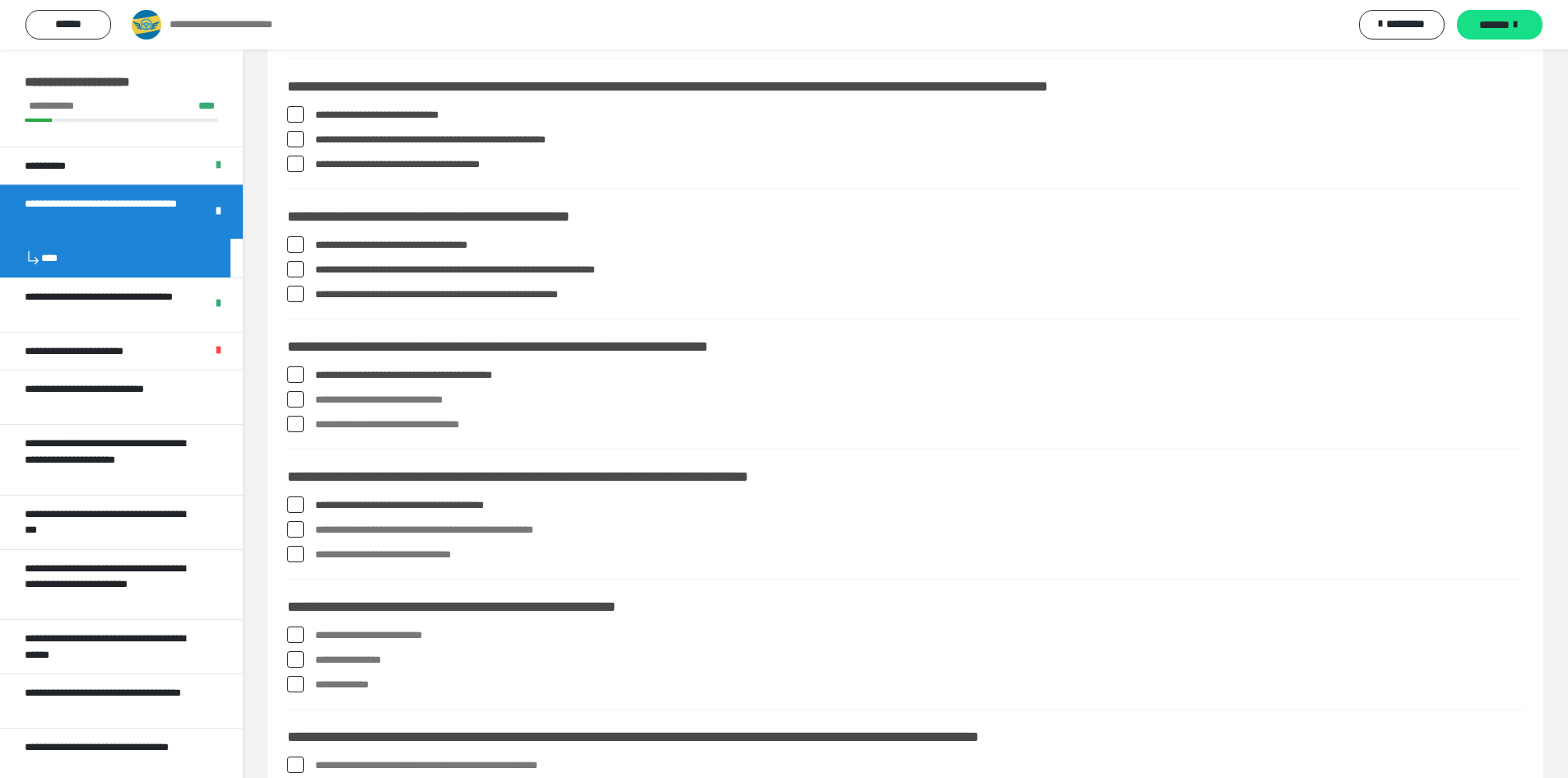 click at bounding box center [295, 529] 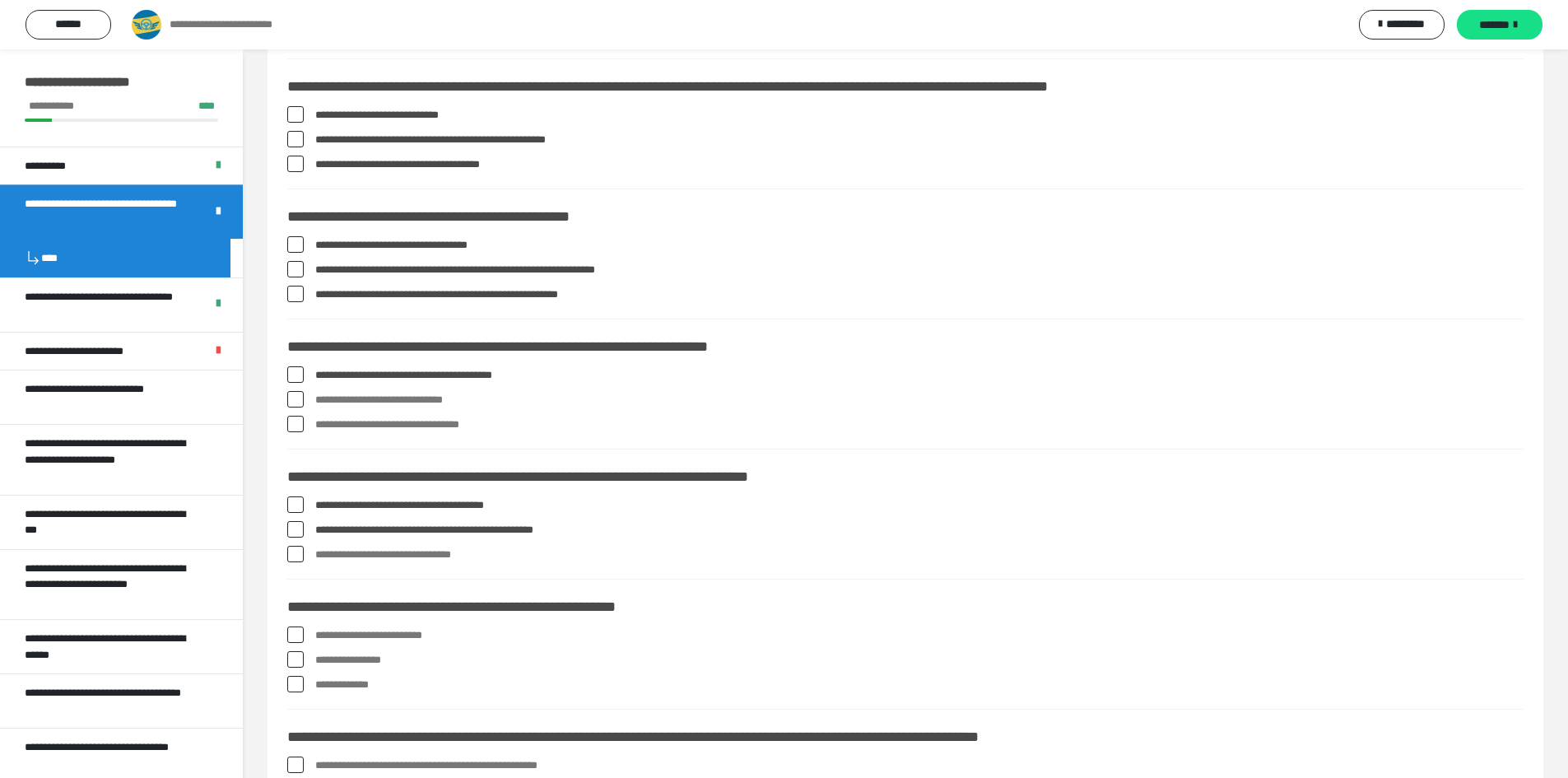 click at bounding box center (295, 554) 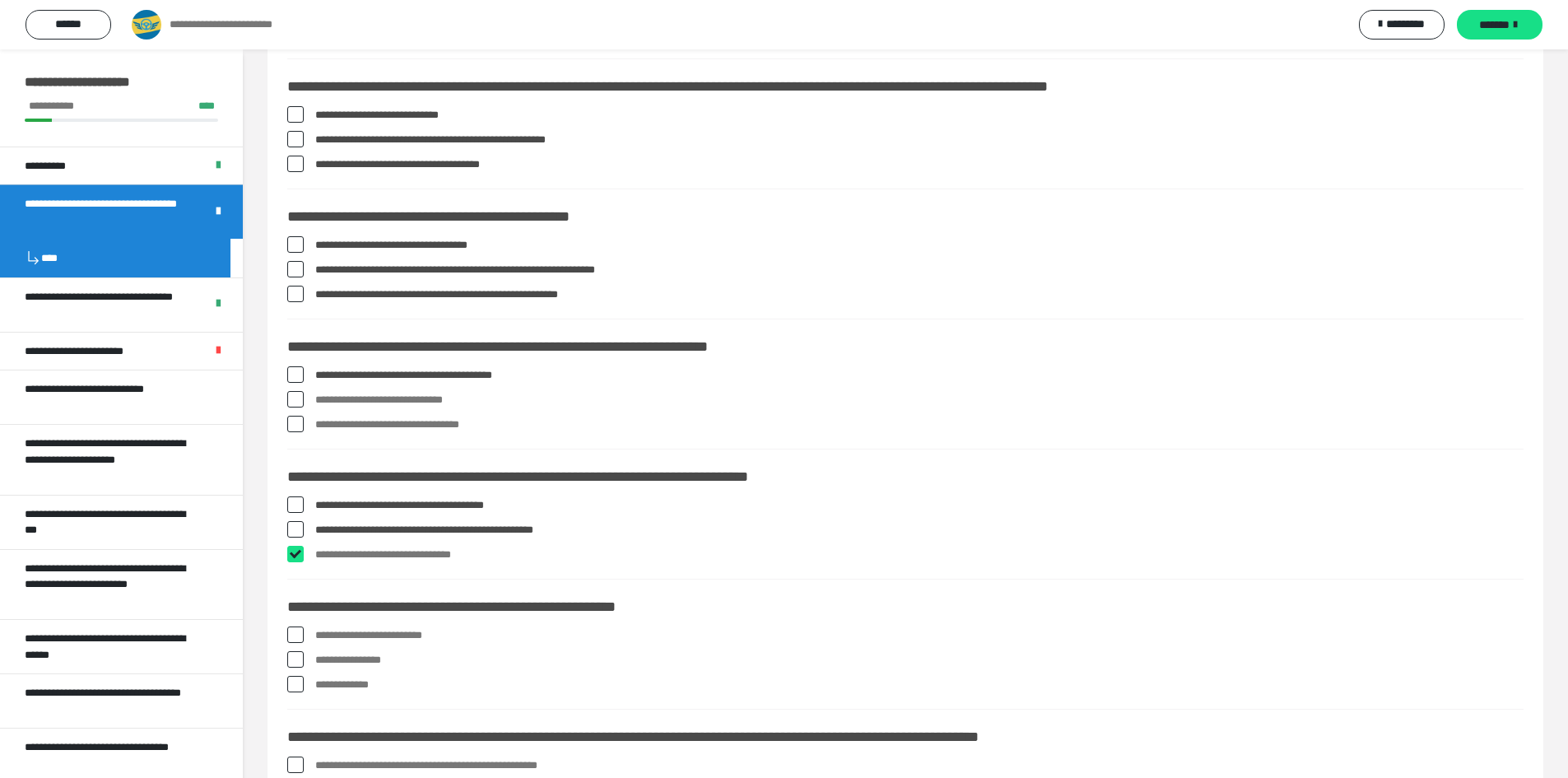 checkbox on "****" 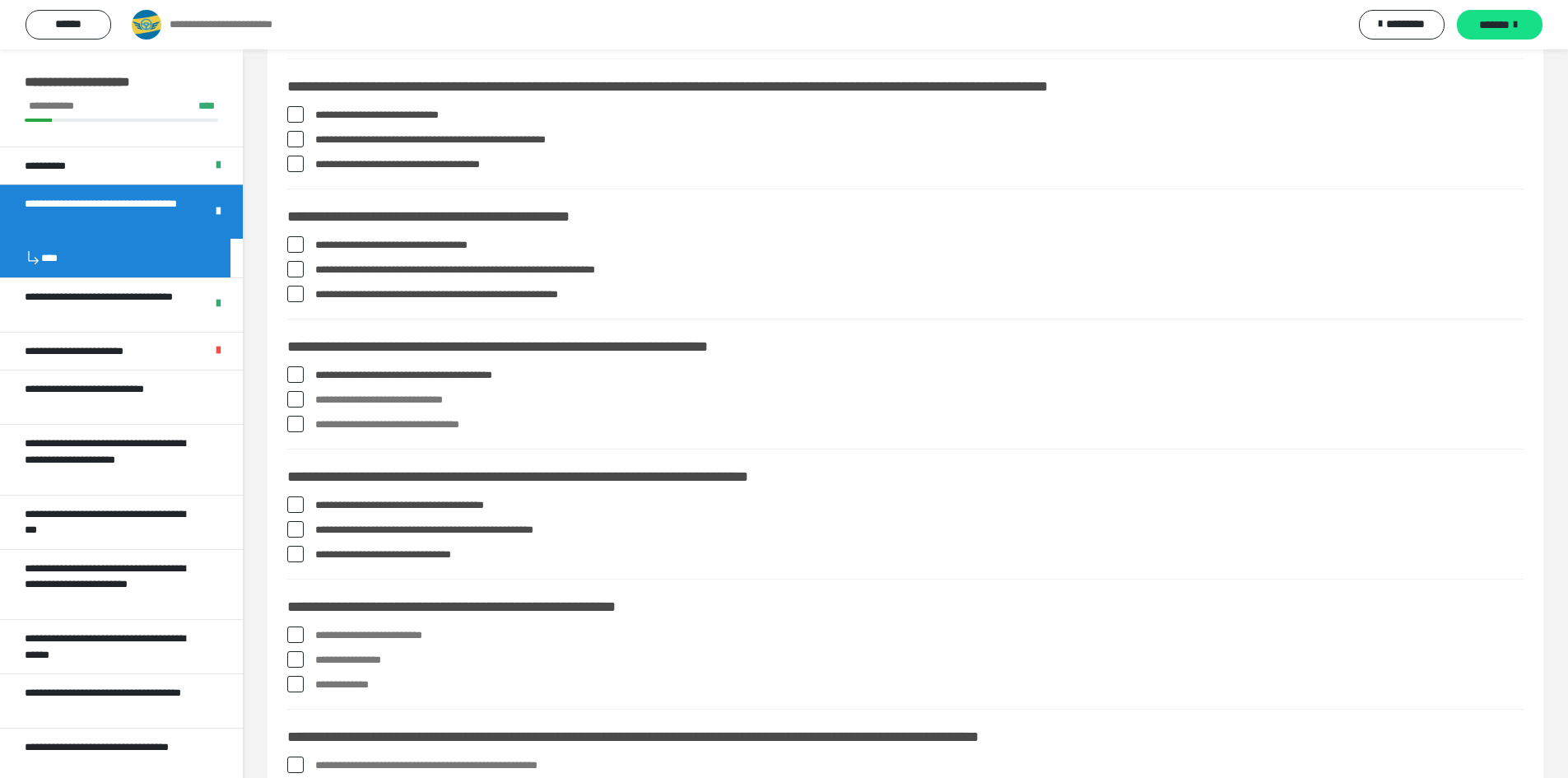 click at bounding box center (295, 635) 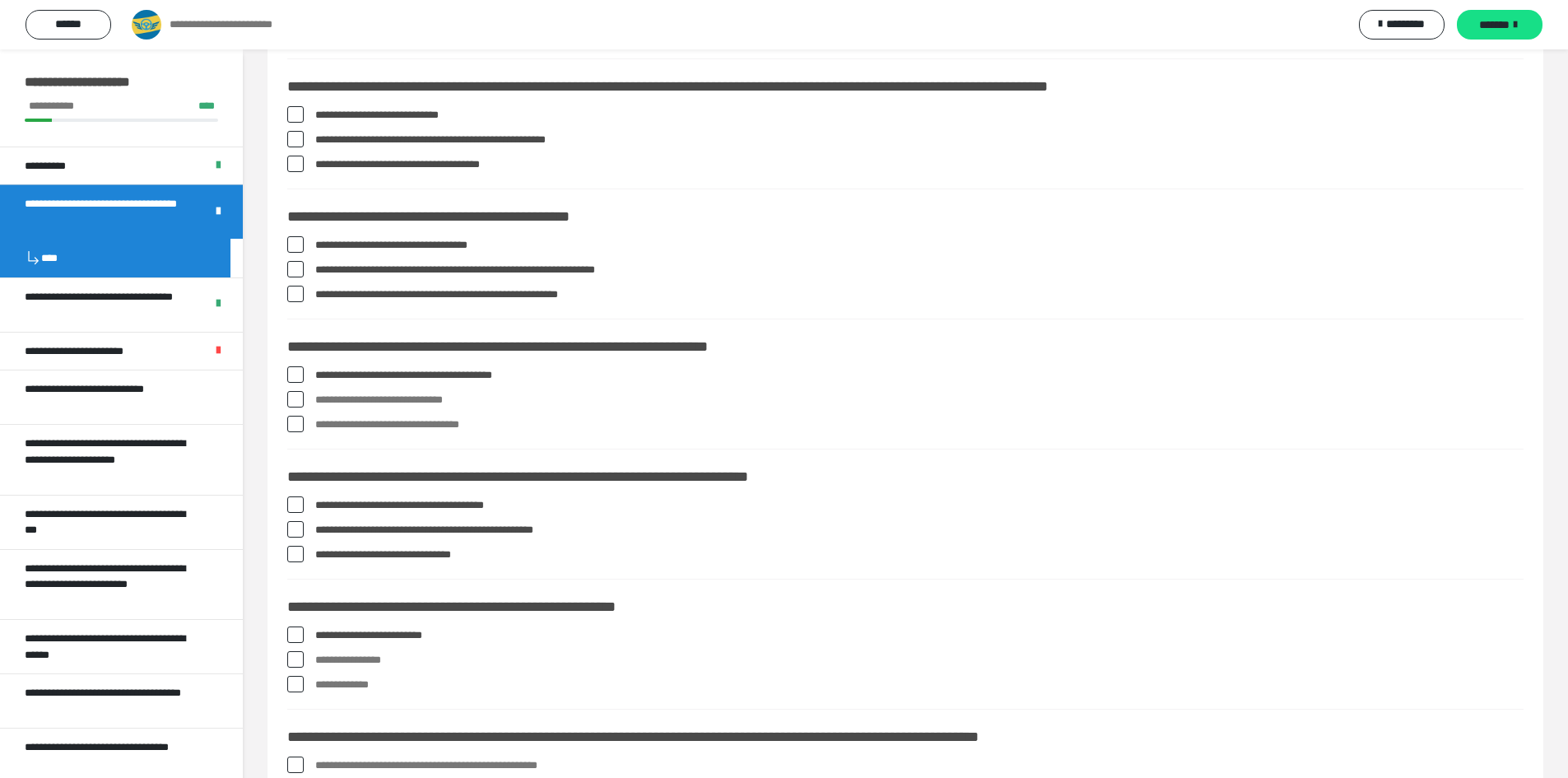click on "**********" at bounding box center [905, 660] 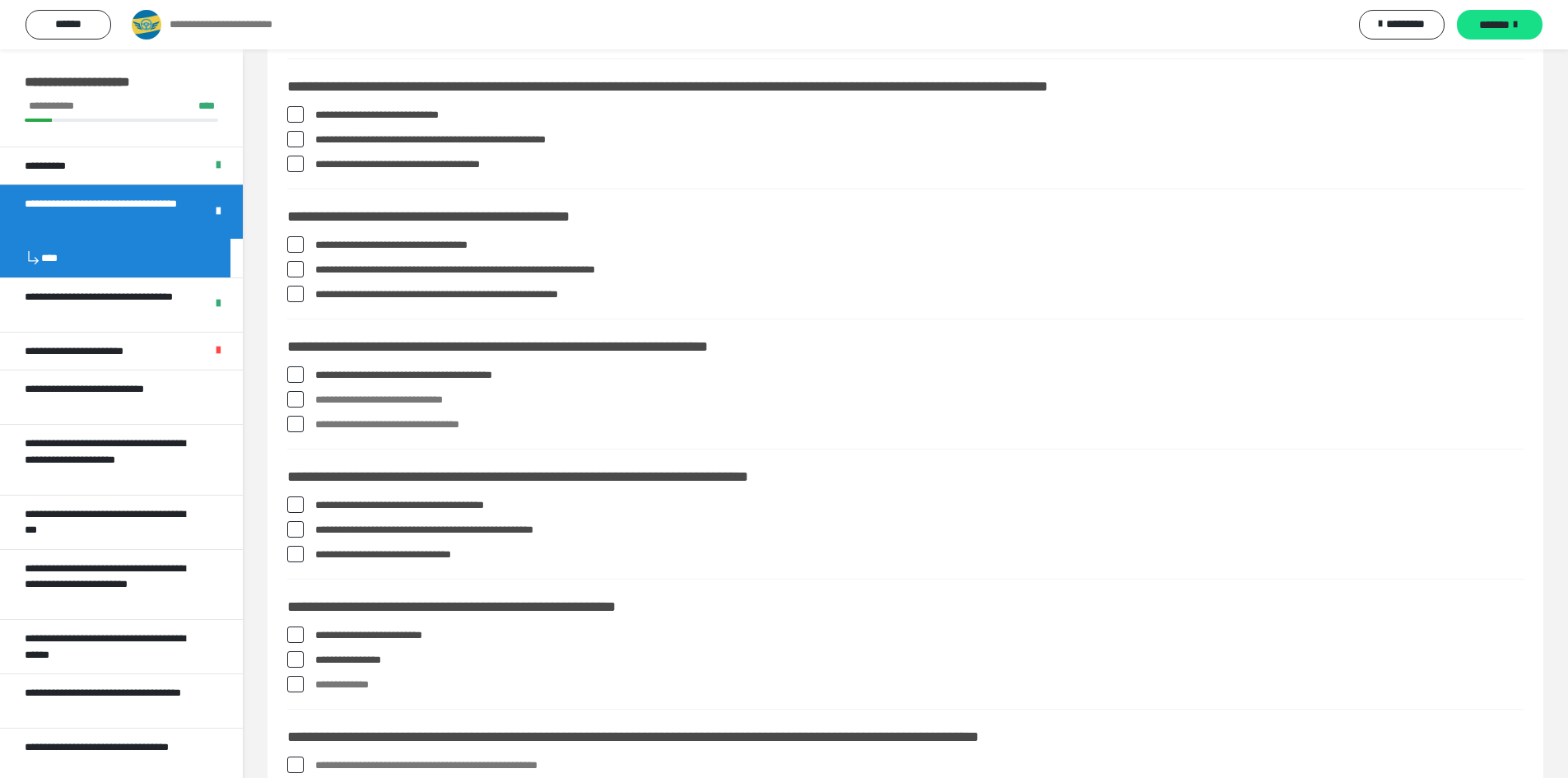 click at bounding box center (295, 684) 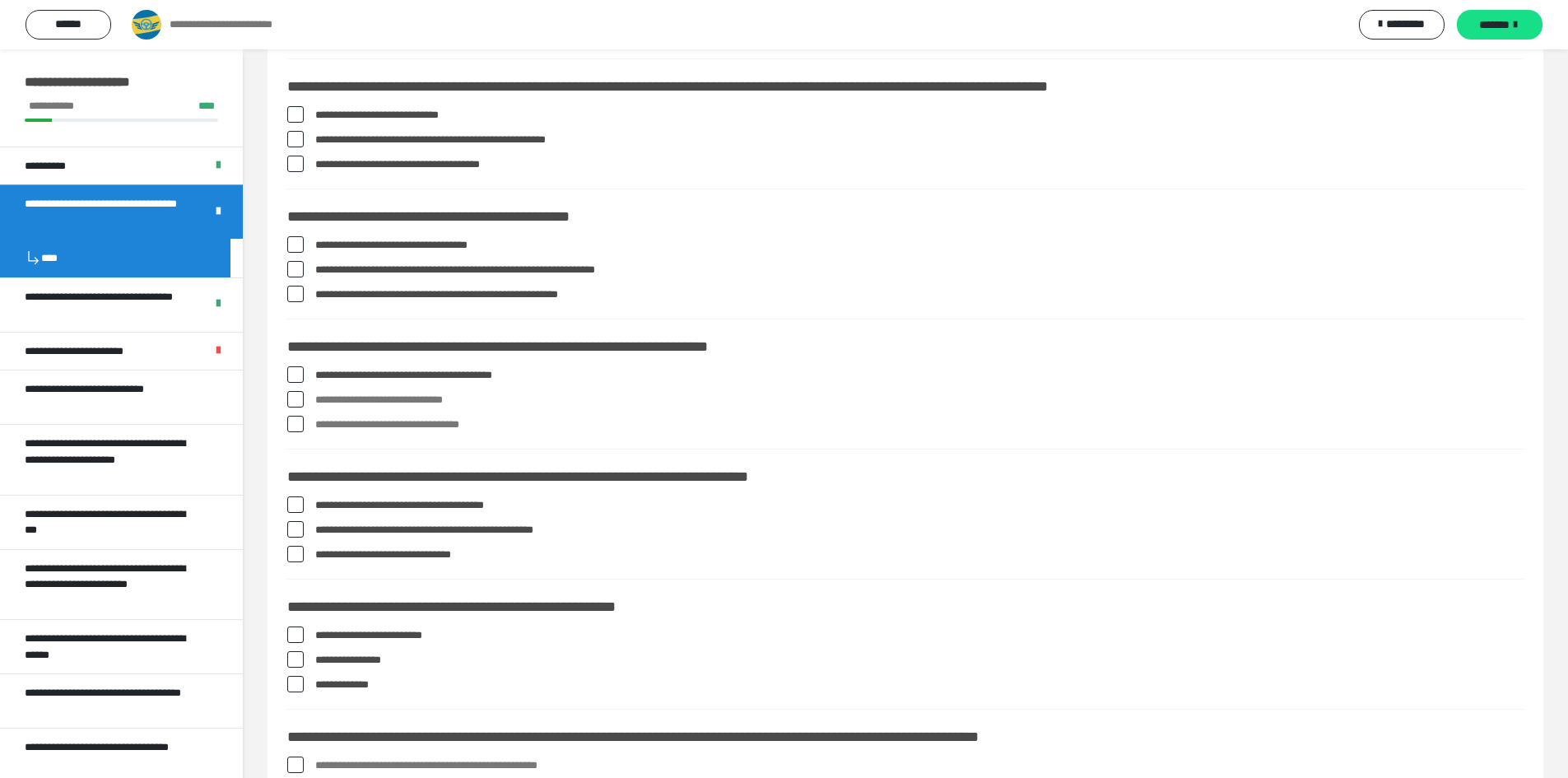 scroll, scrollTop: 2058, scrollLeft: 0, axis: vertical 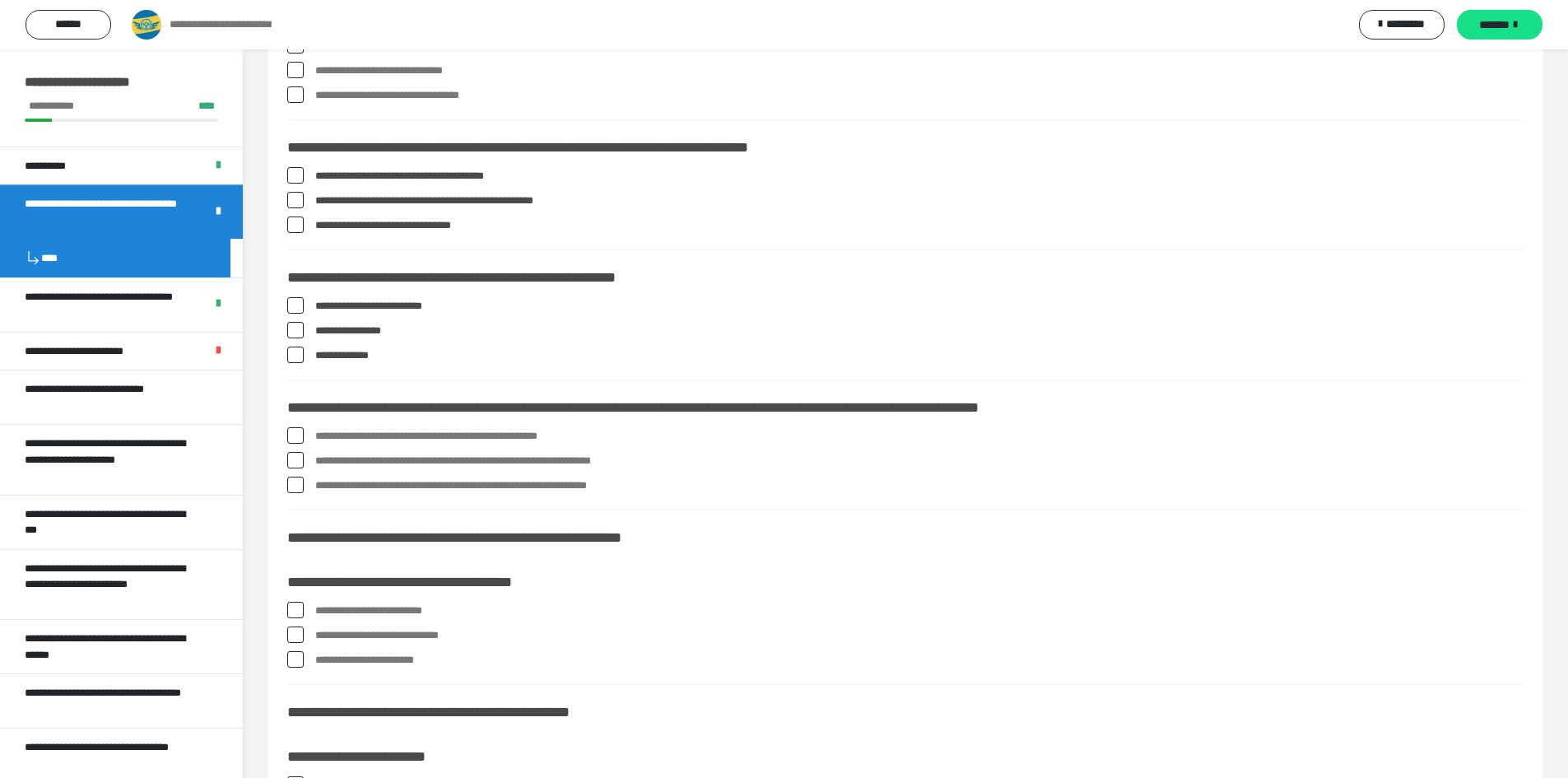 click at bounding box center [295, 436] 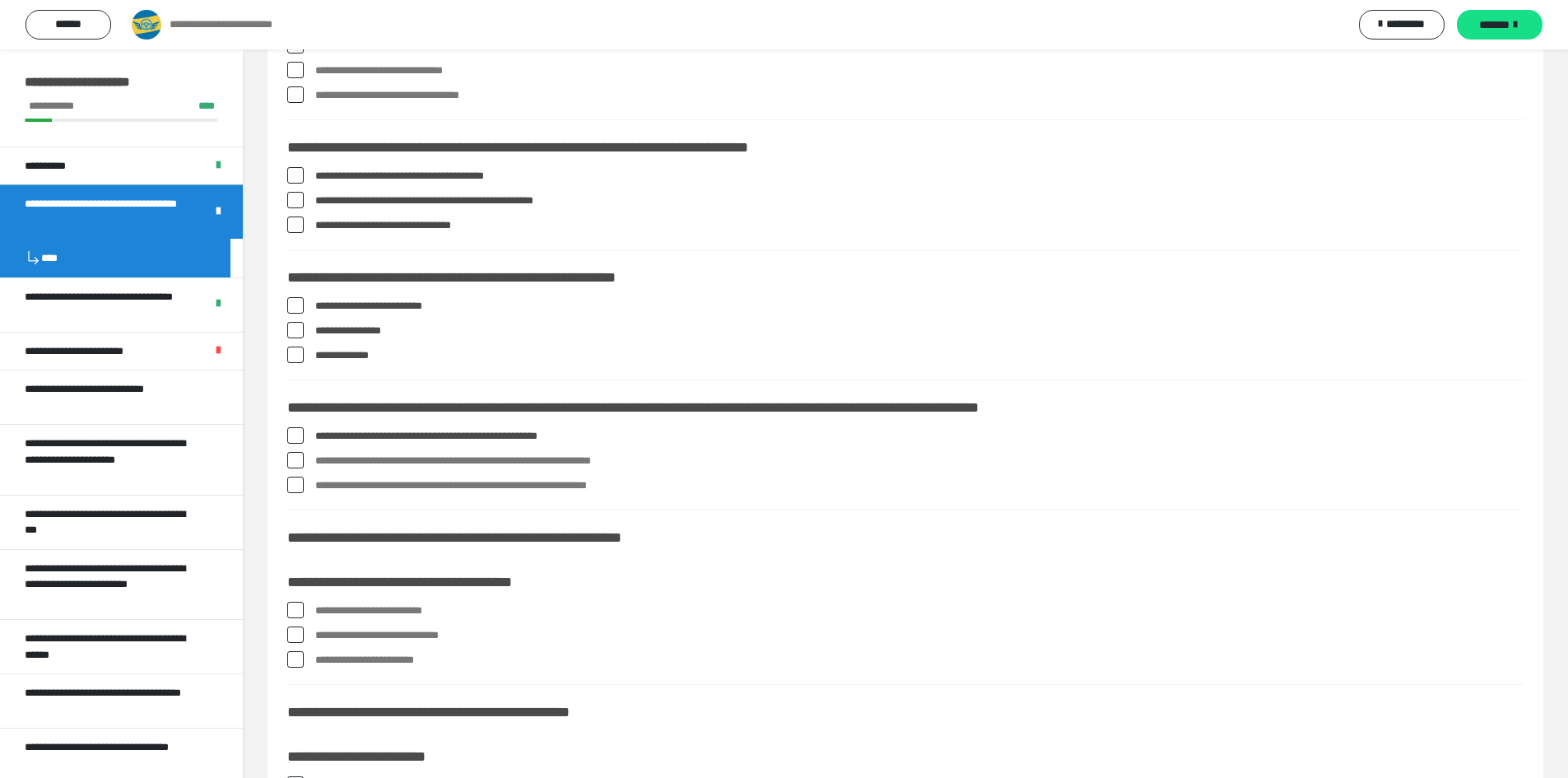 click at bounding box center (295, 610) 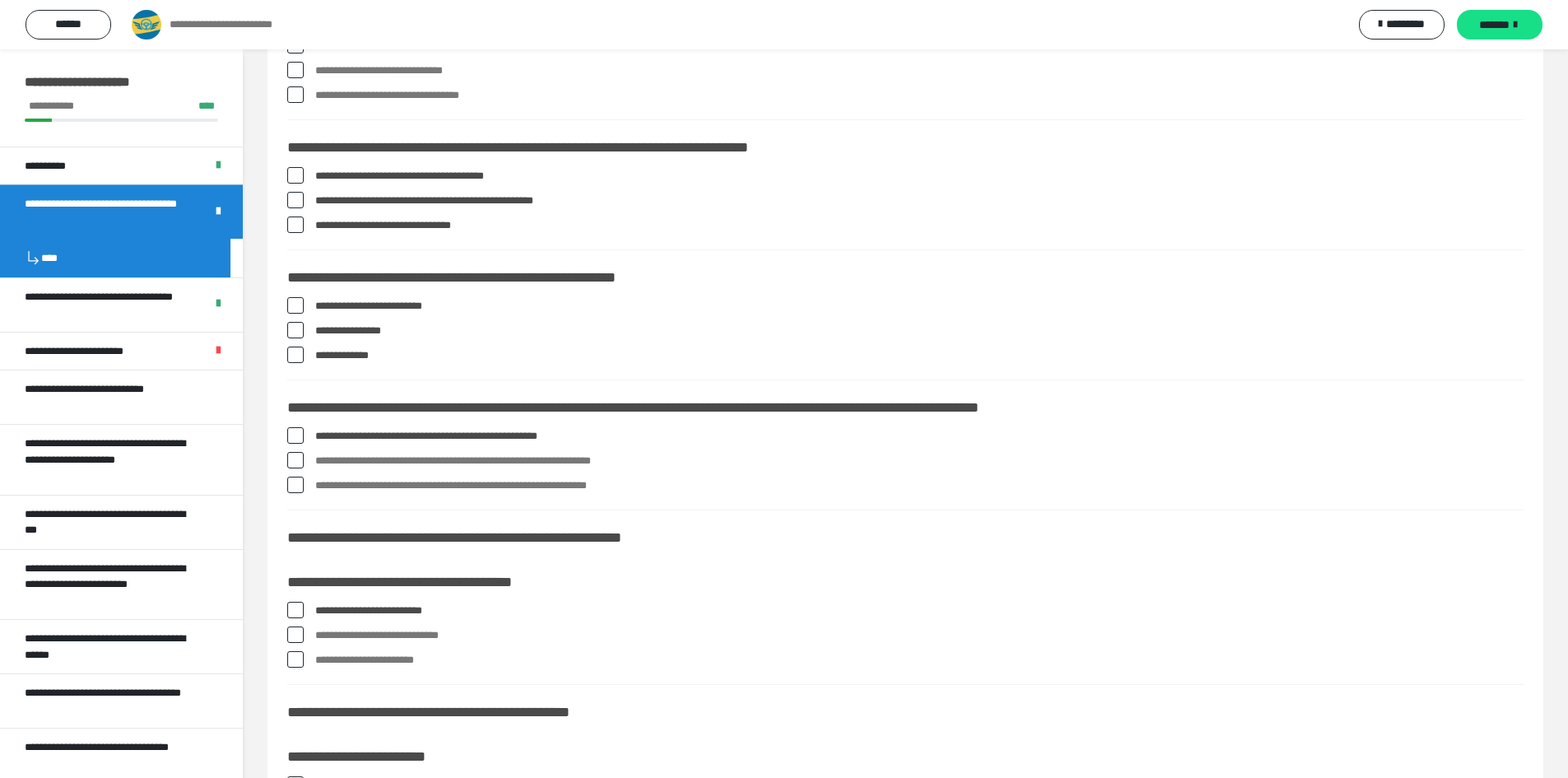 click at bounding box center [295, 635] 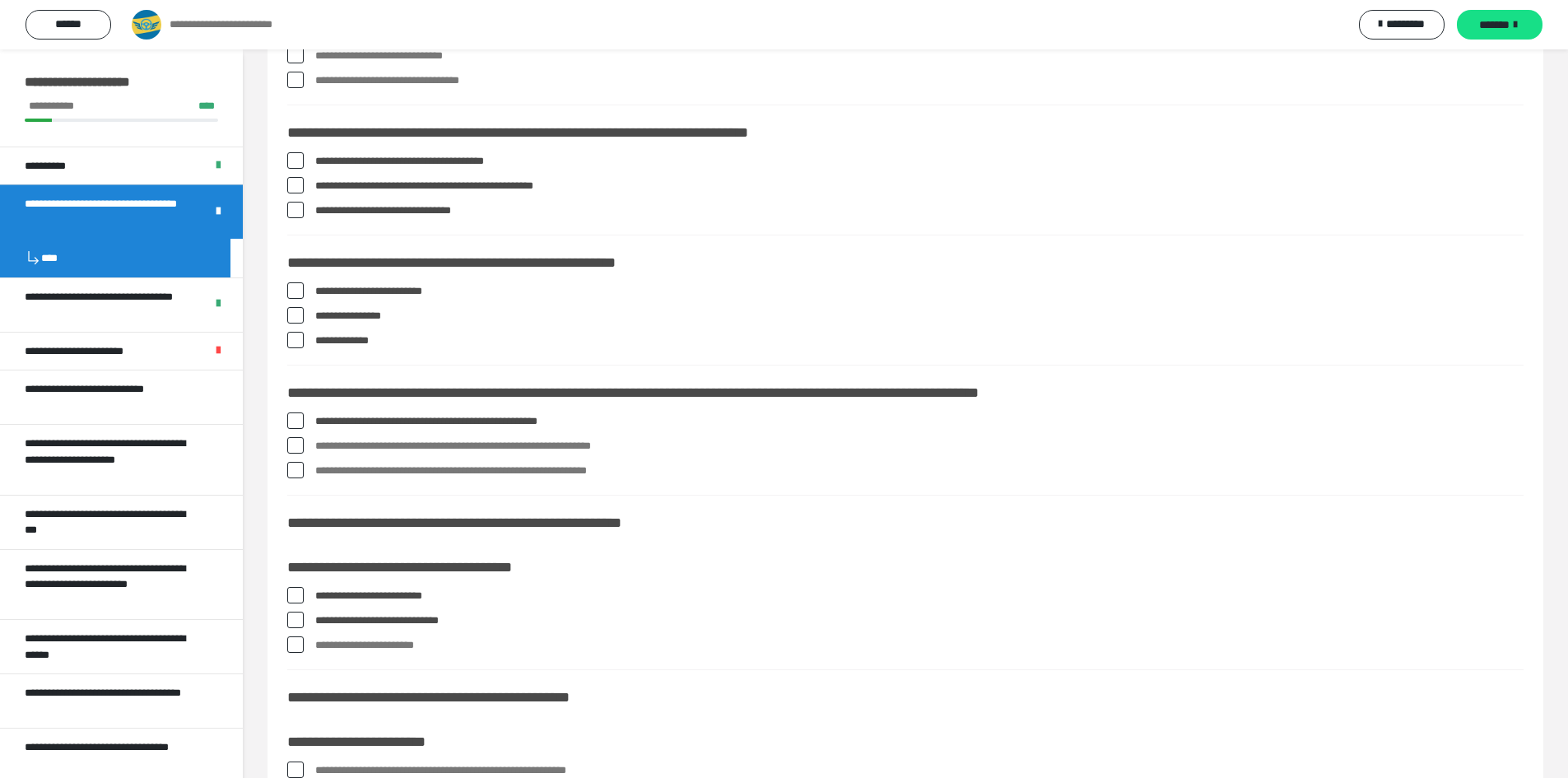 scroll, scrollTop: 2236, scrollLeft: 0, axis: vertical 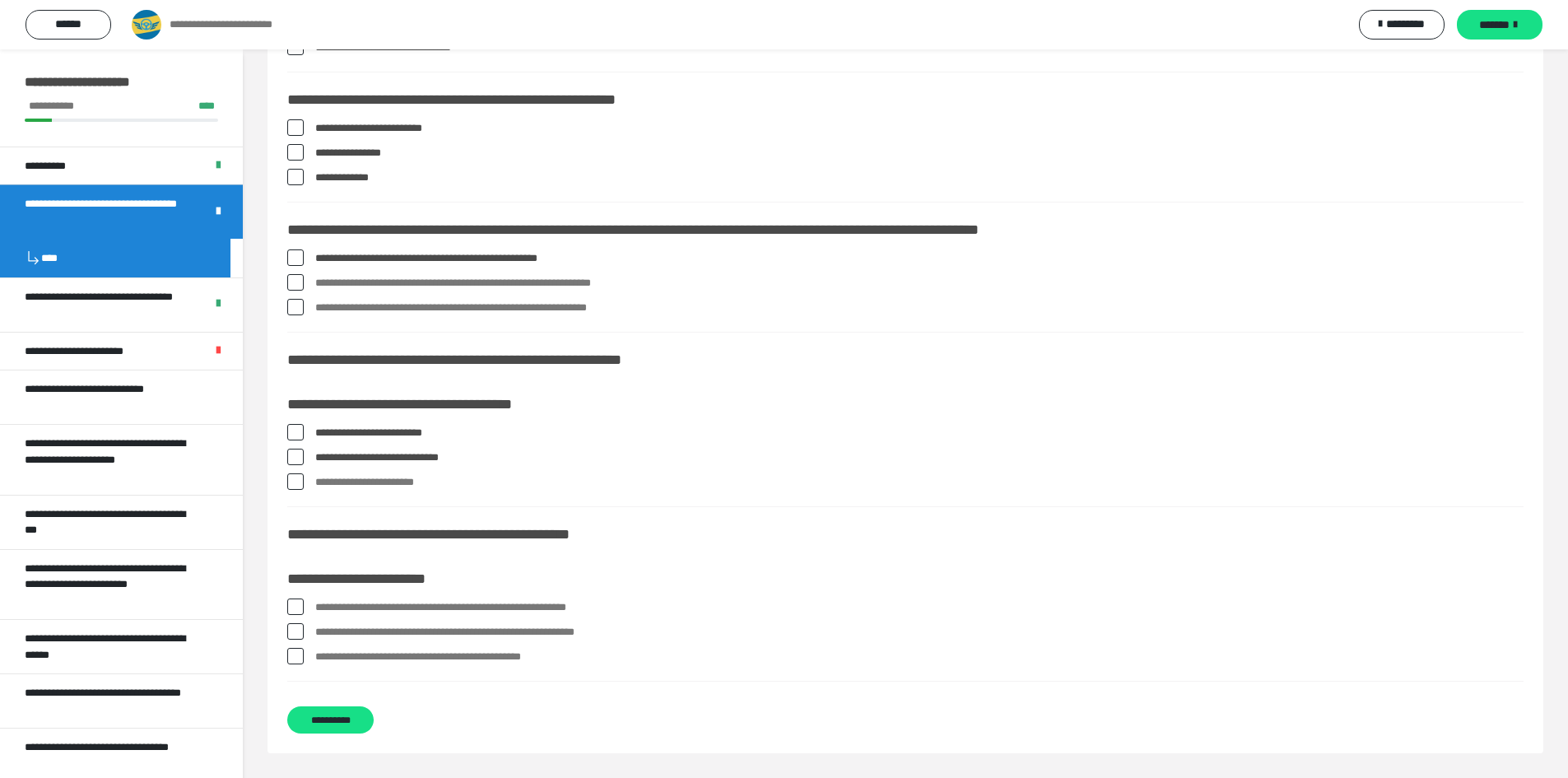 click on "**********" at bounding box center [905, 608] 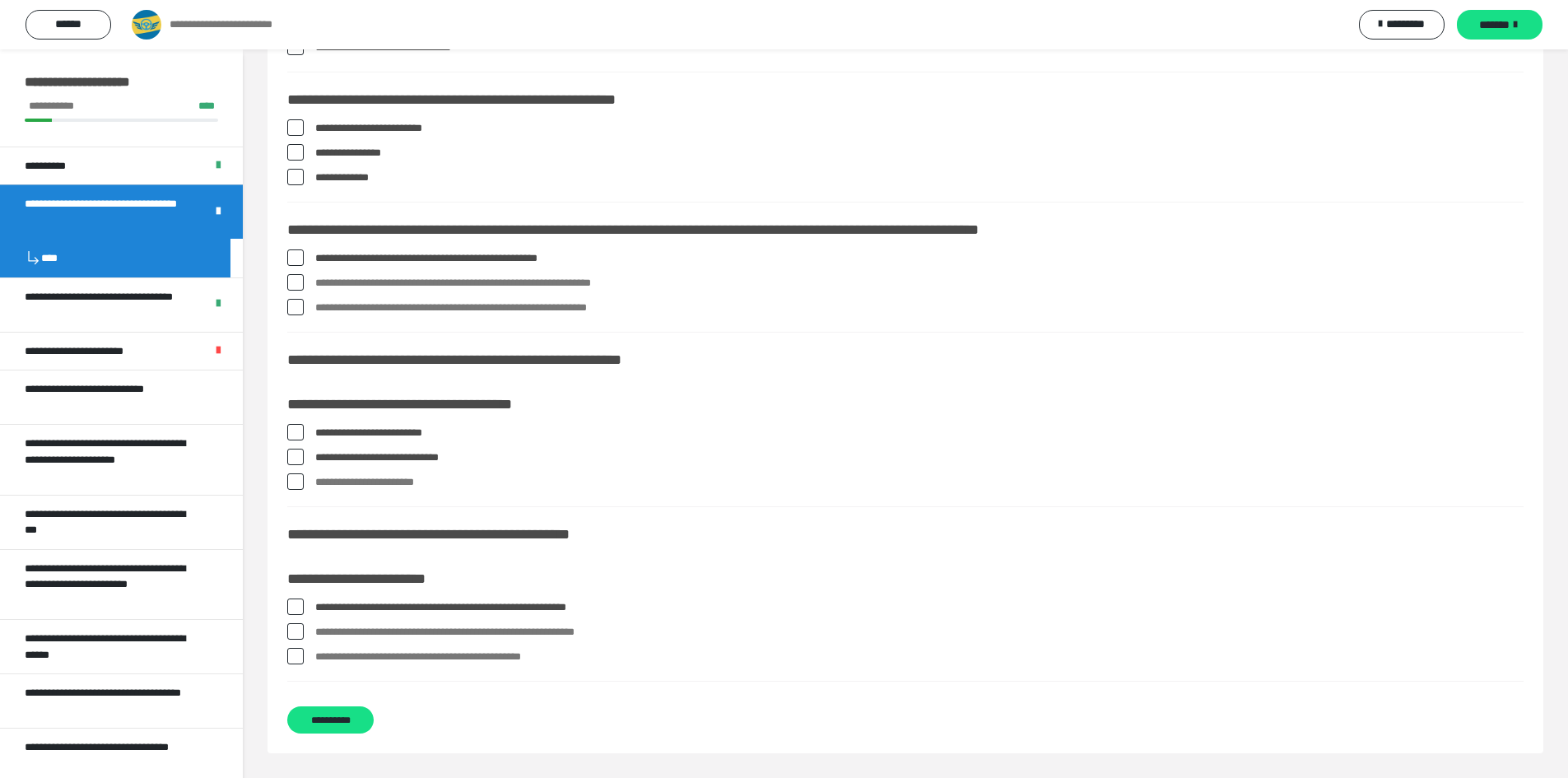 click at bounding box center (295, 656) 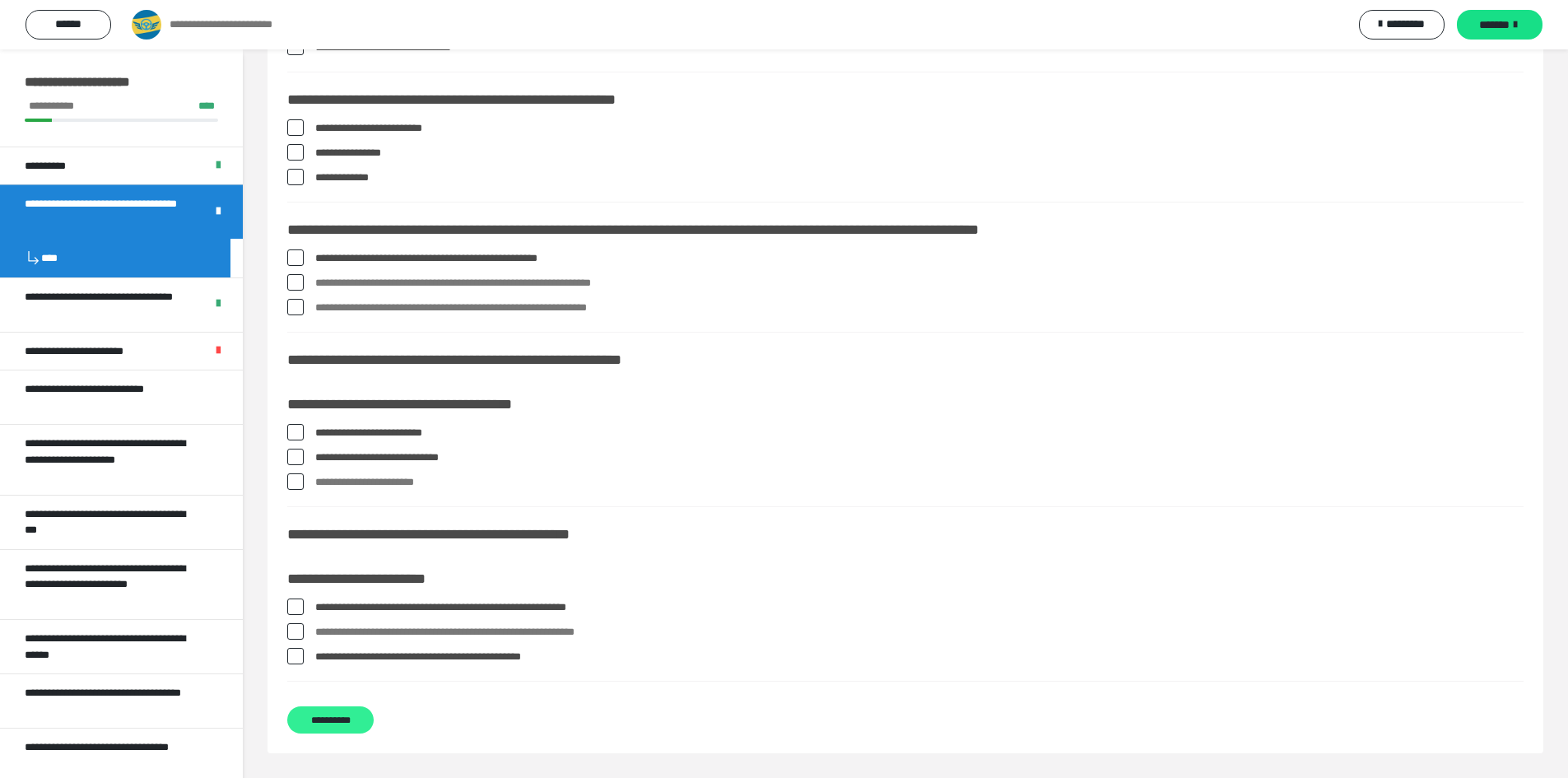 click on "**********" at bounding box center [330, 720] 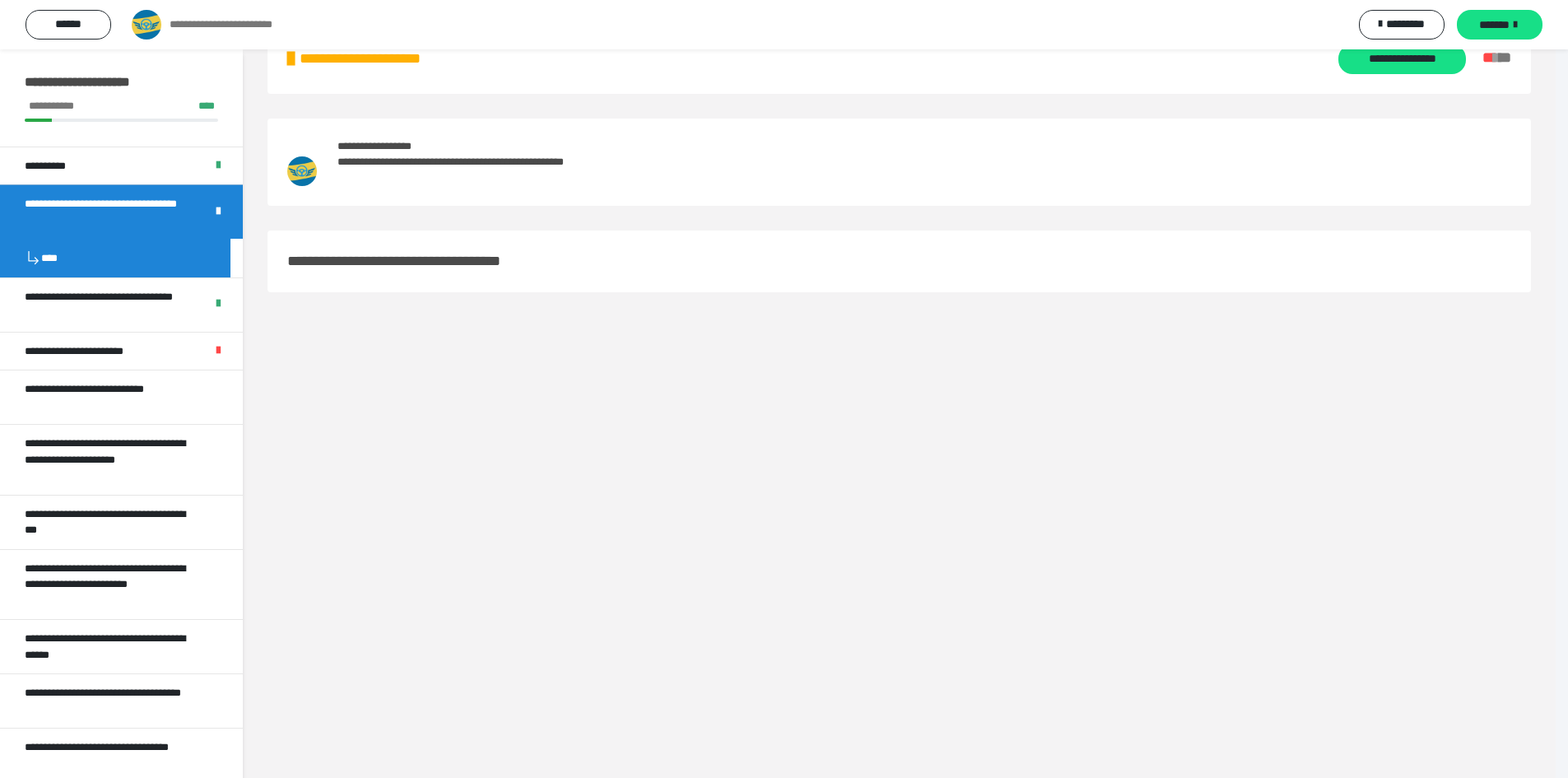 scroll, scrollTop: 49, scrollLeft: 0, axis: vertical 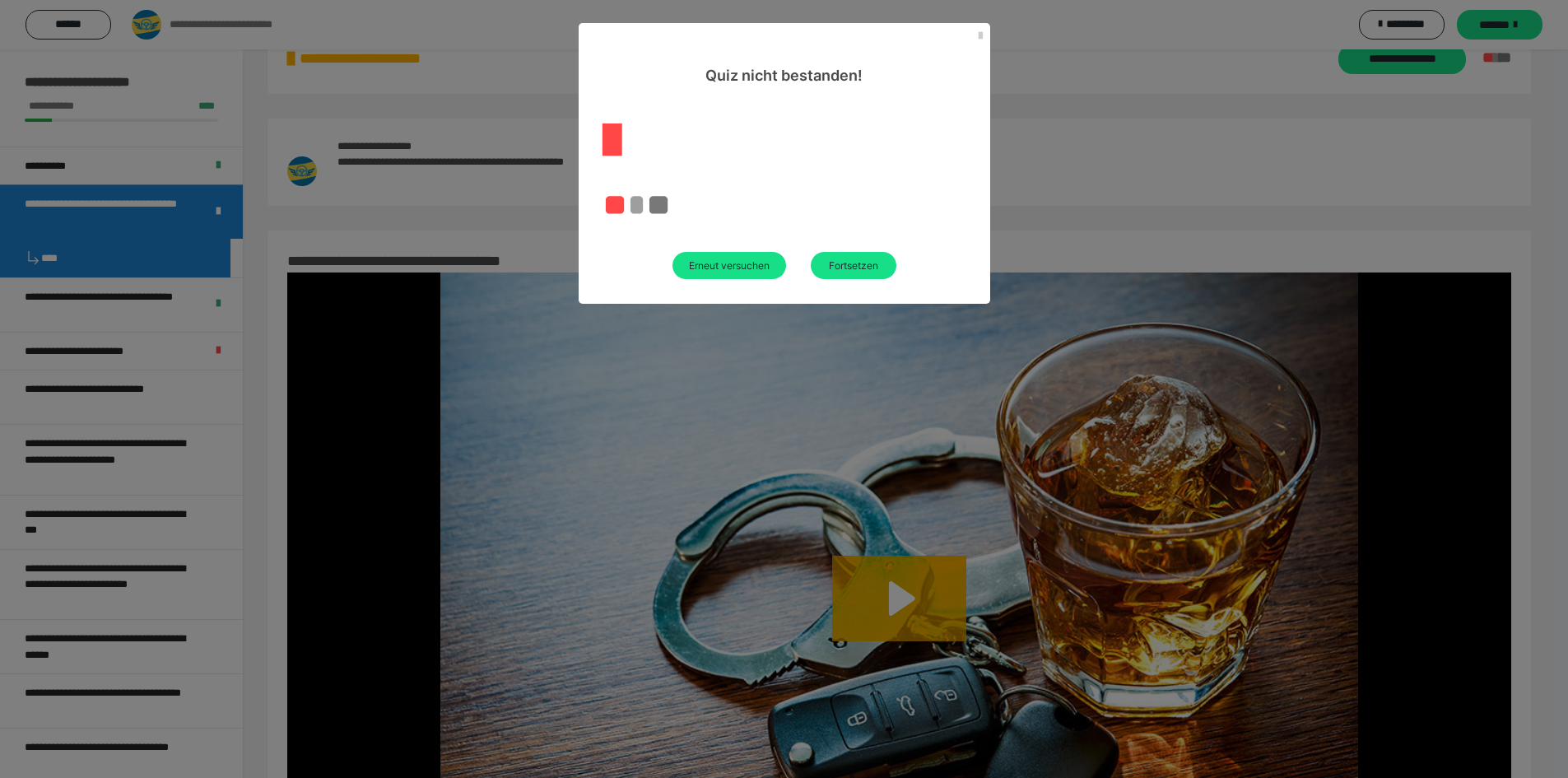 click at bounding box center [980, 36] 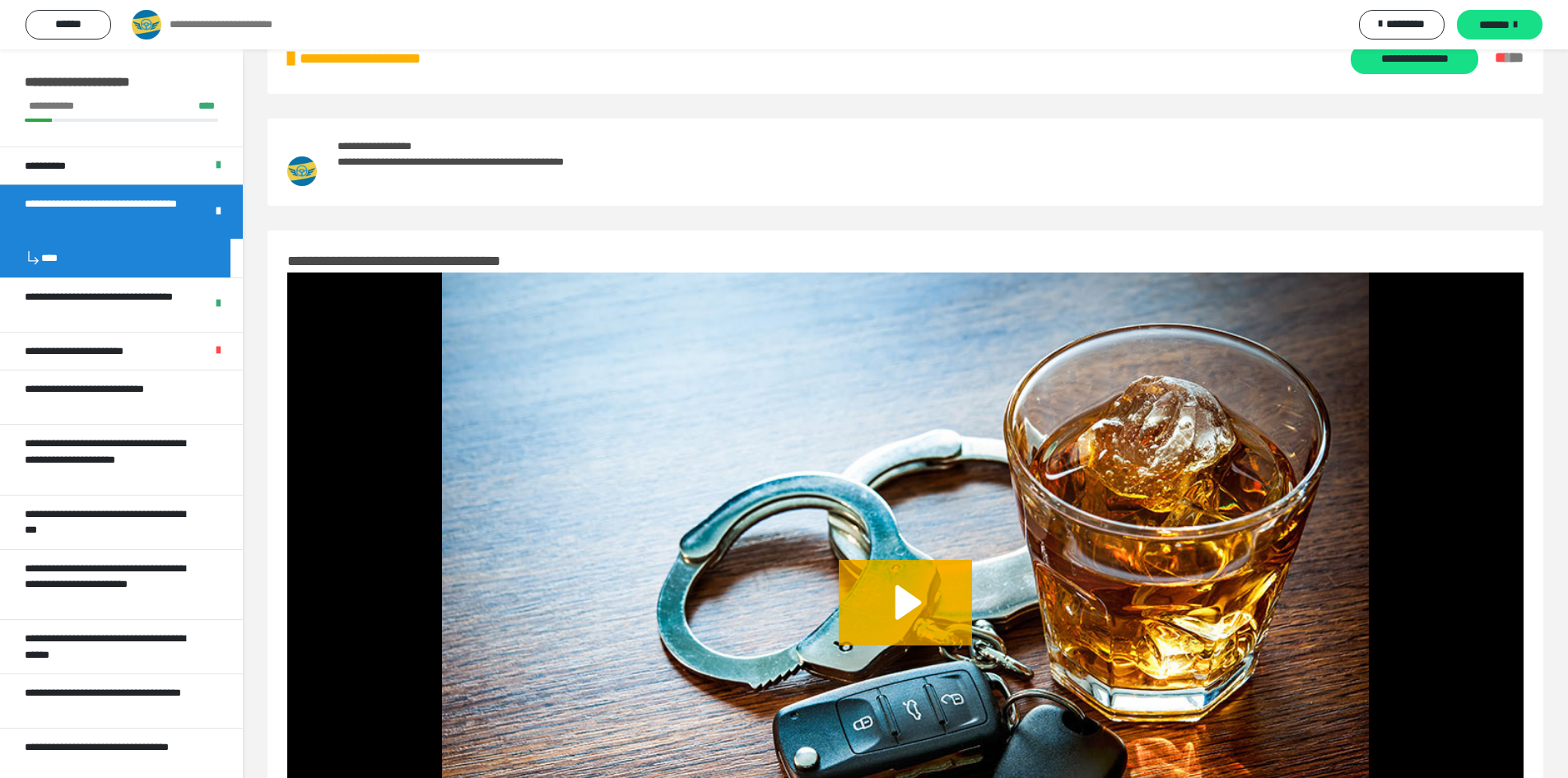 scroll, scrollTop: 0, scrollLeft: 0, axis: both 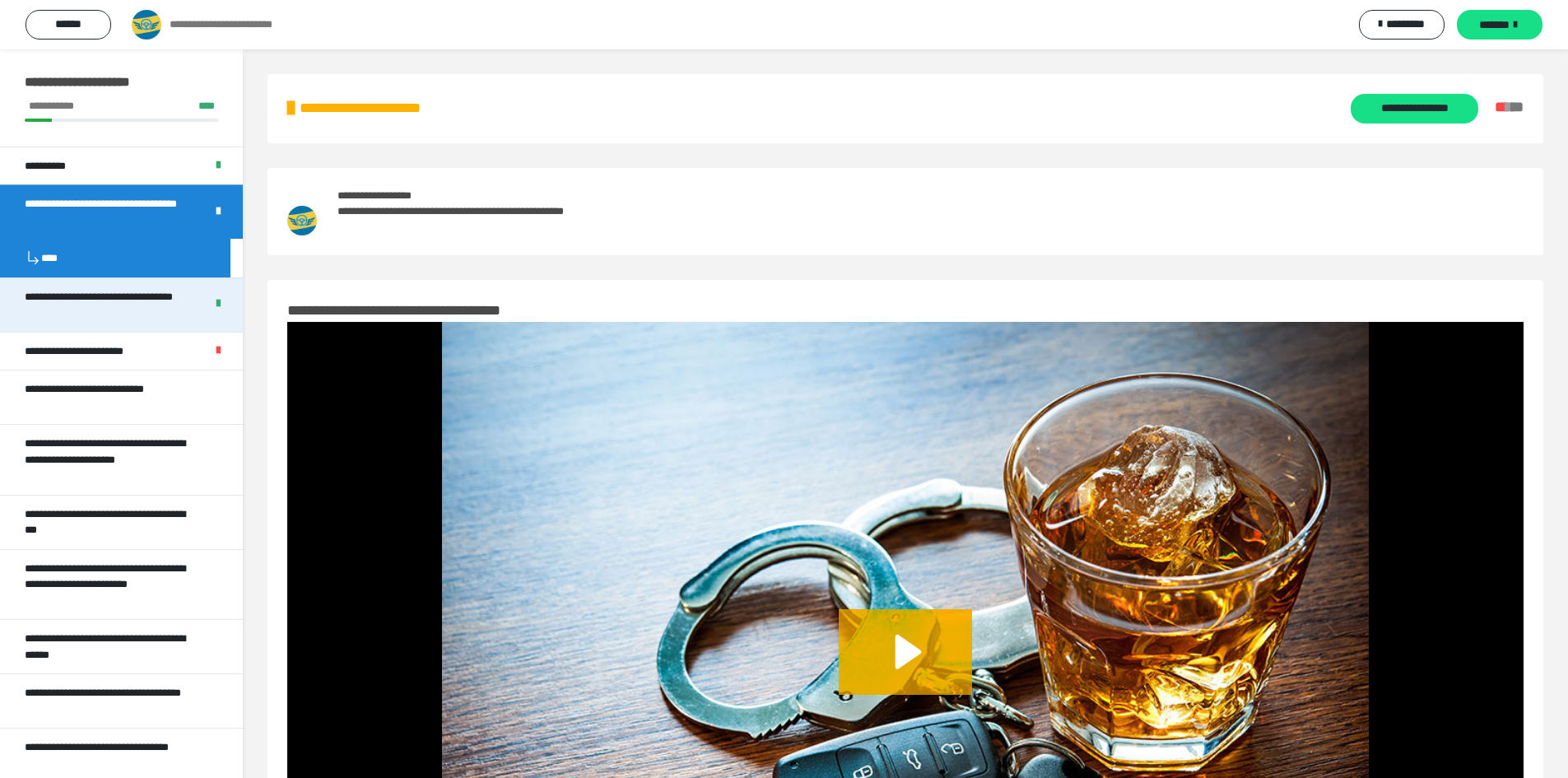 click on "**********" at bounding box center [102, 305] 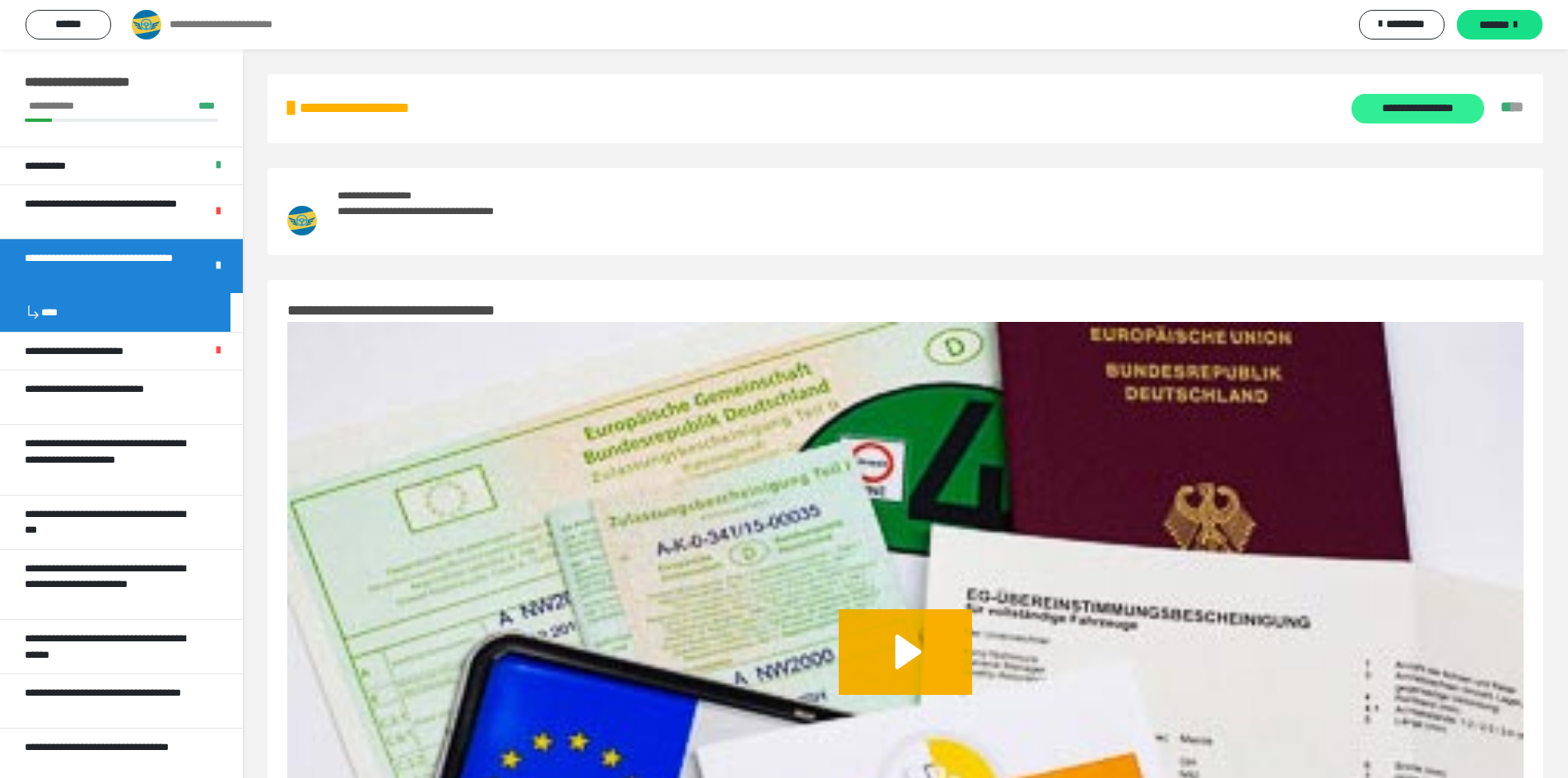 click on "**********" at bounding box center (1417, 109) 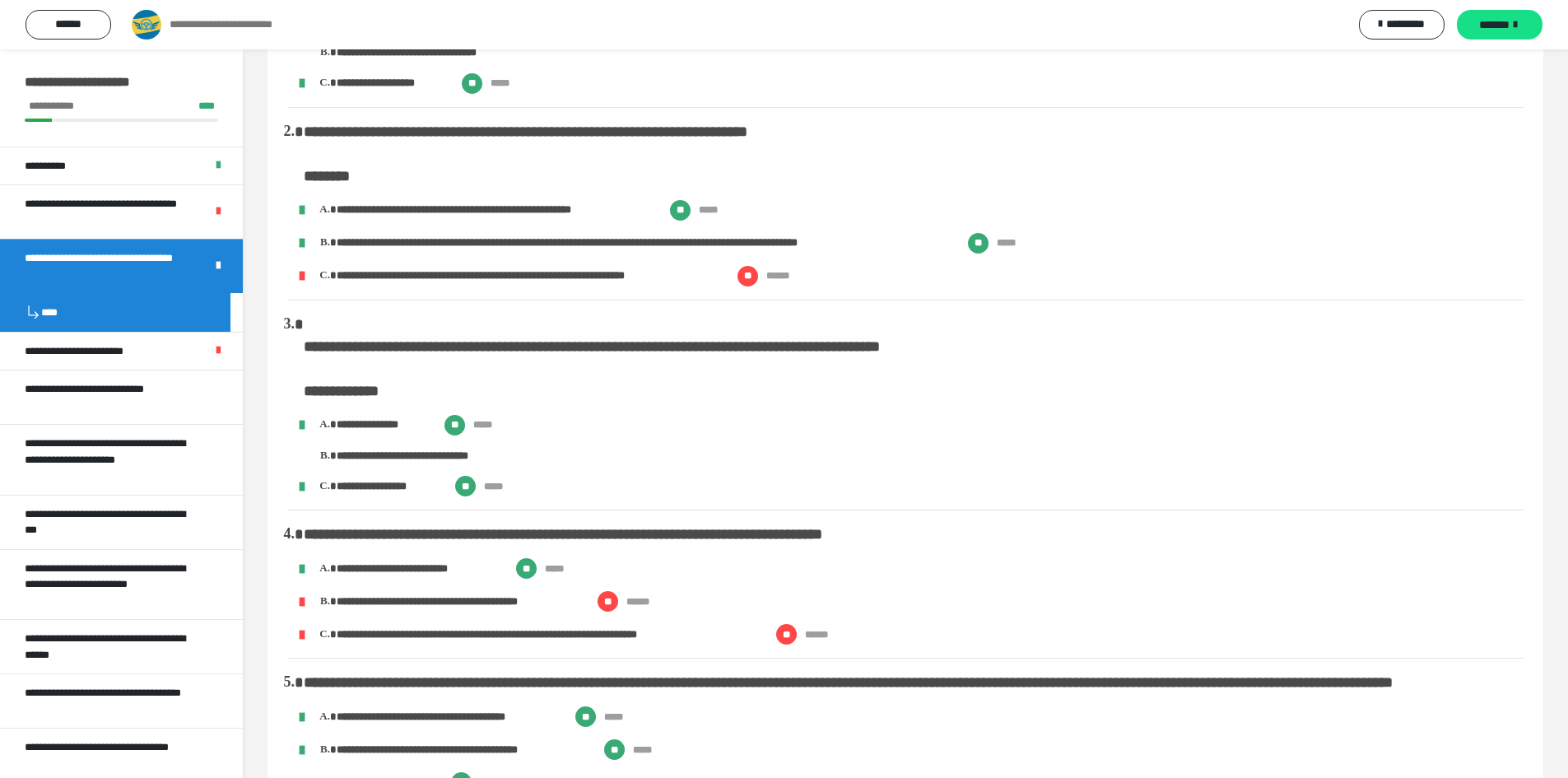 scroll, scrollTop: 165, scrollLeft: 0, axis: vertical 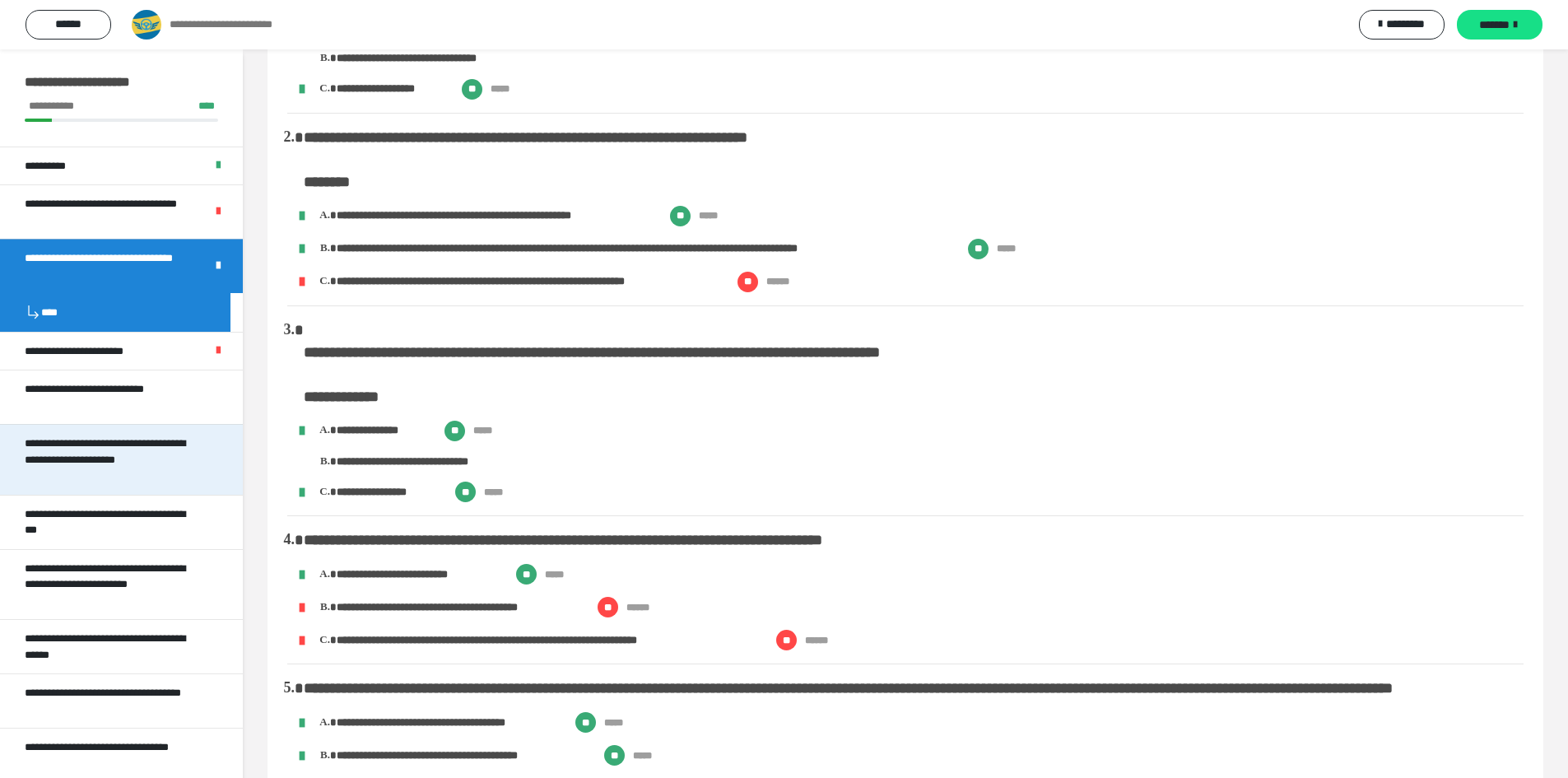 click on "**********" at bounding box center (109, 459) 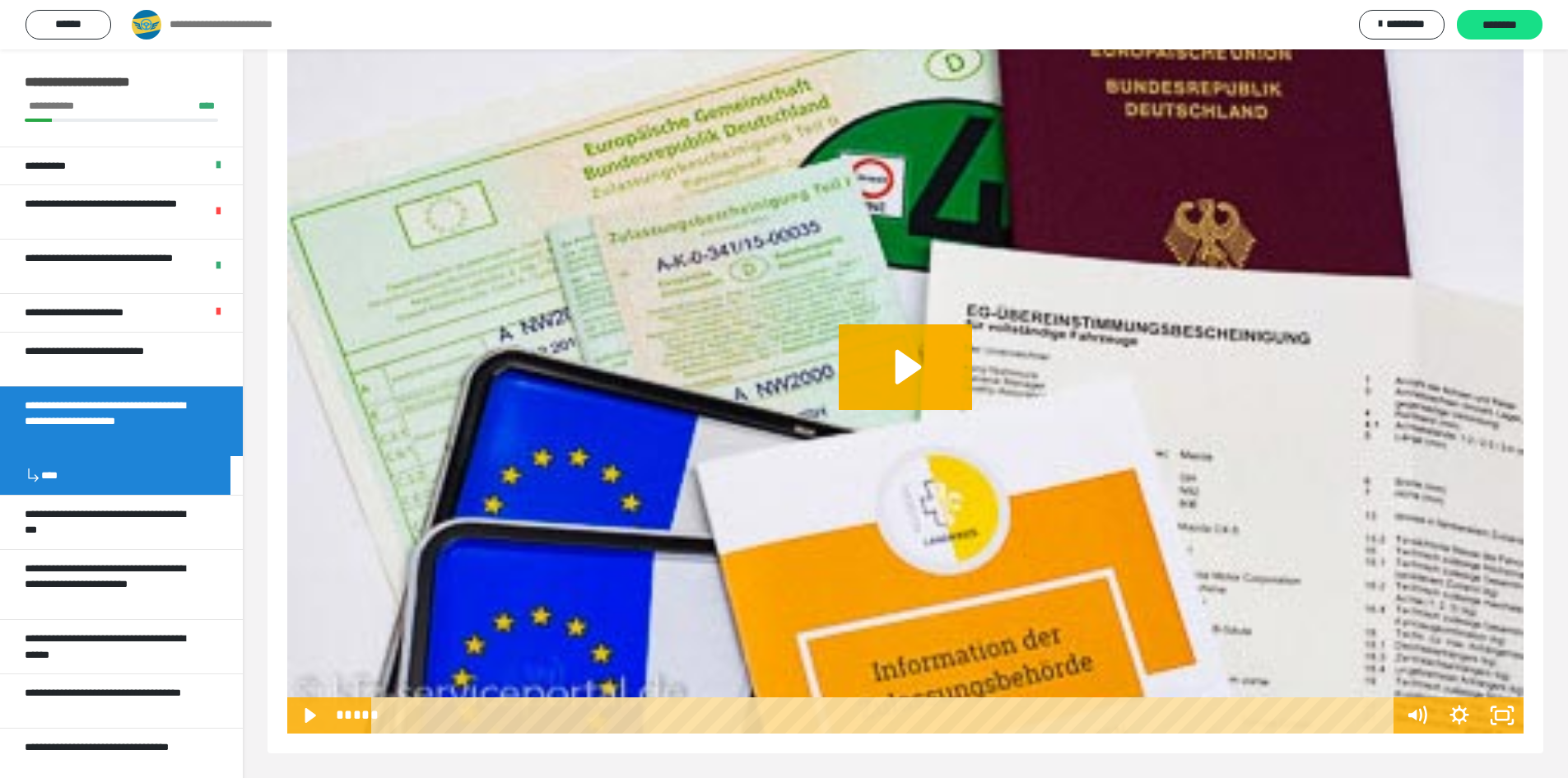 scroll, scrollTop: 49, scrollLeft: 0, axis: vertical 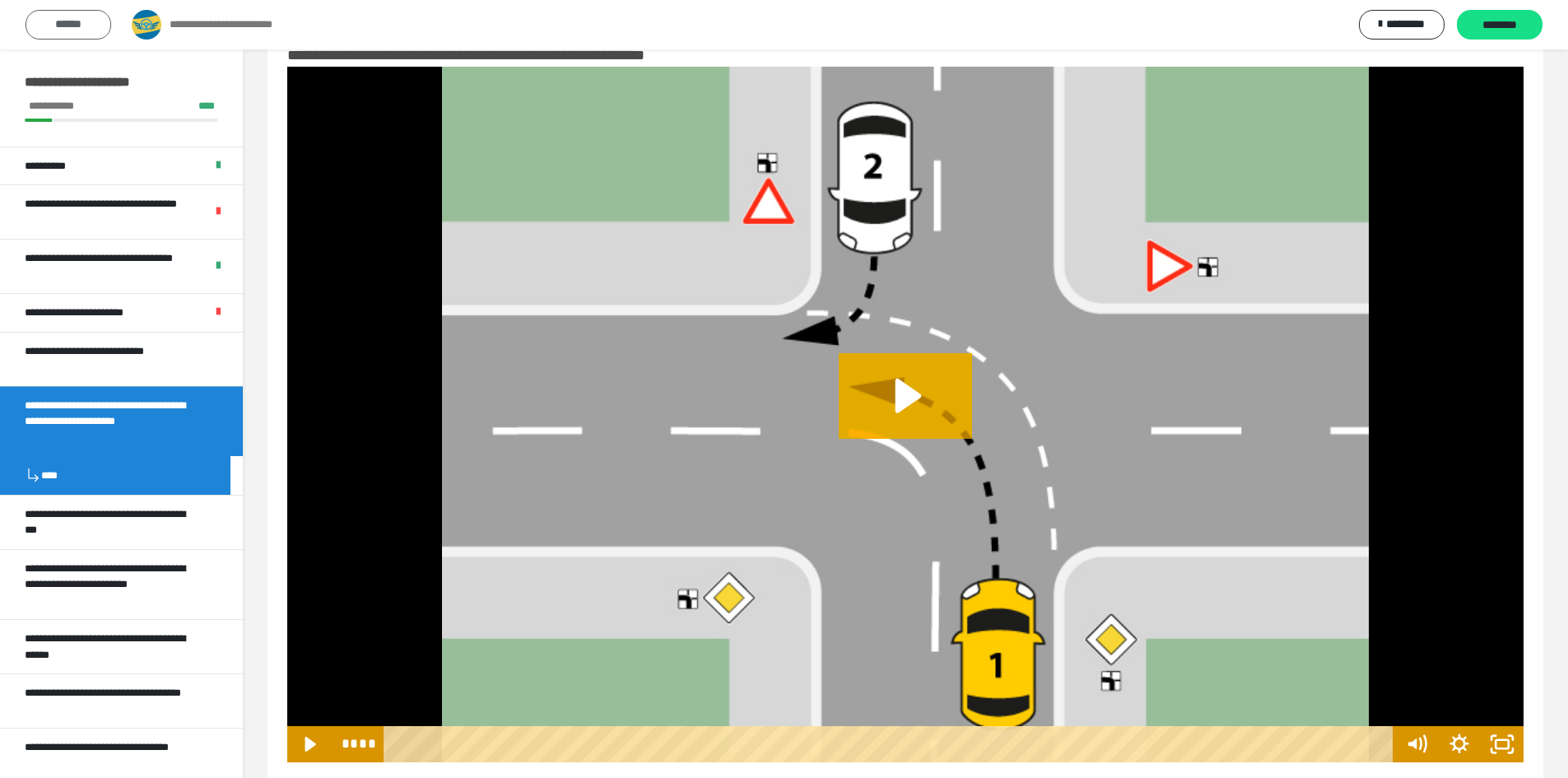 click on "******" at bounding box center [68, 25] 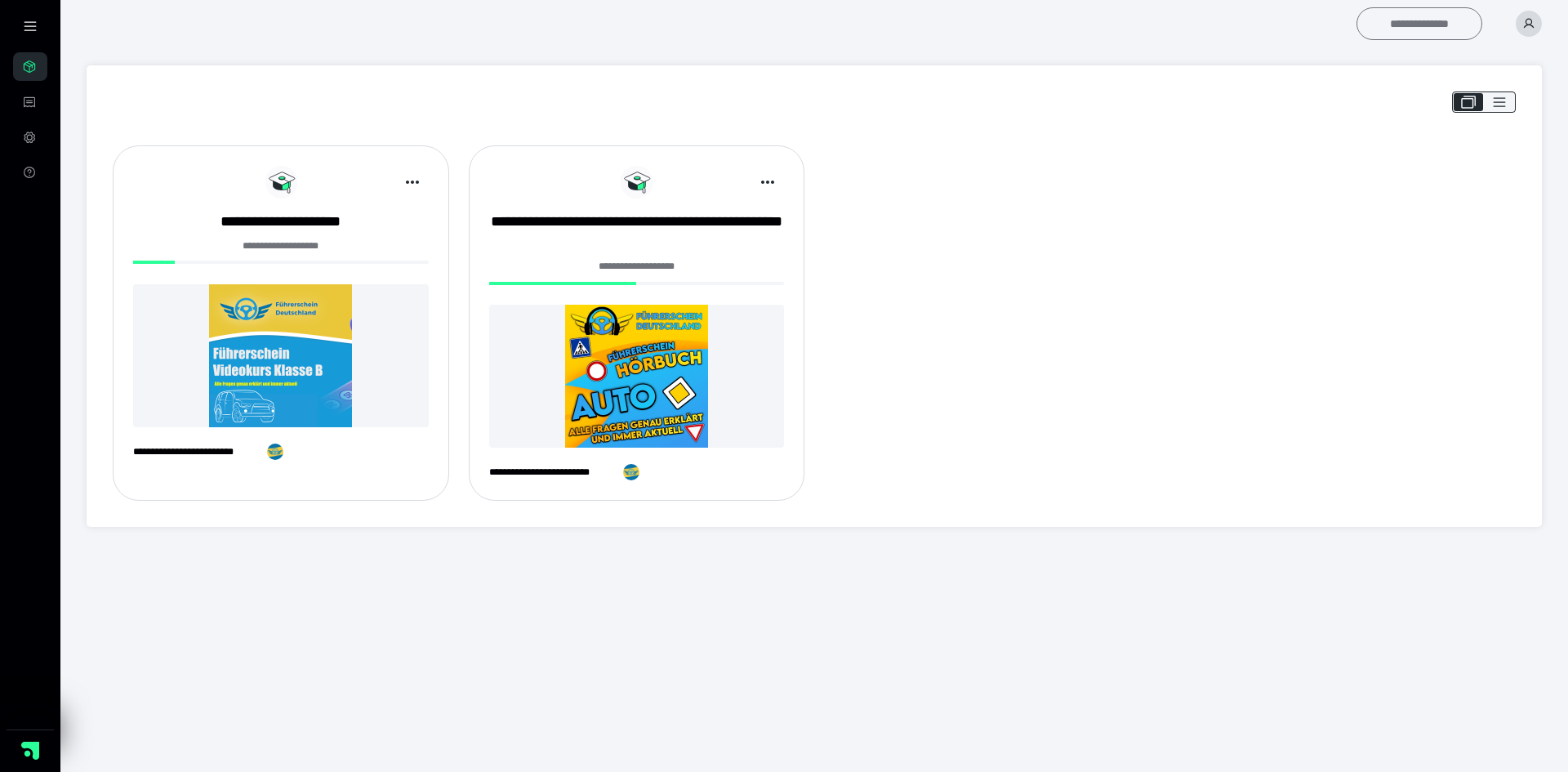 scroll, scrollTop: 0, scrollLeft: 0, axis: both 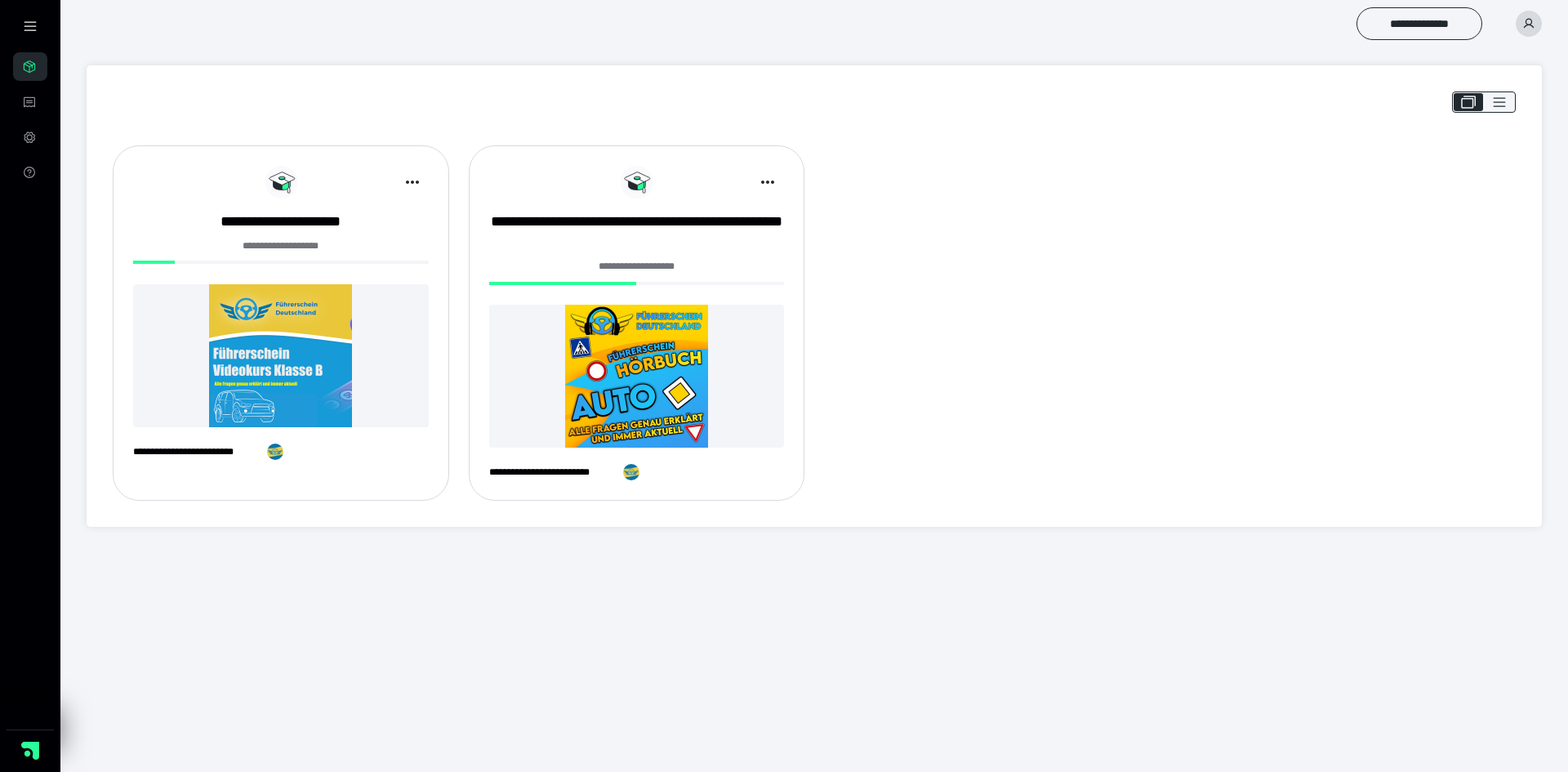 click at bounding box center [1529, 24] 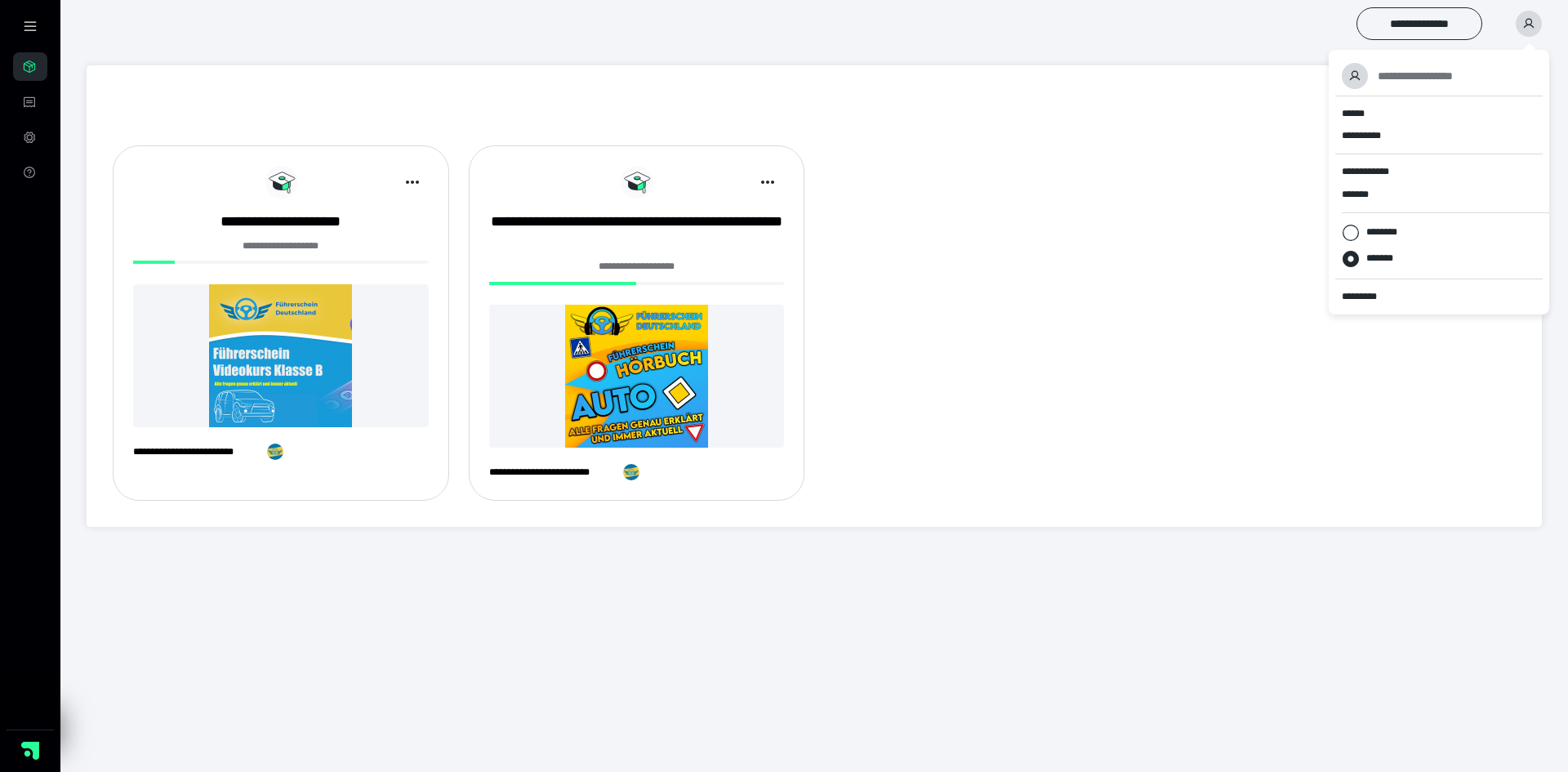 click 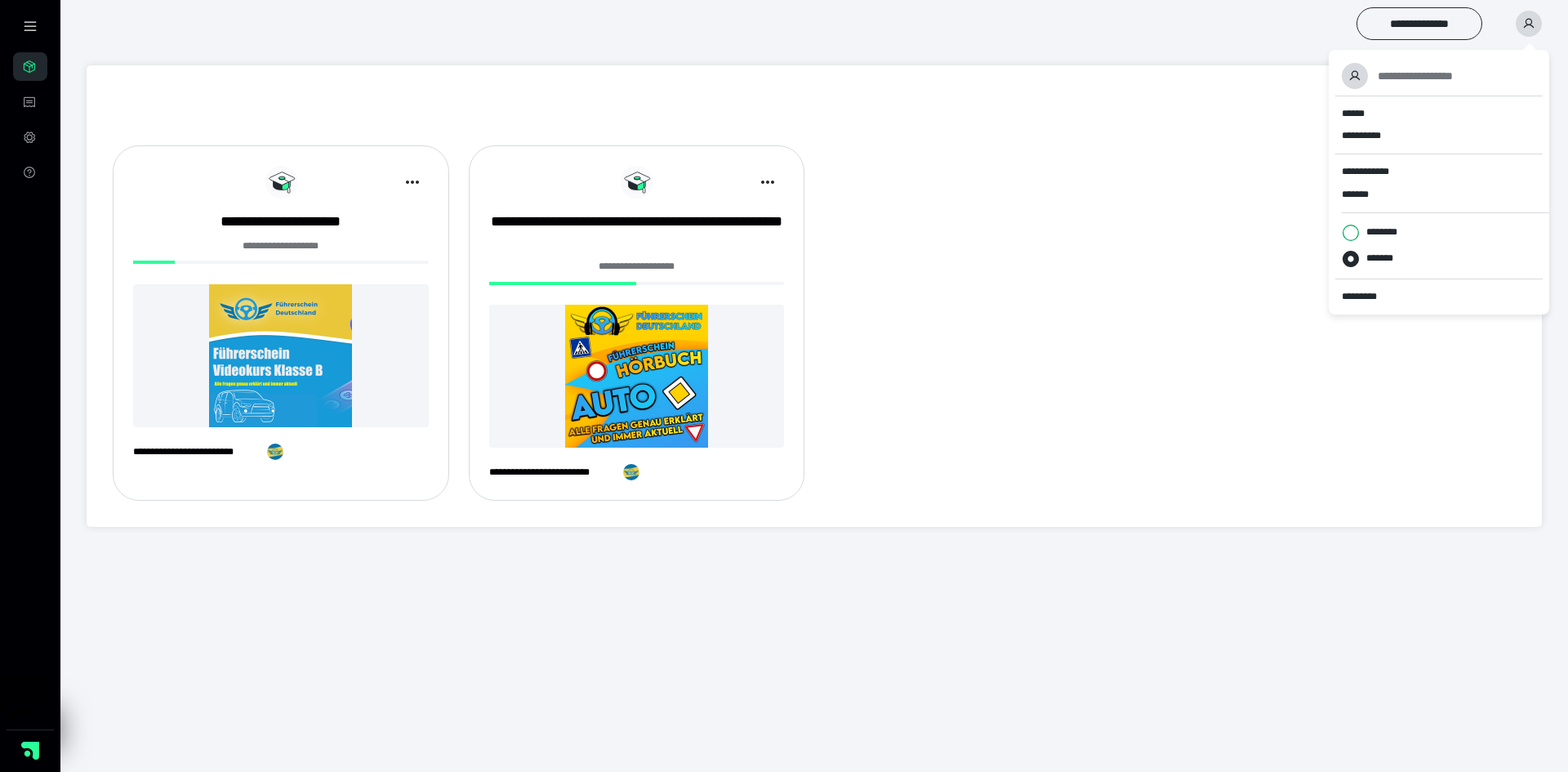 click on "********" at bounding box center [1342, 233] 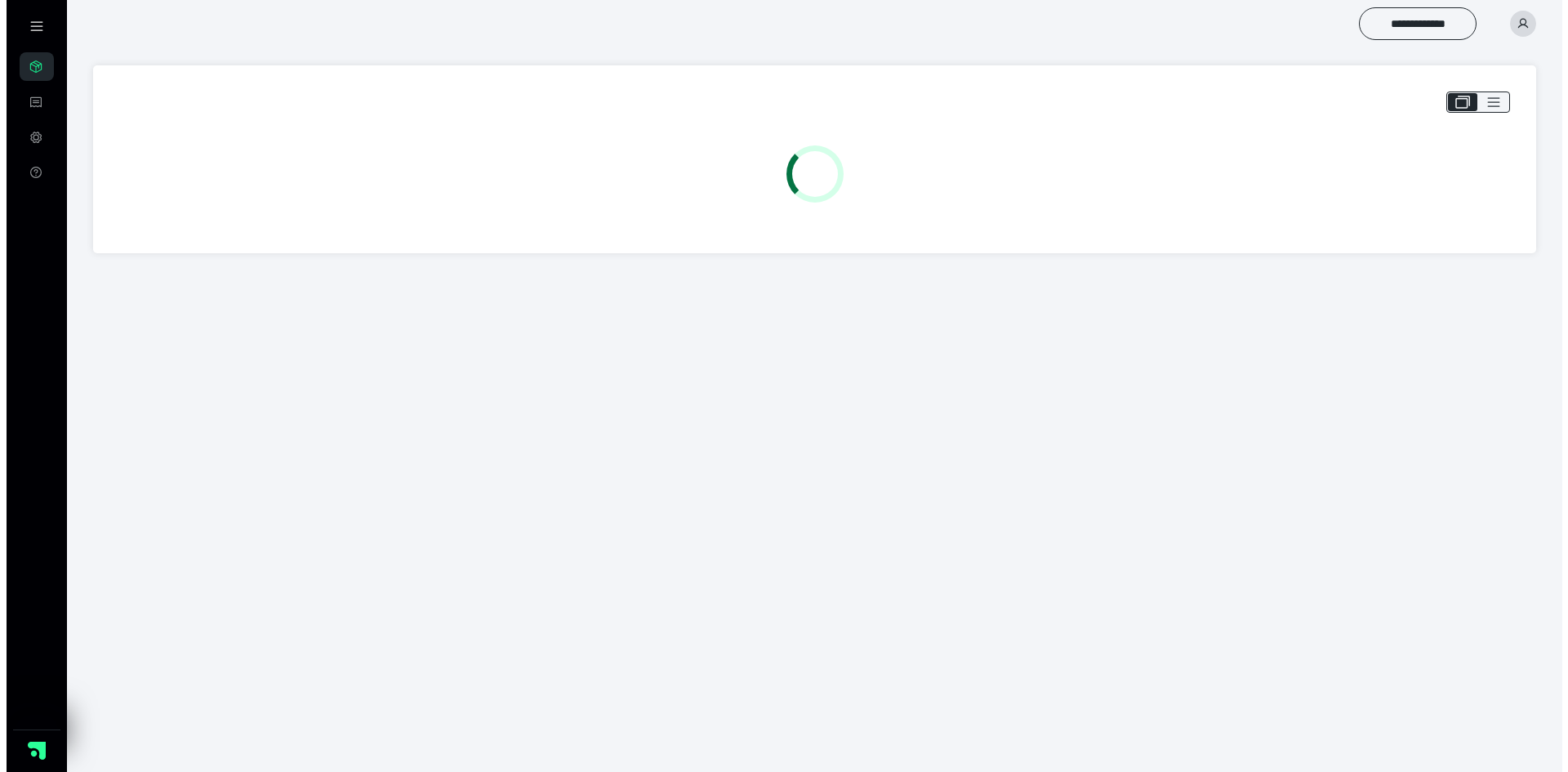 scroll, scrollTop: 0, scrollLeft: 0, axis: both 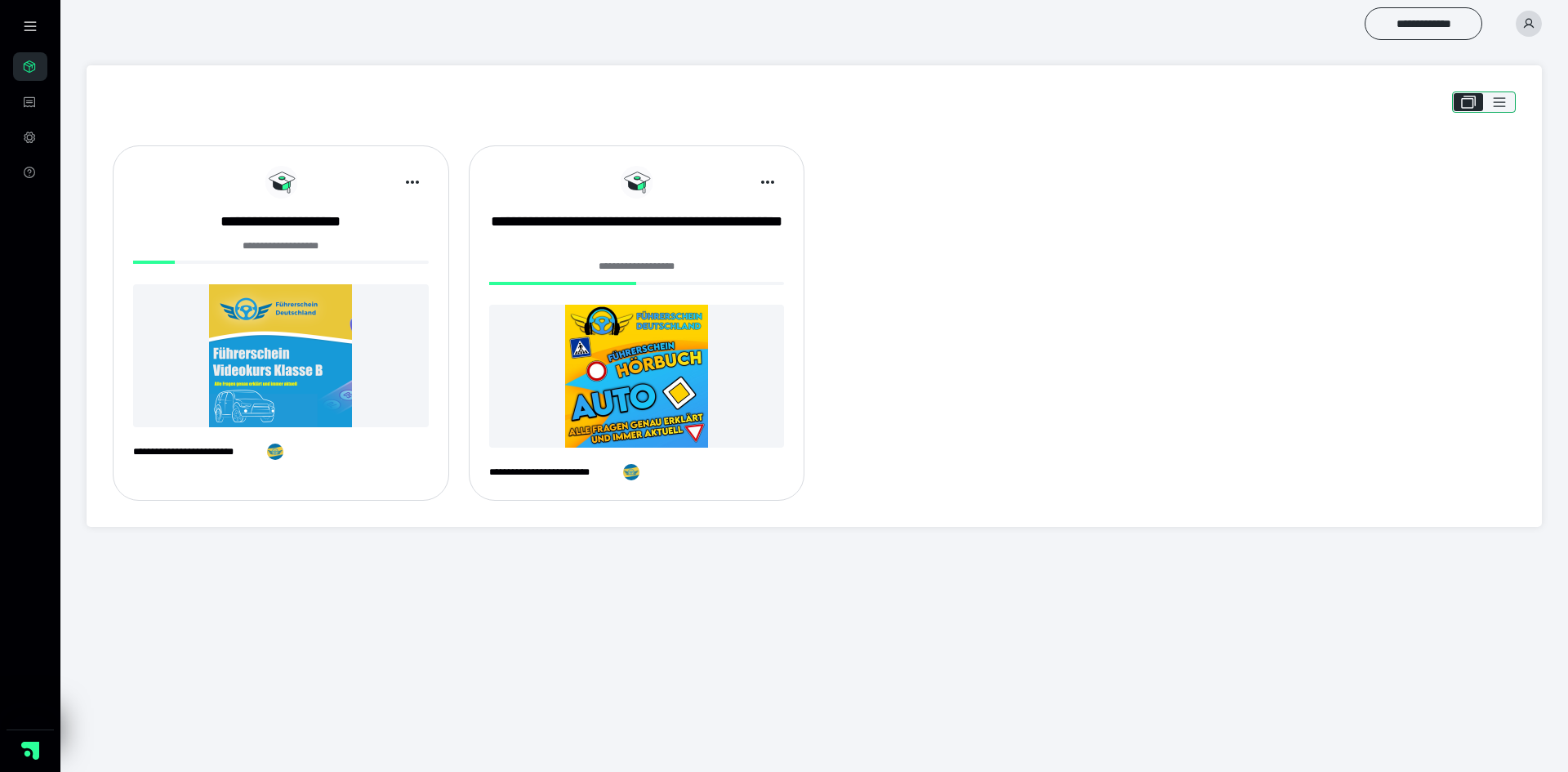click 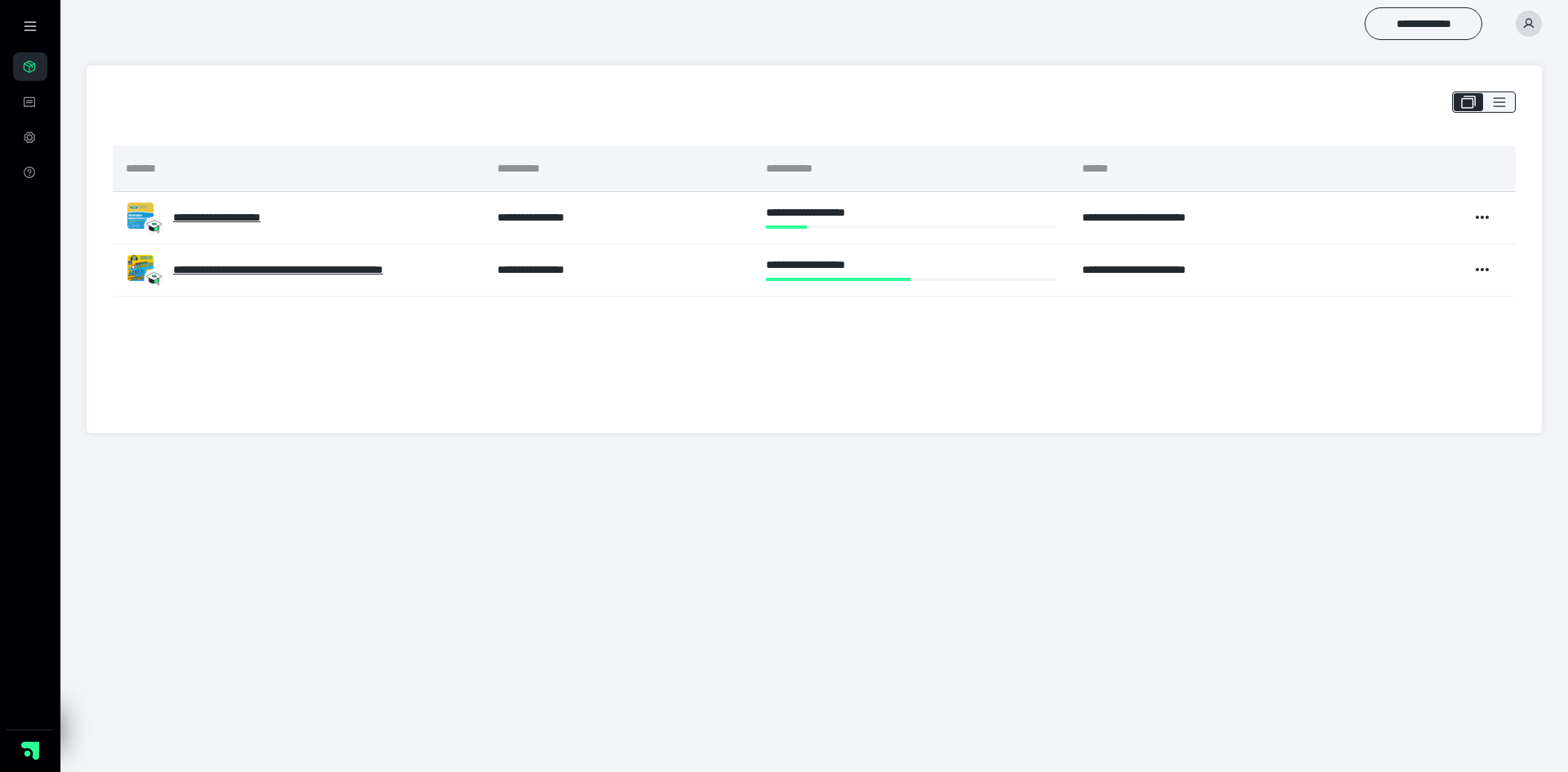 click at bounding box center [1529, 24] 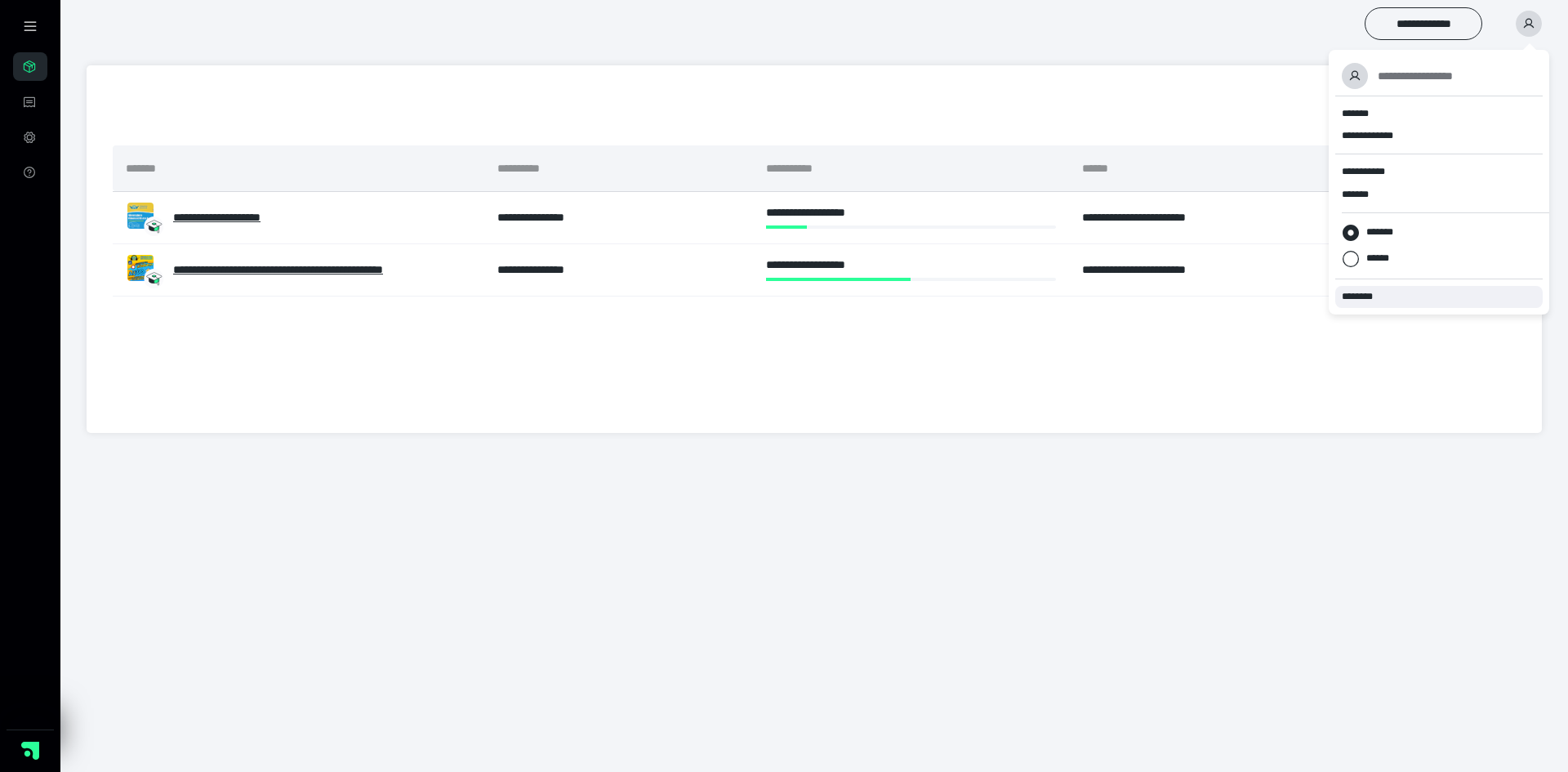 click on "********" at bounding box center [1361, 297] 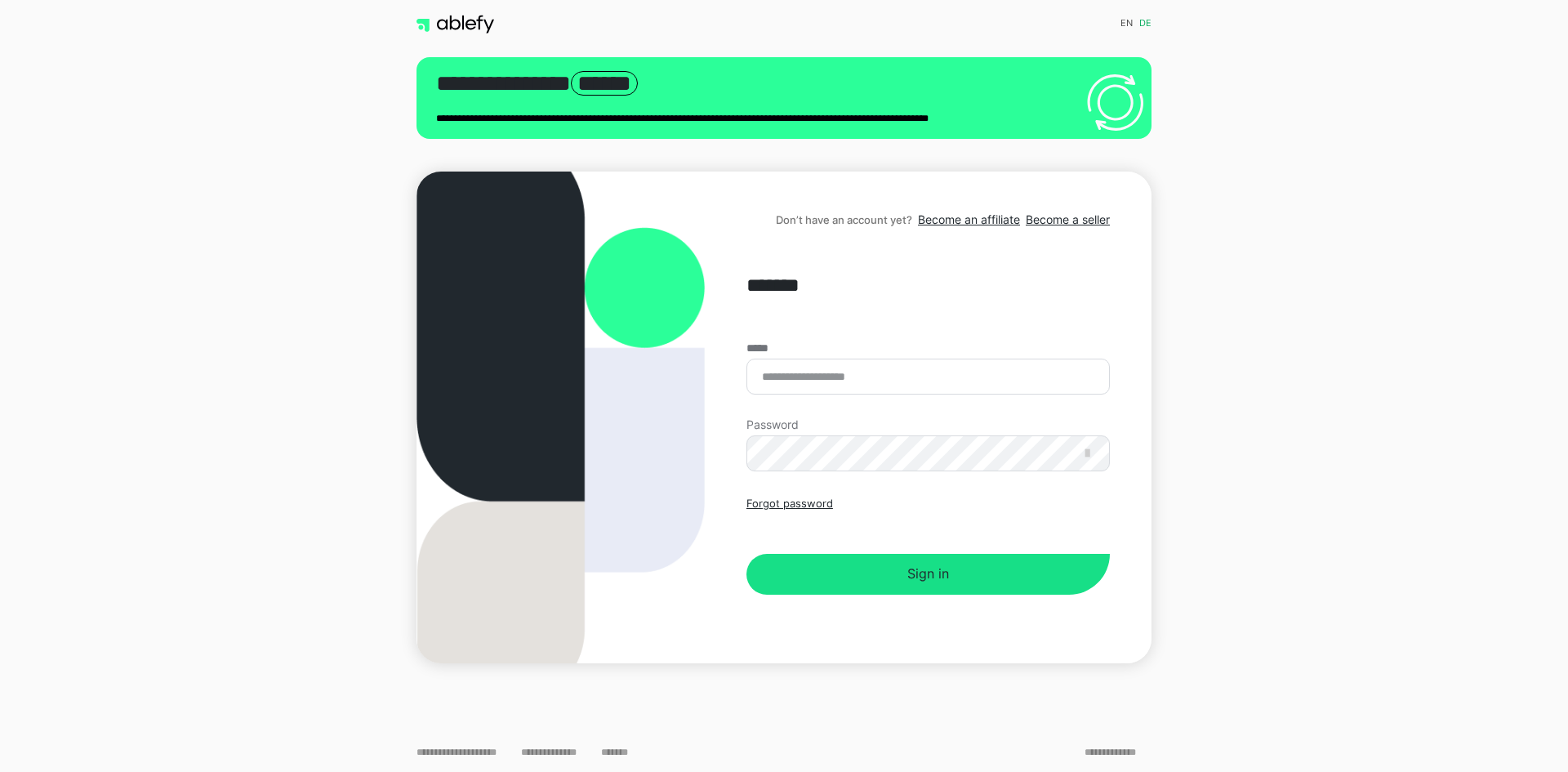 scroll, scrollTop: 0, scrollLeft: 0, axis: both 